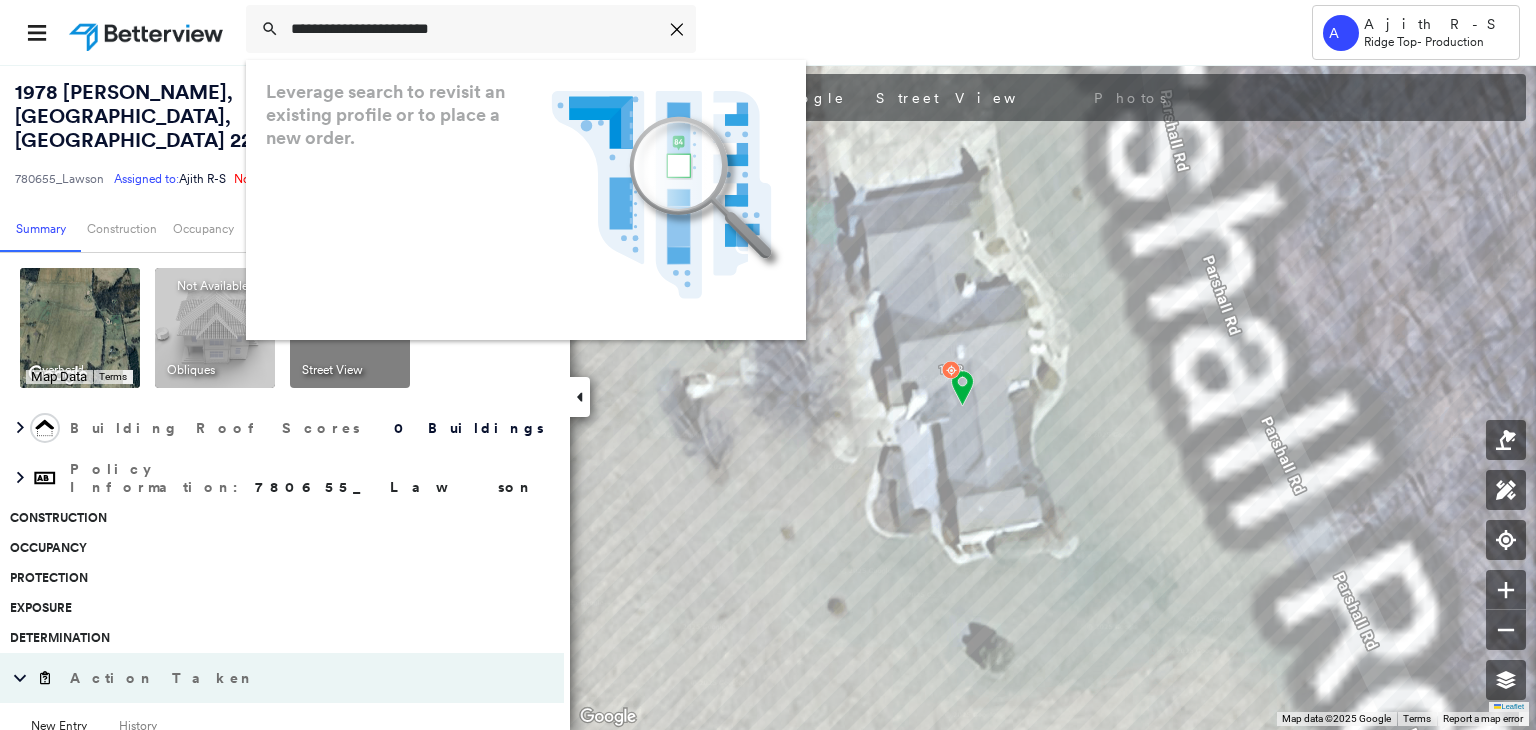 scroll, scrollTop: 0, scrollLeft: 0, axis: both 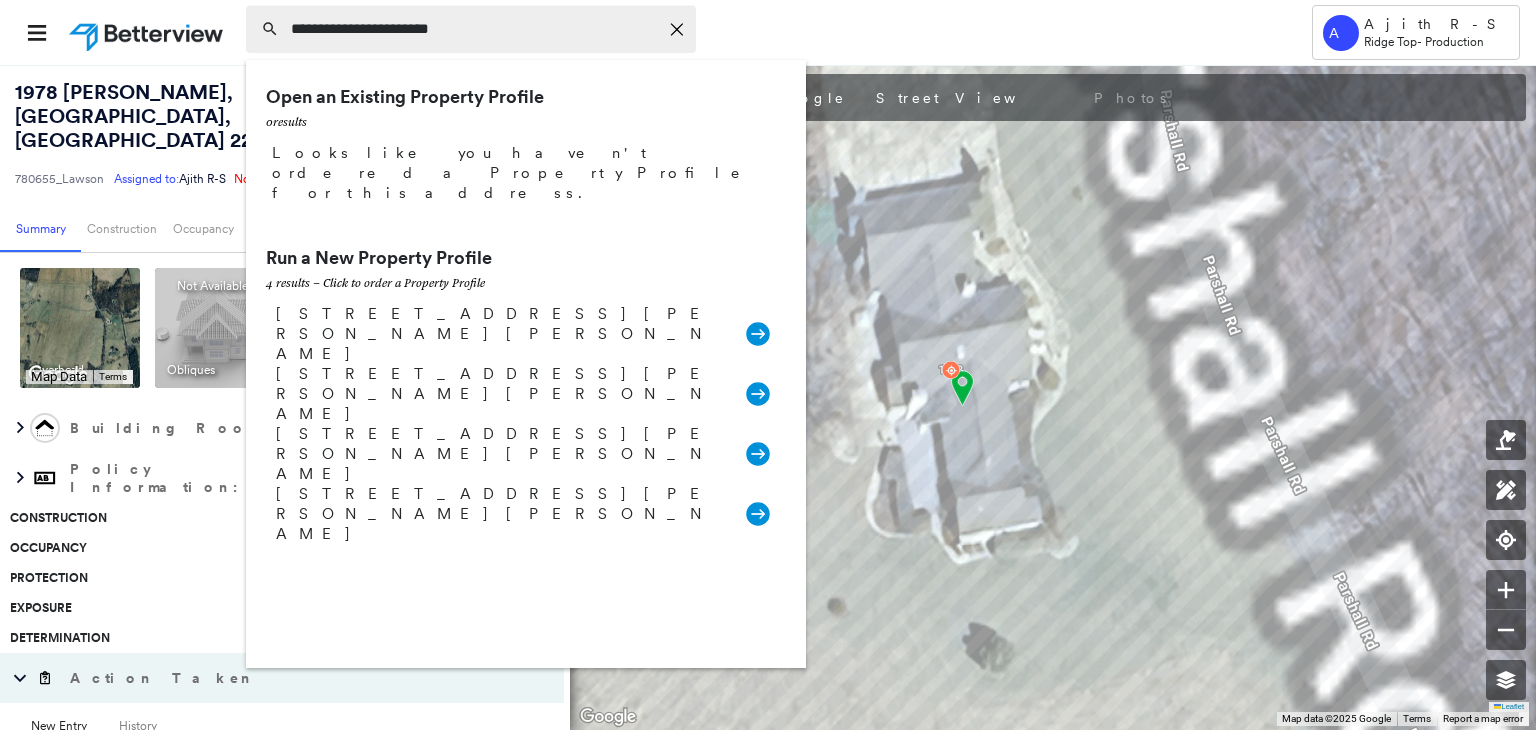 type on "**********" 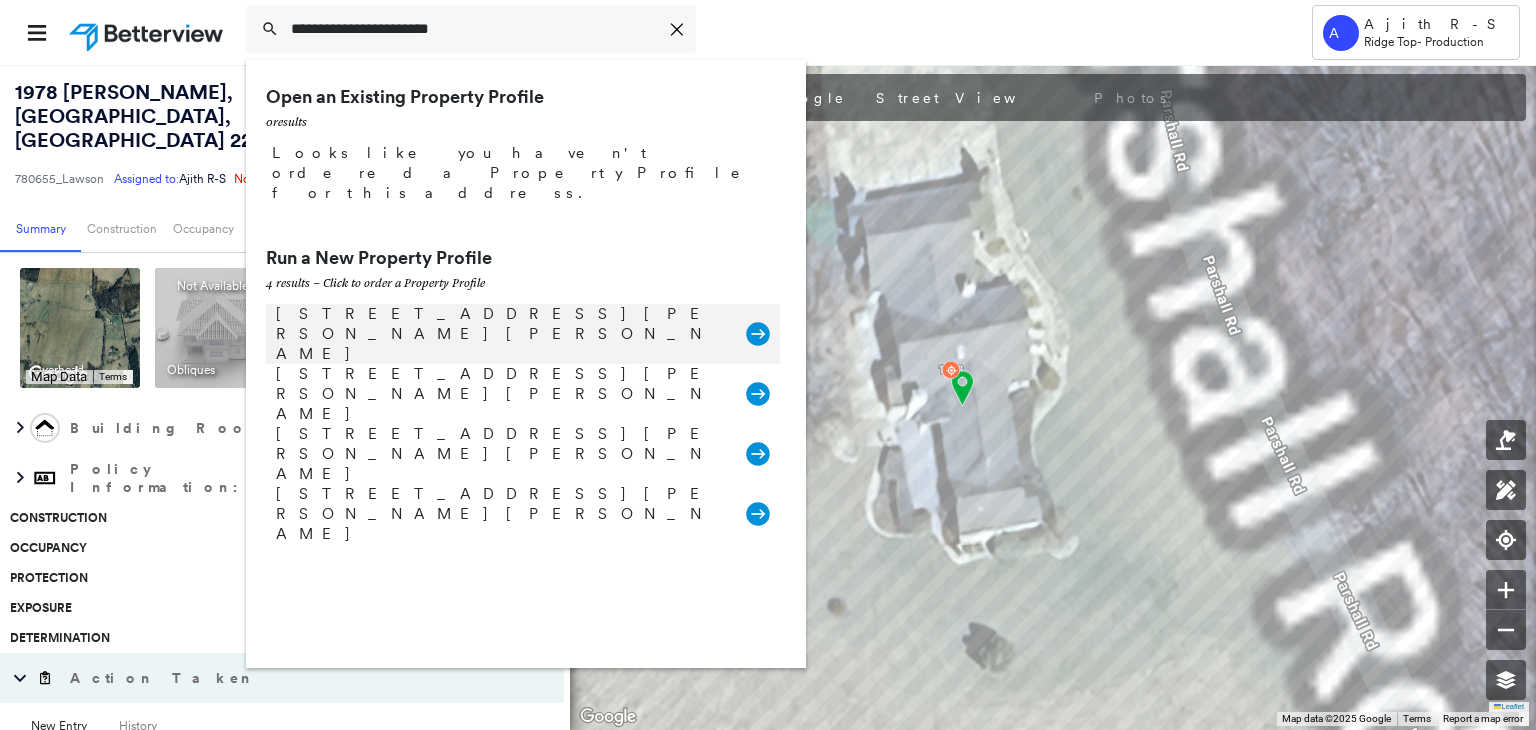 click on "2756 Yaeger Rd, St. Louis, MO 63129, USA" at bounding box center (501, 334) 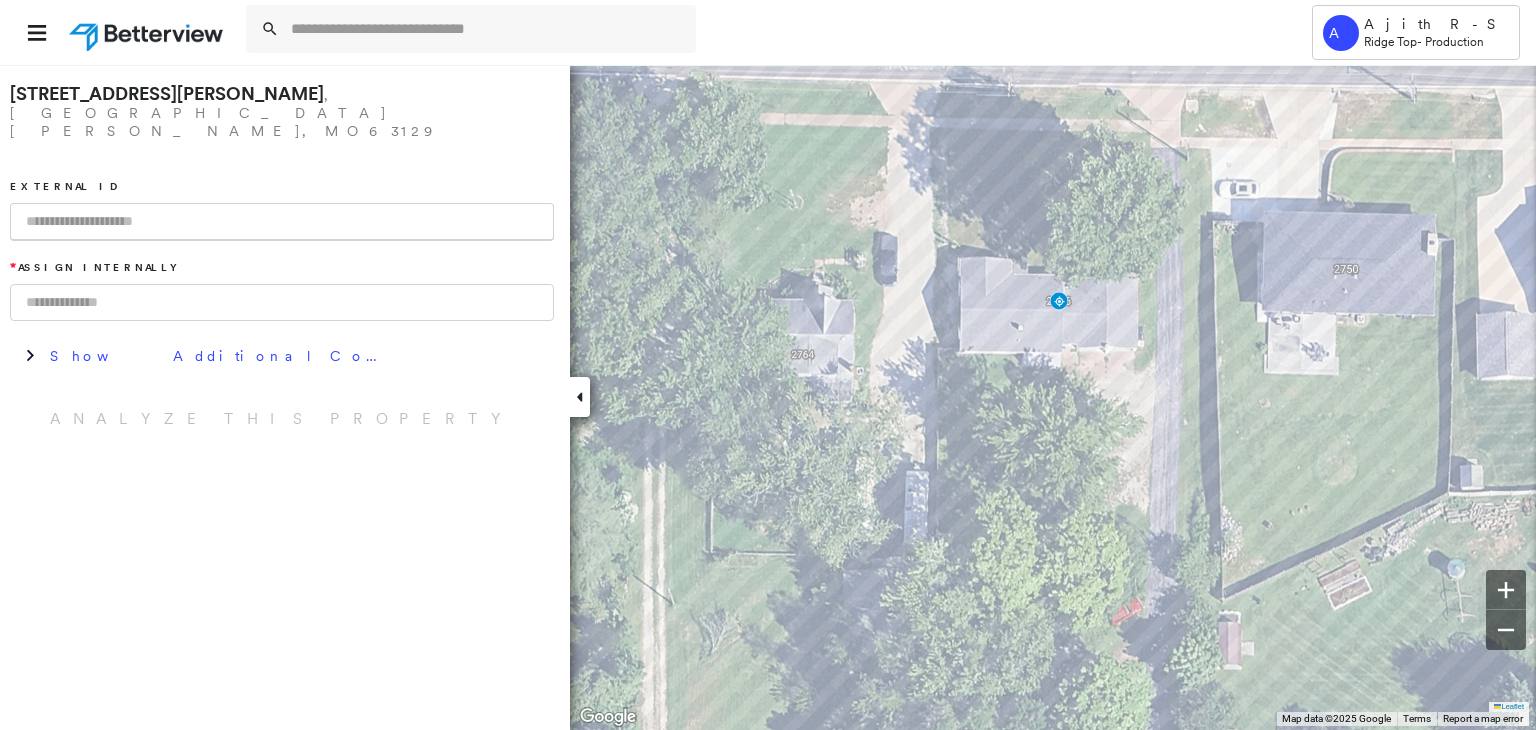 paste on "**********" 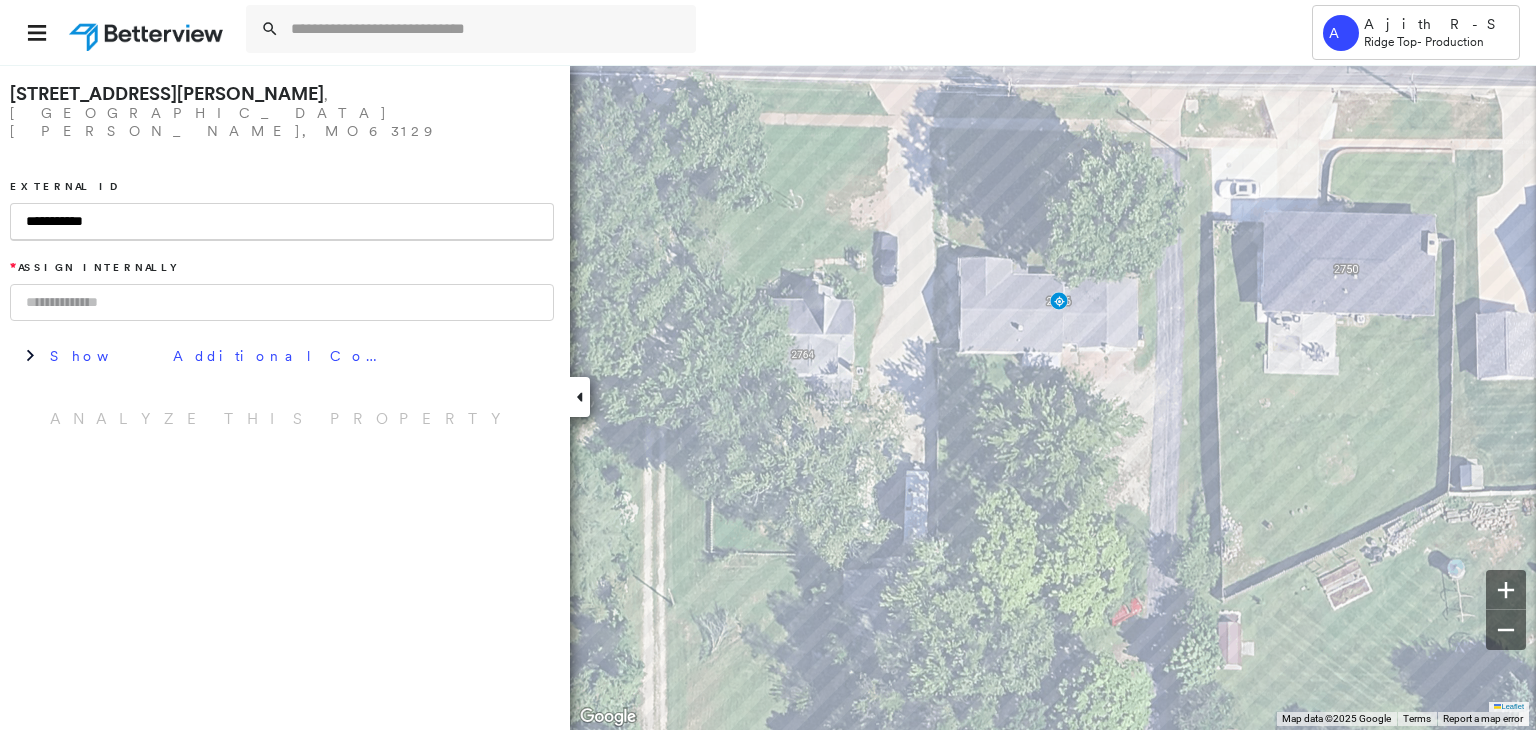 type on "**********" 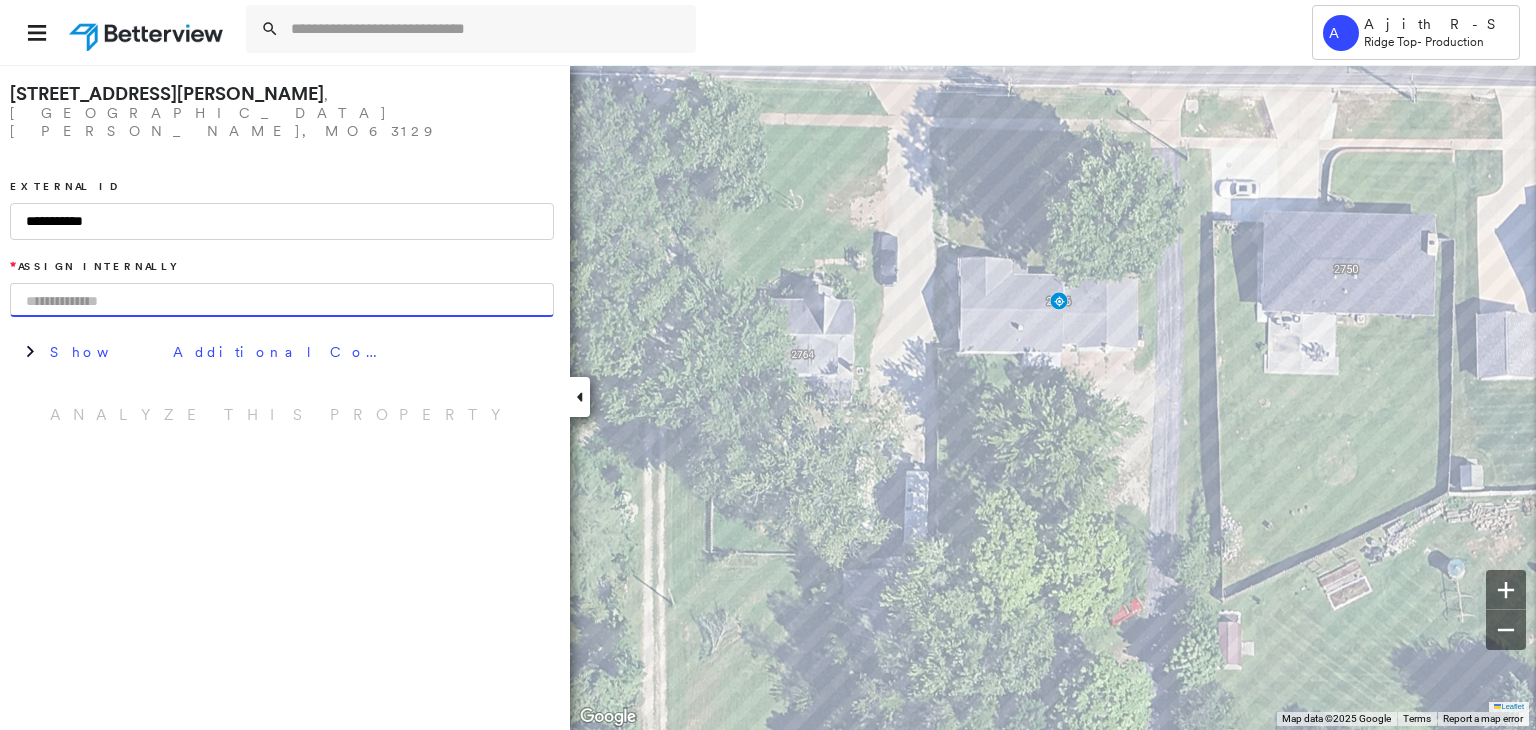 click at bounding box center (282, 300) 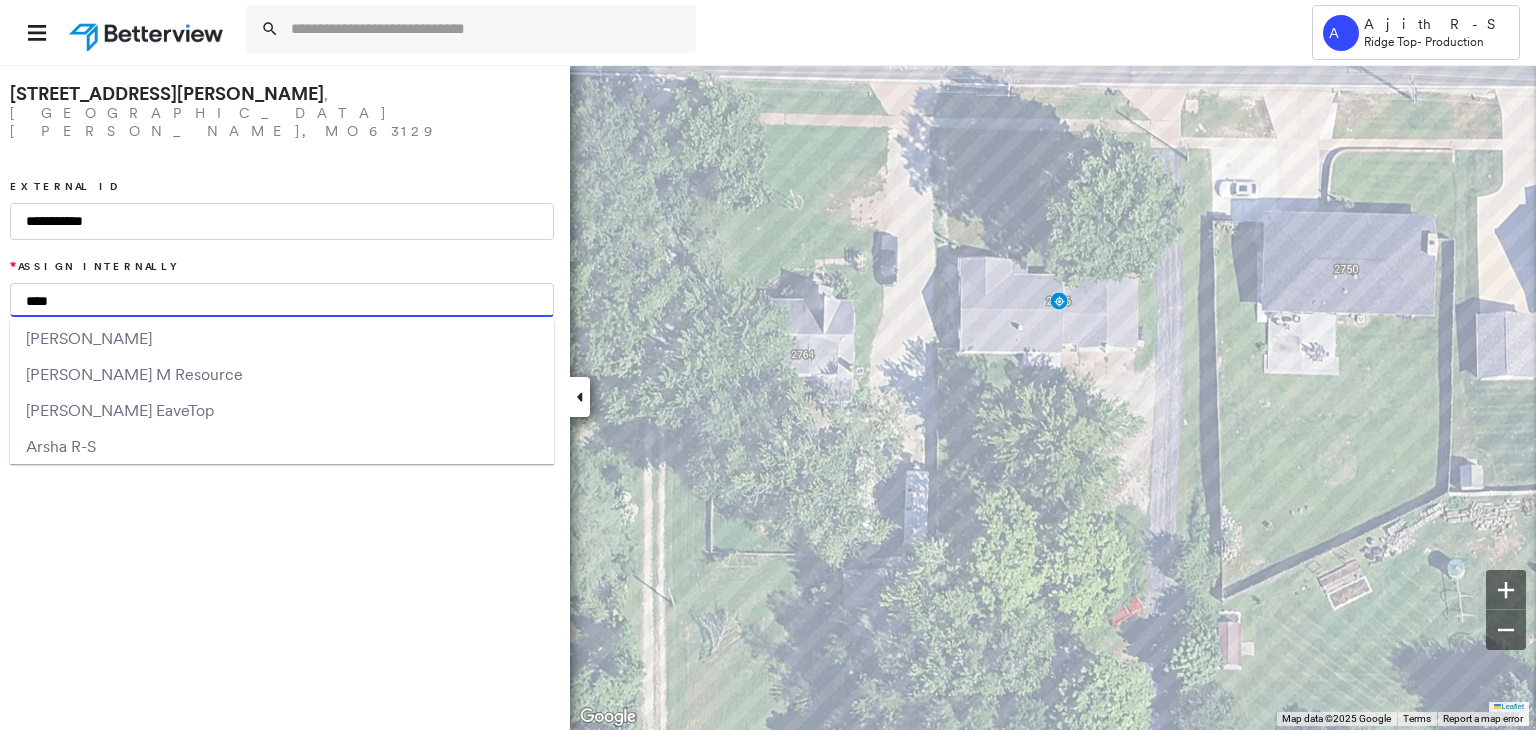 type on "****" 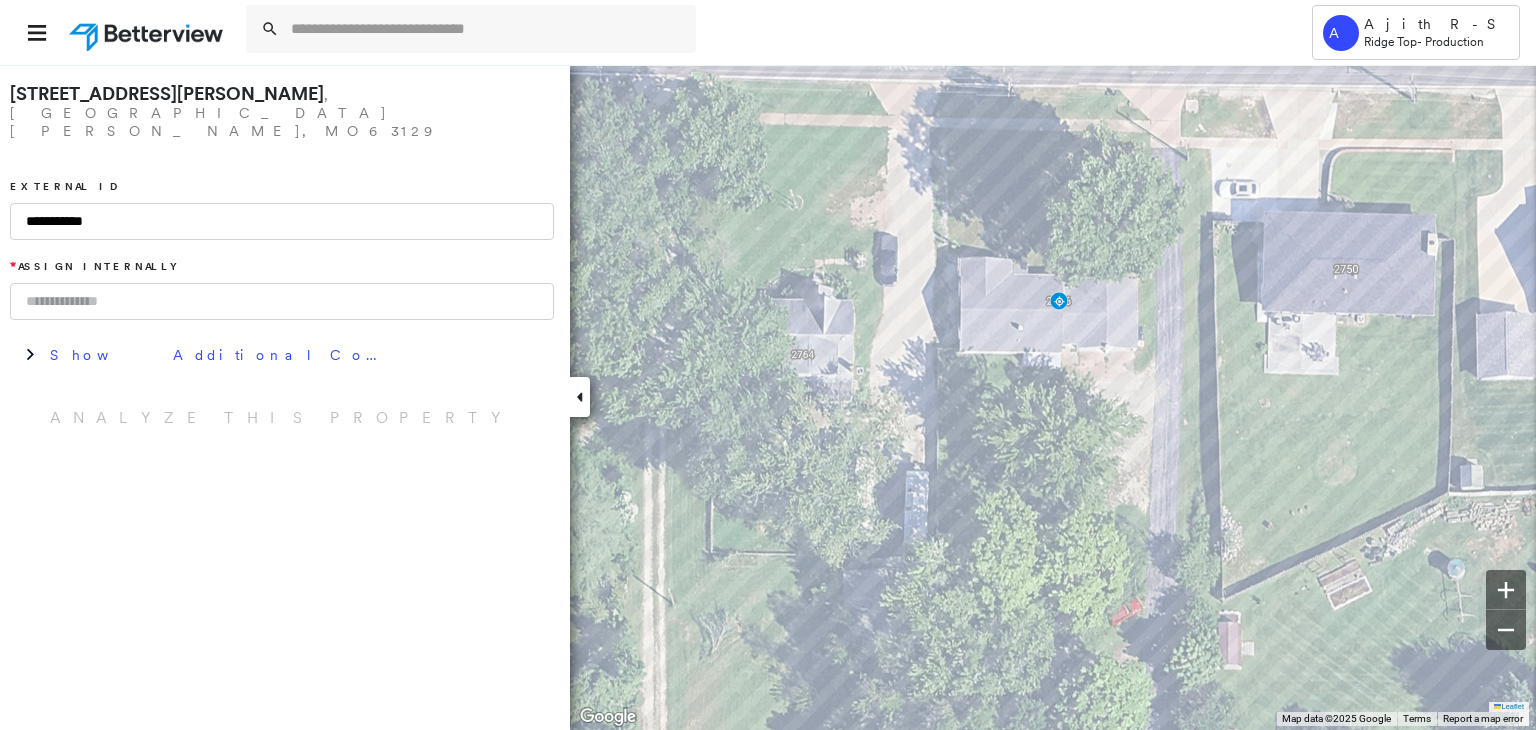 click on "**********" at bounding box center [285, 397] 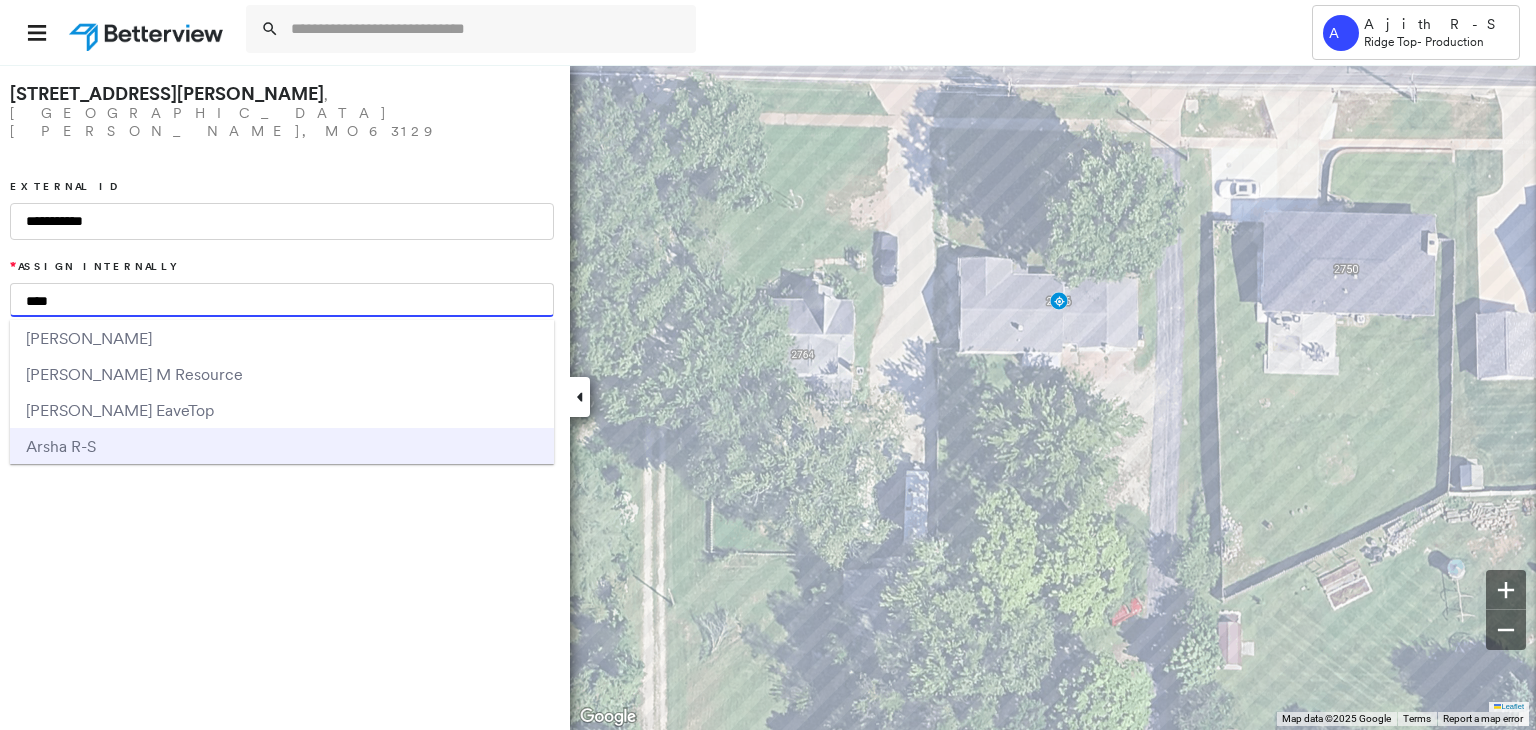 type on "****" 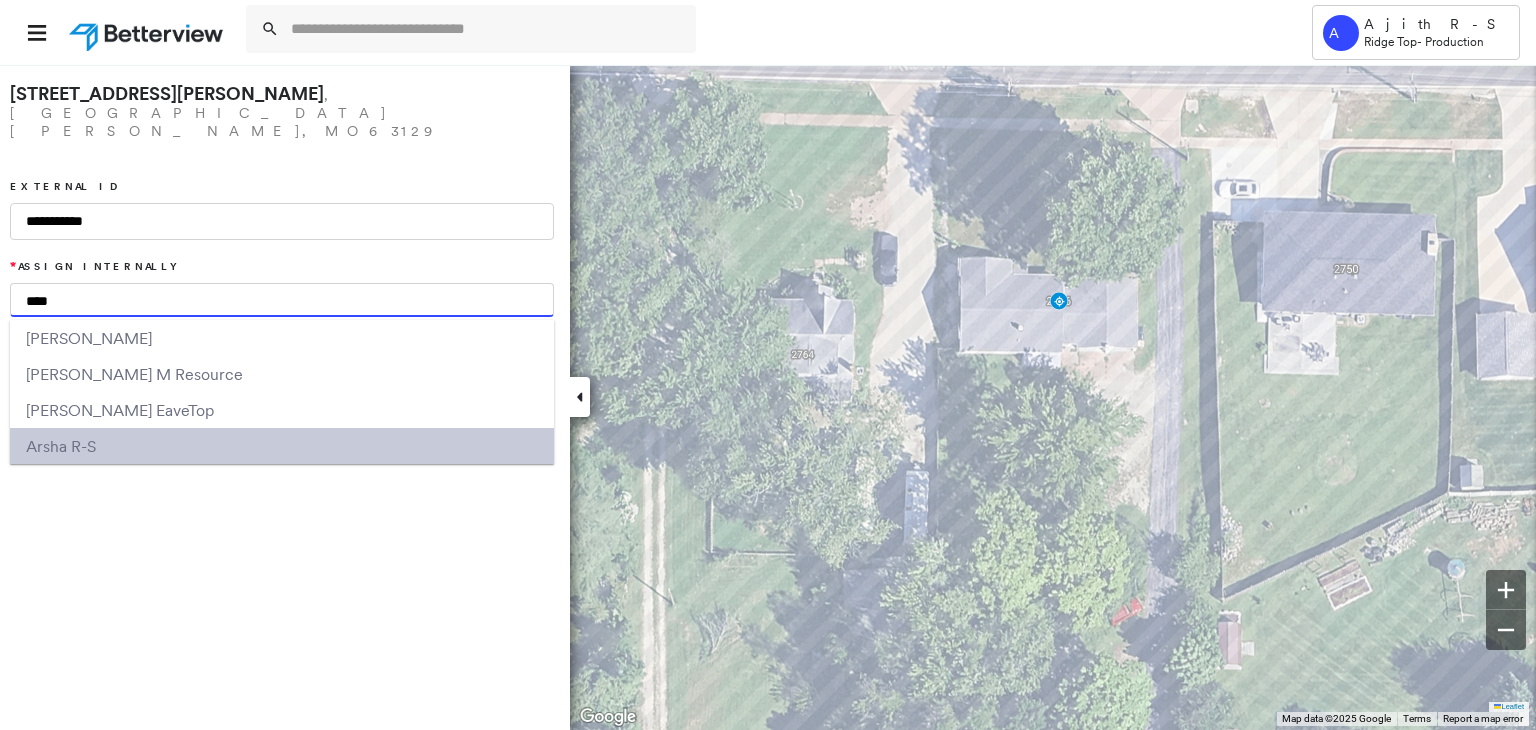 click on "Arsh a R-S" at bounding box center [282, 446] 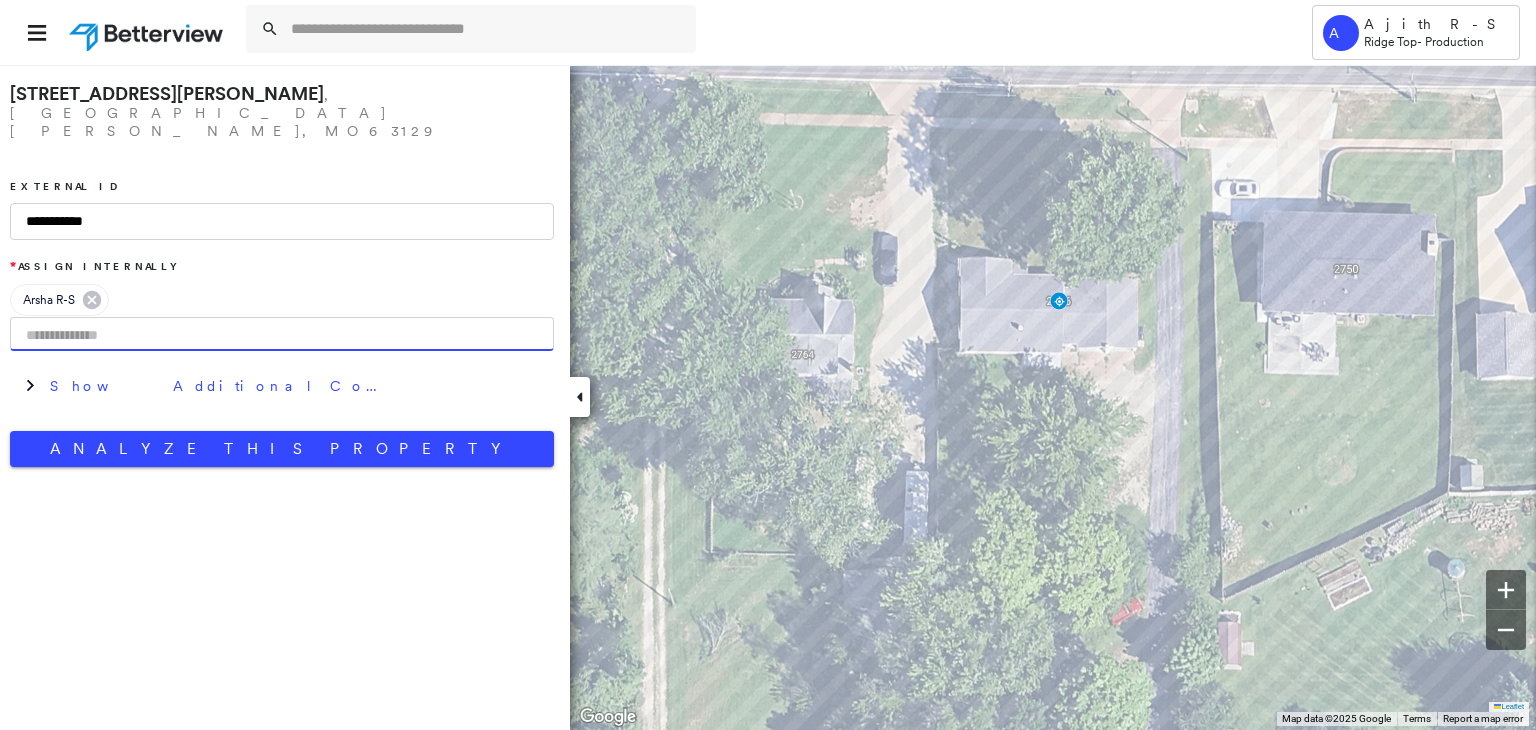 click on "**********" at bounding box center [282, 270] 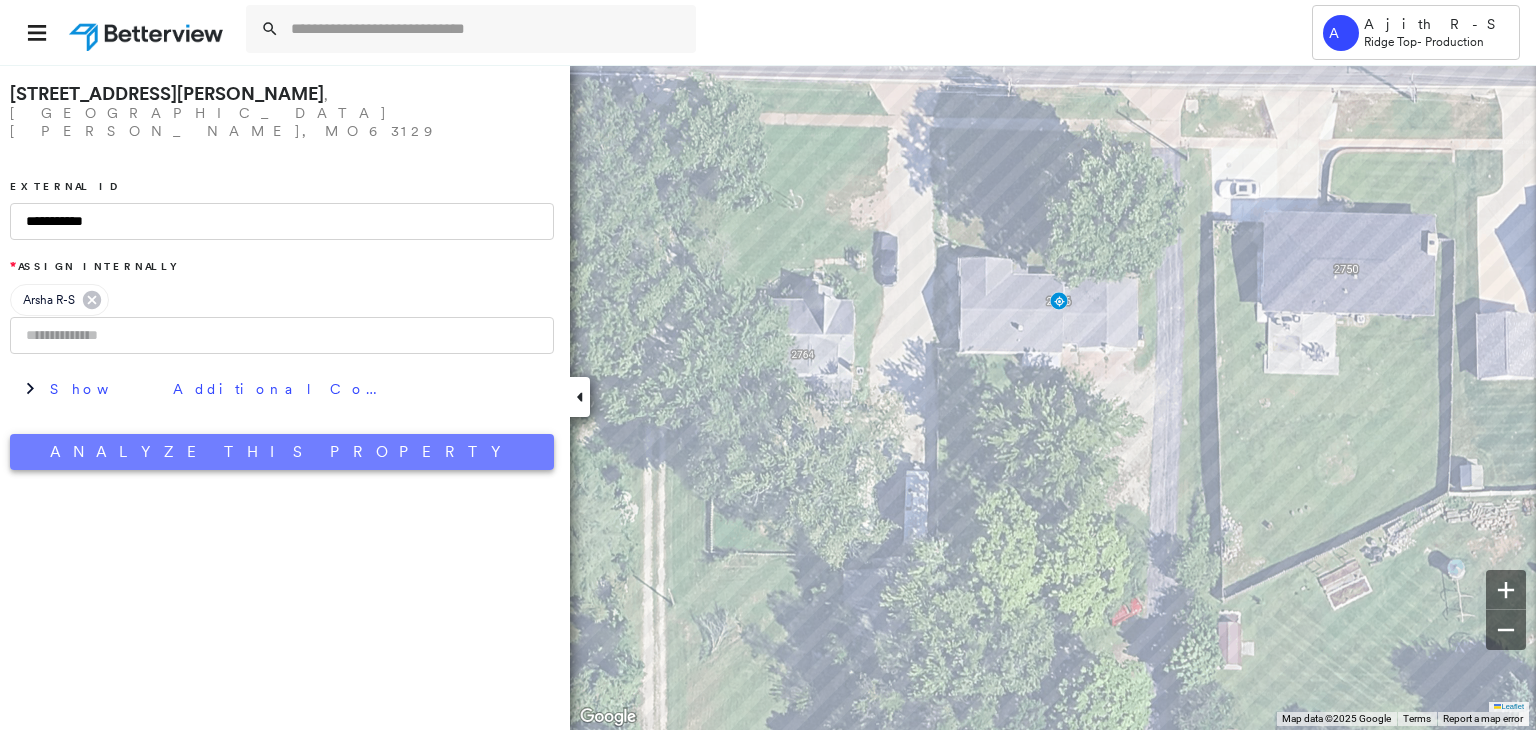click on "Analyze This Property" at bounding box center [282, 452] 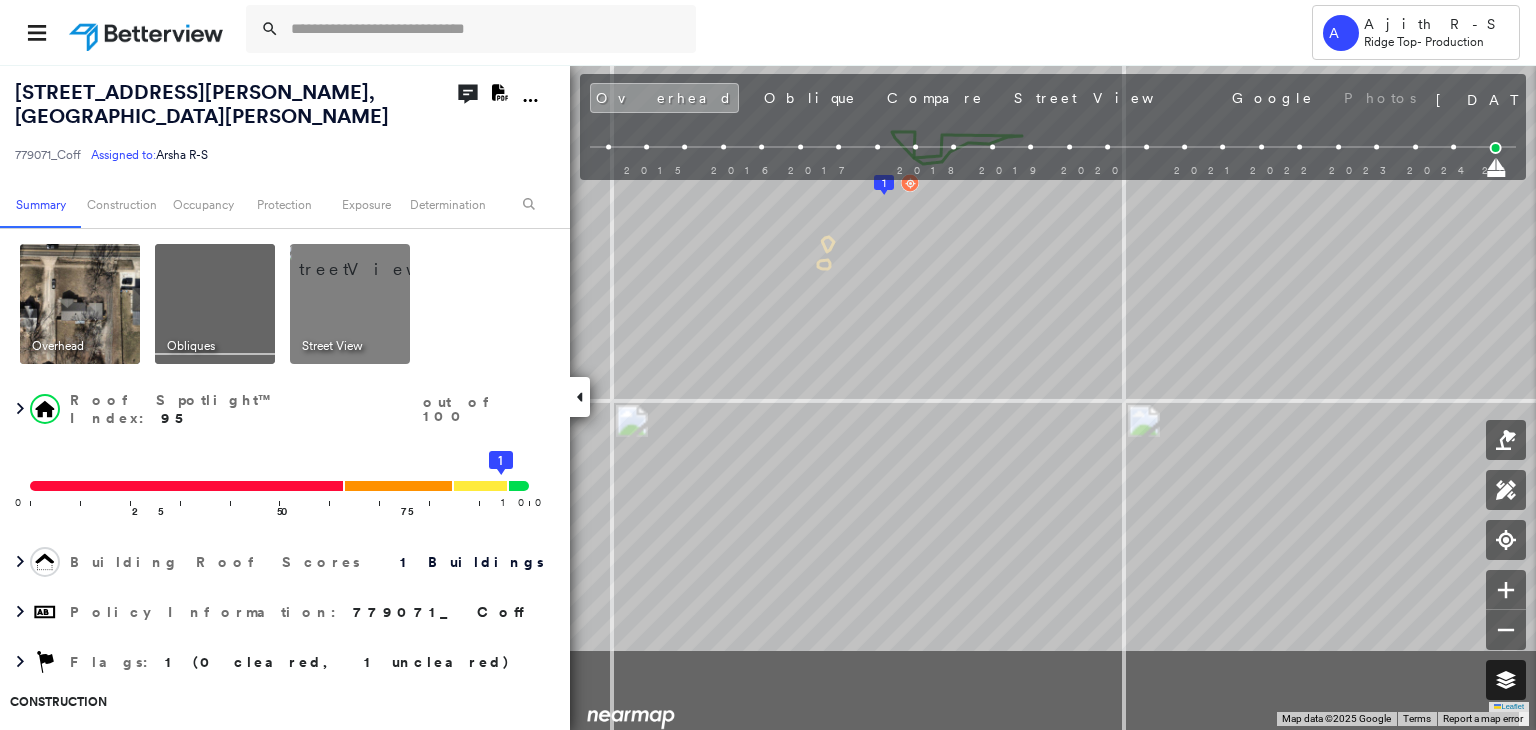 click 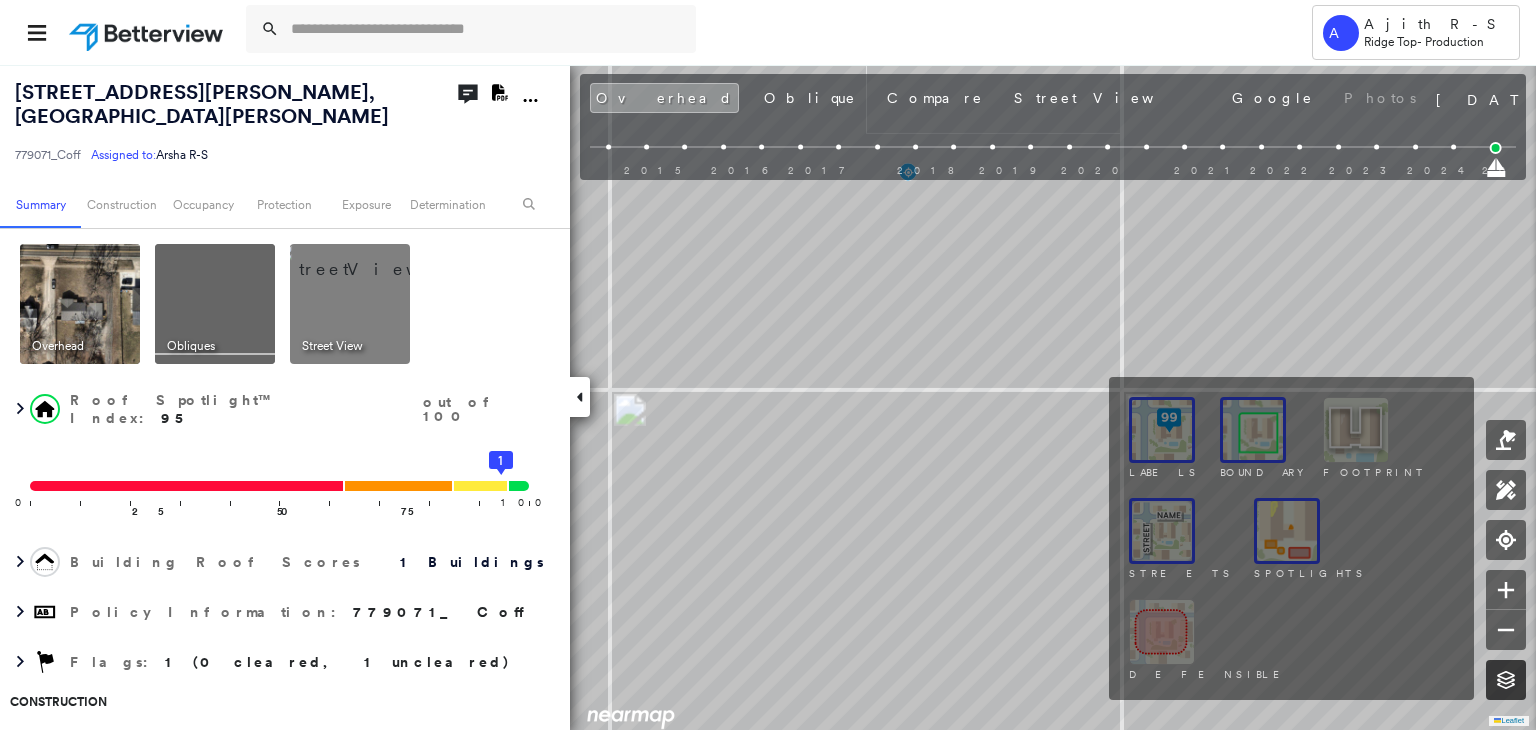 click 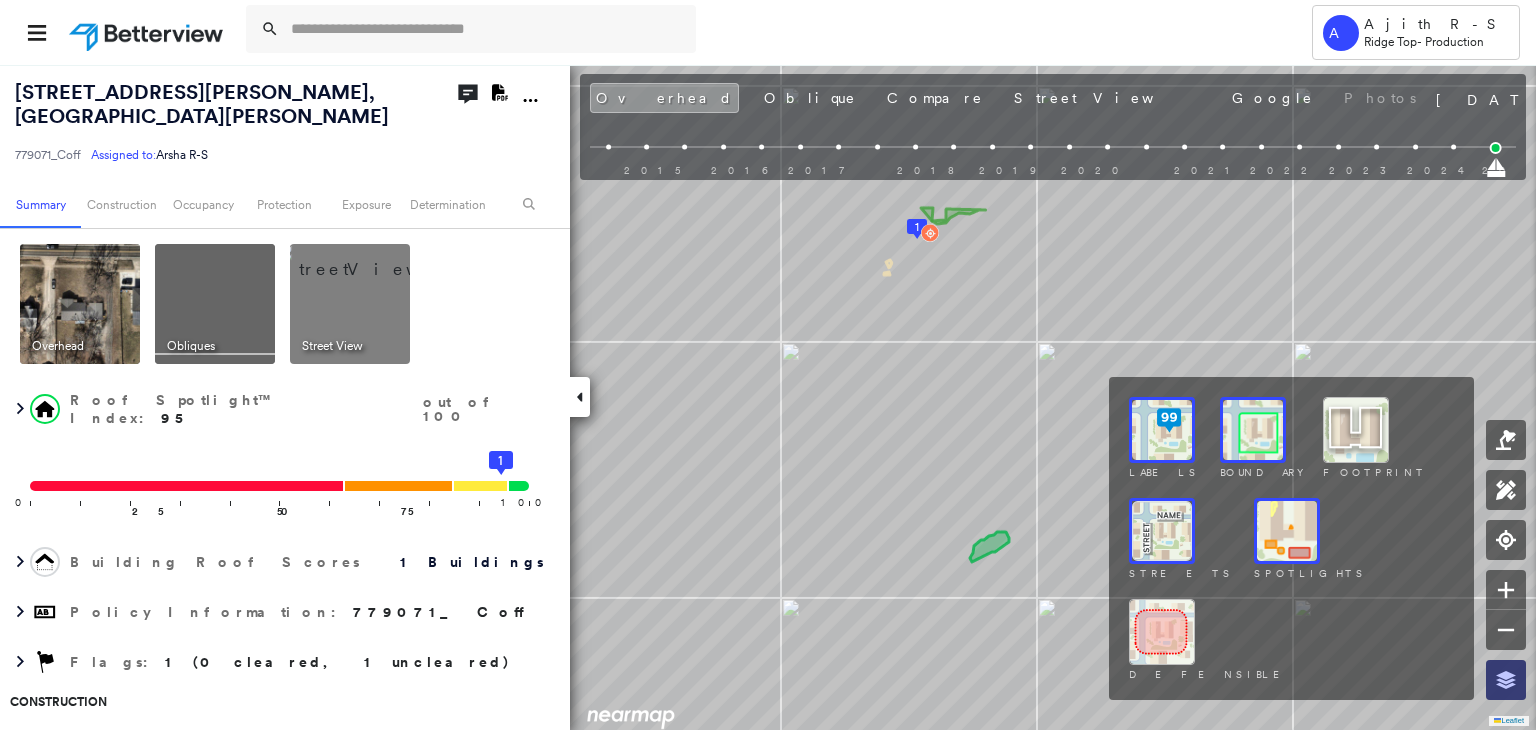 click 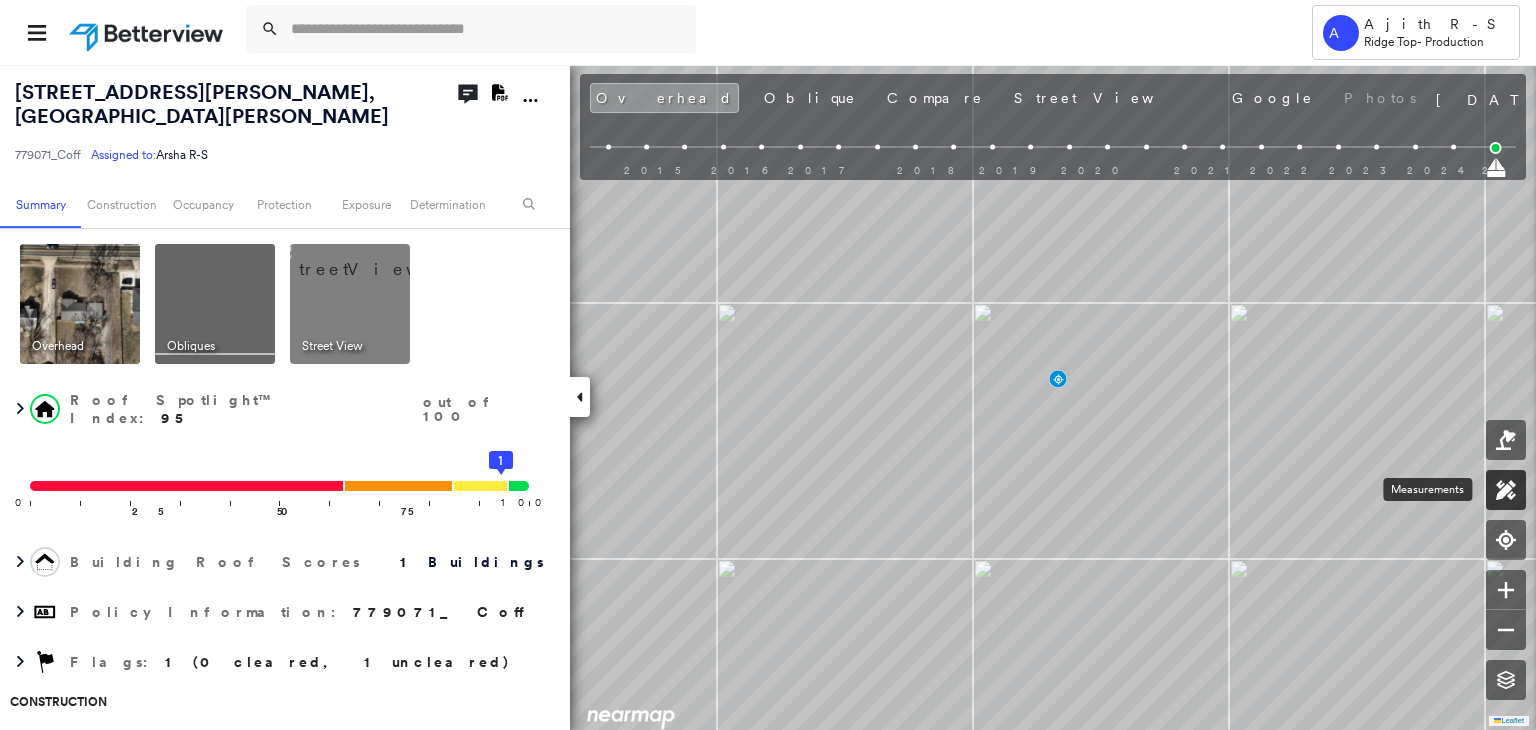 click 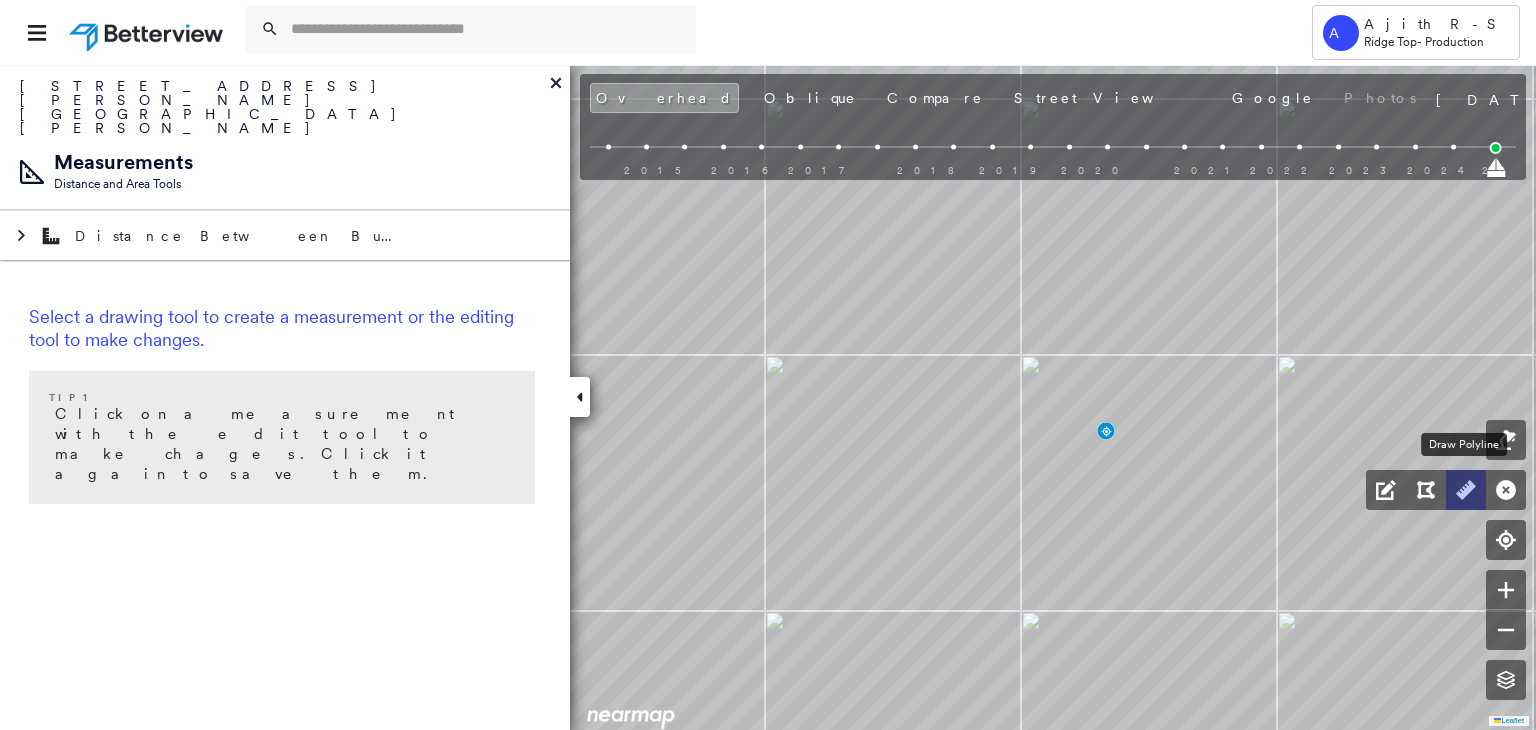 click at bounding box center (1466, 490) 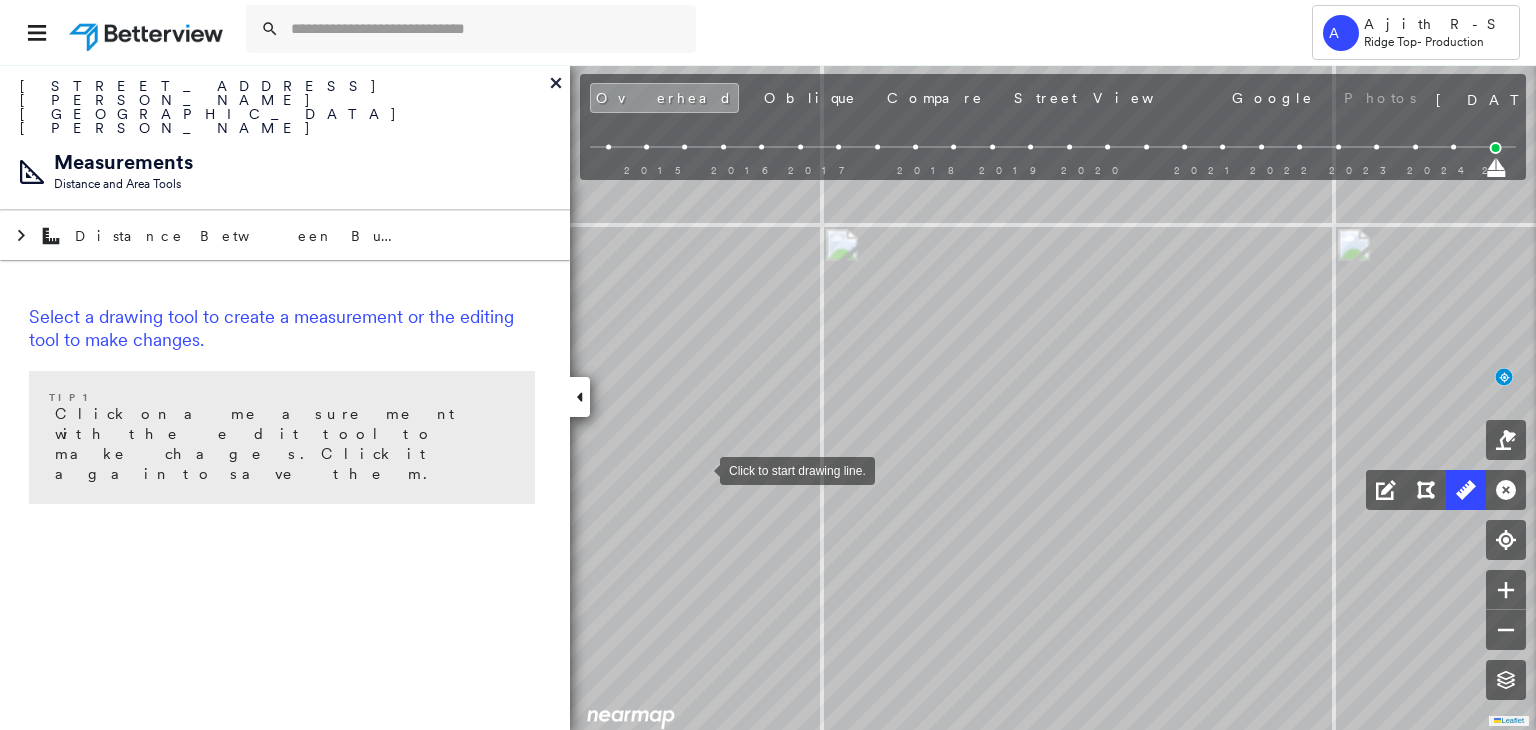 click at bounding box center [700, 469] 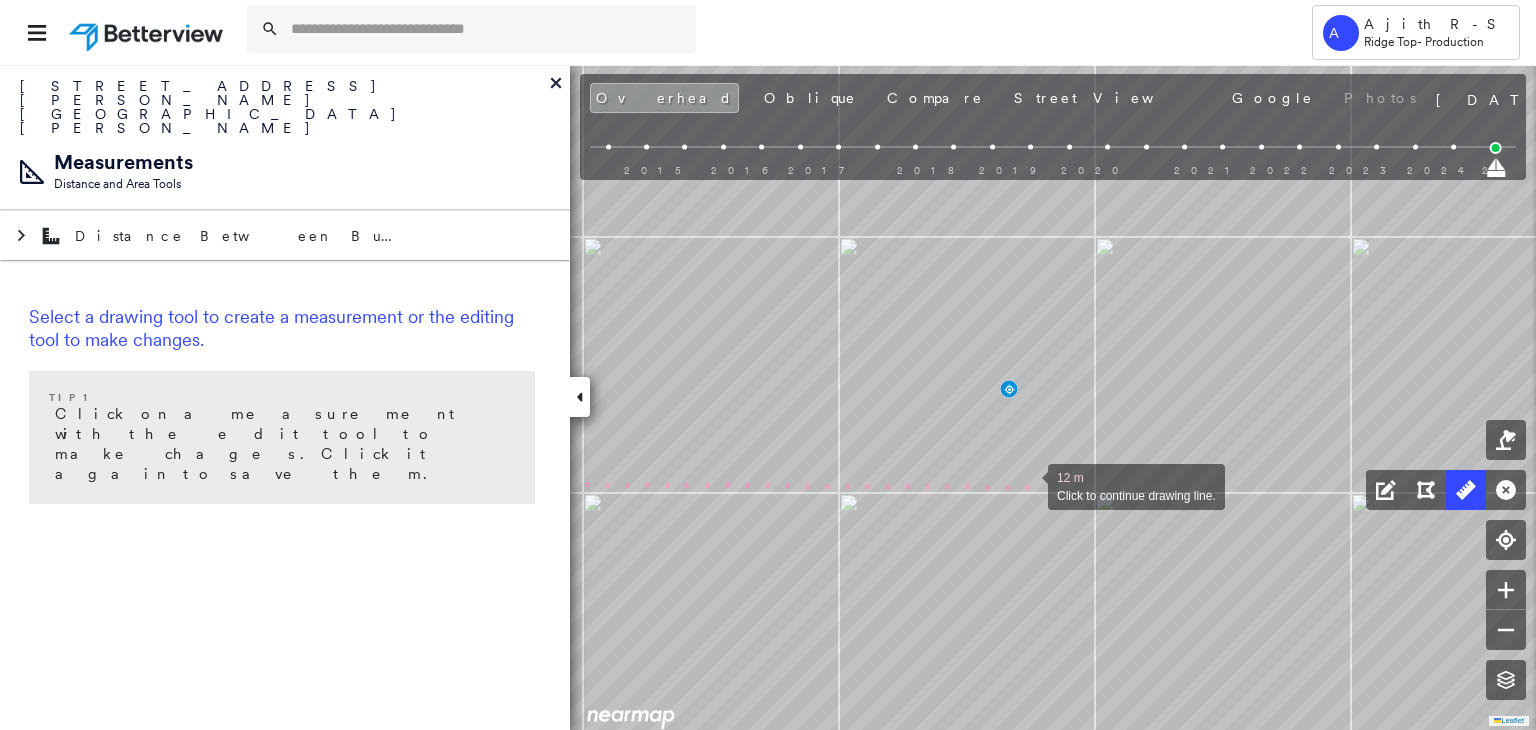 click at bounding box center (1028, 485) 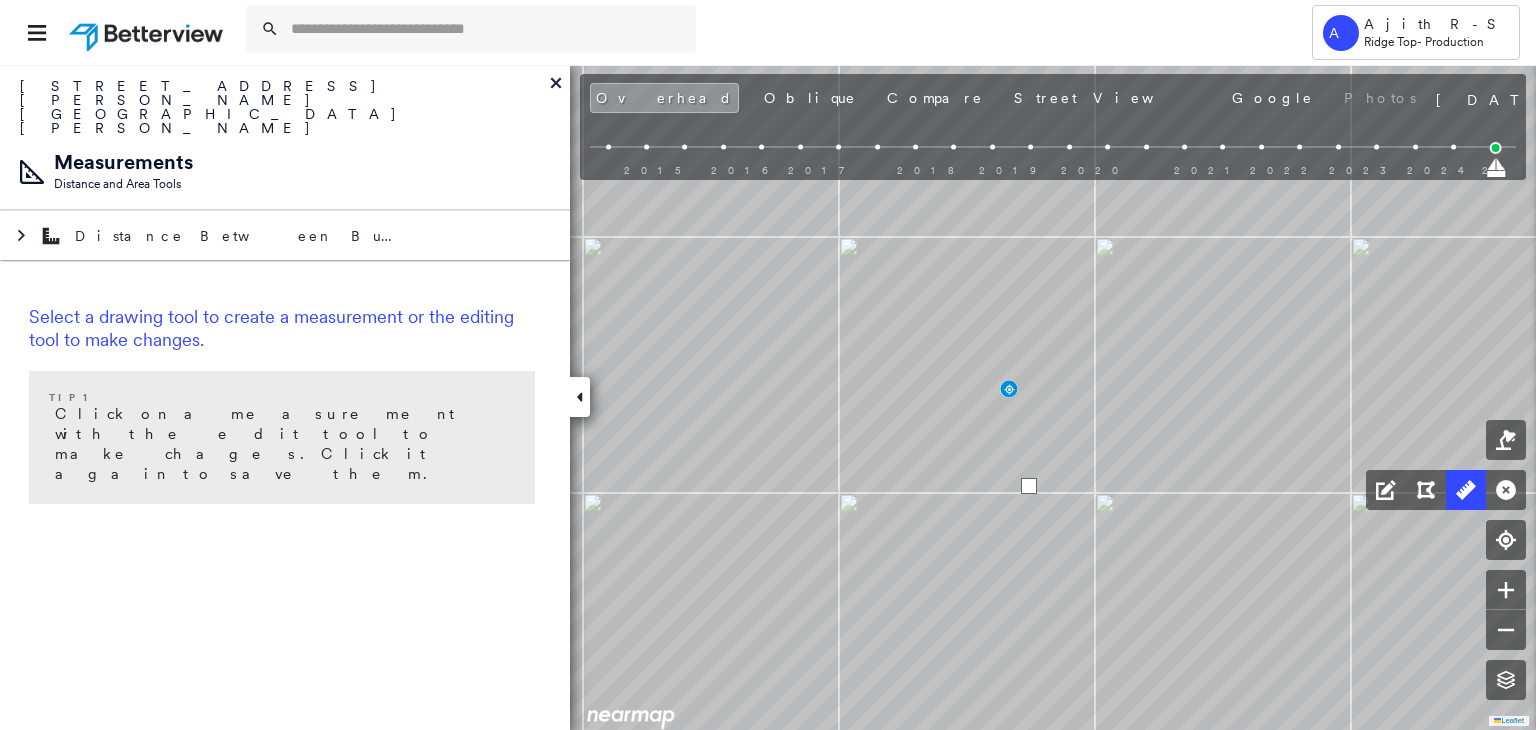 click at bounding box center [1029, 486] 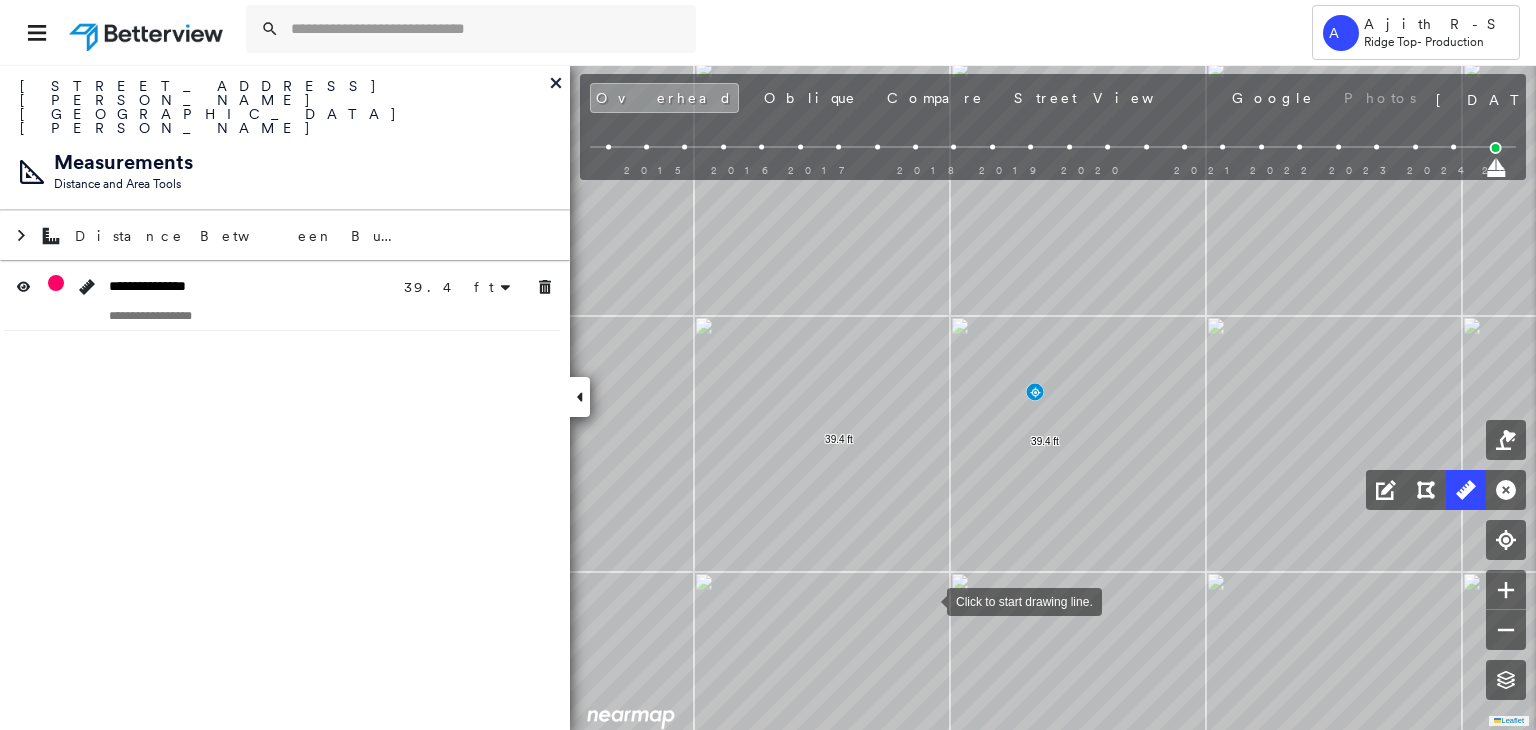 click at bounding box center (927, 600) 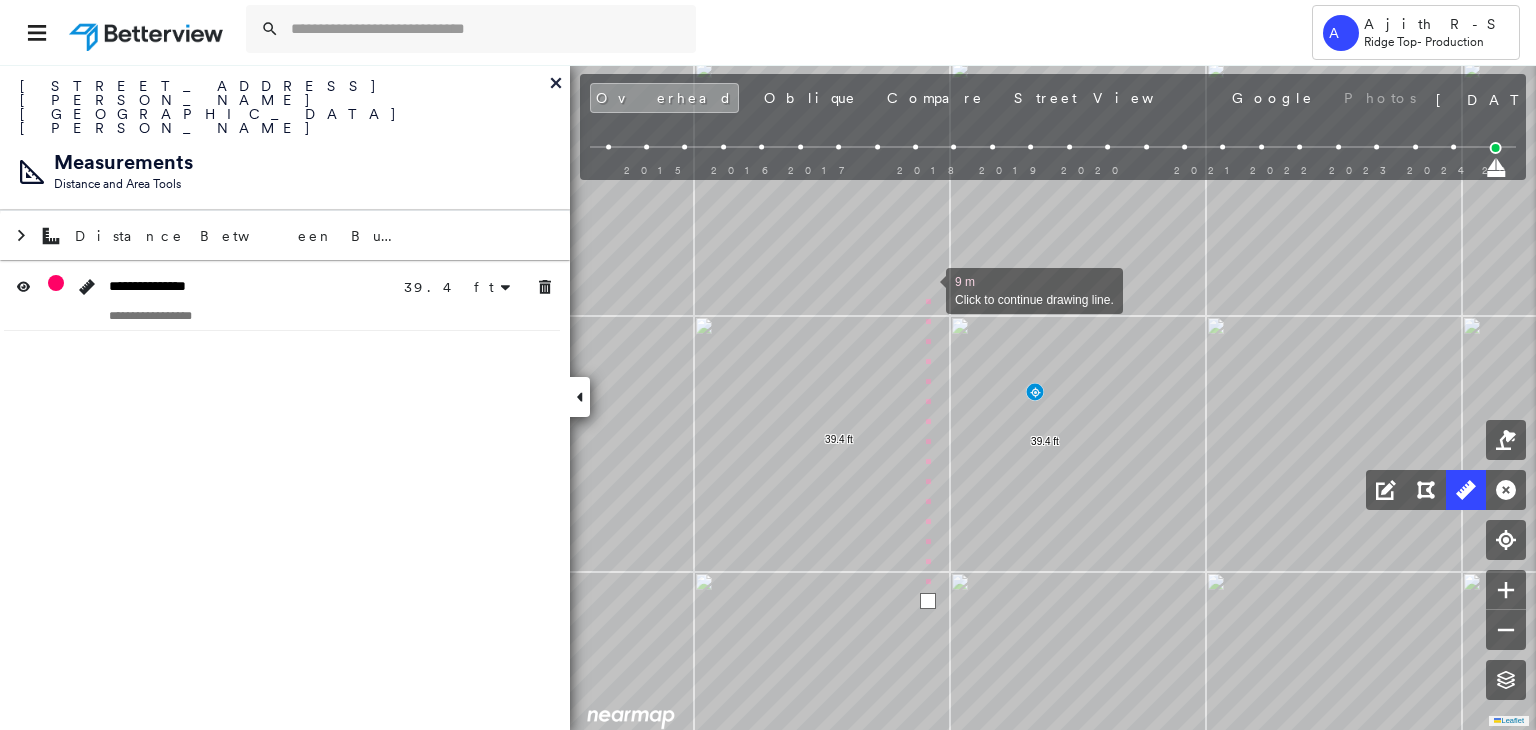 click at bounding box center [926, 289] 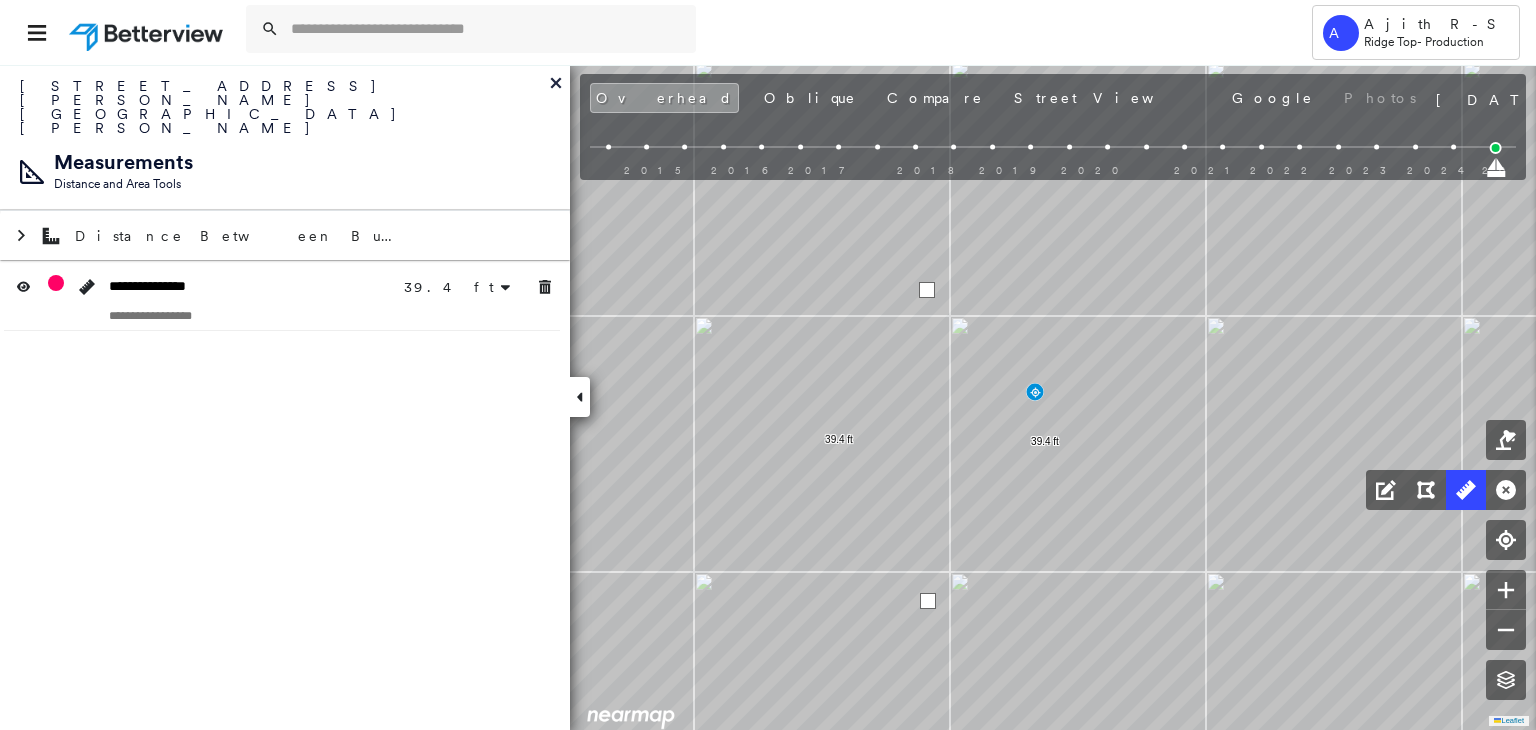click at bounding box center (927, 290) 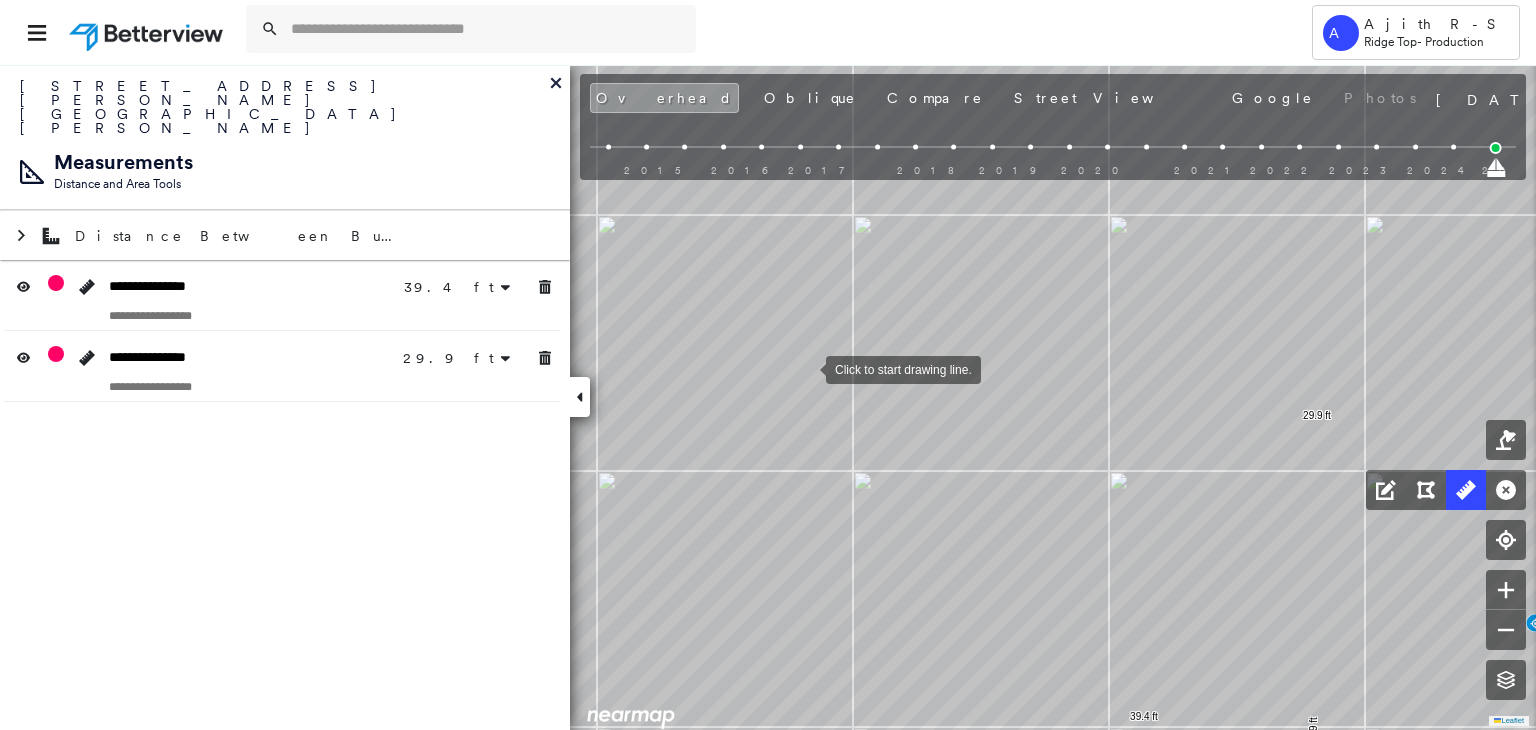 drag, startPoint x: 666, startPoint y: 335, endPoint x: 798, endPoint y: 365, distance: 135.36617 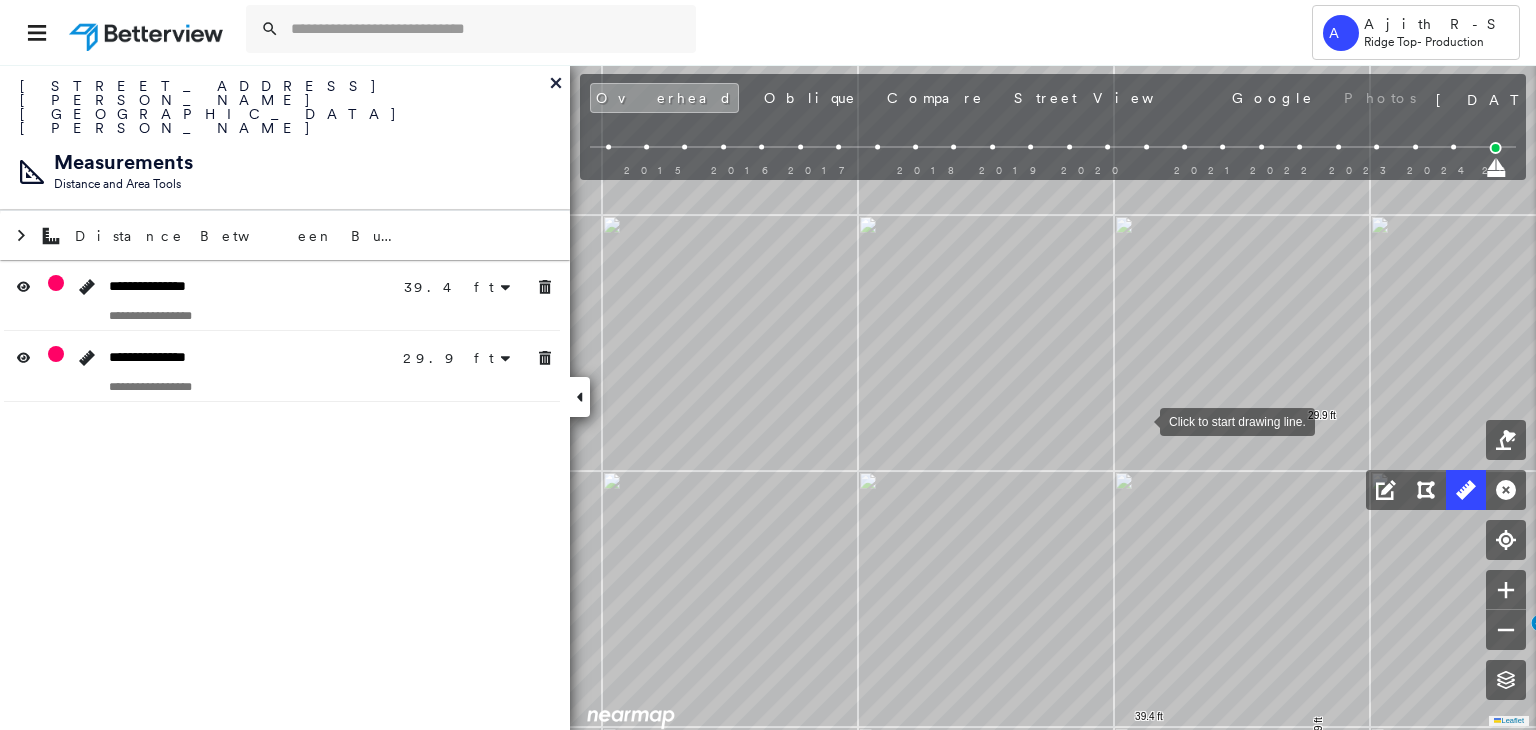 click at bounding box center (1140, 420) 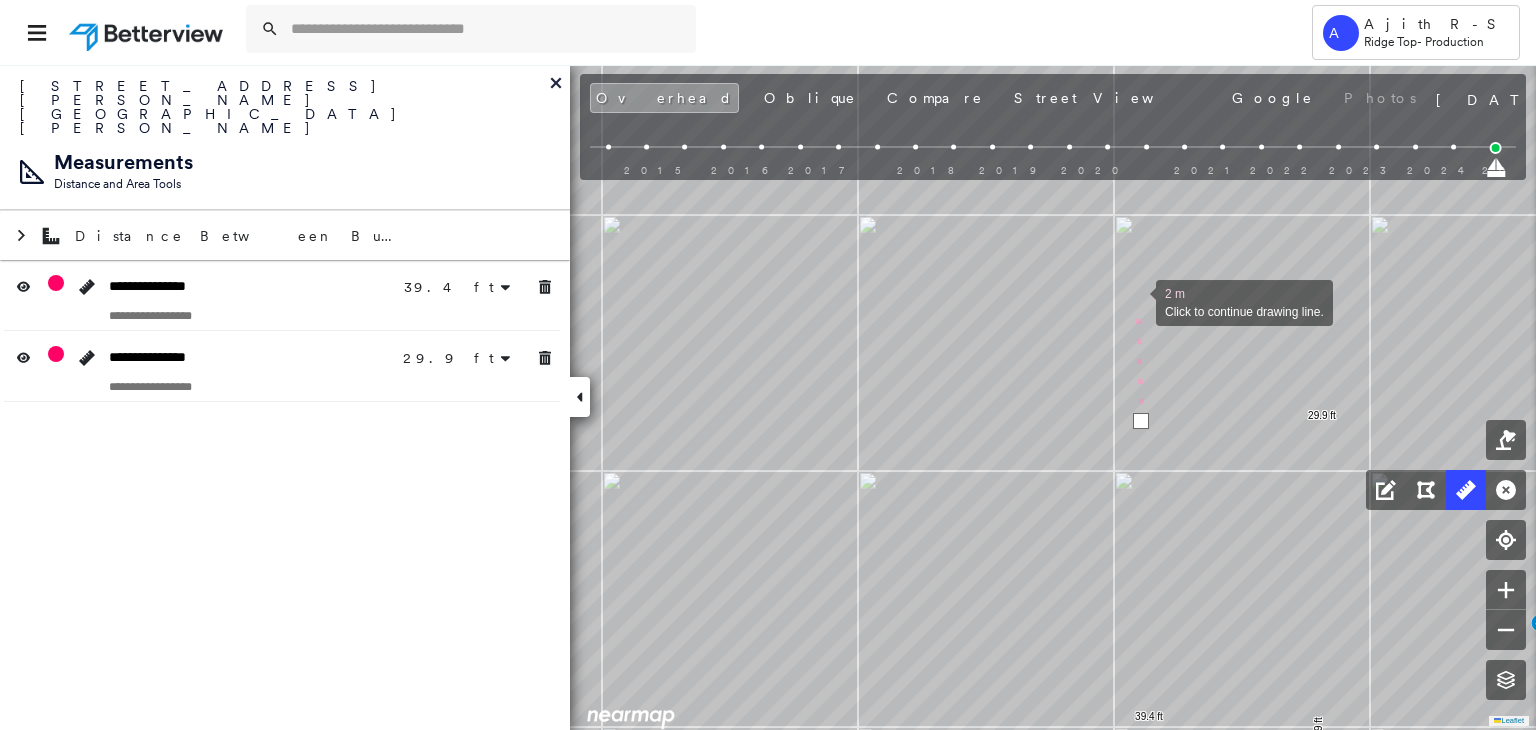 click at bounding box center [1136, 301] 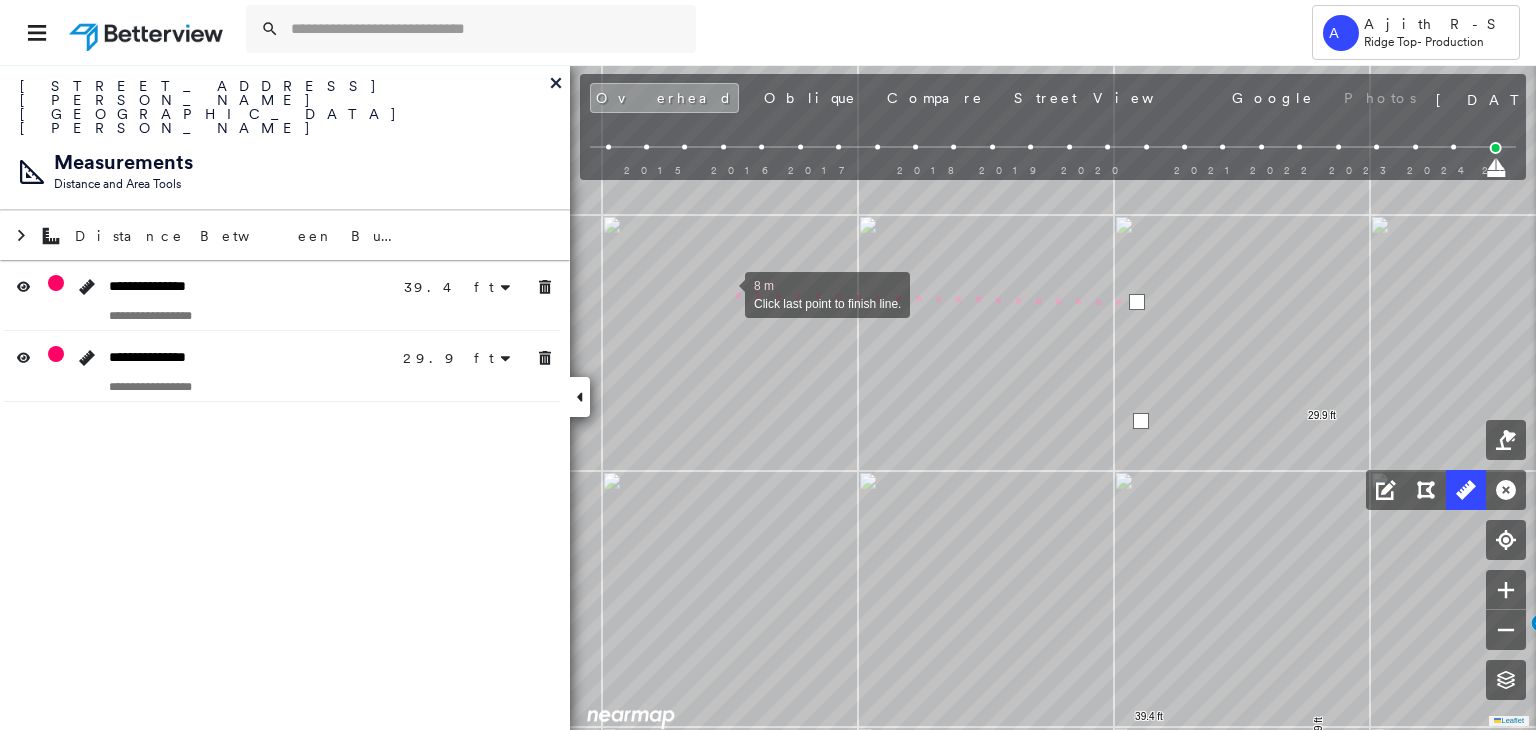 click at bounding box center [725, 293] 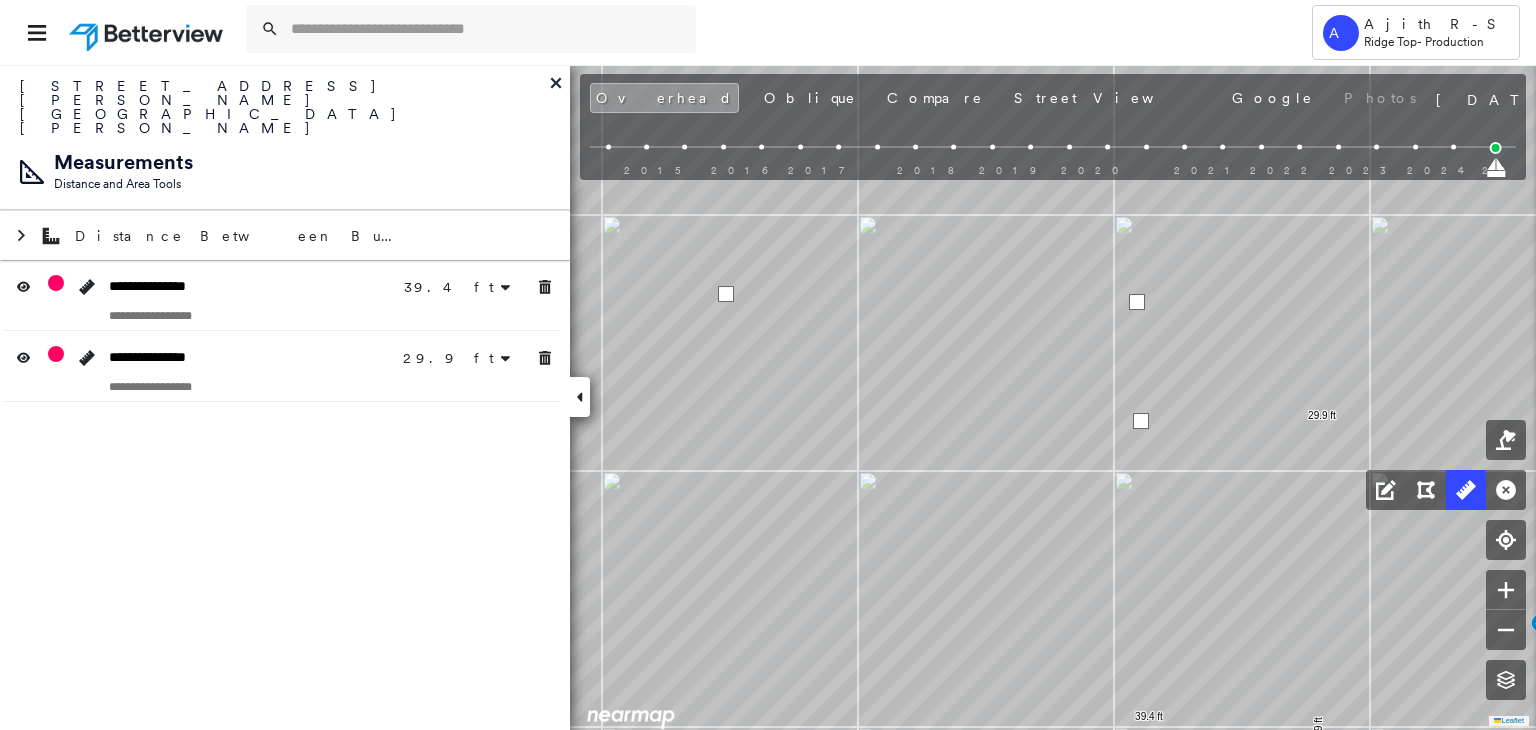 click at bounding box center [726, 294] 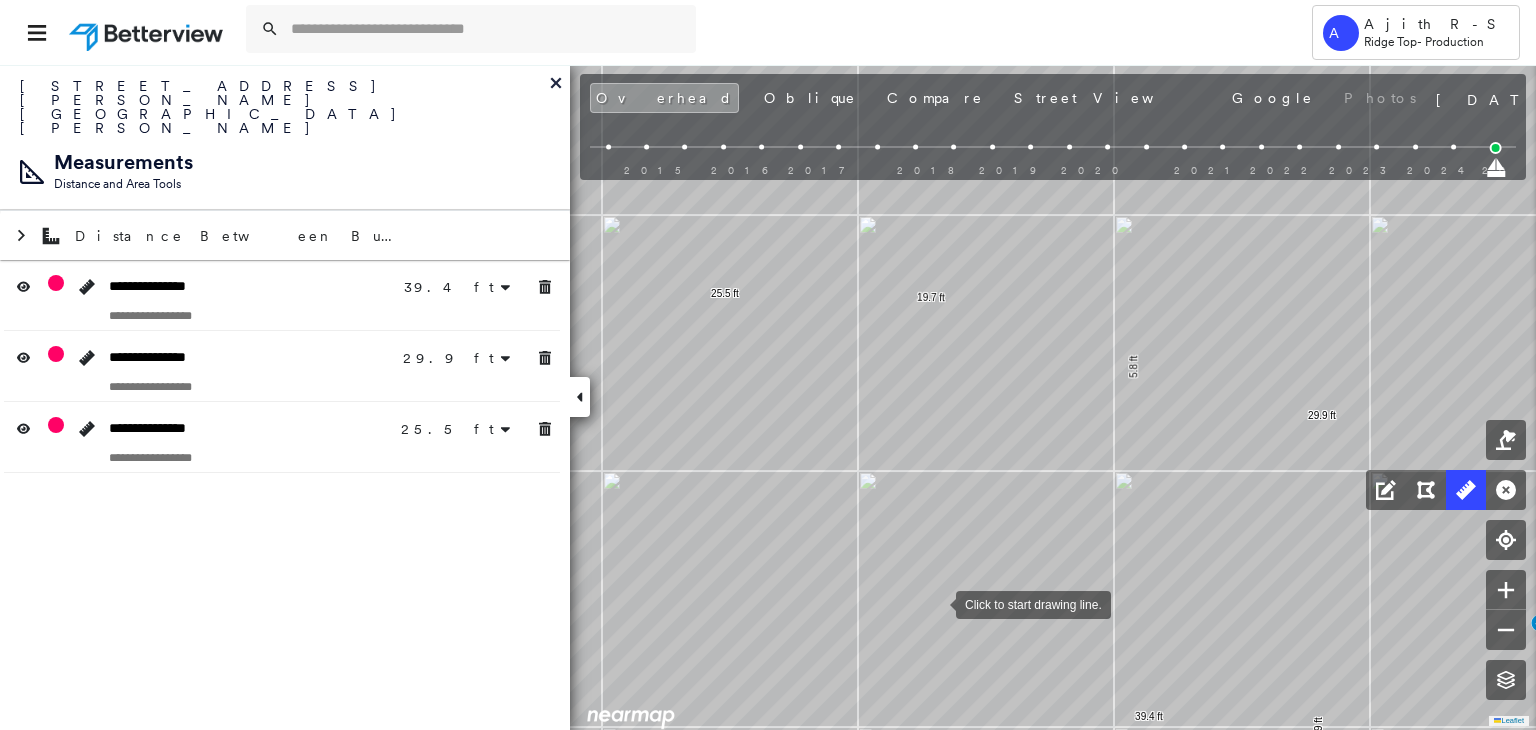 click at bounding box center [936, 603] 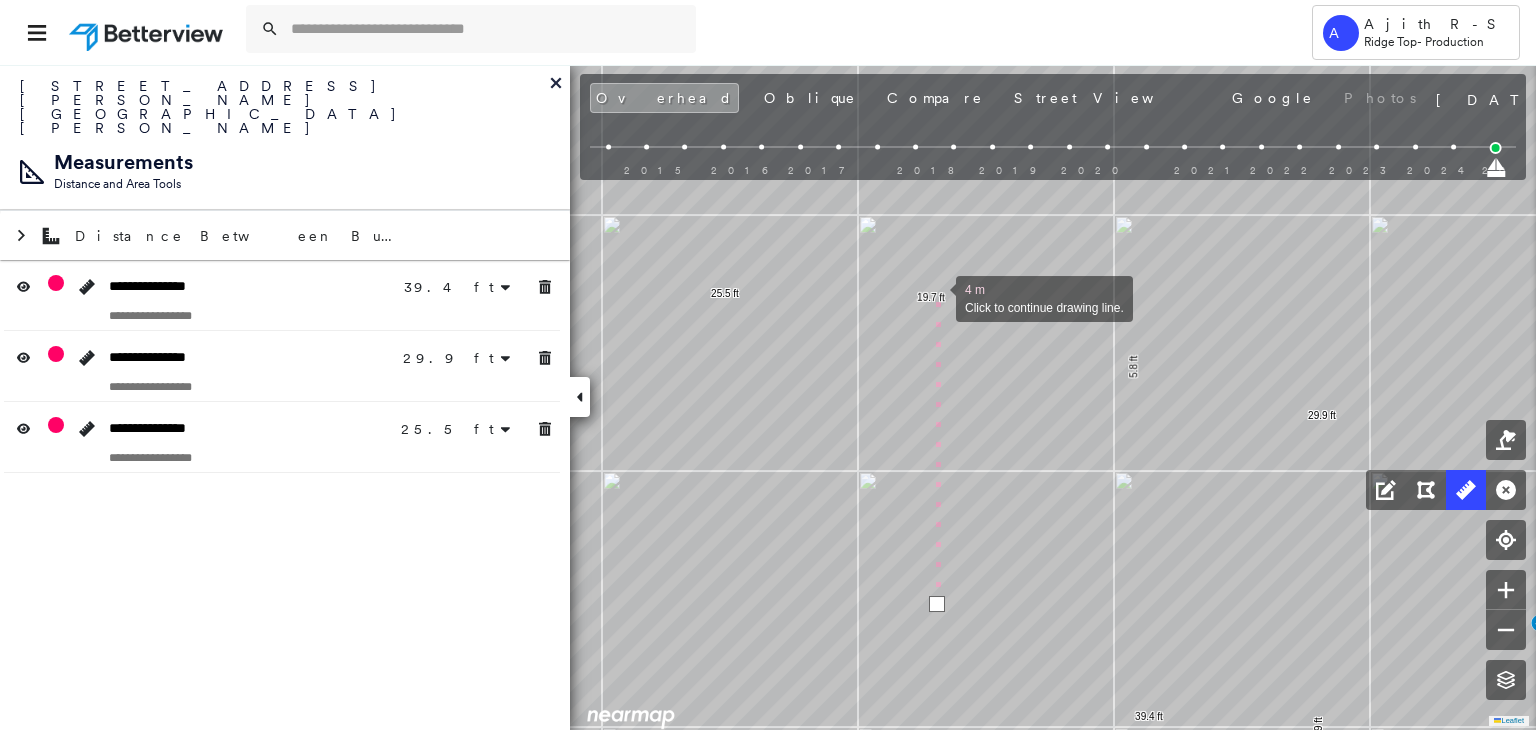 click at bounding box center [936, 297] 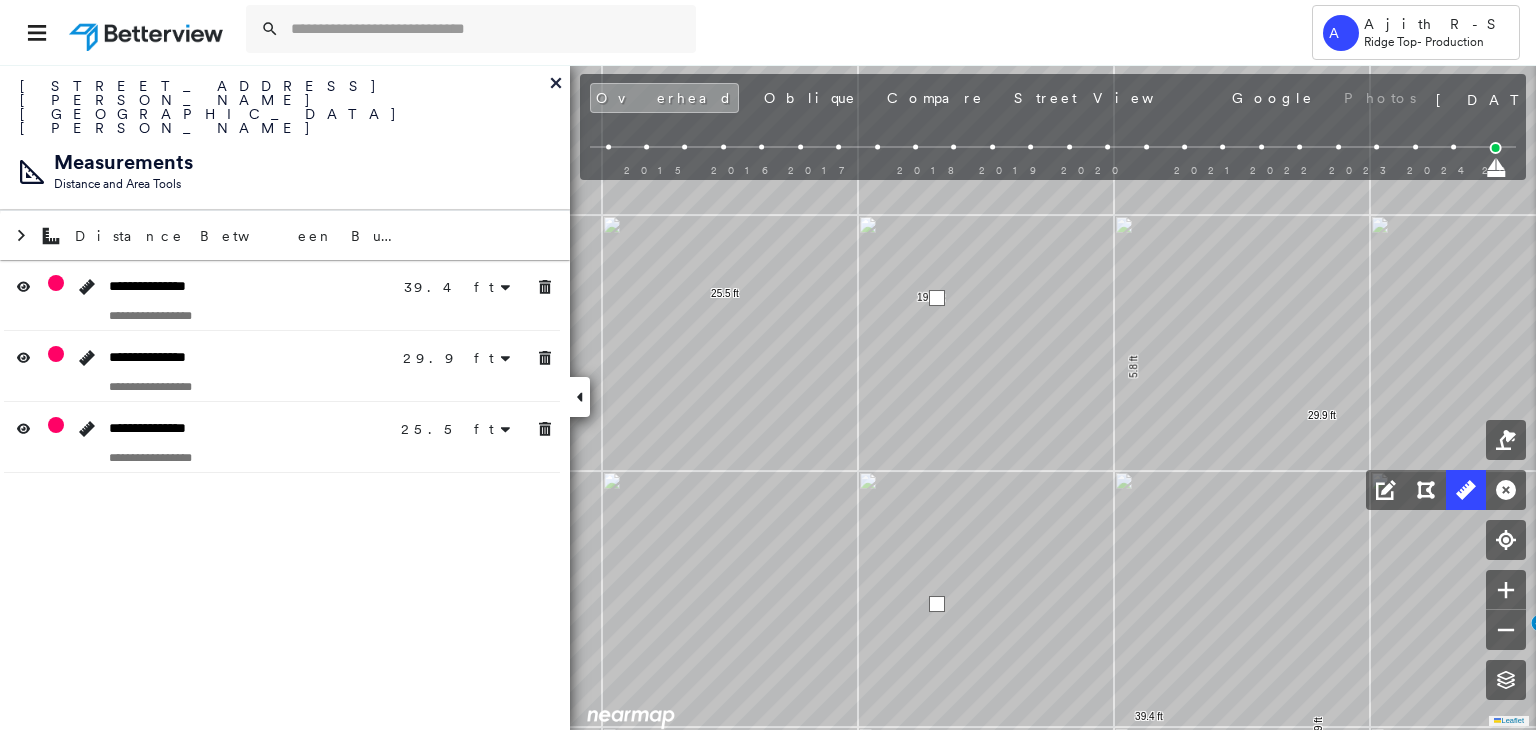 click at bounding box center [937, 298] 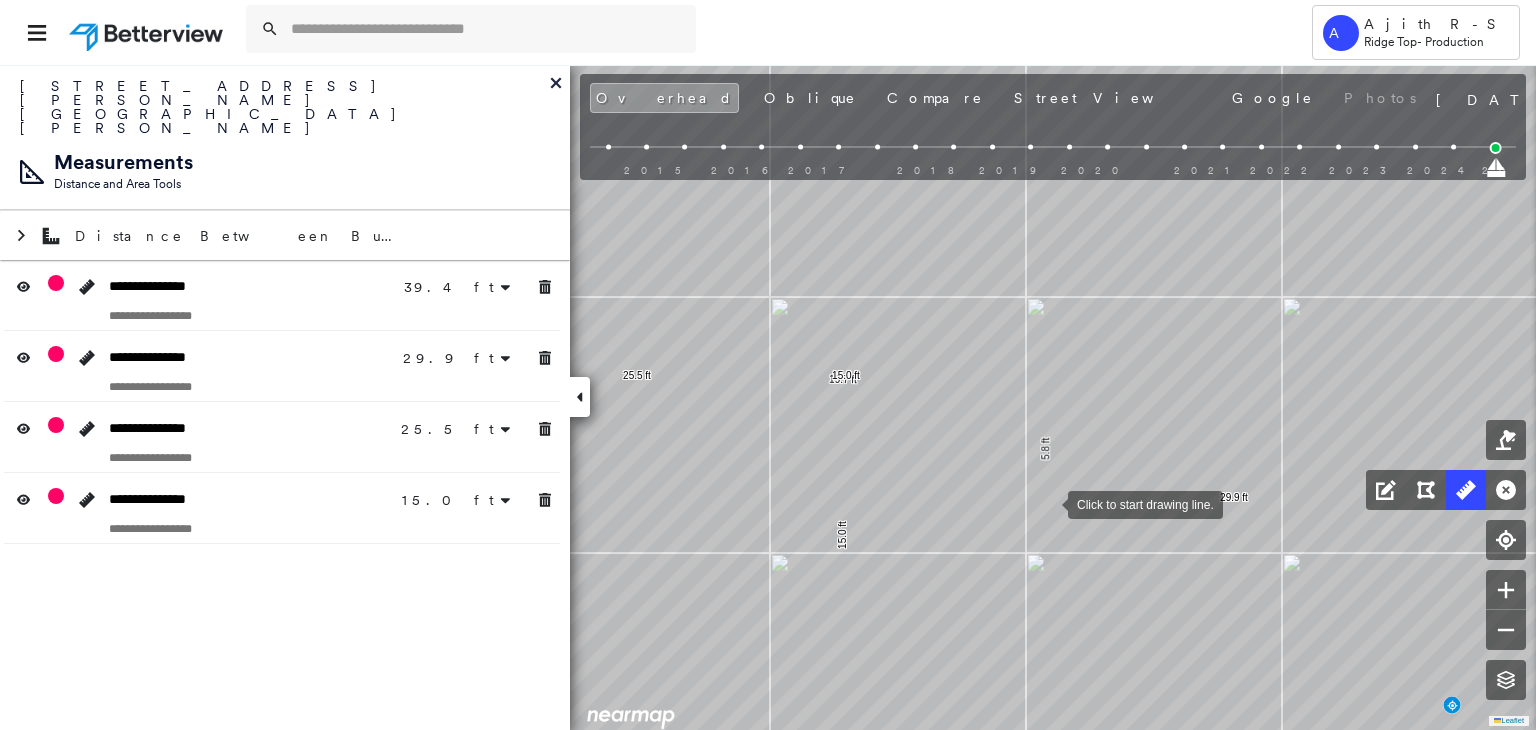 click at bounding box center (1048, 503) 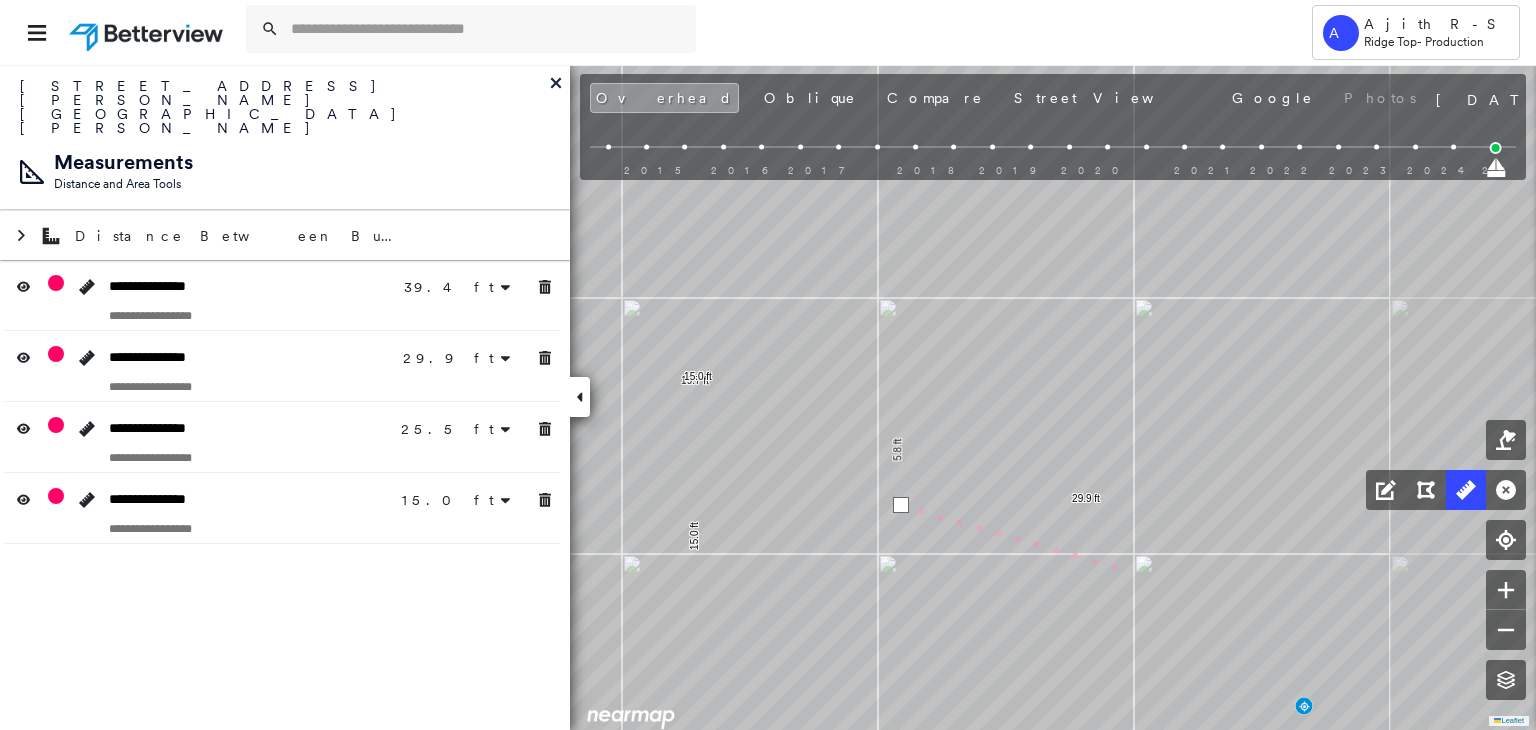 click on "39.4 ft 39.4 ft 29.9 ft 29.9 ft 5.8 ft 19.7 ft 25.5 ft 15.0 ft 15.0 ft 3 m Click to continue drawing line." at bounding box center [-258, 453] 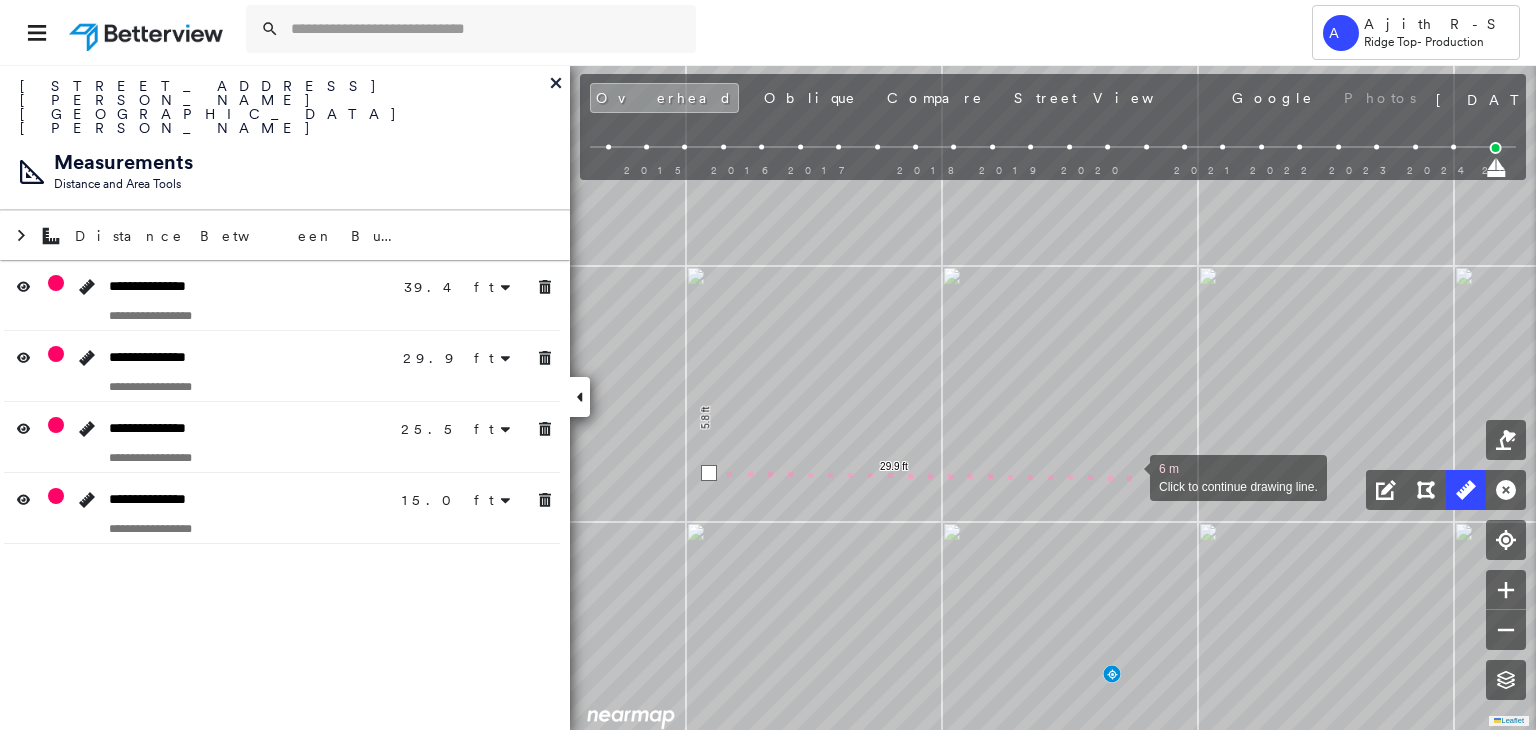 click at bounding box center [1130, 476] 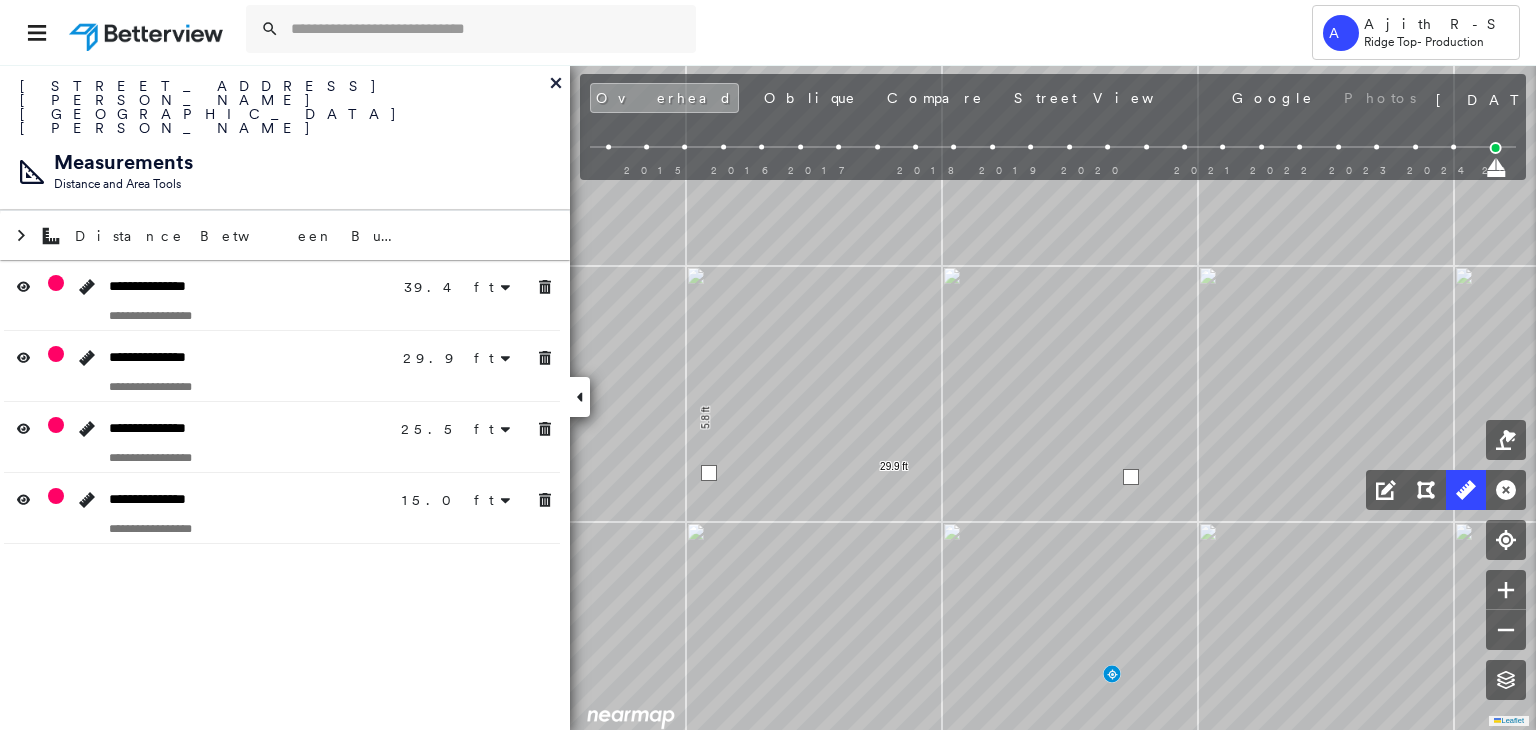 click at bounding box center [1131, 477] 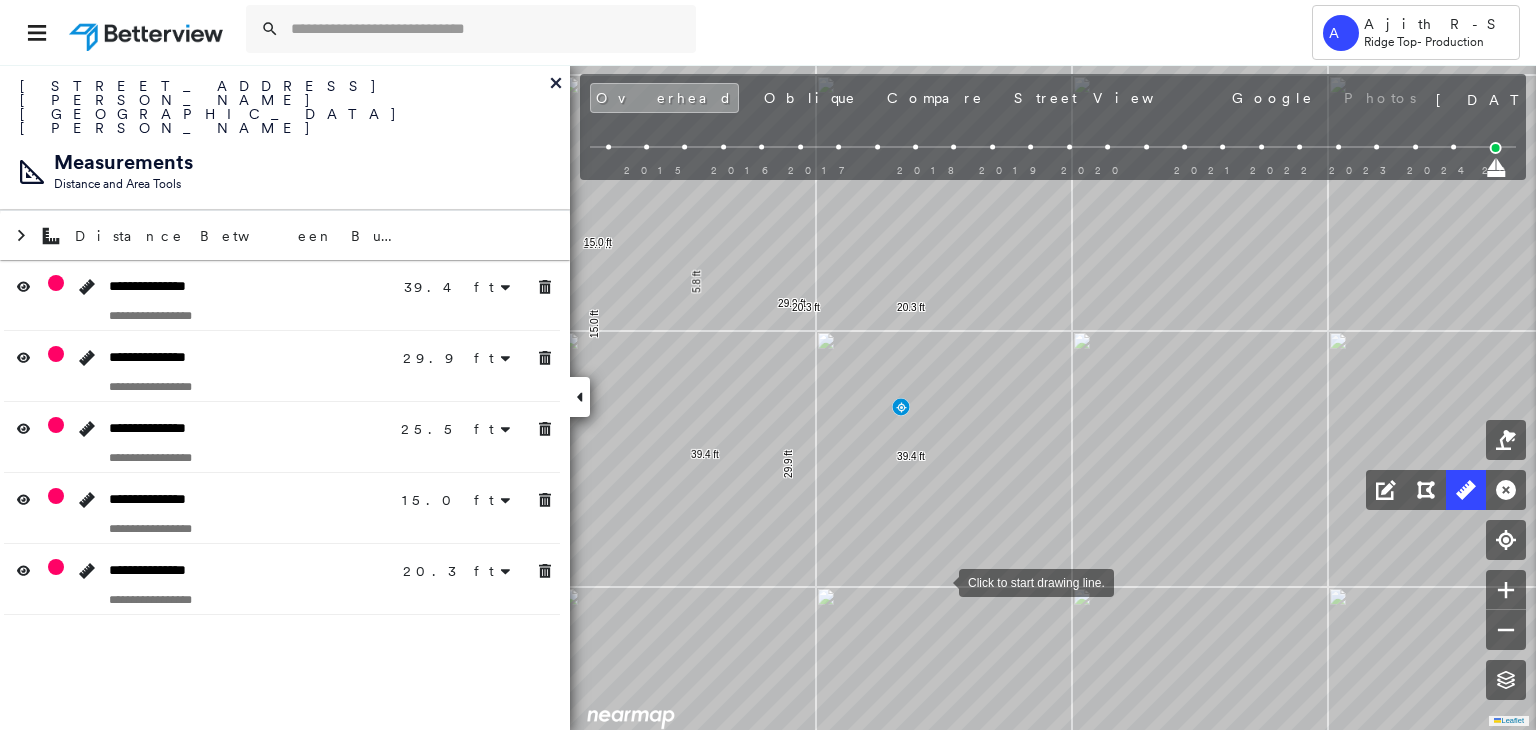 click at bounding box center (939, 581) 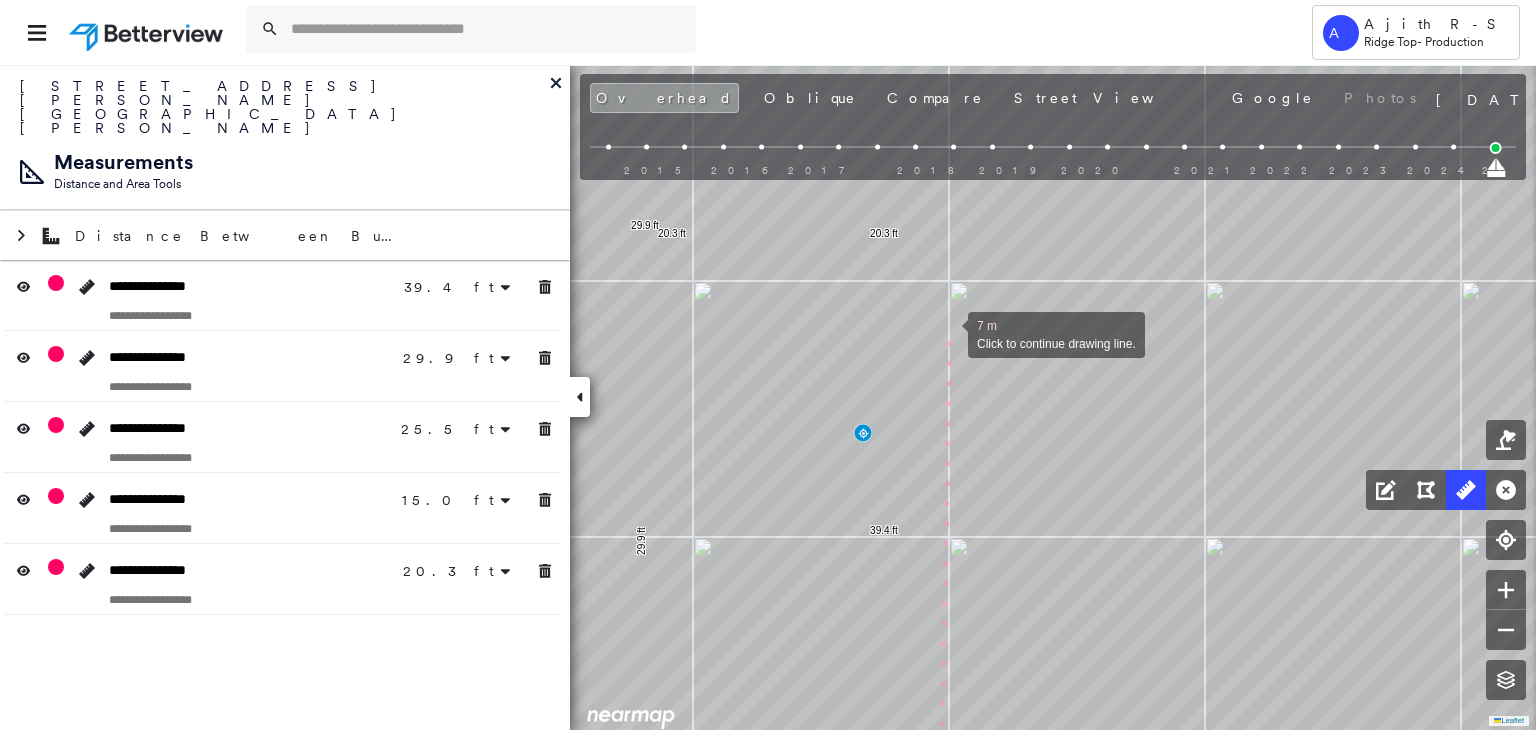 click at bounding box center (948, 333) 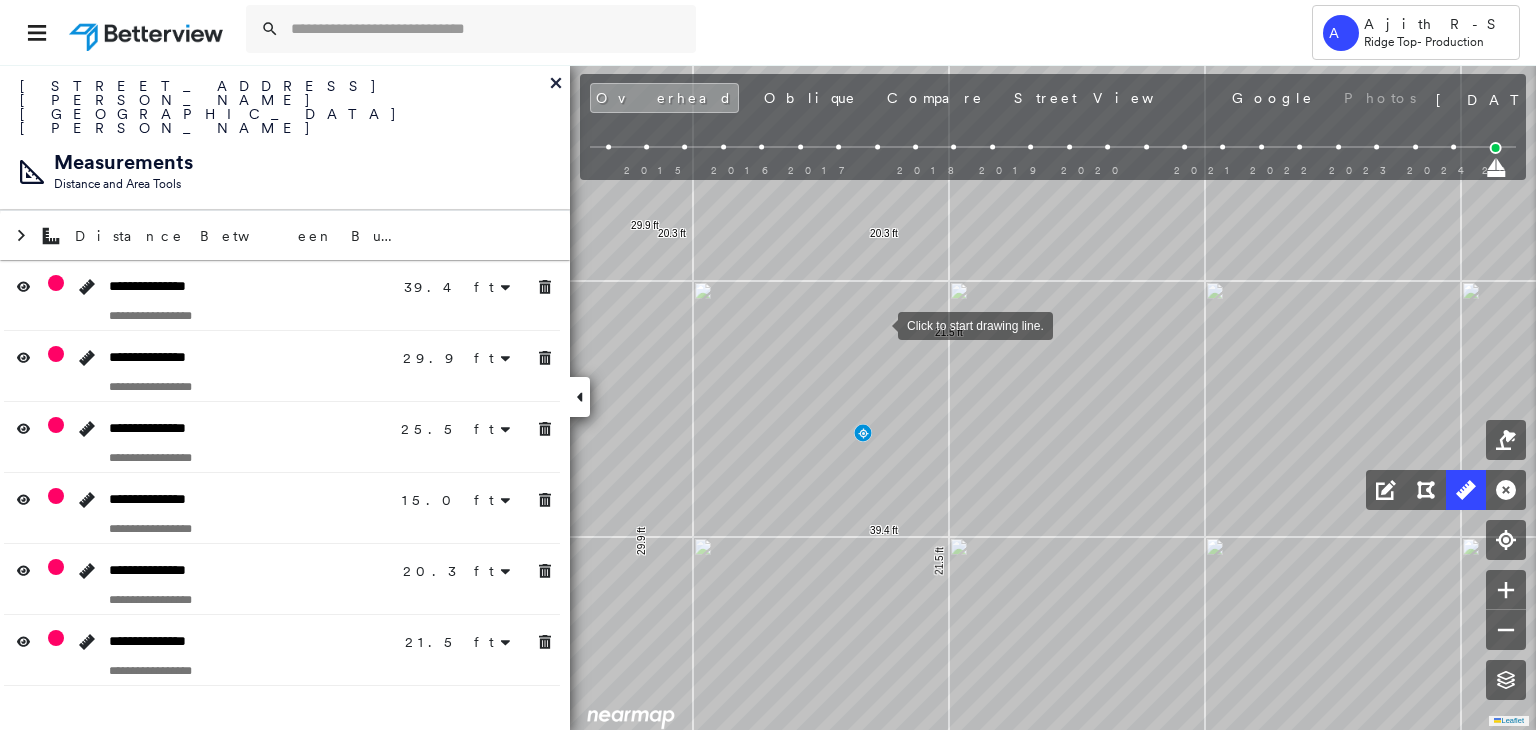 click at bounding box center [878, 324] 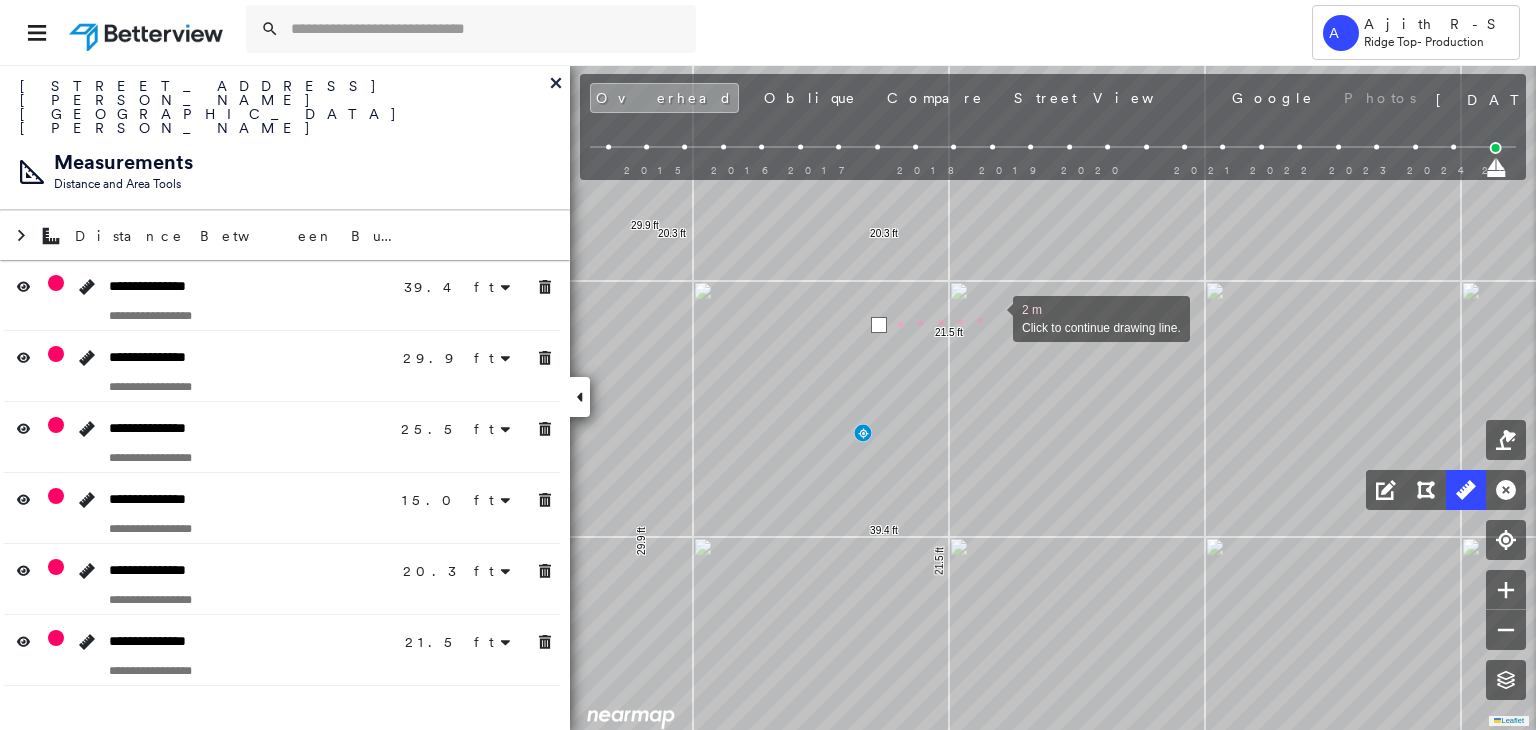 click at bounding box center [993, 317] 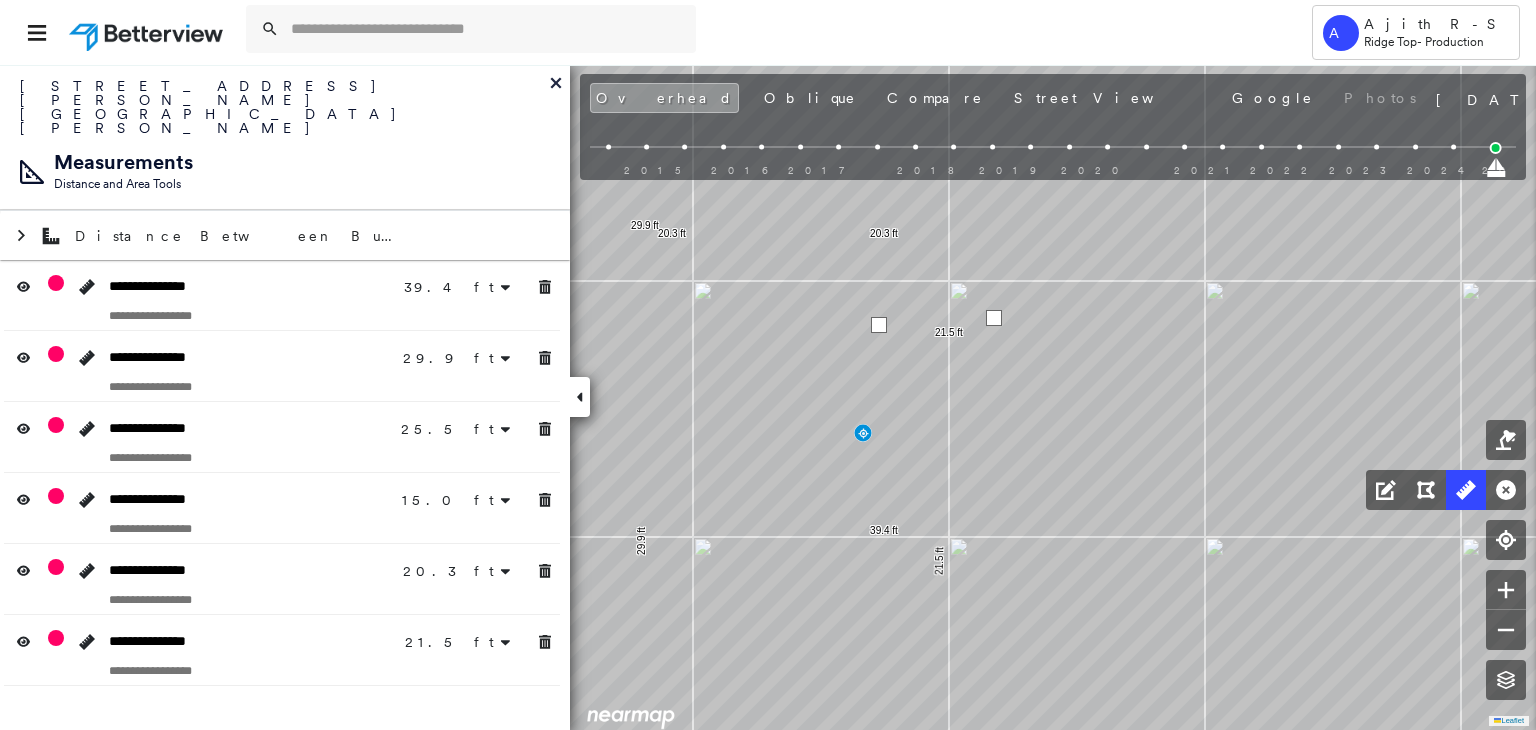 click at bounding box center [994, 318] 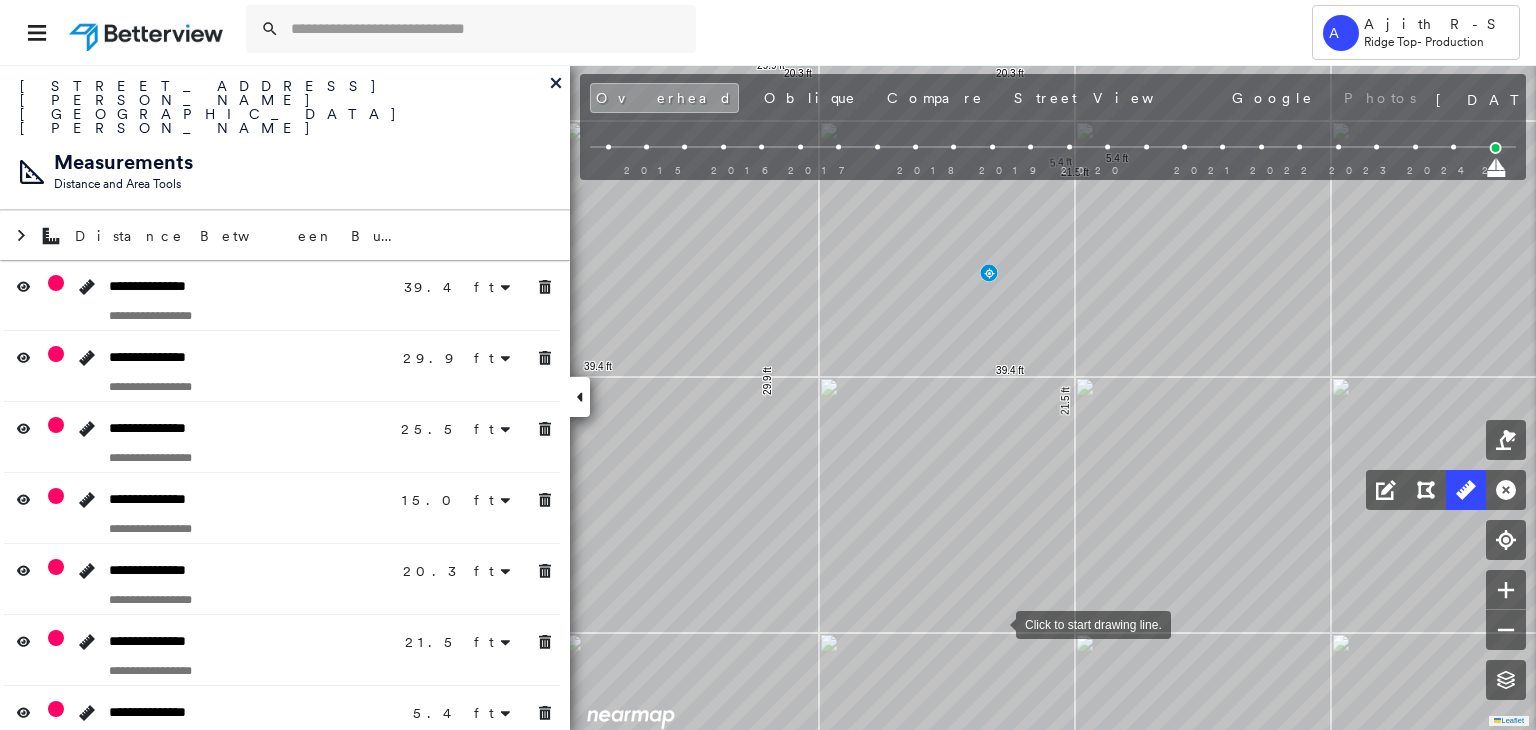 click at bounding box center [996, 623] 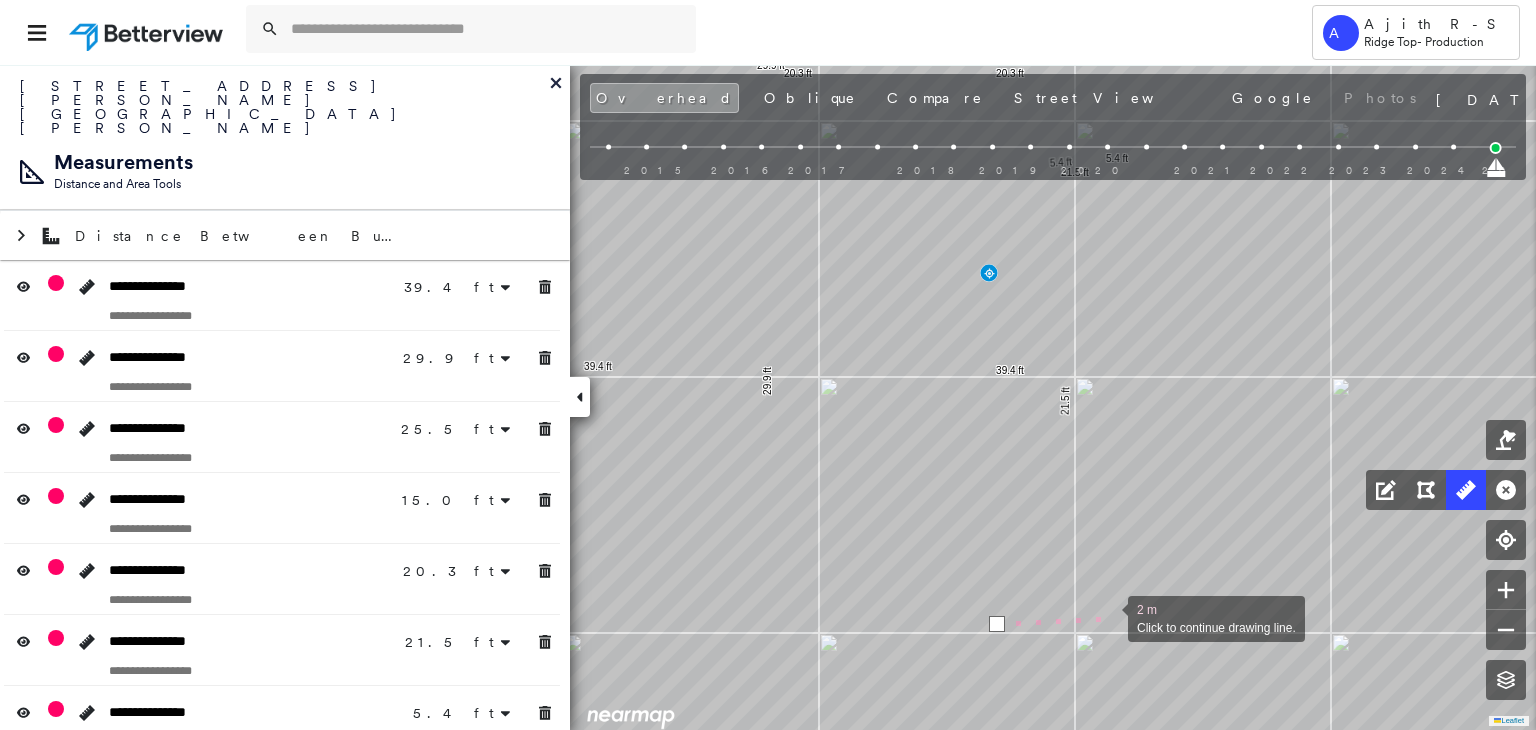 click at bounding box center [1108, 617] 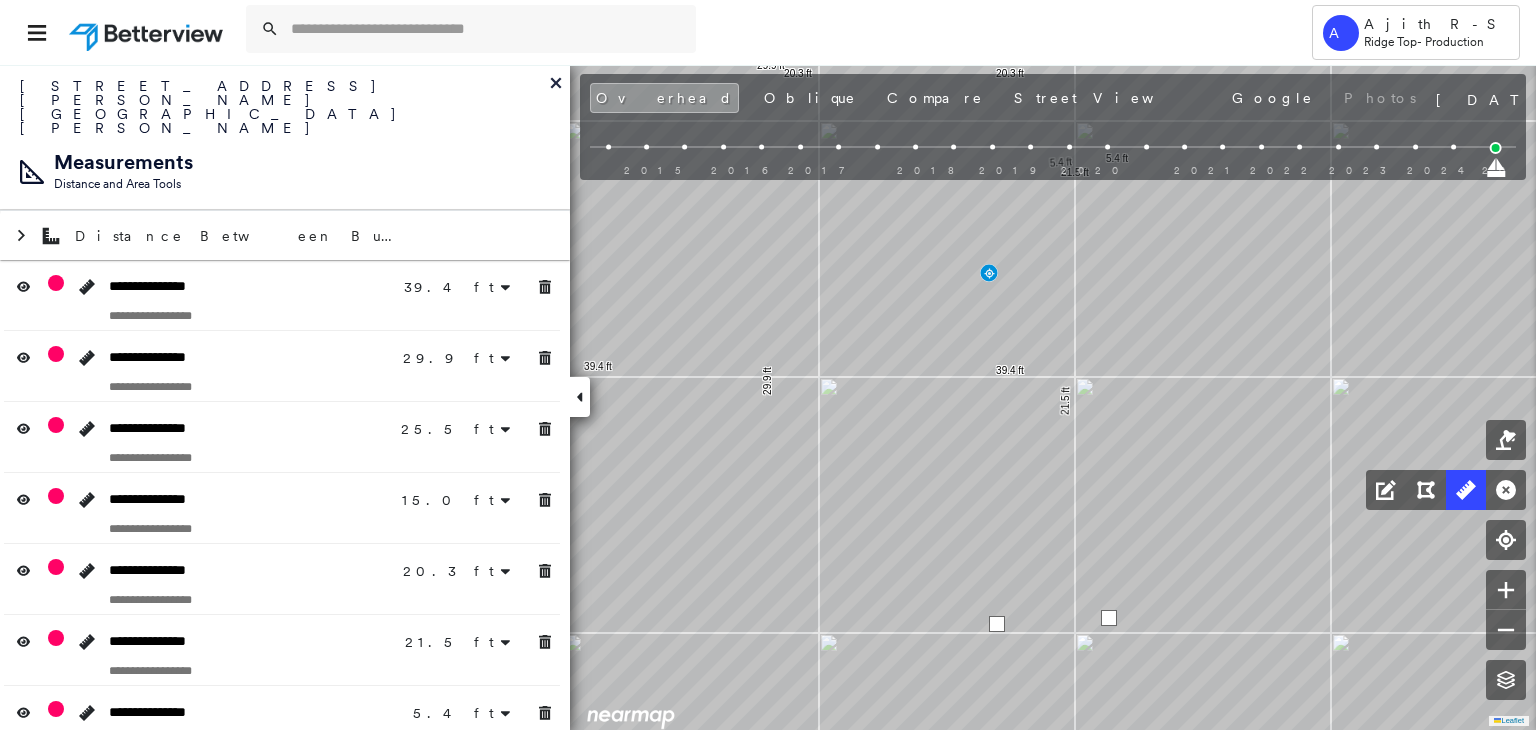 click at bounding box center (1109, 618) 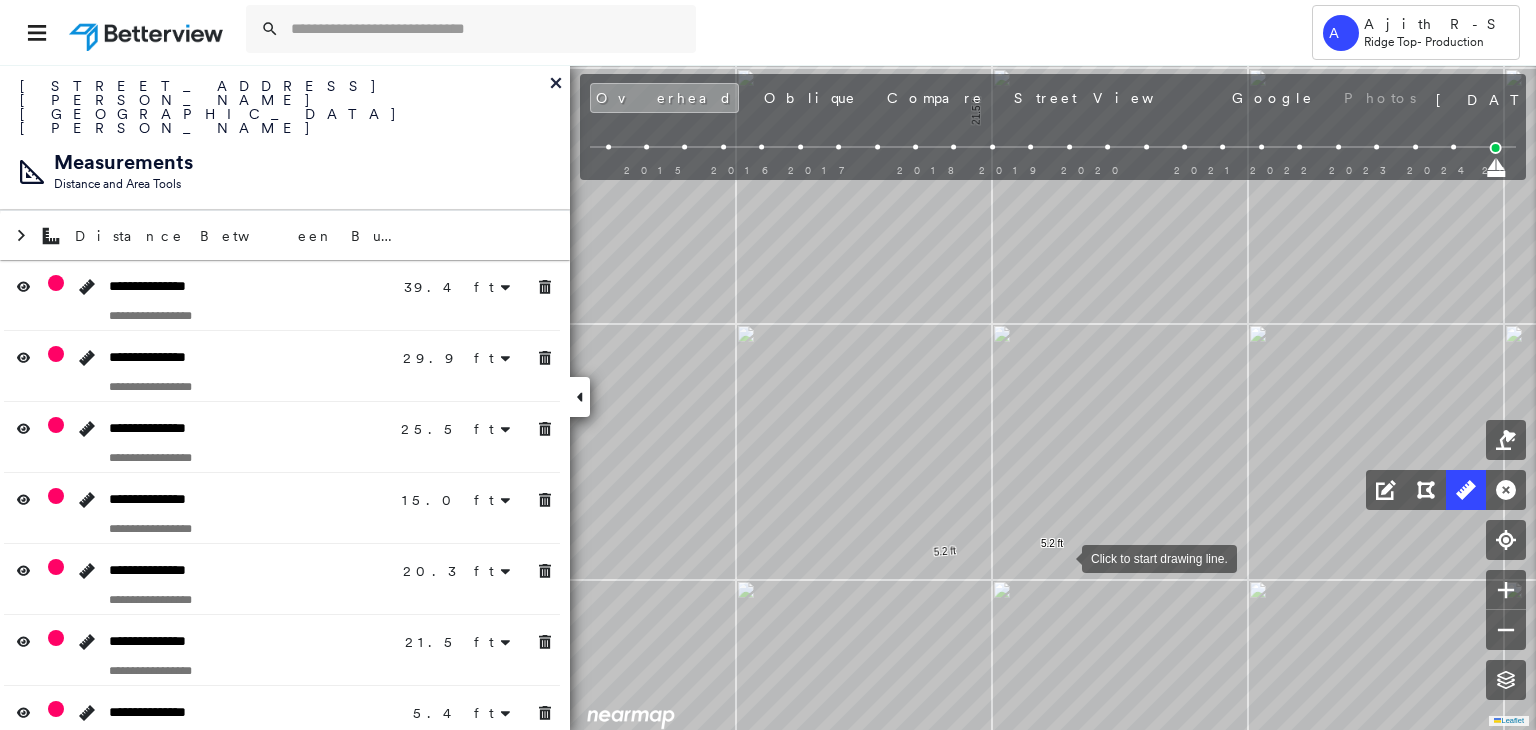 click at bounding box center (1062, 557) 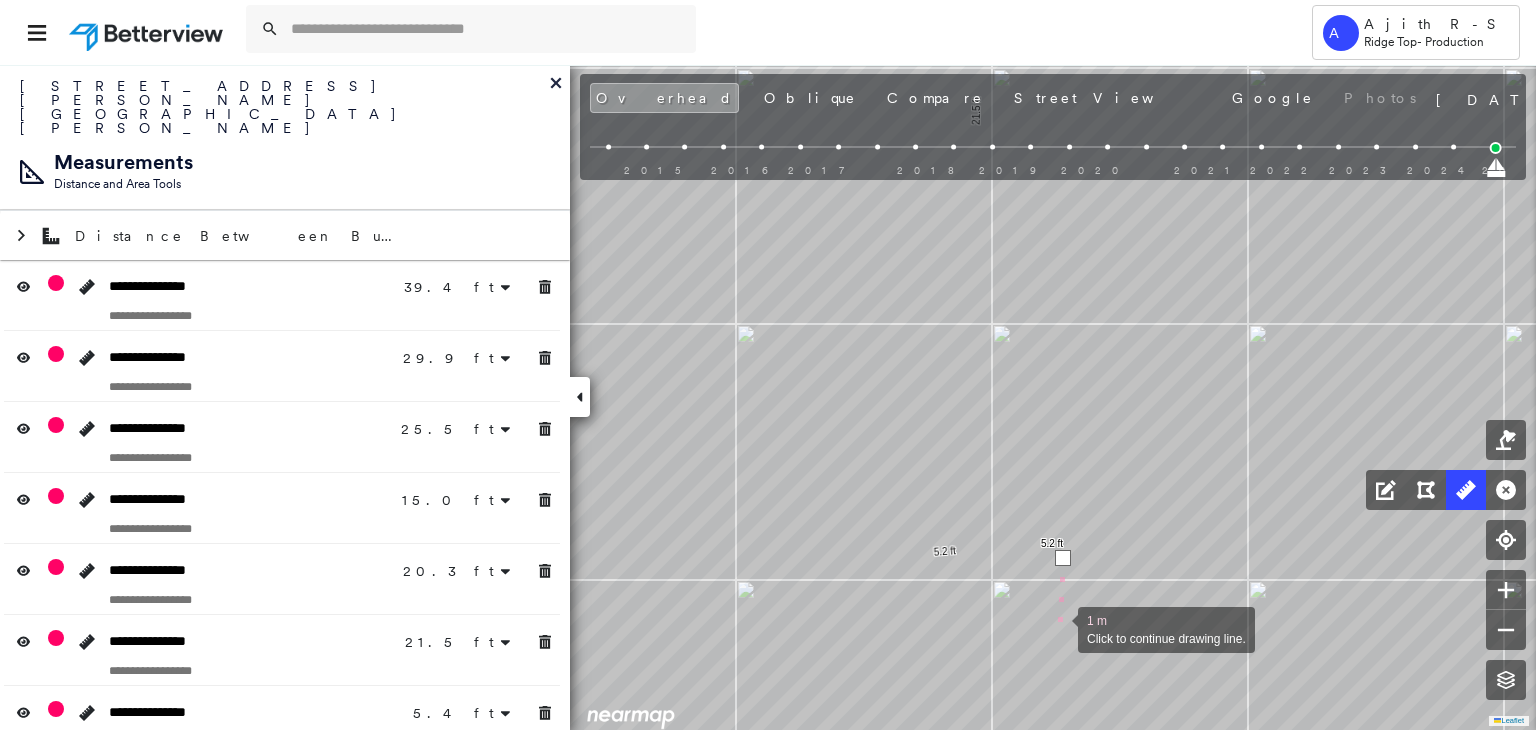 click at bounding box center [1058, 628] 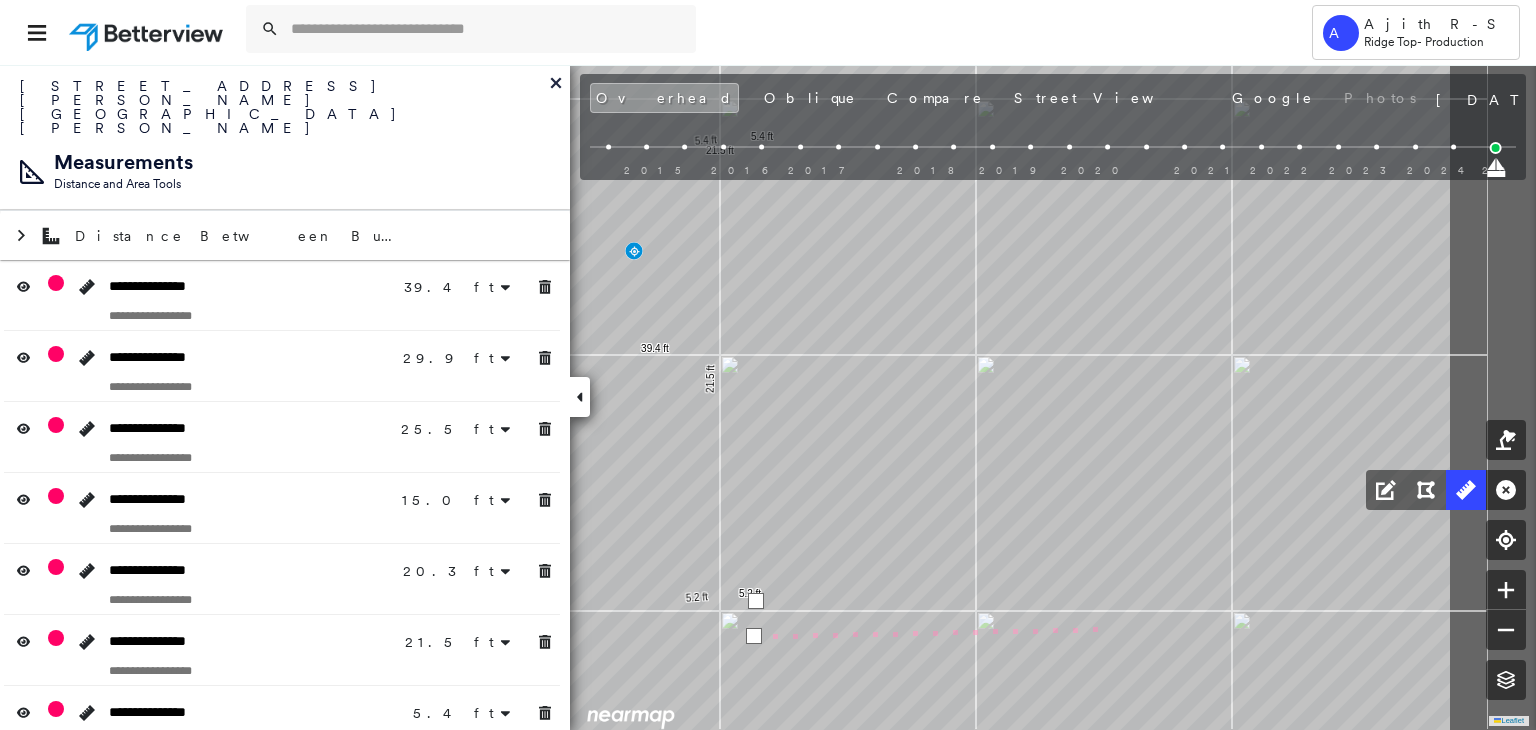 drag, startPoint x: 1376, startPoint y: 625, endPoint x: 1104, endPoint y: 627, distance: 272.00735 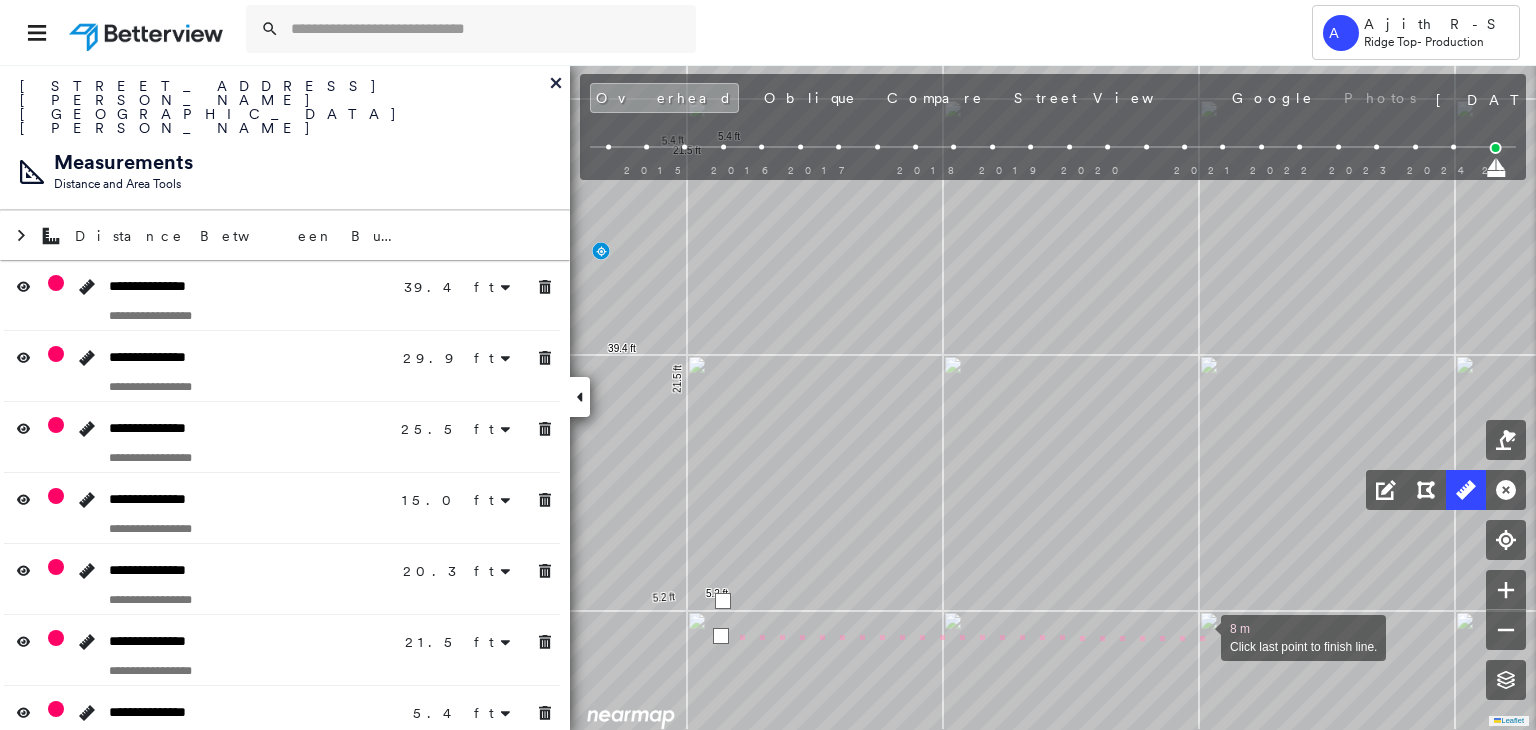 click at bounding box center (1201, 636) 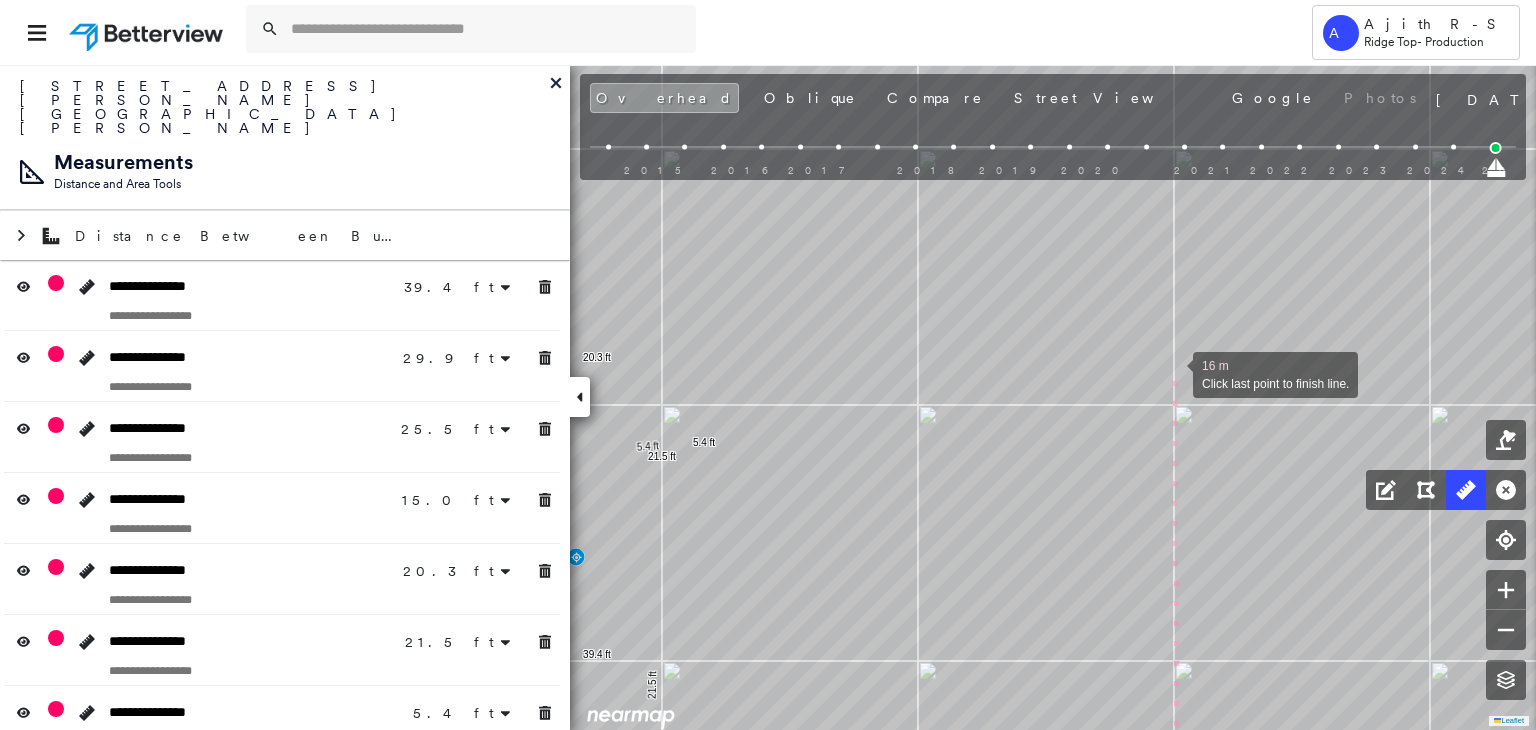 click at bounding box center [1173, 373] 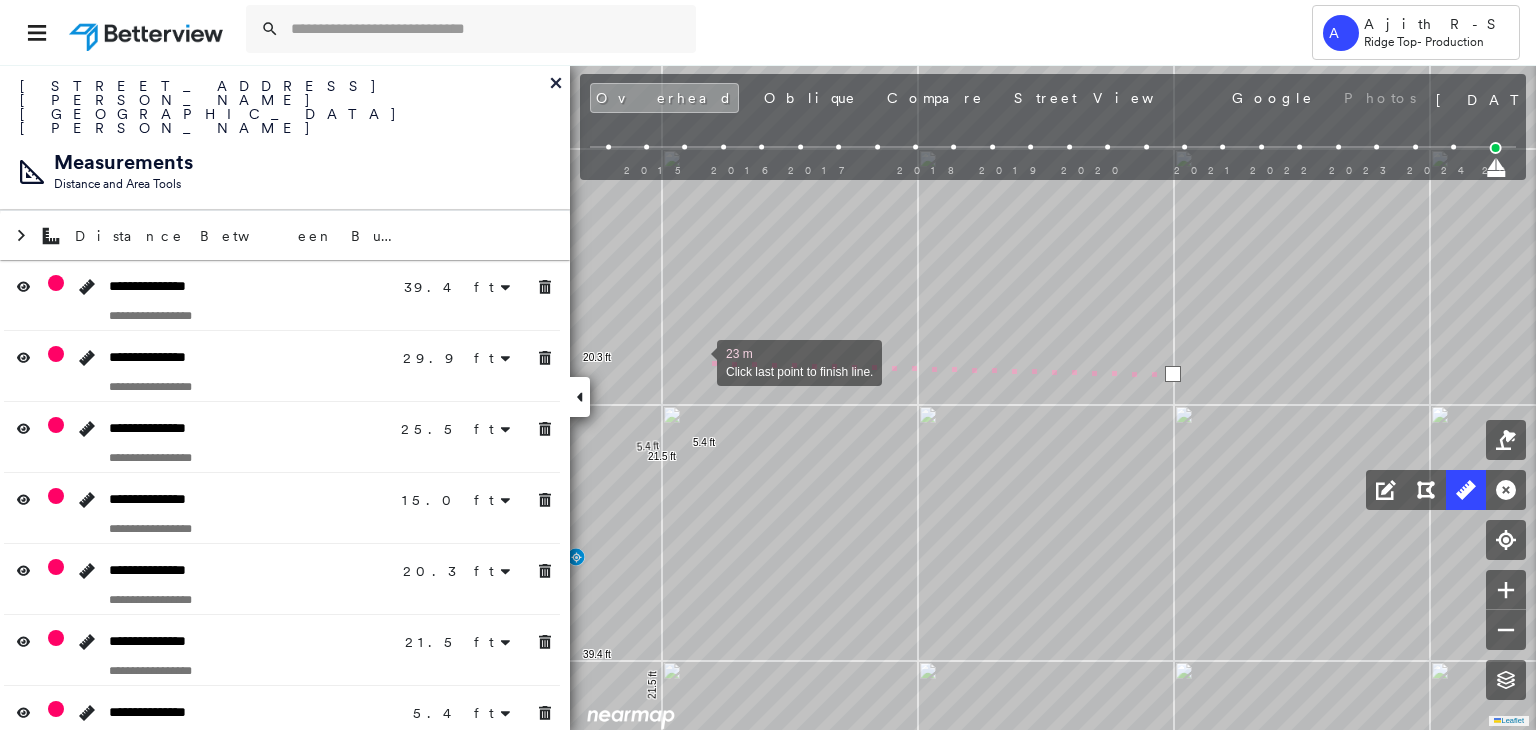 click at bounding box center [697, 361] 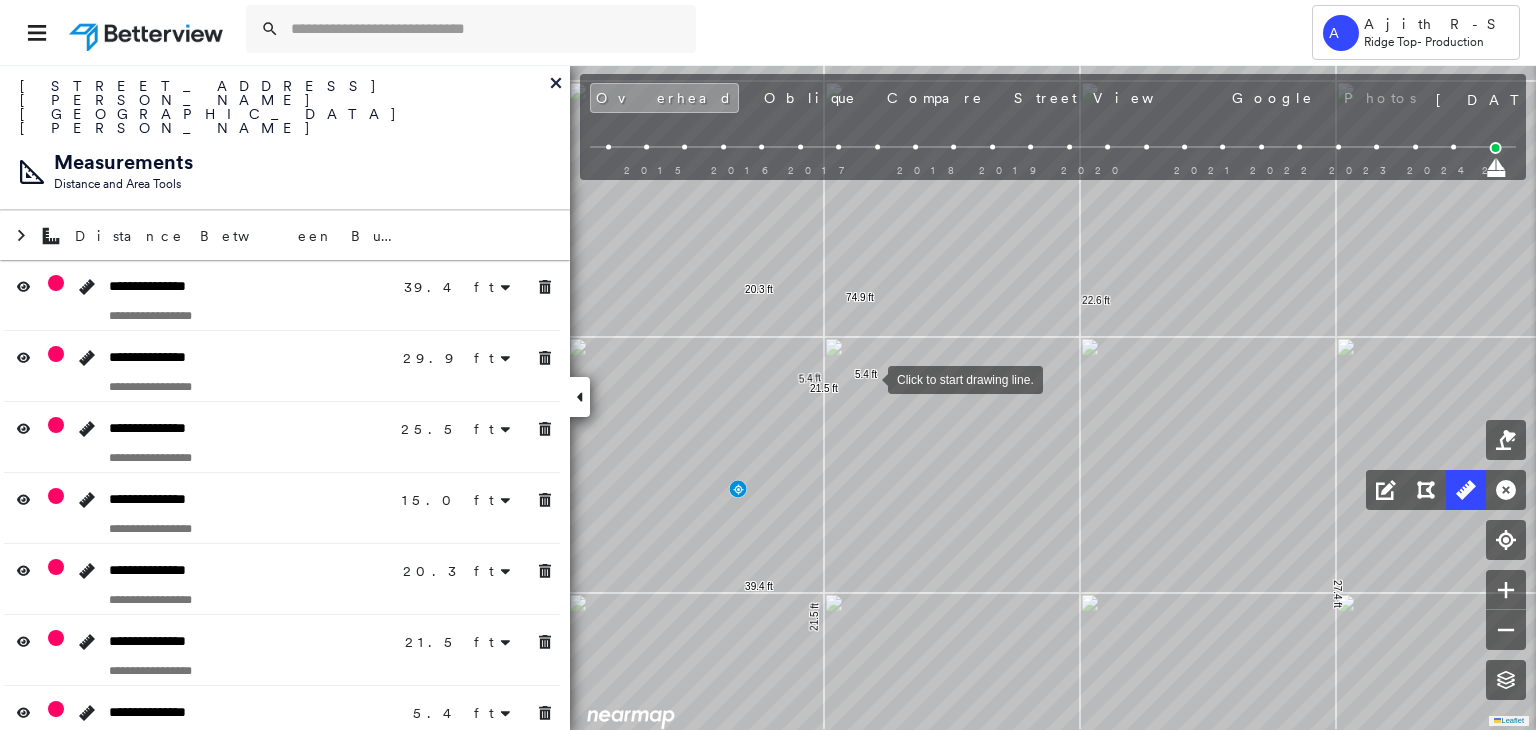 click at bounding box center [868, 378] 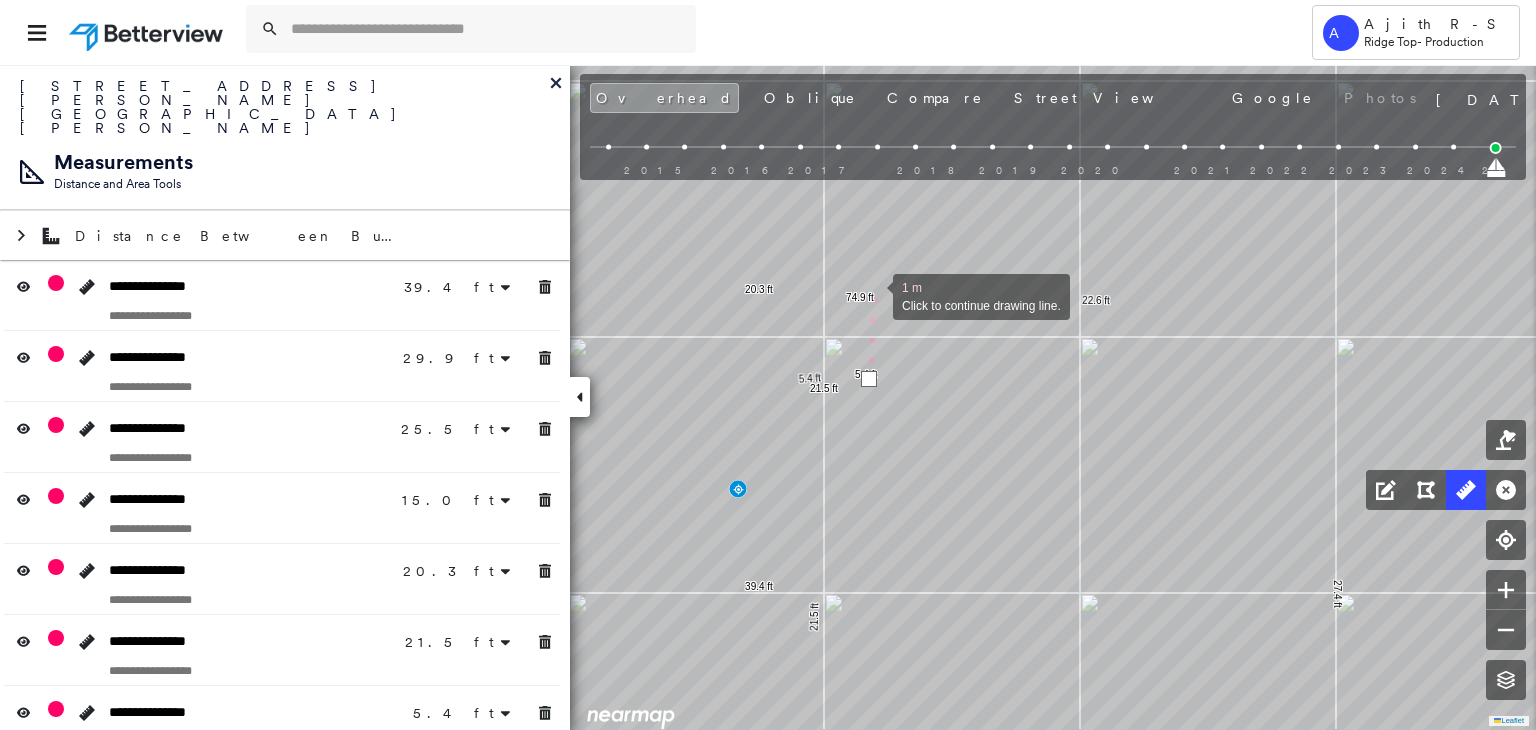 click at bounding box center (873, 295) 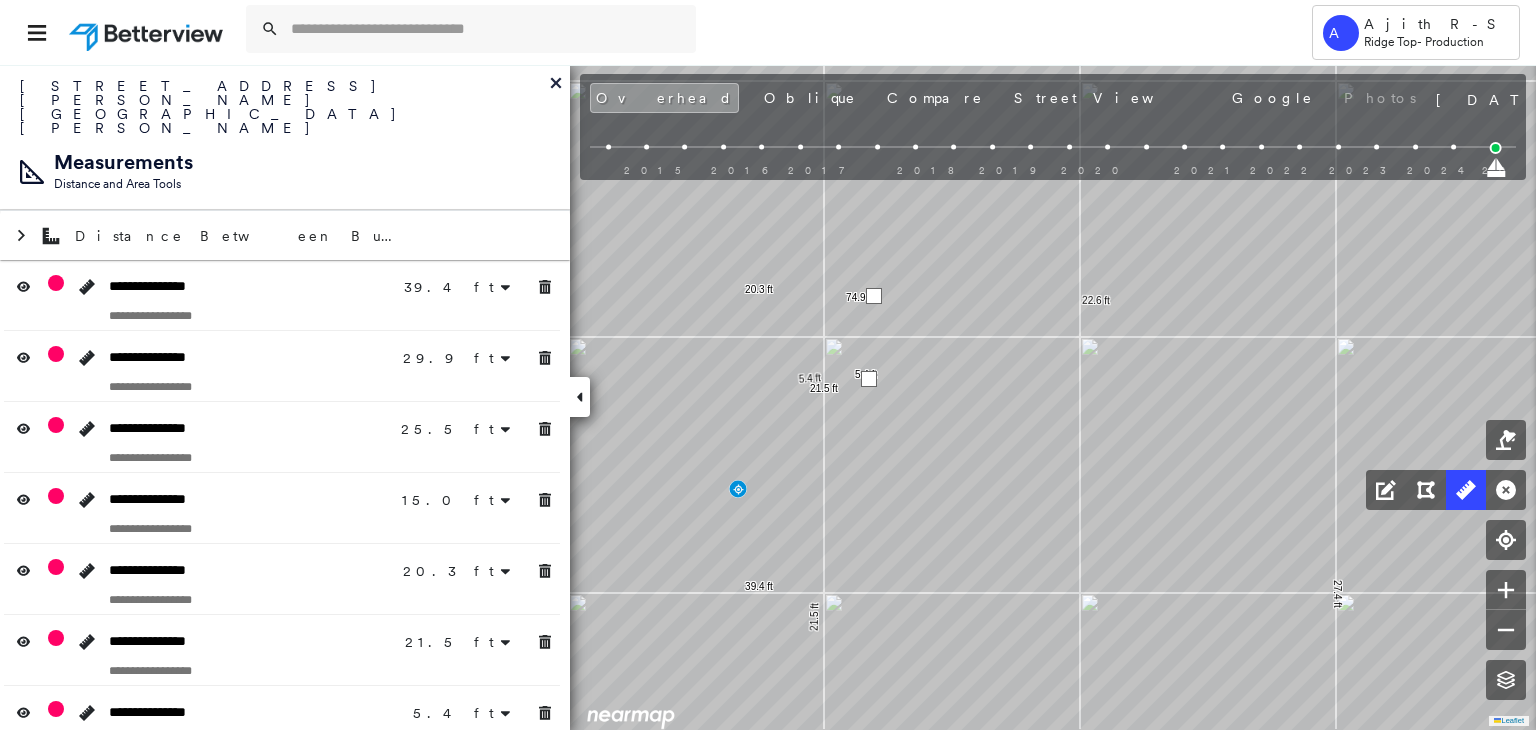 click at bounding box center [874, 296] 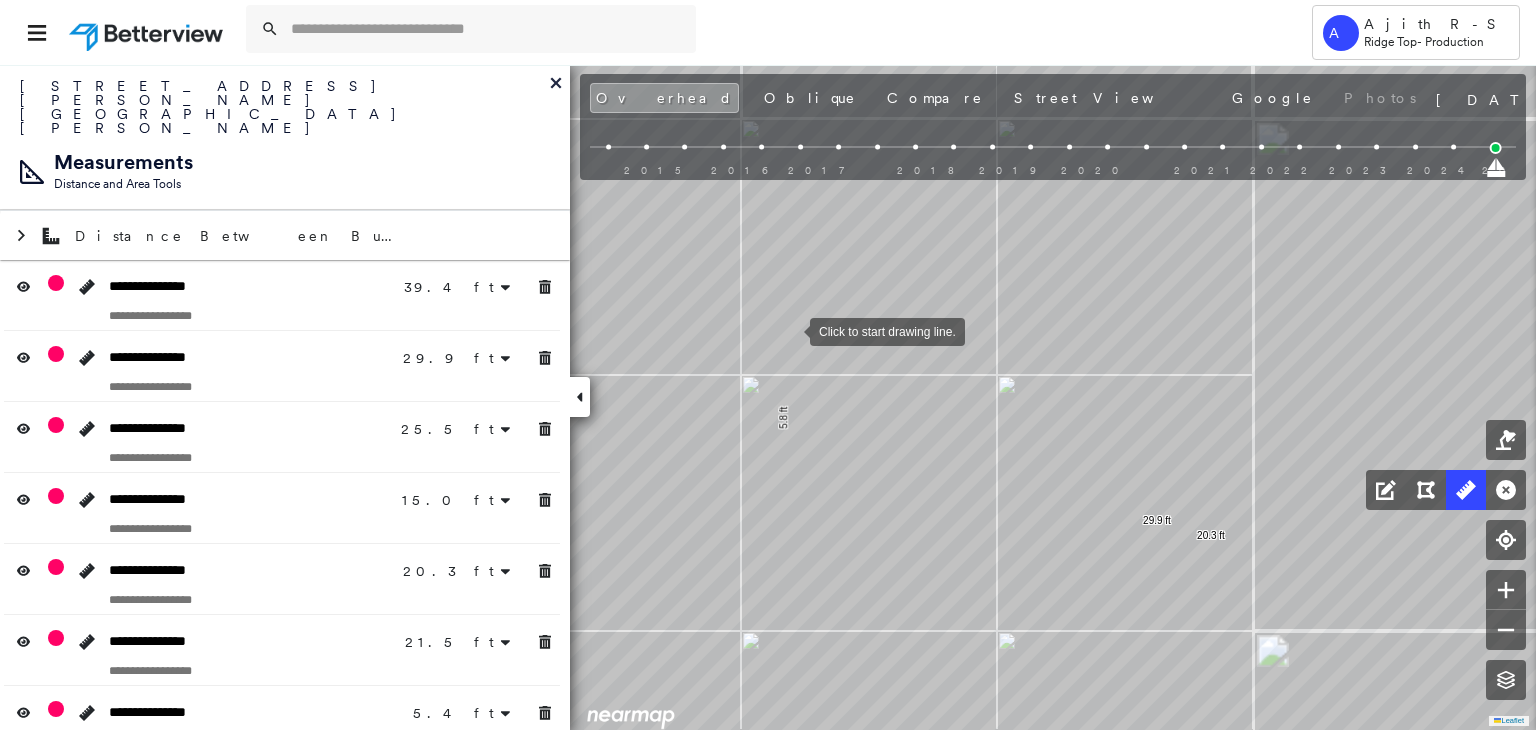 click at bounding box center (790, 330) 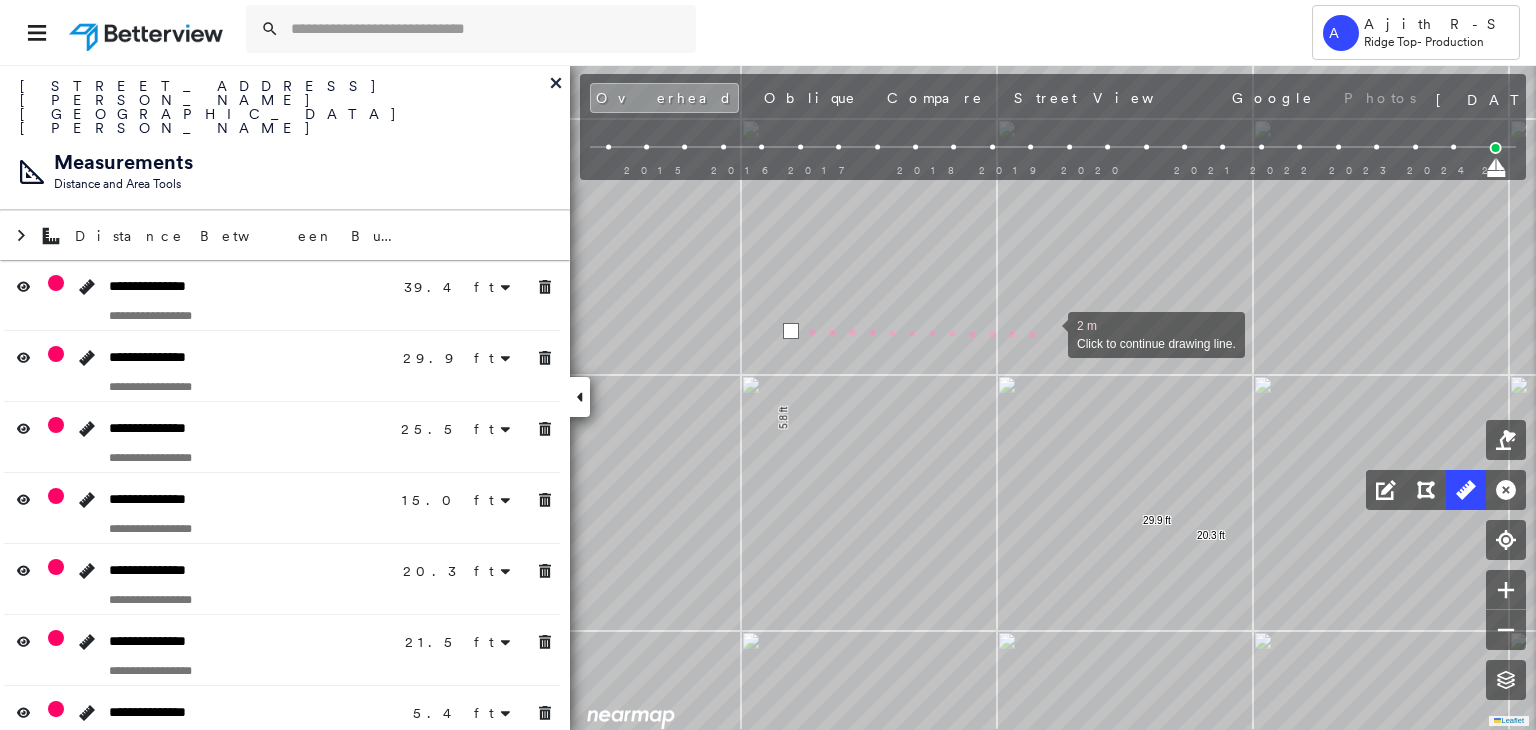 click at bounding box center [1048, 333] 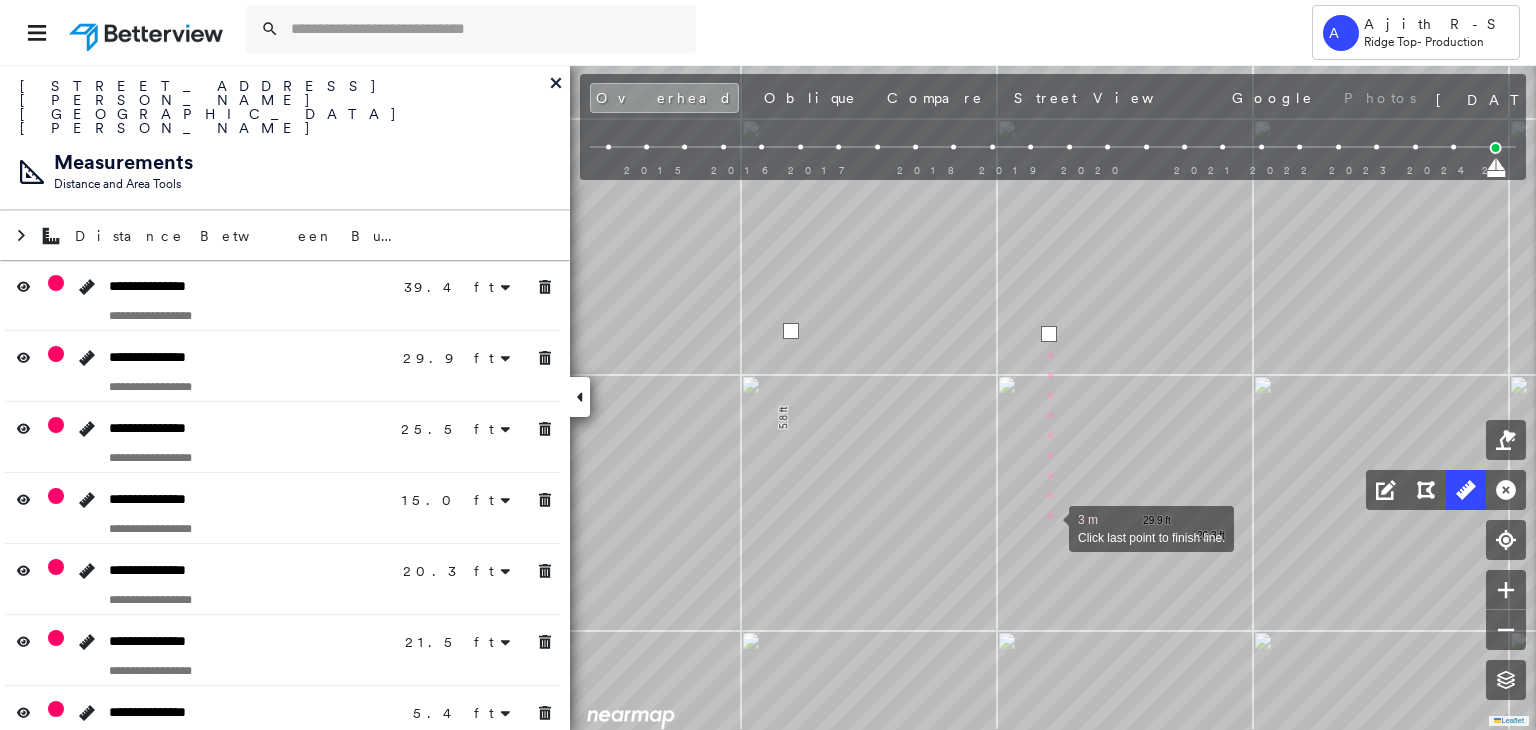 click at bounding box center [1049, 527] 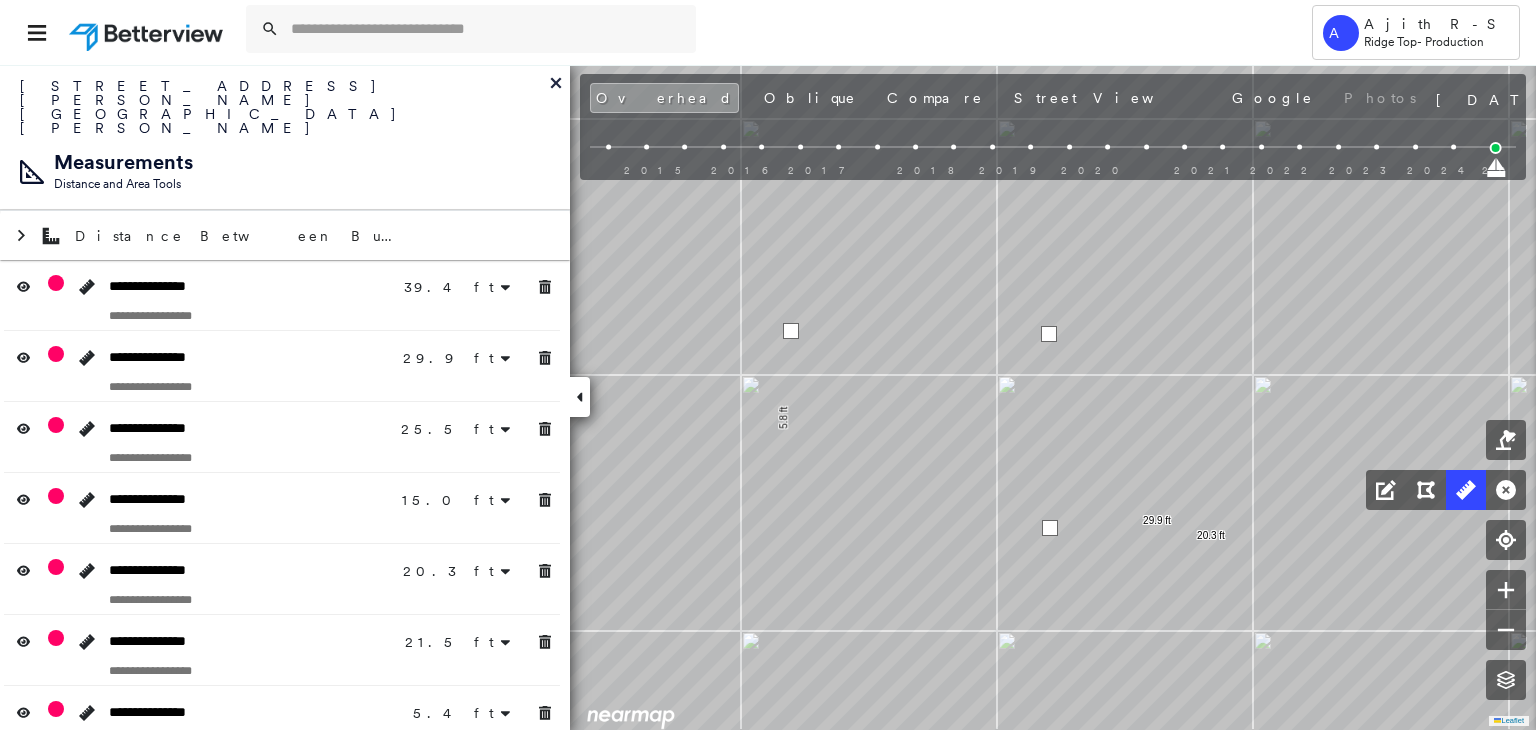 click at bounding box center (1050, 528) 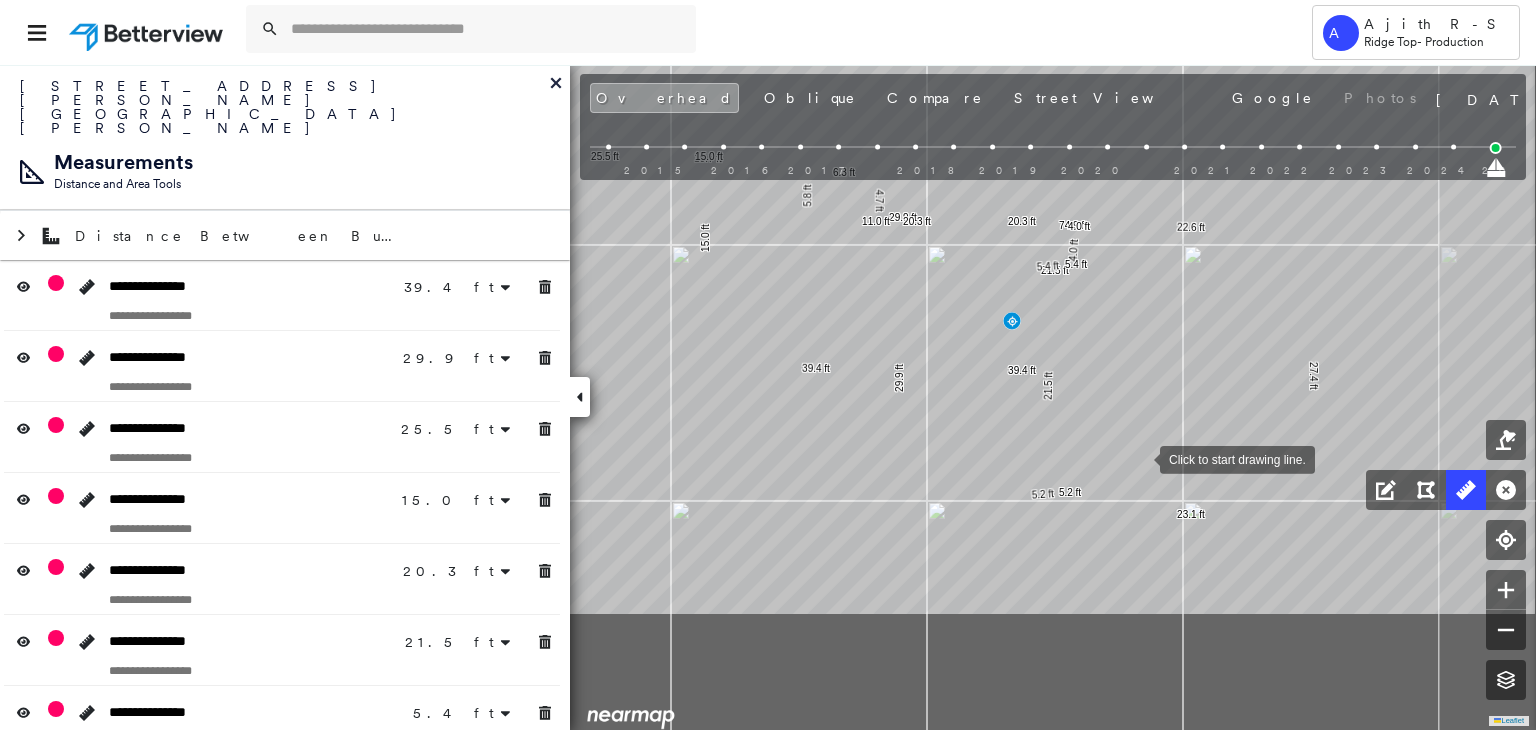 drag, startPoint x: 1292, startPoint y: 641, endPoint x: 1144, endPoint y: 461, distance: 233.03218 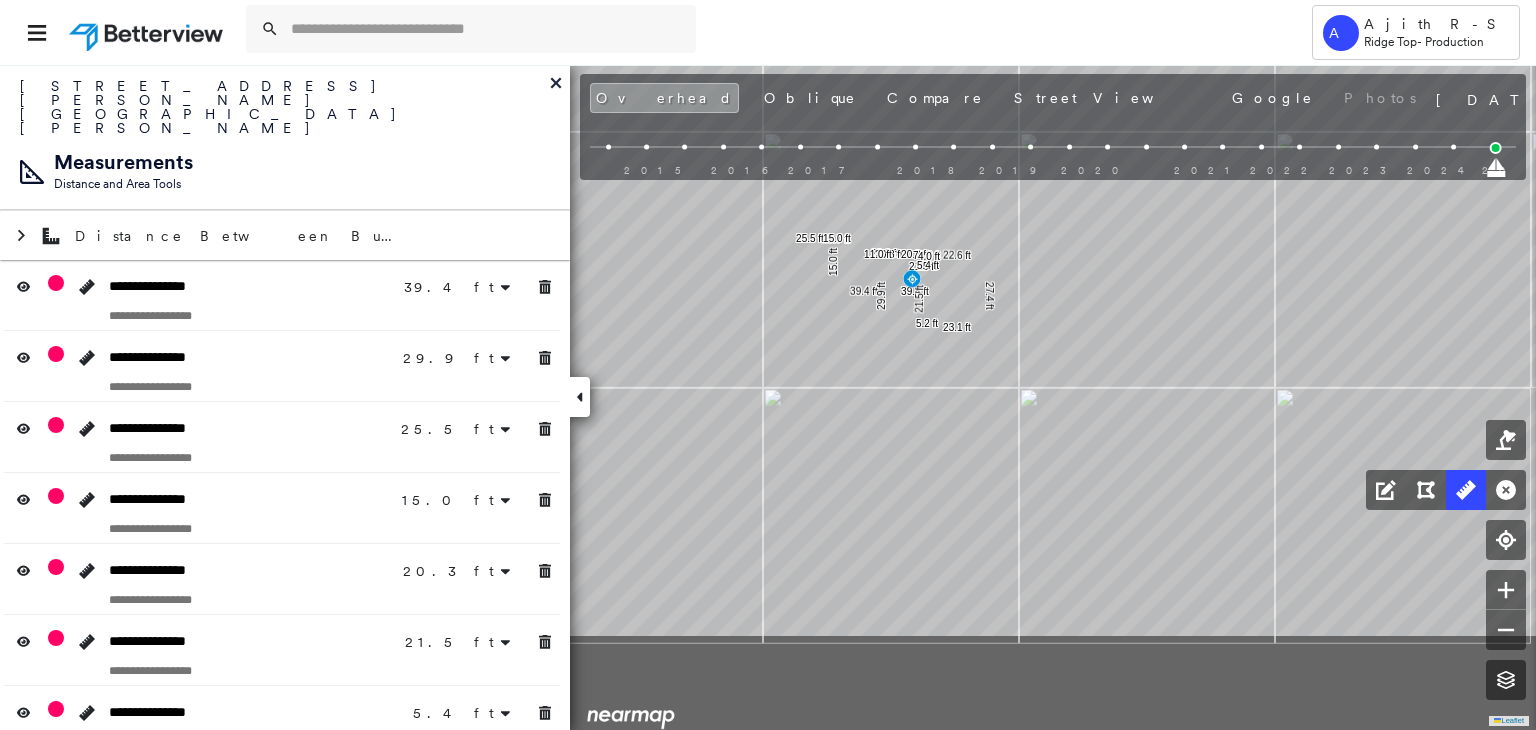 drag, startPoint x: 872, startPoint y: 653, endPoint x: 916, endPoint y: 439, distance: 218.47655 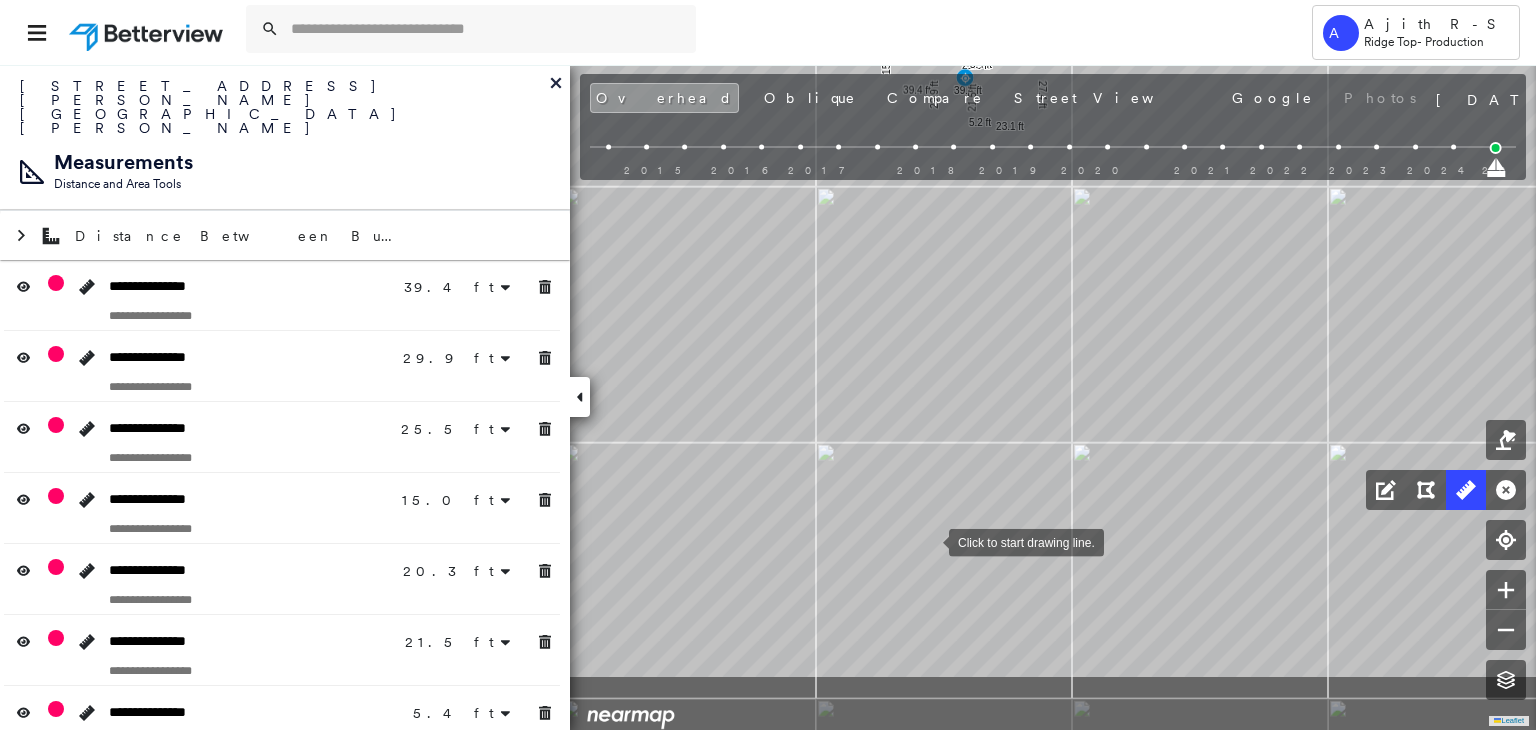 drag, startPoint x: 901, startPoint y: 645, endPoint x: 924, endPoint y: 605, distance: 46.141087 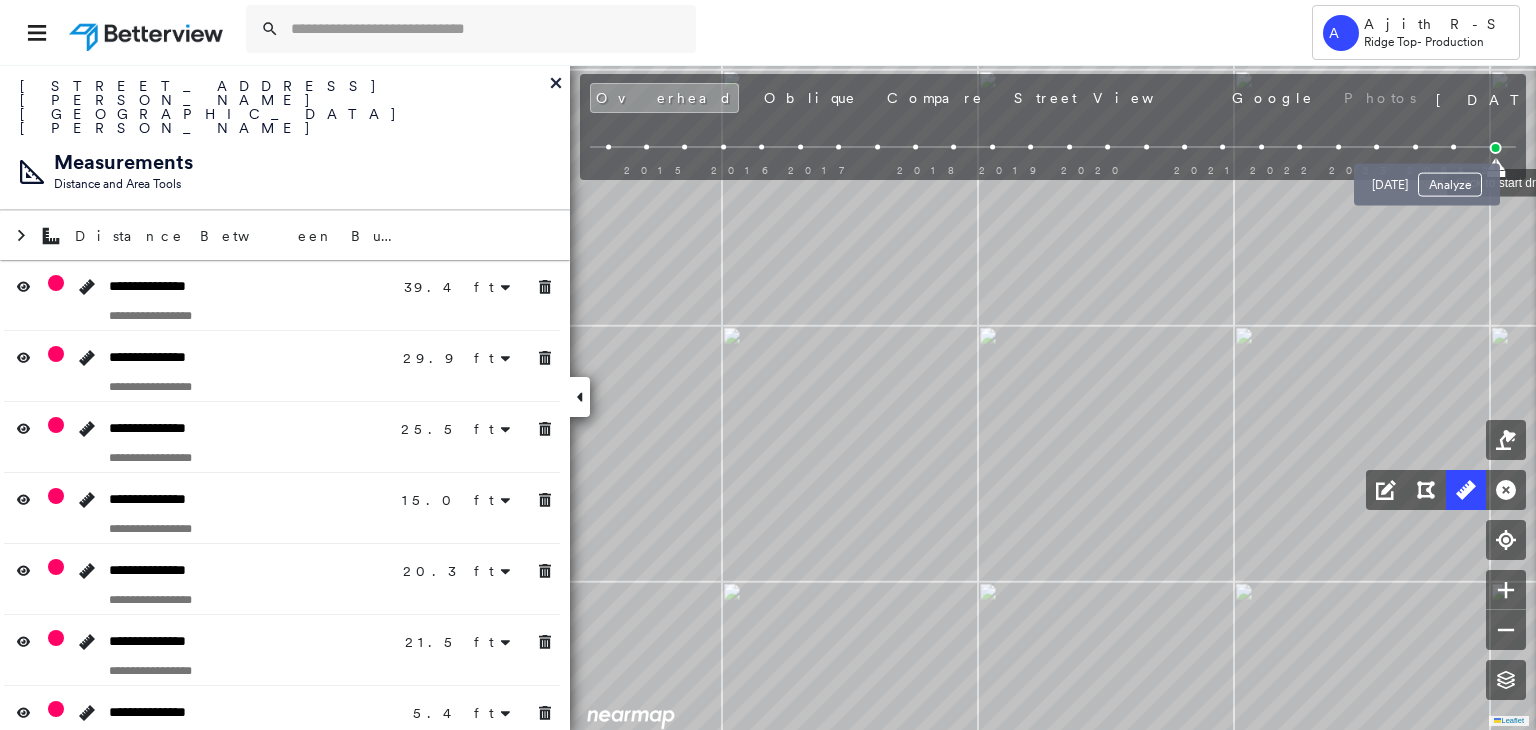 click at bounding box center [1453, 147] 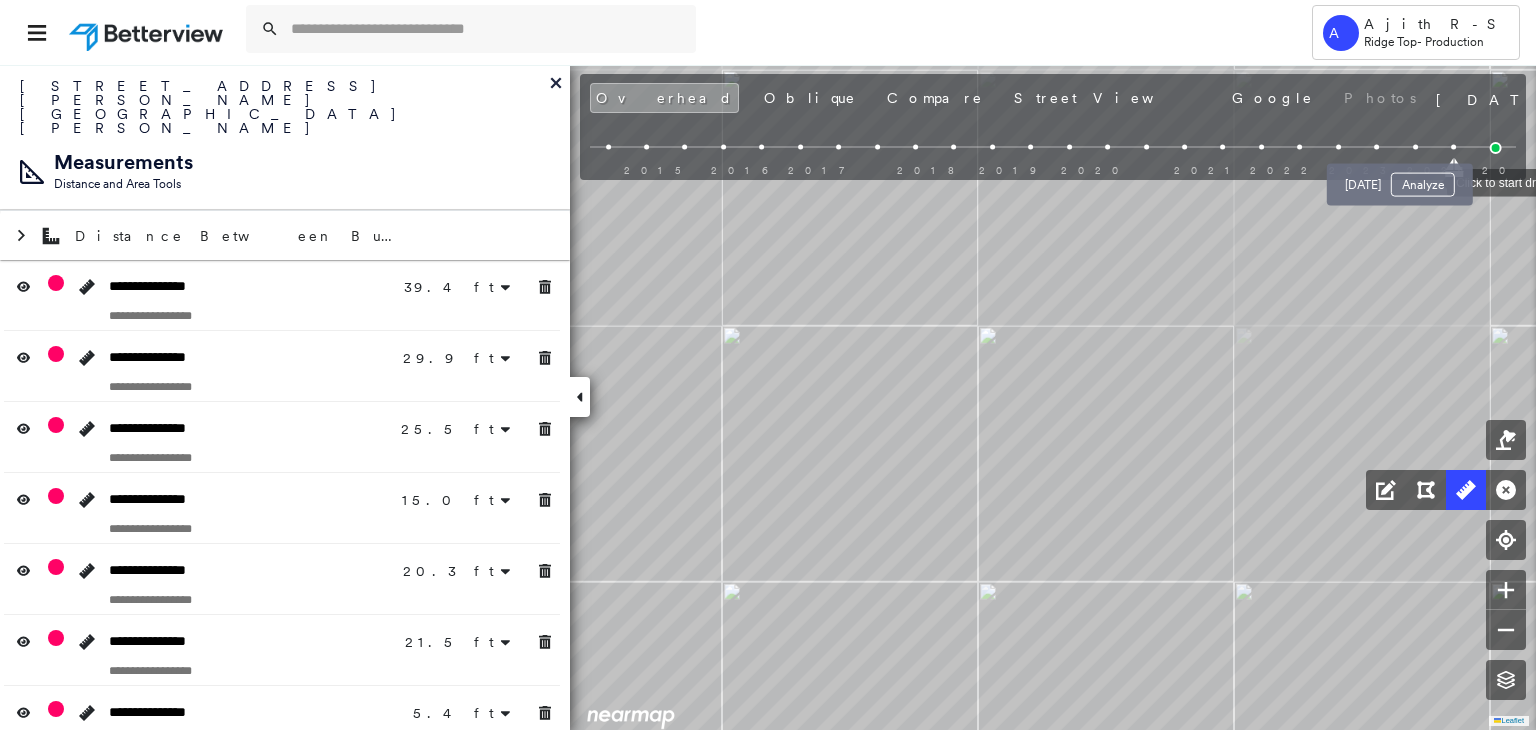 click at bounding box center (1415, 147) 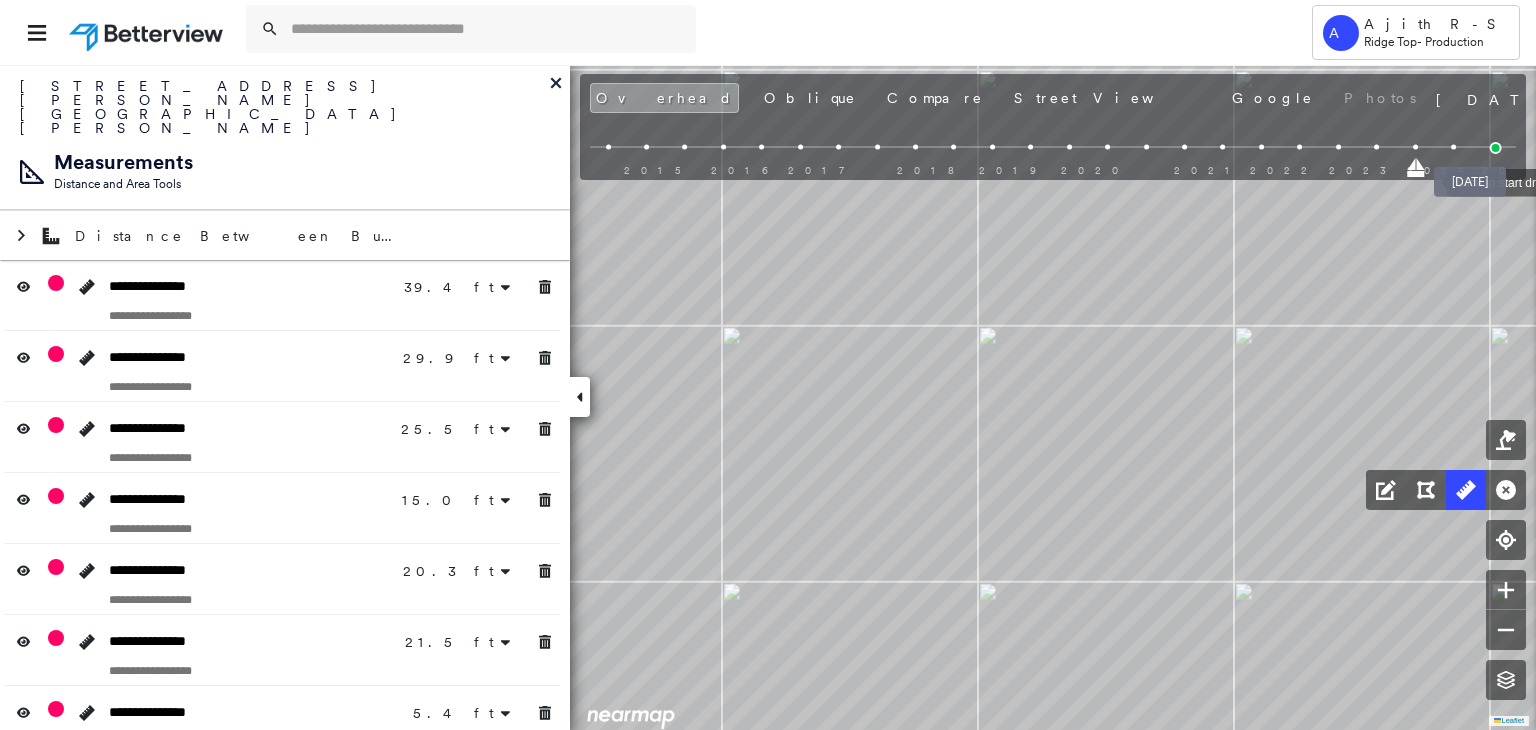 click at bounding box center [1496, 148] 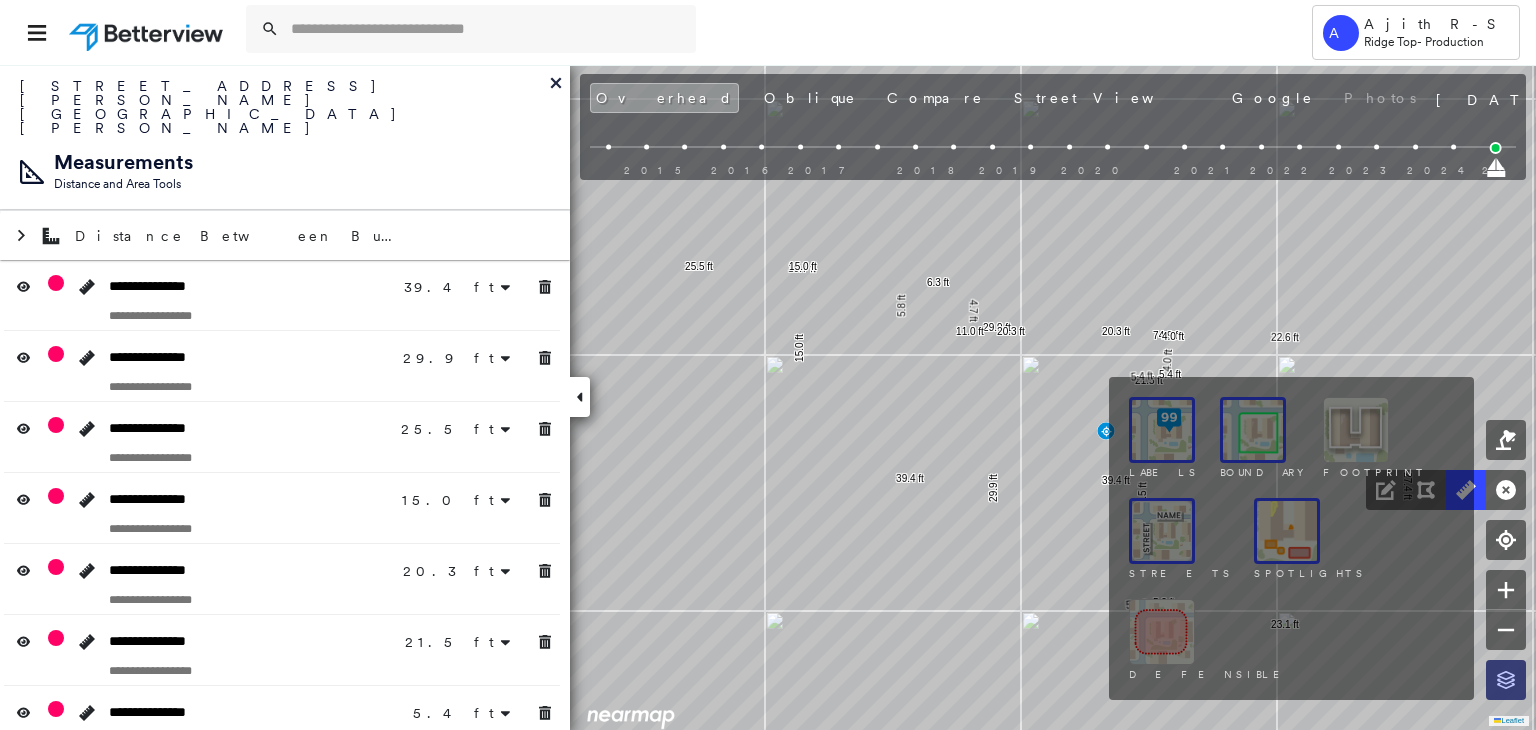 click 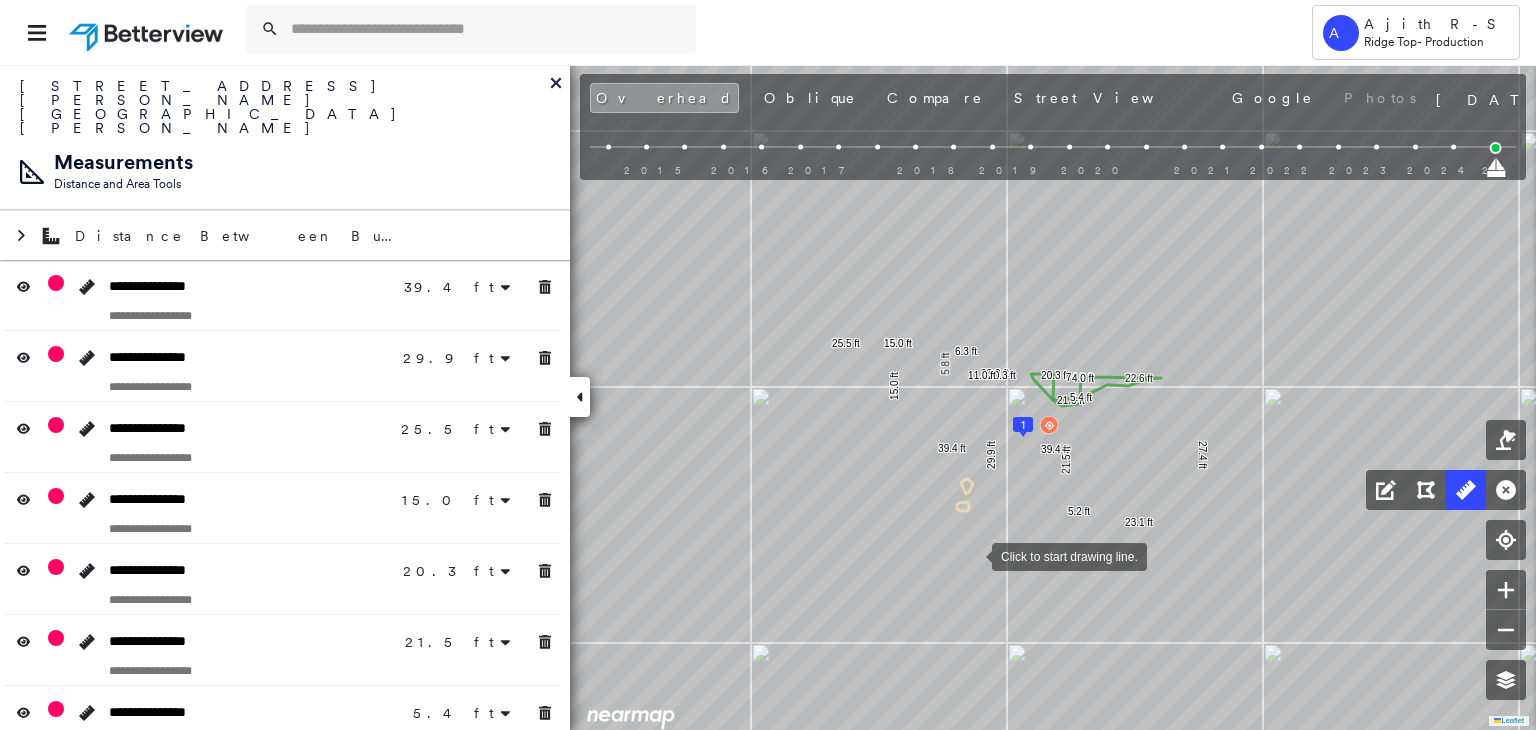 drag, startPoint x: 975, startPoint y: 573, endPoint x: 976, endPoint y: 258, distance: 315.0016 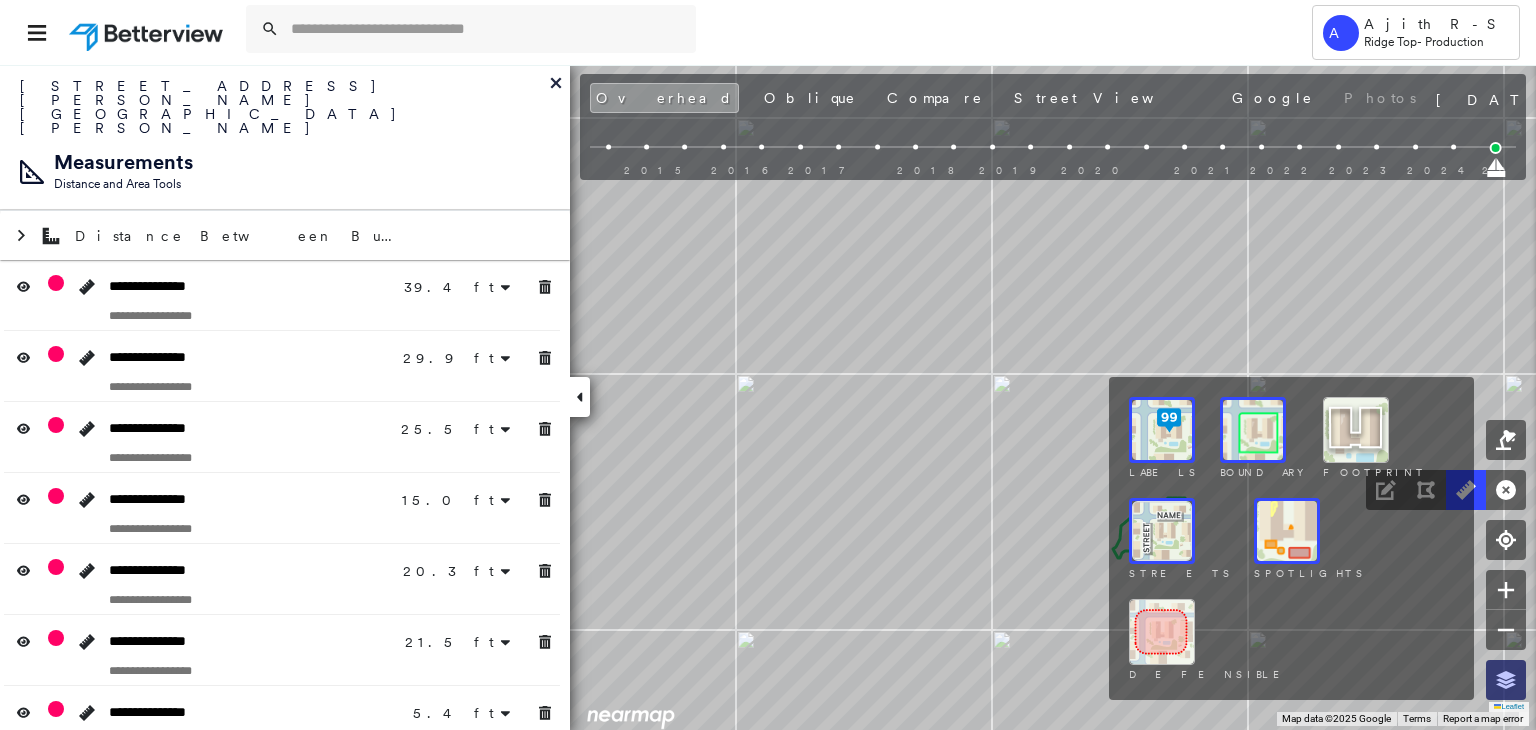 click 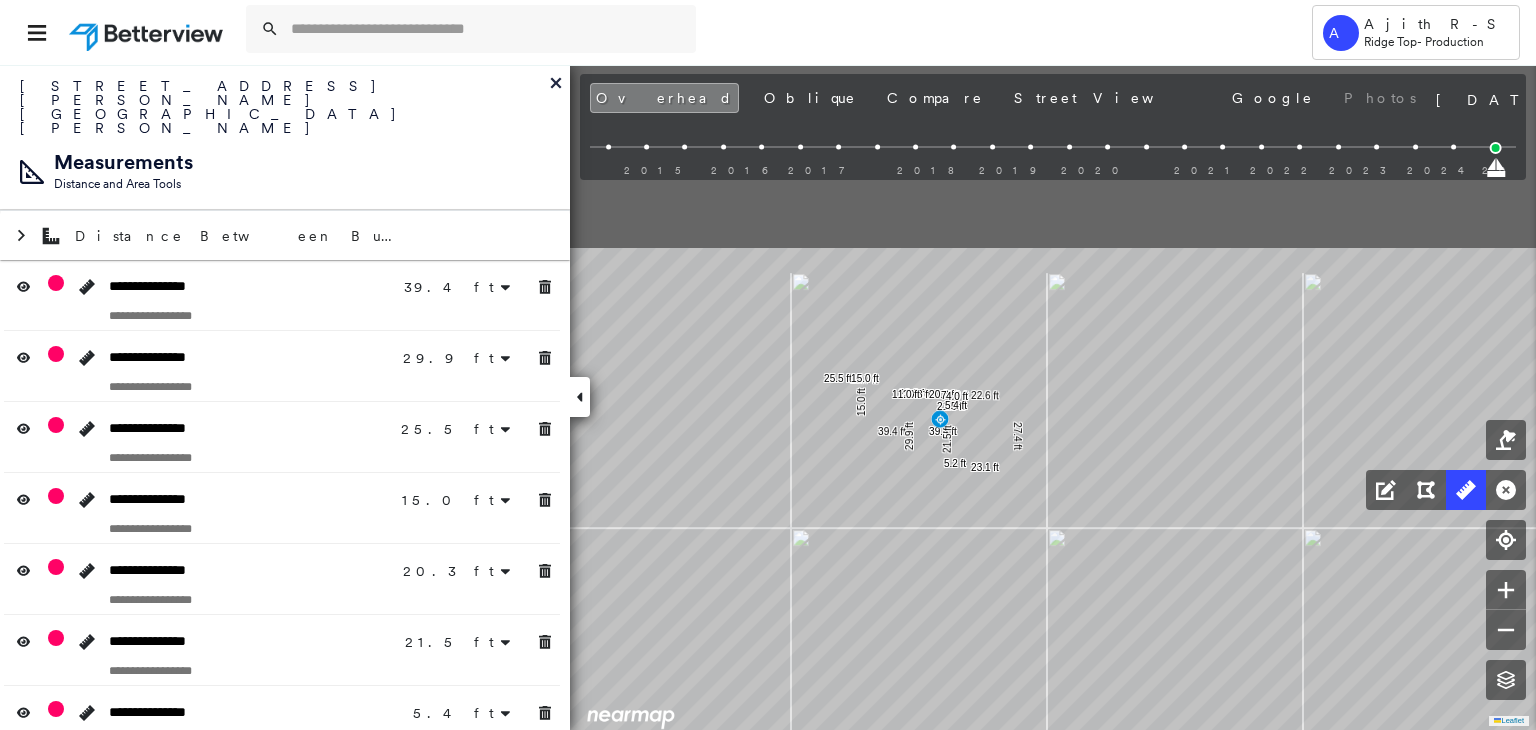 click on "39.4 ft 39.4 ft 29.9 ft 29.9 ft 19.7 ft 25.5 ft 15.0 ft 15.0 ft 20.3 ft 20.3 ft 21.5 ft 21.5 ft 5.4 ft 5.2 ft 23.1 ft 27.4 ft 22.6 ft 74.9 ft 4.0 ft 11.0 ft Click to start drawing line." at bounding box center (-2, -14) 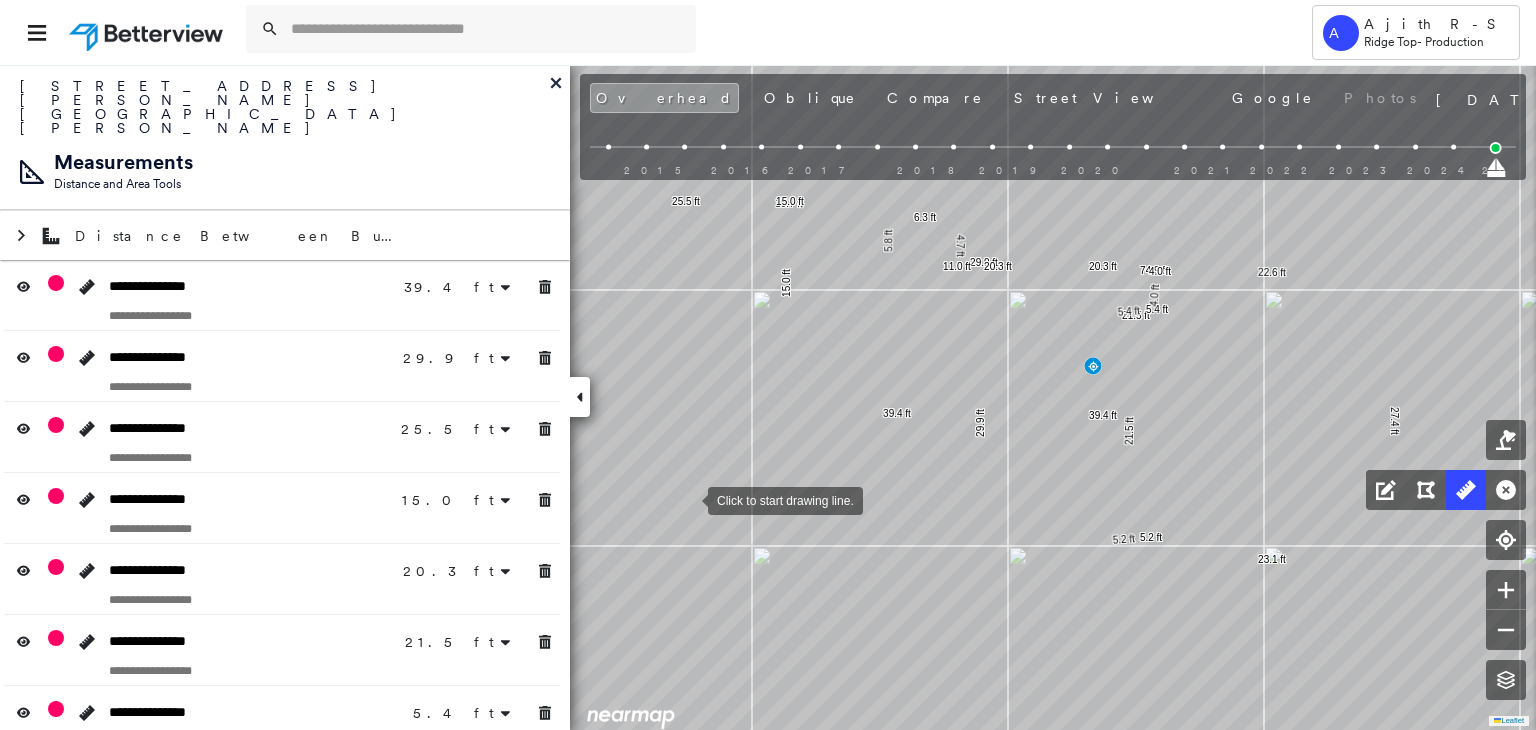 click at bounding box center [688, 499] 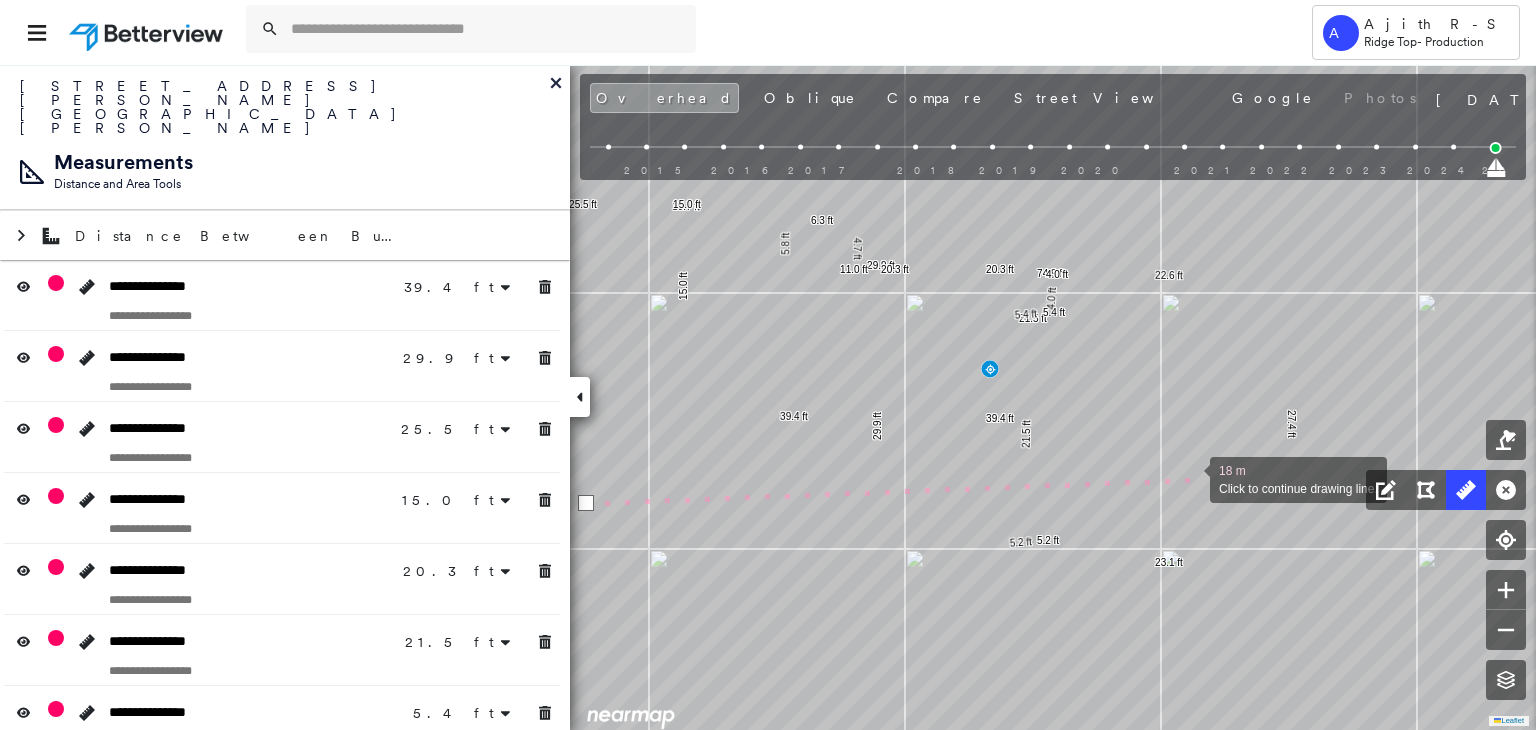 drag, startPoint x: 1290, startPoint y: 476, endPoint x: 1191, endPoint y: 478, distance: 99.0202 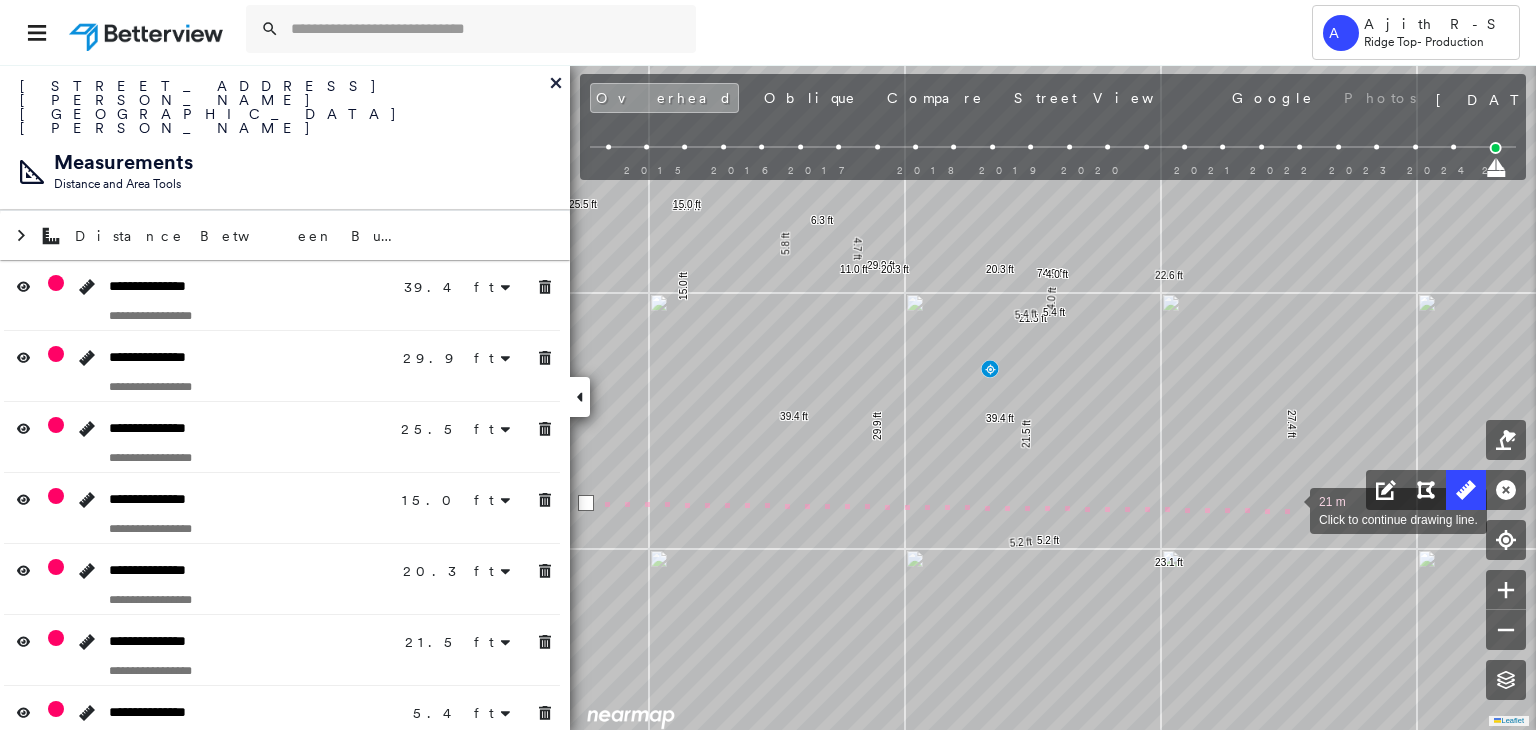 click at bounding box center (1290, 509) 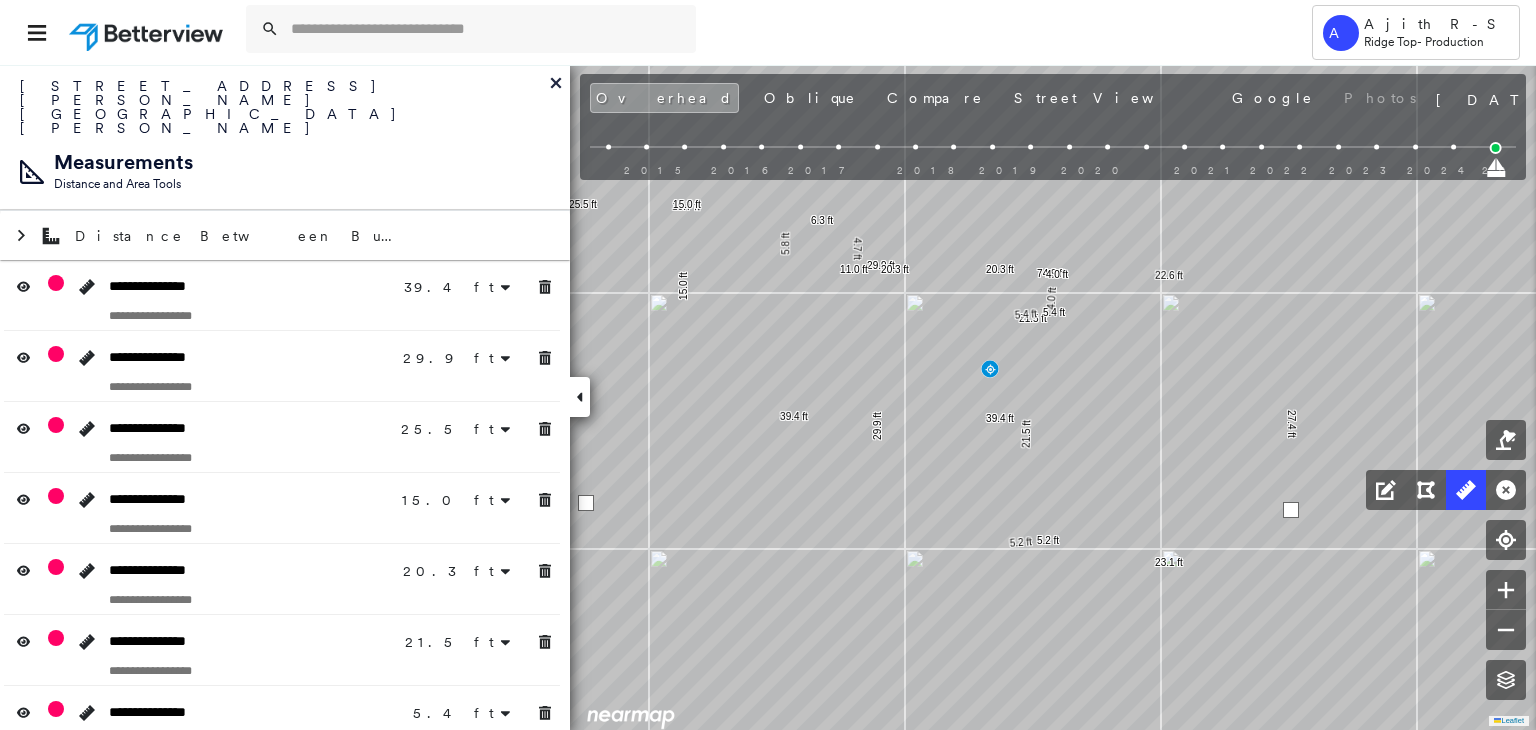click at bounding box center (1291, 510) 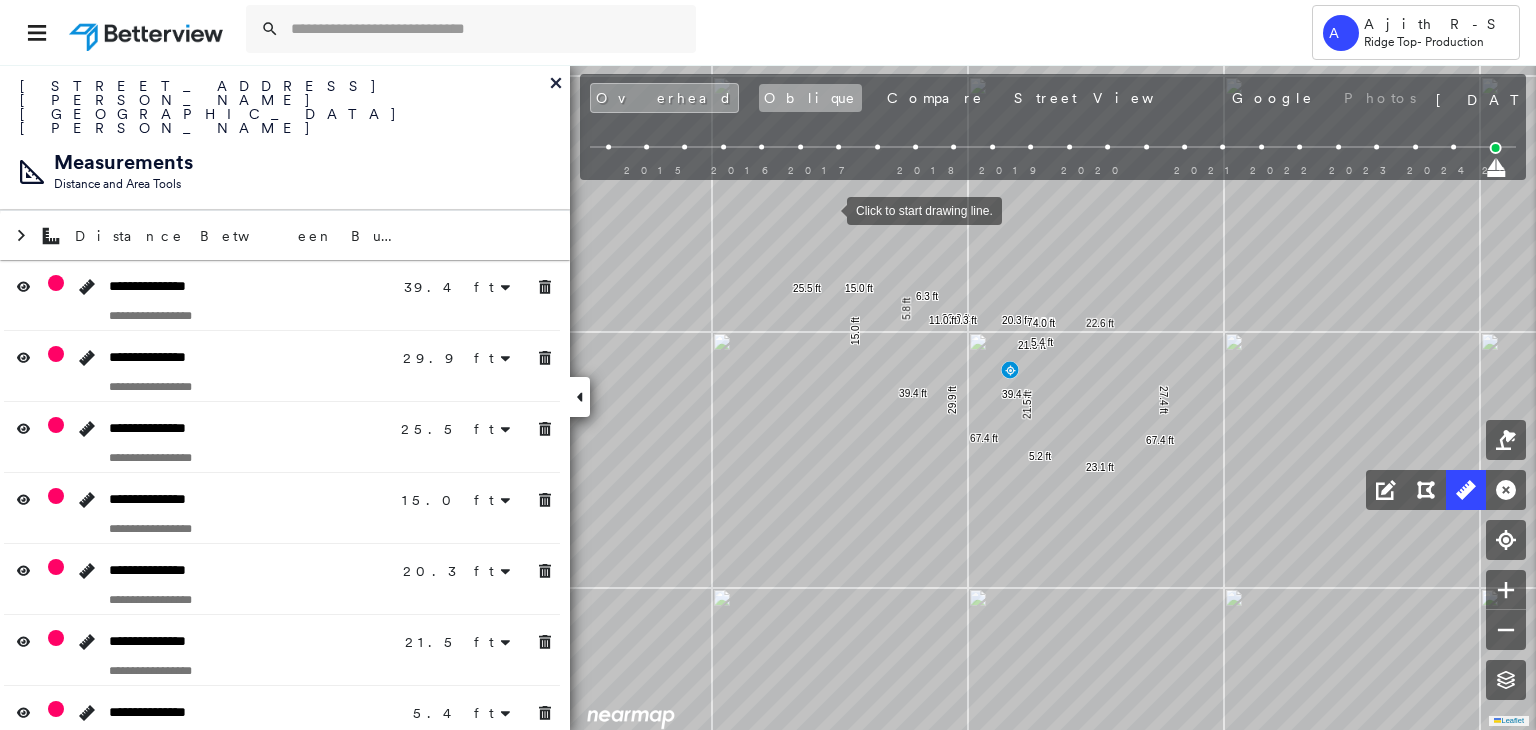 click on "Oblique" at bounding box center [810, 98] 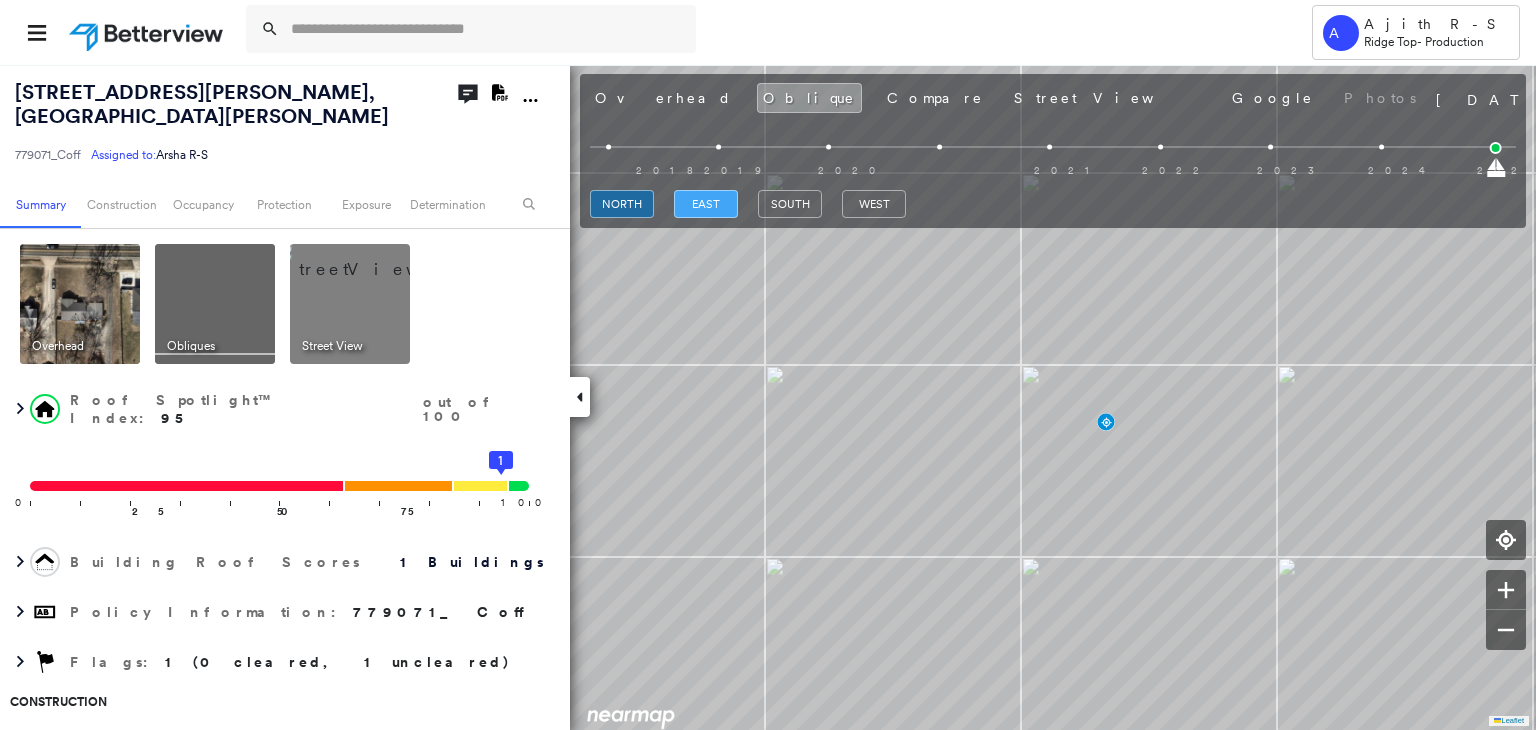 click on "east" at bounding box center [706, 204] 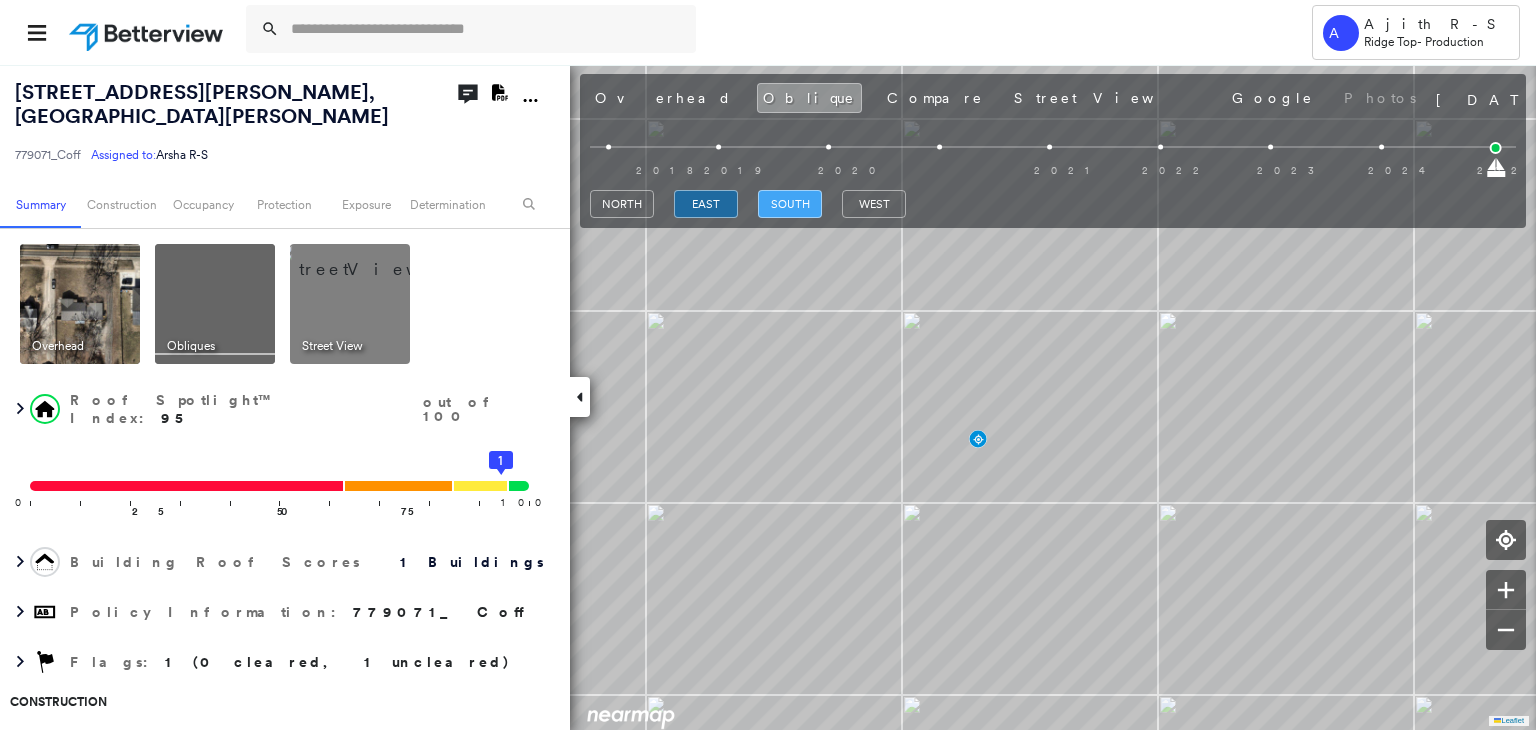 click on "south" at bounding box center [790, 204] 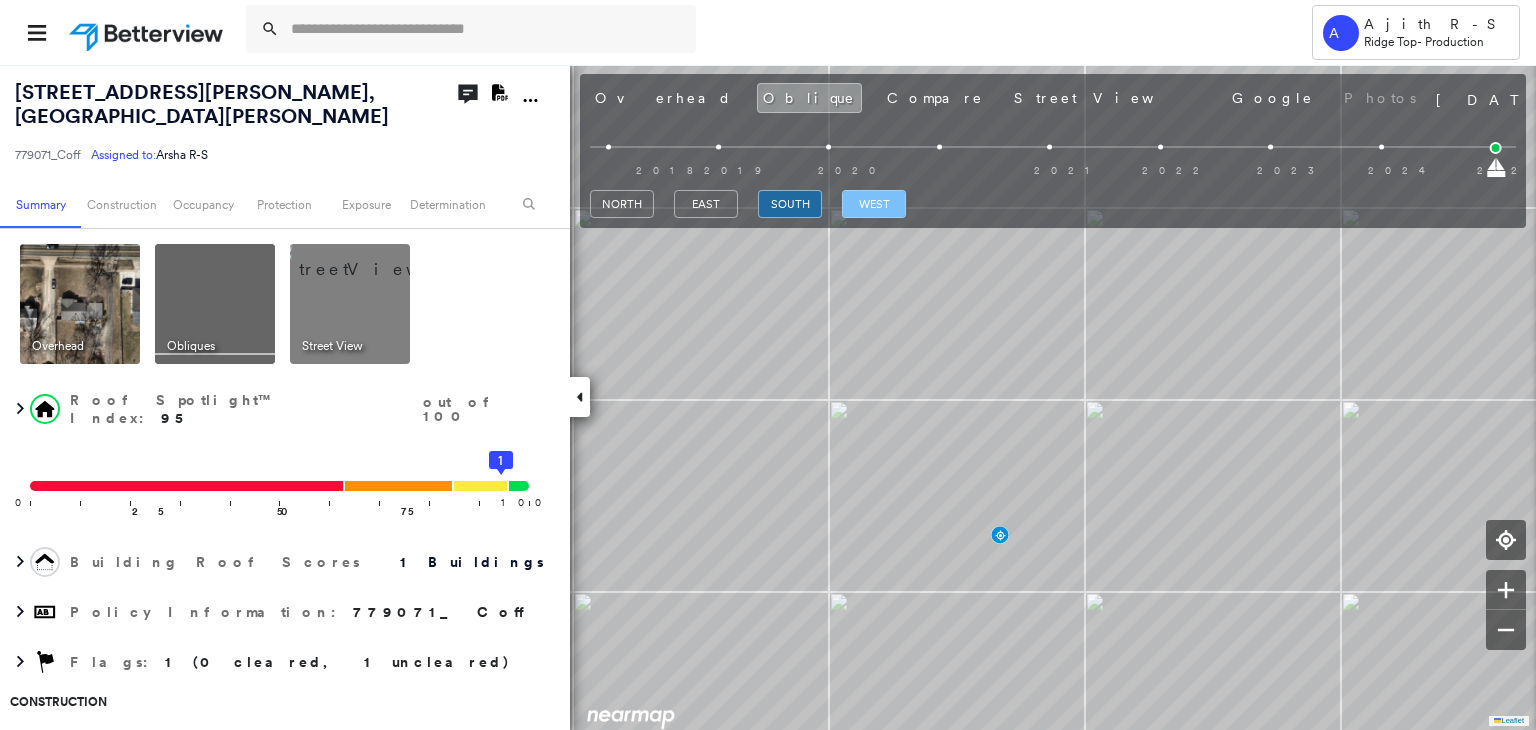 click on "west" at bounding box center (874, 204) 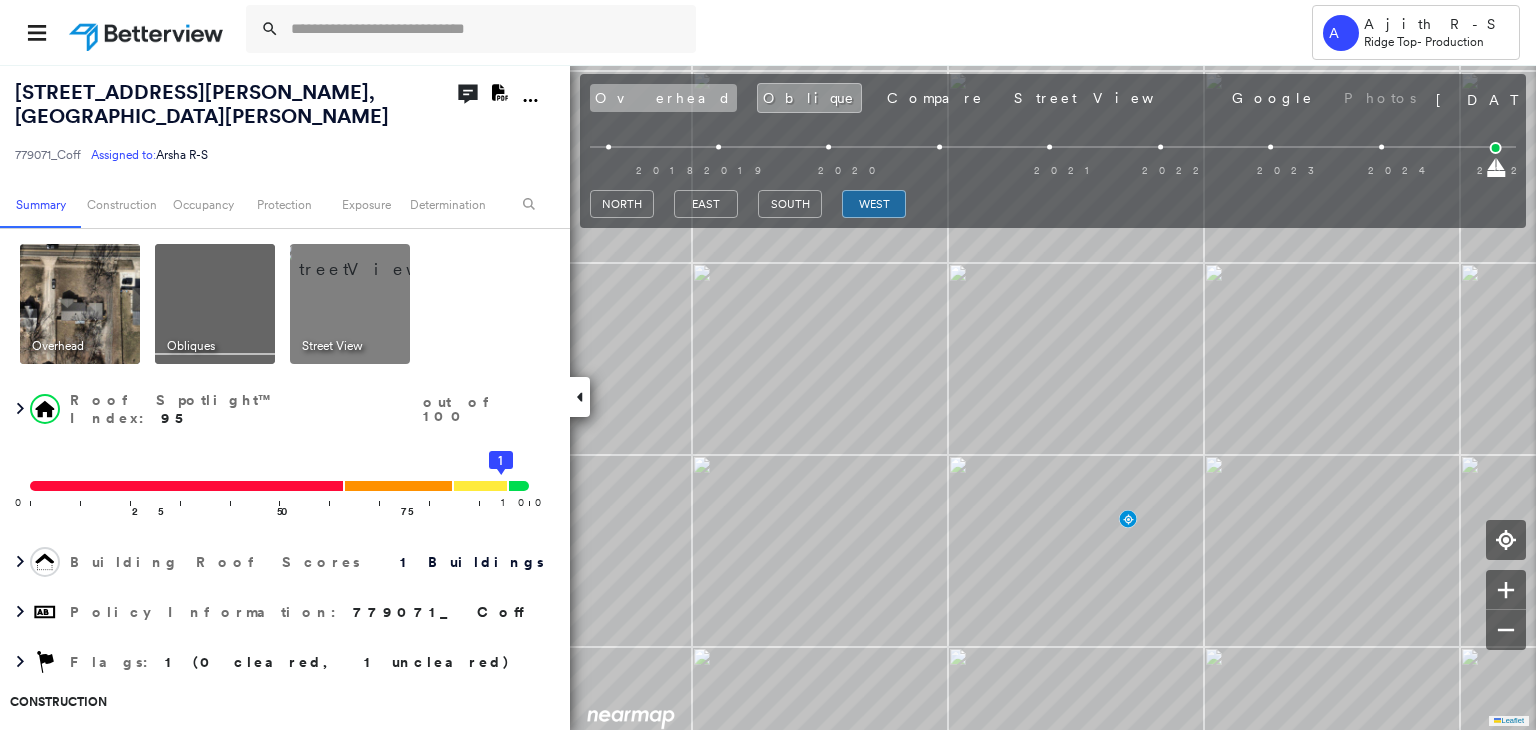 drag, startPoint x: 600, startPoint y: 72, endPoint x: 610, endPoint y: 94, distance: 24.166092 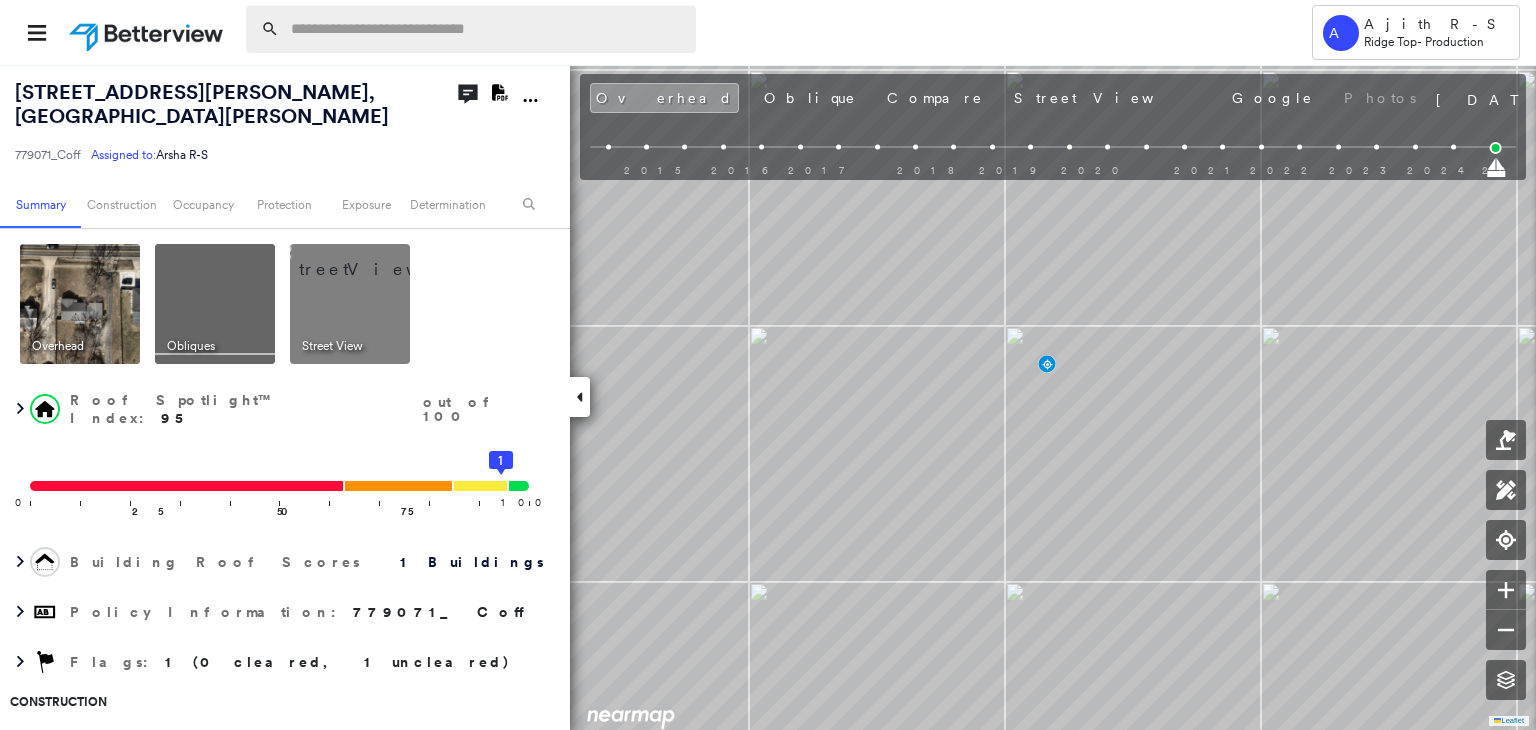 click at bounding box center [487, 29] 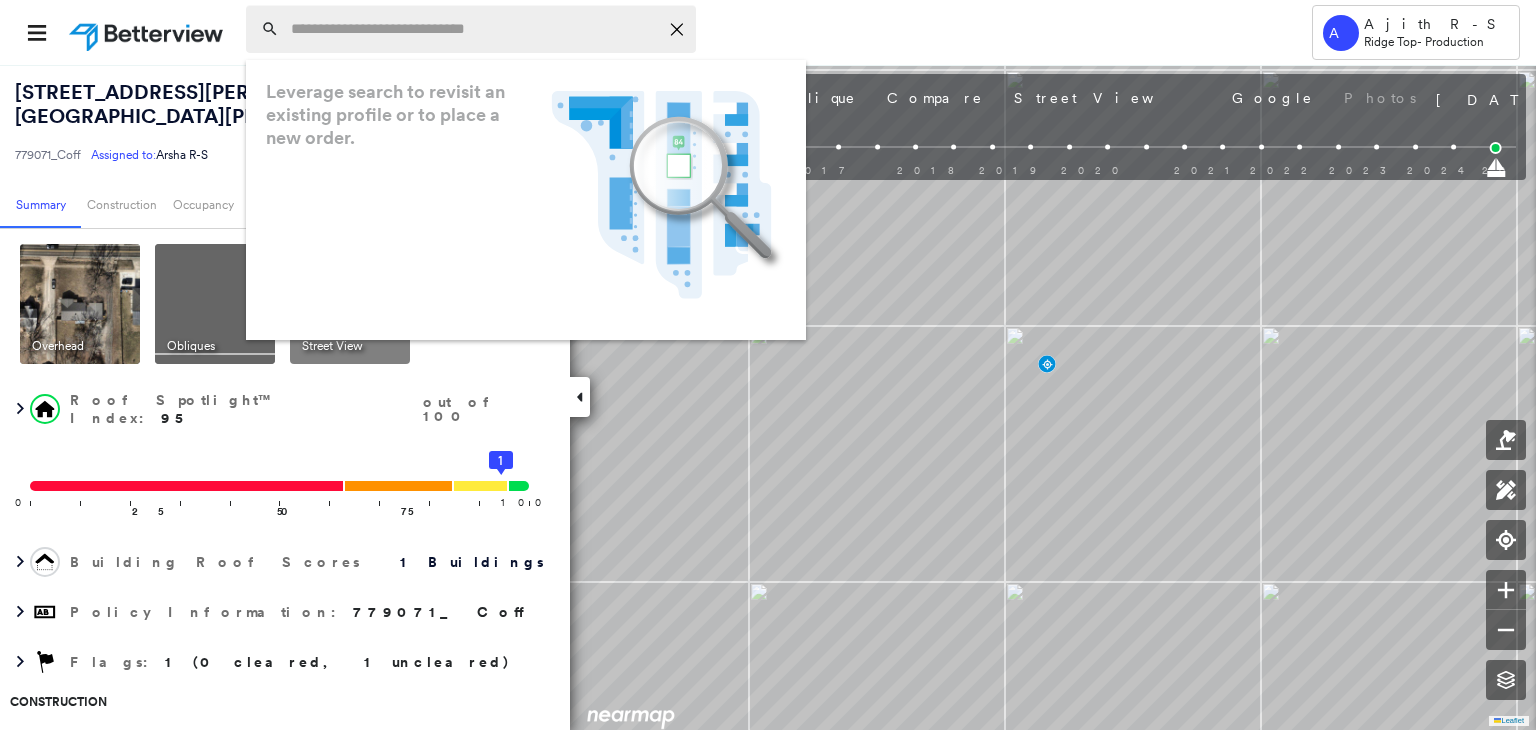 paste on "**********" 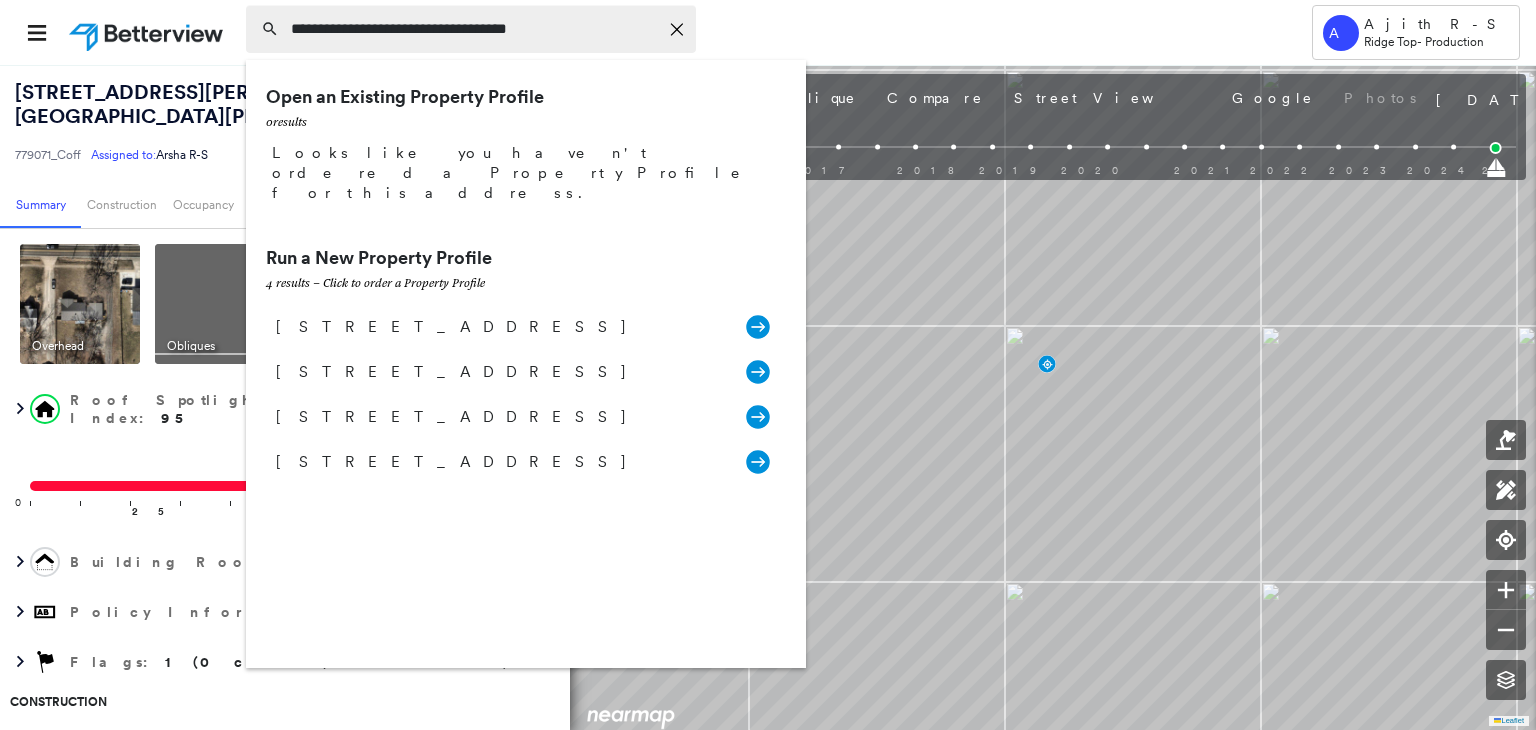 type on "**********" 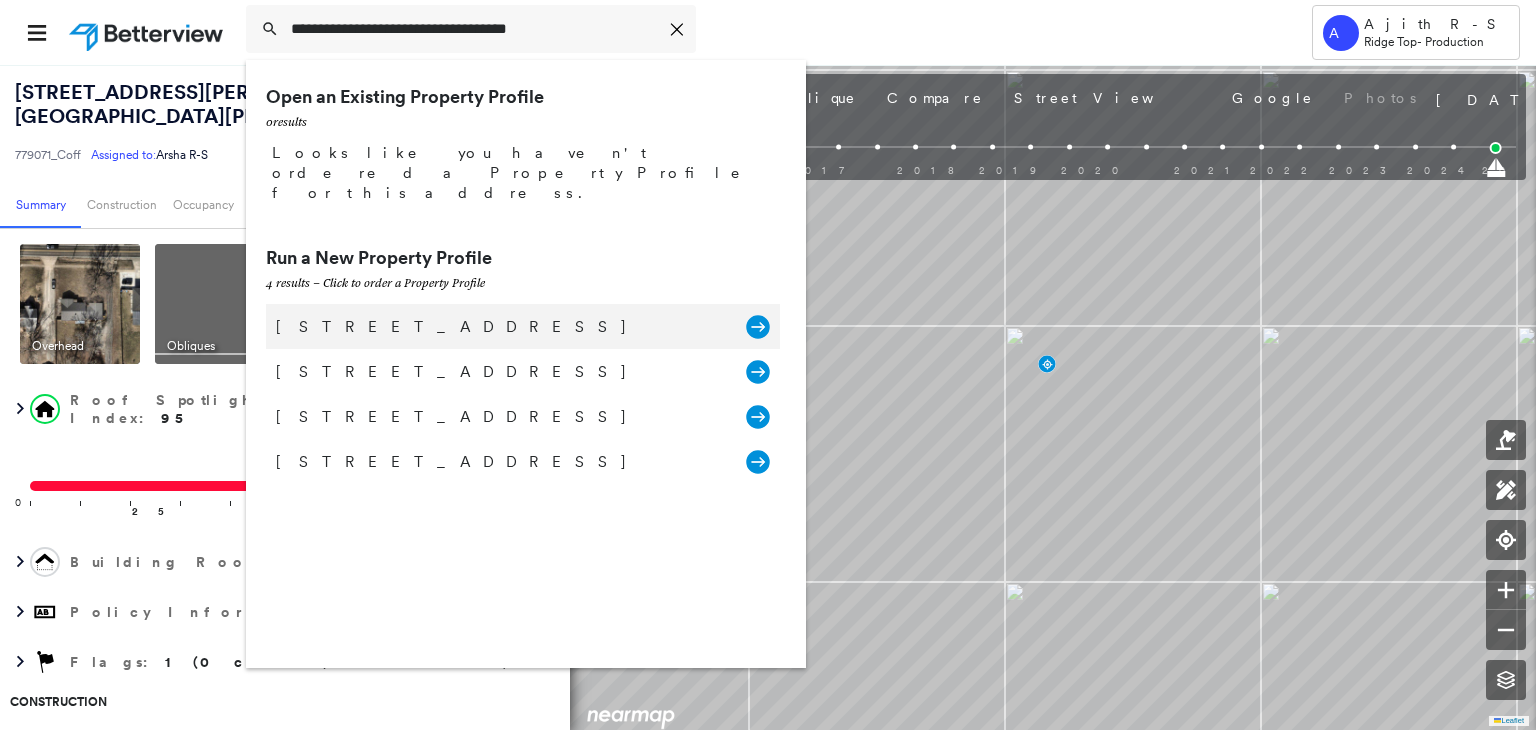 click on "166 Woodland Holw, Forest City, NC 28043, USA Group Created with Sketch." at bounding box center (523, 326) 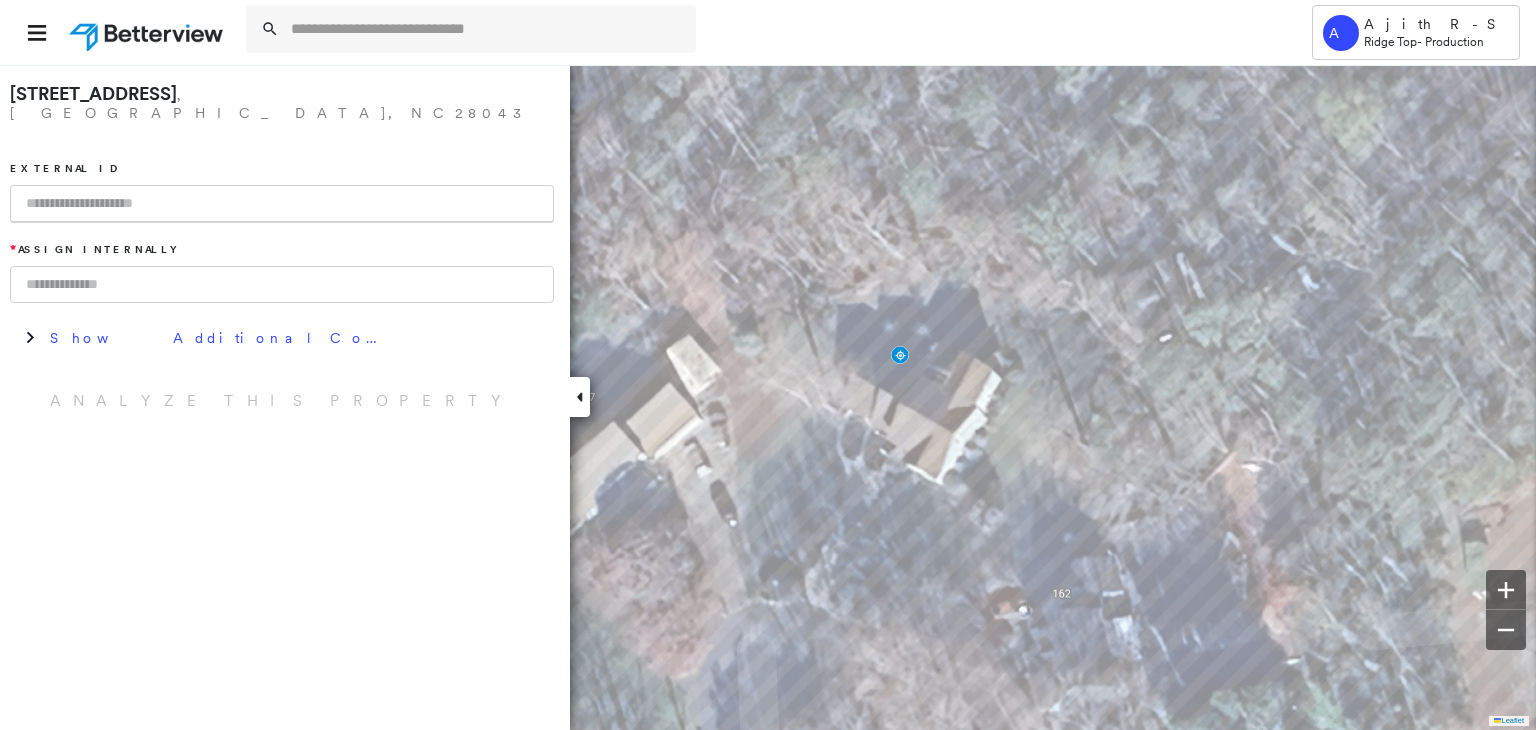 click at bounding box center (282, 204) 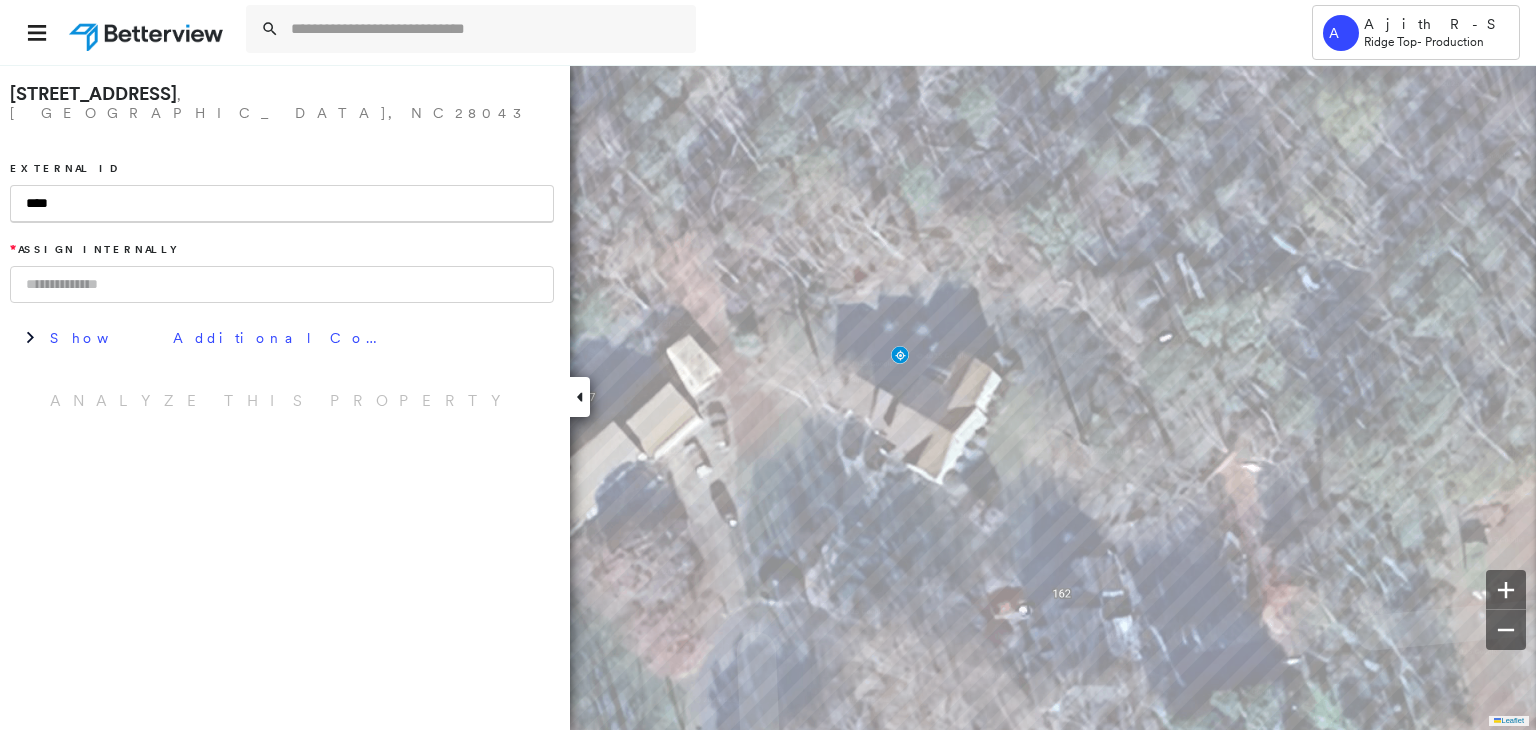 click on "****" at bounding box center [282, 204] 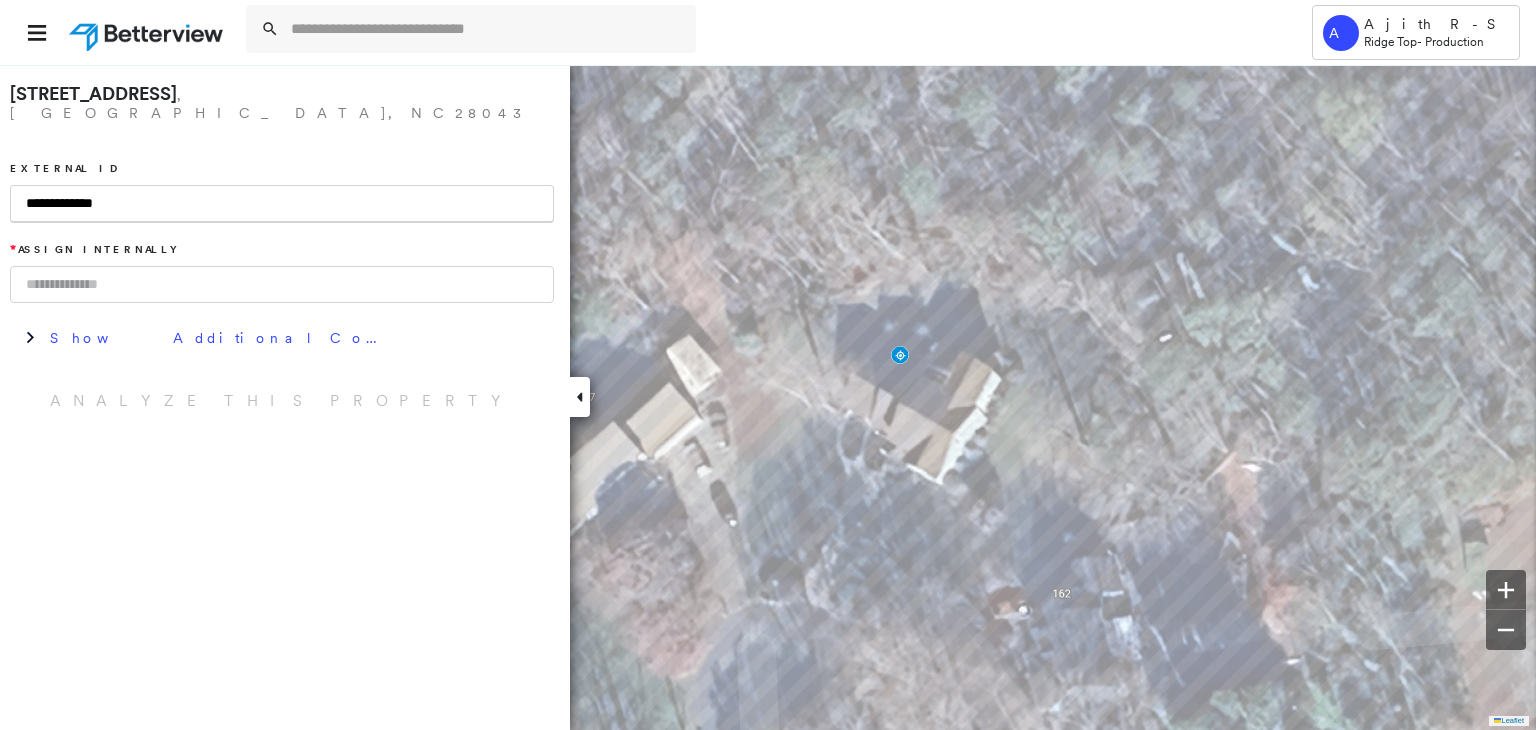 type on "**********" 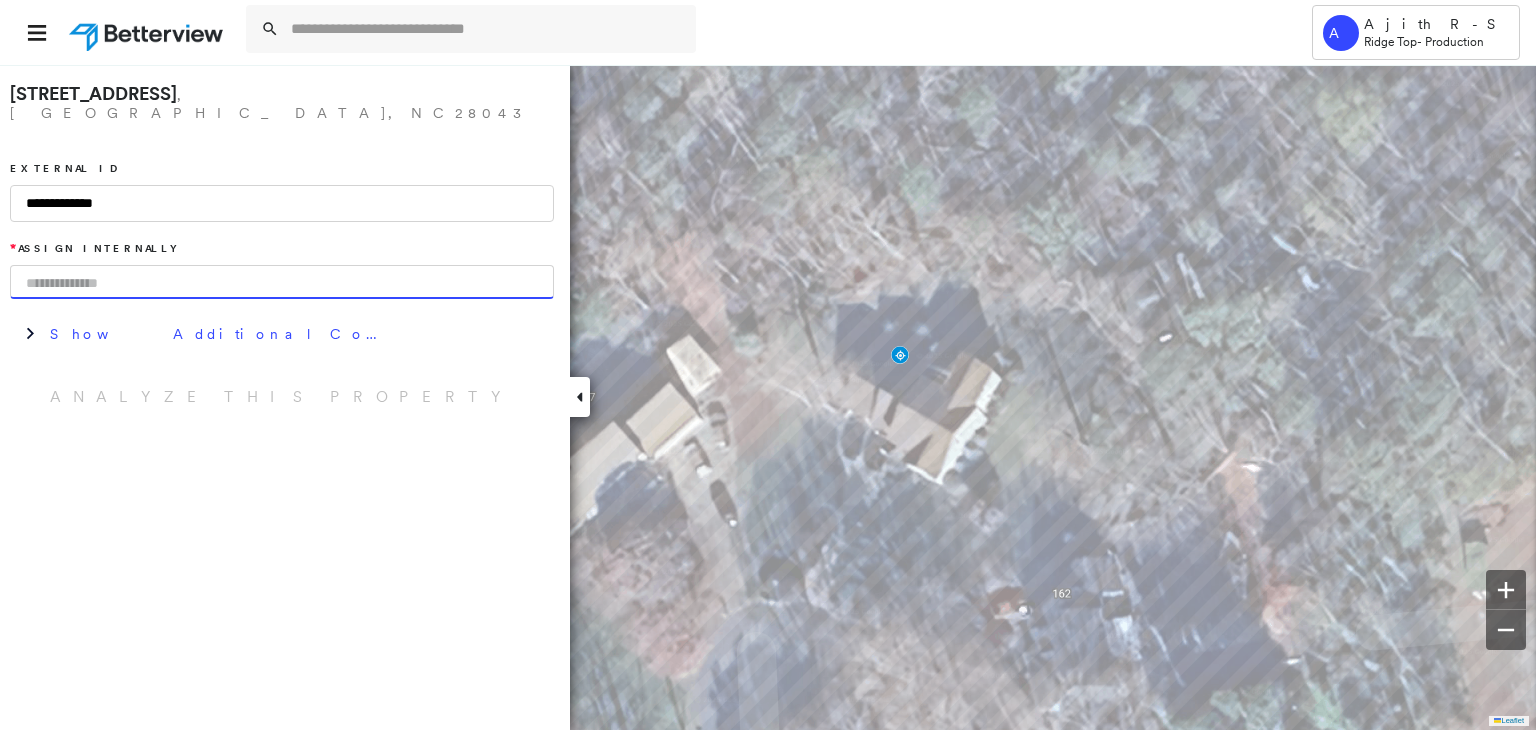 click at bounding box center [282, 282] 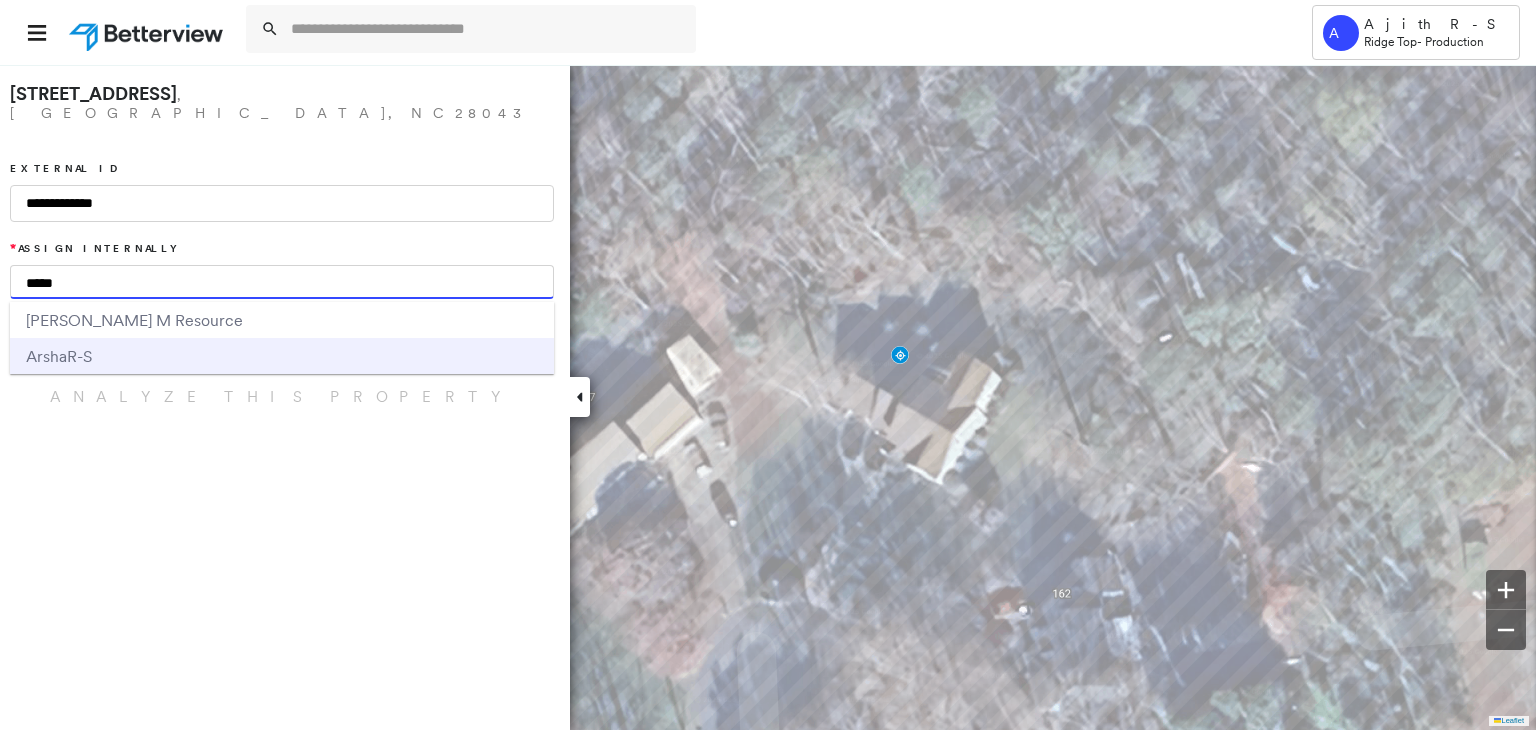 type on "*****" 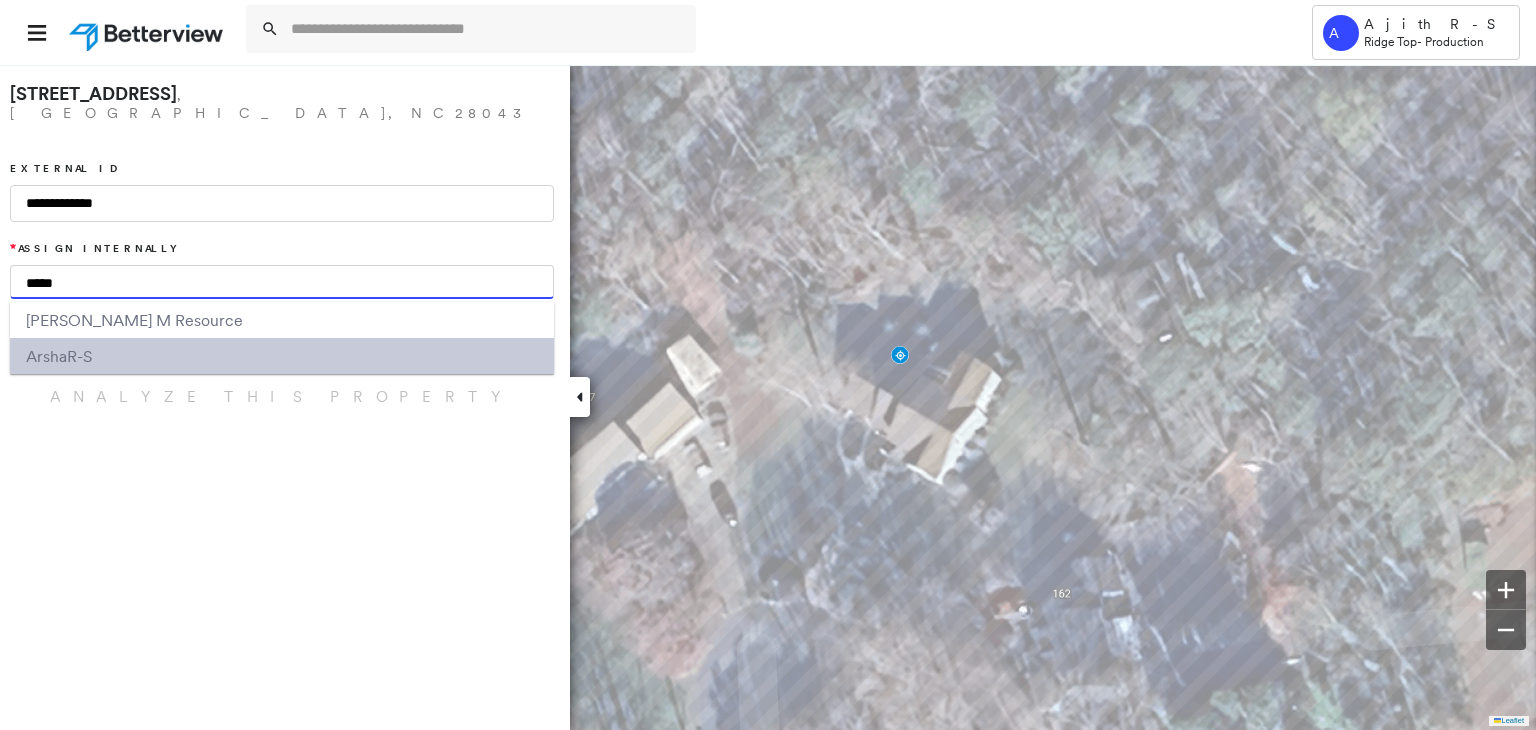 click on "Arsha  R-S" at bounding box center (282, 356) 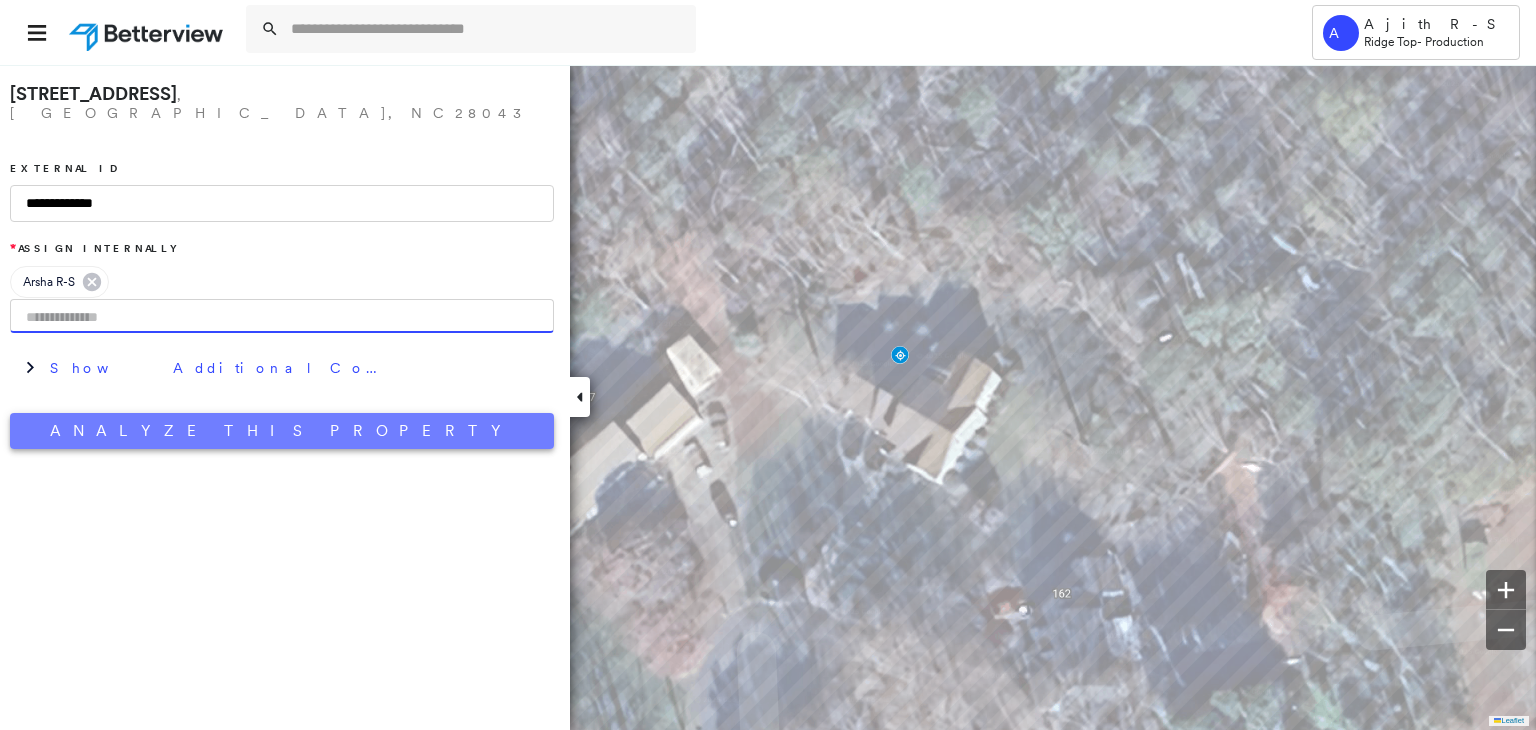 click on "Analyze This Property" at bounding box center [282, 431] 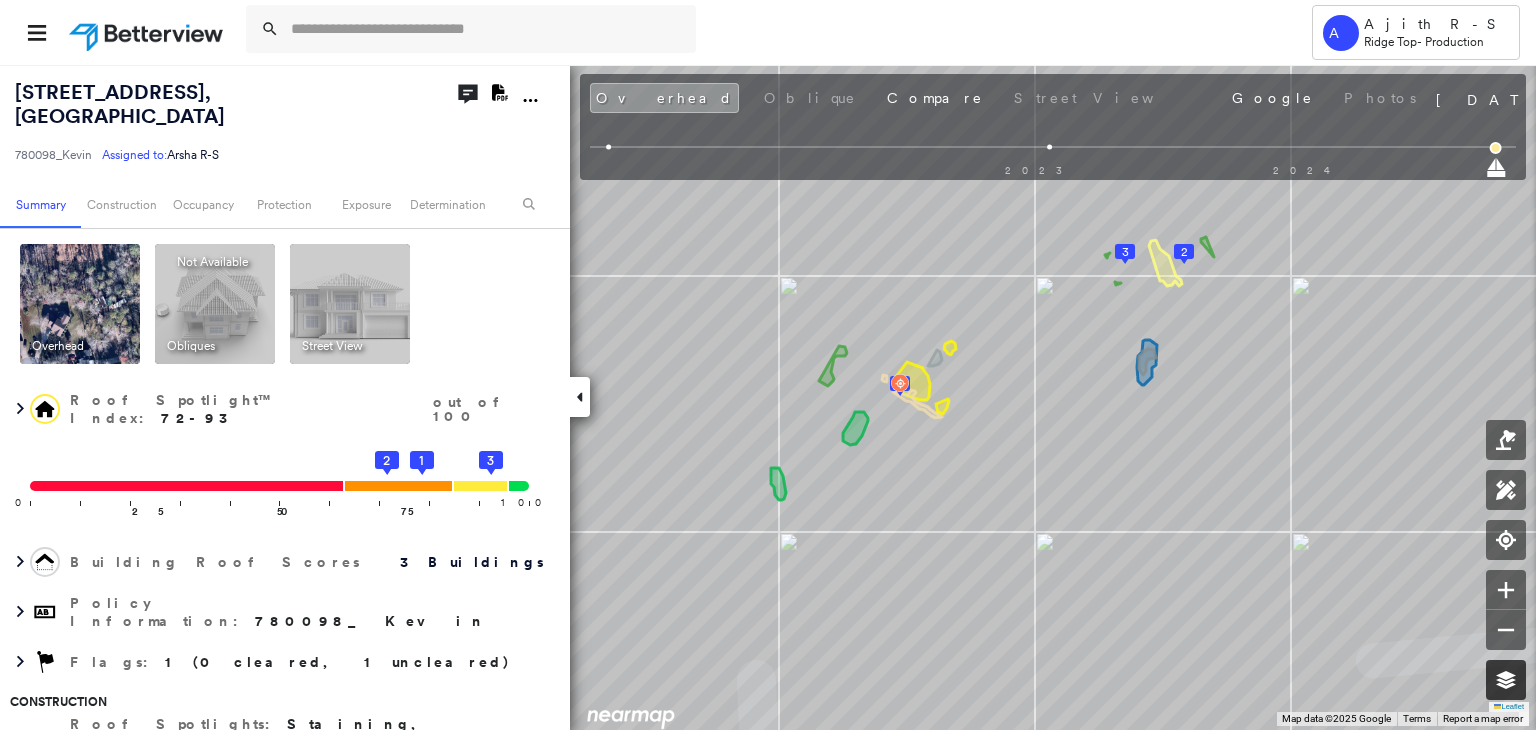 click at bounding box center (1506, 680) 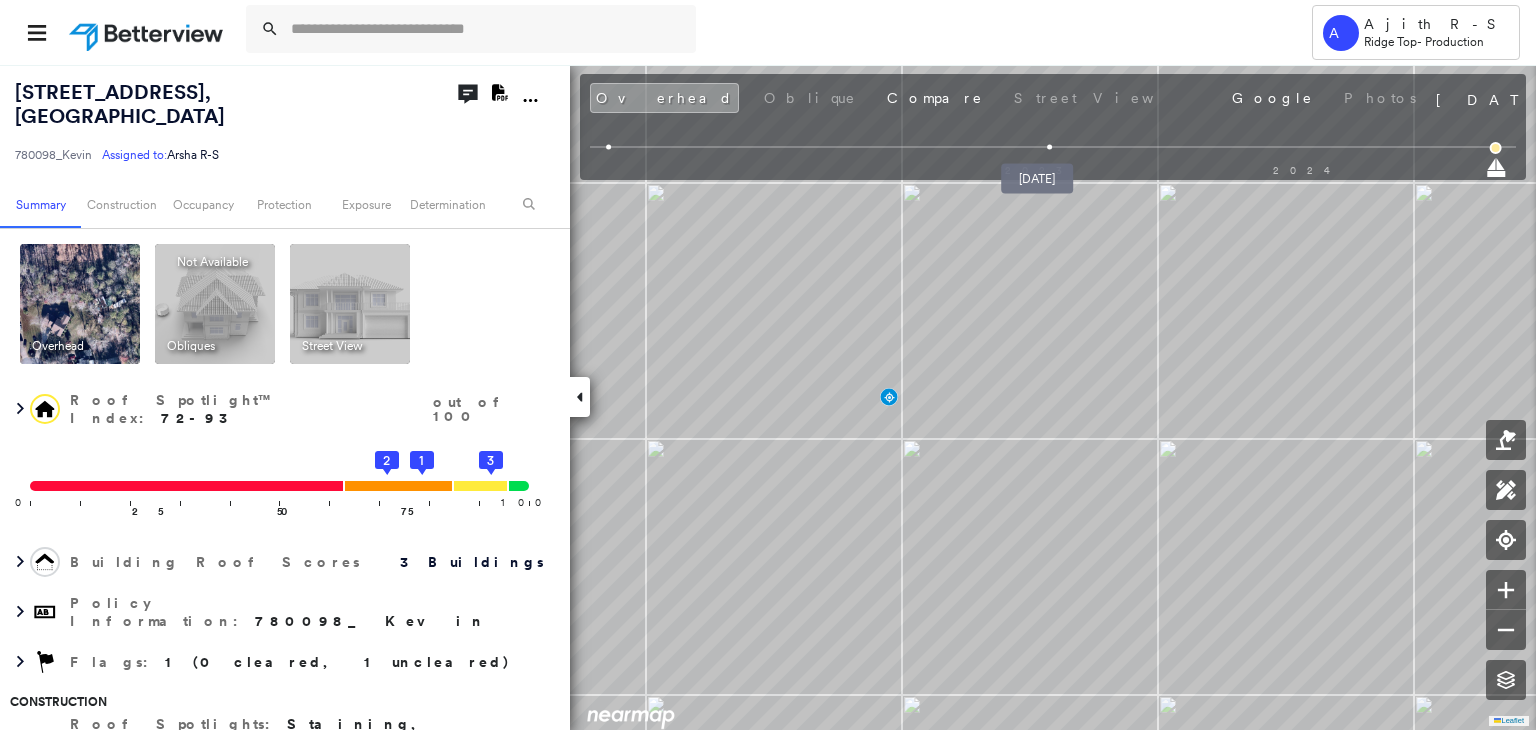 click at bounding box center (1050, 147) 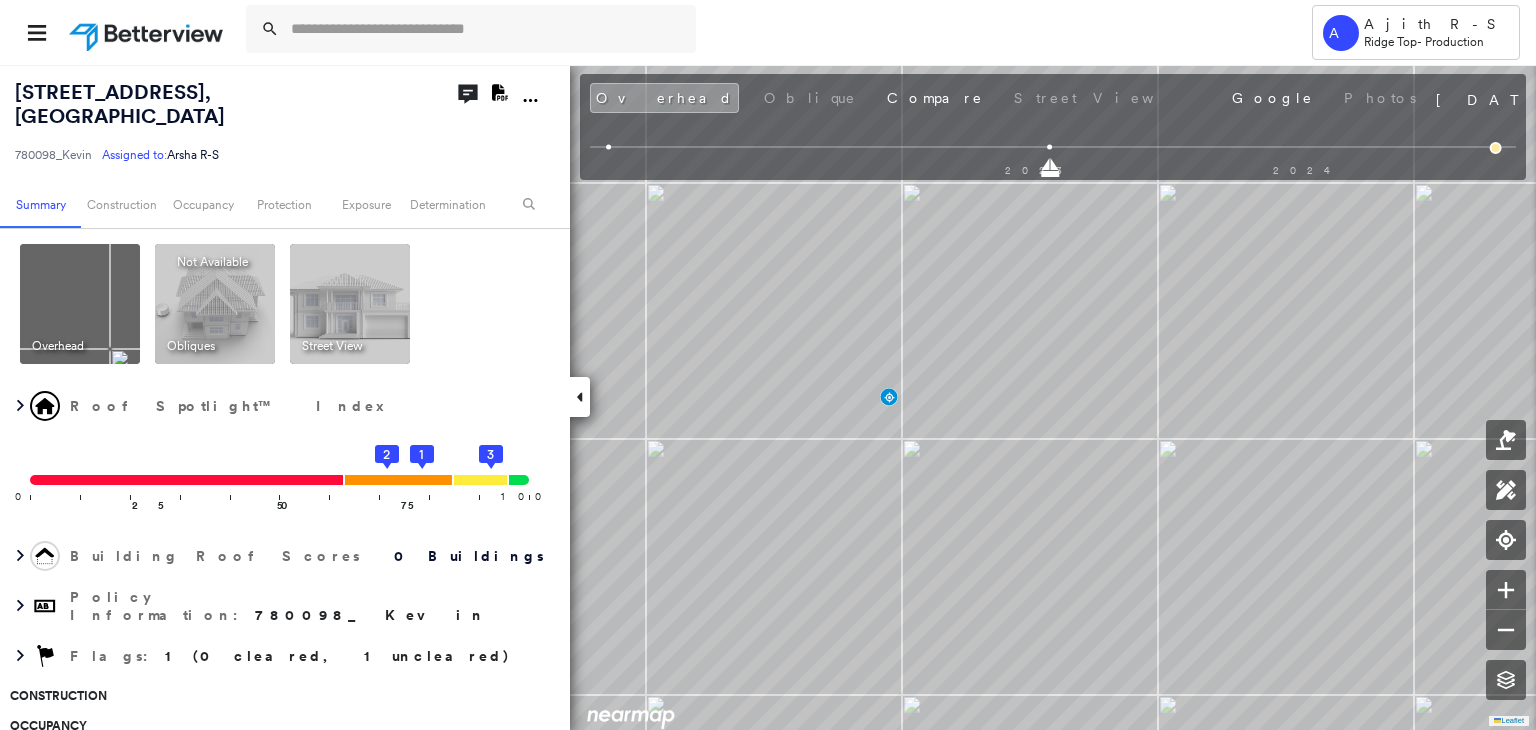 click on "2023 2024" at bounding box center (1053, 150) 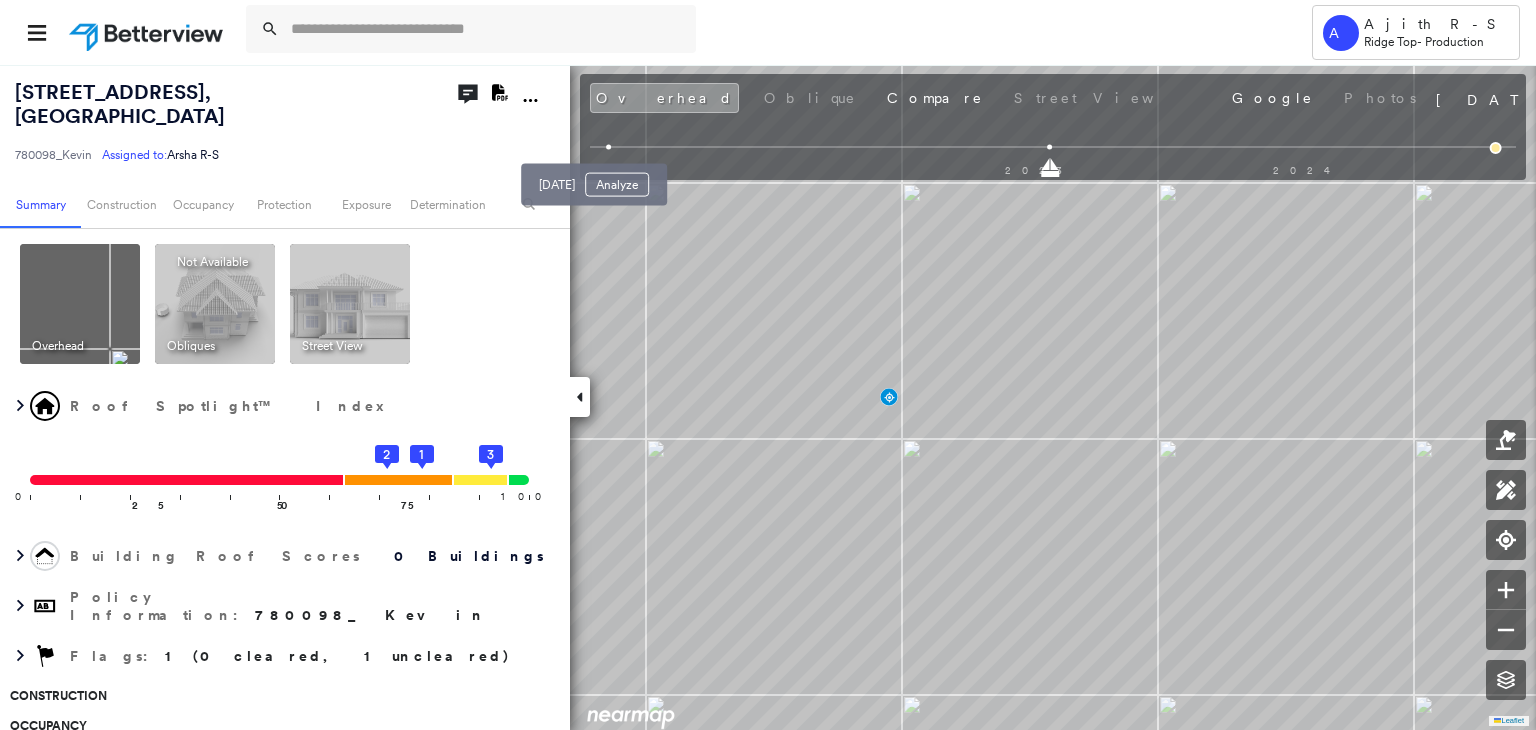 click at bounding box center (608, 147) 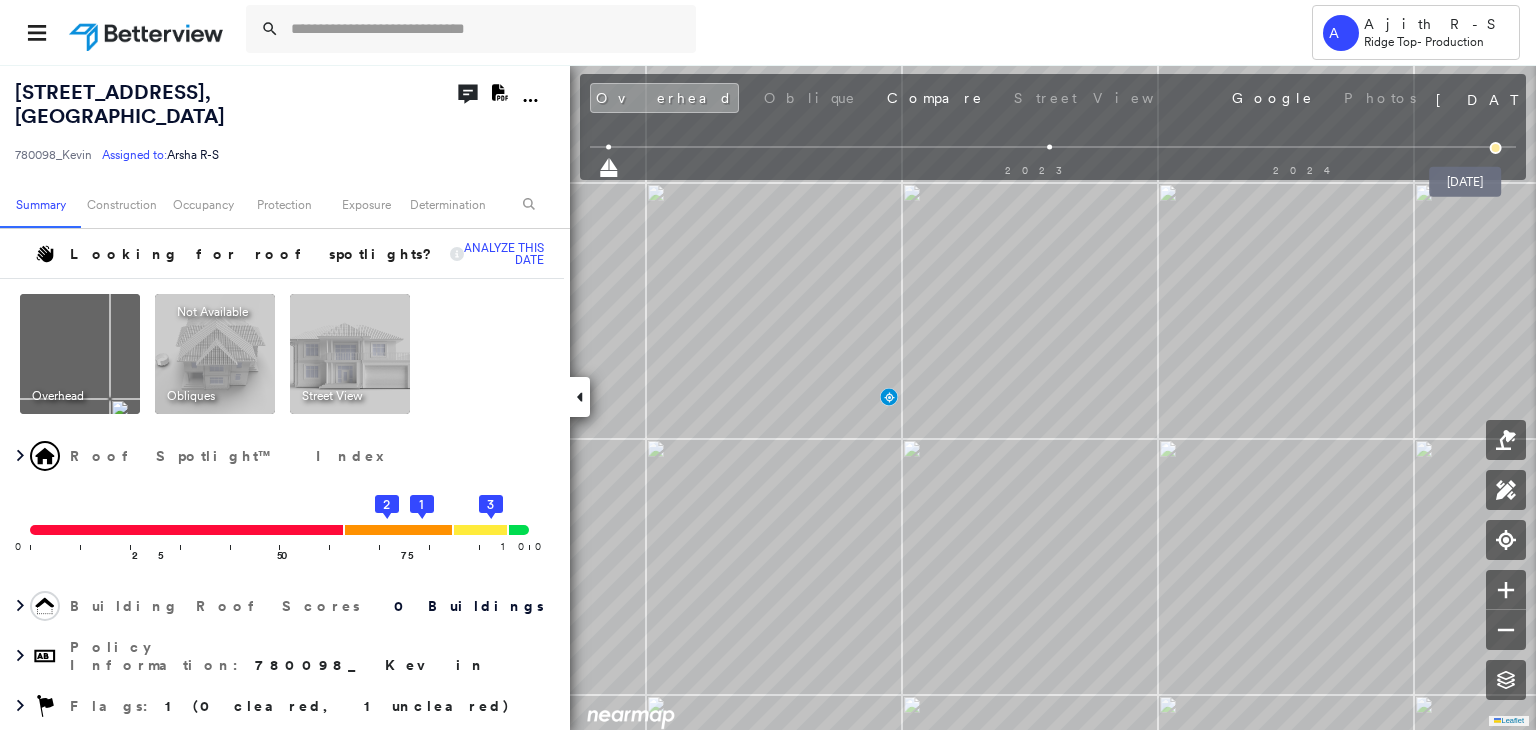 click at bounding box center [1496, 148] 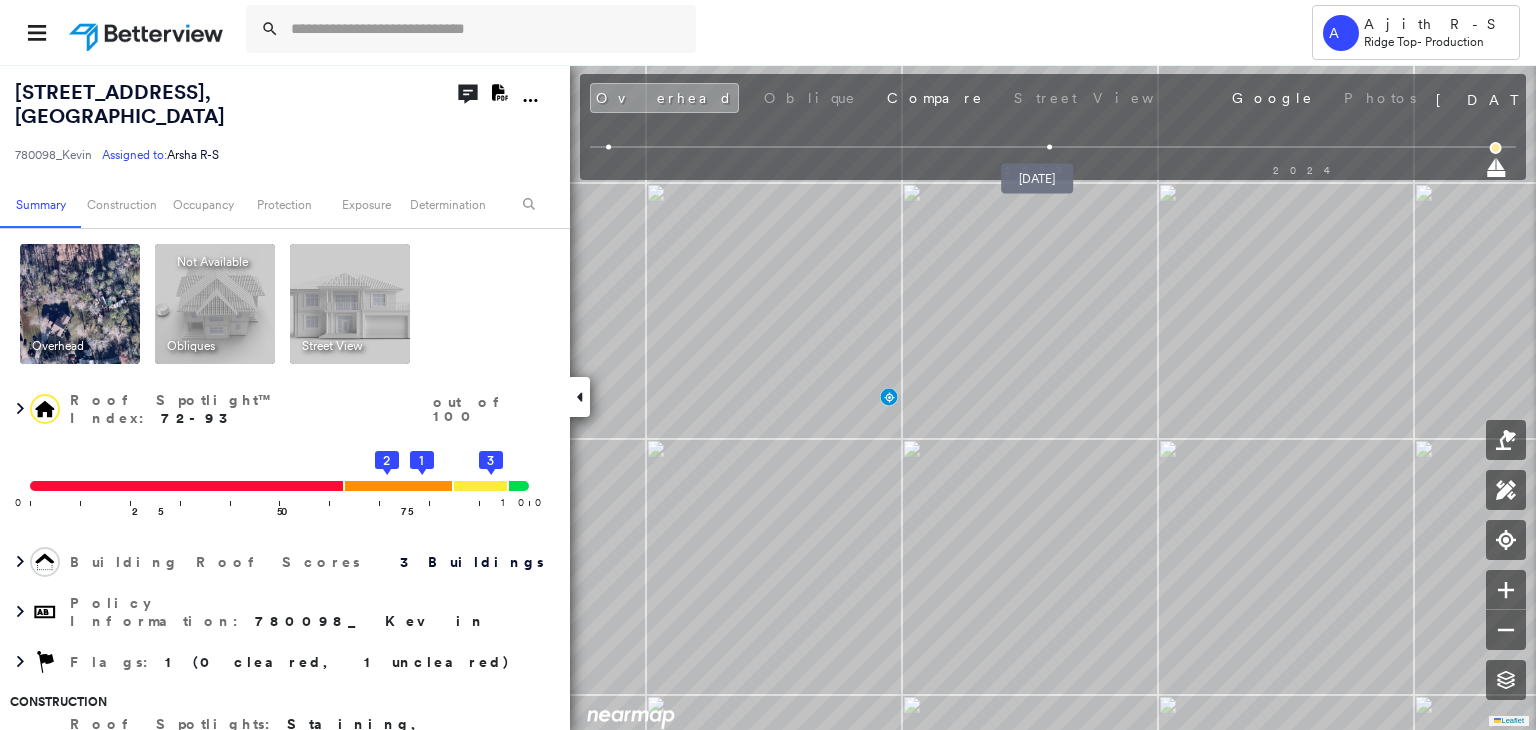 click at bounding box center [1050, 147] 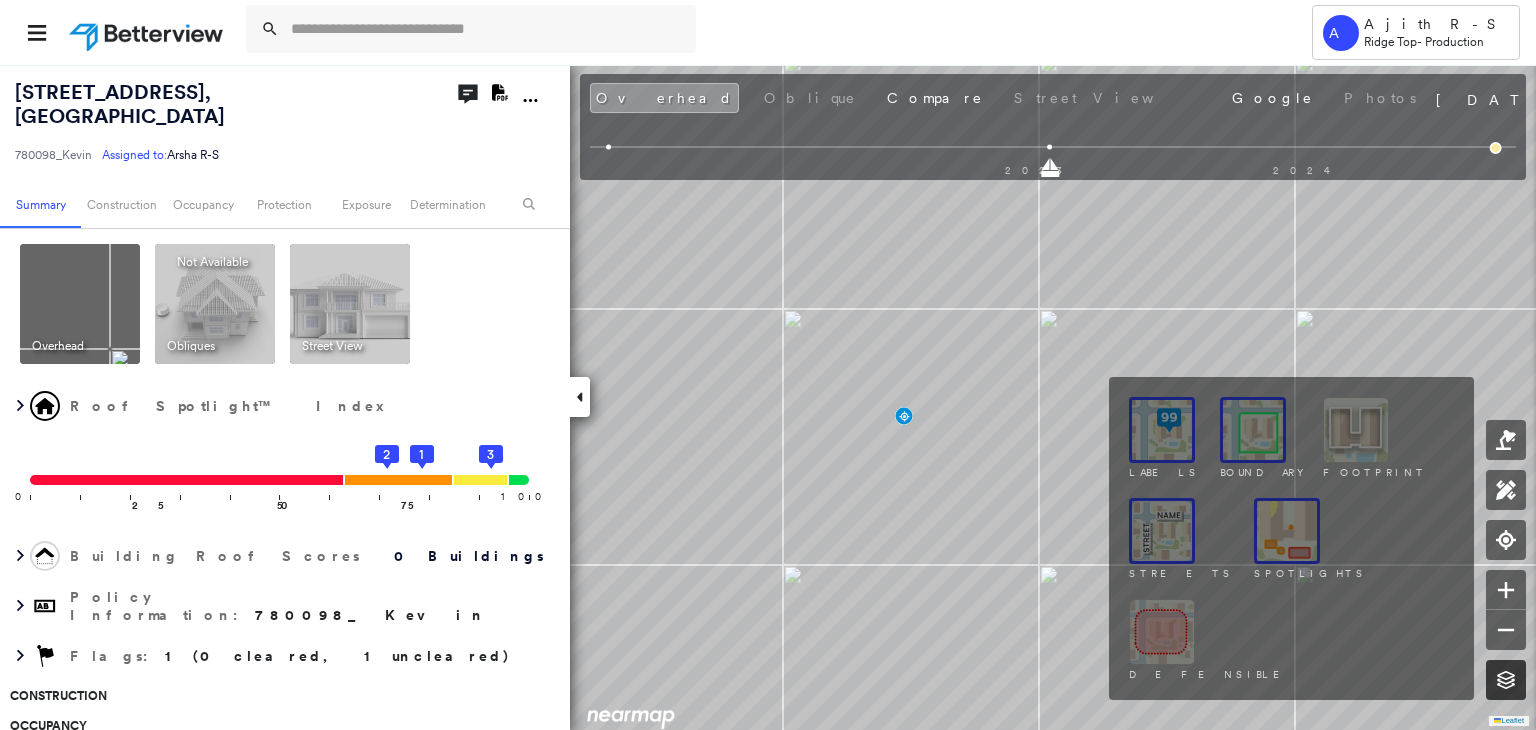 click 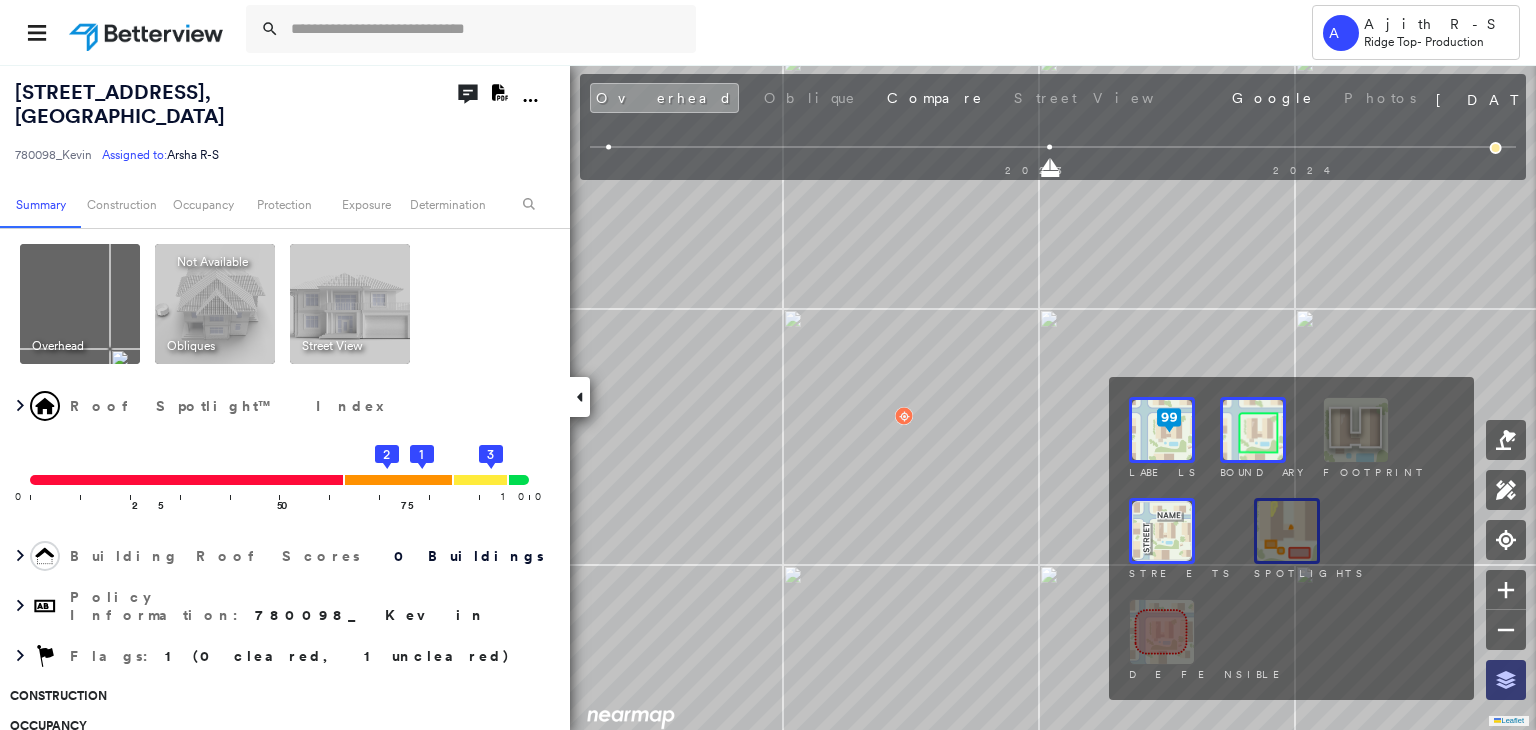 click 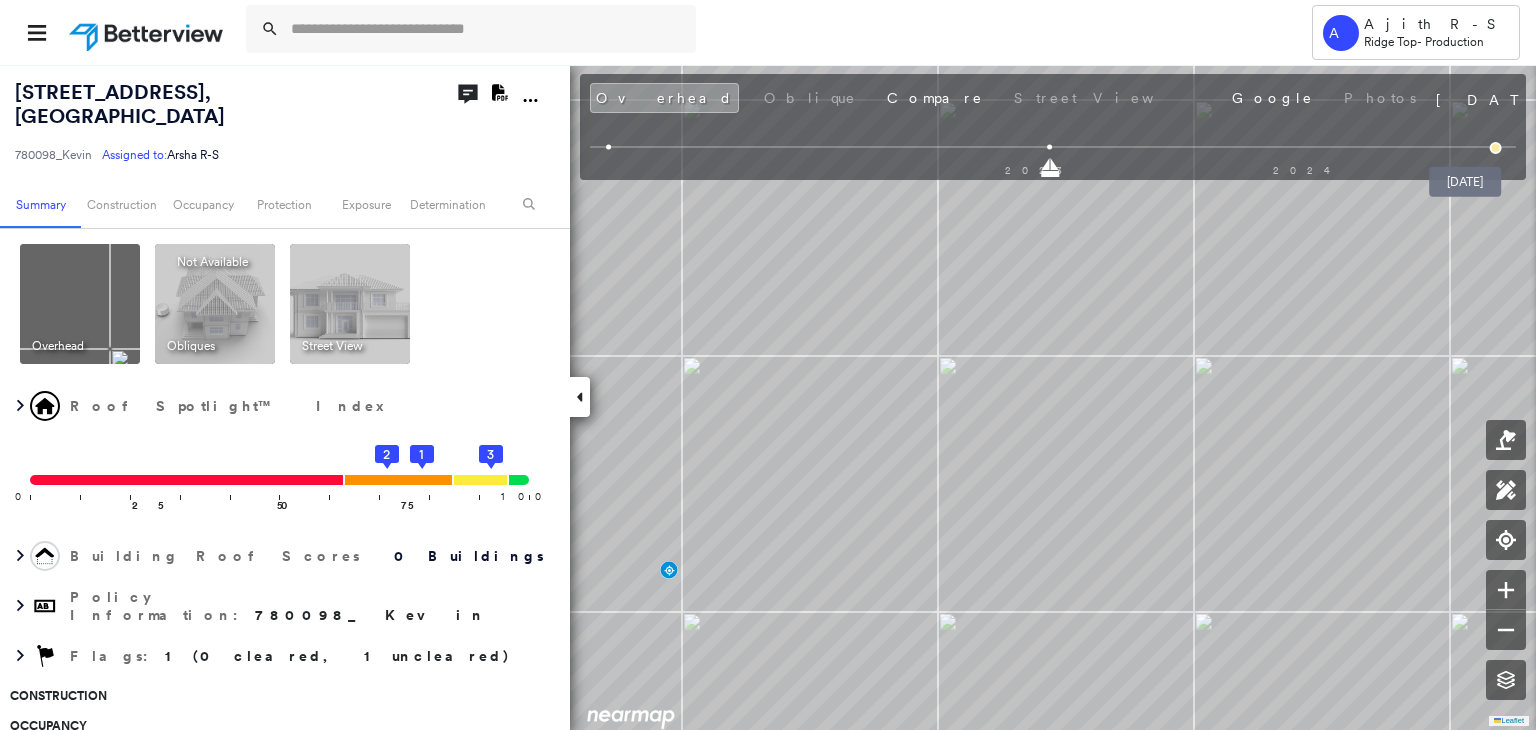 click at bounding box center [1496, 148] 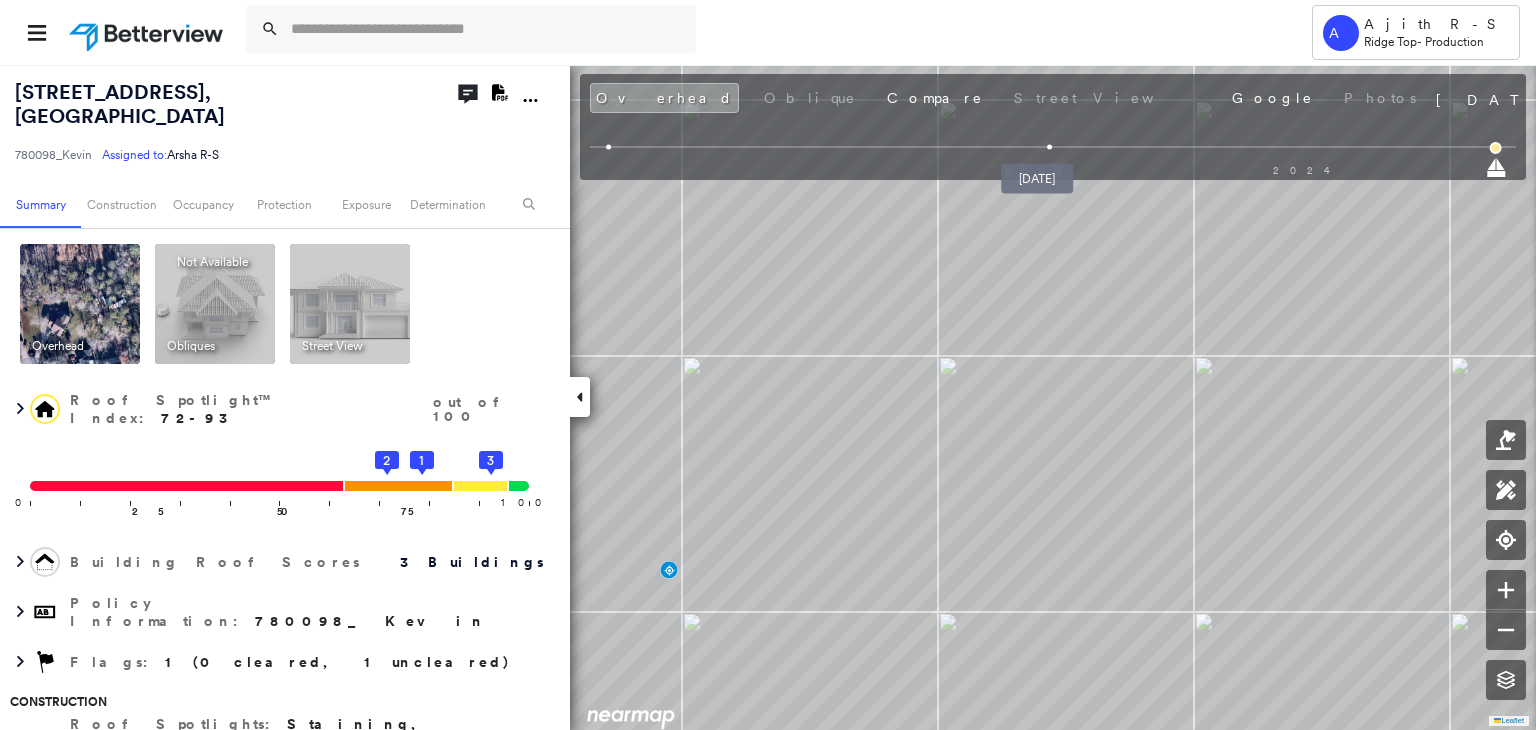 click at bounding box center (1050, 147) 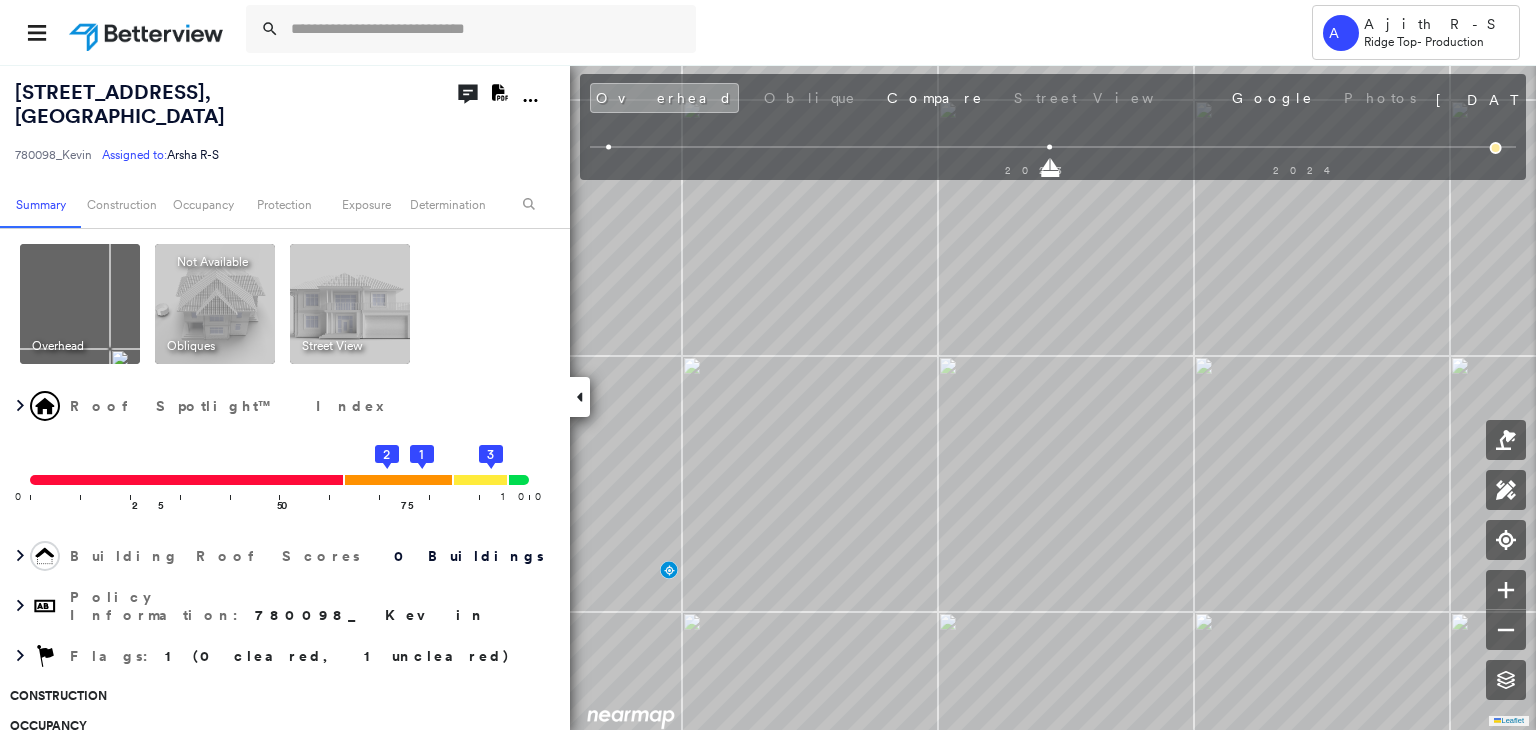 click on "2023 2024" at bounding box center [1053, 150] 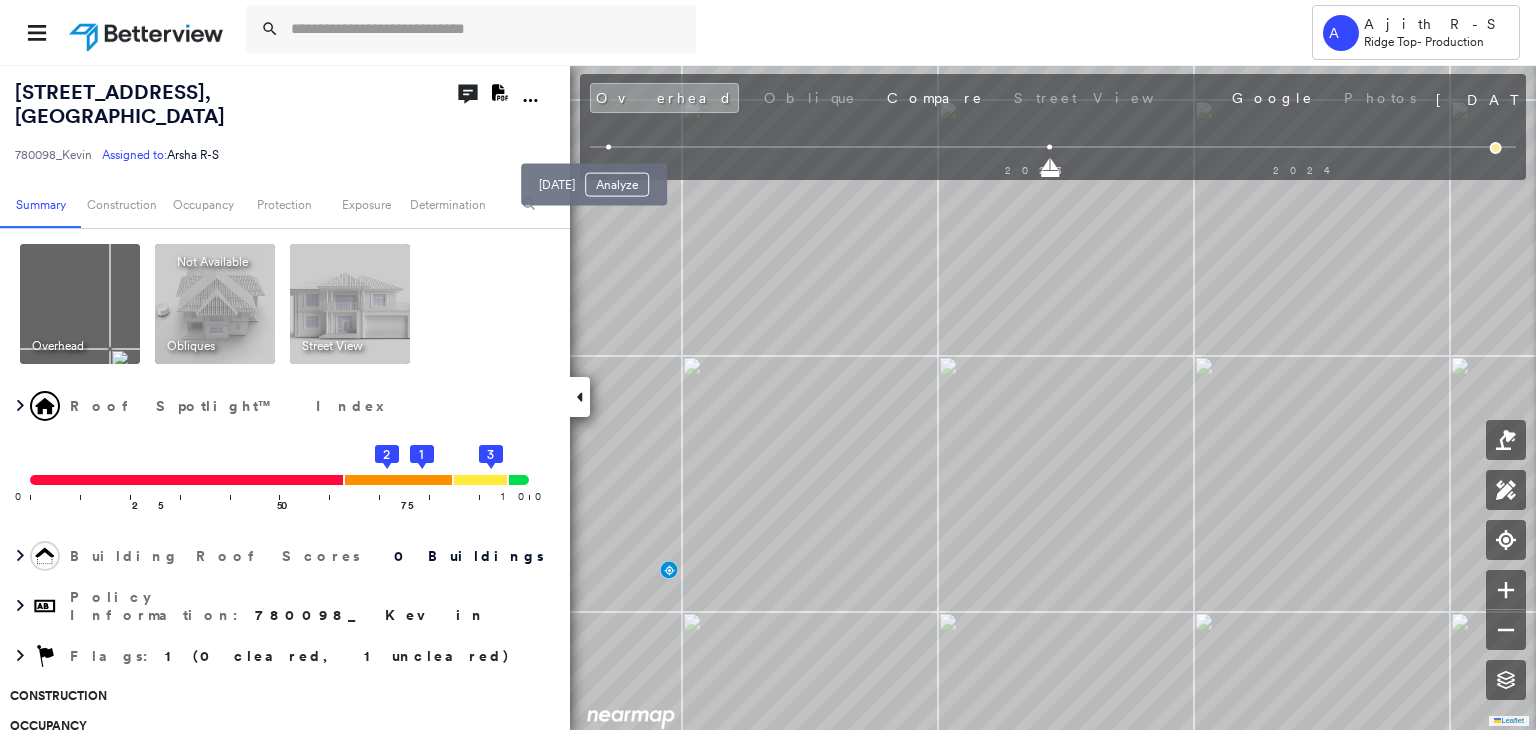 click at bounding box center (608, 147) 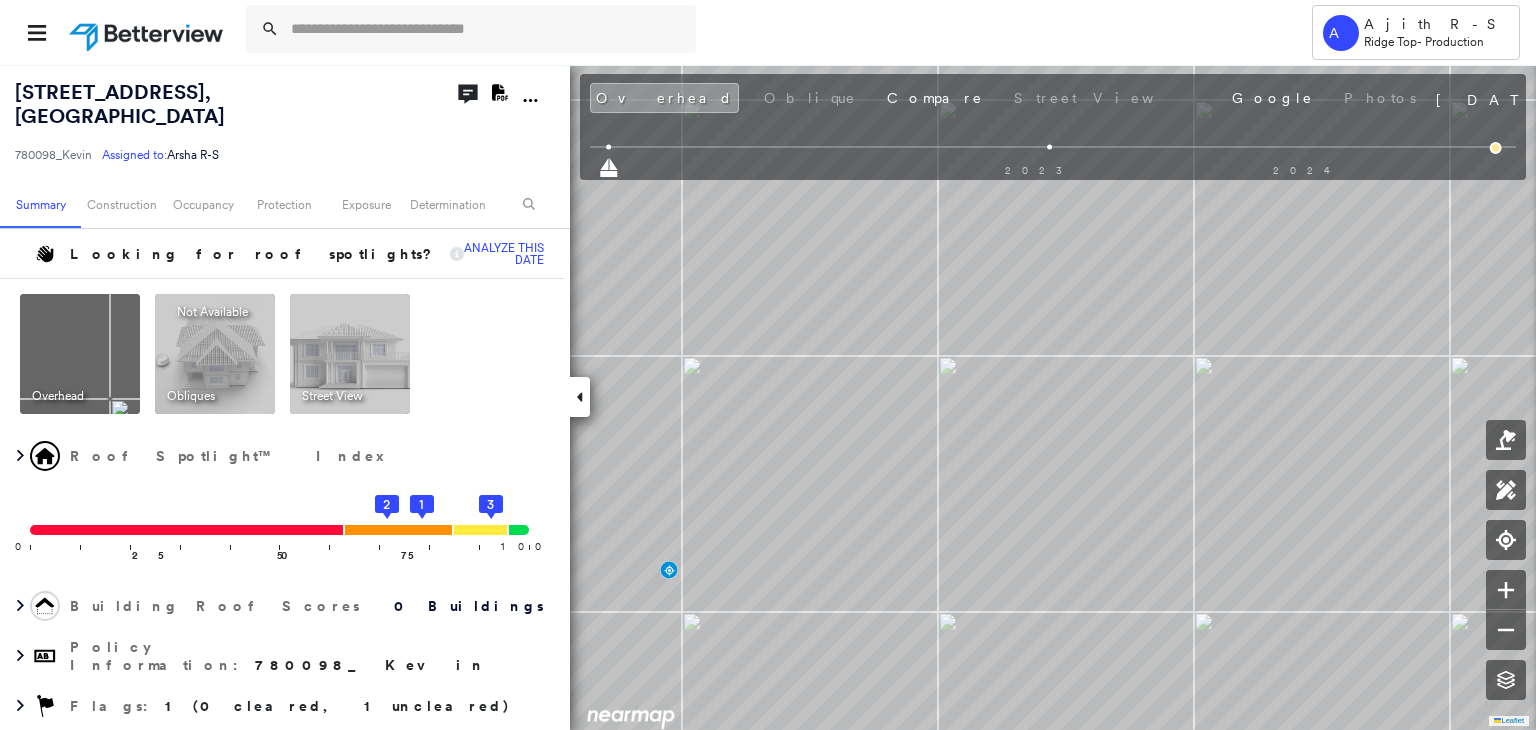 click on "2023 2024" at bounding box center (1053, 150) 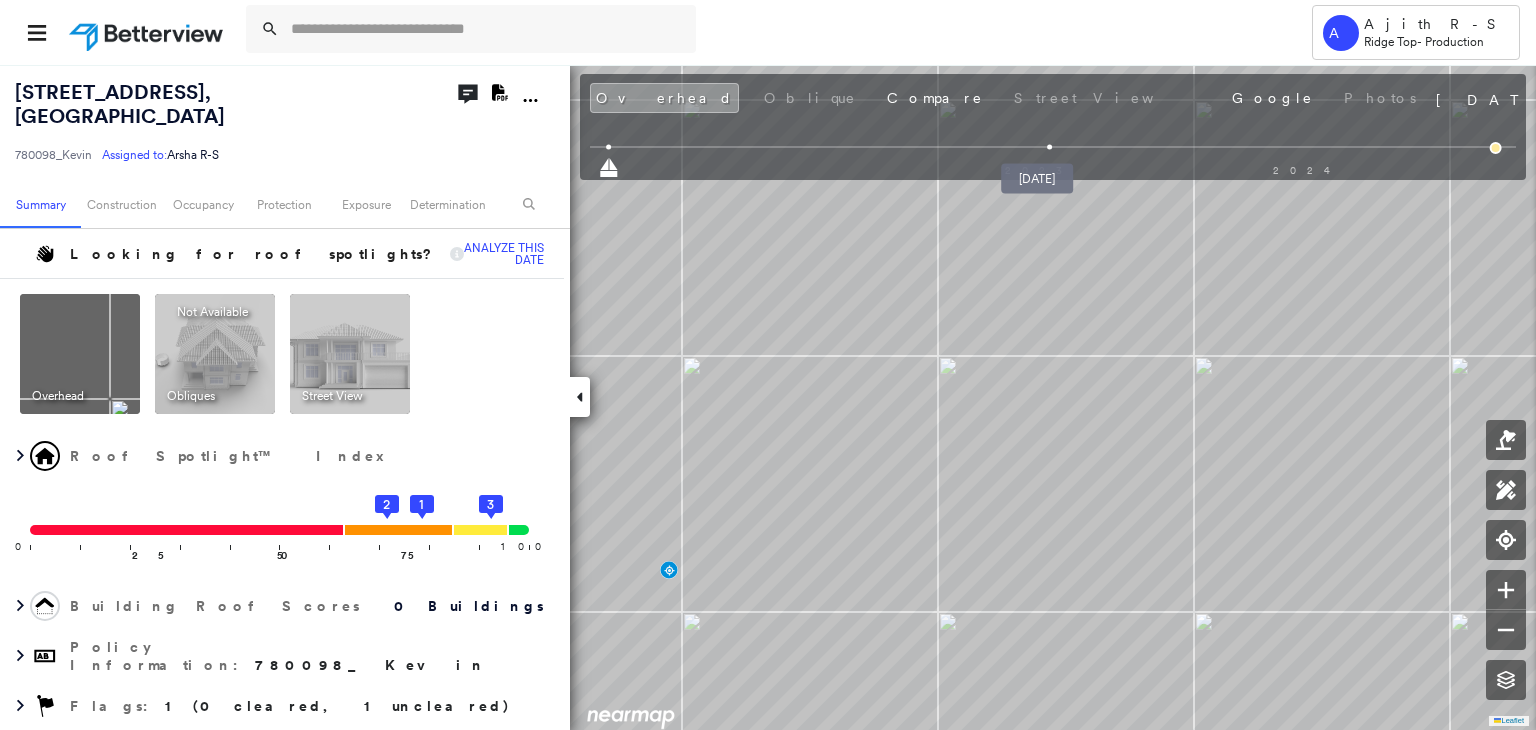 click at bounding box center [1050, 147] 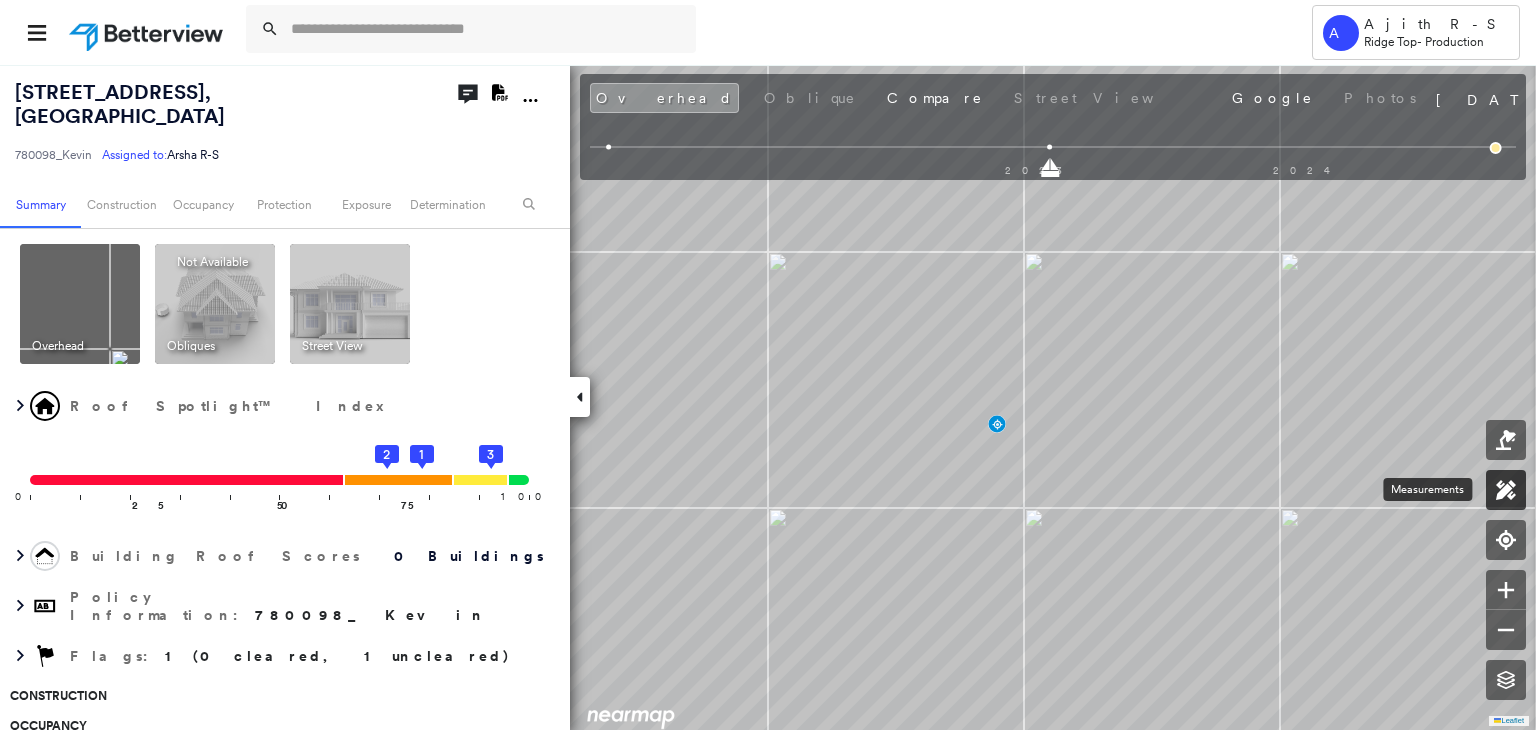 click 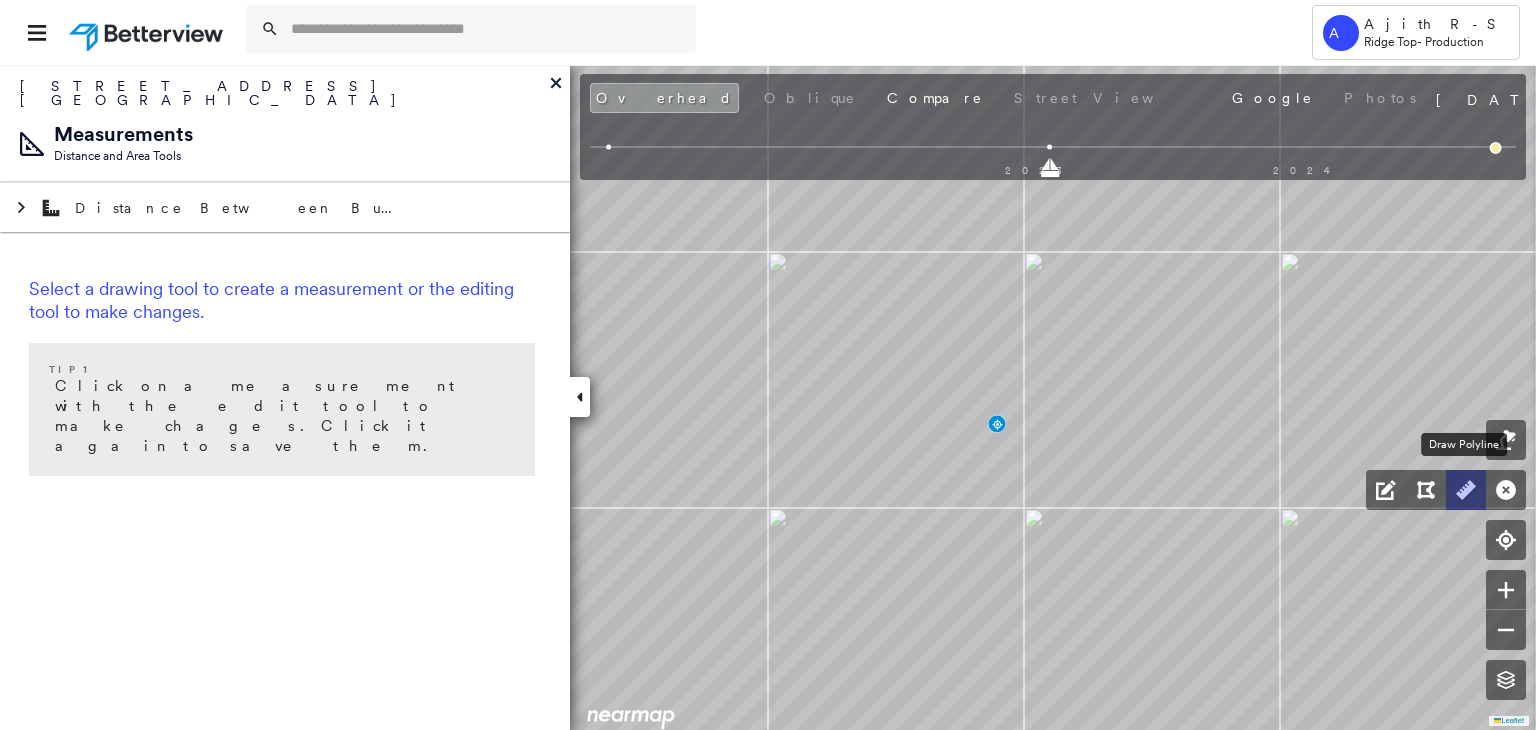 click 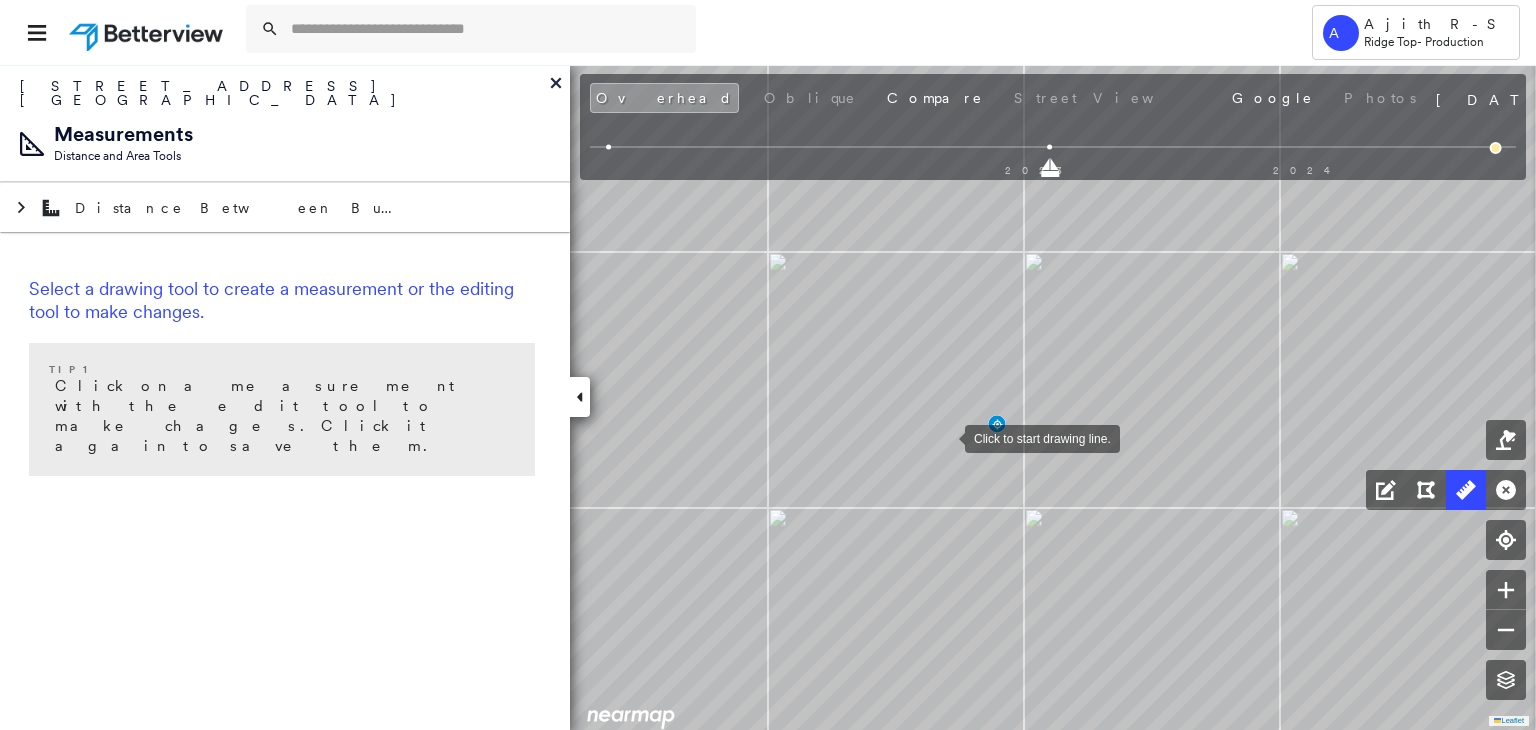 click at bounding box center (945, 437) 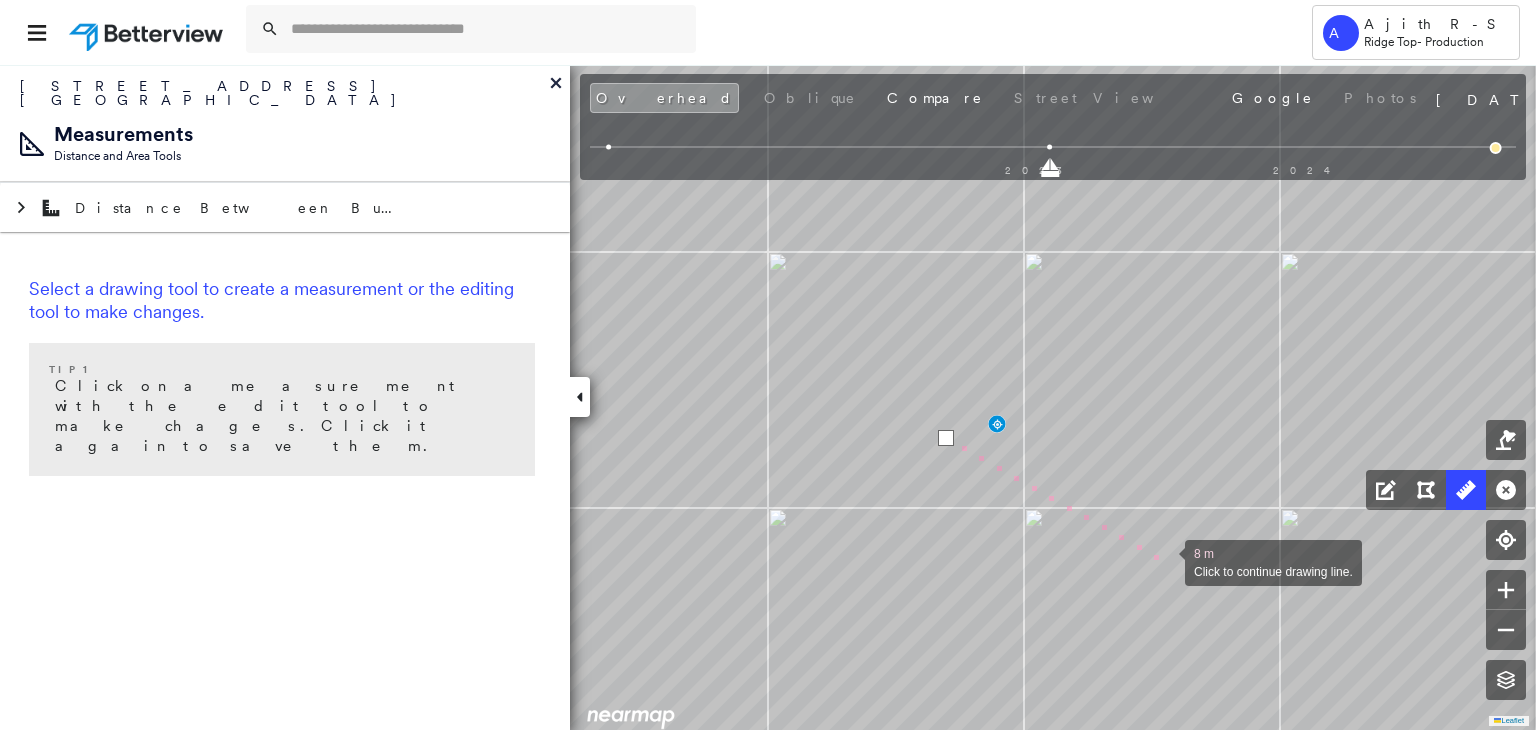 click at bounding box center [1165, 561] 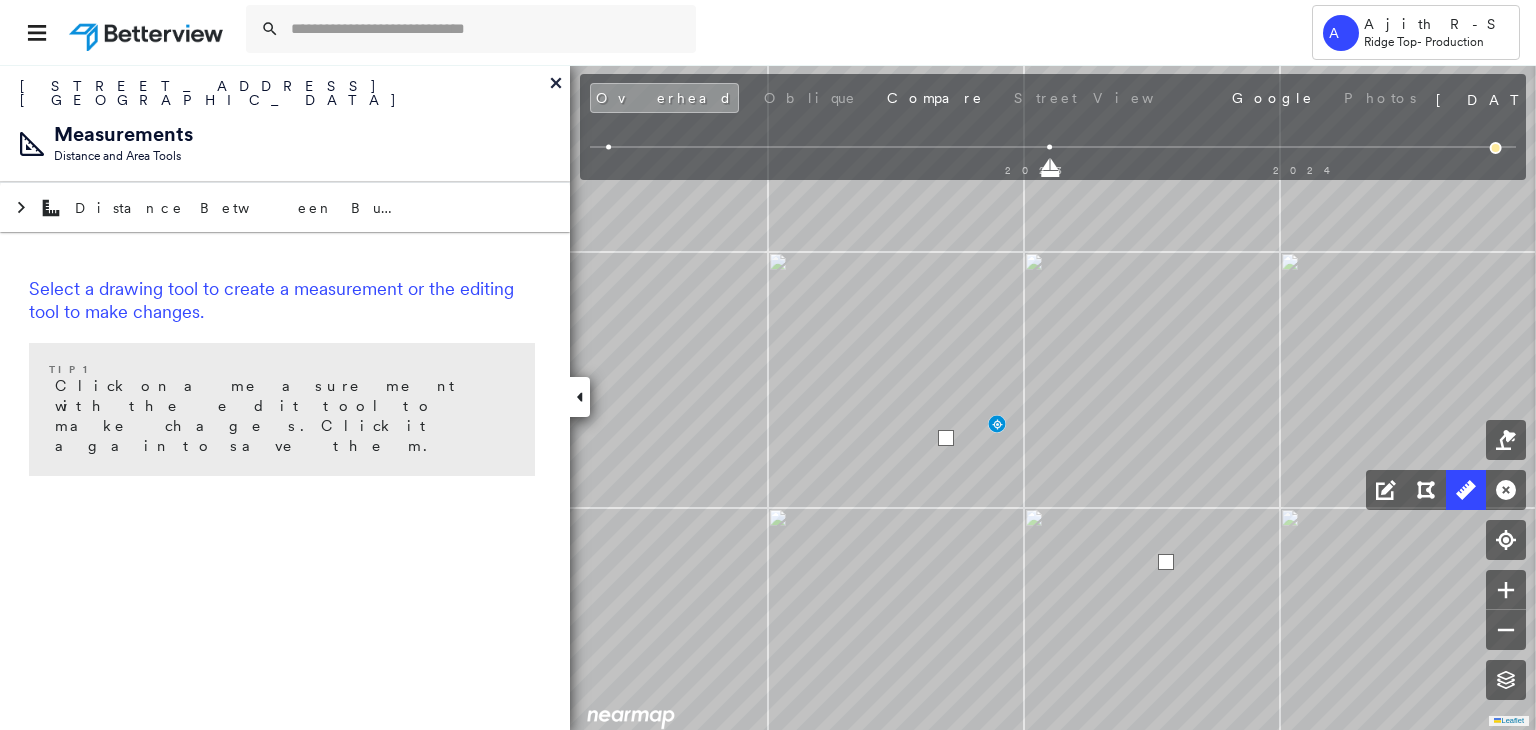 click at bounding box center (1166, 562) 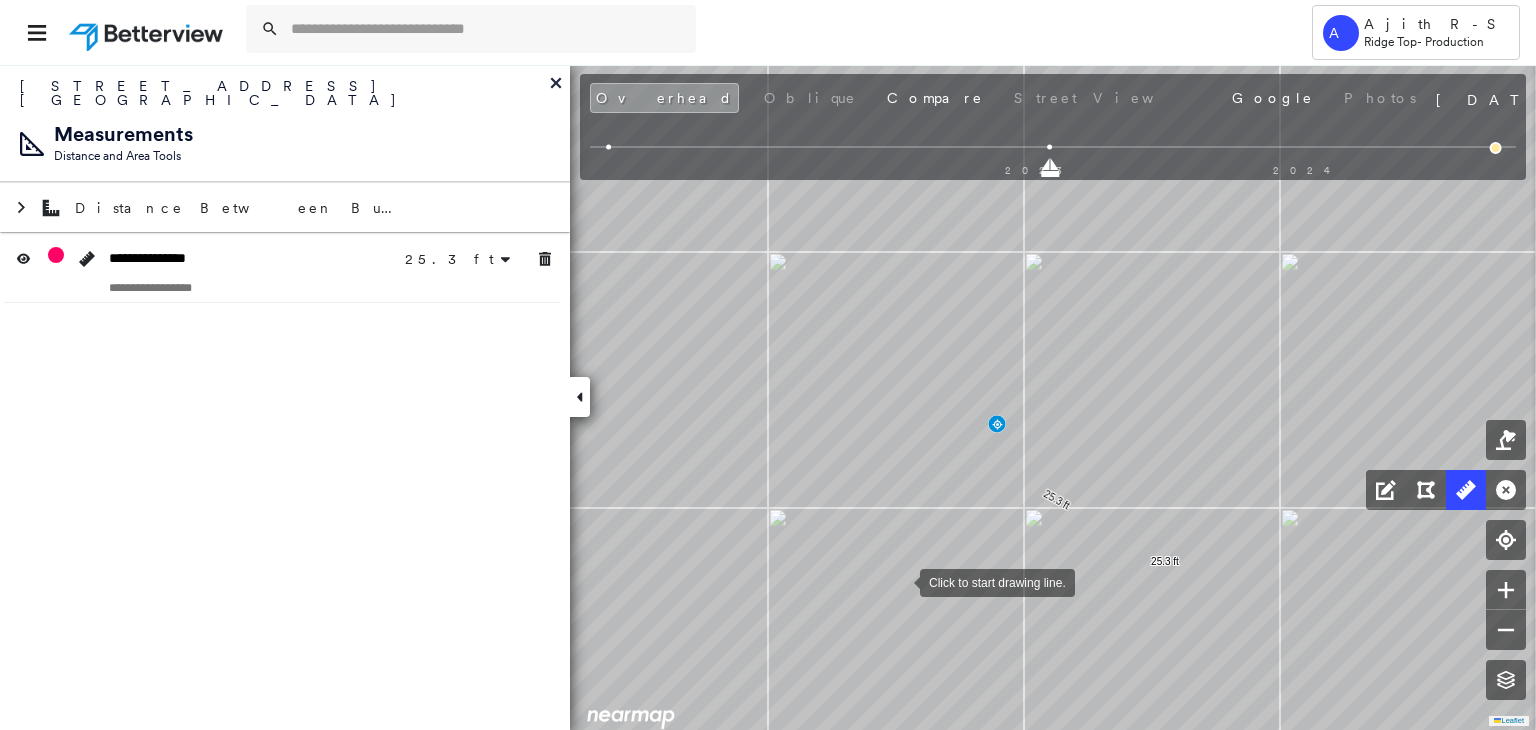click at bounding box center [900, 581] 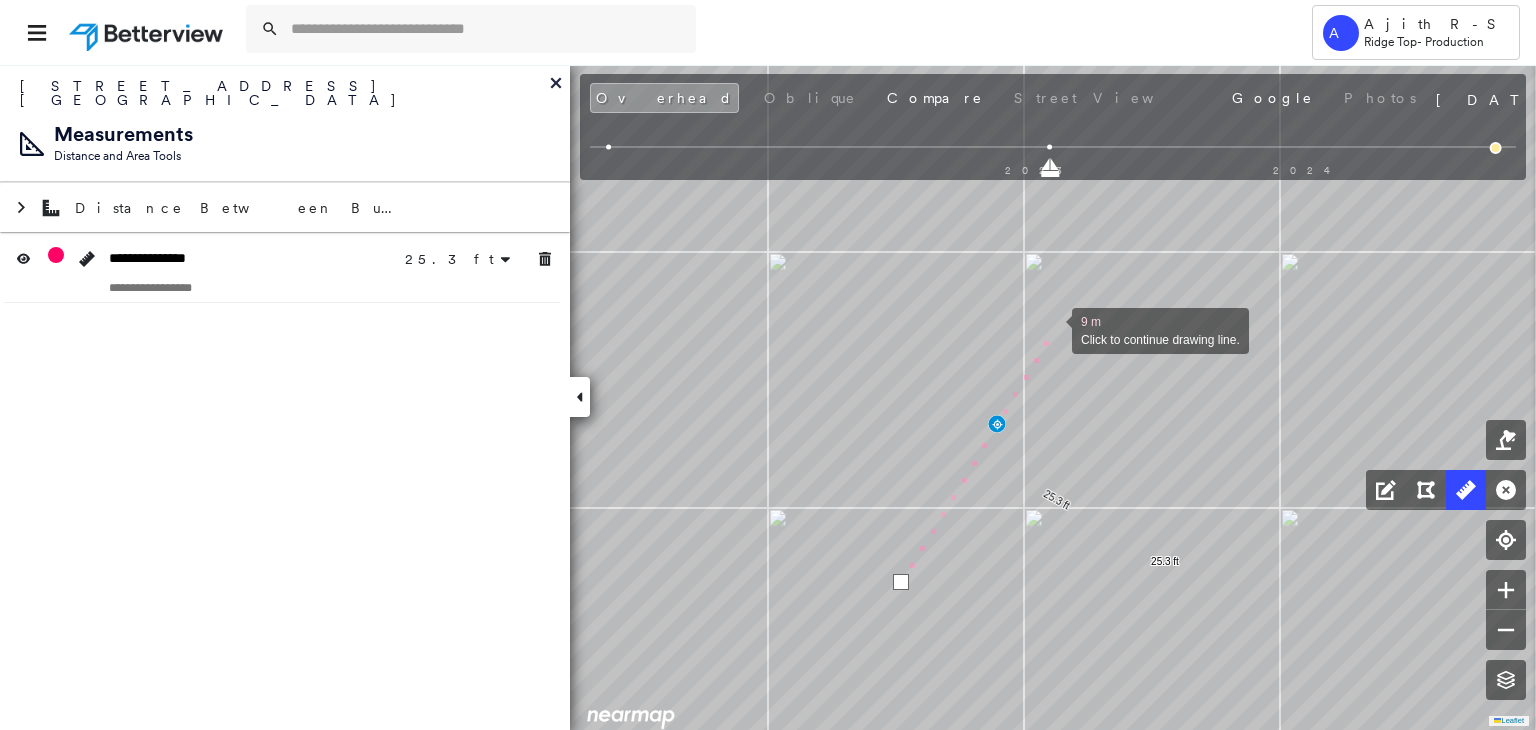 click at bounding box center (1052, 329) 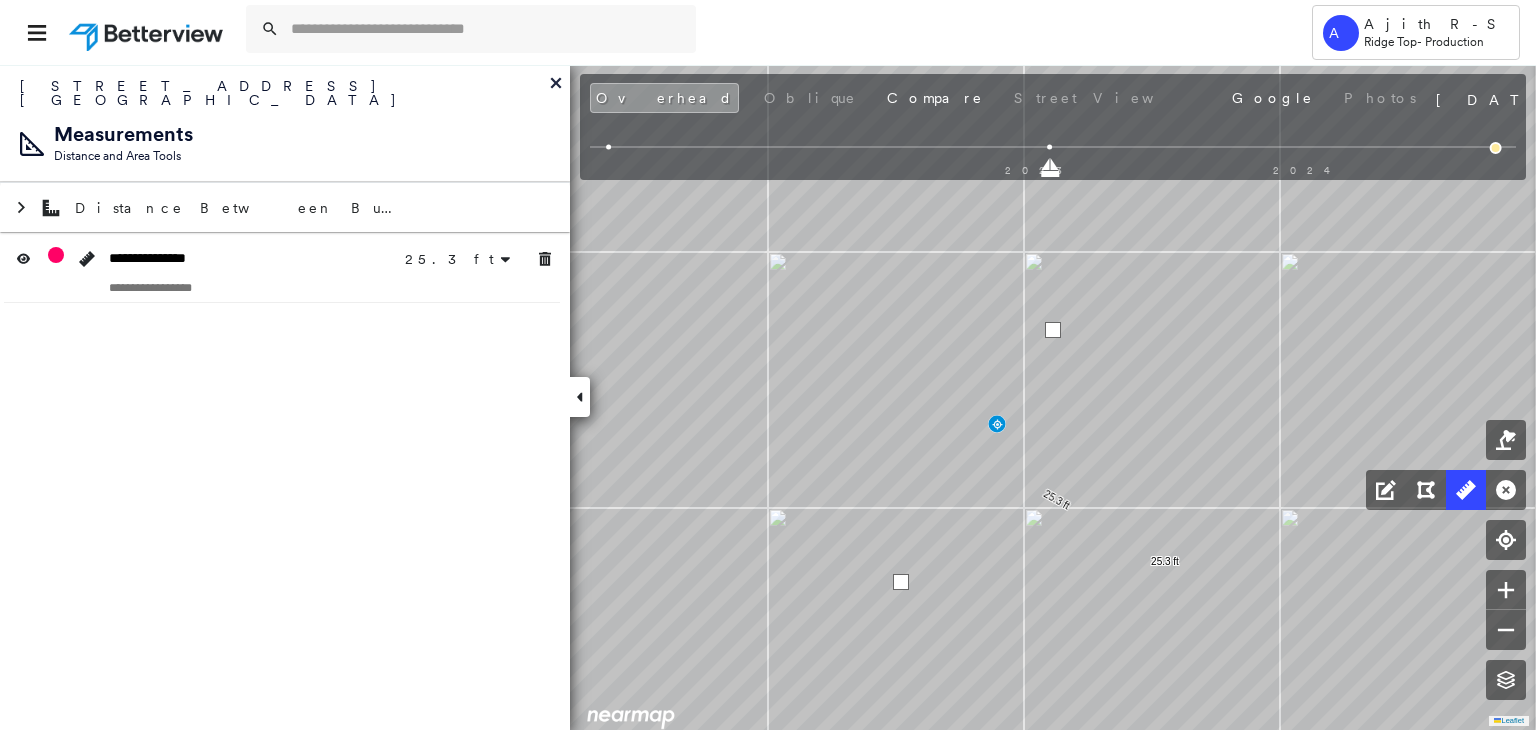 click at bounding box center [1053, 330] 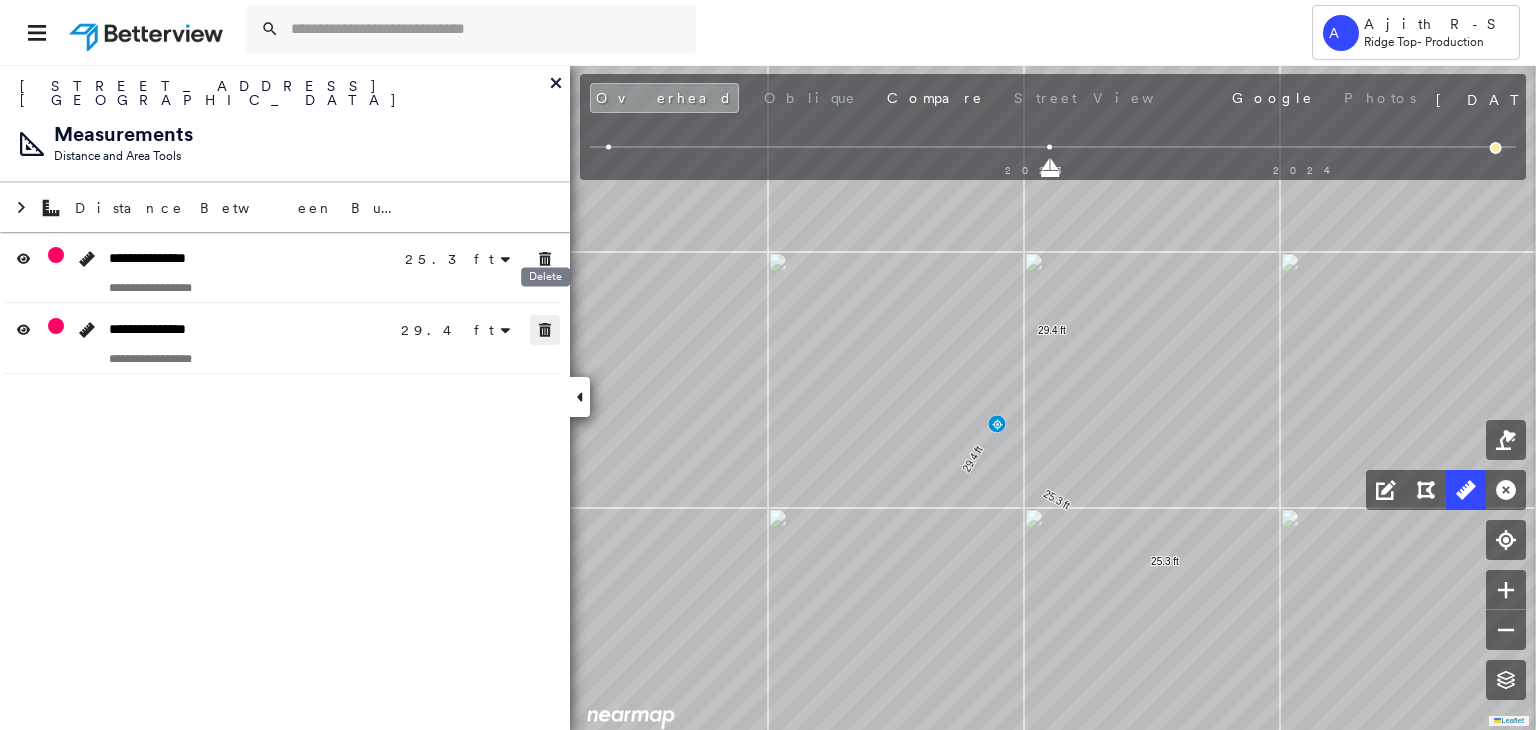 click 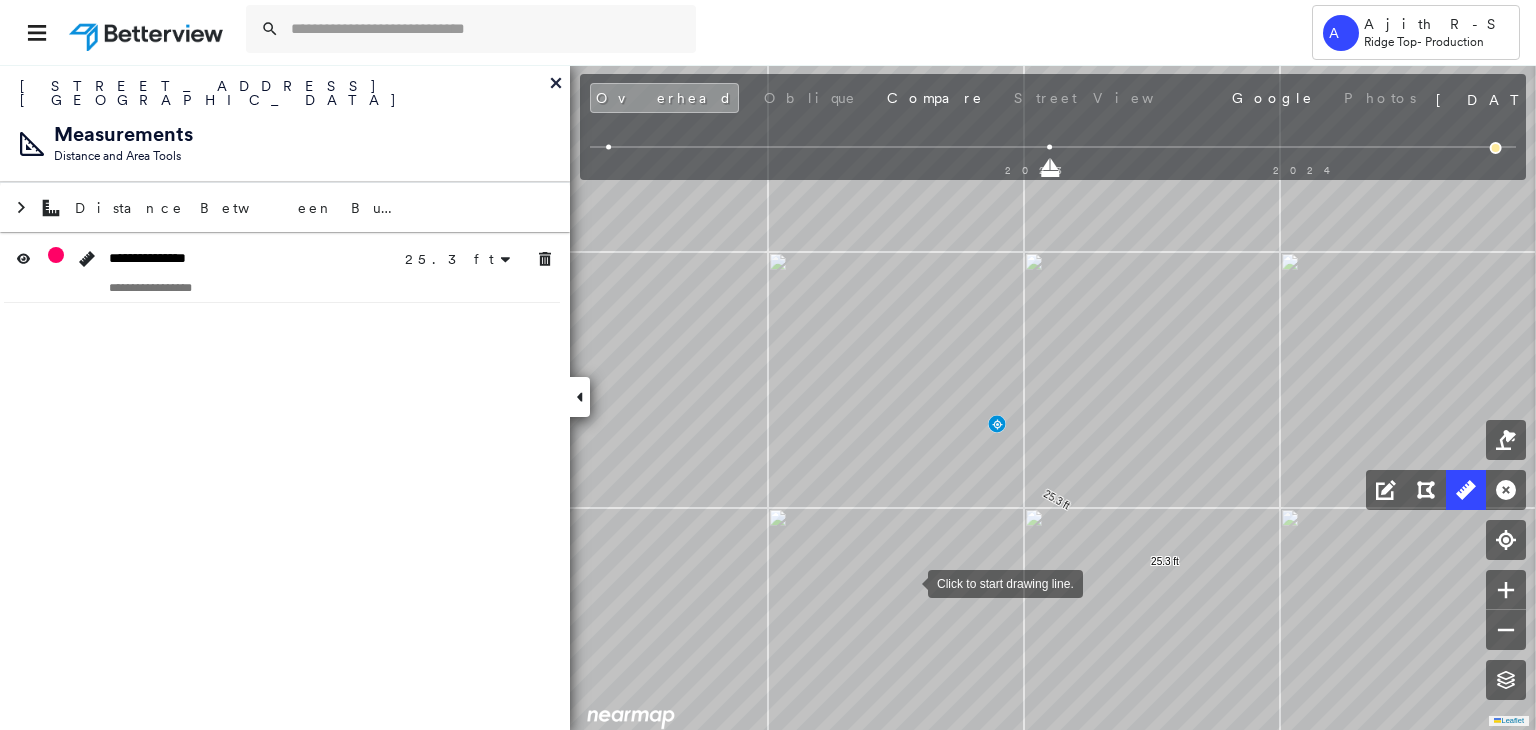 click at bounding box center (908, 582) 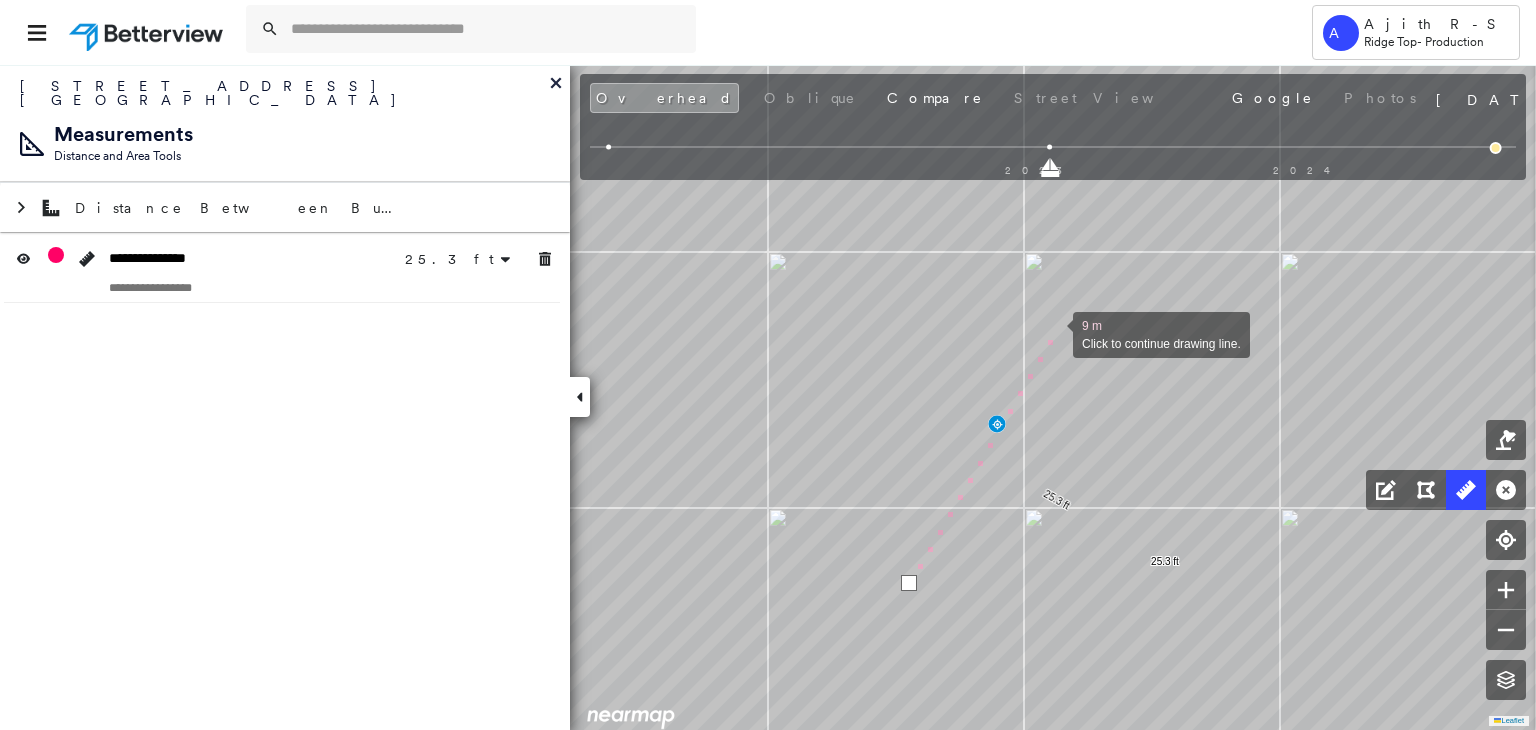 click at bounding box center [1053, 333] 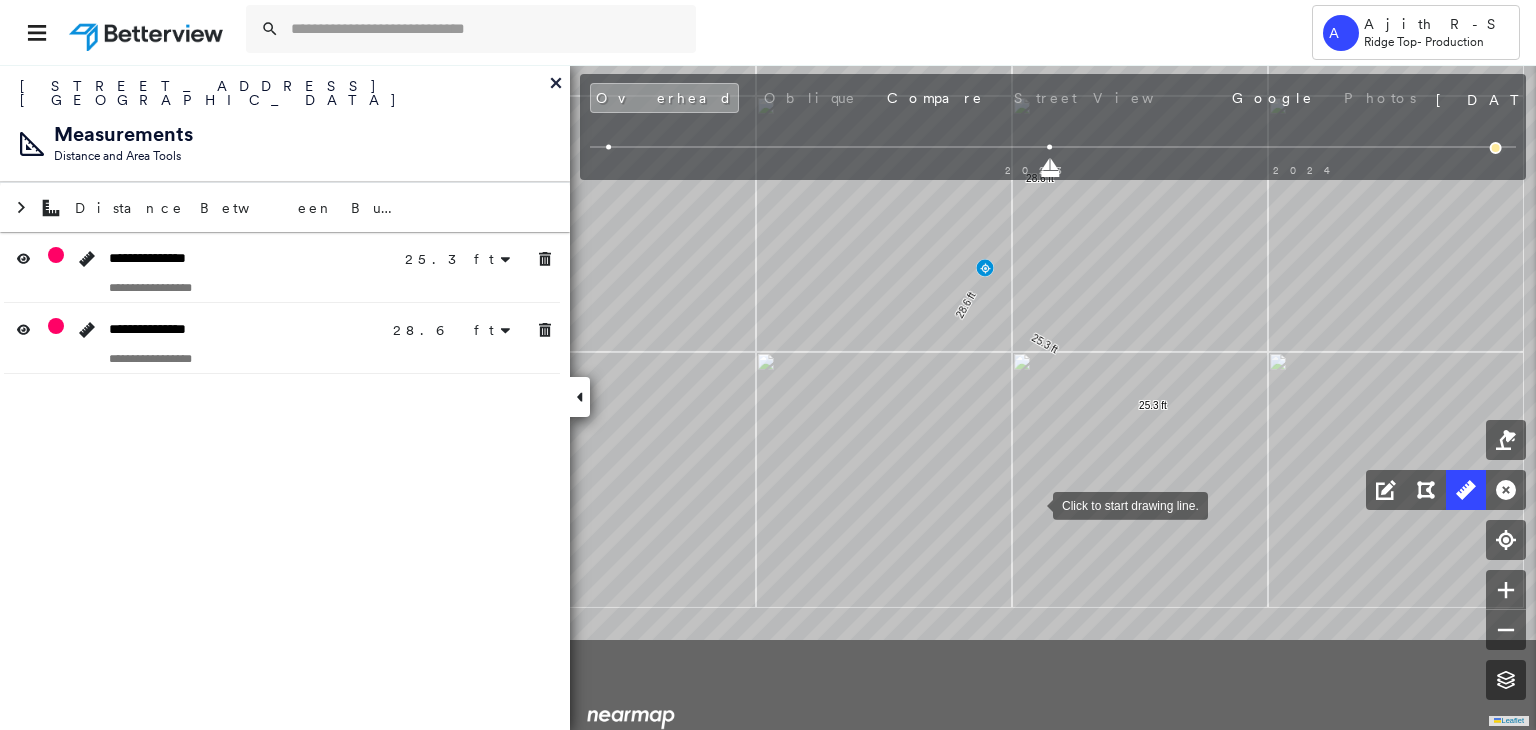drag, startPoint x: 1045, startPoint y: 661, endPoint x: 1033, endPoint y: 504, distance: 157.45793 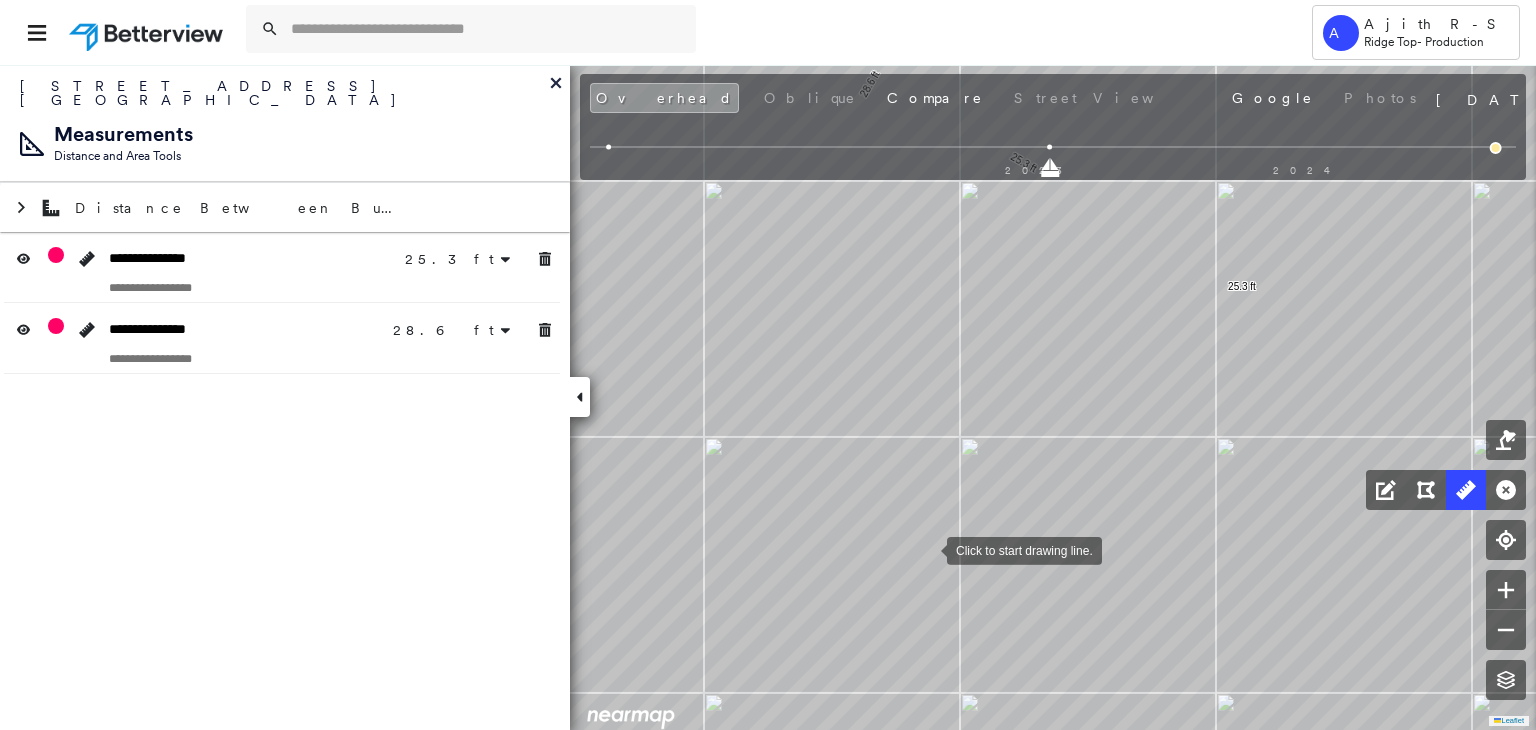 click at bounding box center (927, 549) 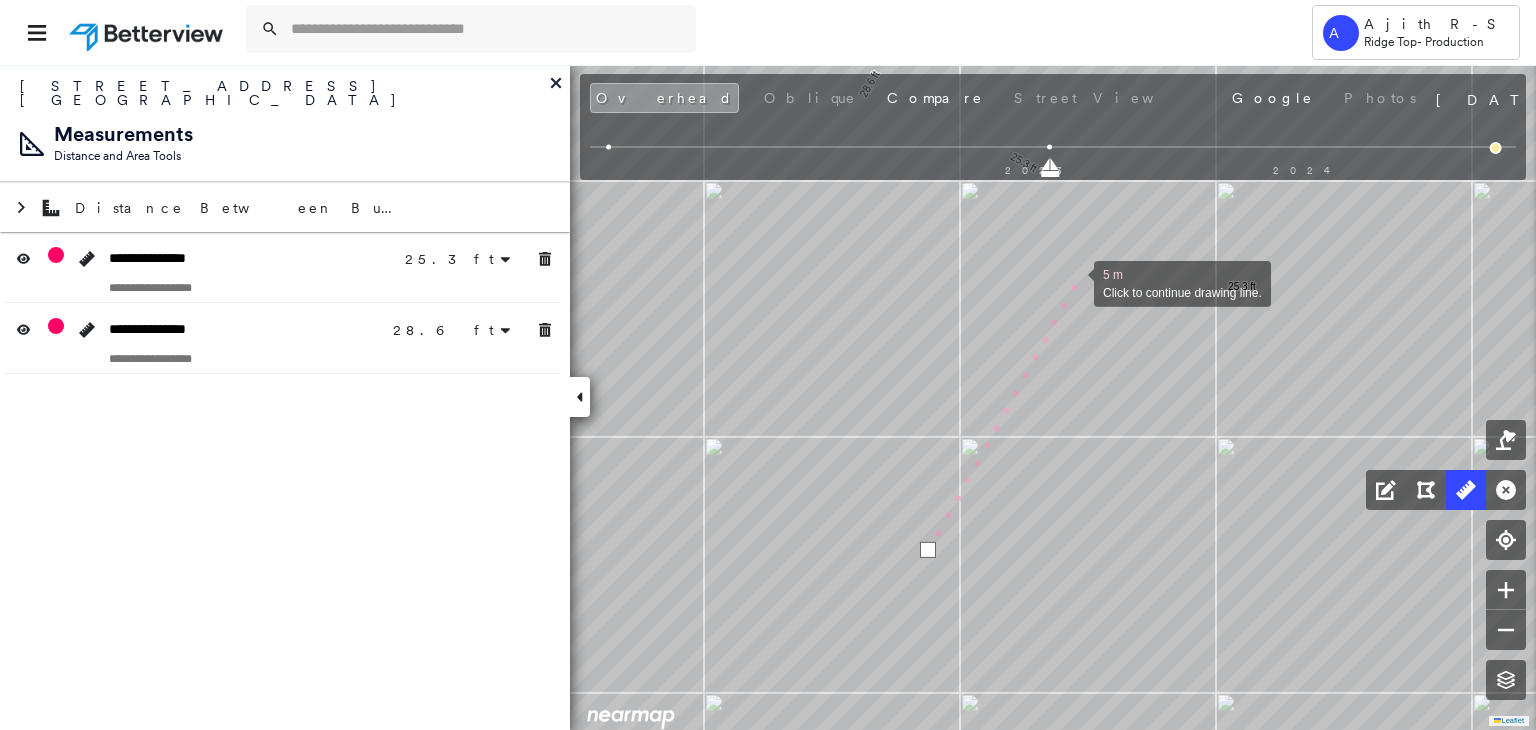 click at bounding box center [1074, 282] 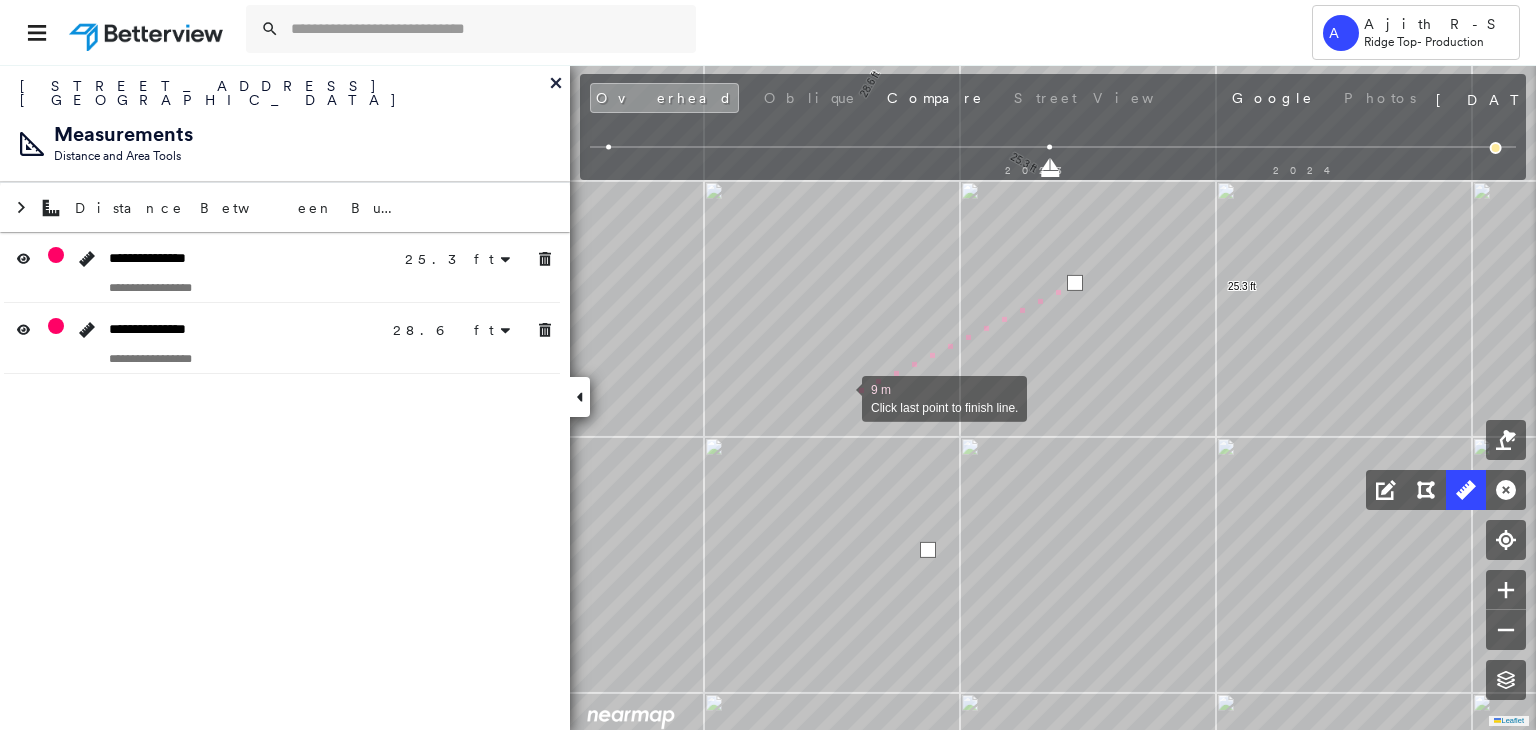 click at bounding box center (842, 397) 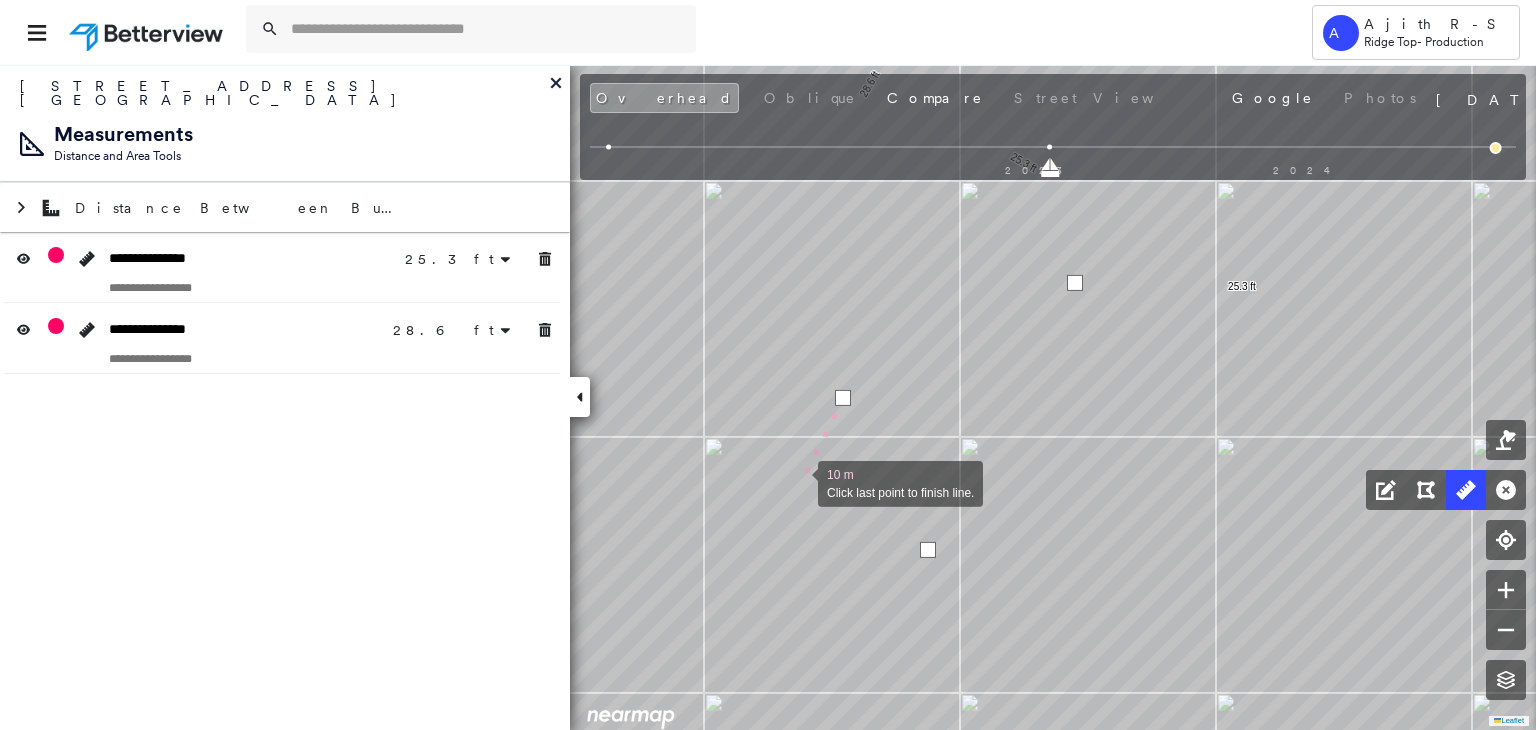 click at bounding box center [798, 482] 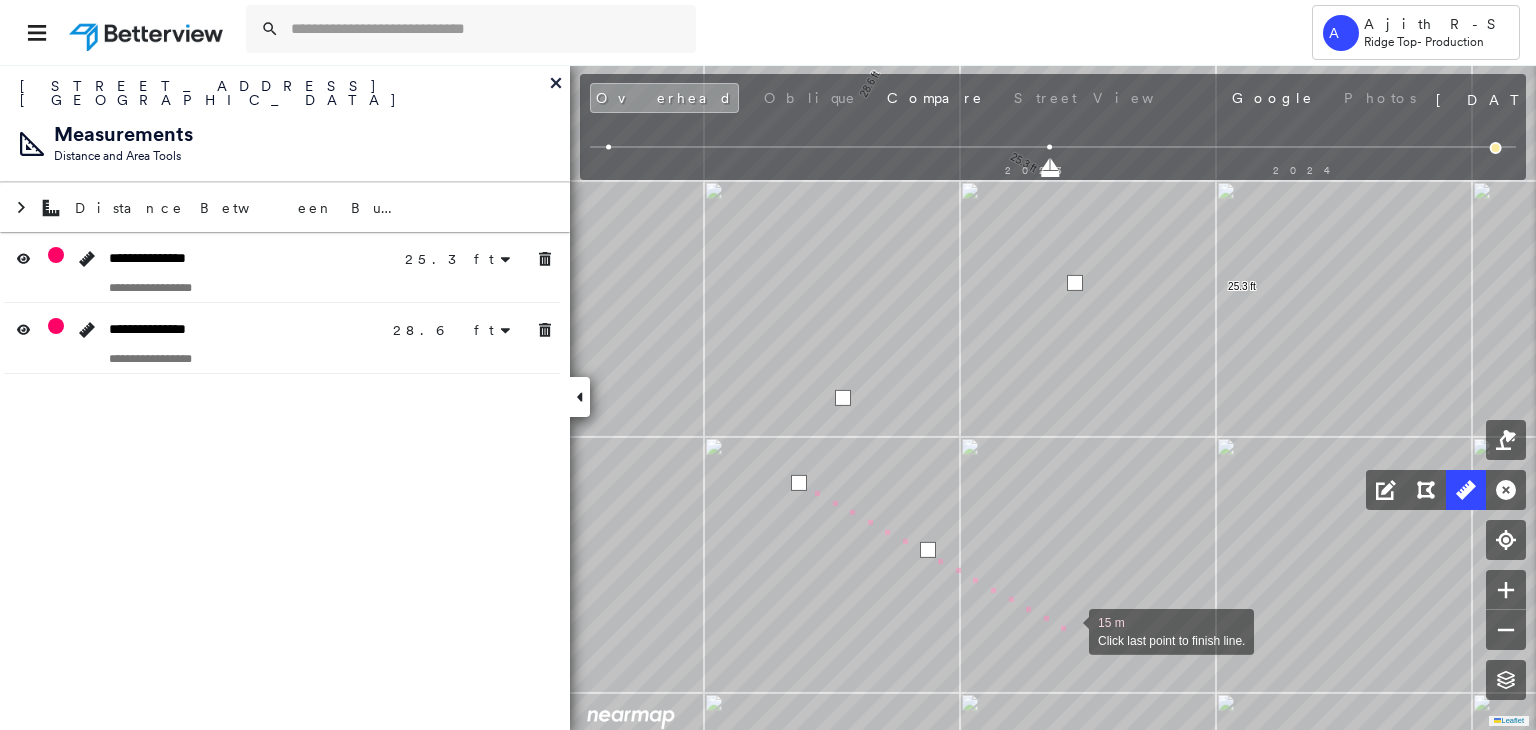 click at bounding box center (1069, 630) 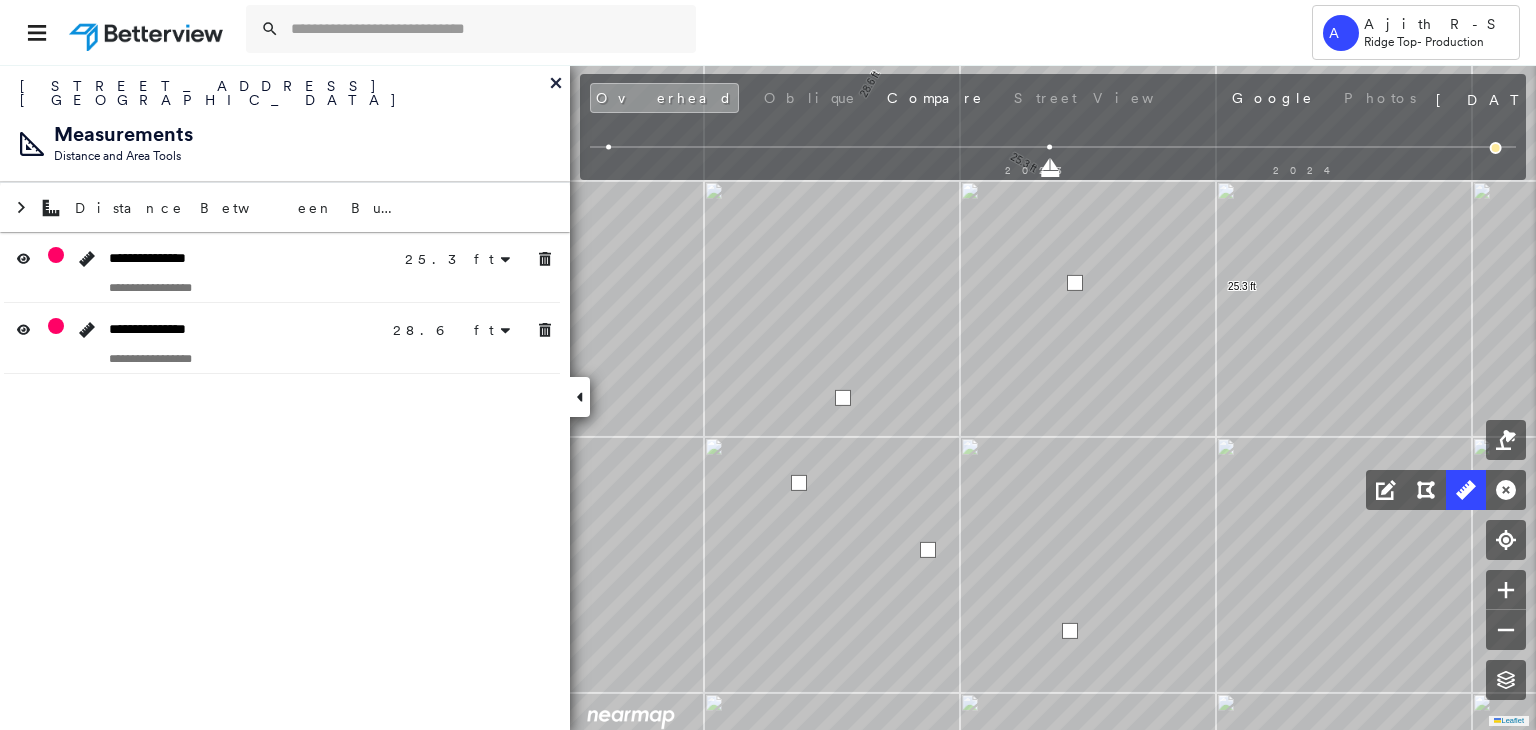 click at bounding box center (1070, 631) 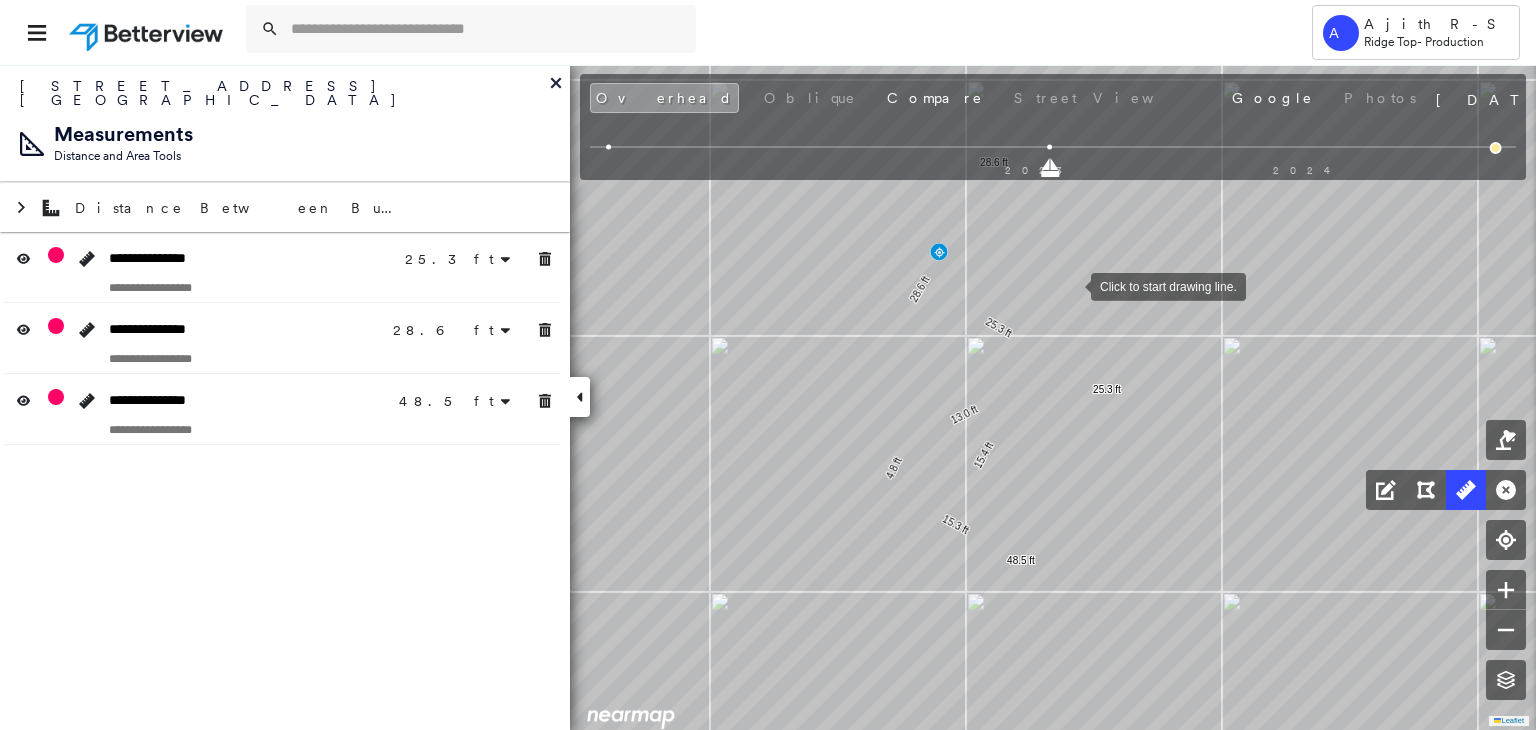 click at bounding box center (1071, 285) 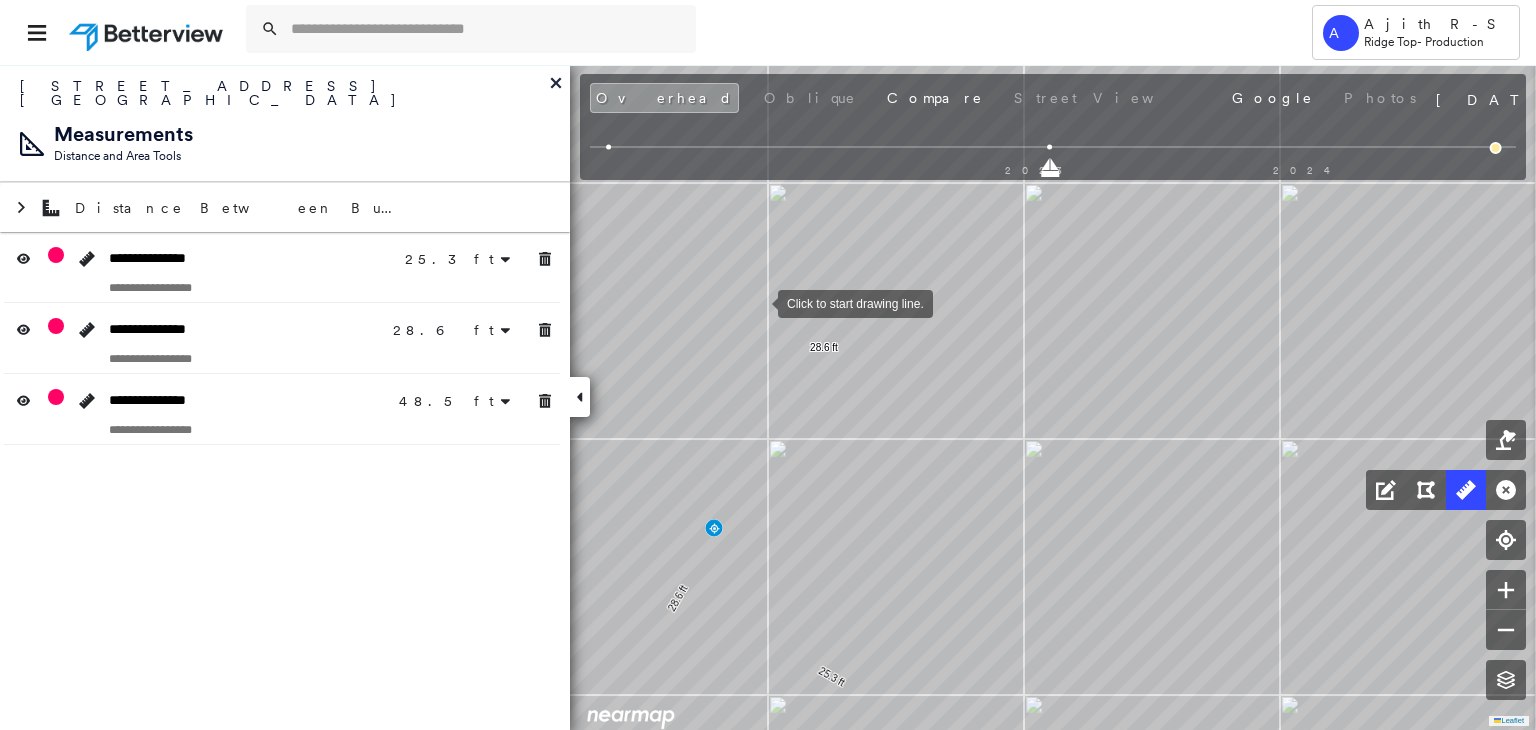 click at bounding box center [758, 302] 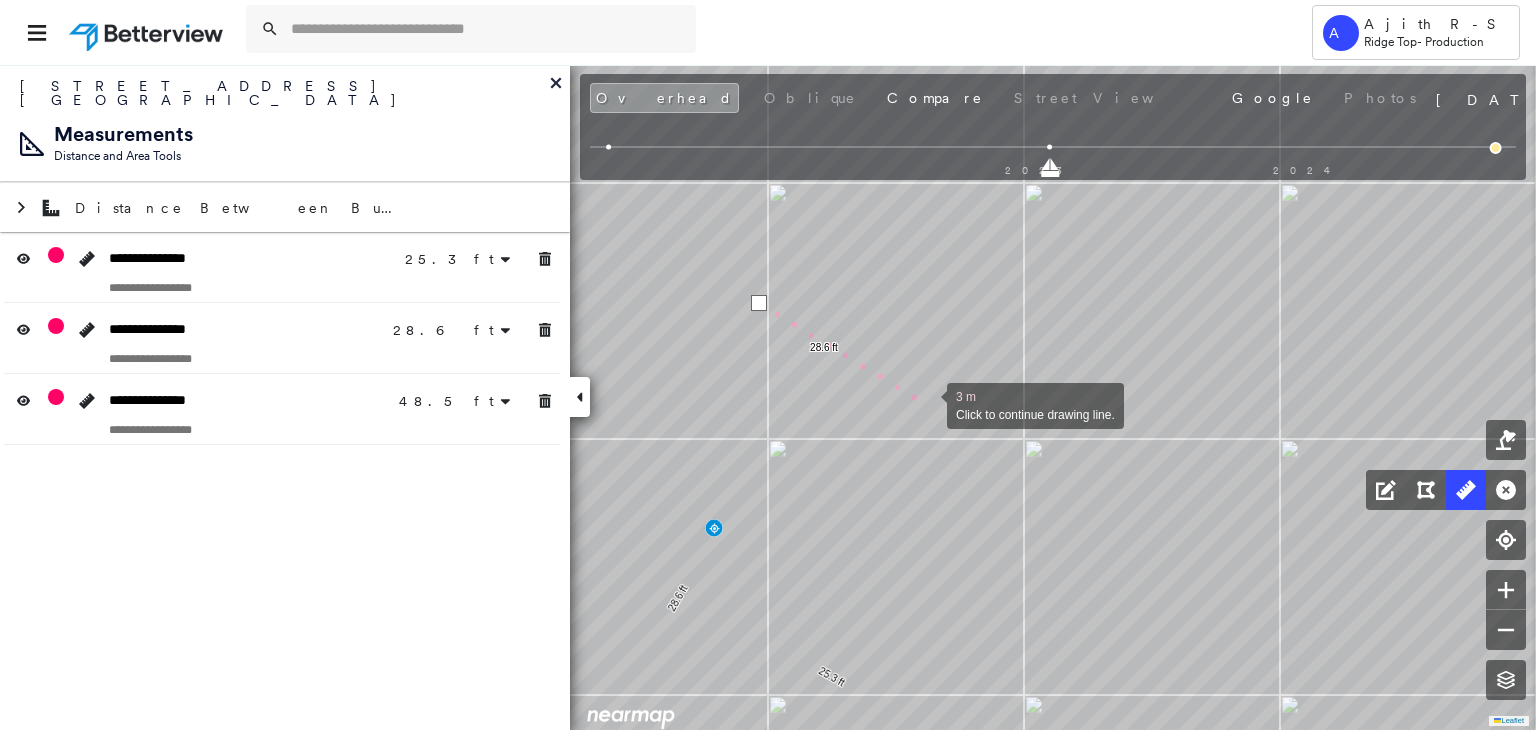 click at bounding box center [927, 404] 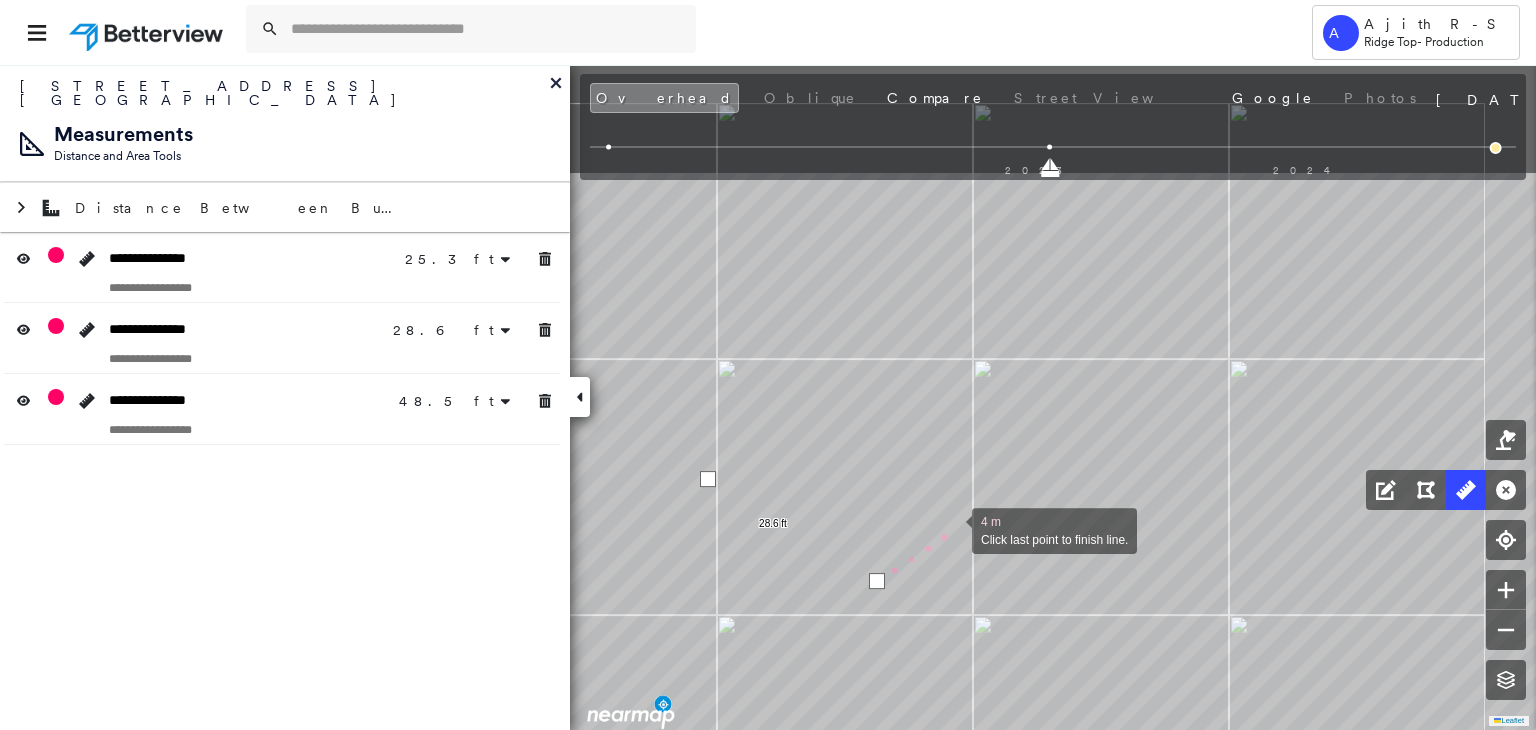 drag, startPoint x: 966, startPoint y: 477, endPoint x: 952, endPoint y: 526, distance: 50.96077 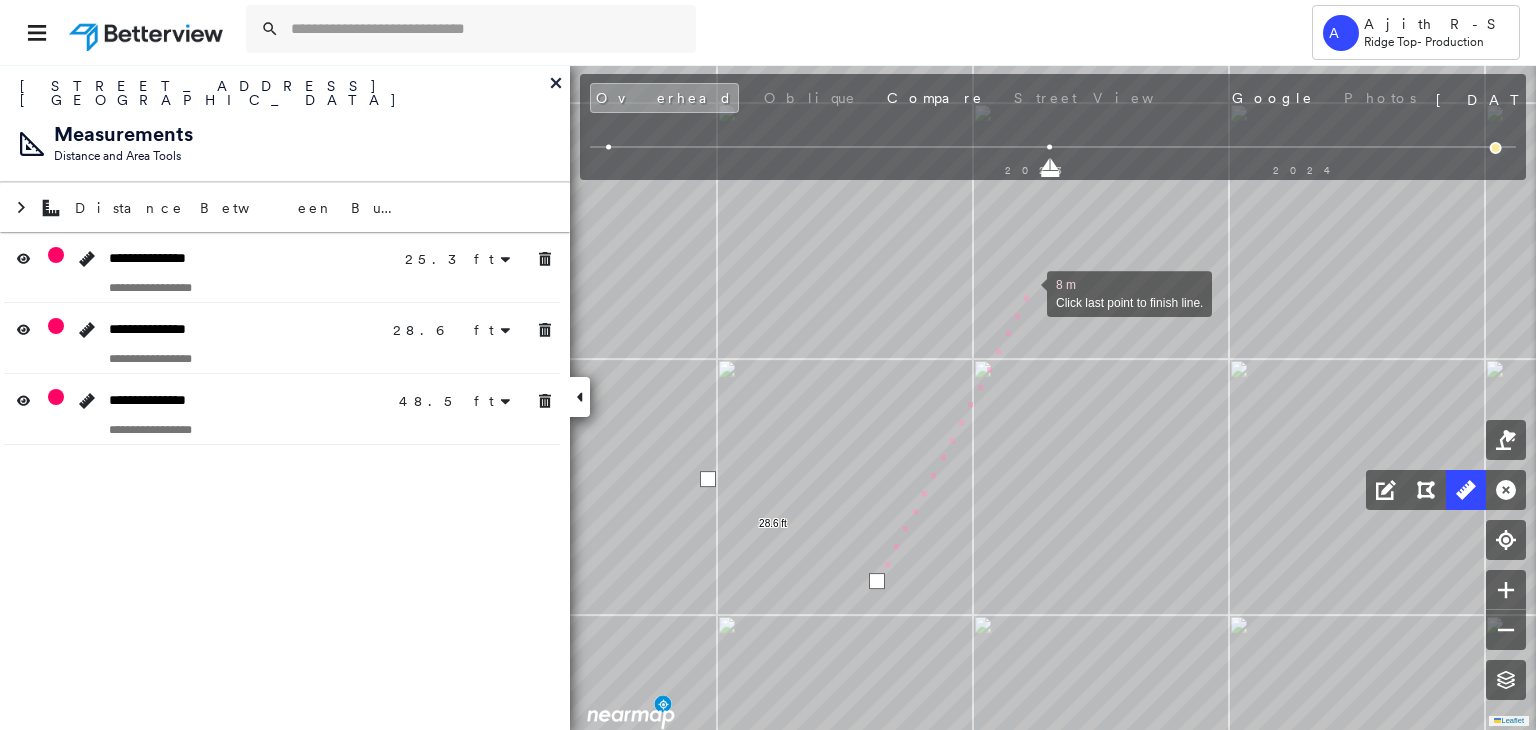 click at bounding box center (1027, 292) 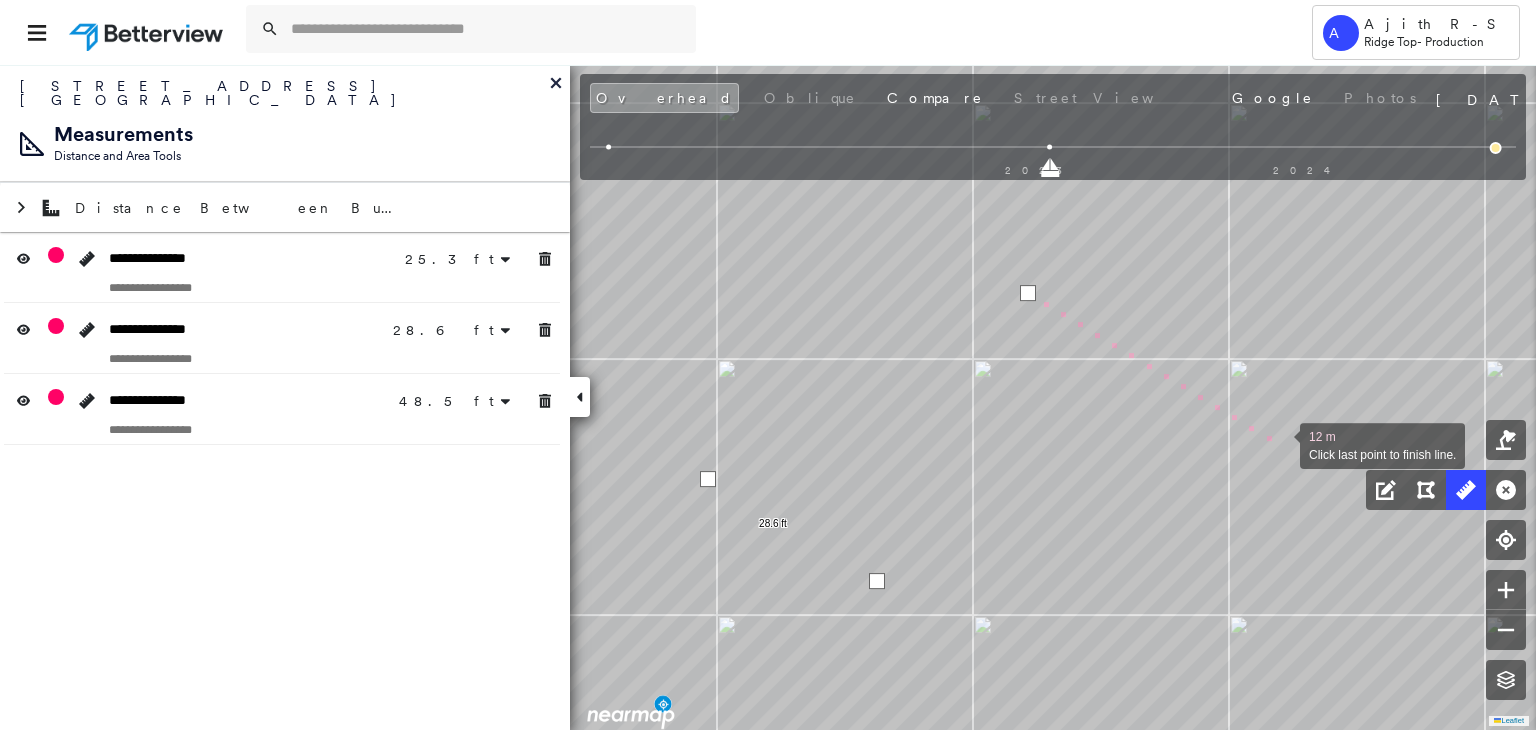 click at bounding box center [1280, 444] 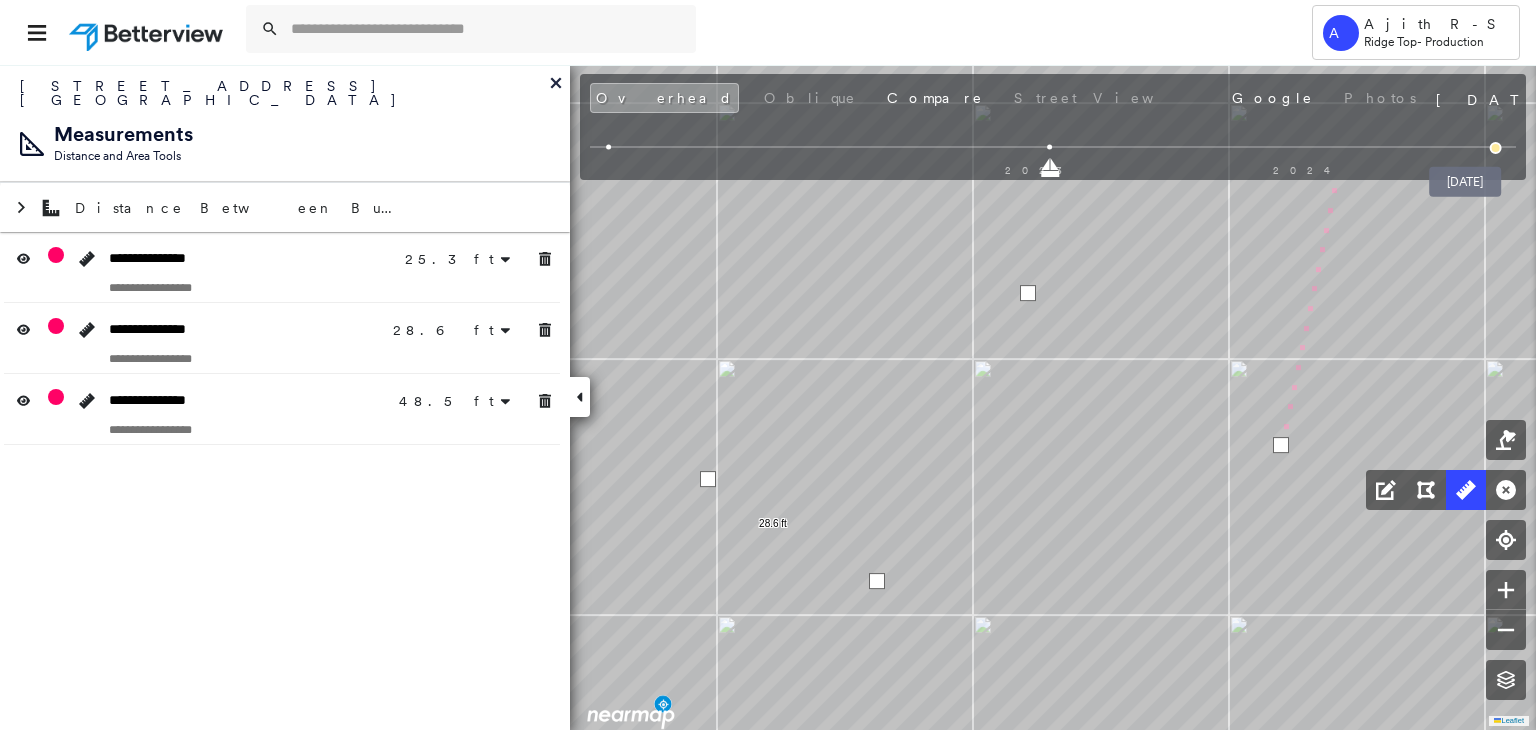 click at bounding box center [1496, 148] 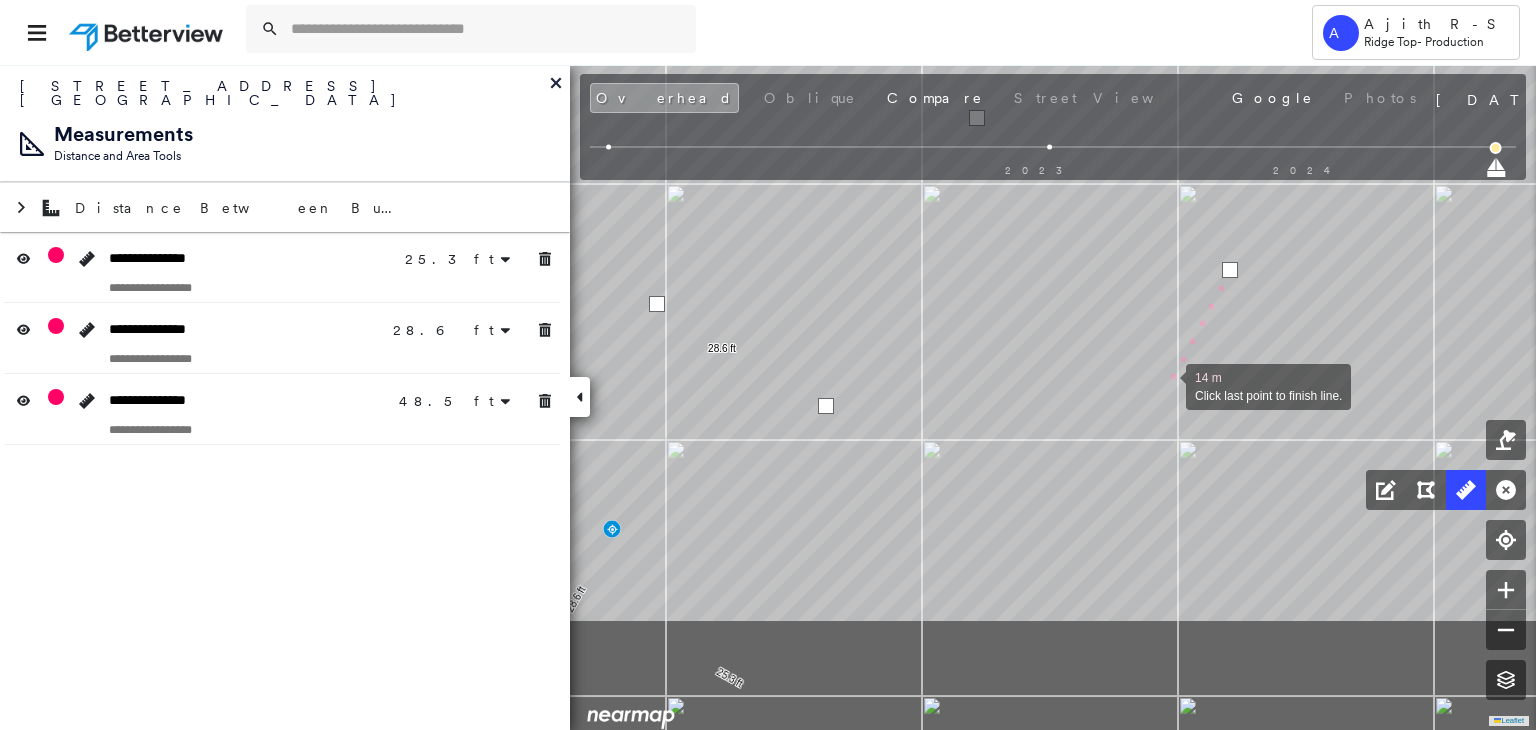 drag, startPoint x: 1216, startPoint y: 560, endPoint x: 1165, endPoint y: 385, distance: 182.28 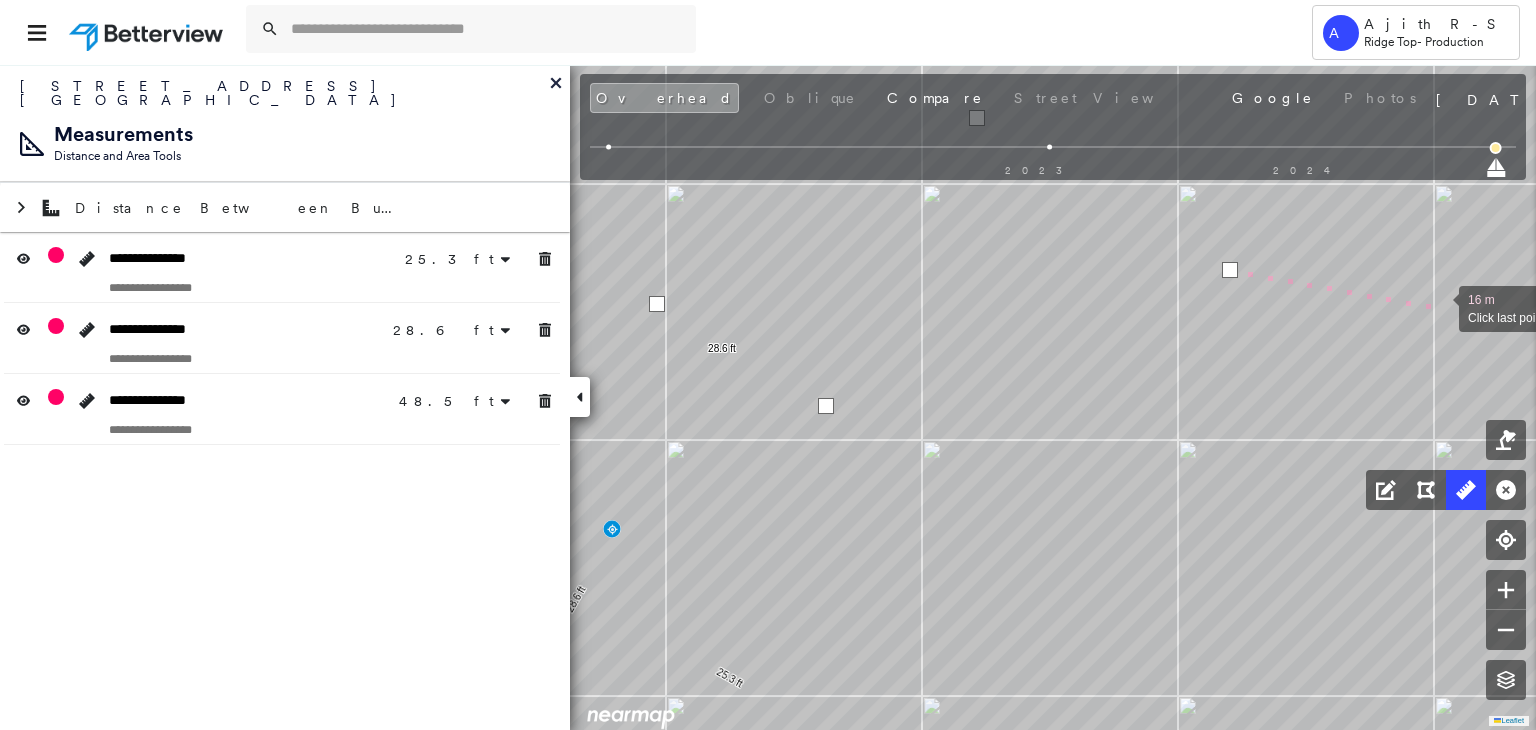 click at bounding box center (1439, 307) 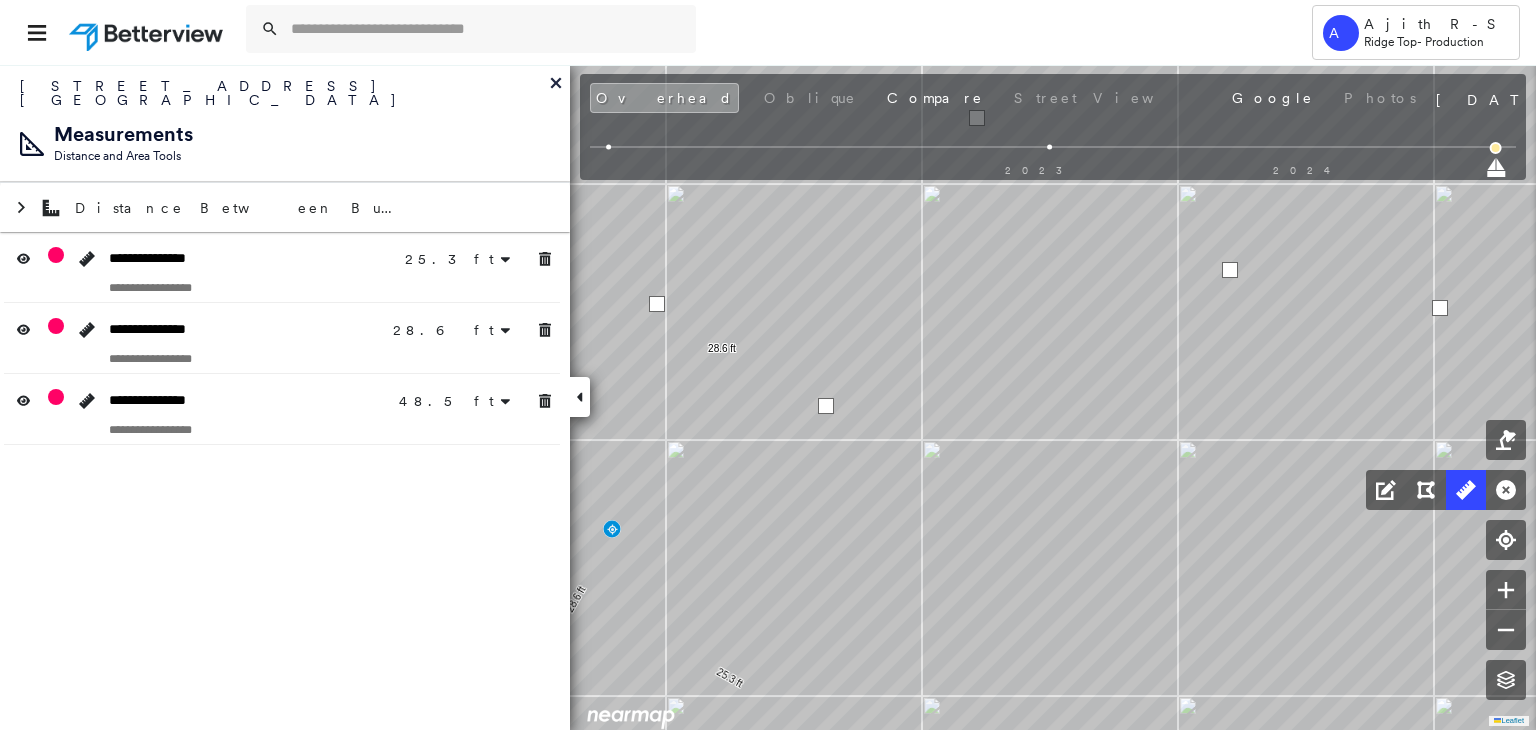 click at bounding box center (1440, 308) 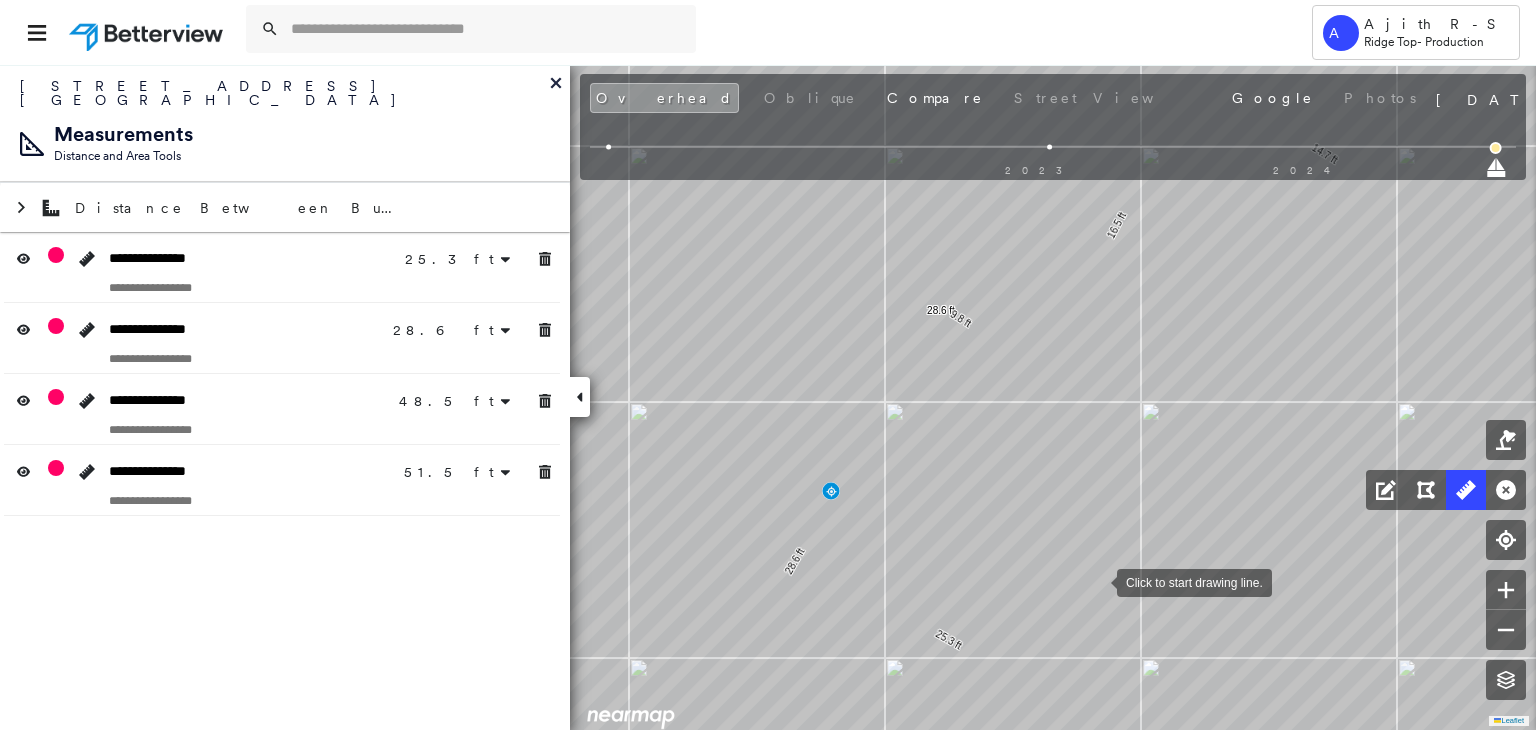 click at bounding box center (1097, 581) 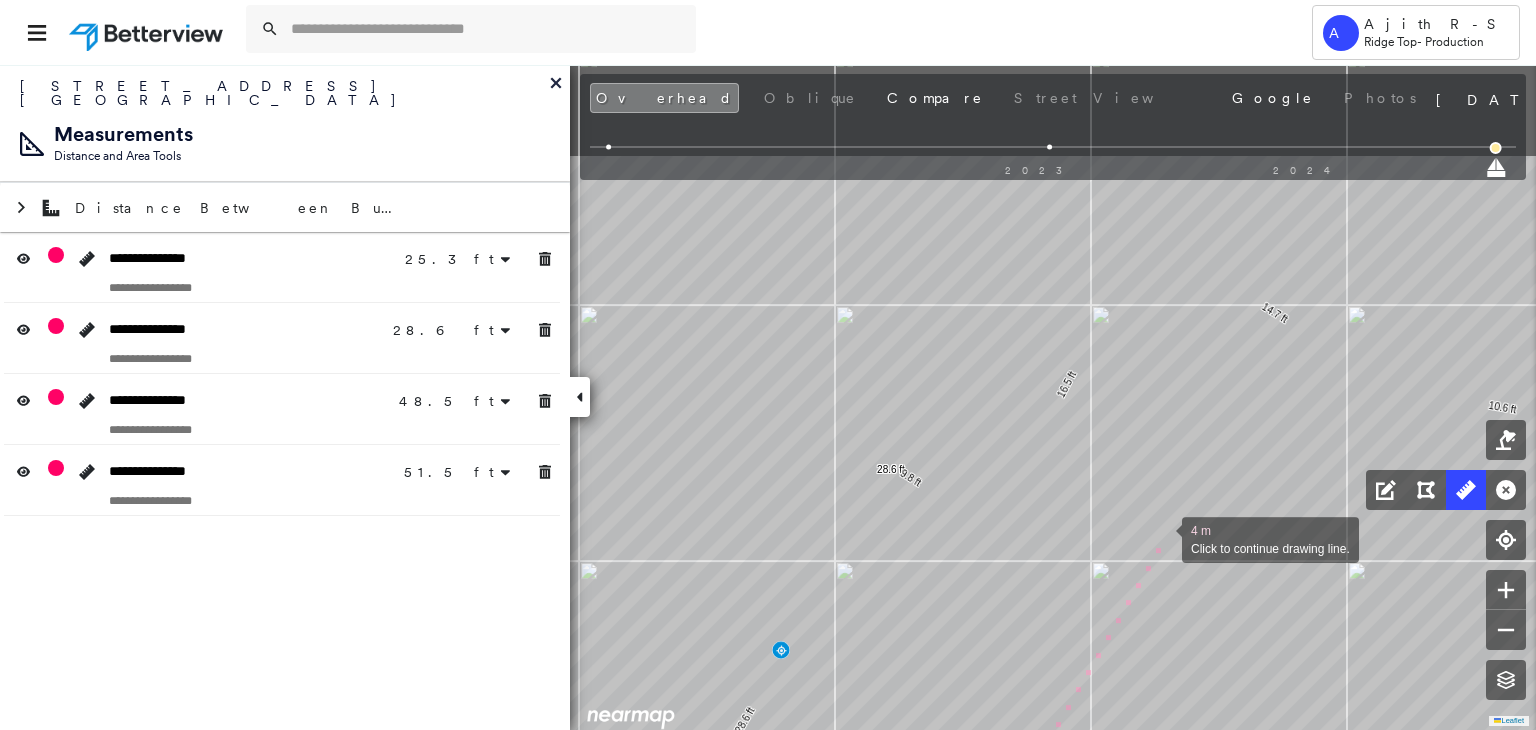 drag, startPoint x: 1209, startPoint y: 399, endPoint x: 1198, endPoint y: 450, distance: 52.17279 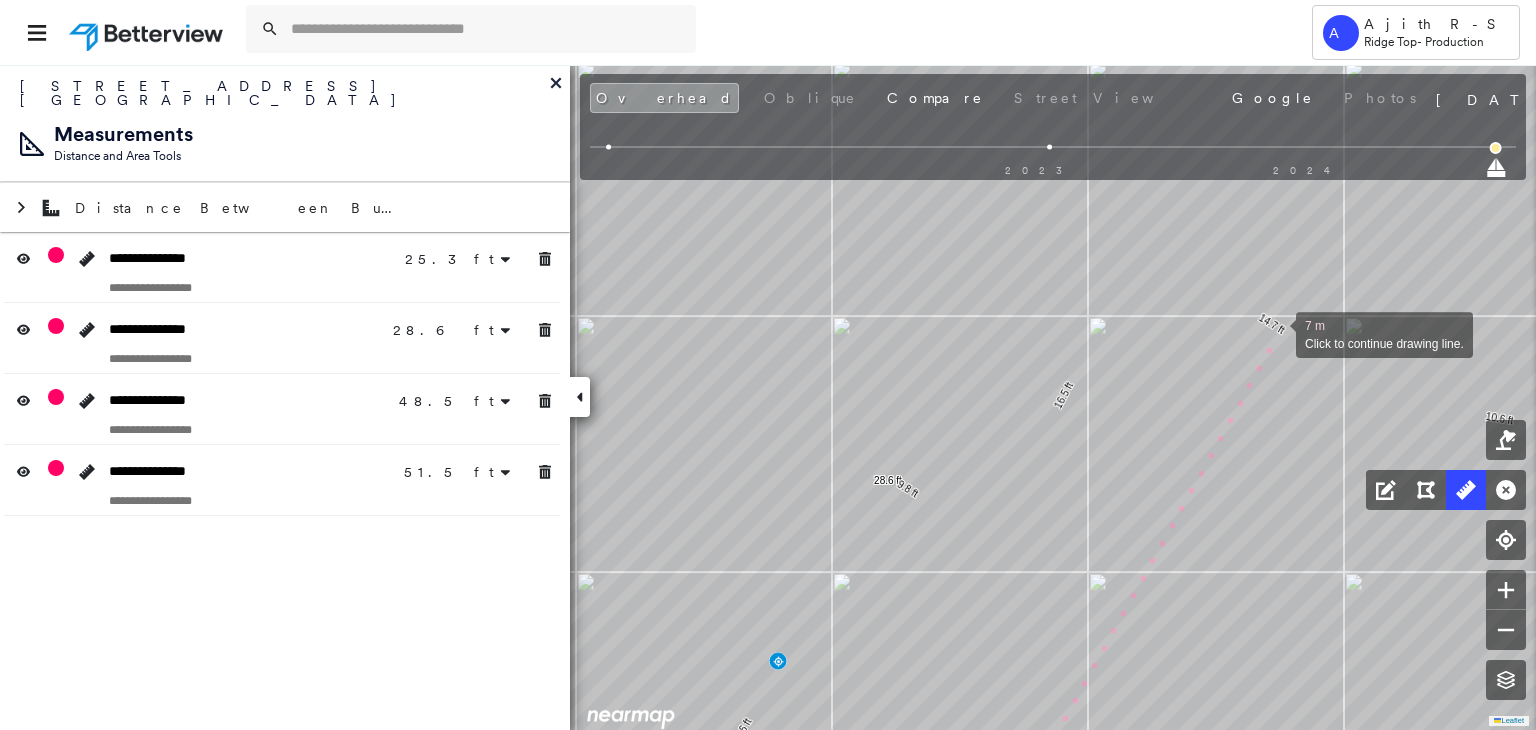 click at bounding box center [1276, 333] 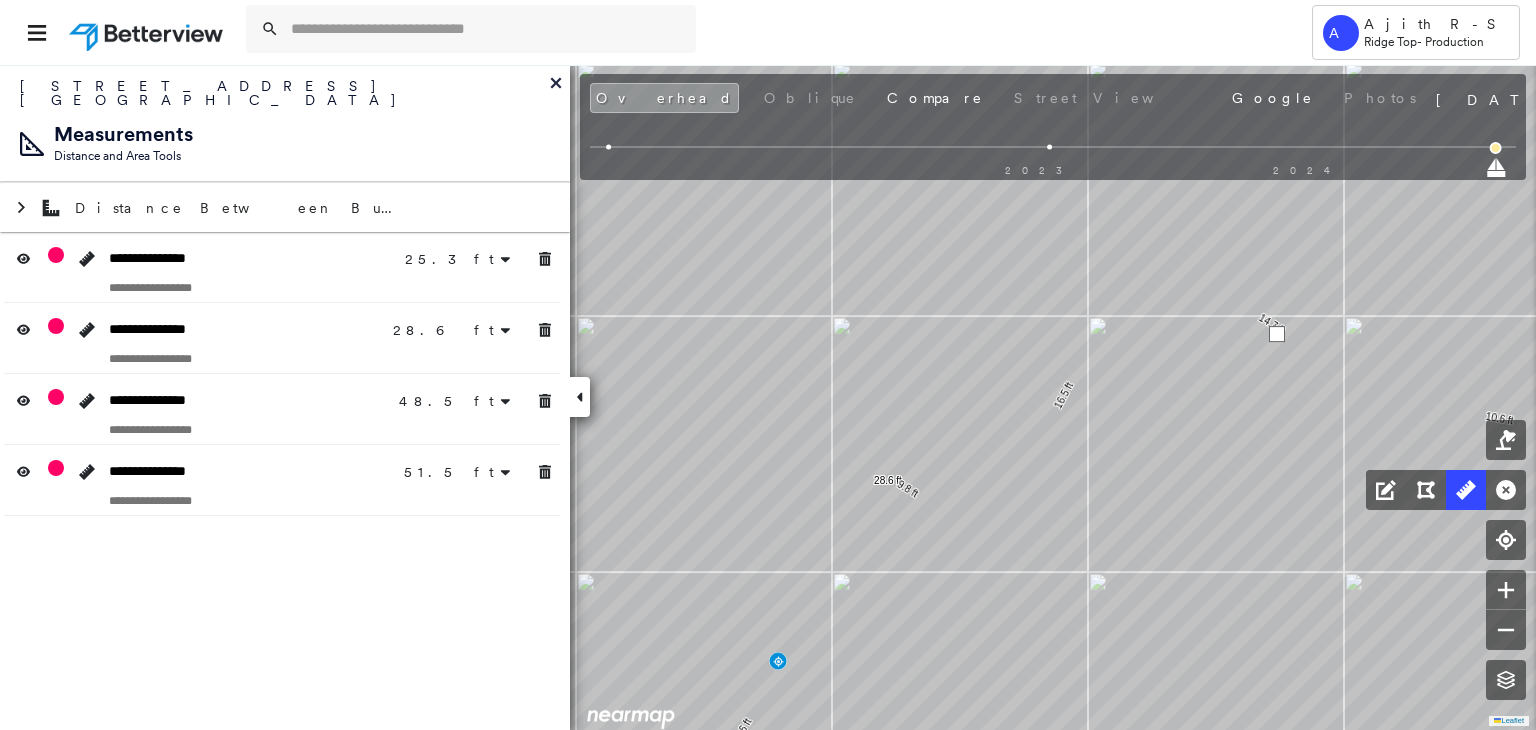 click at bounding box center [1277, 334] 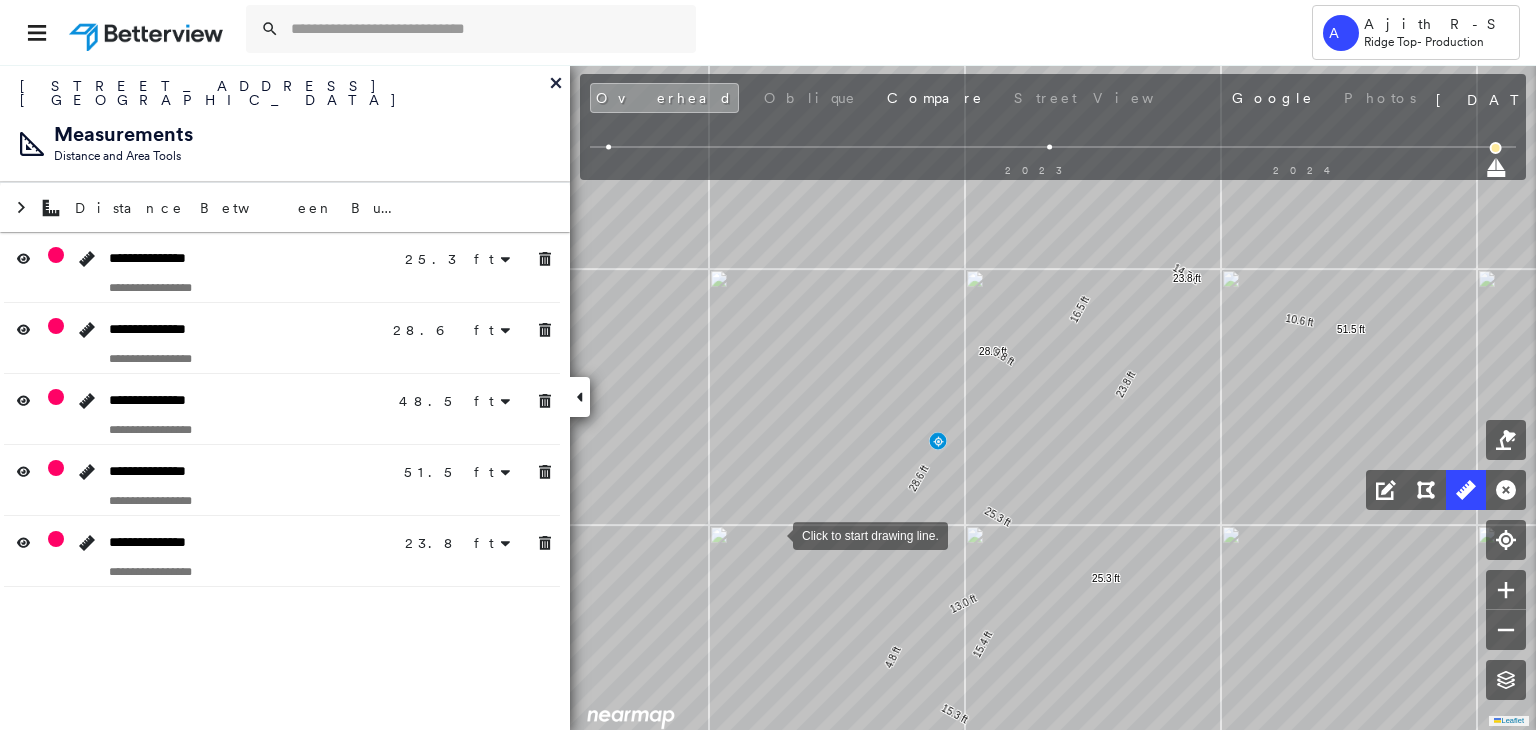 click at bounding box center [773, 534] 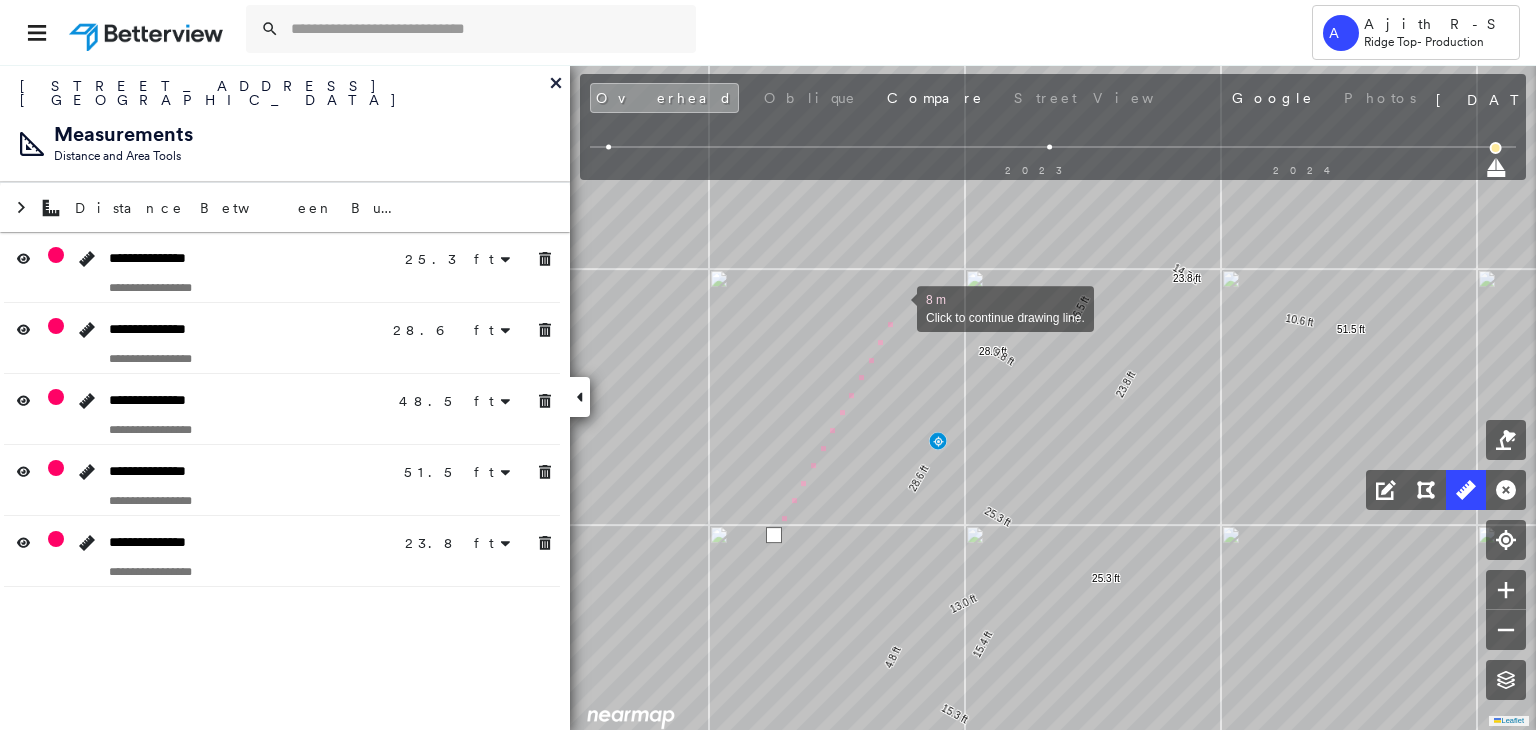 click at bounding box center (897, 307) 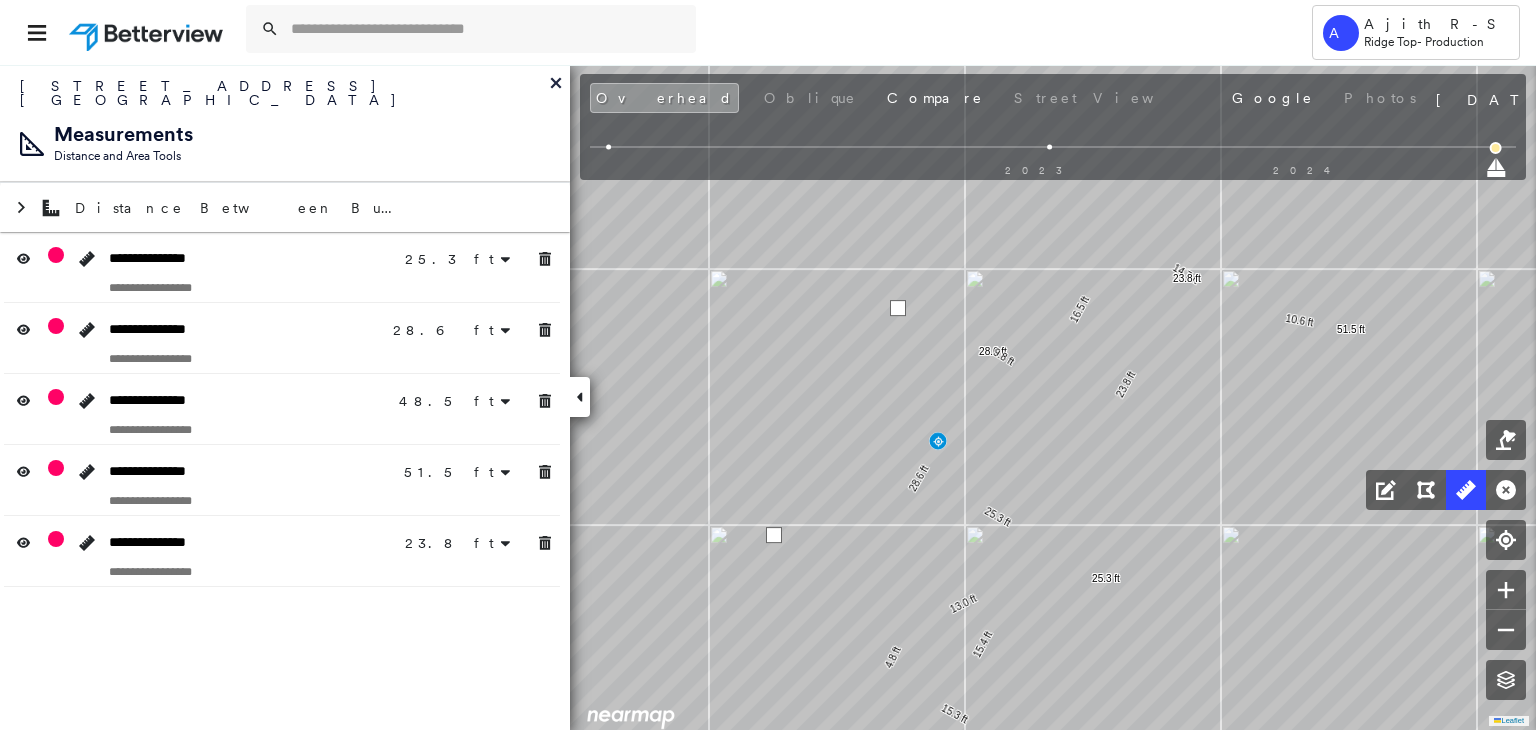 click at bounding box center [898, 308] 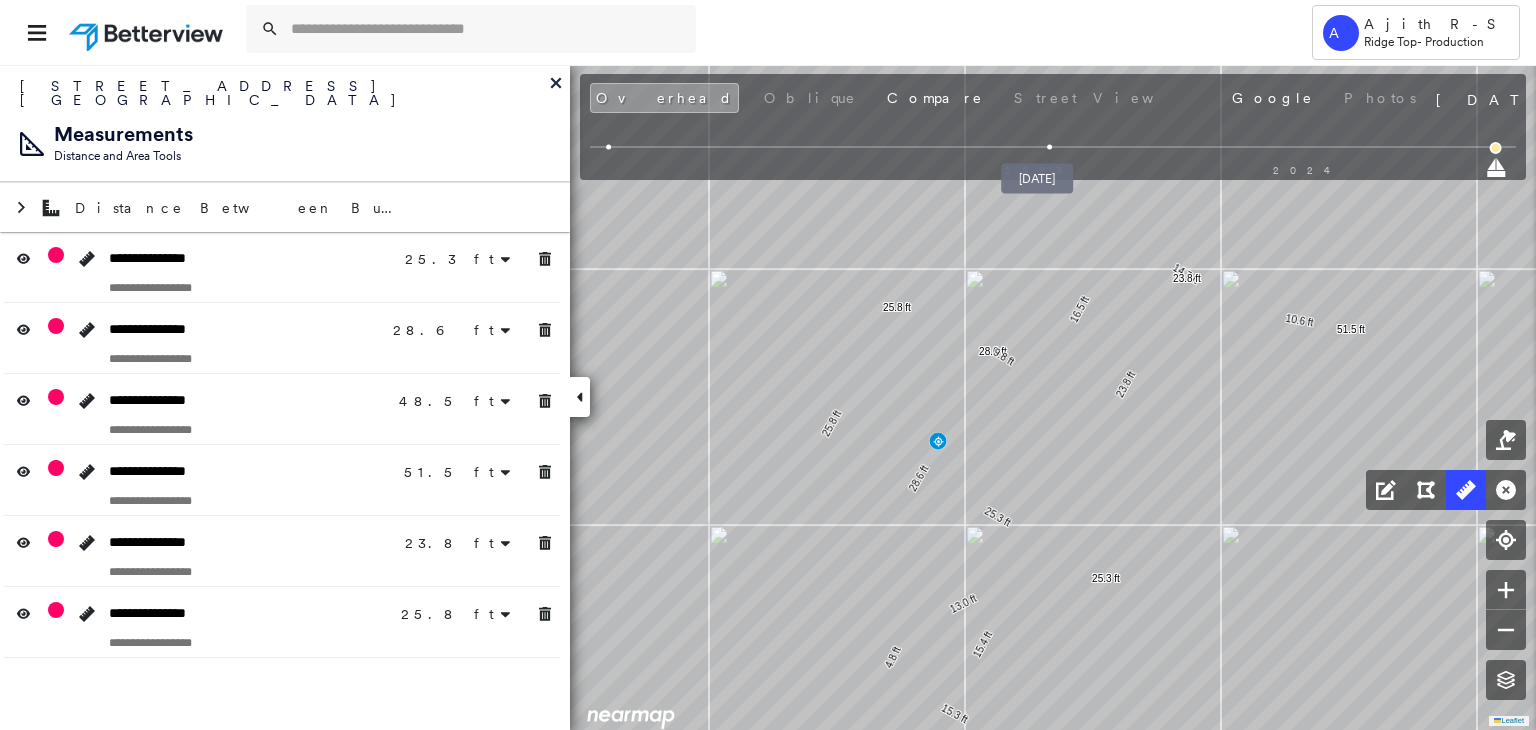 click at bounding box center [1050, 147] 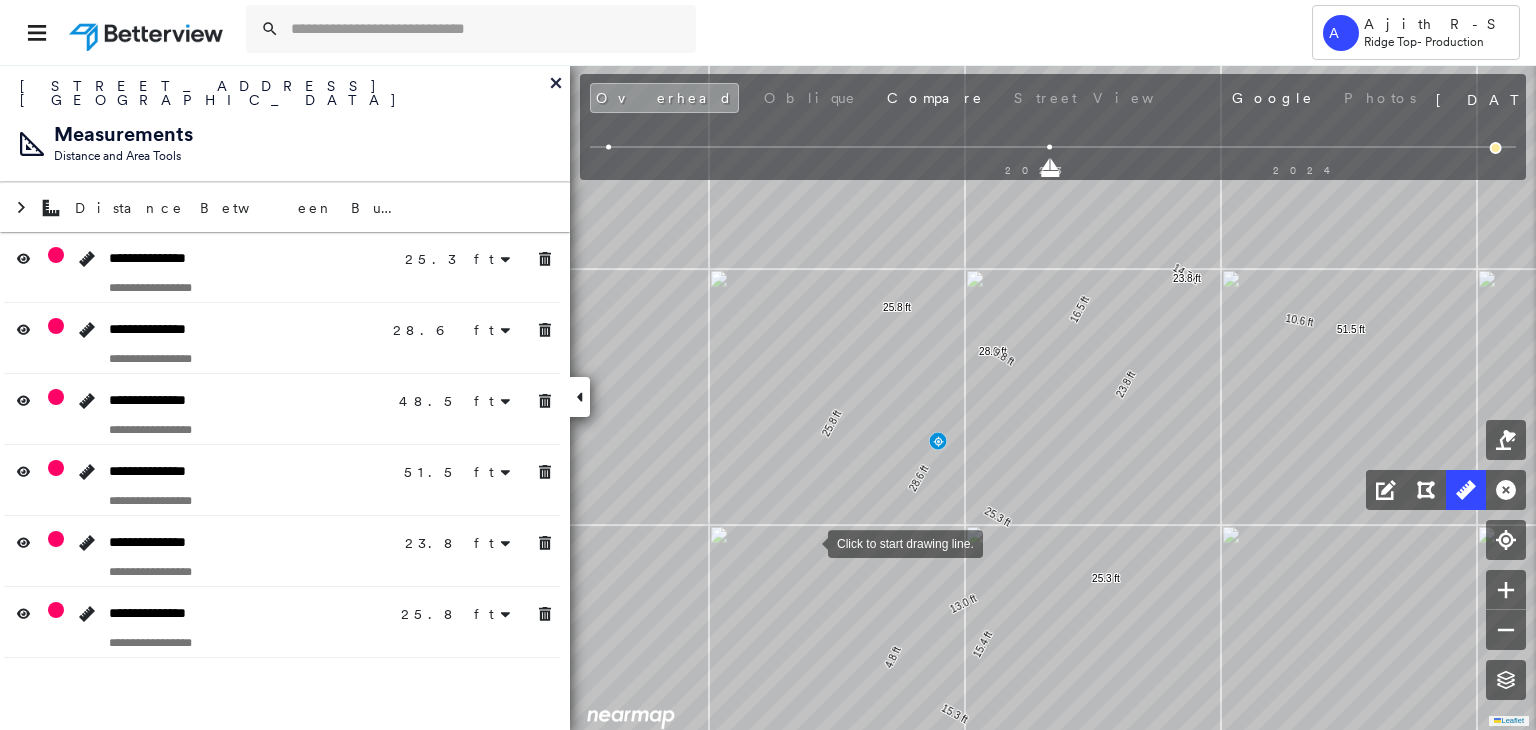 click at bounding box center (808, 542) 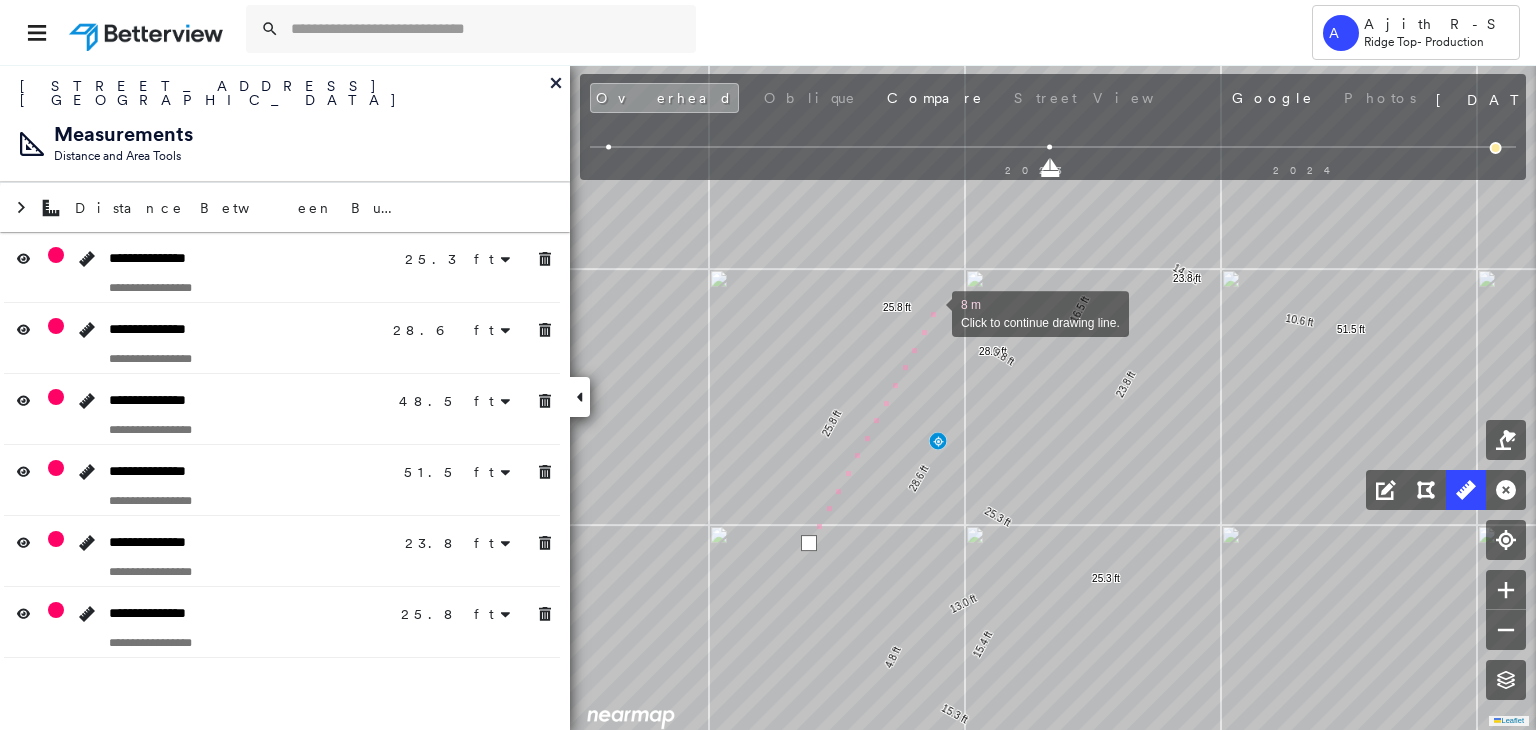 click at bounding box center [932, 312] 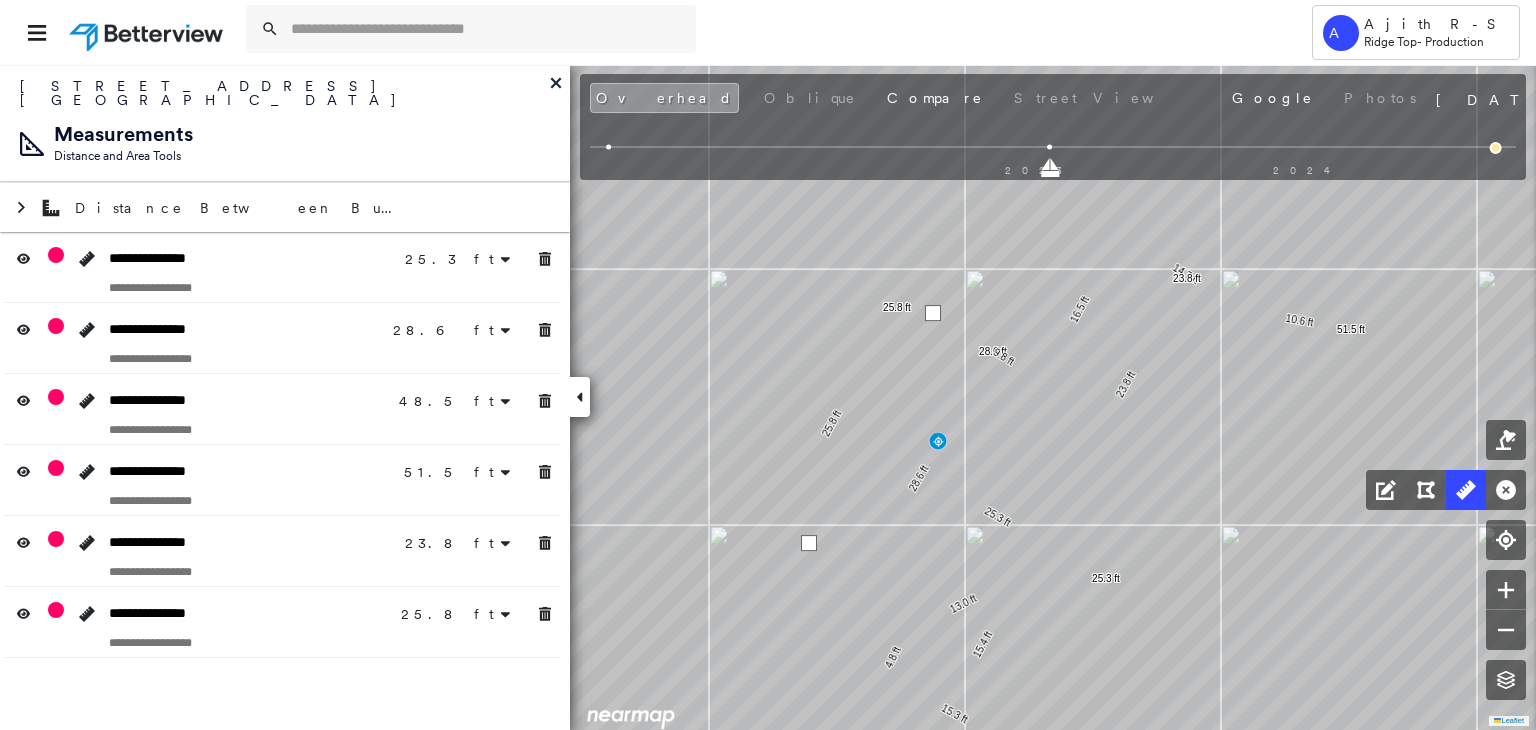 click at bounding box center [933, 313] 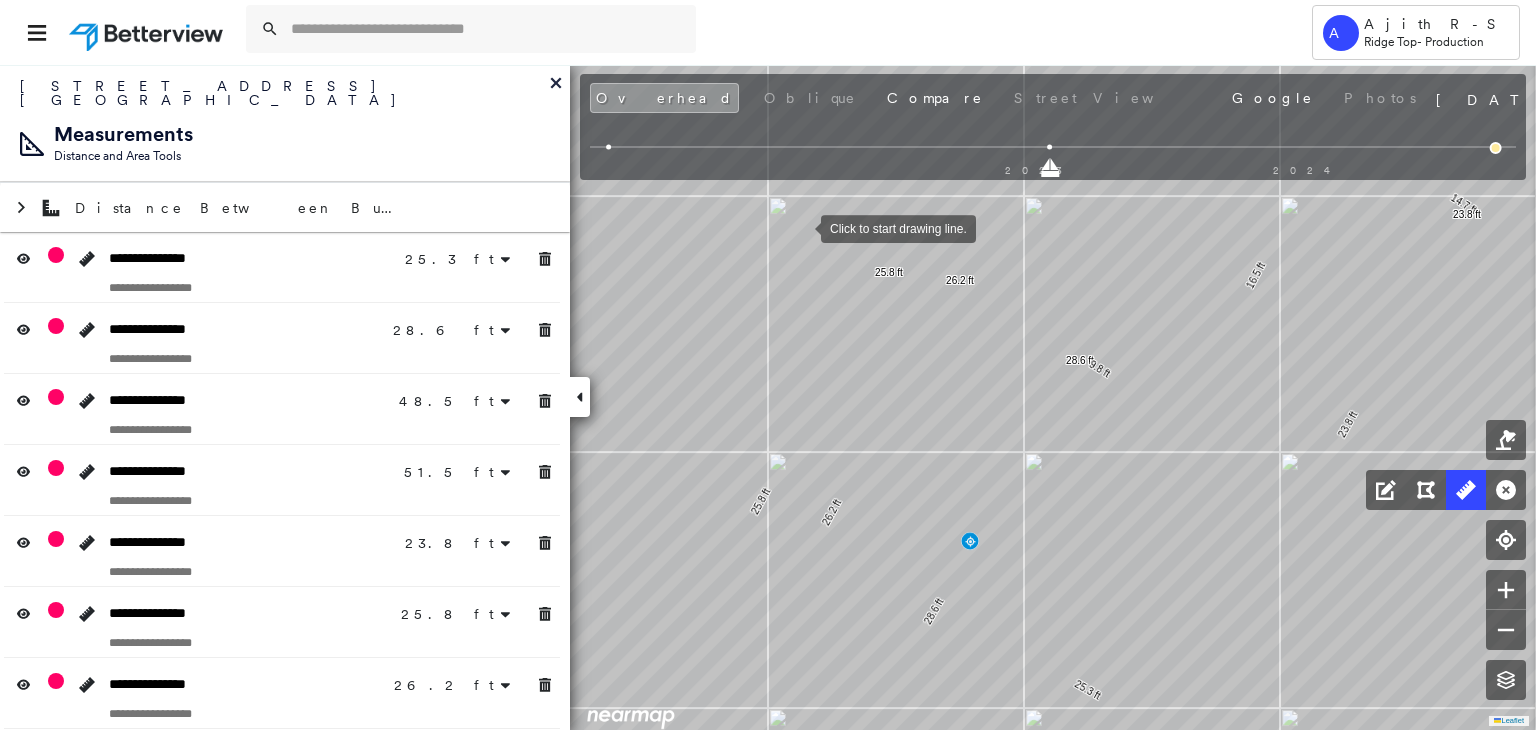 click at bounding box center [801, 227] 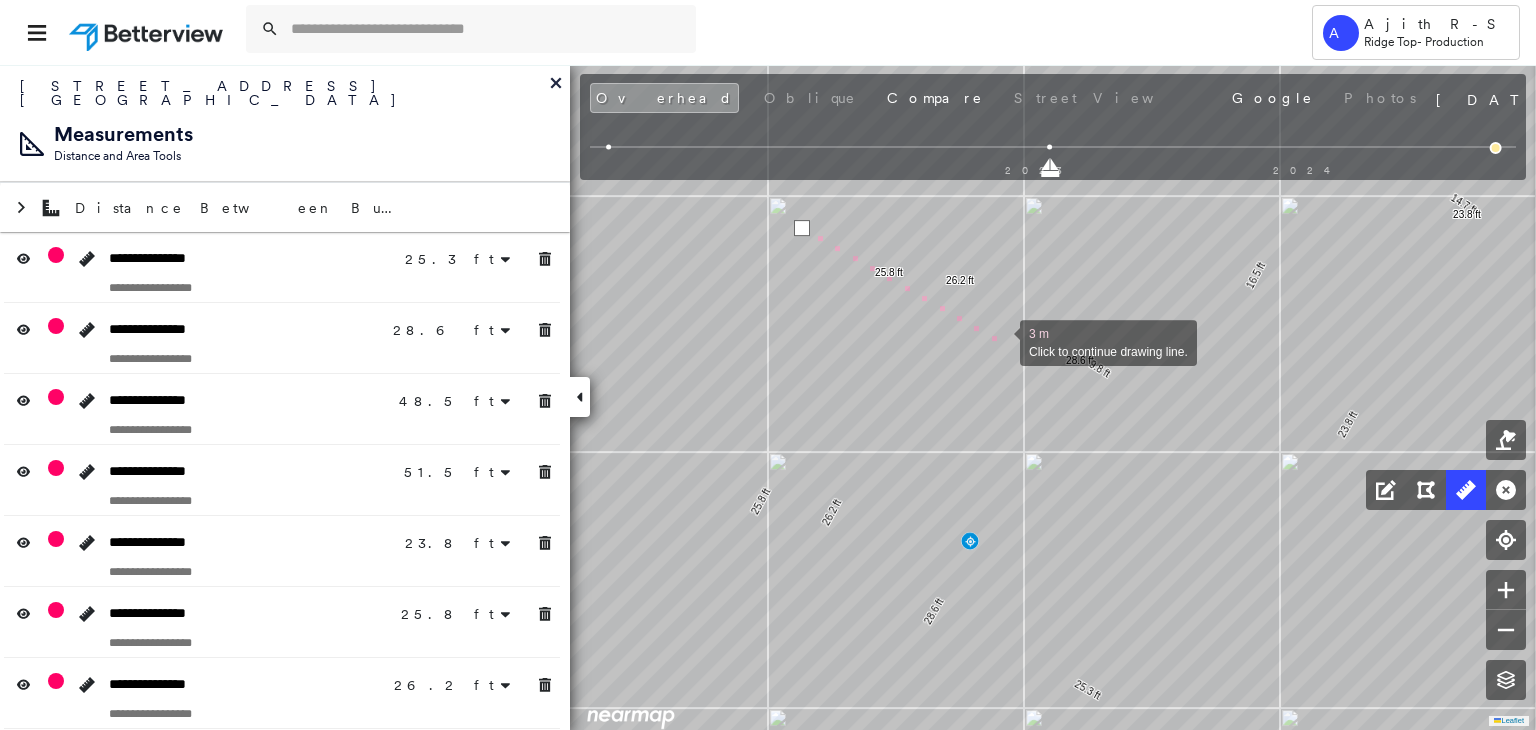 click at bounding box center [1000, 341] 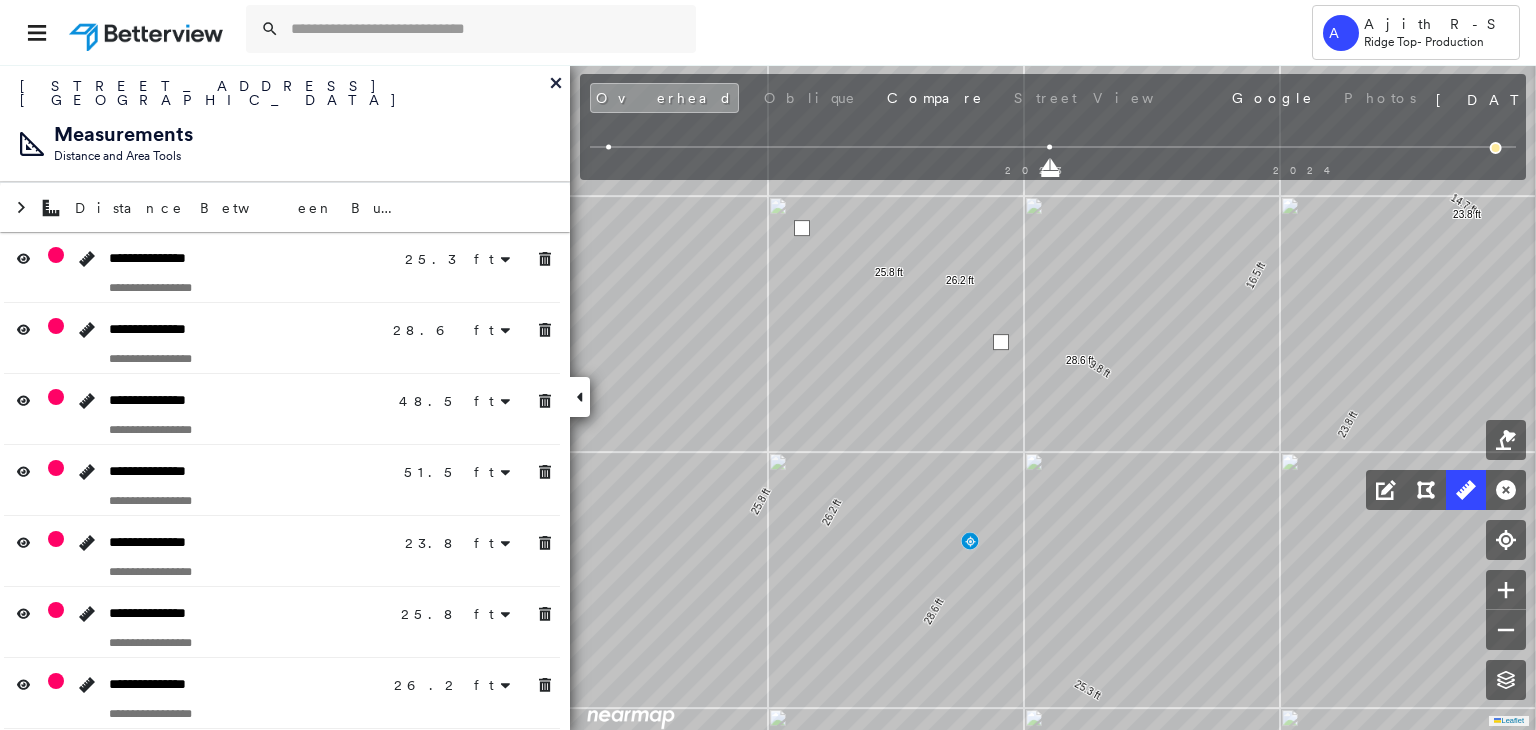 click at bounding box center [1001, 342] 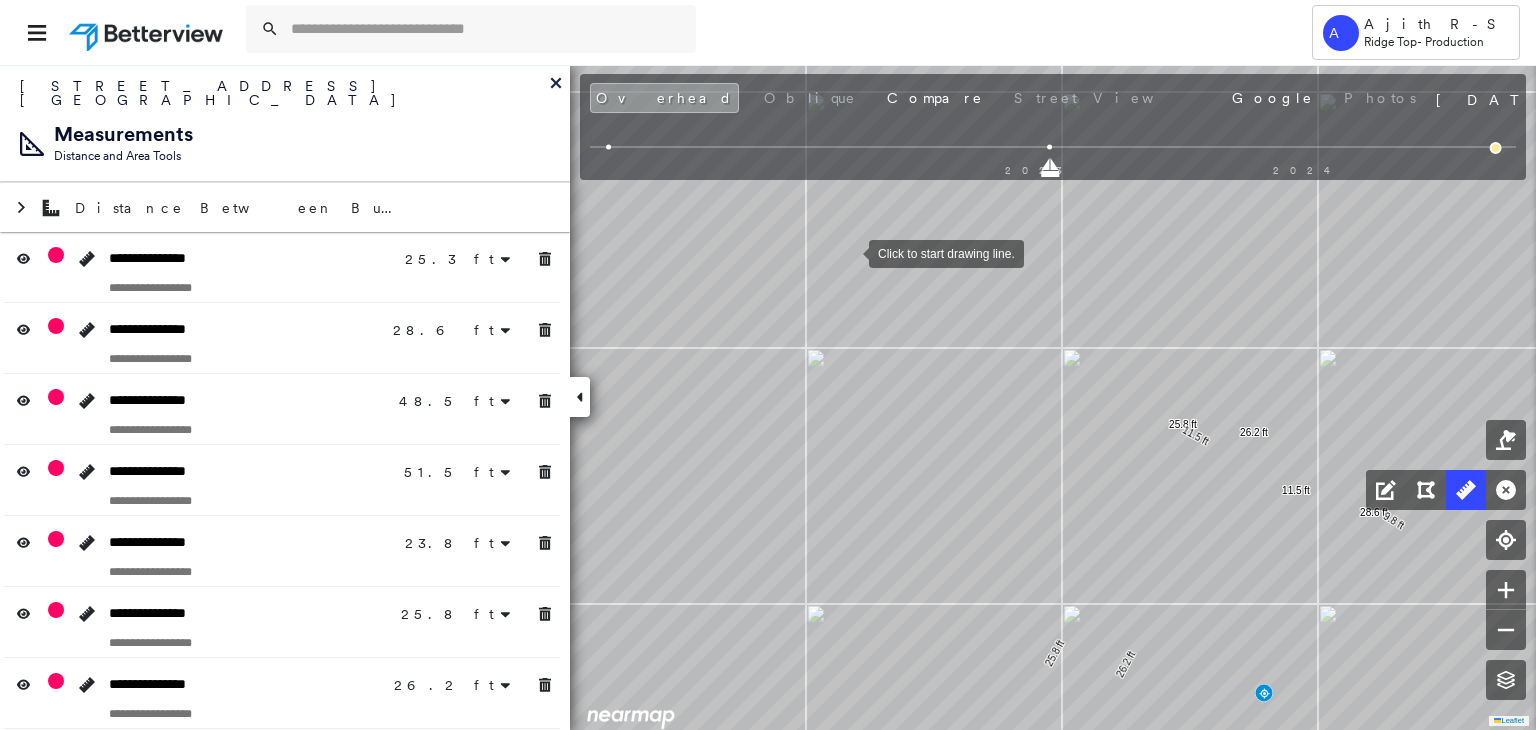 click at bounding box center [849, 252] 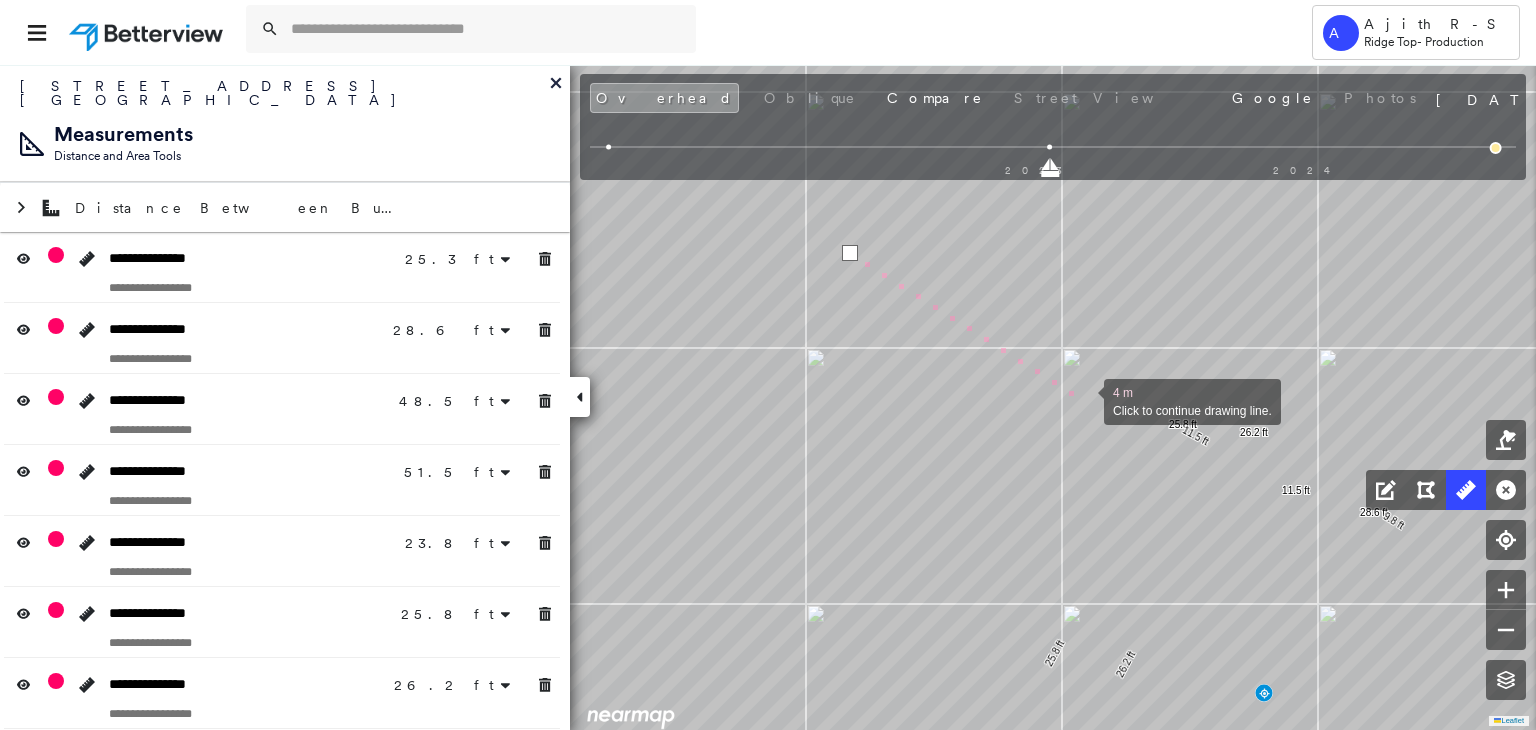 click at bounding box center (1084, 400) 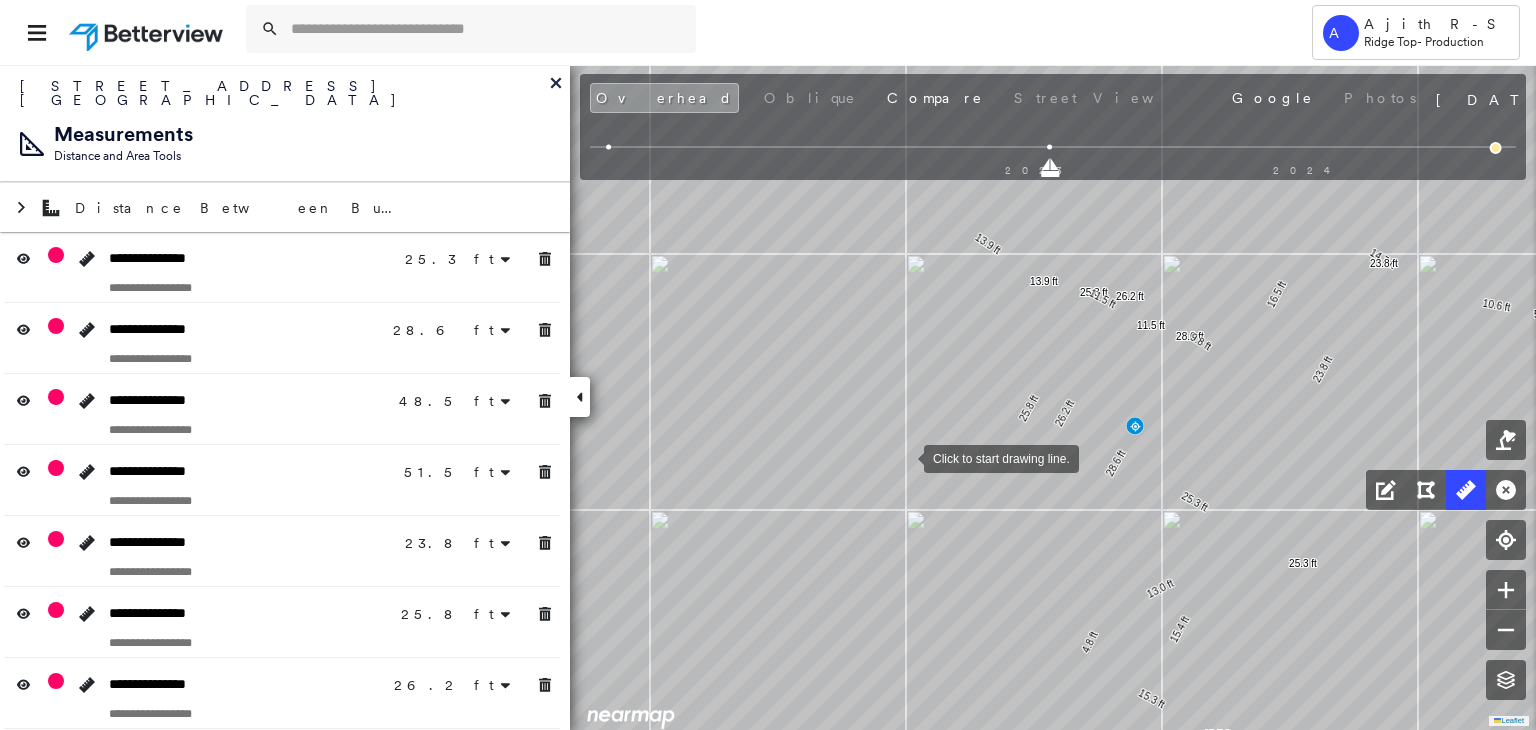 click at bounding box center (904, 457) 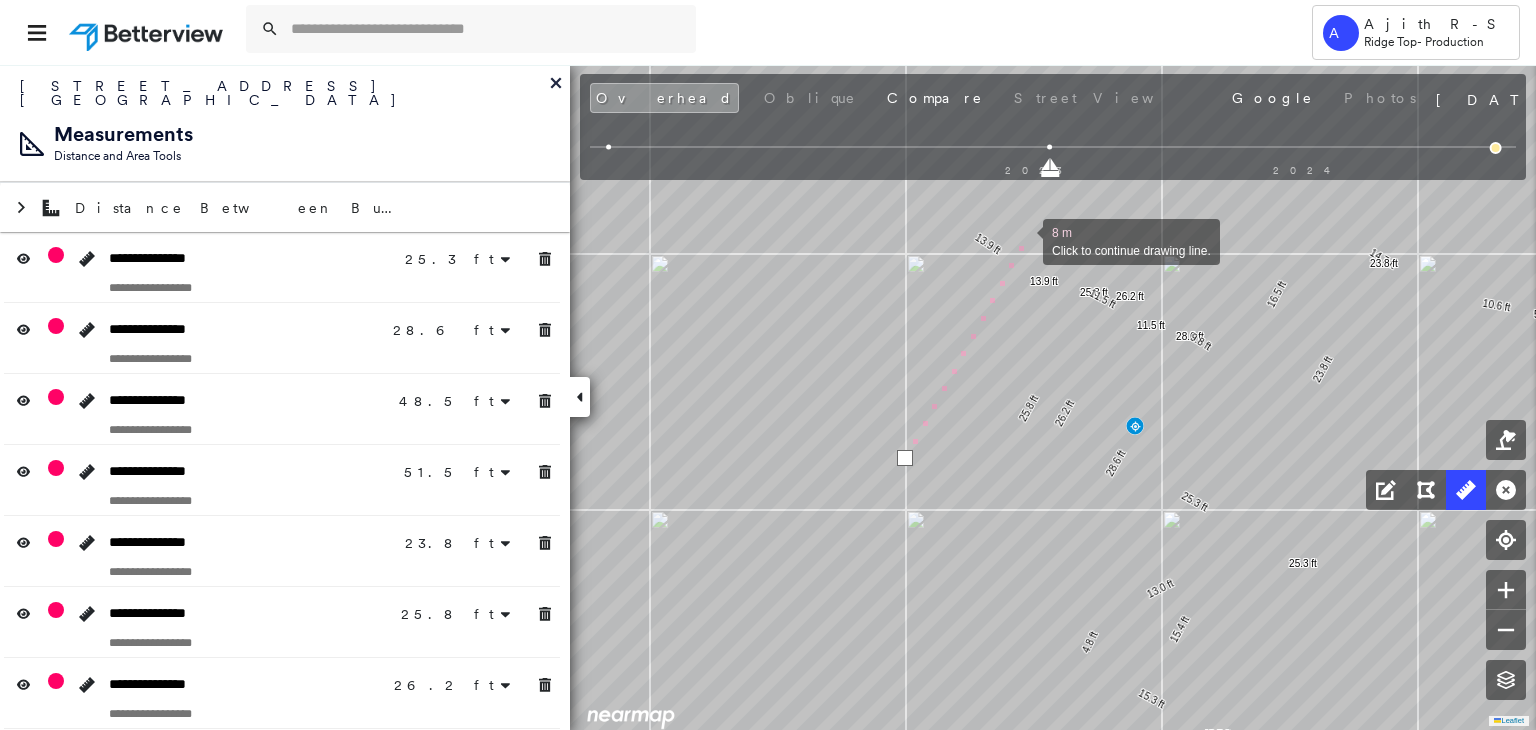 click at bounding box center [1023, 240] 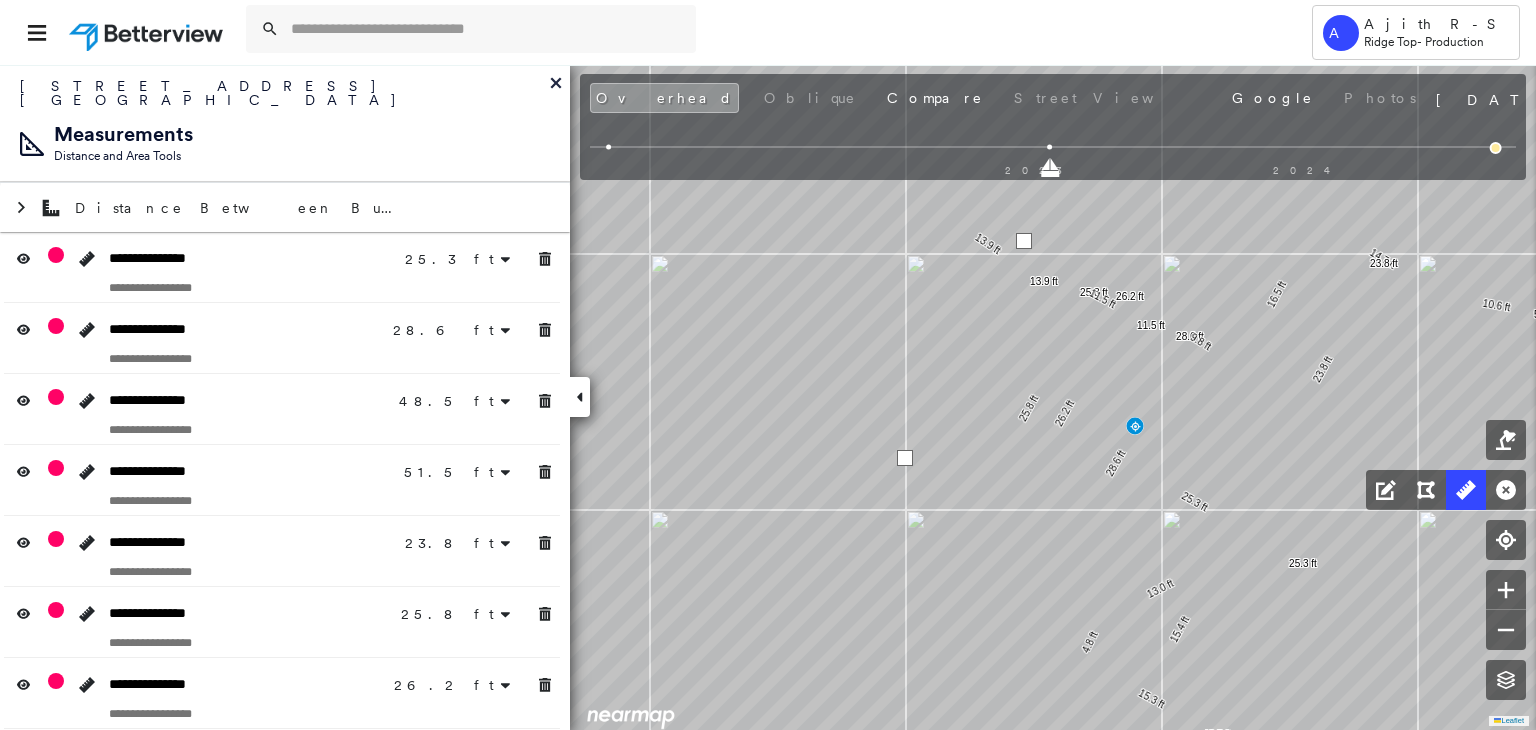 click at bounding box center [1024, 241] 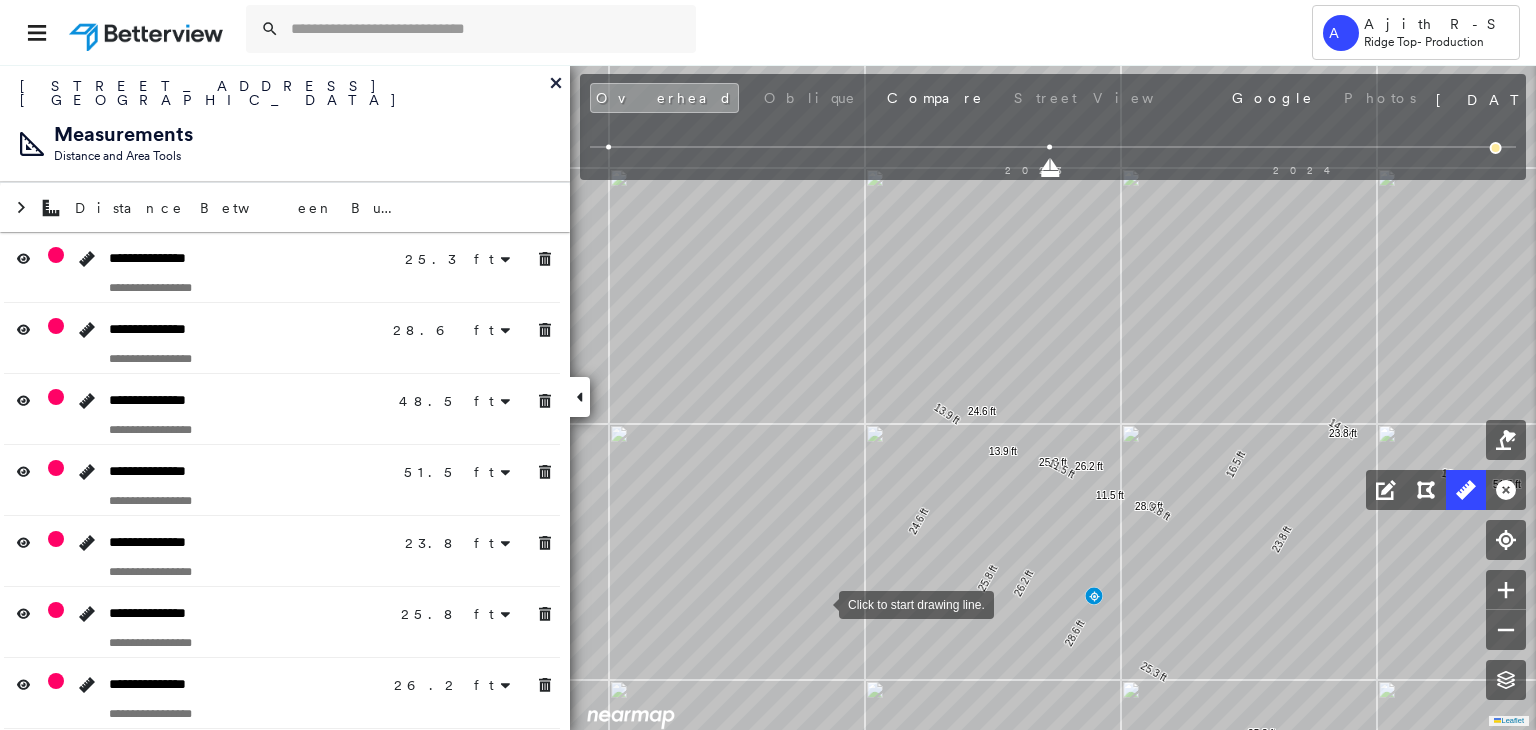 click at bounding box center (819, 603) 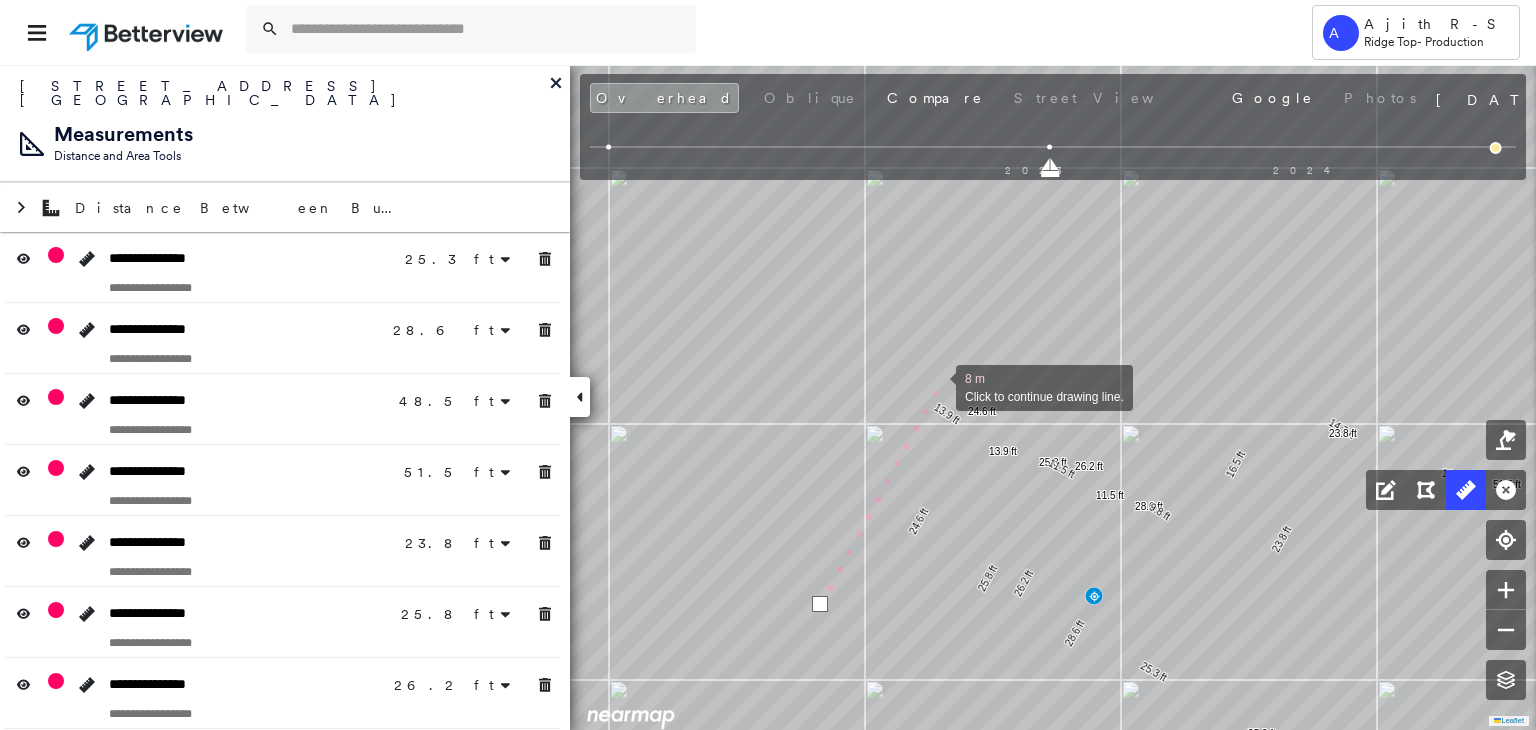 click at bounding box center [936, 386] 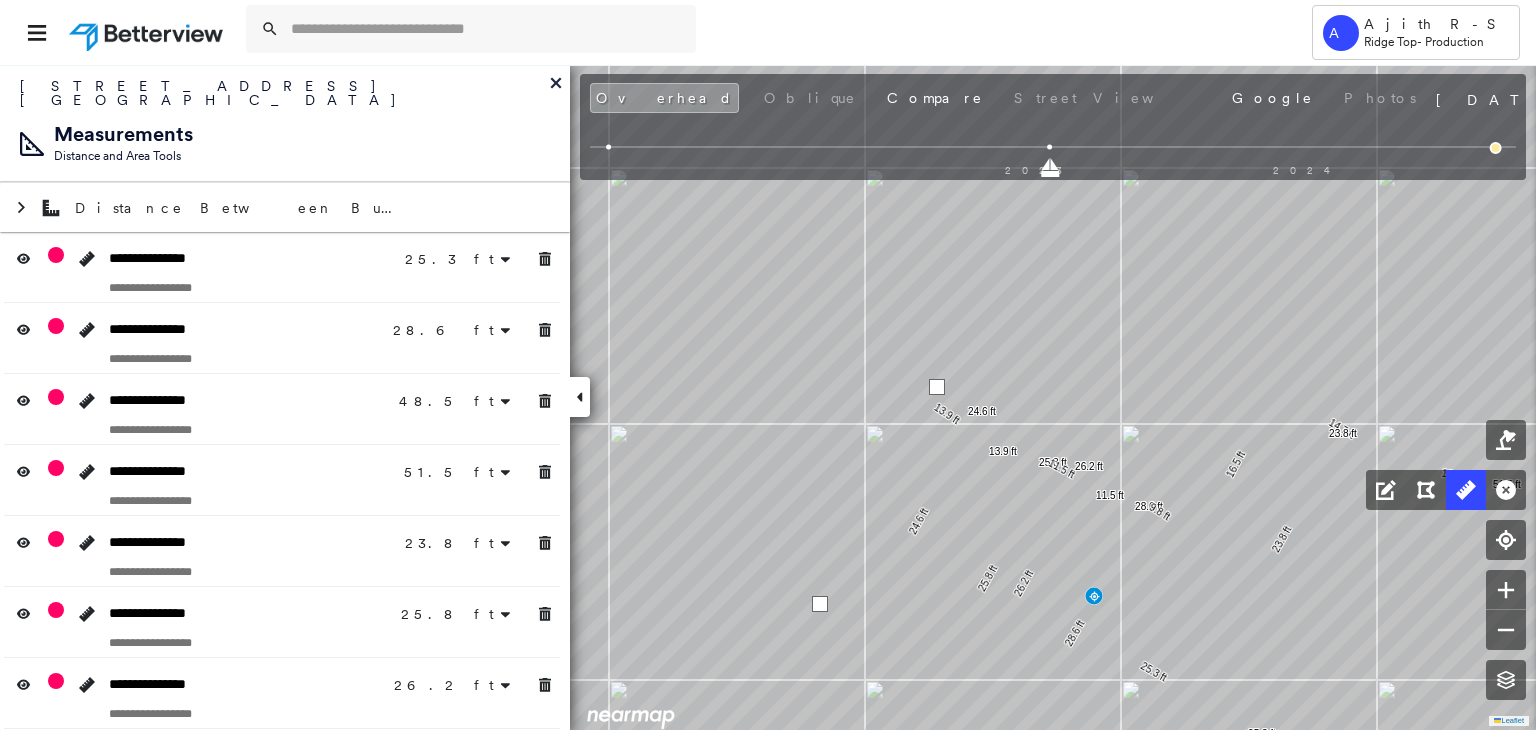 click at bounding box center (937, 387) 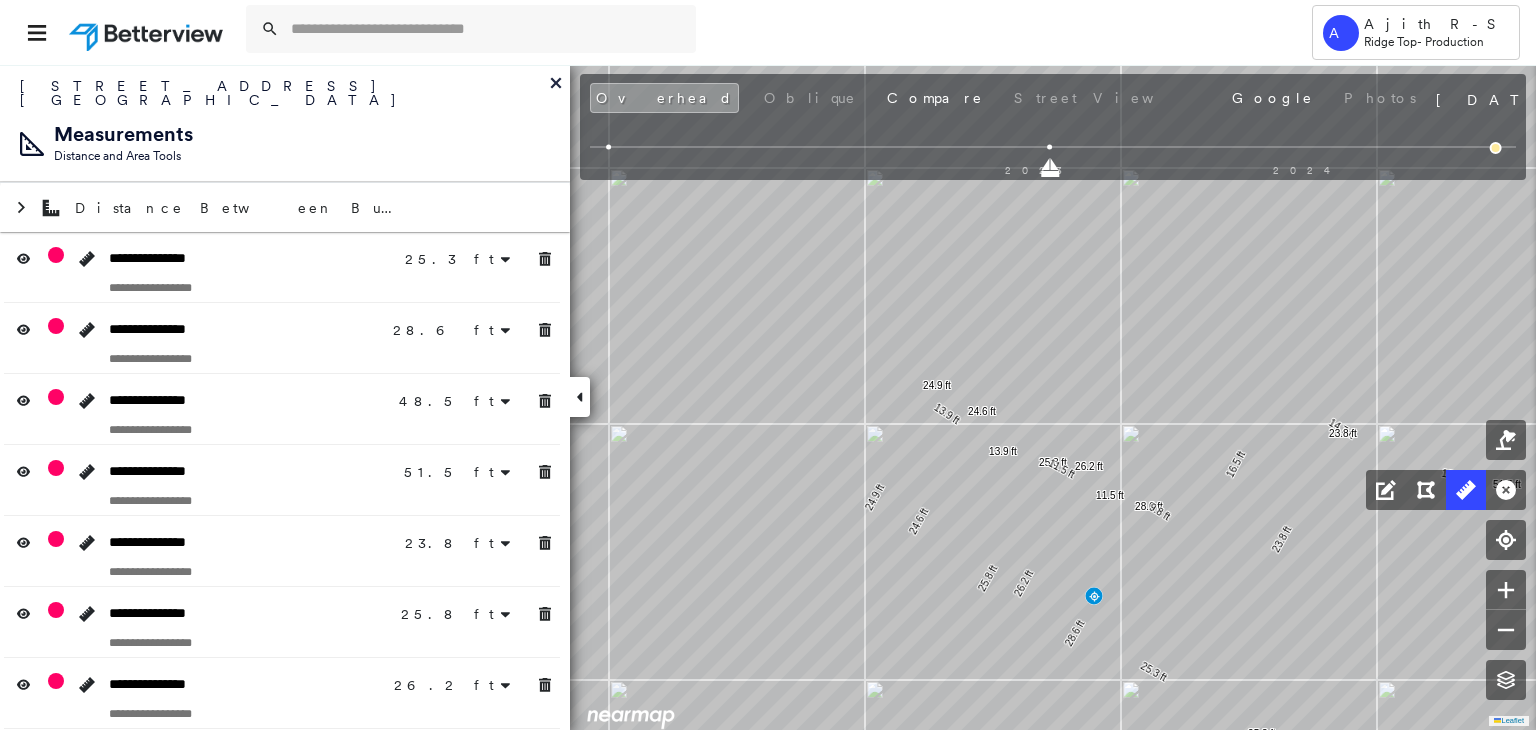 click at bounding box center (1496, 148) 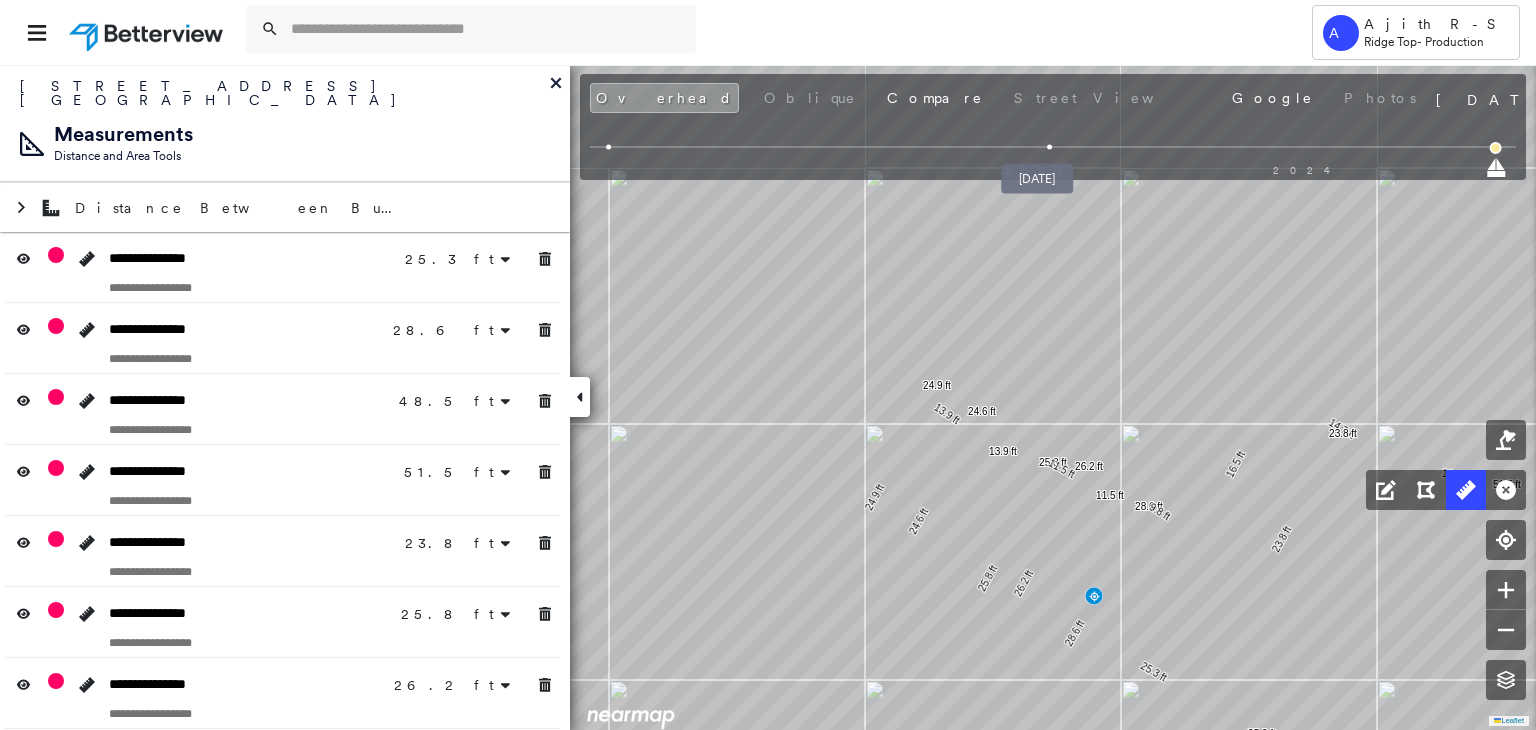 click at bounding box center [1050, 147] 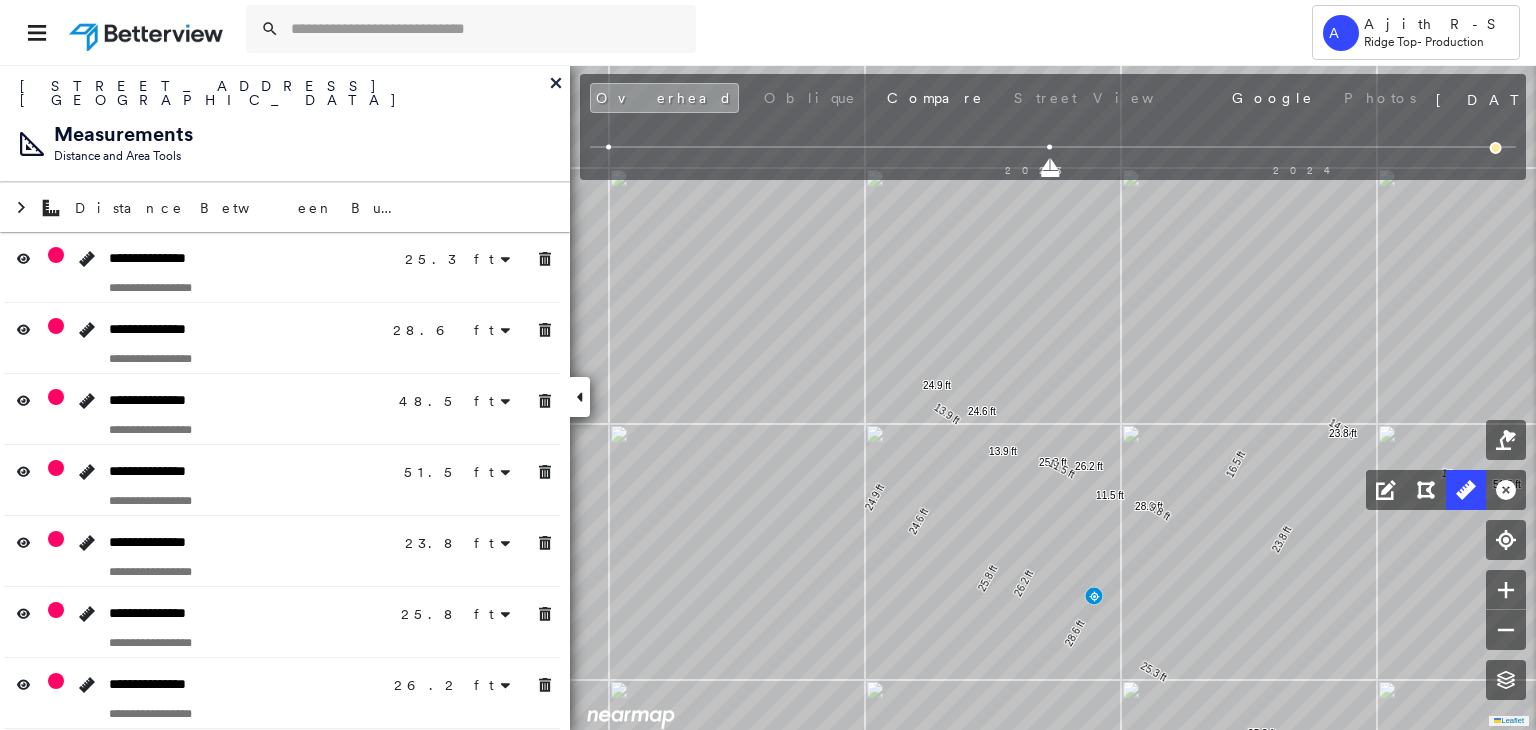 click at bounding box center (608, 147) 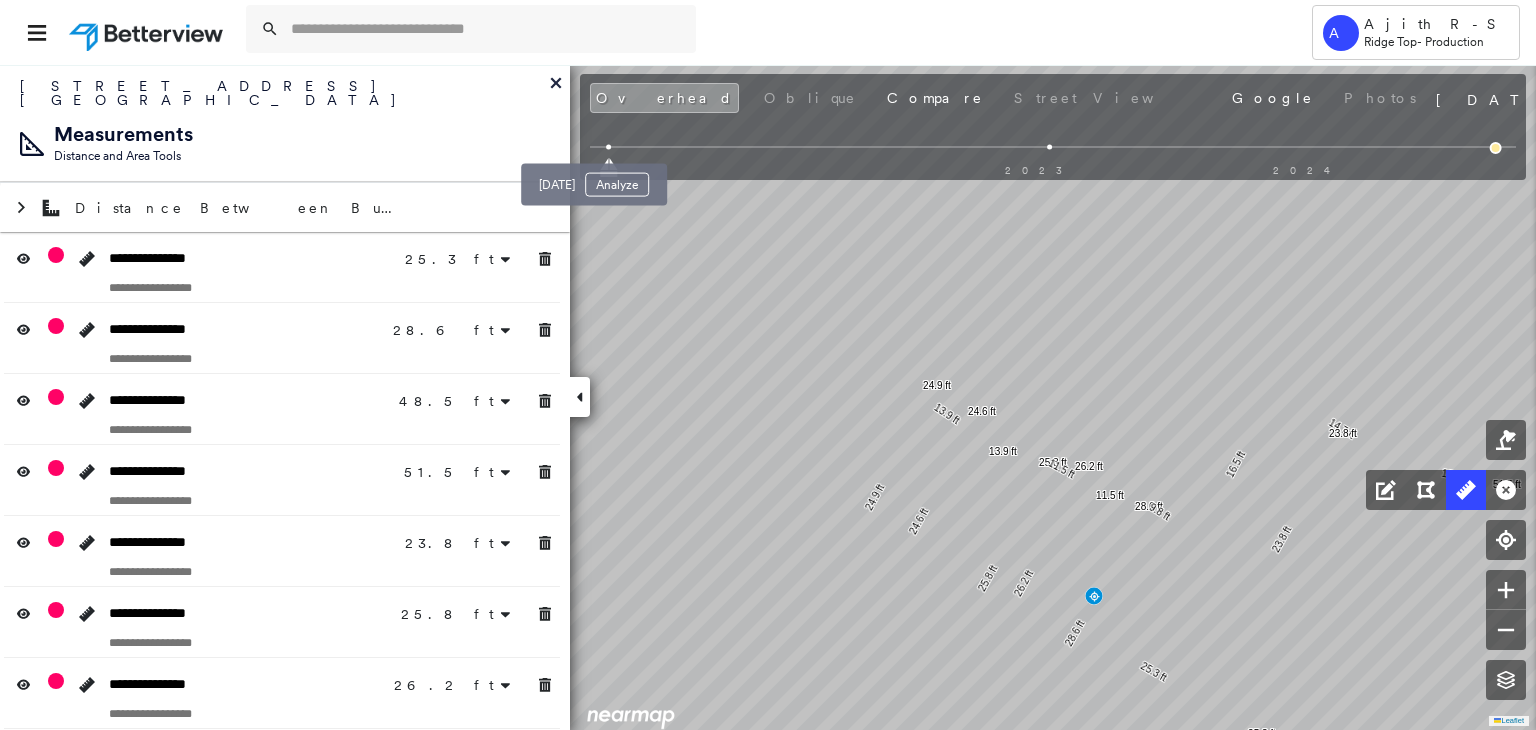 click at bounding box center (608, 147) 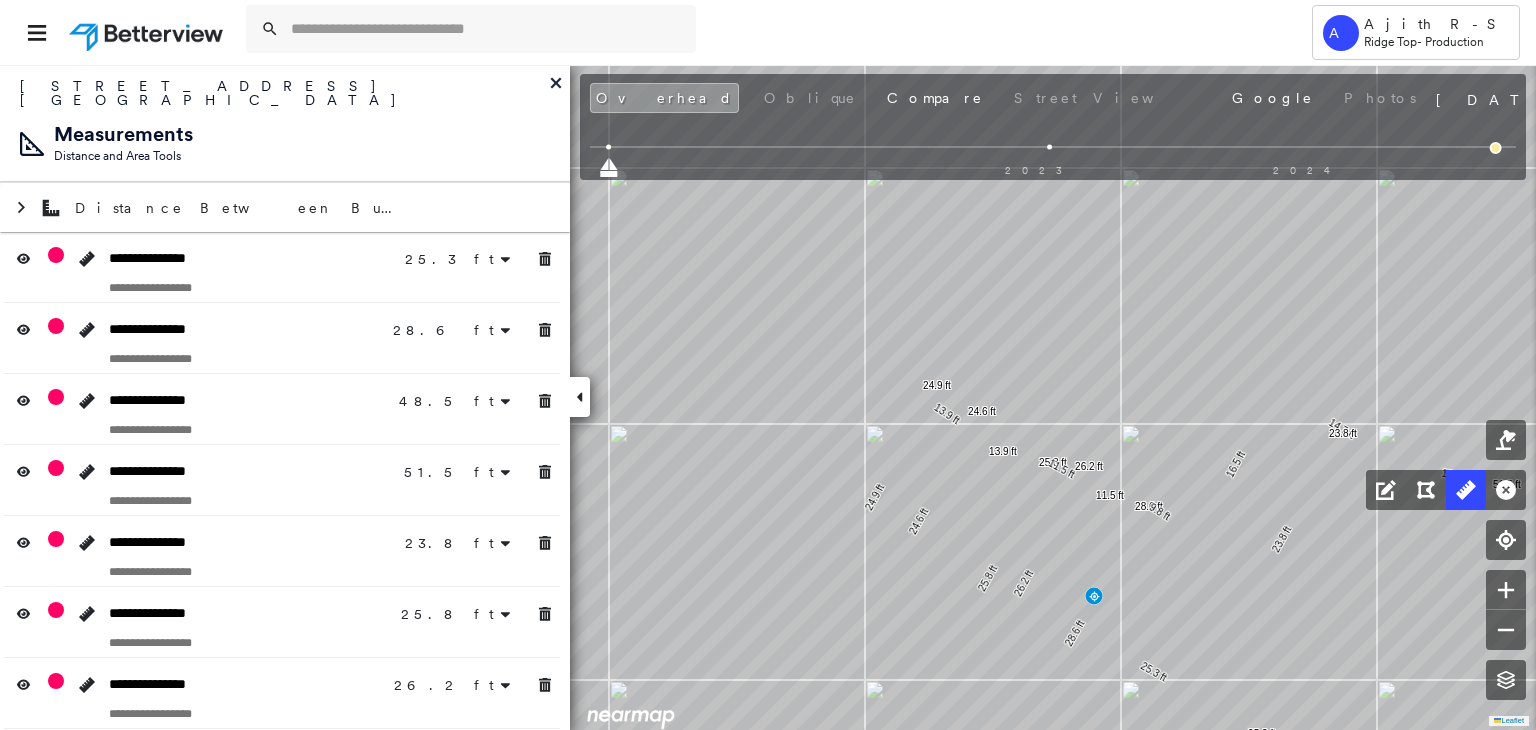 click on "2023 2024" at bounding box center [1053, 150] 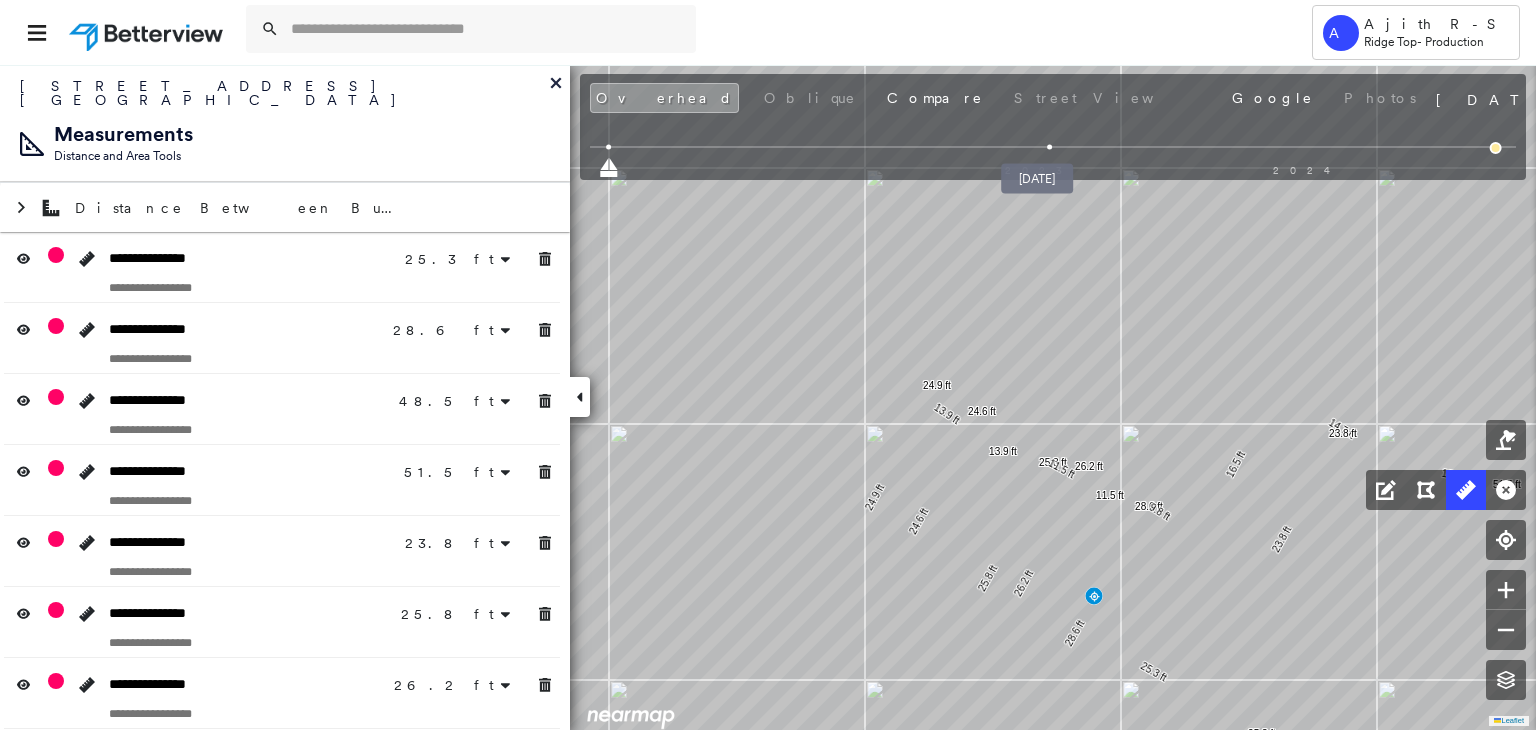 click at bounding box center (1050, 147) 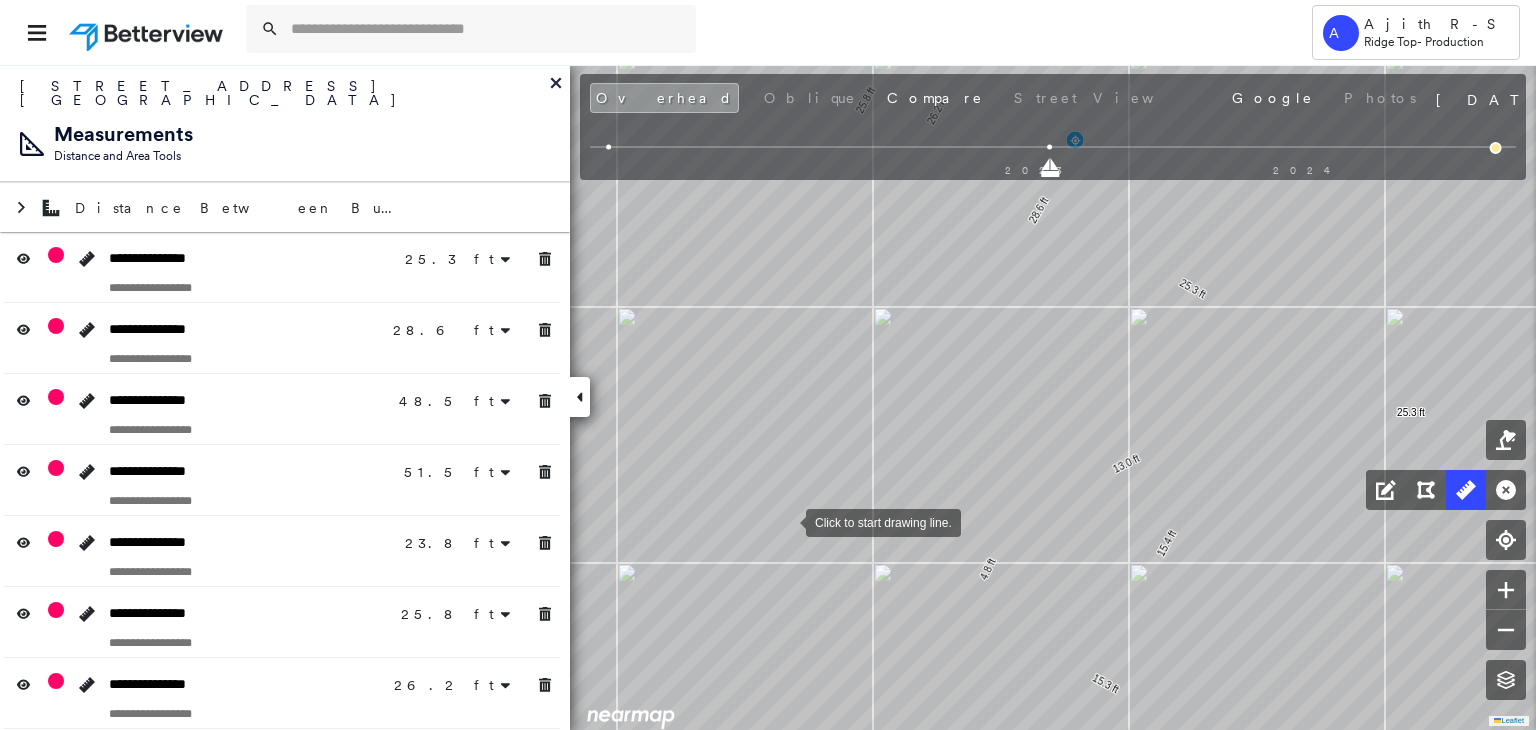 click at bounding box center (786, 521) 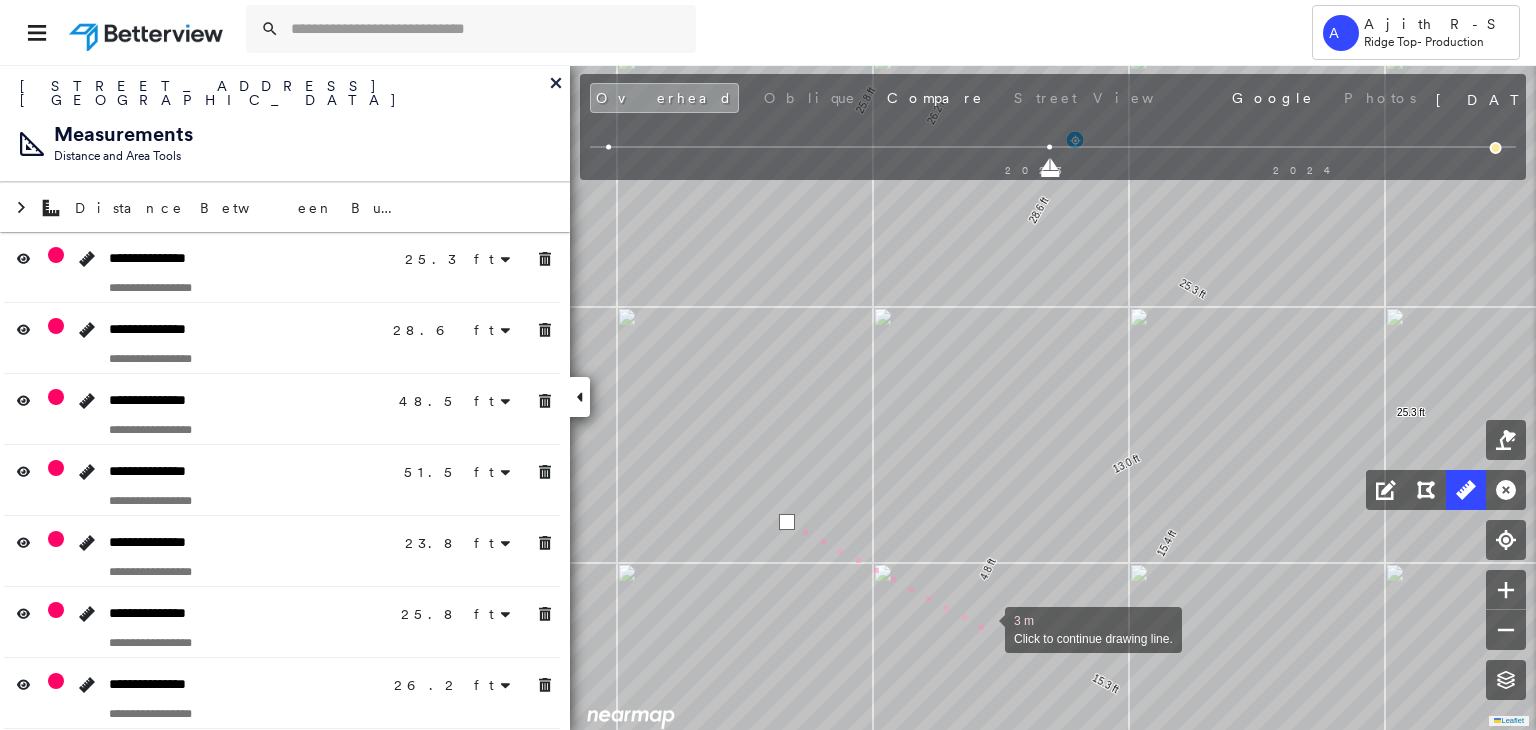 click at bounding box center (985, 628) 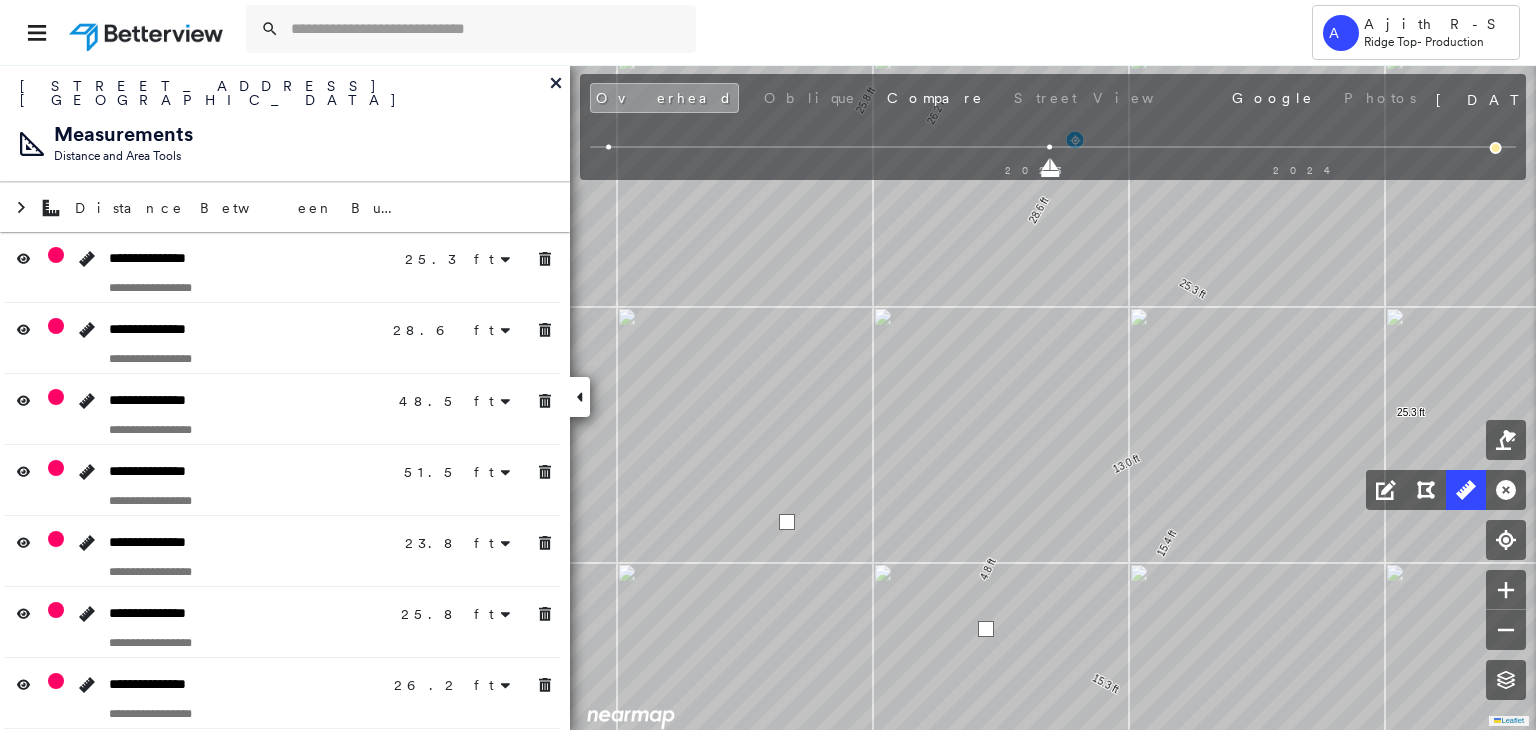 click at bounding box center (986, 629) 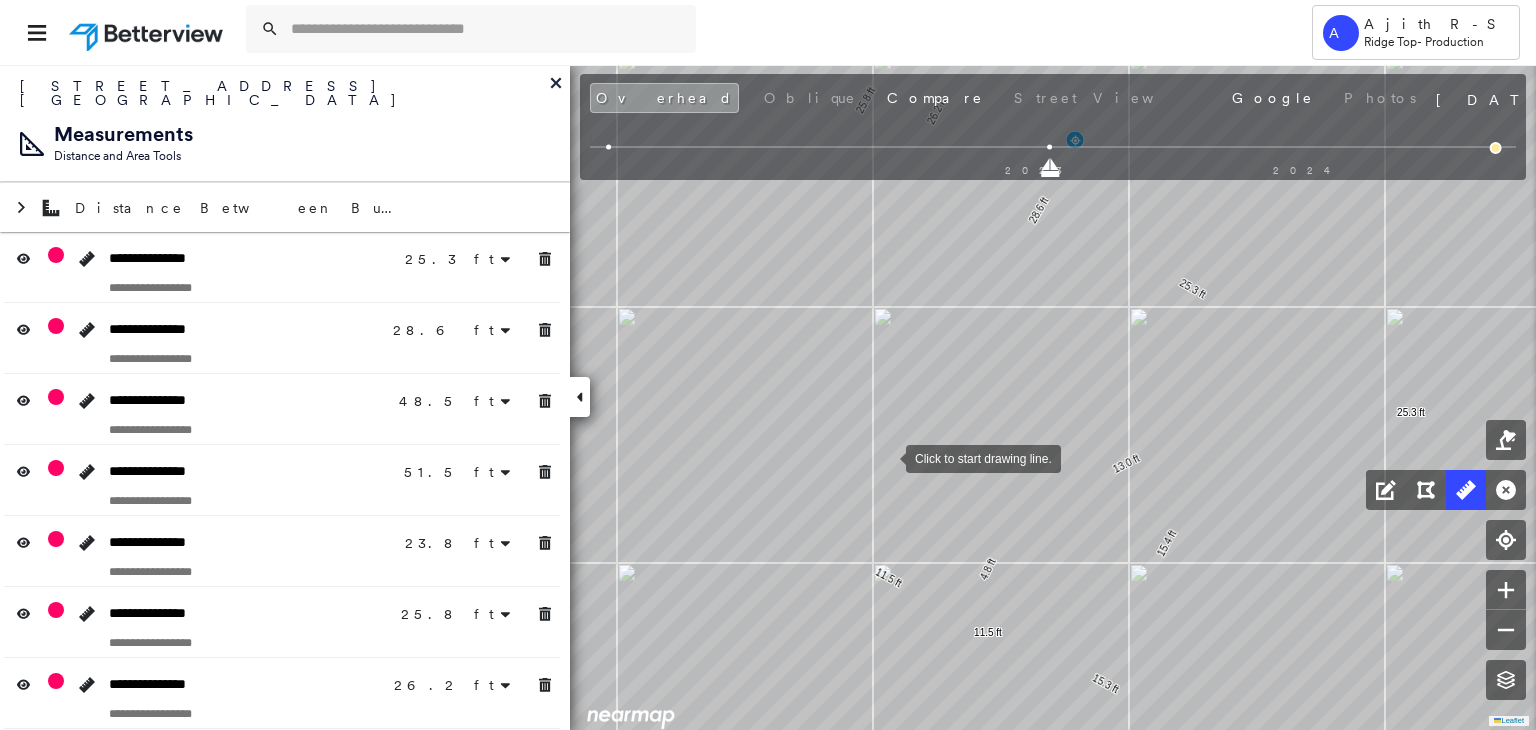 click at bounding box center (886, 457) 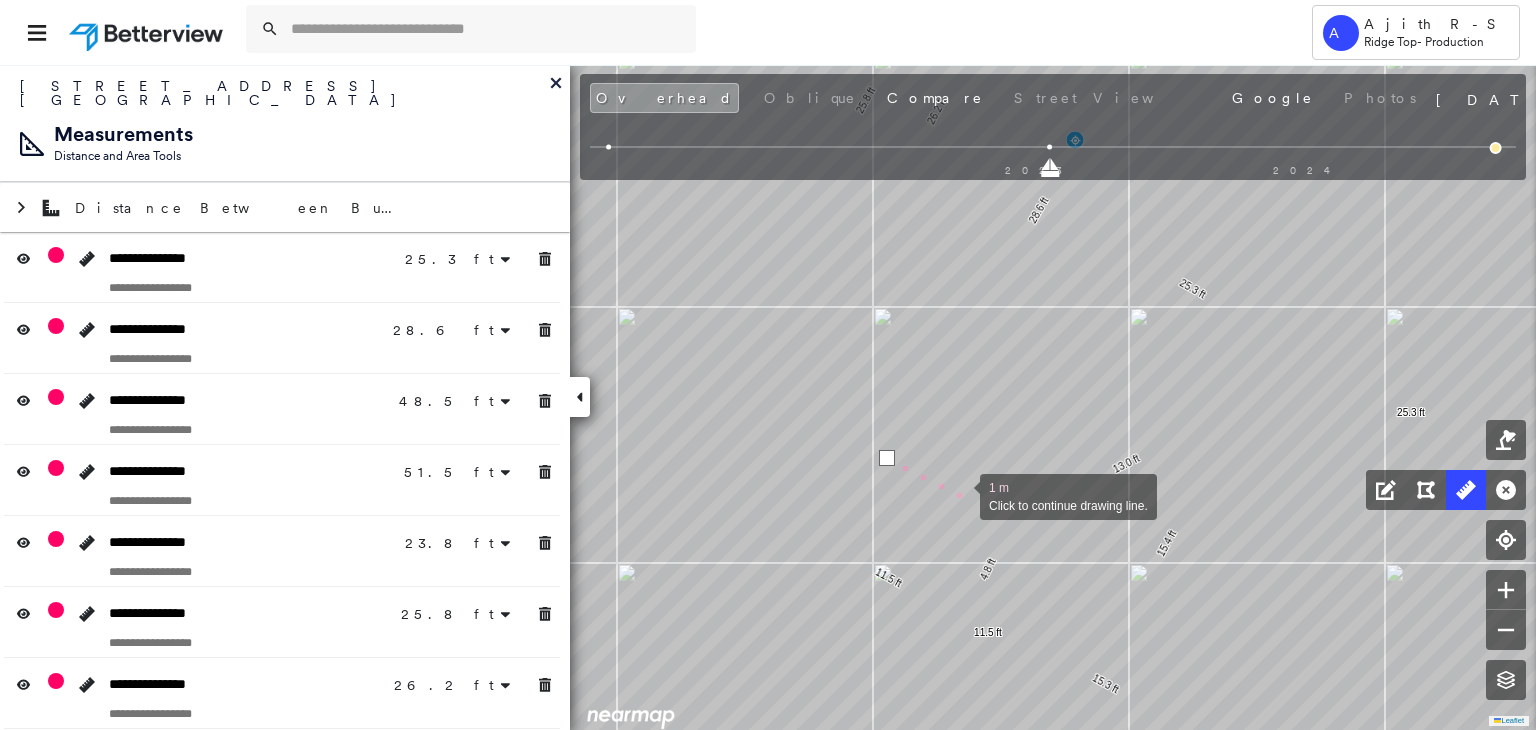 click at bounding box center (960, 495) 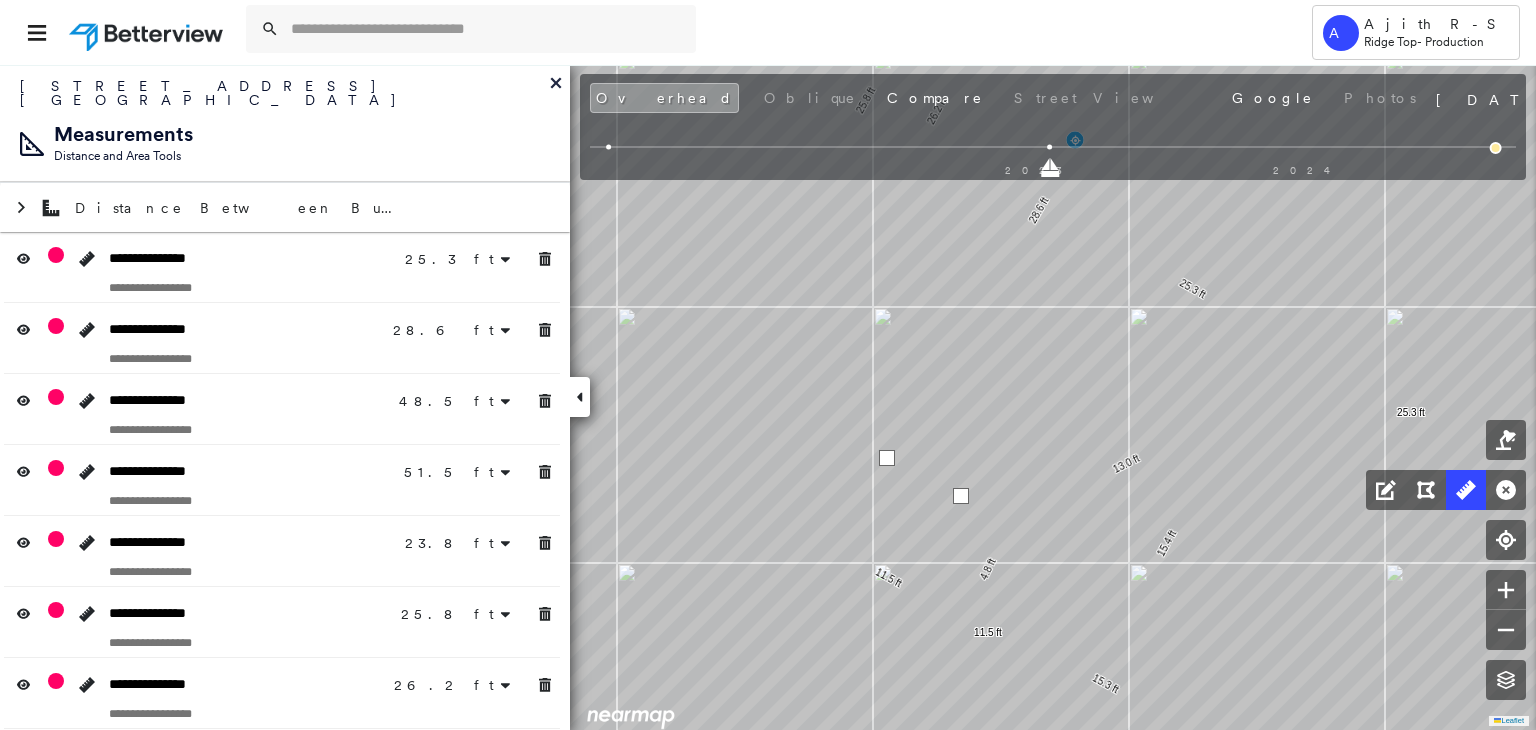 click at bounding box center (961, 496) 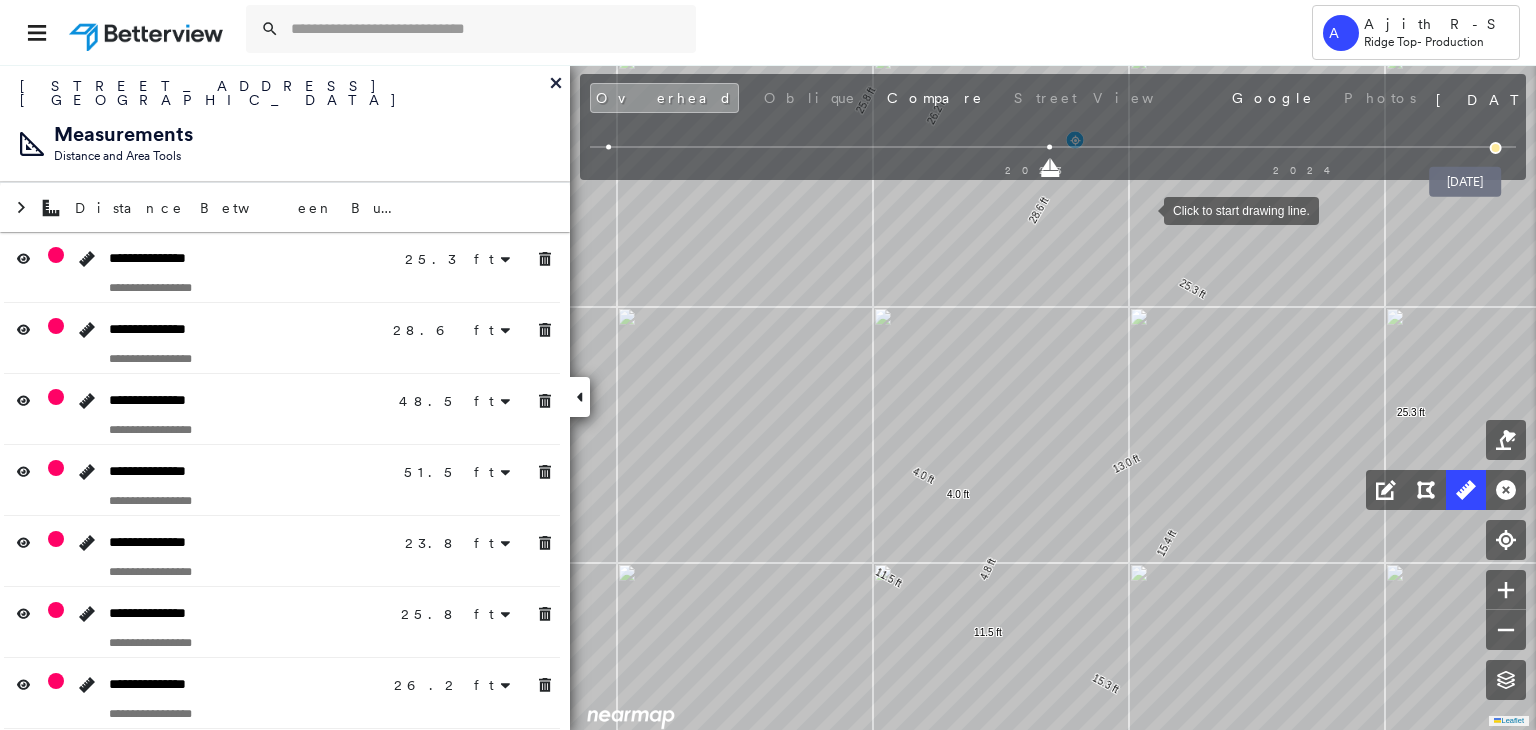 click at bounding box center (1496, 148) 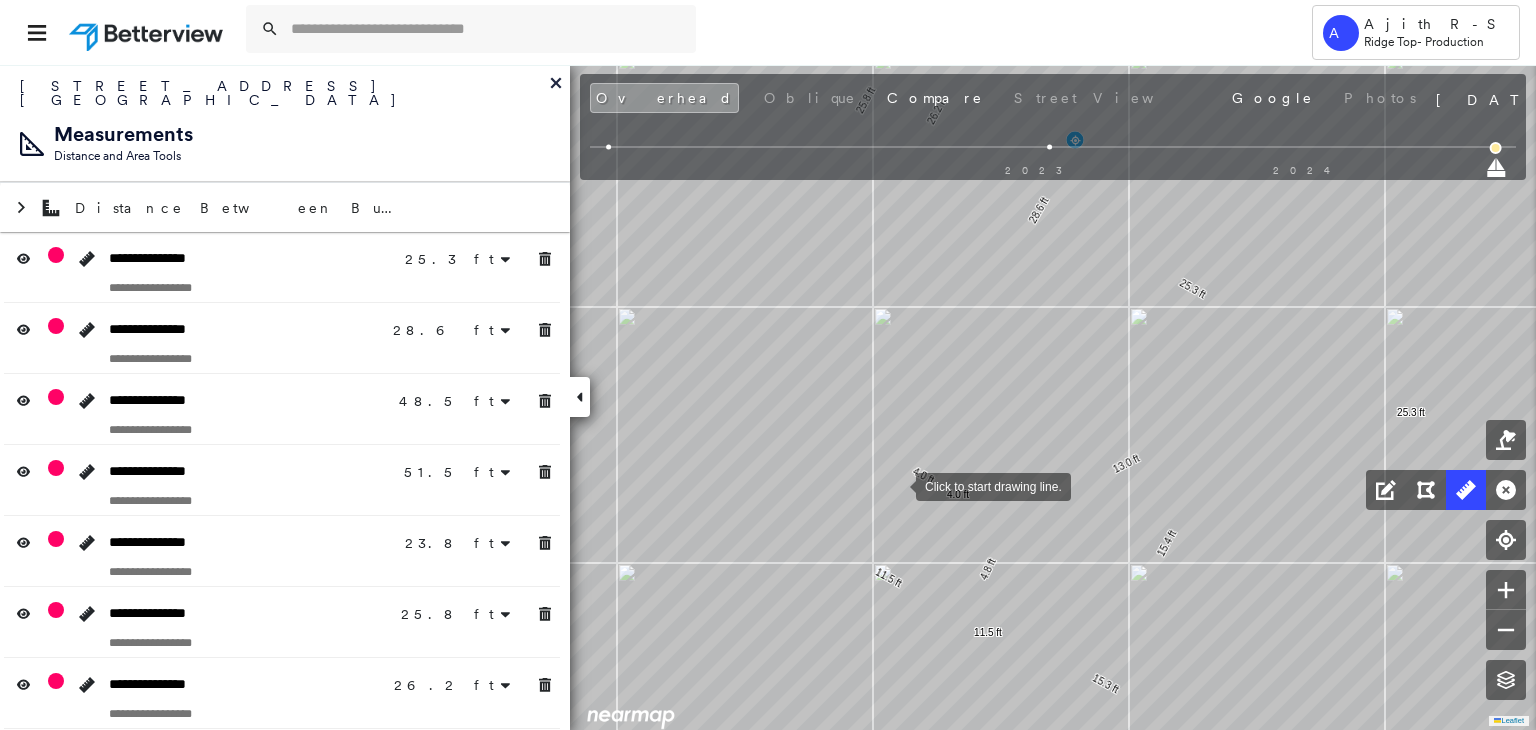 click at bounding box center [896, 485] 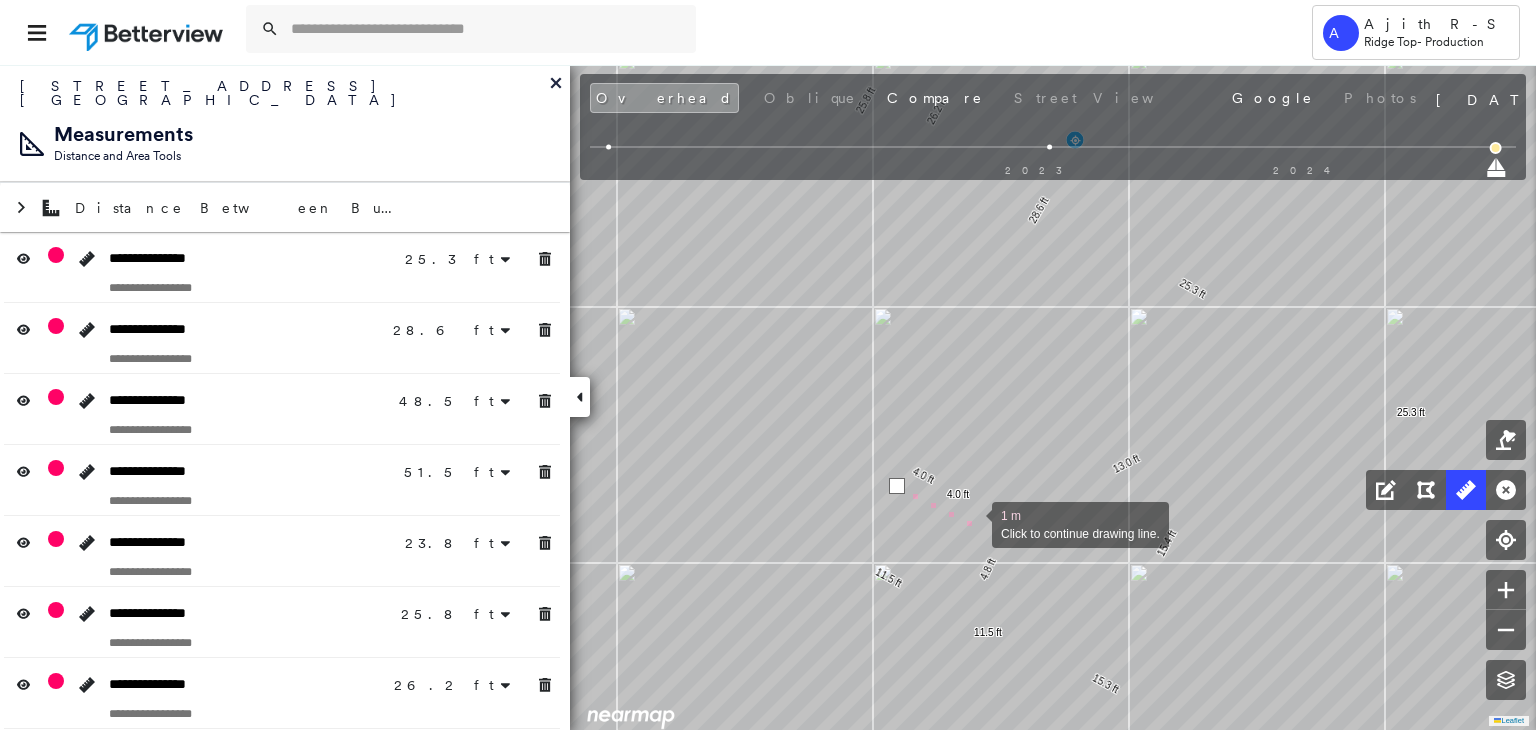 click at bounding box center (972, 523) 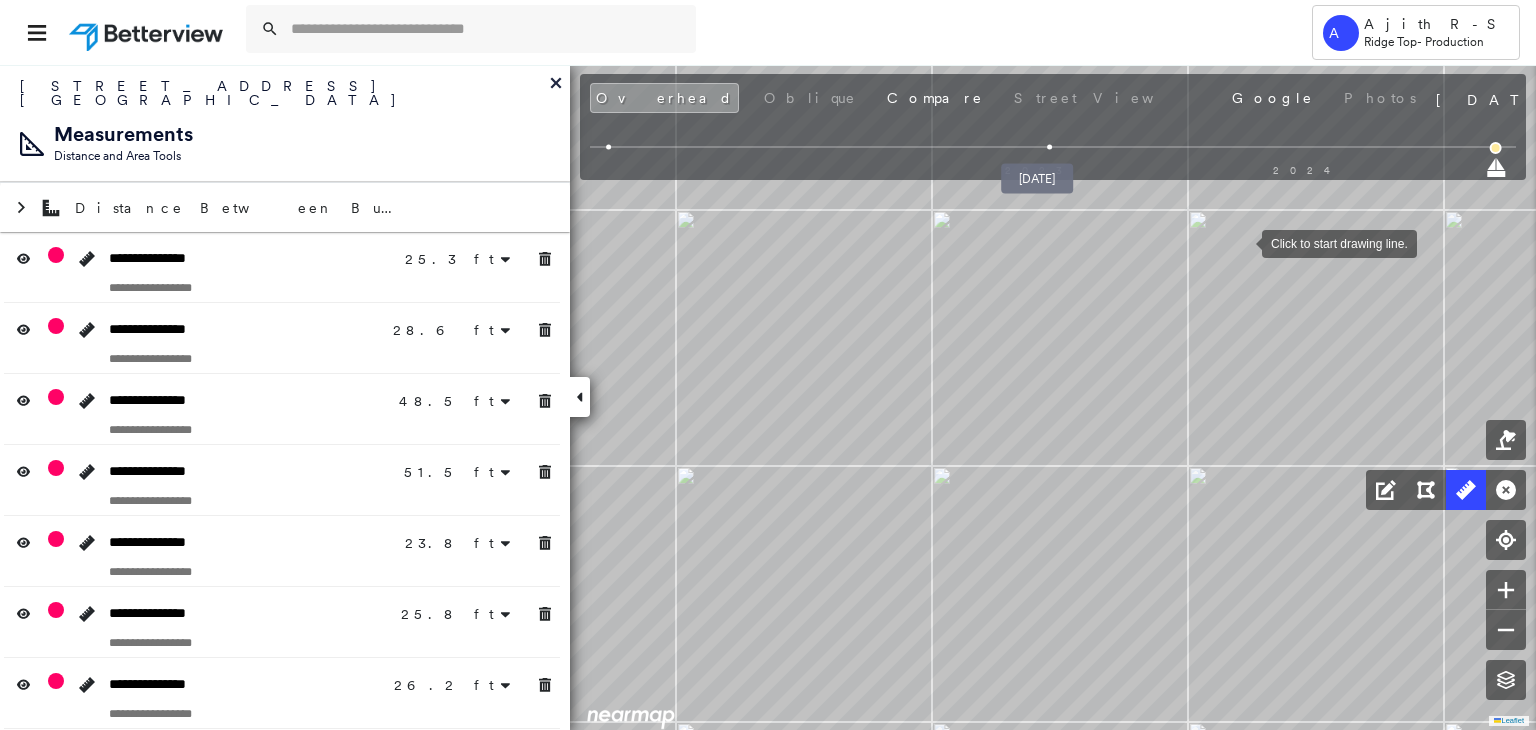 click at bounding box center (1050, 147) 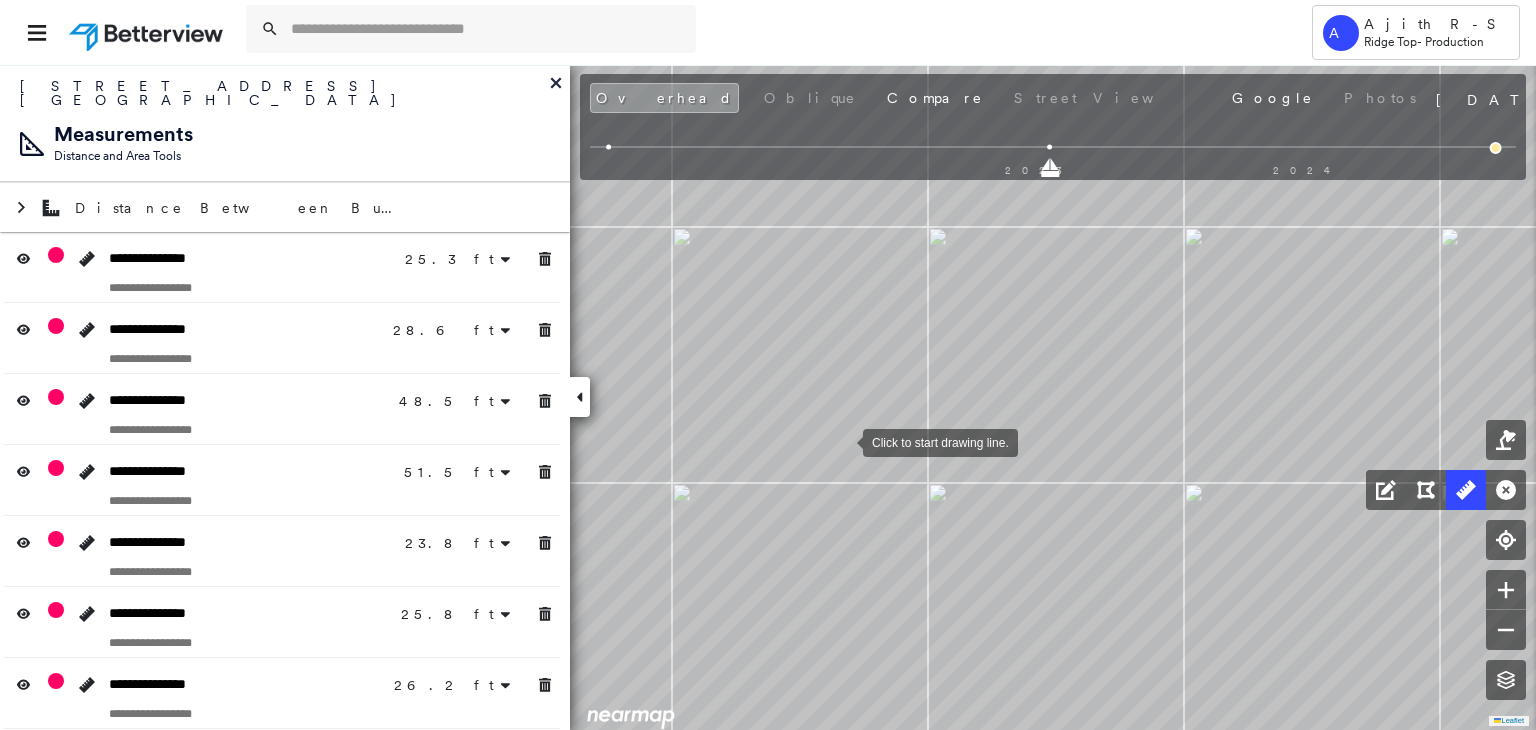 click at bounding box center (843, 441) 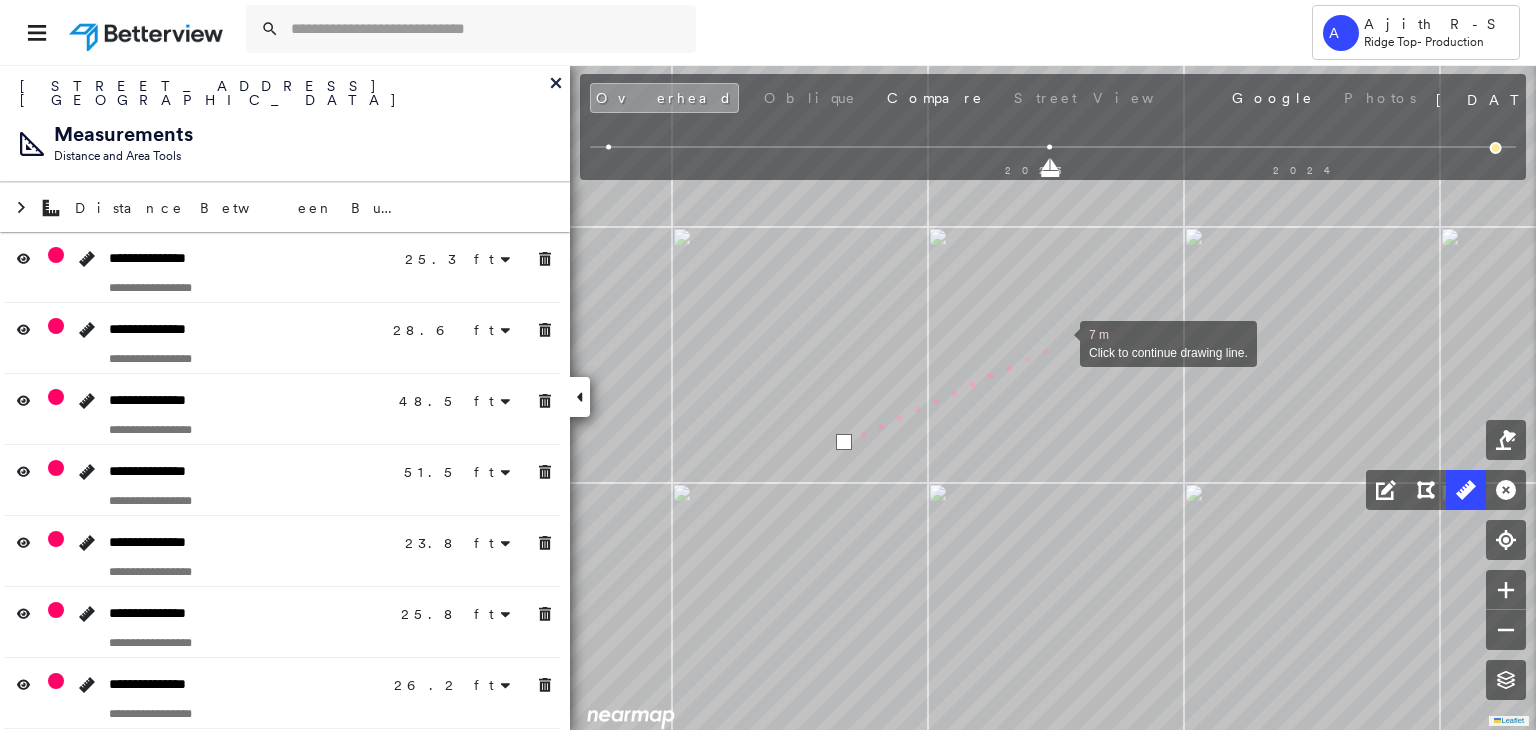 click at bounding box center (1060, 342) 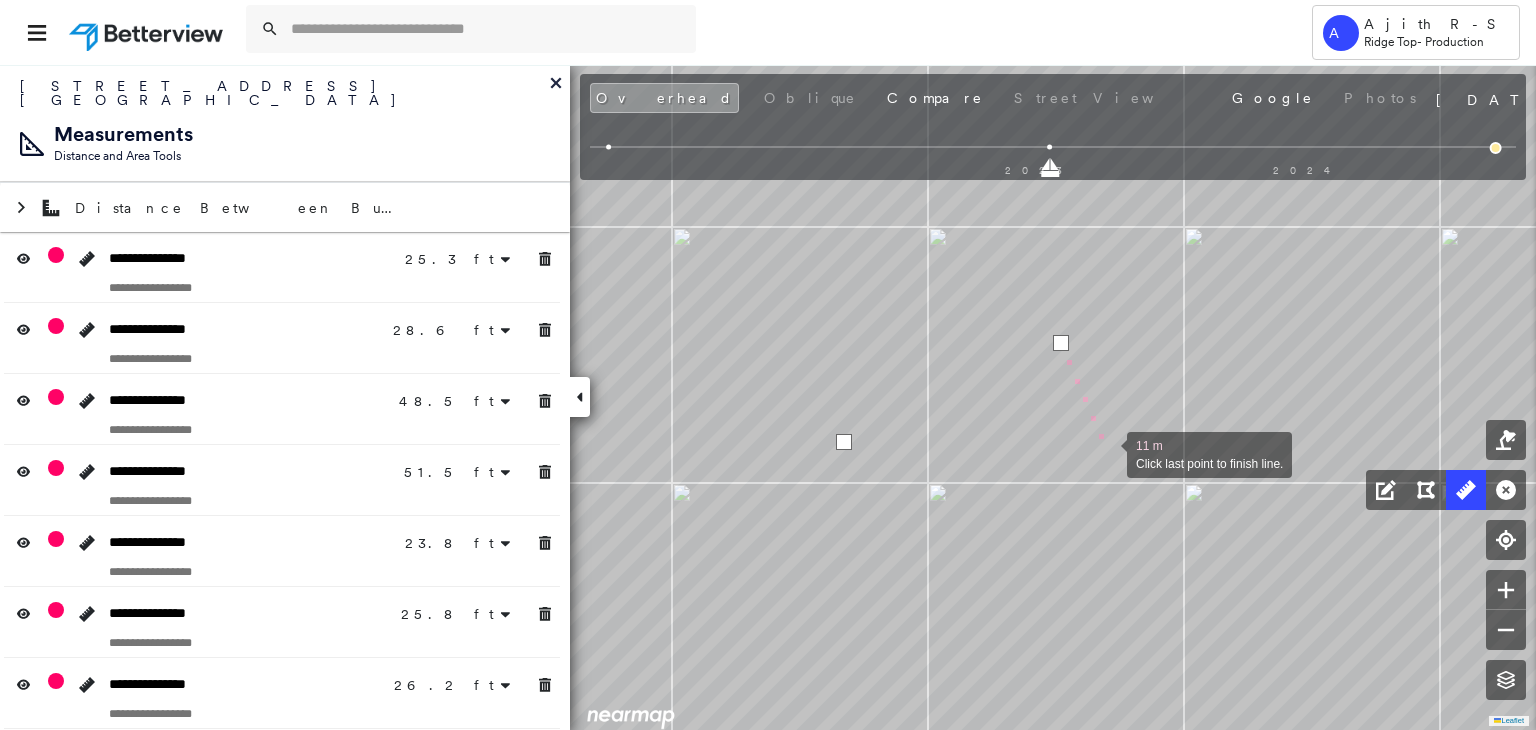 click at bounding box center [1107, 453] 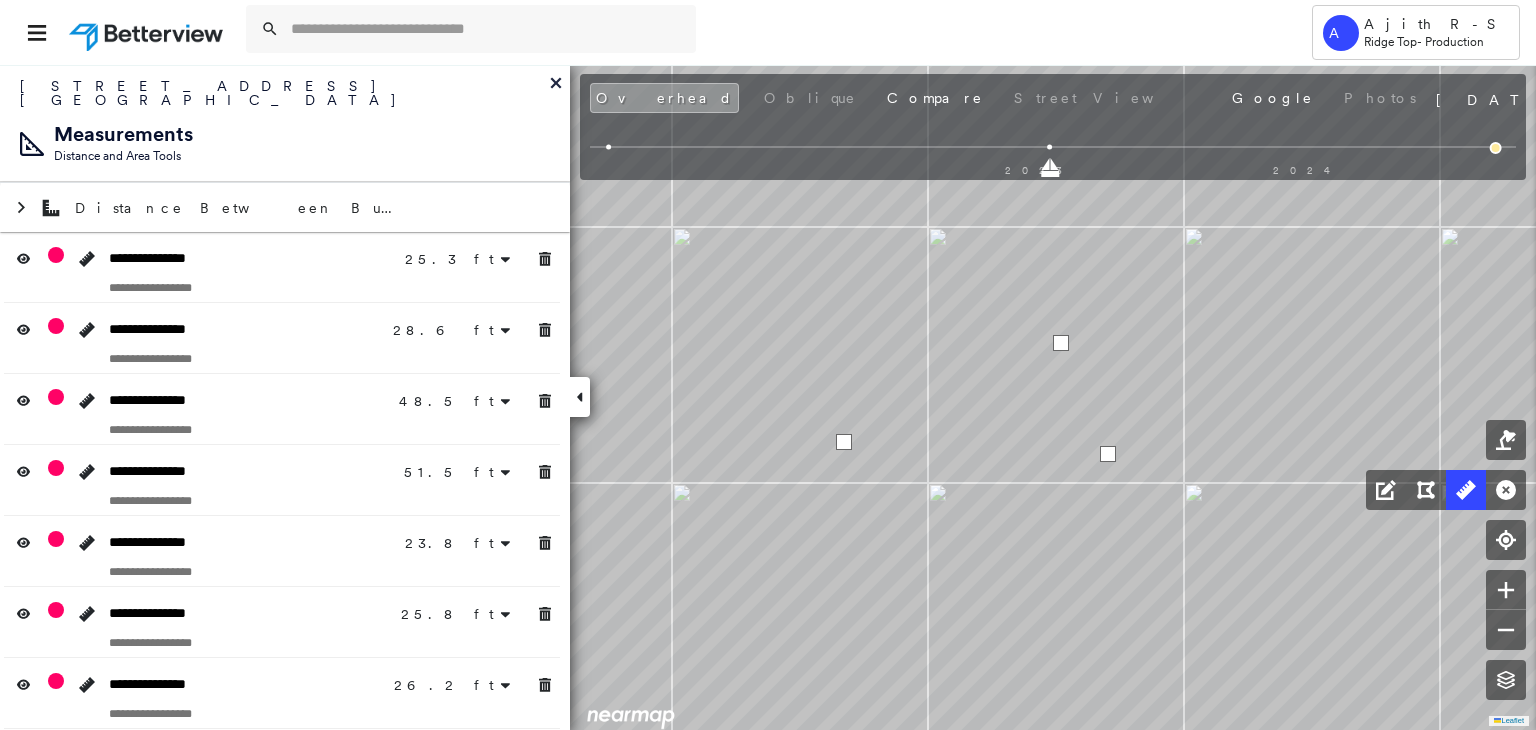 click at bounding box center (1108, 454) 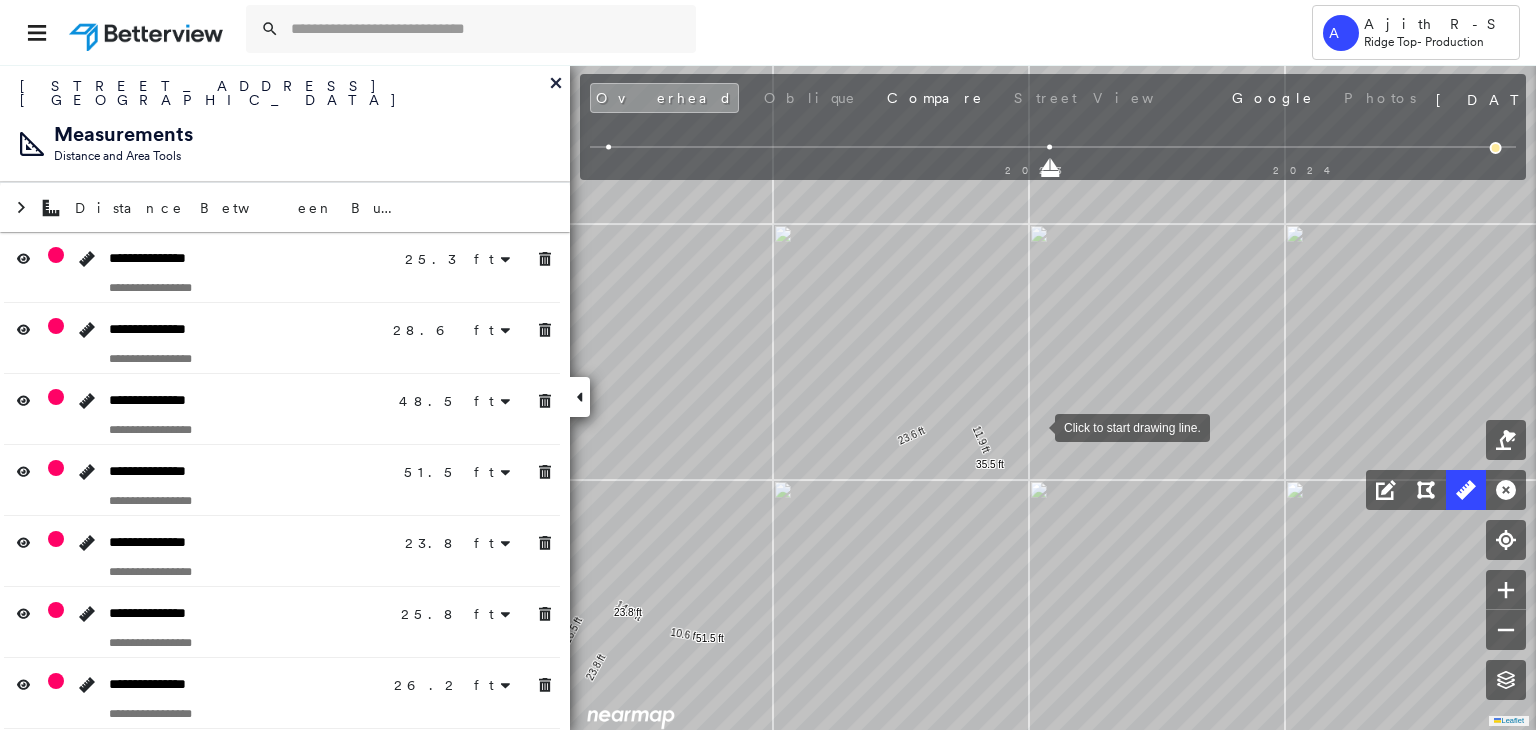 drag, startPoint x: 1140, startPoint y: 420, endPoint x: 1036, endPoint y: 426, distance: 104.172935 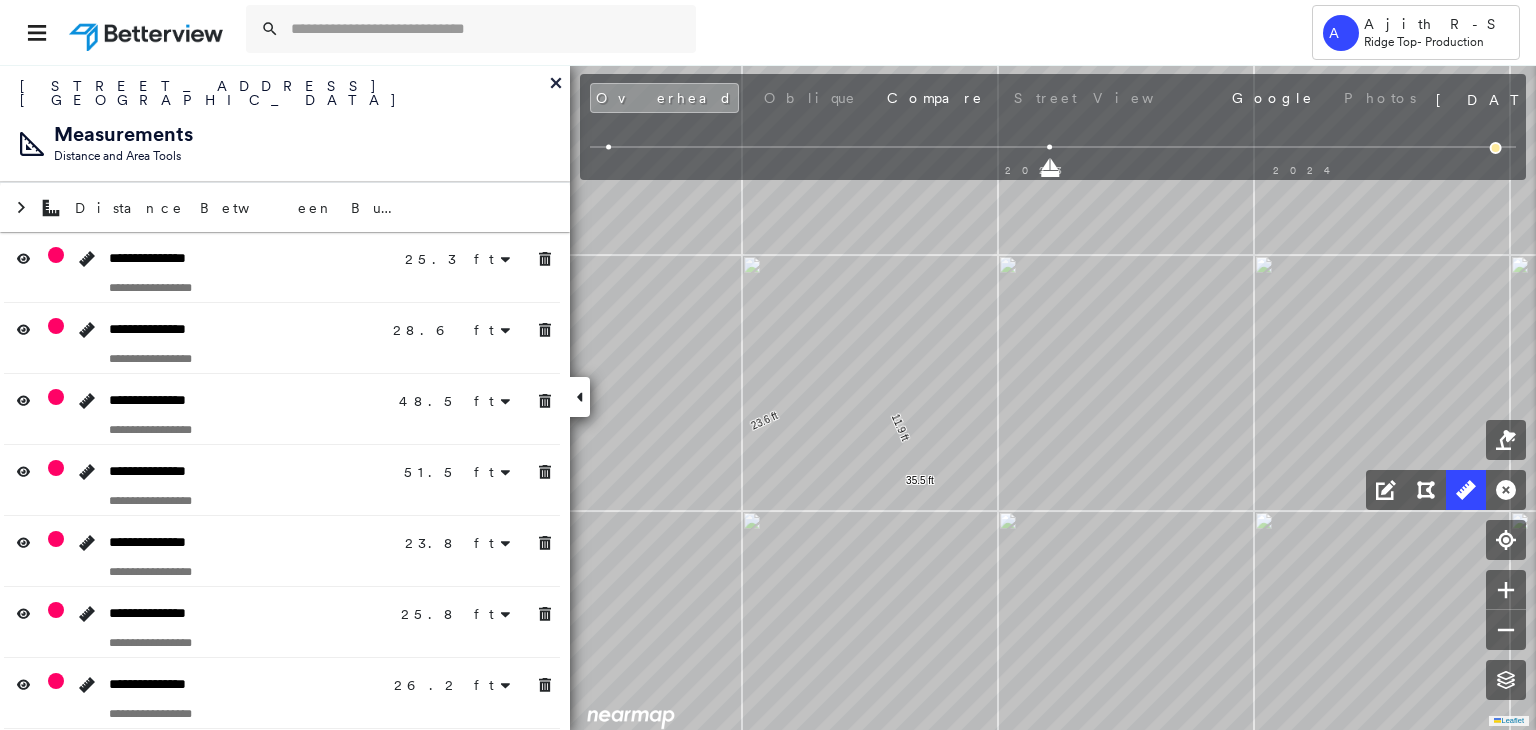 click on "2023 2024" at bounding box center (1053, 150) 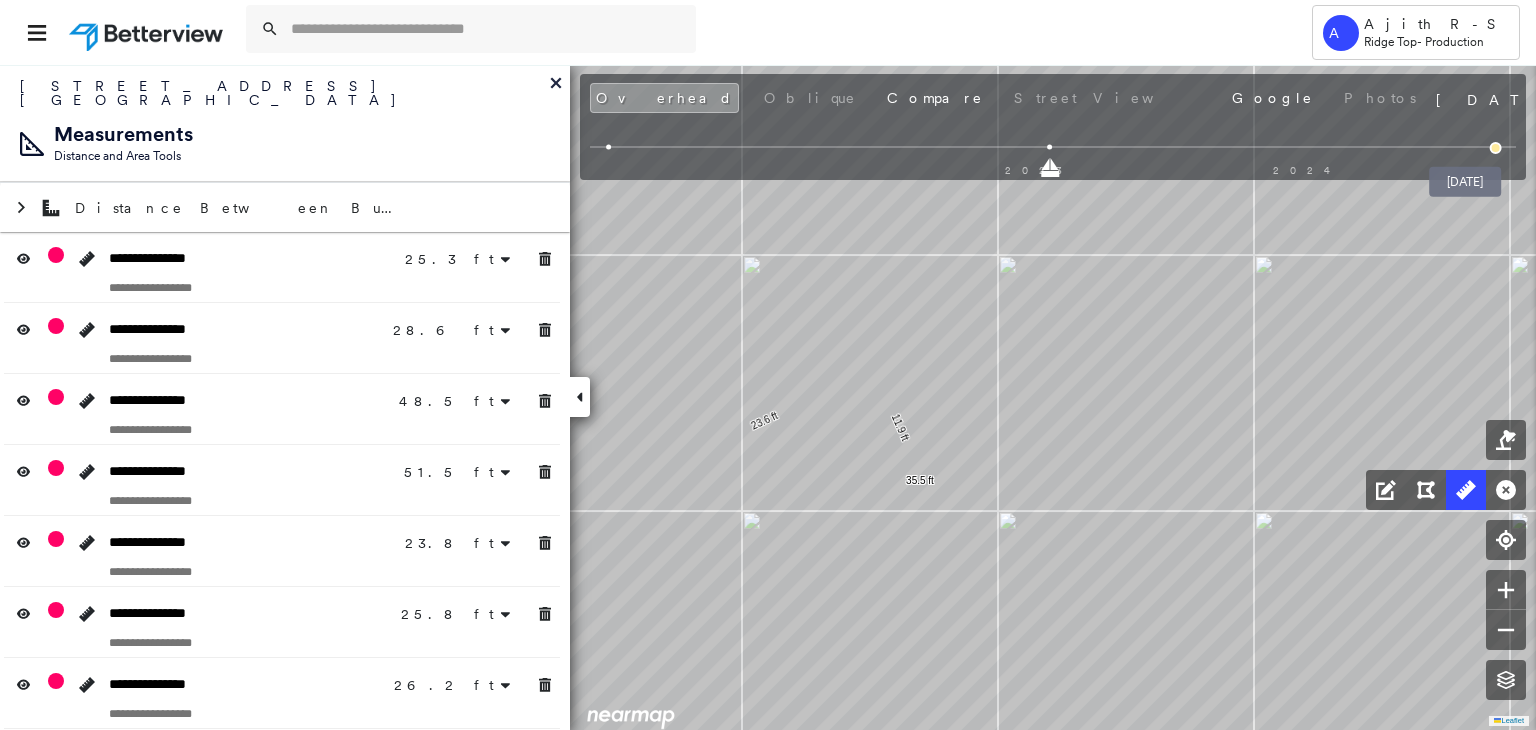 click at bounding box center [1496, 148] 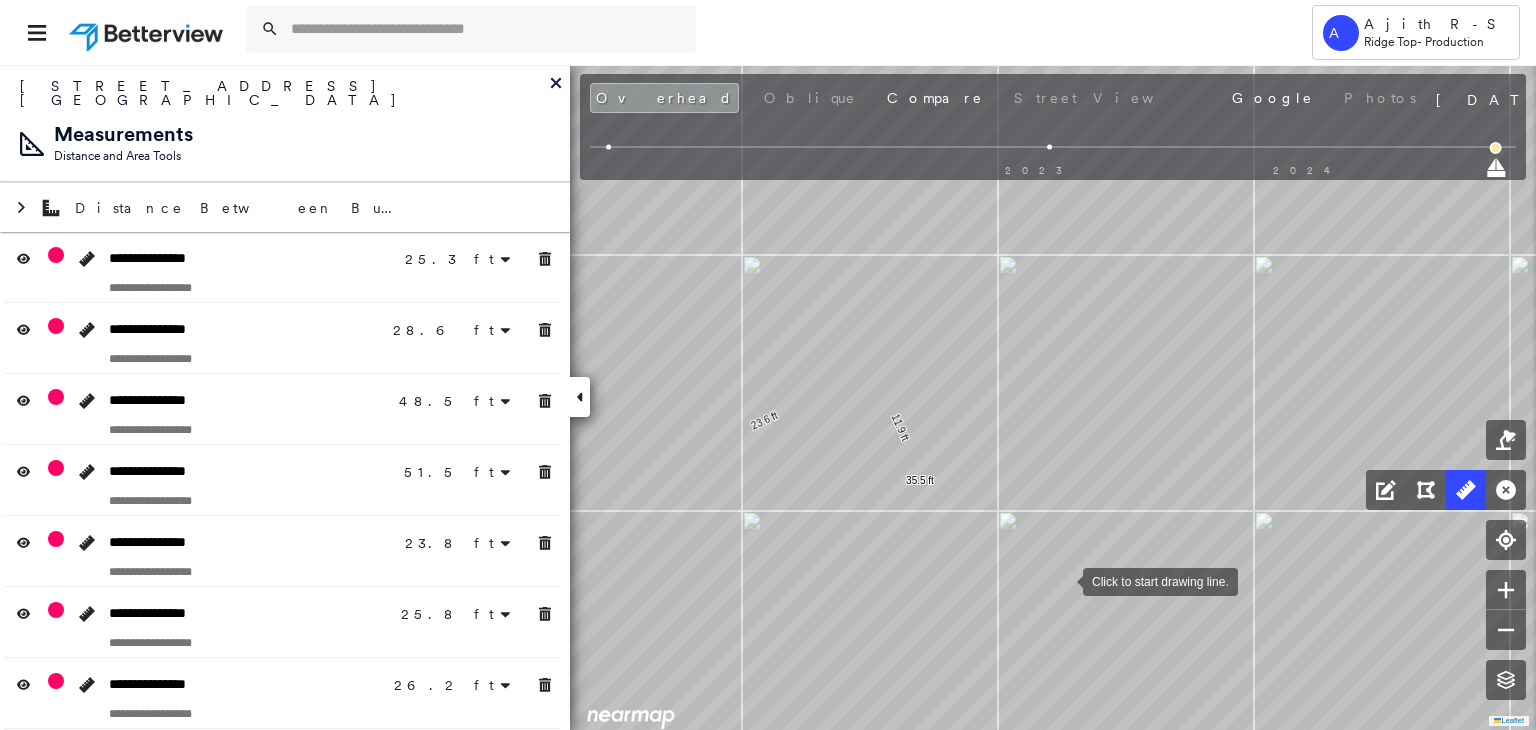 click at bounding box center (1063, 580) 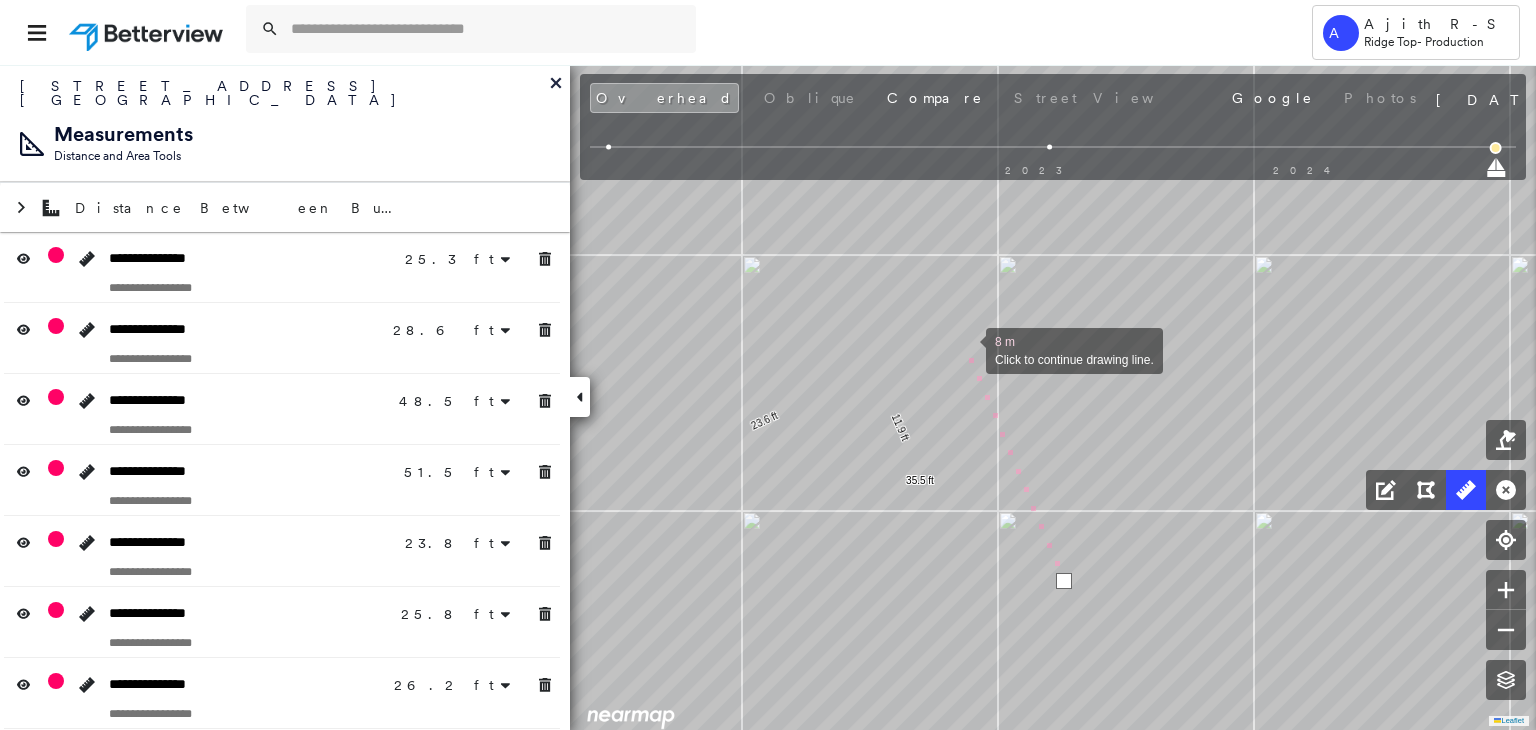 click at bounding box center (966, 349) 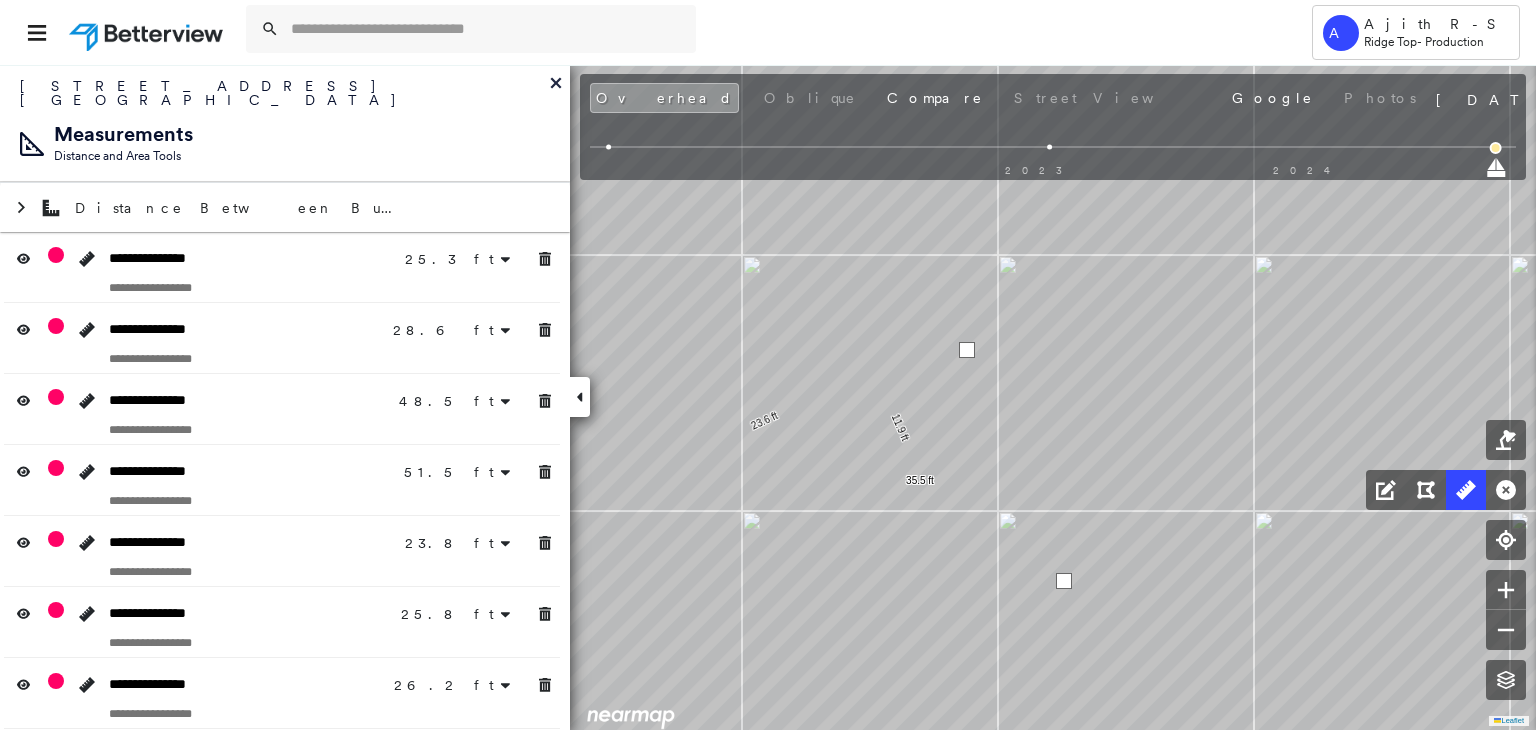 click at bounding box center (967, 350) 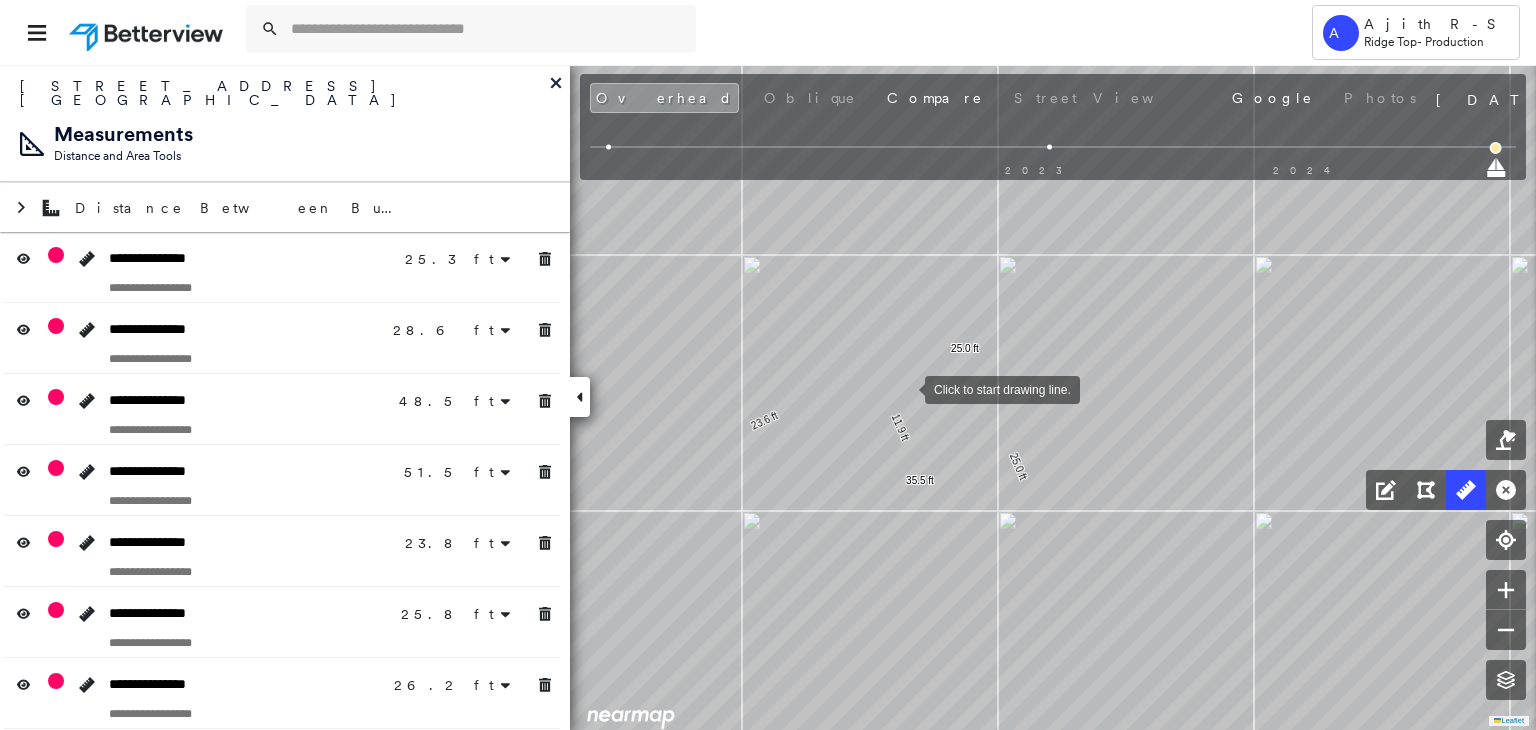 click at bounding box center [905, 388] 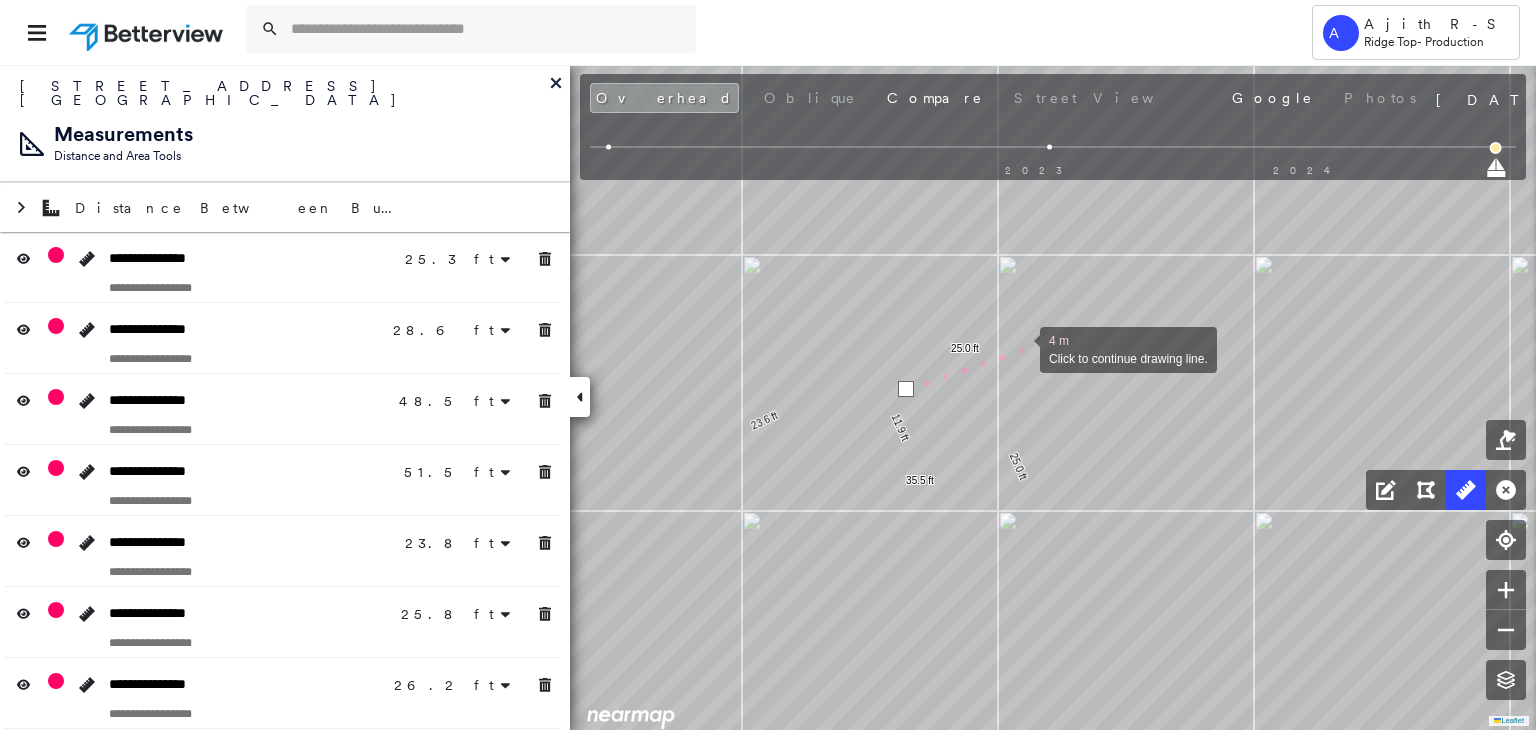 click at bounding box center [1020, 348] 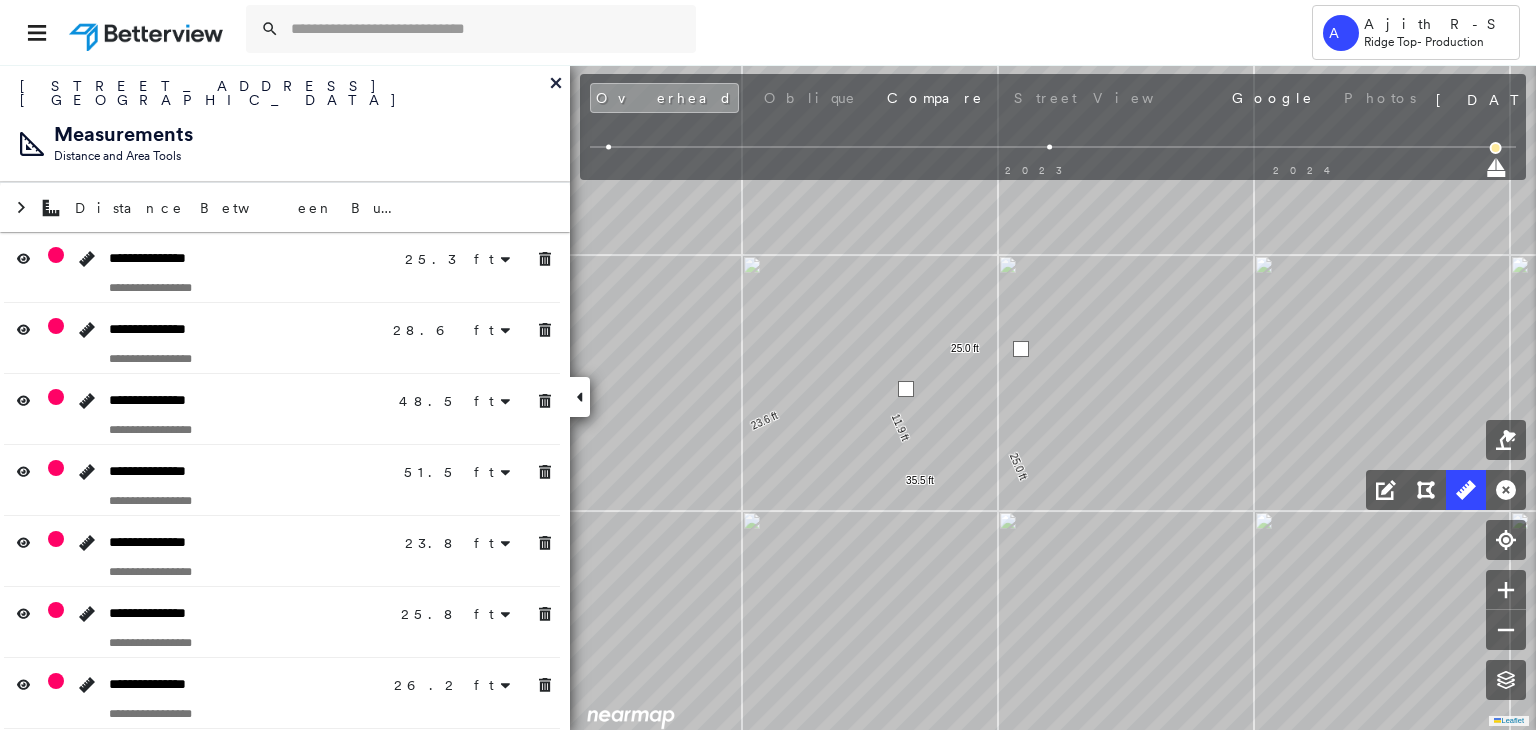 click at bounding box center (1021, 349) 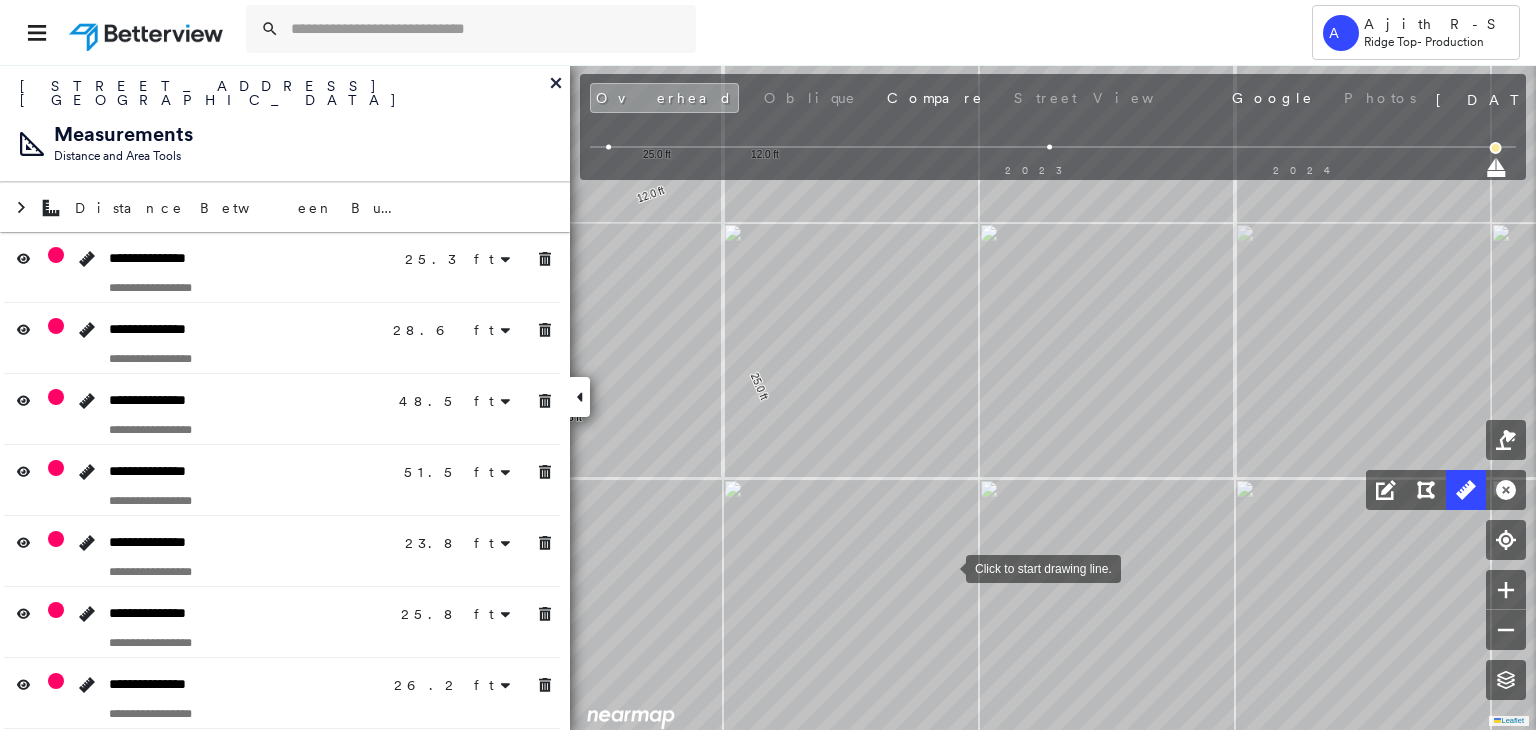 click at bounding box center [946, 567] 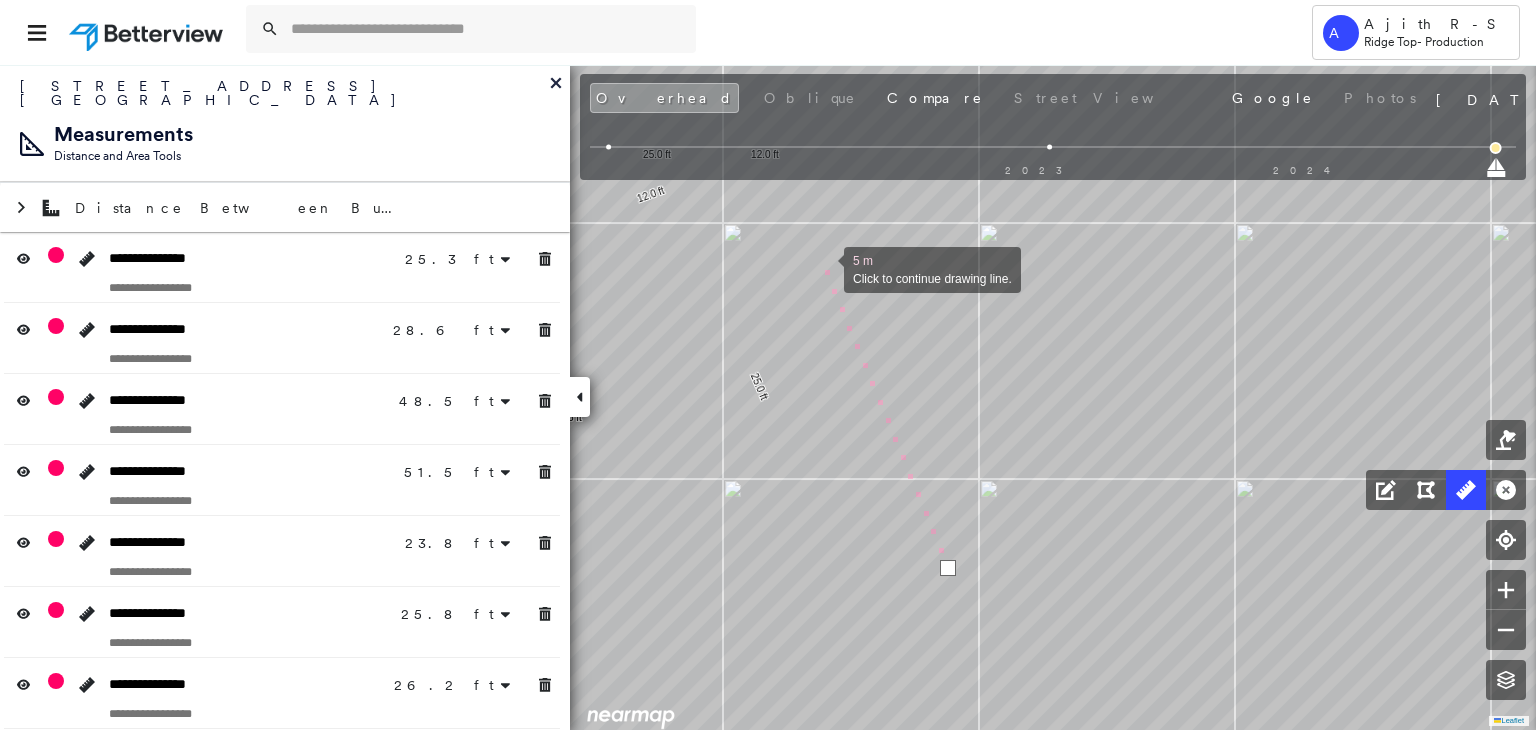 click at bounding box center [824, 268] 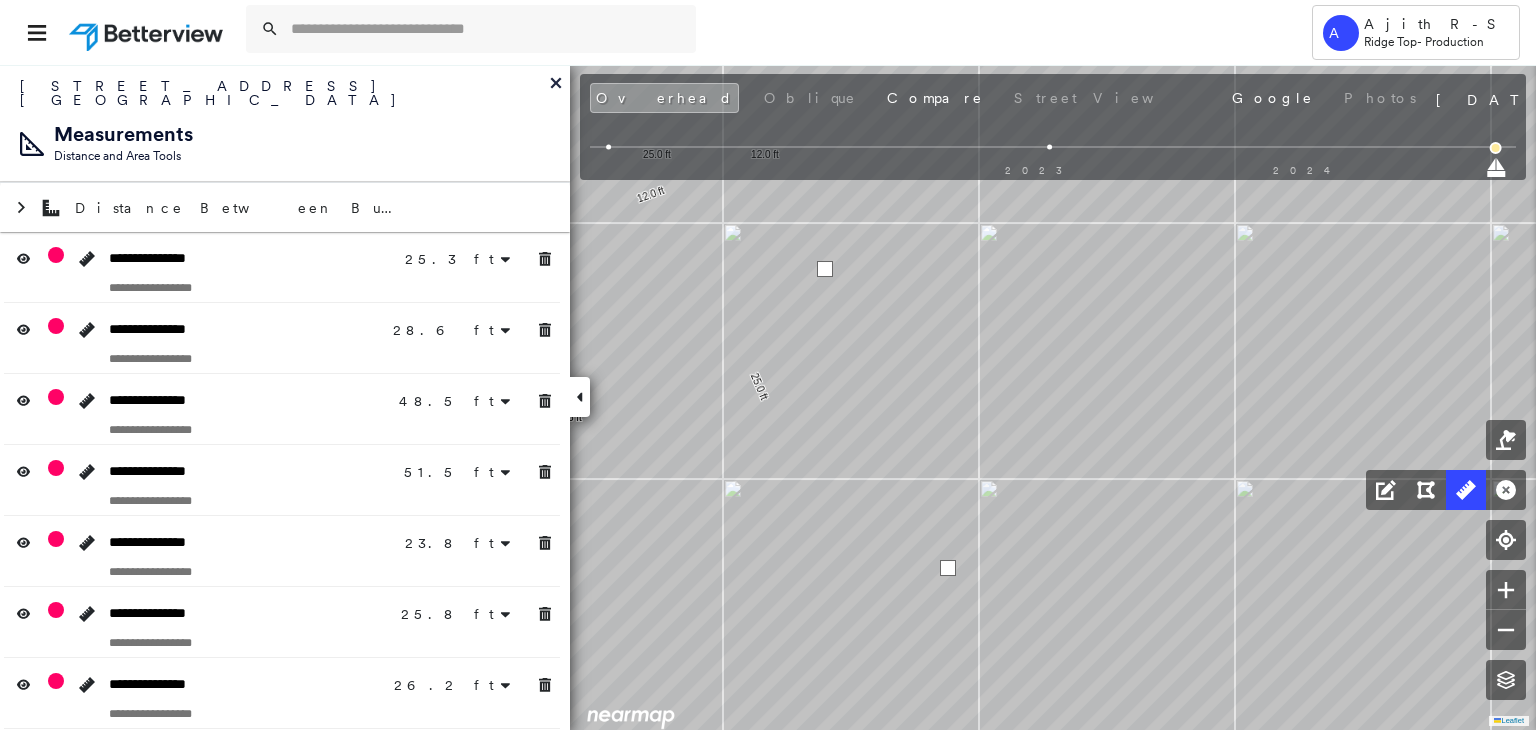 click at bounding box center [825, 269] 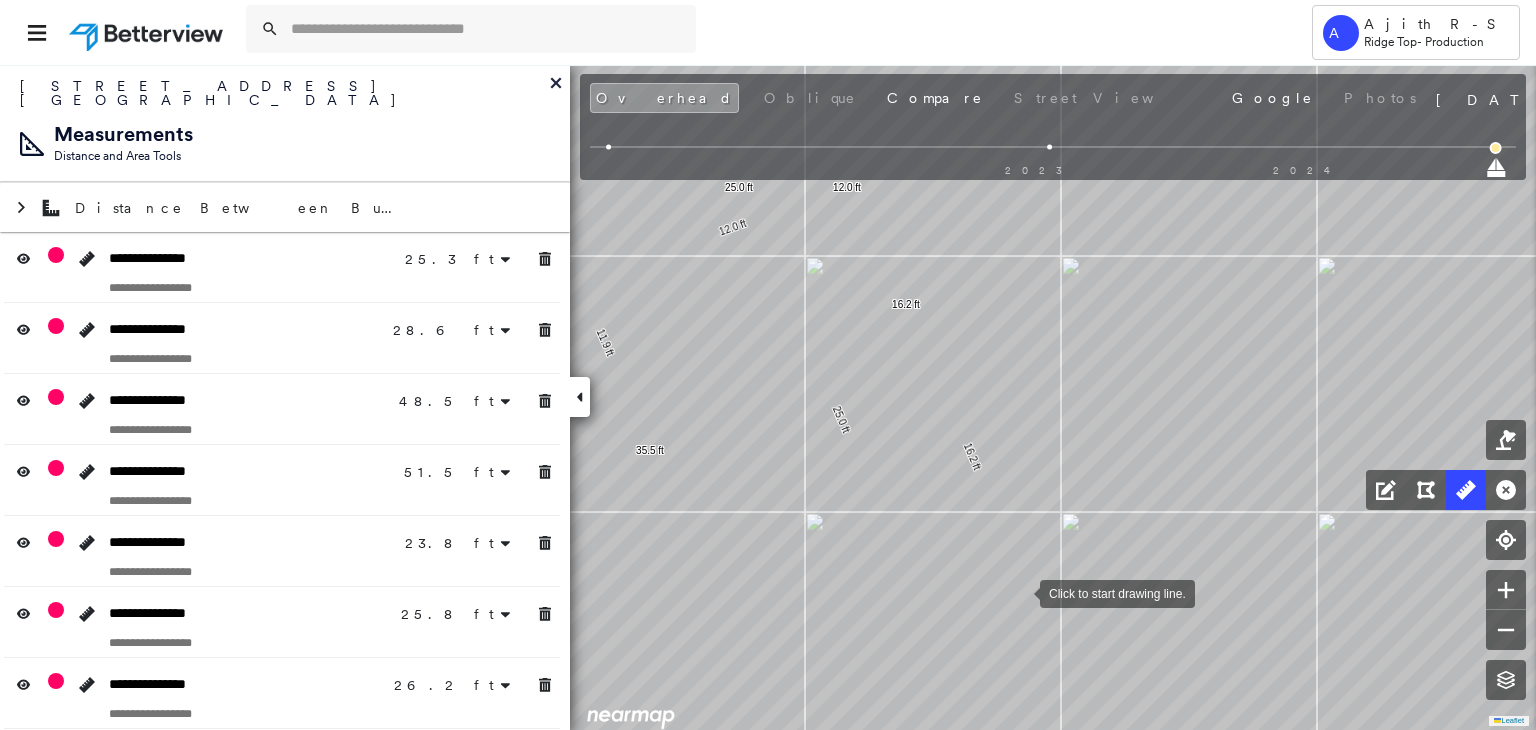 click at bounding box center [1020, 592] 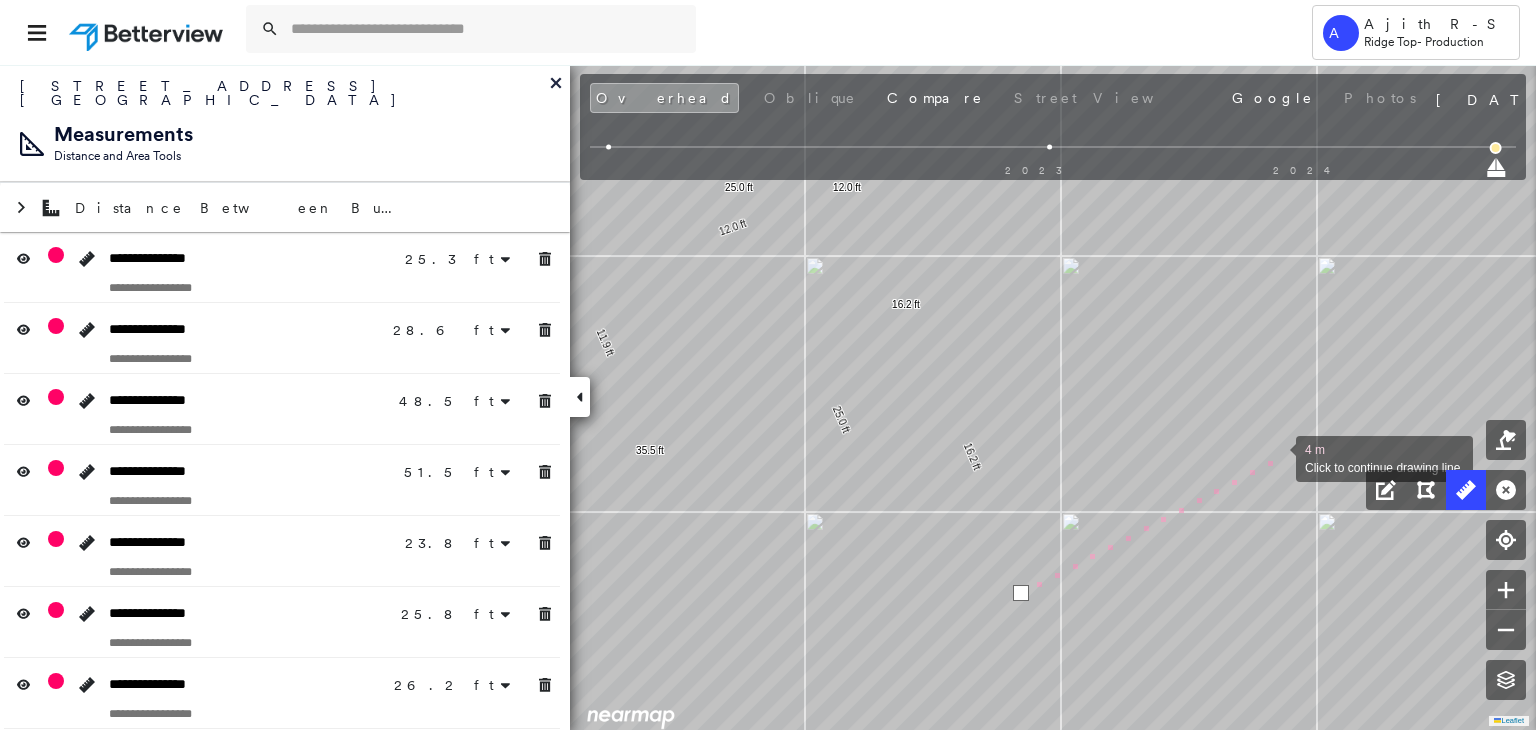 click at bounding box center [1276, 457] 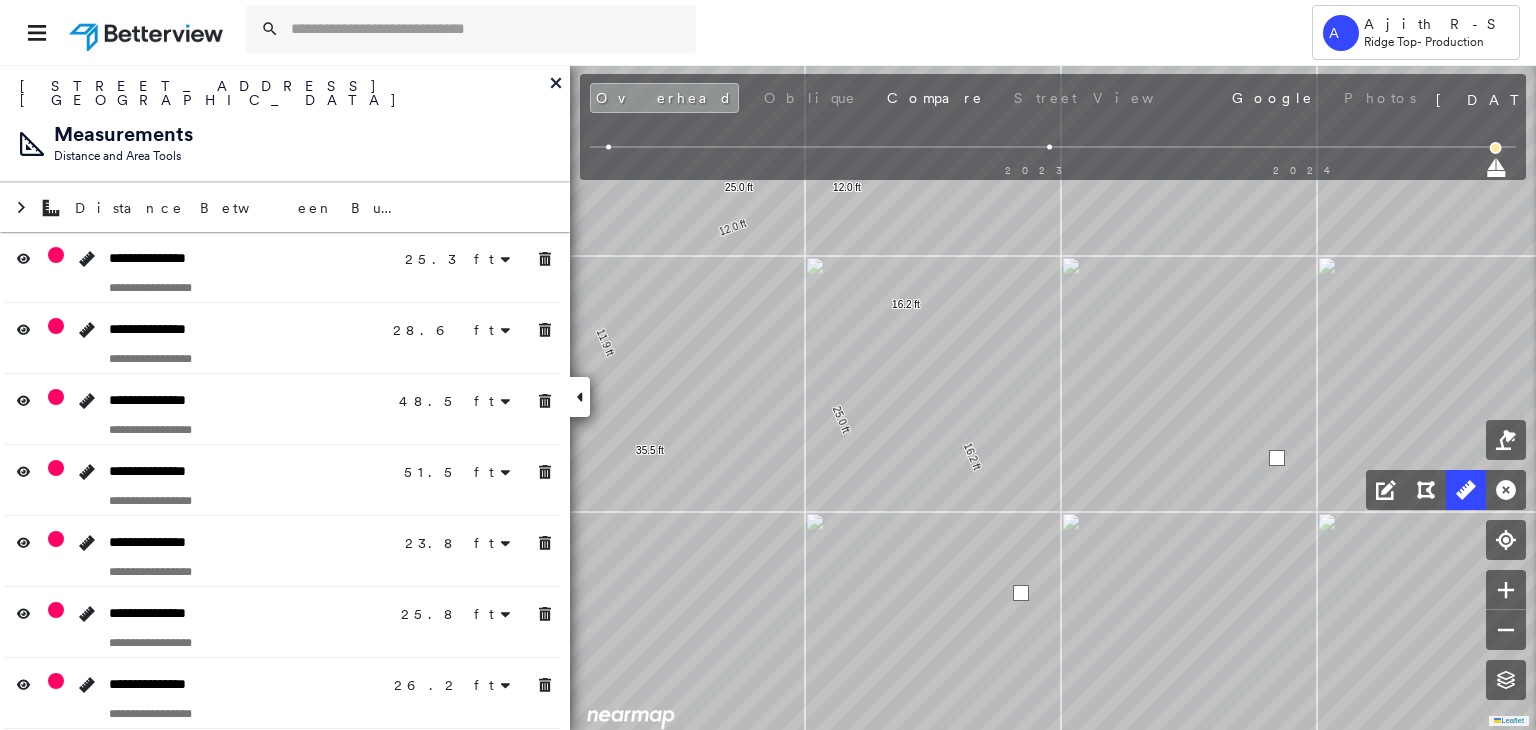 click at bounding box center (1277, 458) 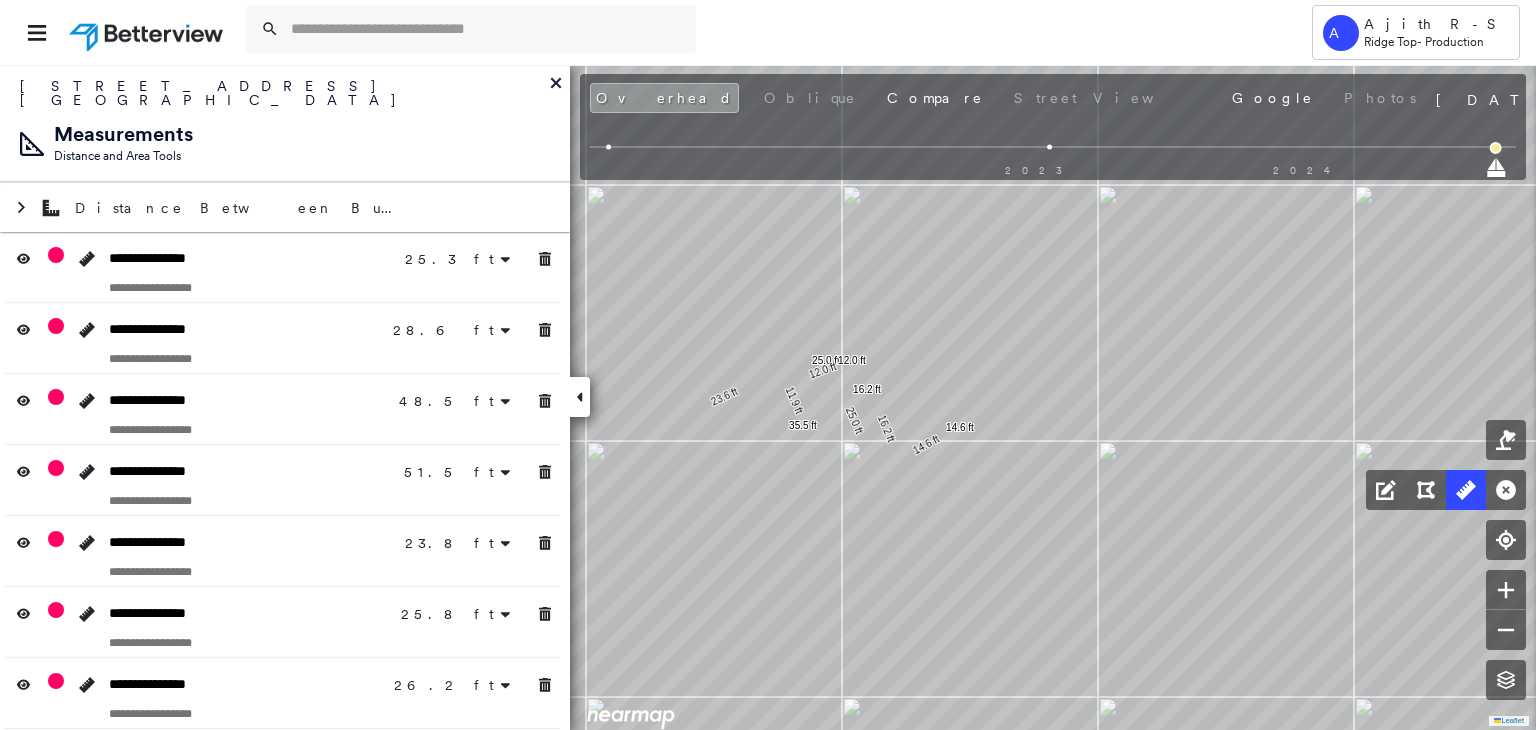 click on "2023 2024" at bounding box center [1053, 150] 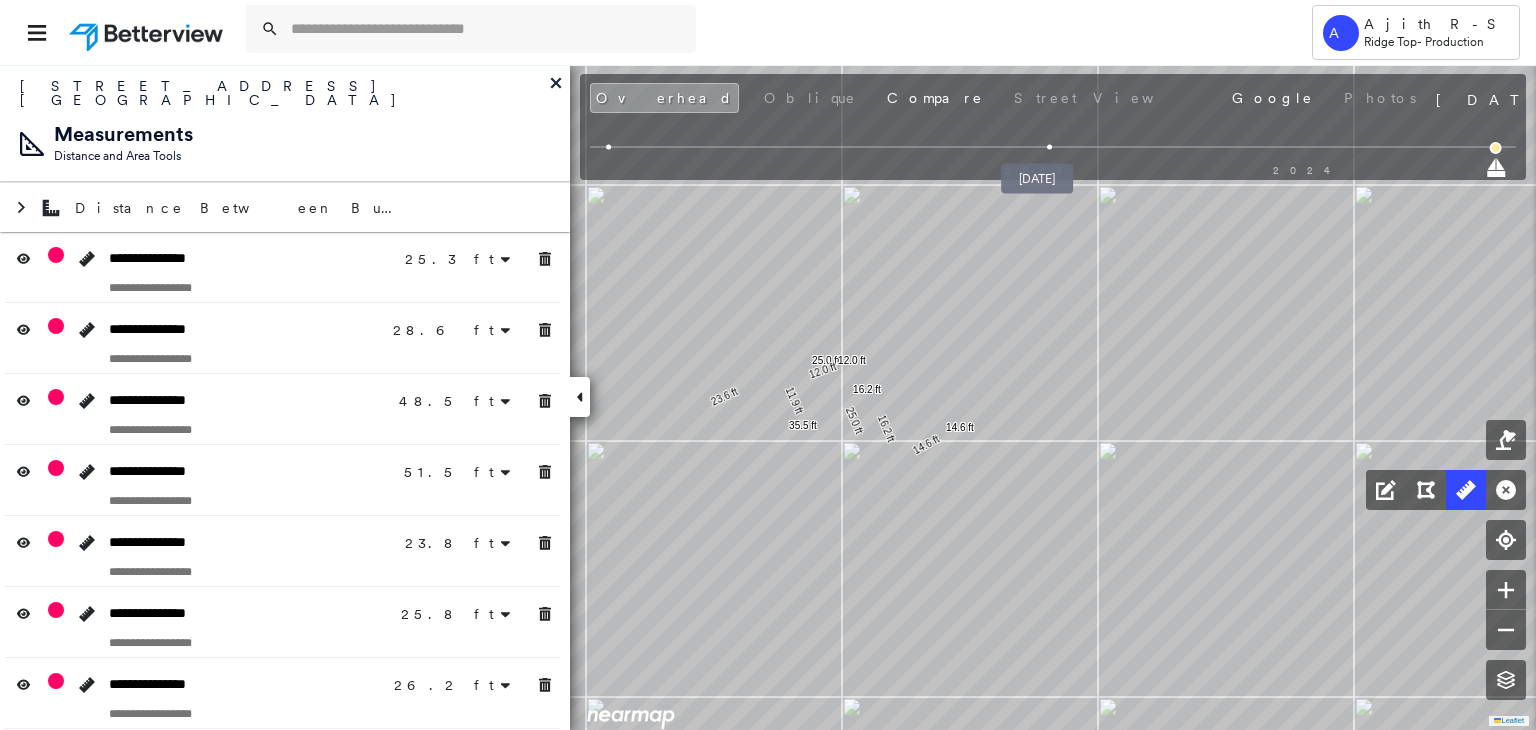 click at bounding box center [1050, 147] 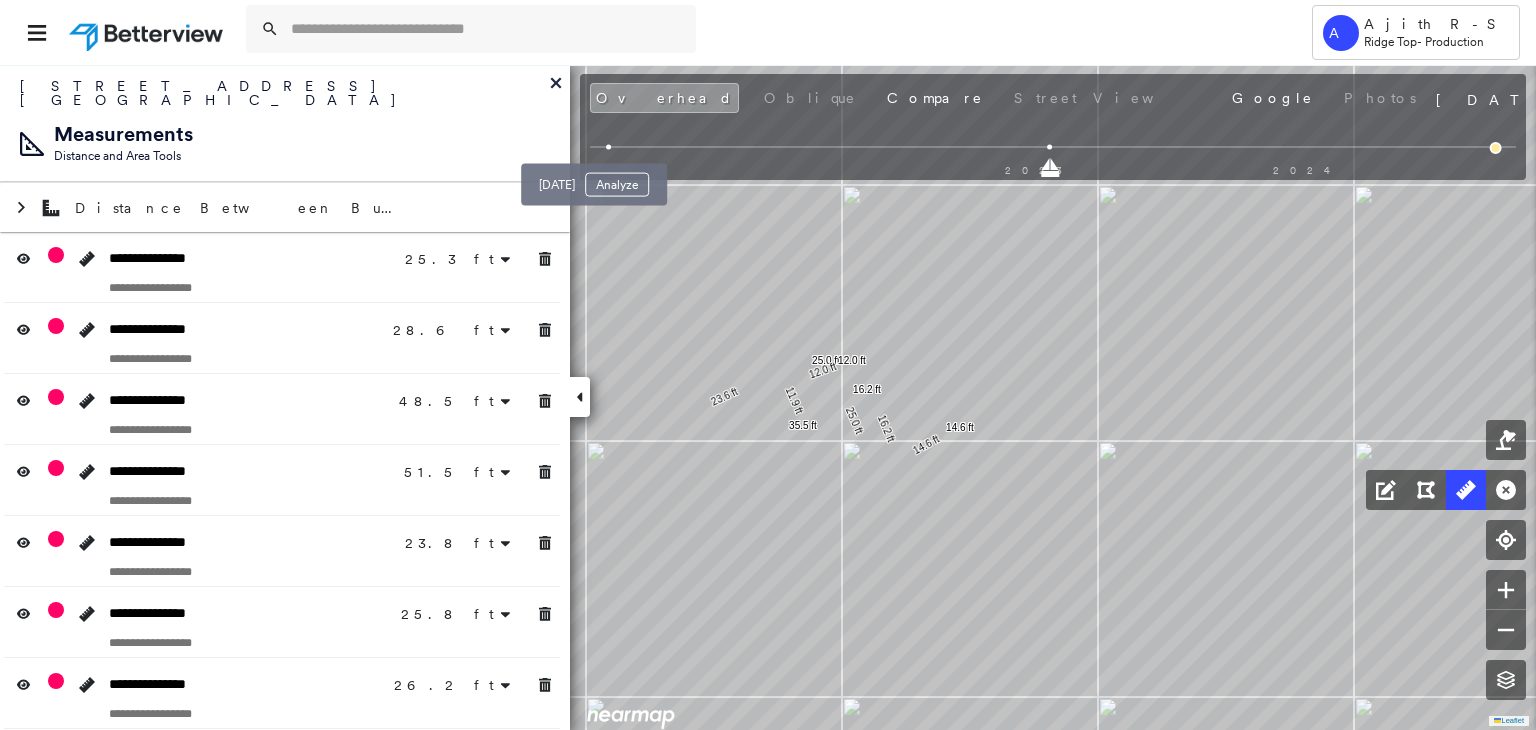 click at bounding box center [608, 147] 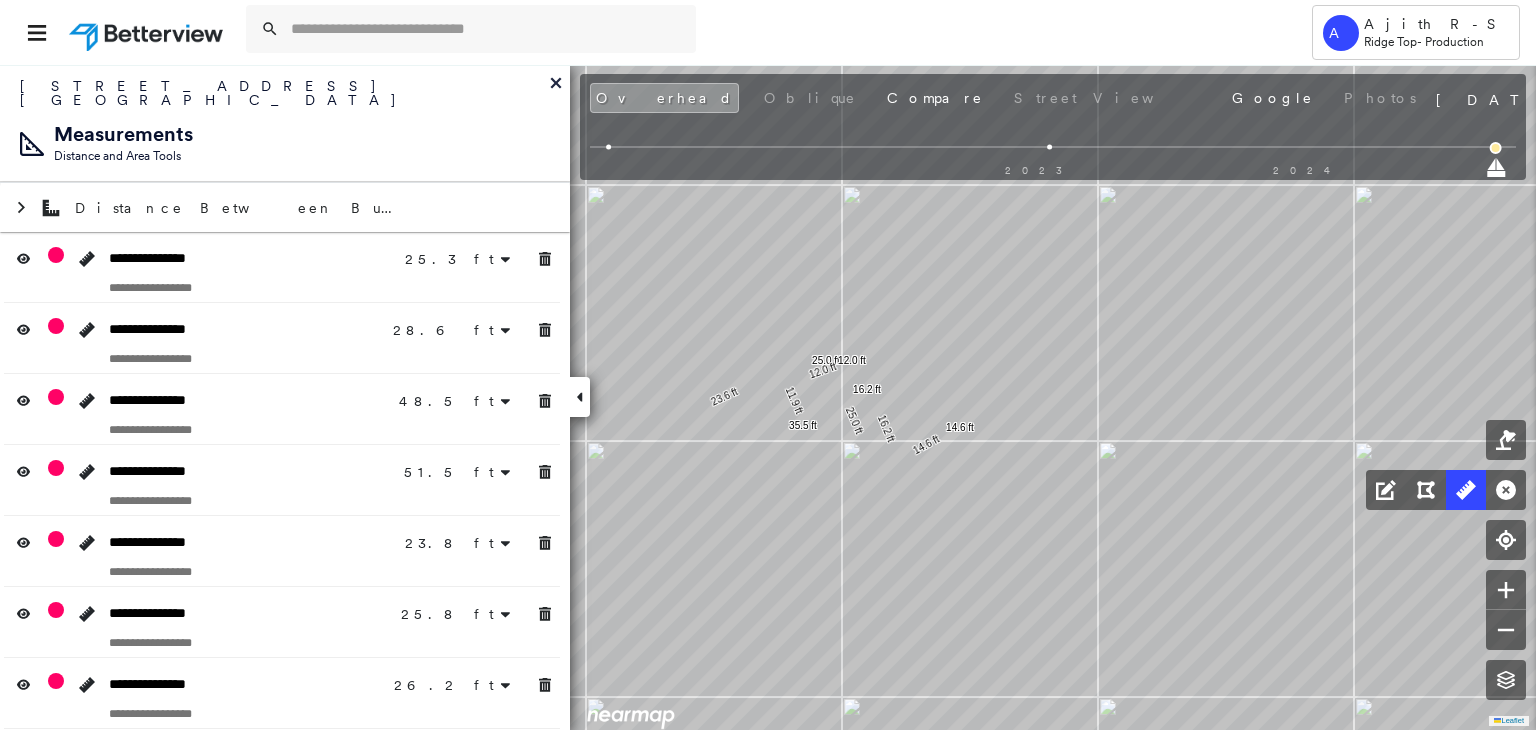 scroll, scrollTop: 0, scrollLeft: 0, axis: both 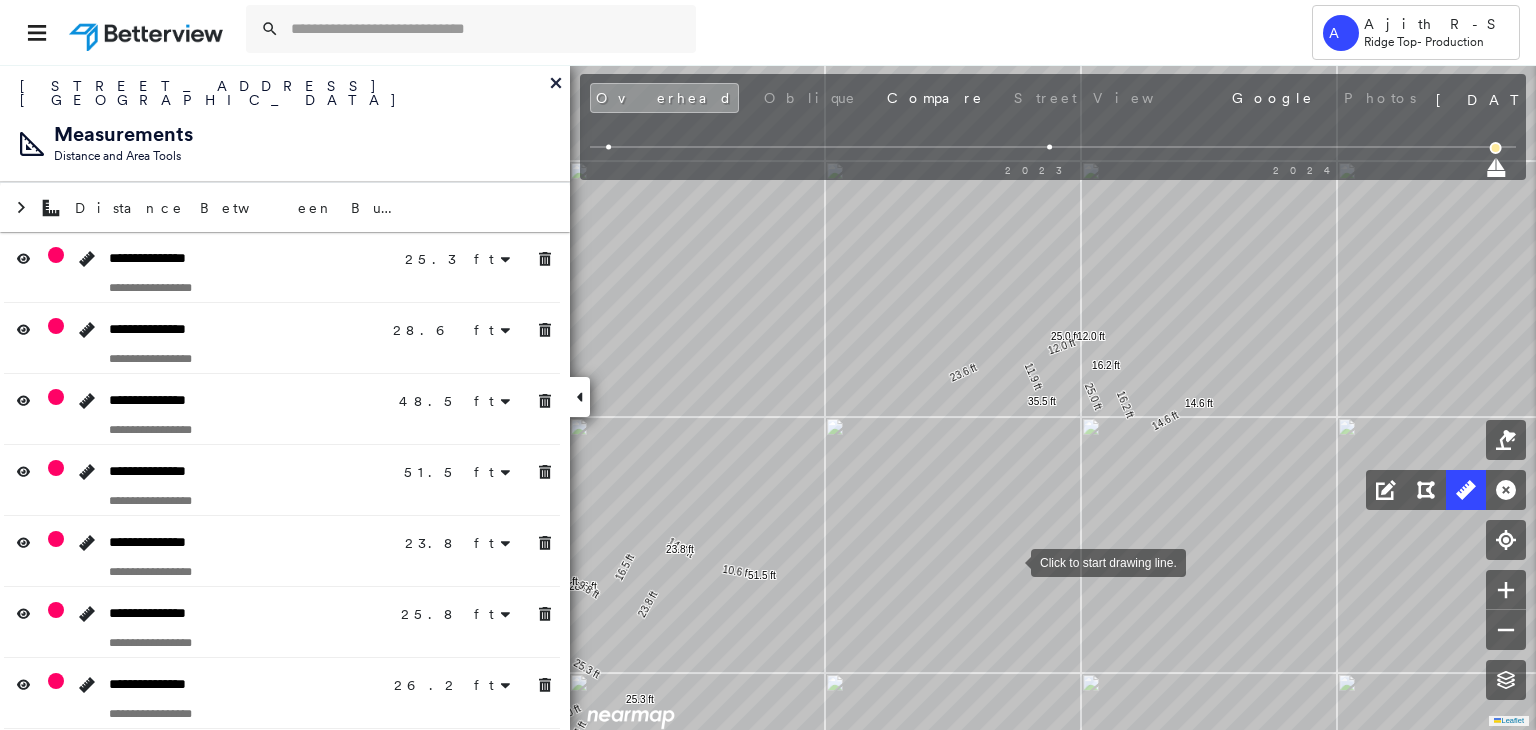 drag, startPoint x: 1011, startPoint y: 561, endPoint x: 1231, endPoint y: 445, distance: 248.70866 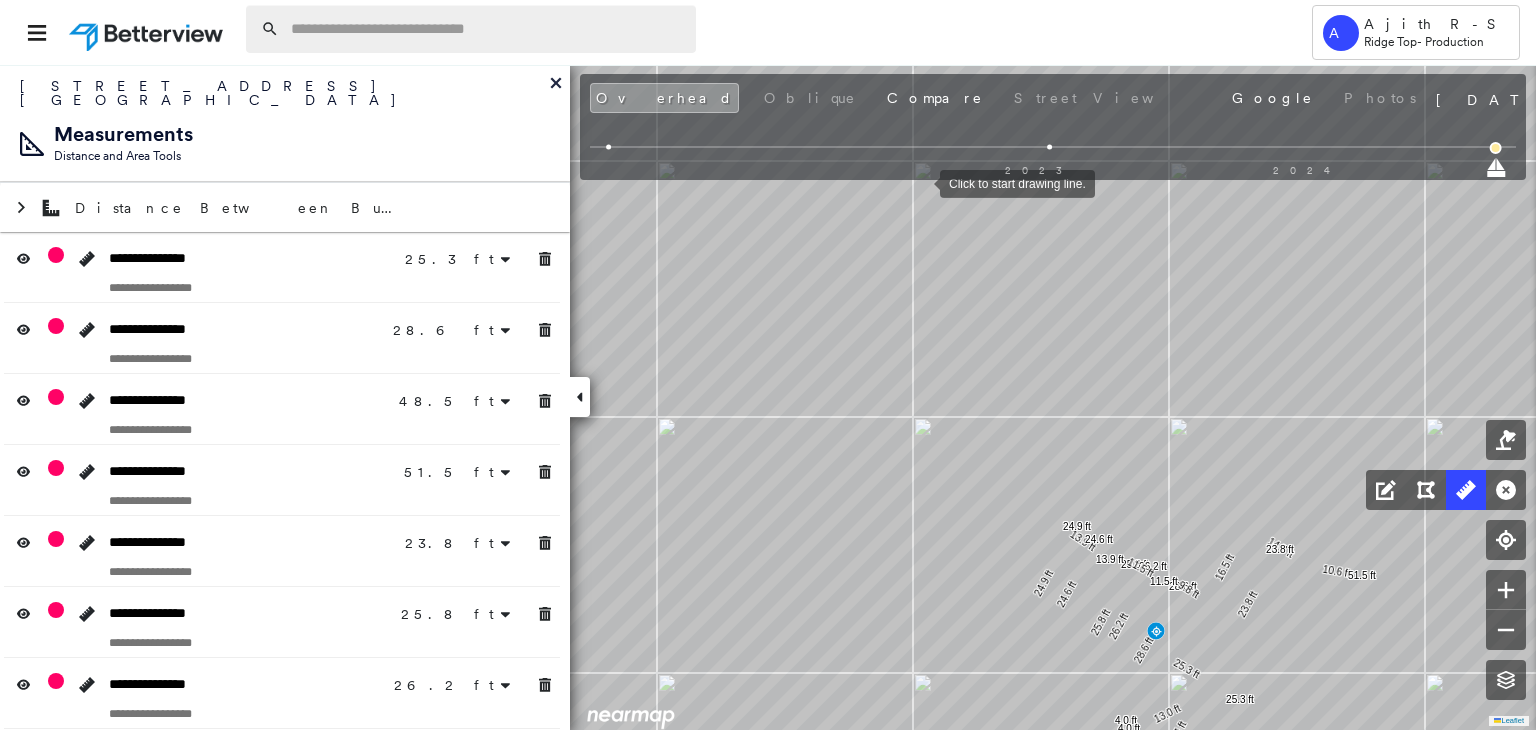 click at bounding box center (487, 29) 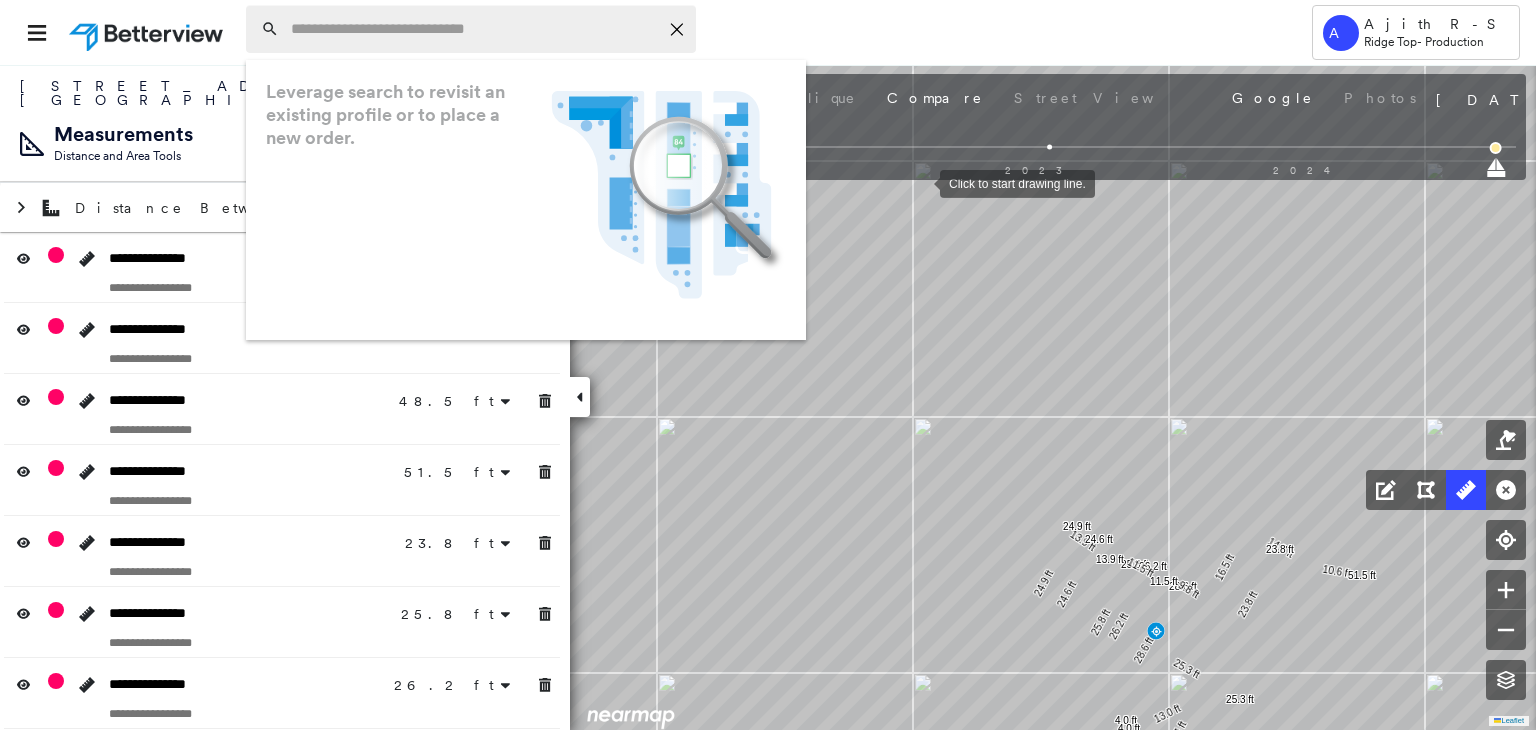paste on "**********" 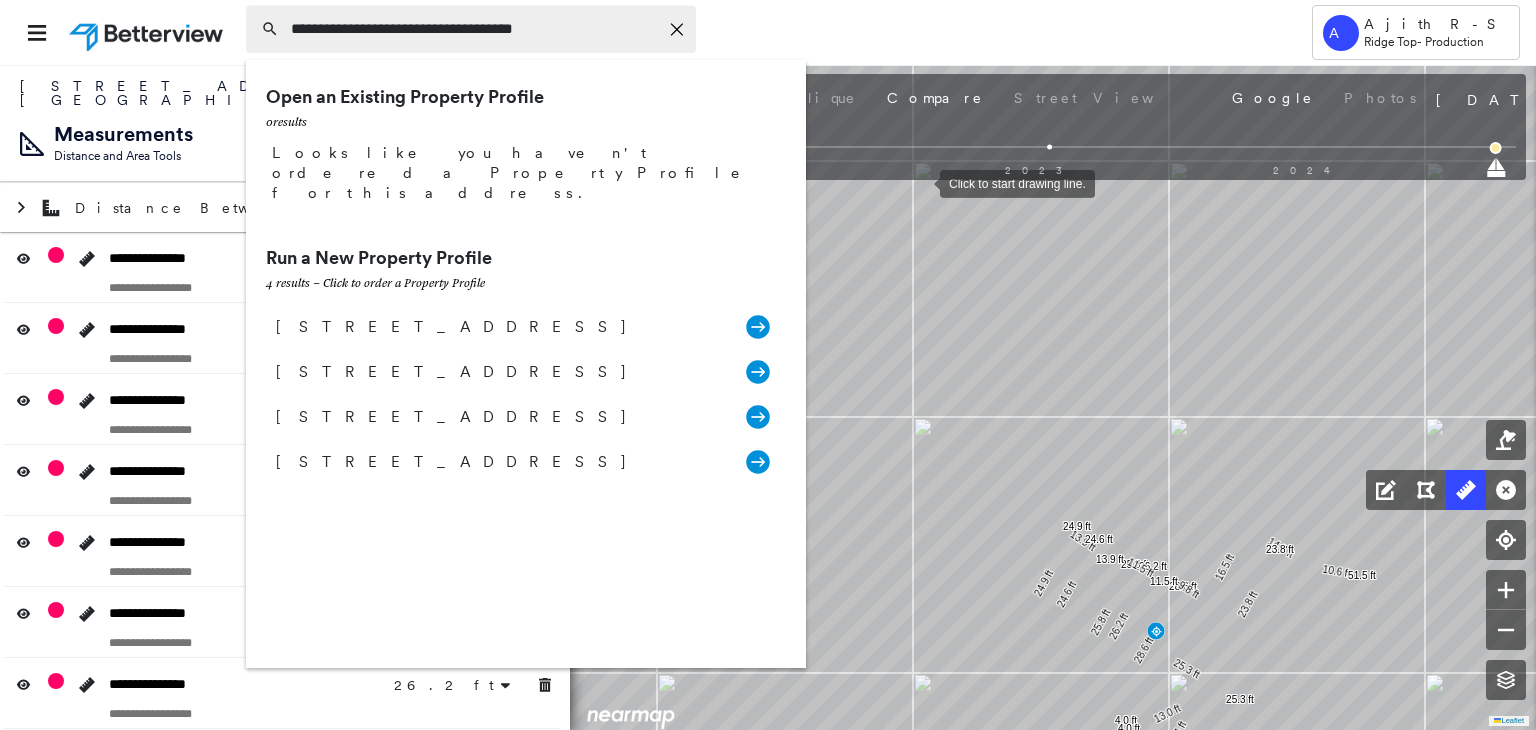 type on "**********" 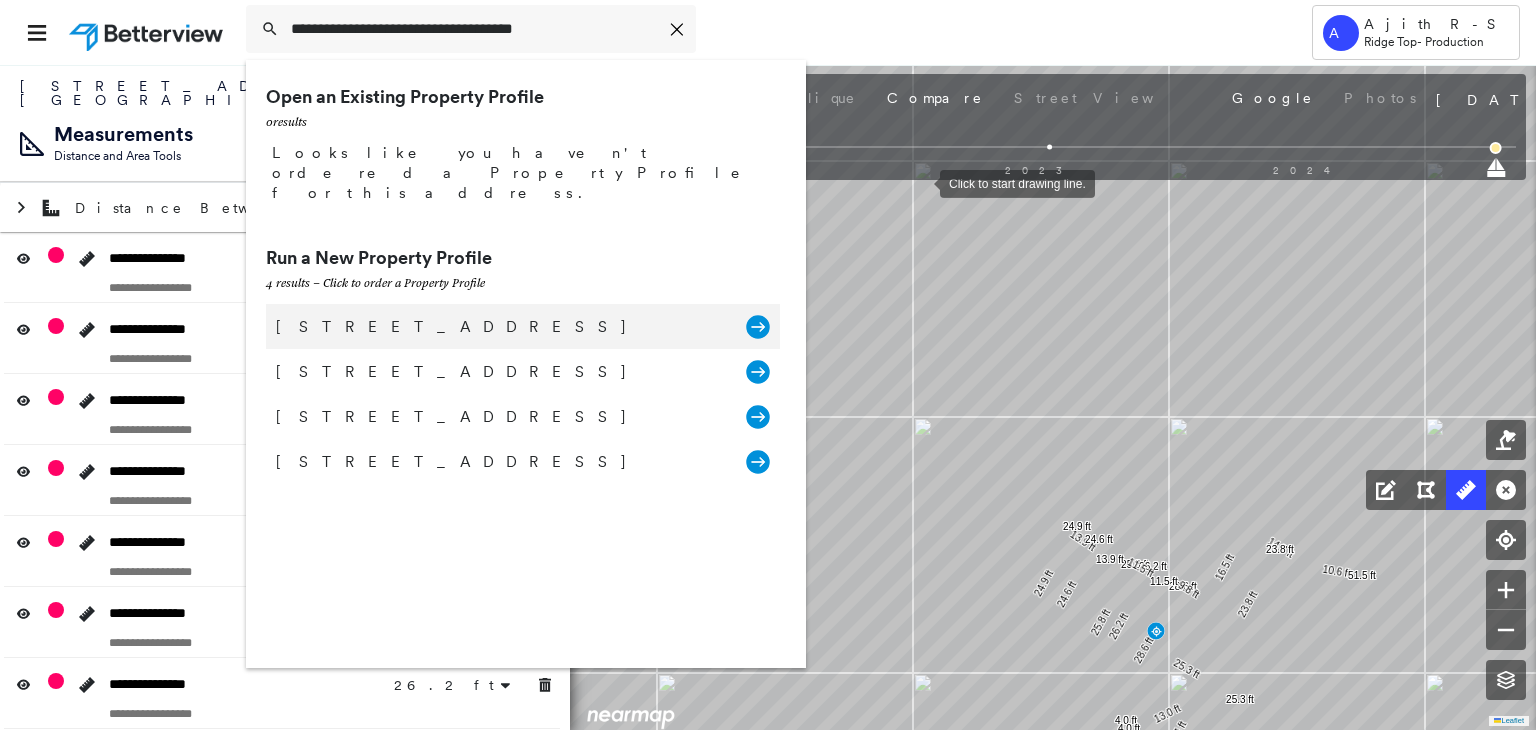 click on "129 Hickory Ridge Way, Summerville, SC 29483, USA Group Created with Sketch." at bounding box center (523, 326) 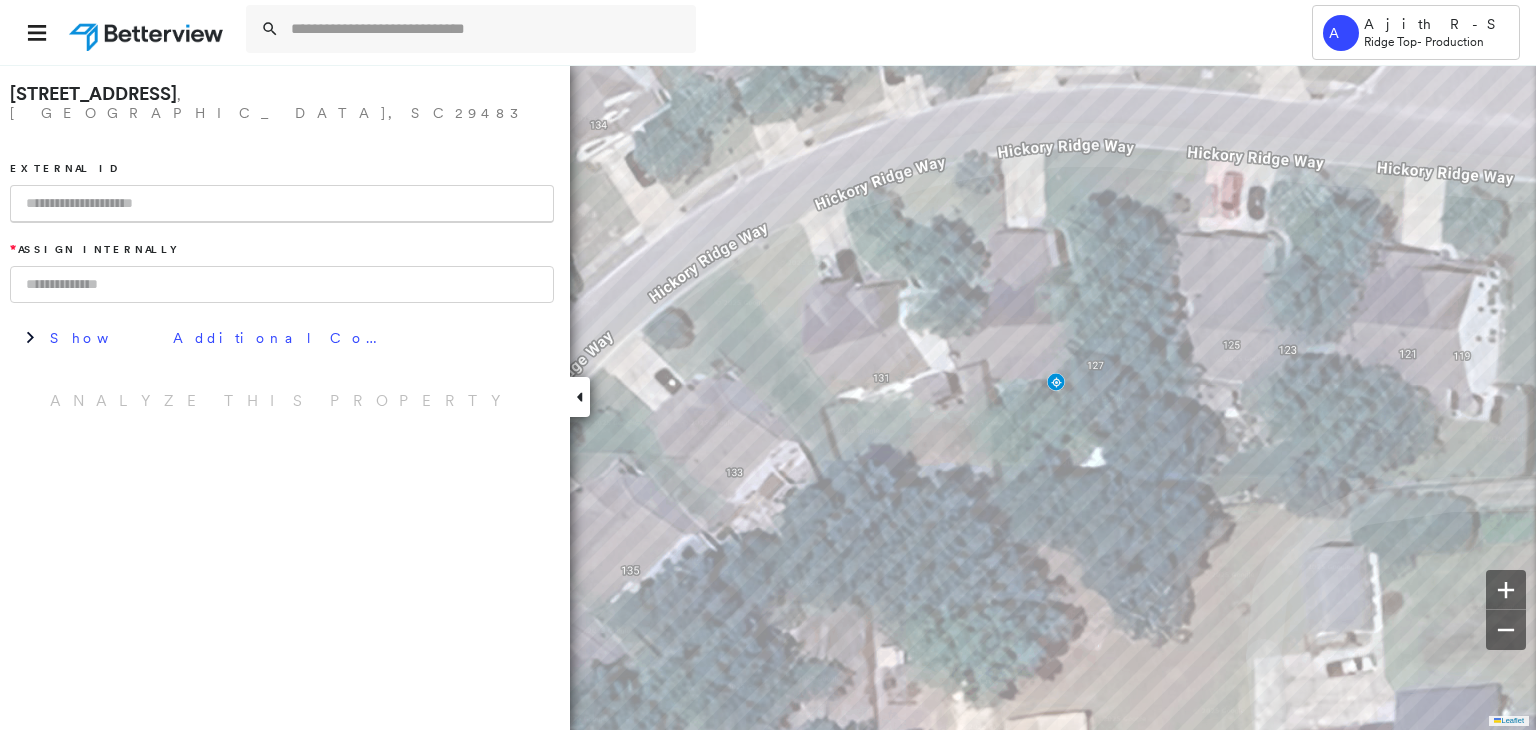 click at bounding box center (282, 204) 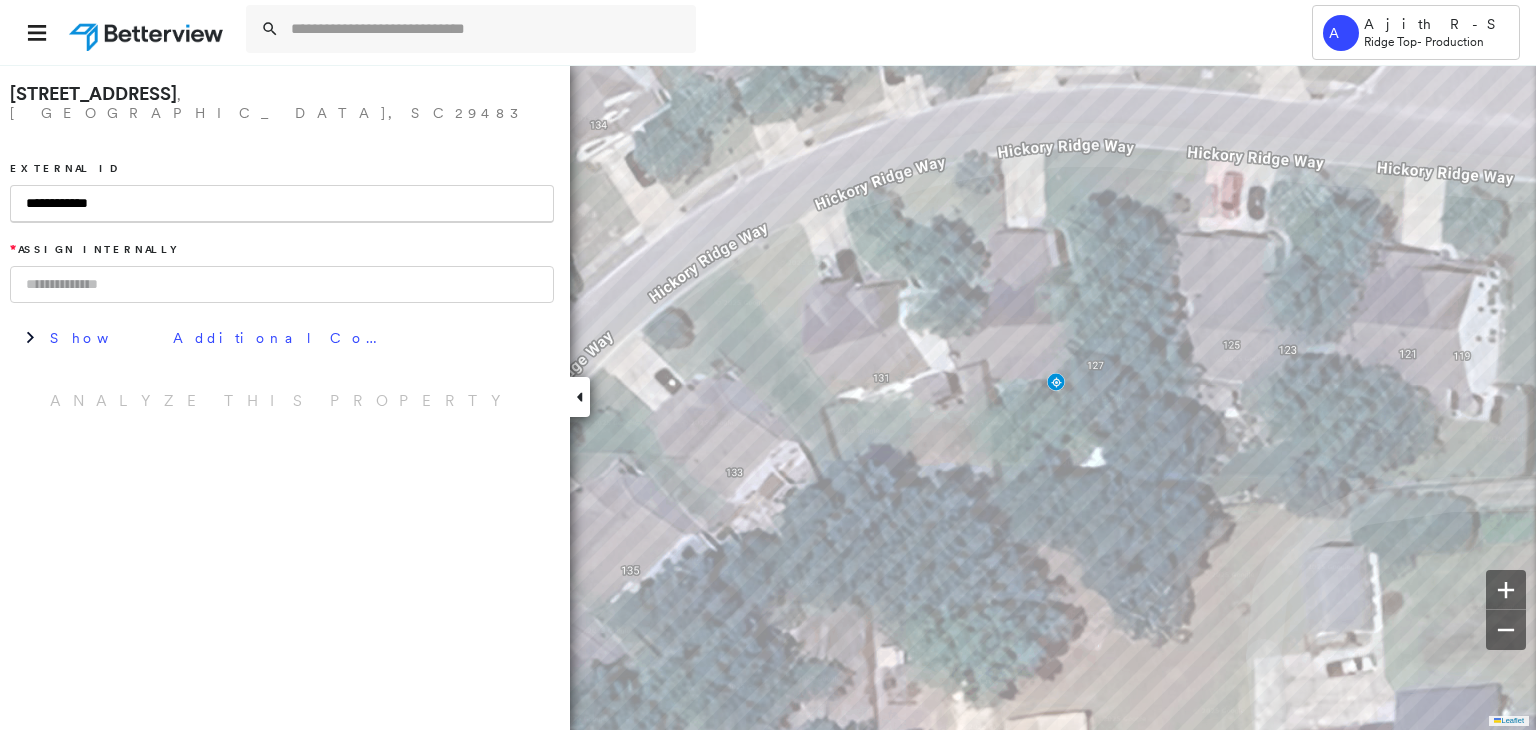 type on "**********" 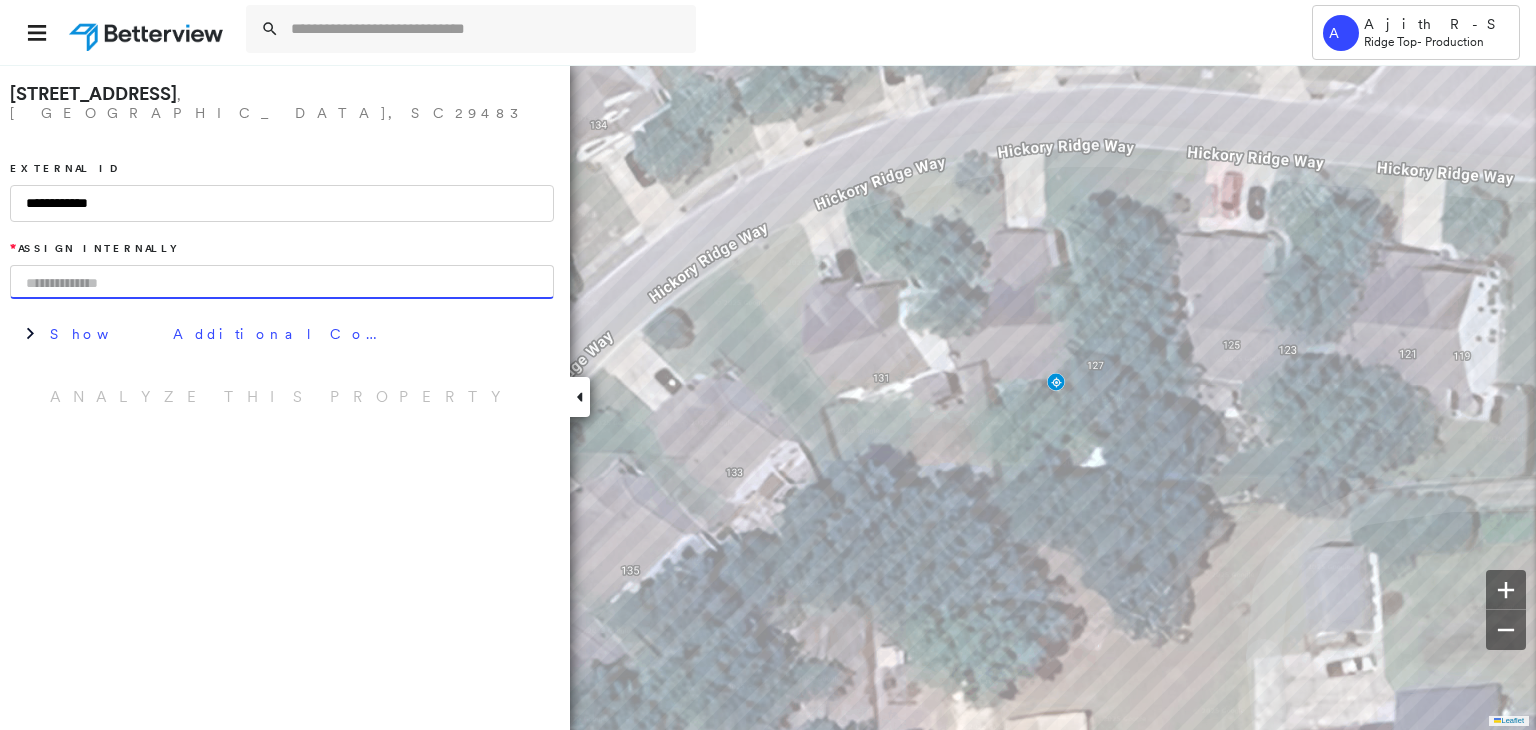 click at bounding box center [282, 282] 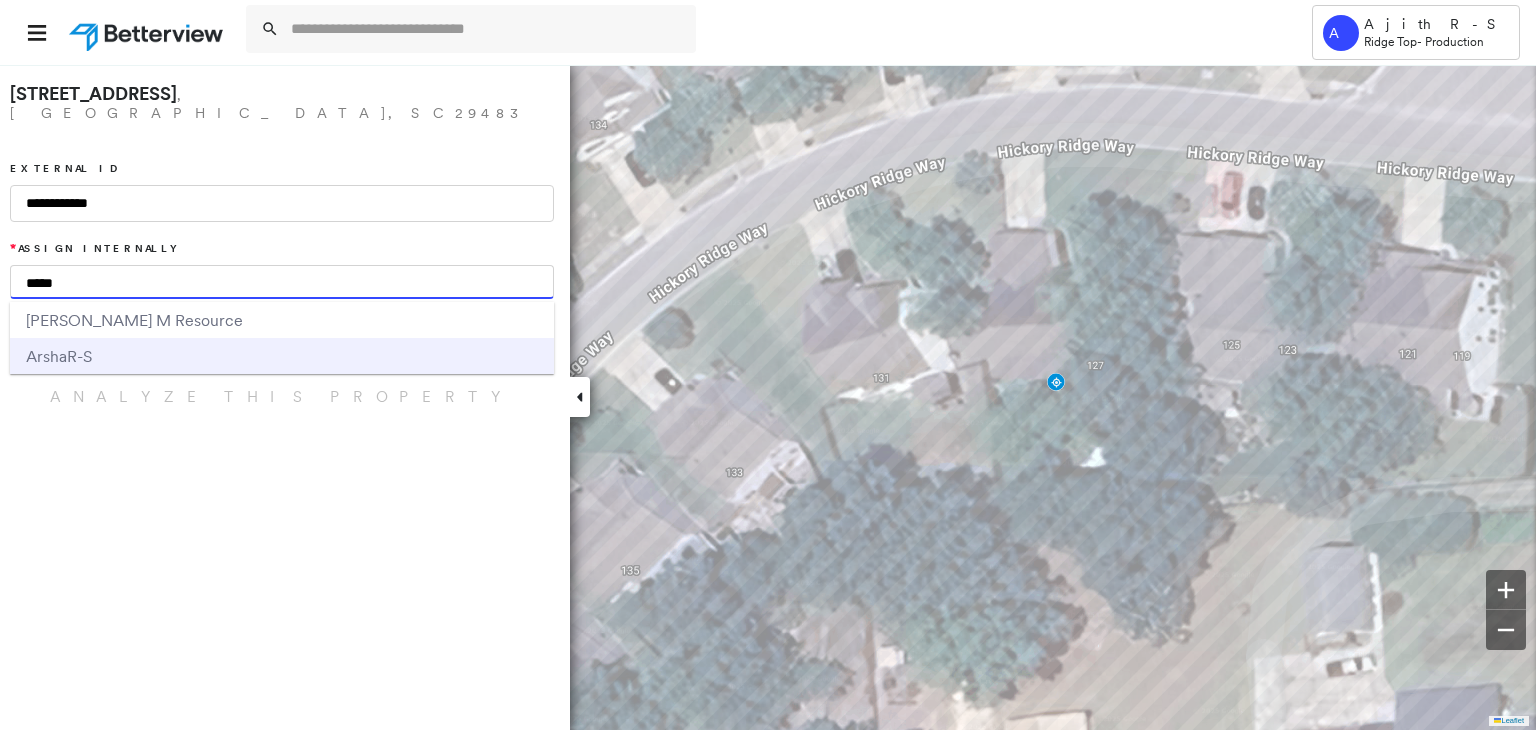 type on "*****" 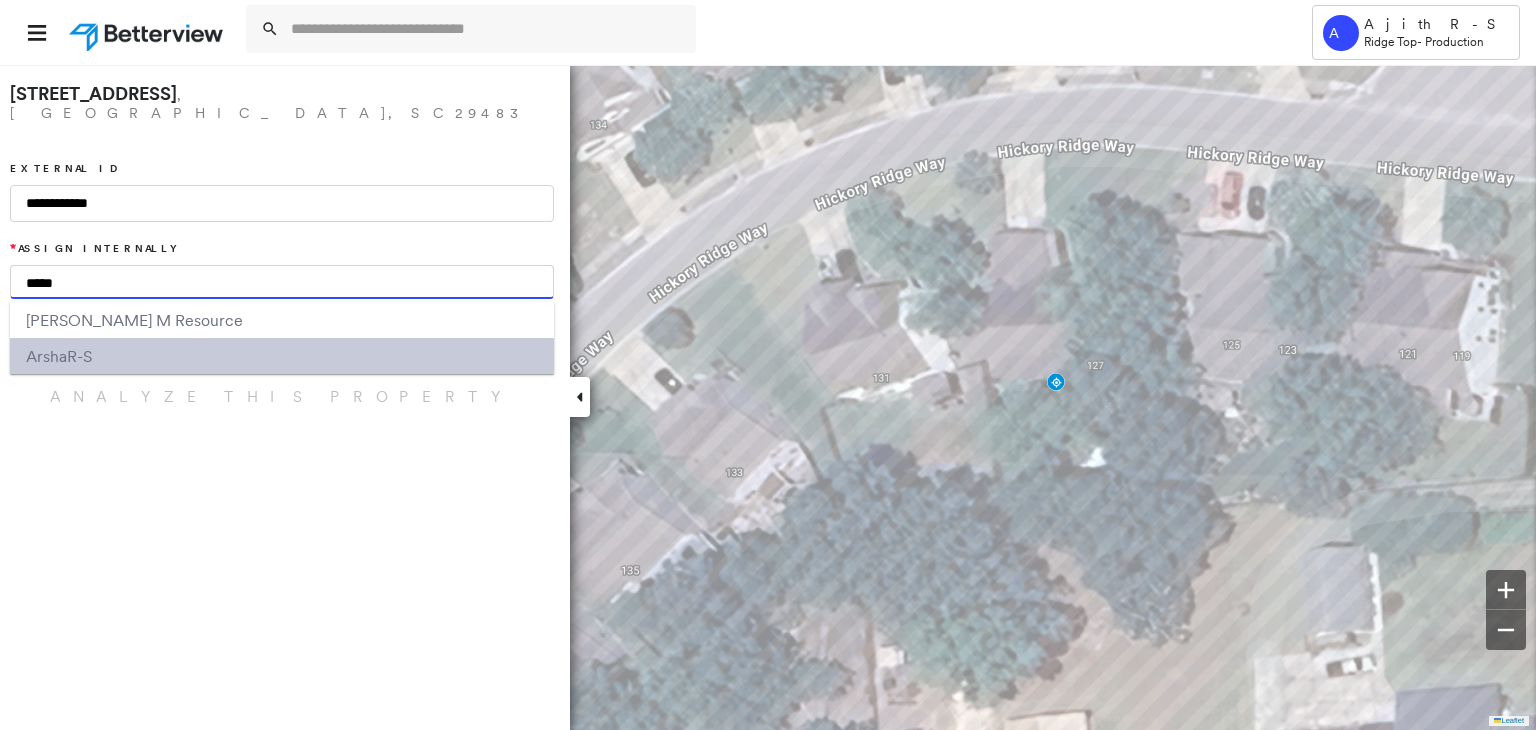 click on "Arsha  R-S" at bounding box center [282, 356] 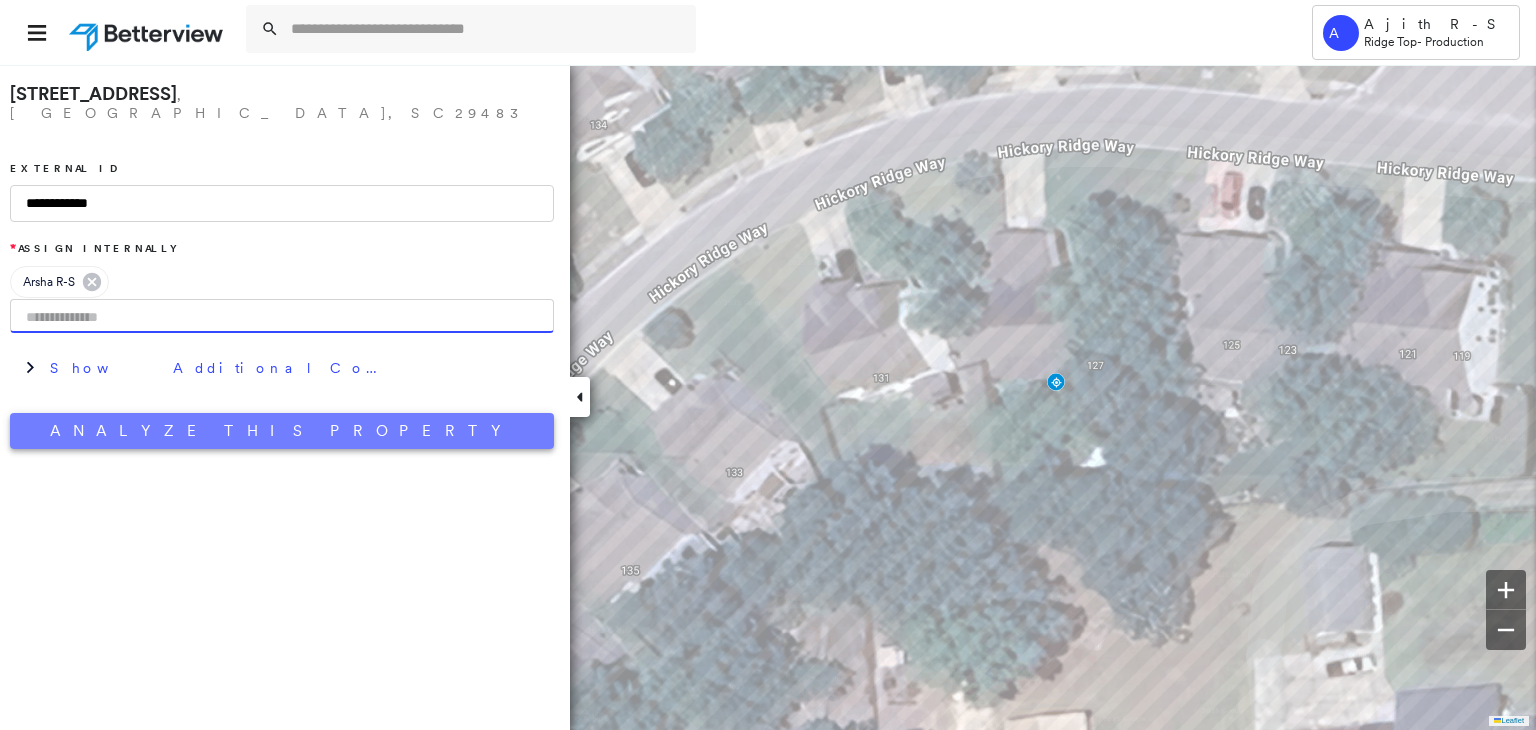 click on "Analyze This Property" at bounding box center [282, 431] 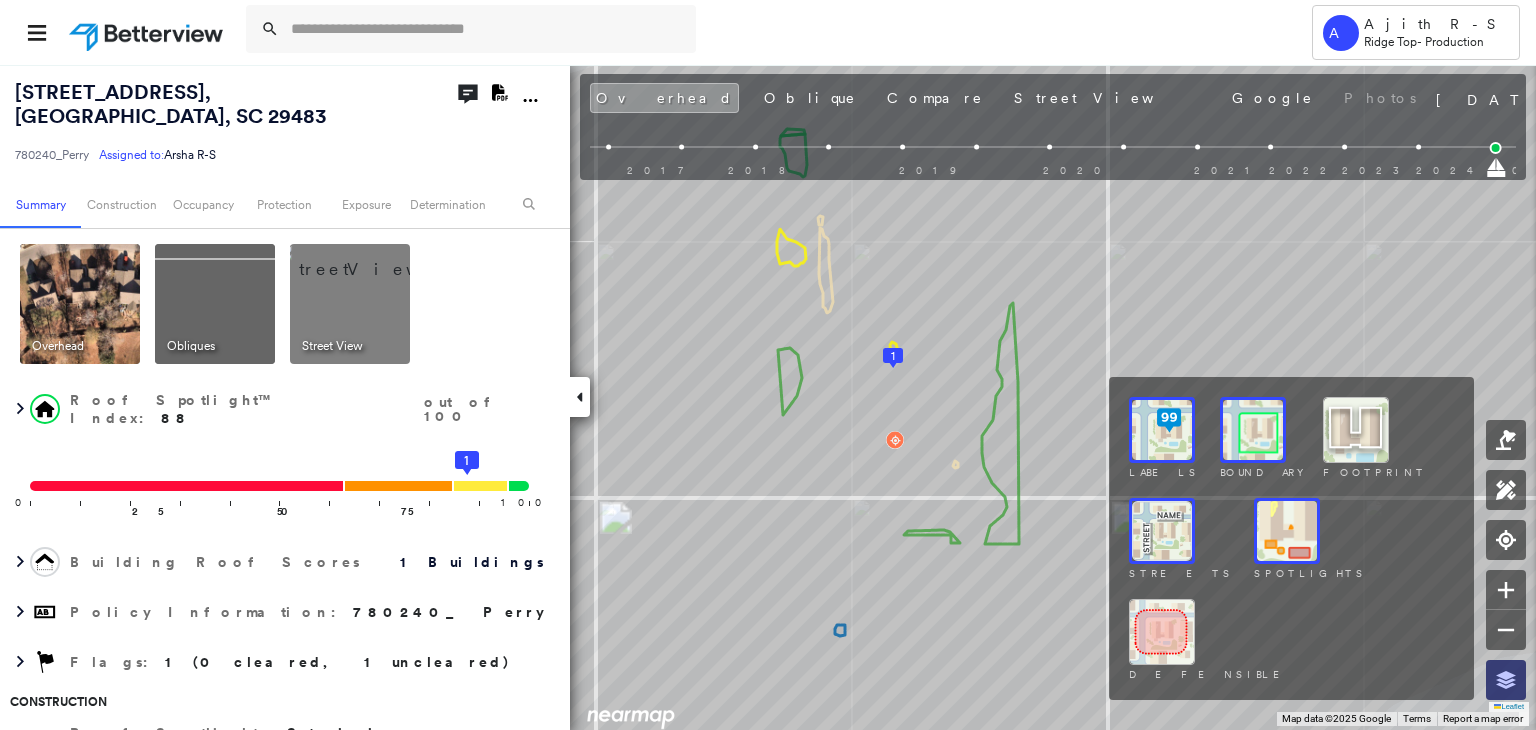 click 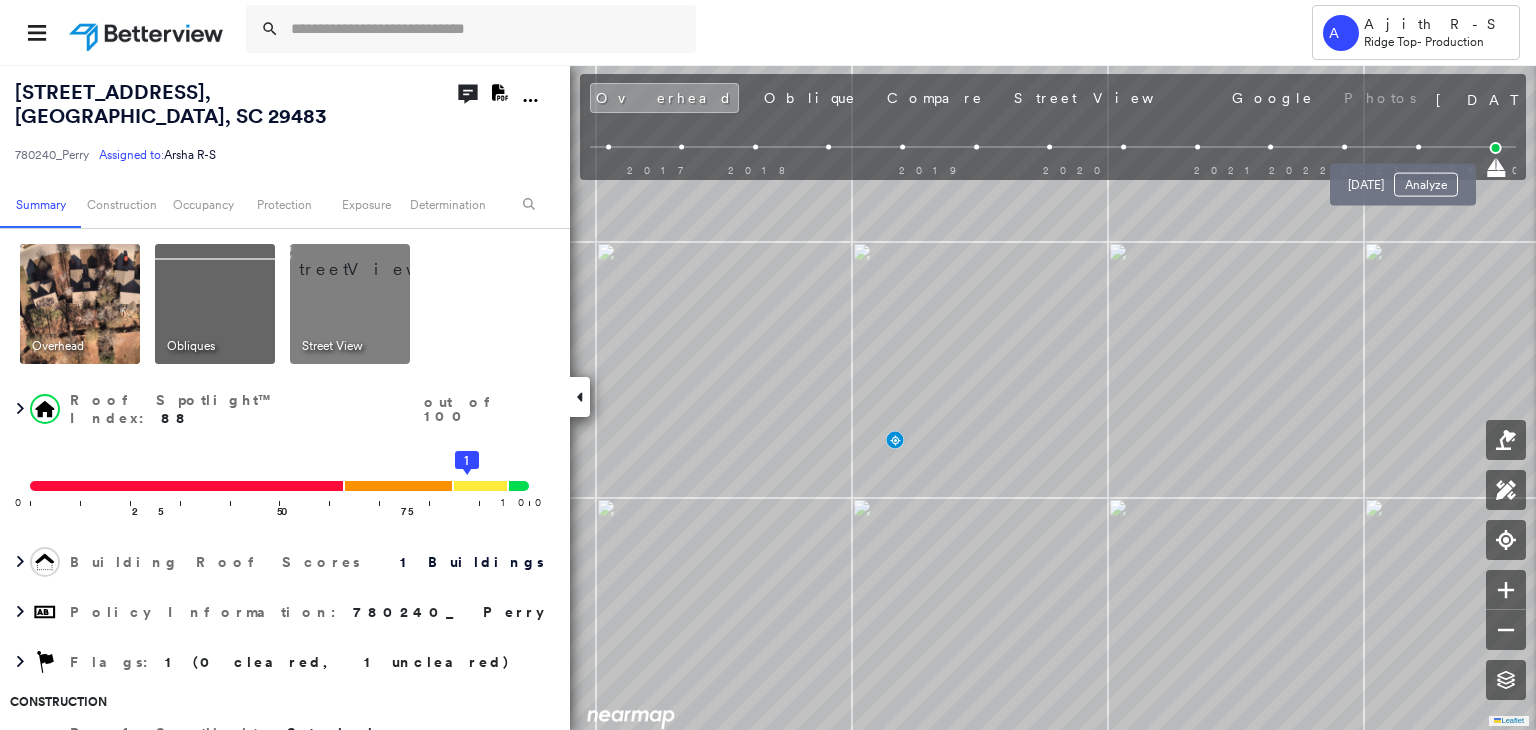 click at bounding box center (1418, 147) 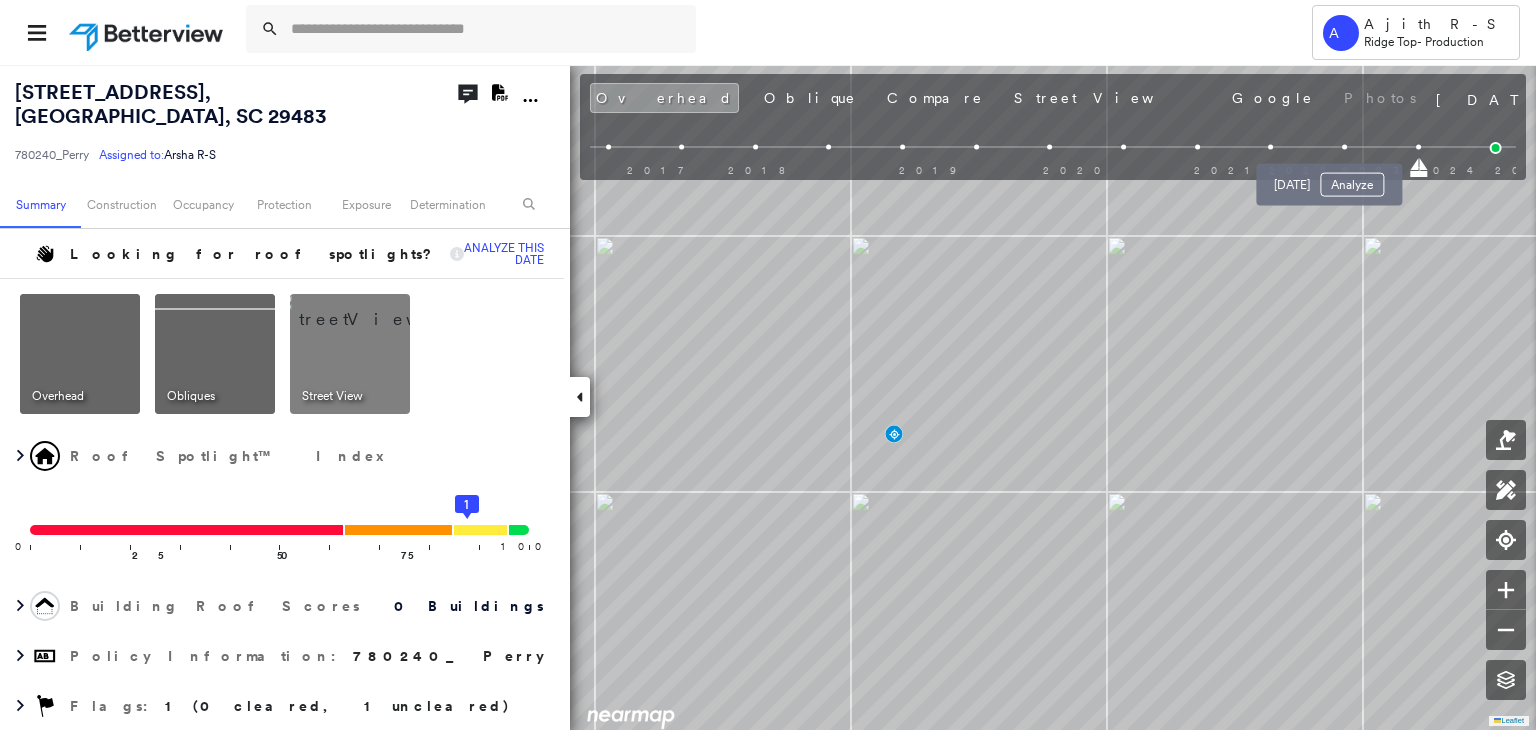 click at bounding box center (1344, 147) 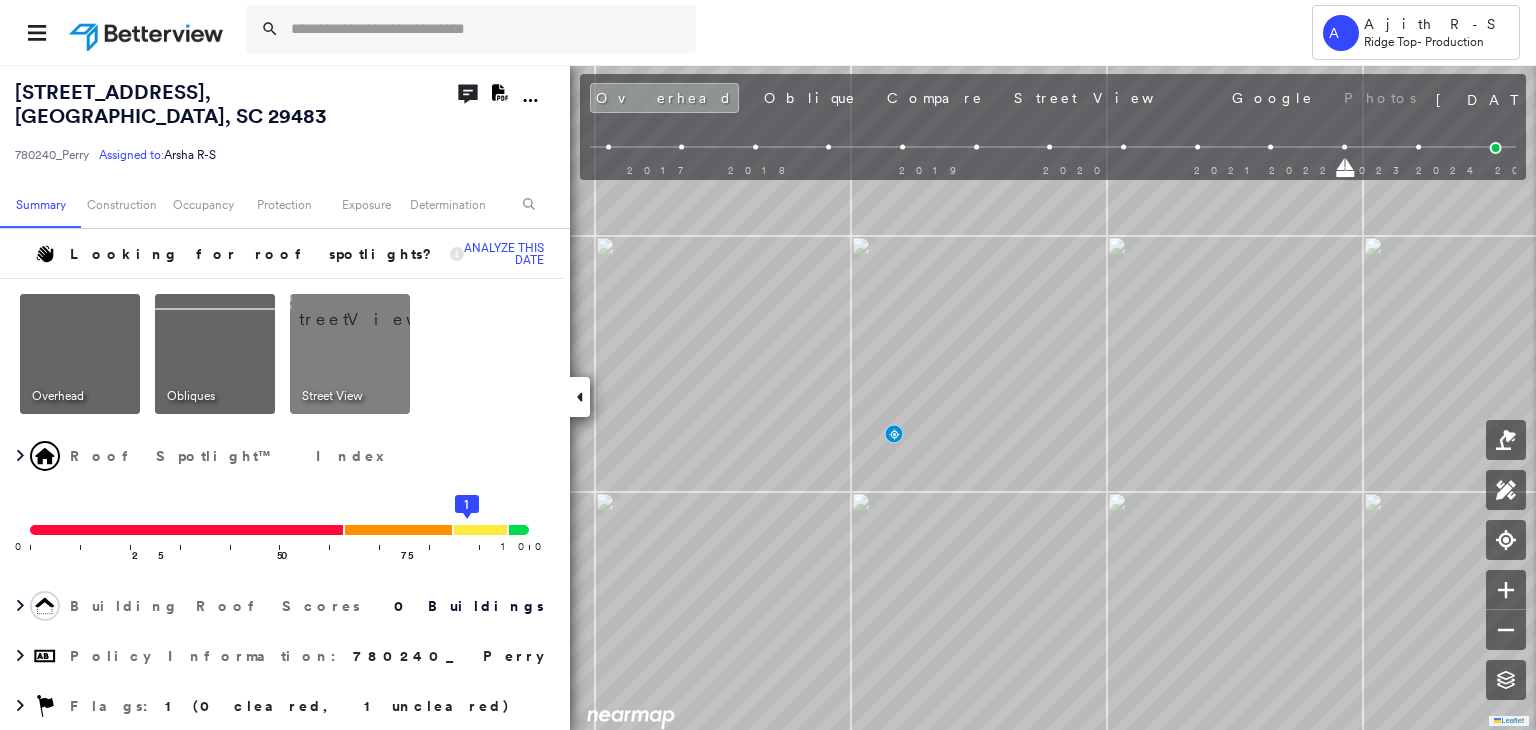 click on "2017 2018 2019 2020 2021 2022 2023 2024 2025" at bounding box center [1048, 163] 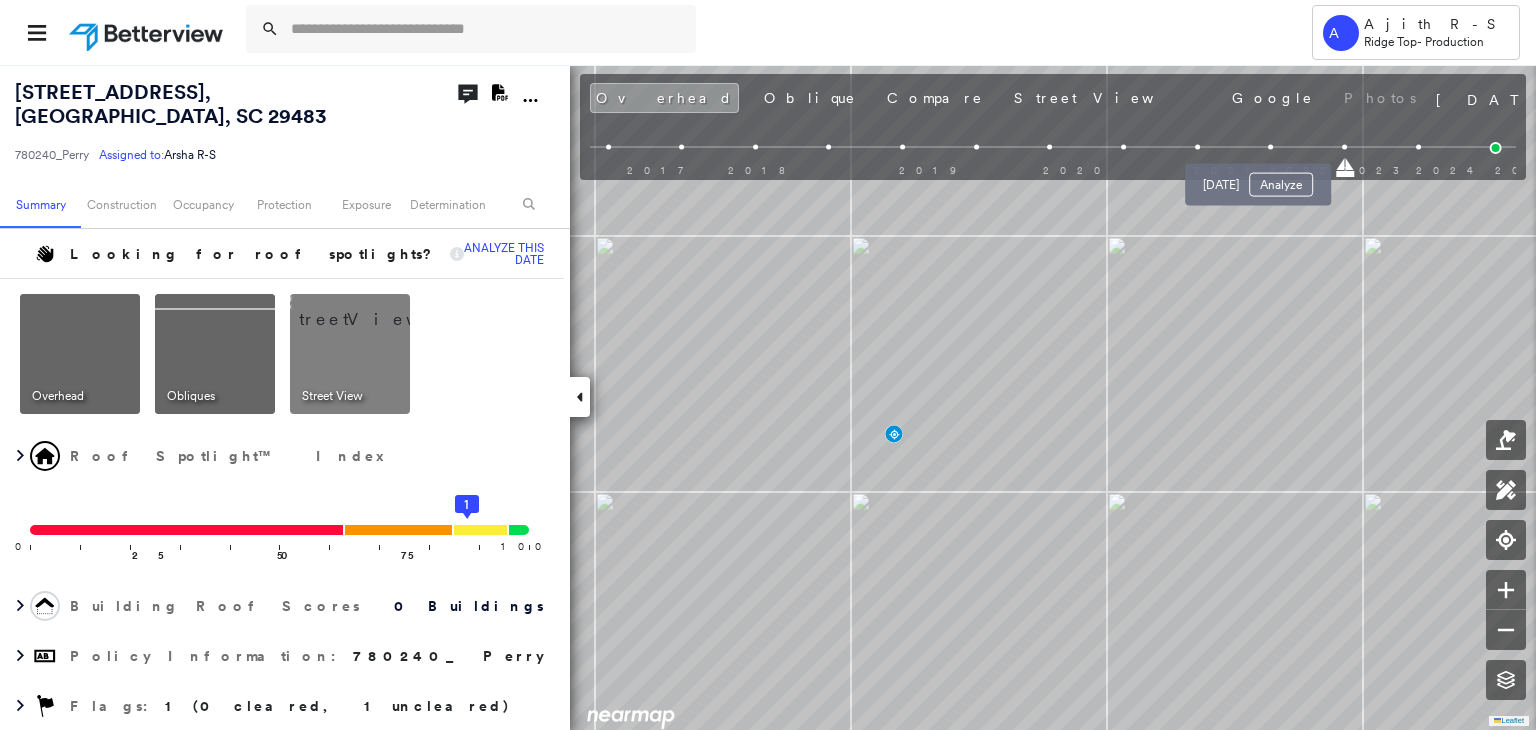click at bounding box center (1271, 147) 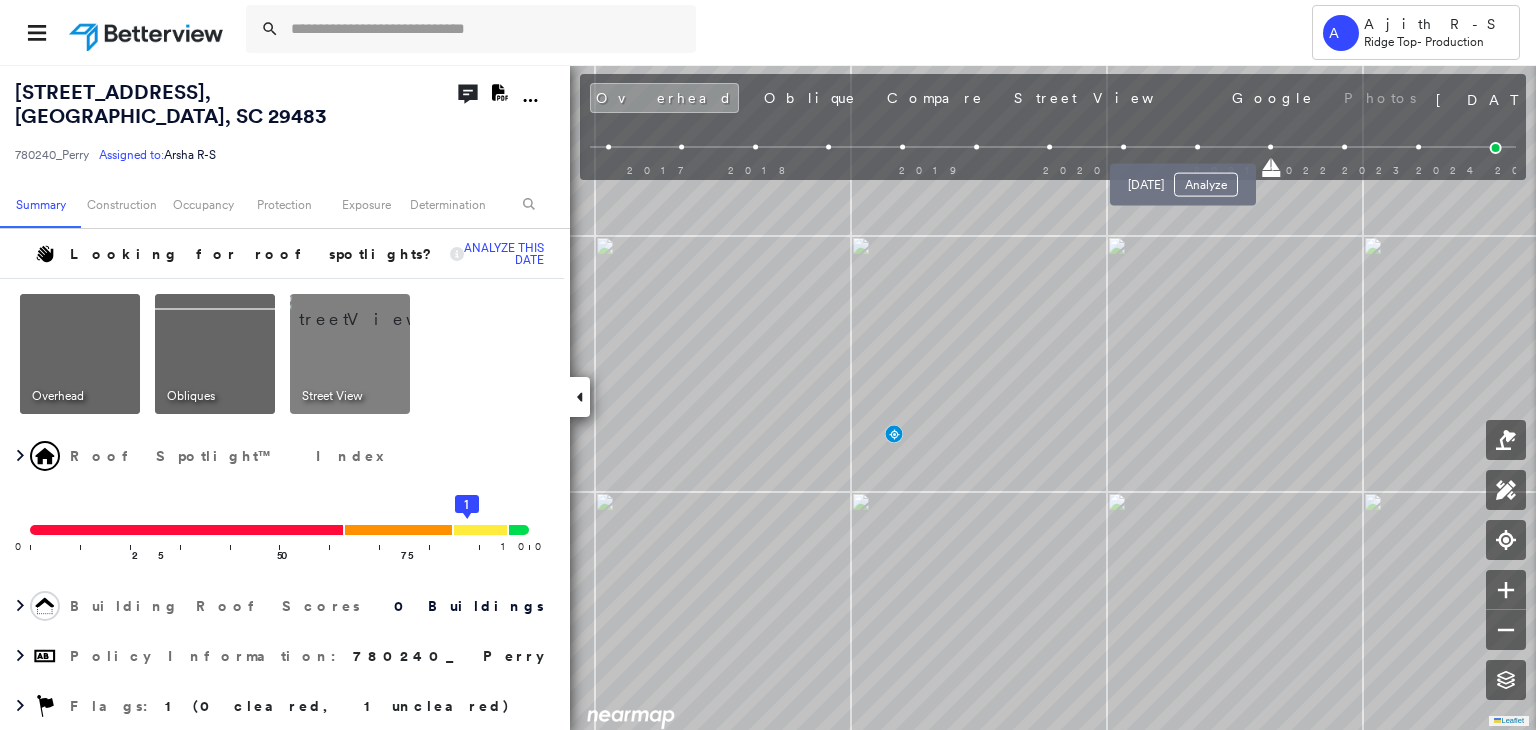 click at bounding box center (1197, 147) 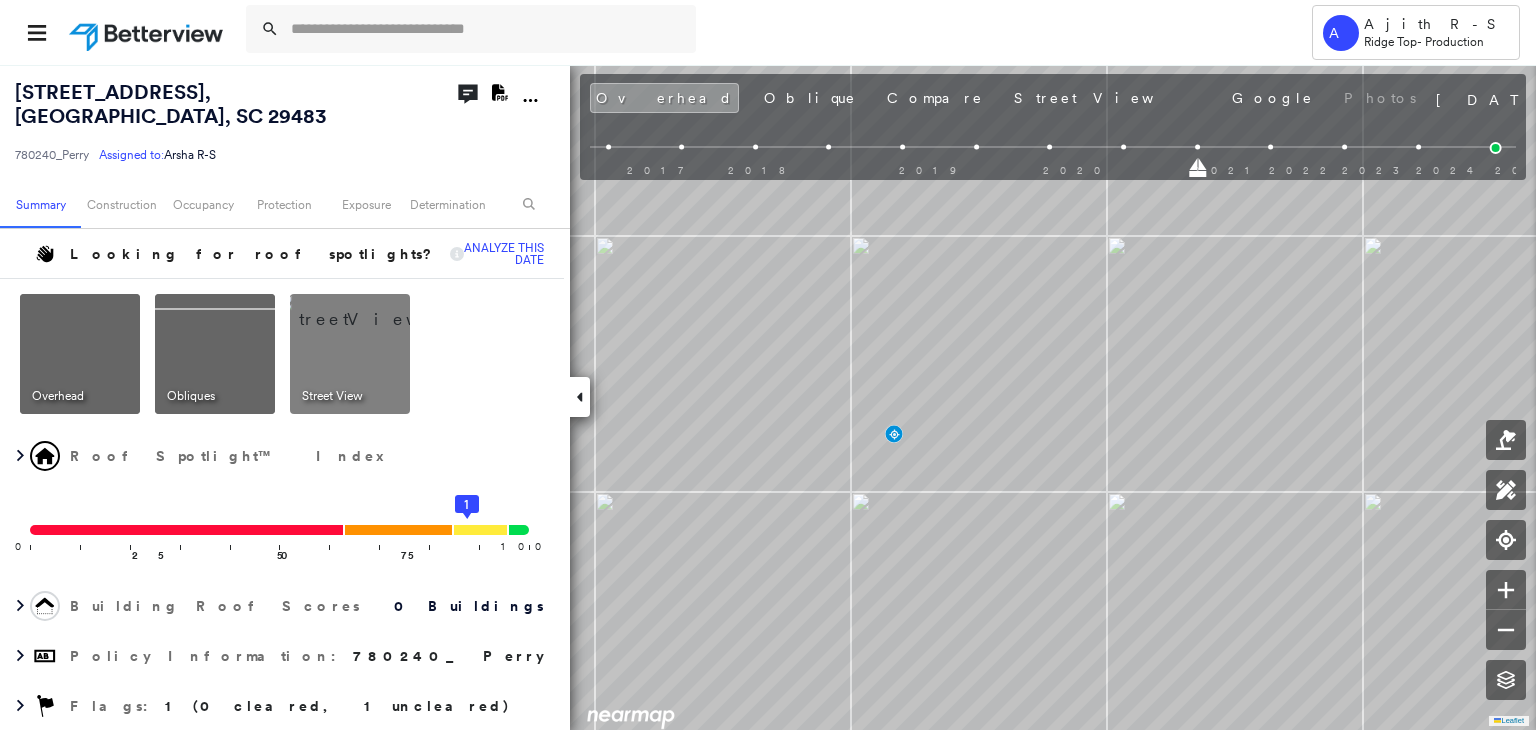 click on "2017 2018 2019 2020 2021 2022 2023 2024 2025" at bounding box center [1053, 150] 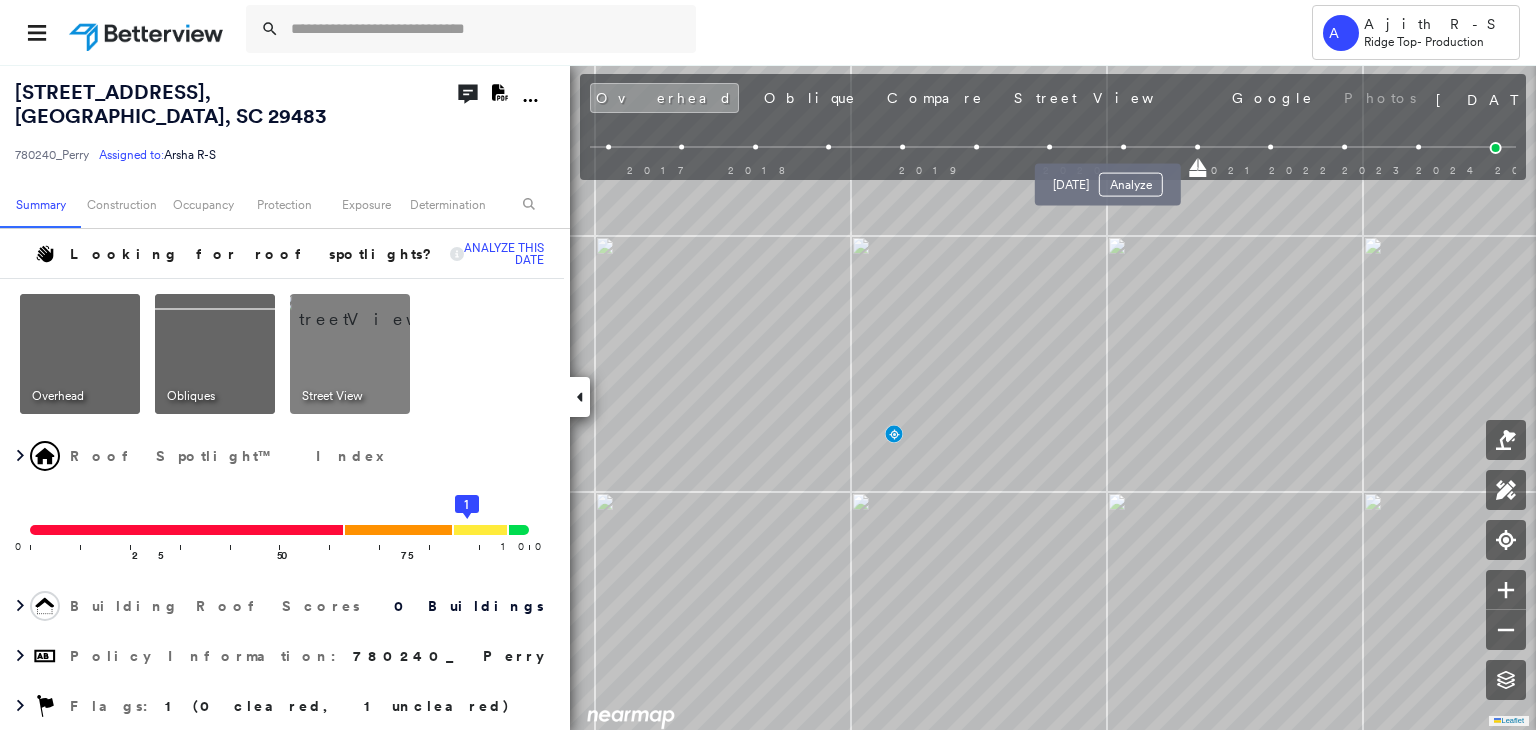 click at bounding box center [1123, 147] 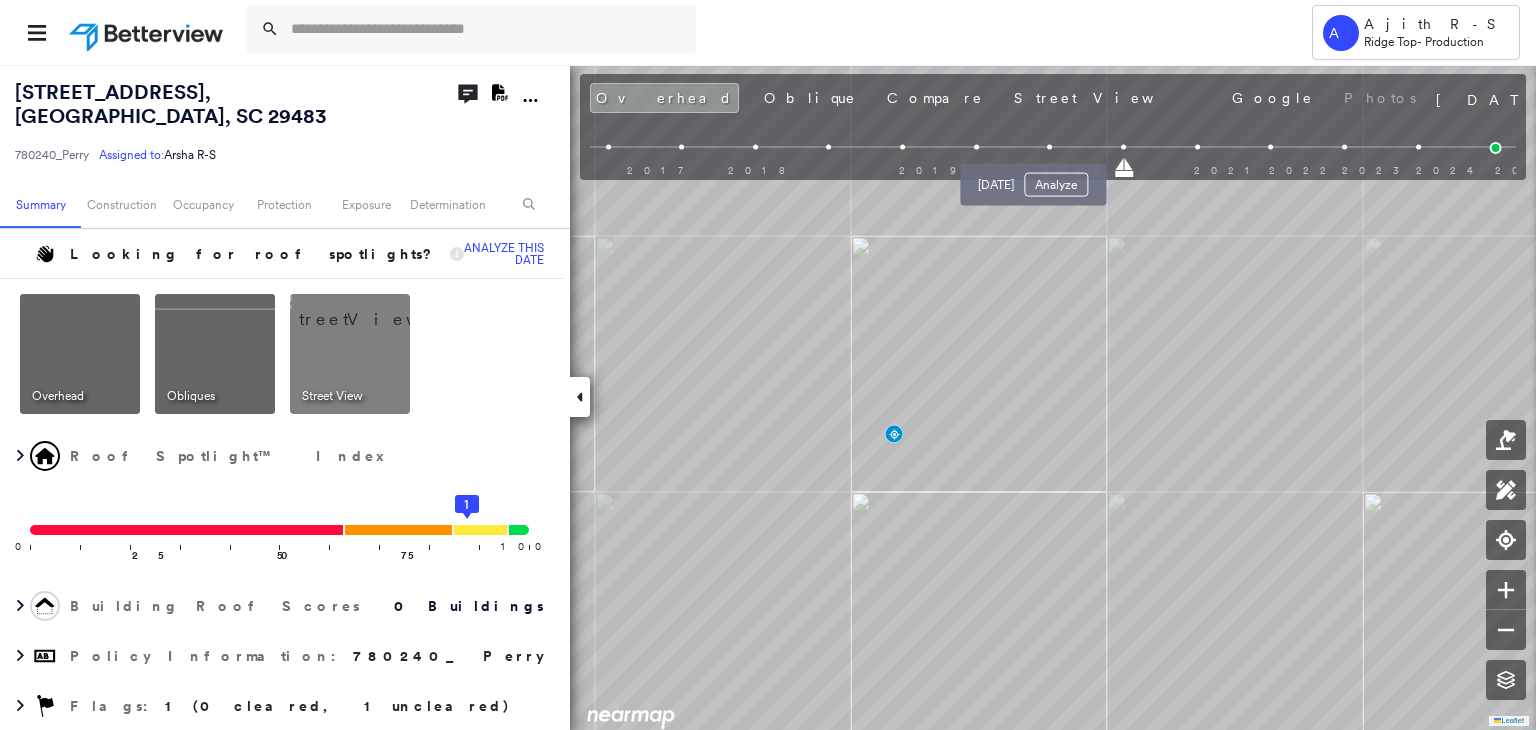click at bounding box center (1050, 147) 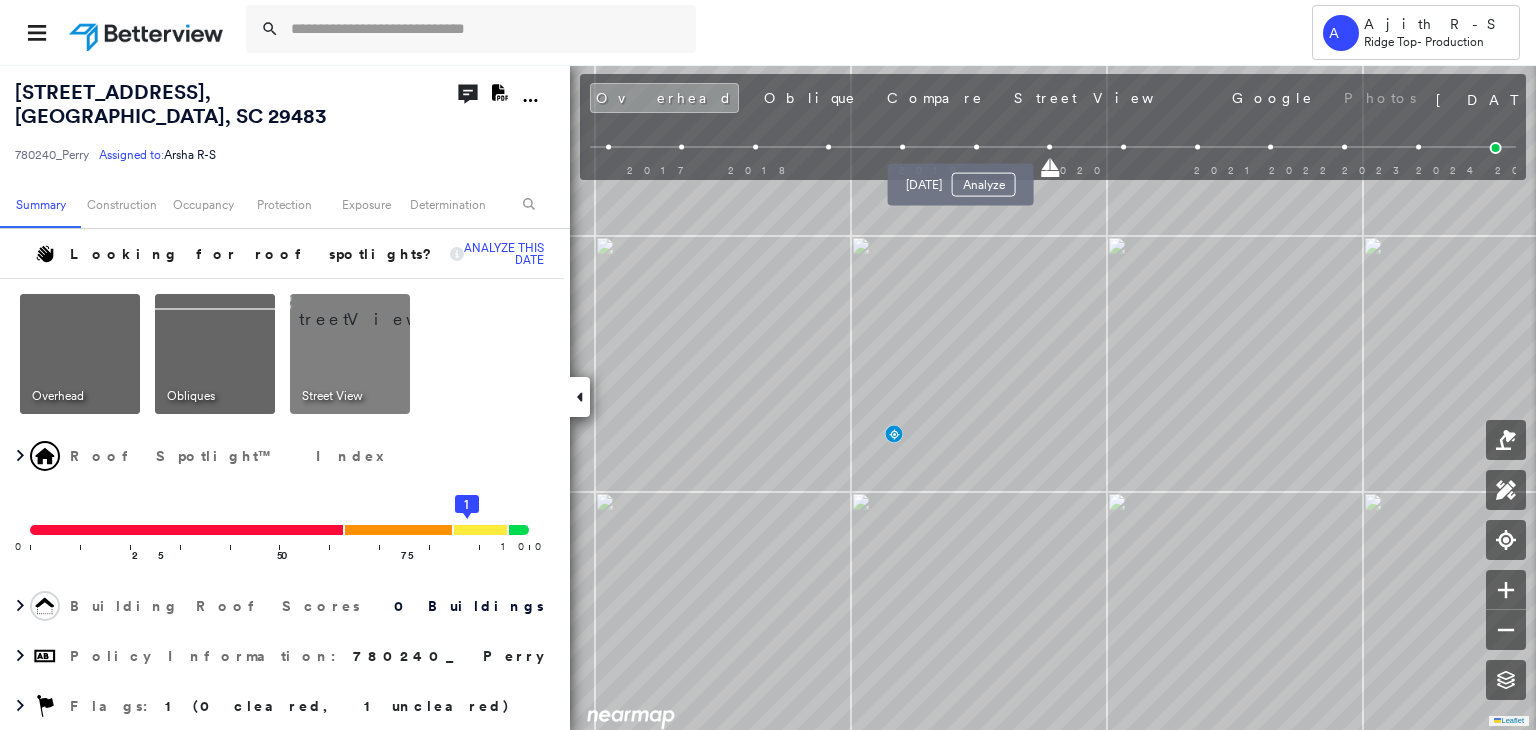click at bounding box center [976, 147] 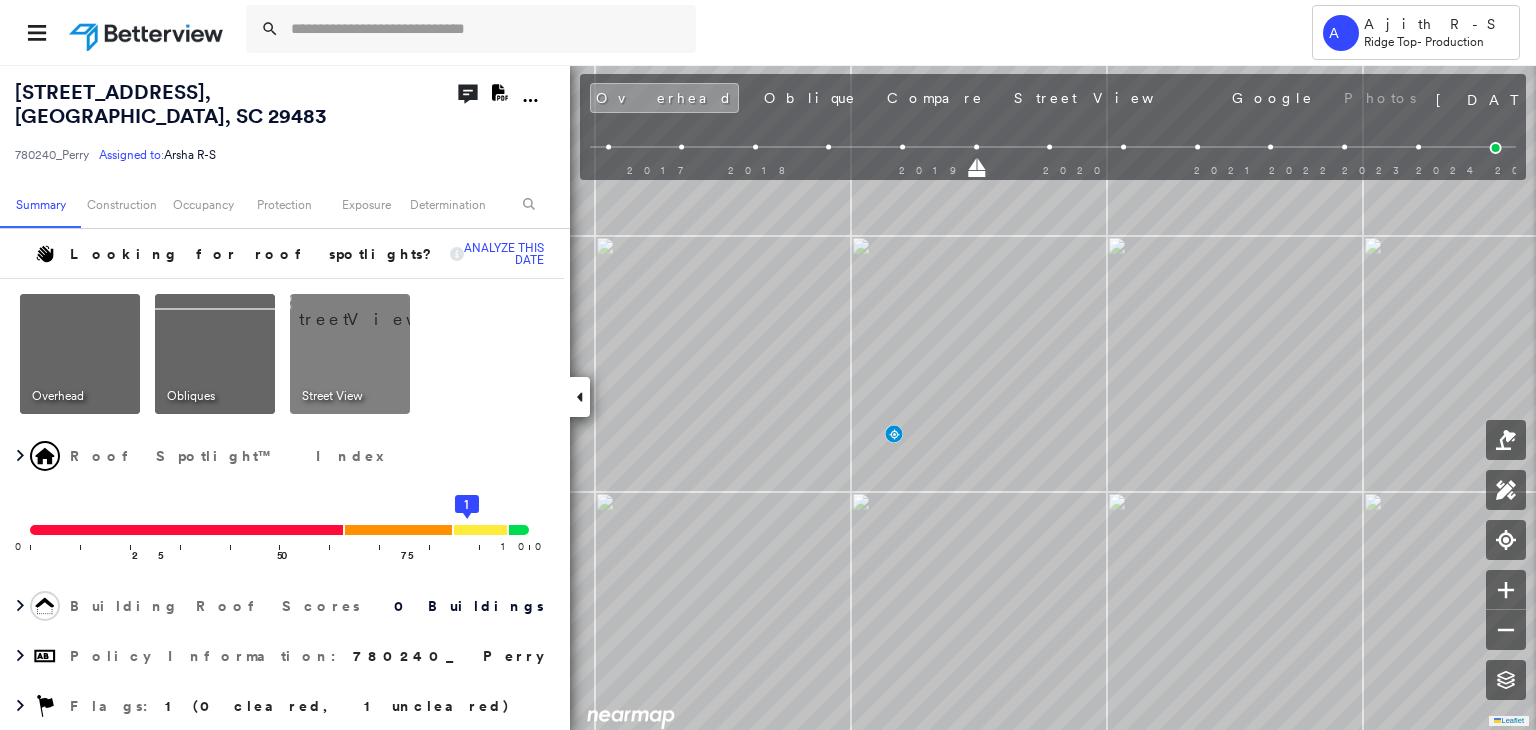 click on "2017 2018 2019 2020 2021 2022 2023 2024 2025" at bounding box center (1053, 150) 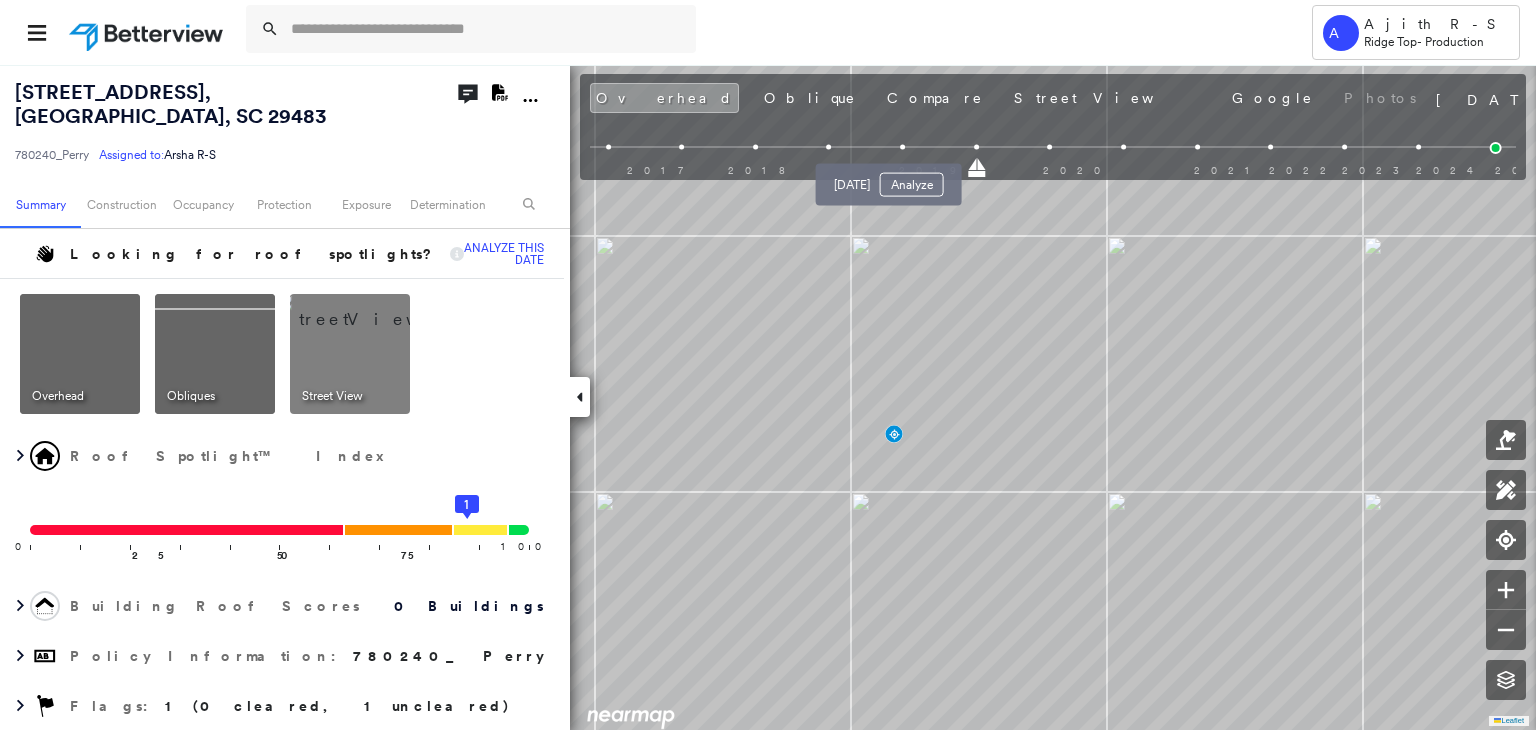 click at bounding box center [902, 147] 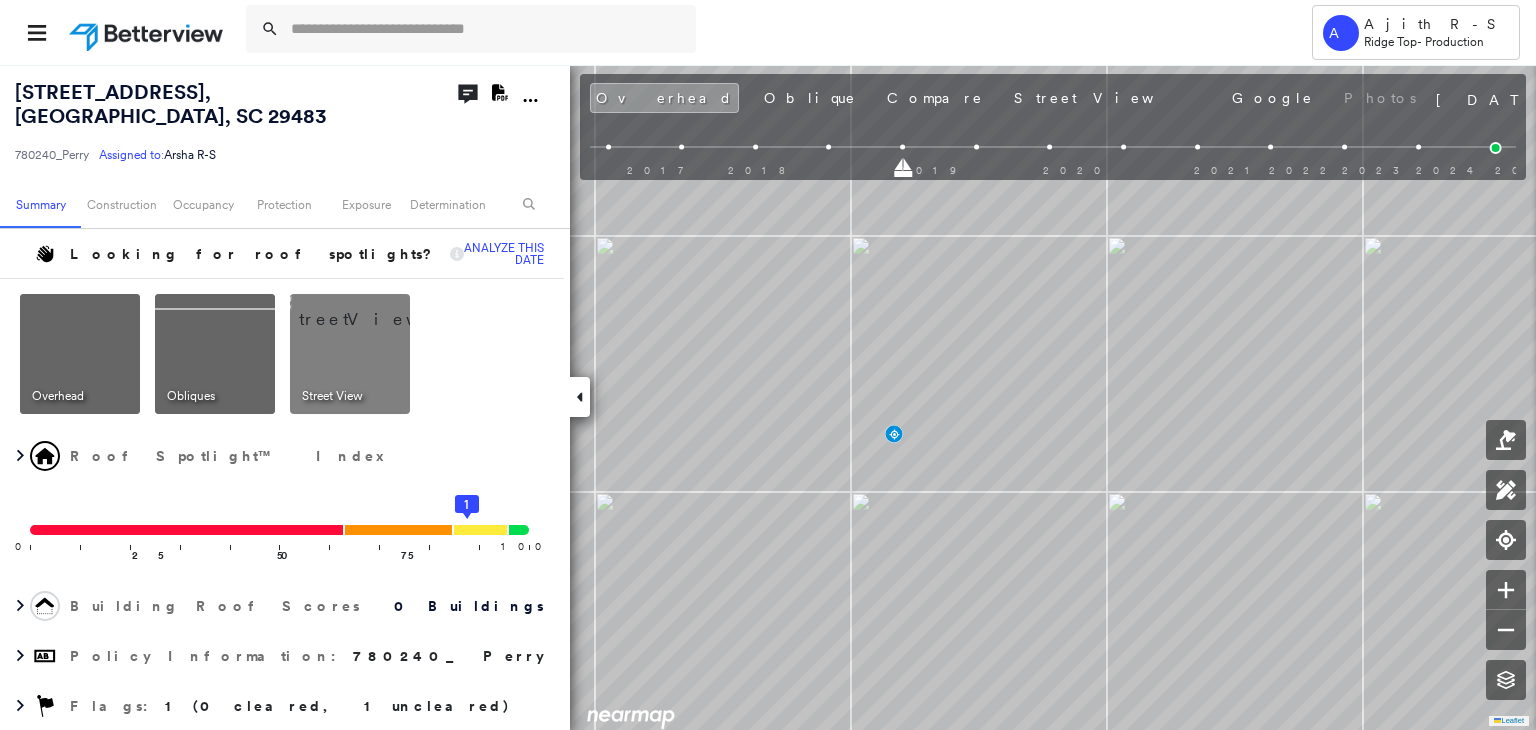 click on "2017 2018 2019 2020 2021 2022 2023 2024 2025" at bounding box center (1048, 163) 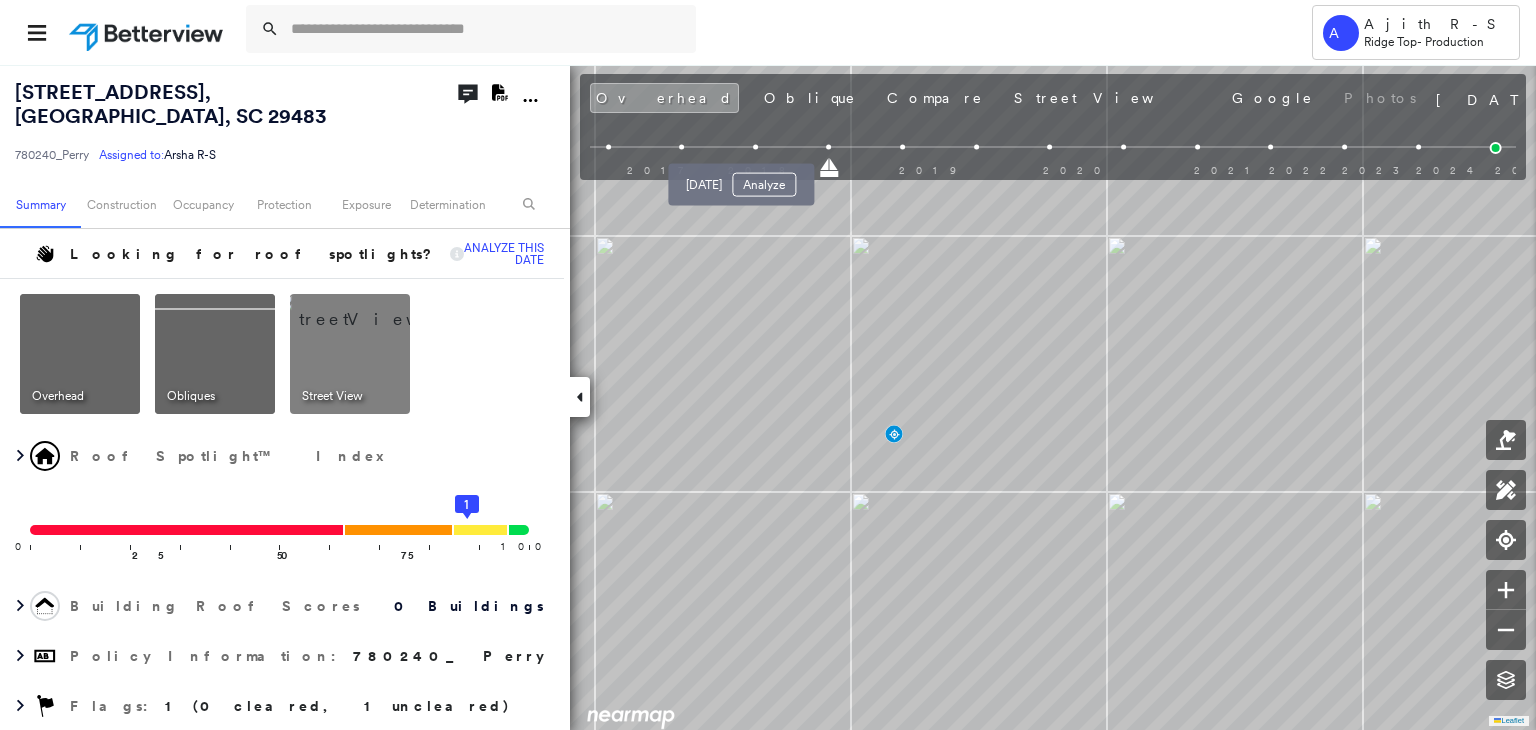 click at bounding box center [755, 147] 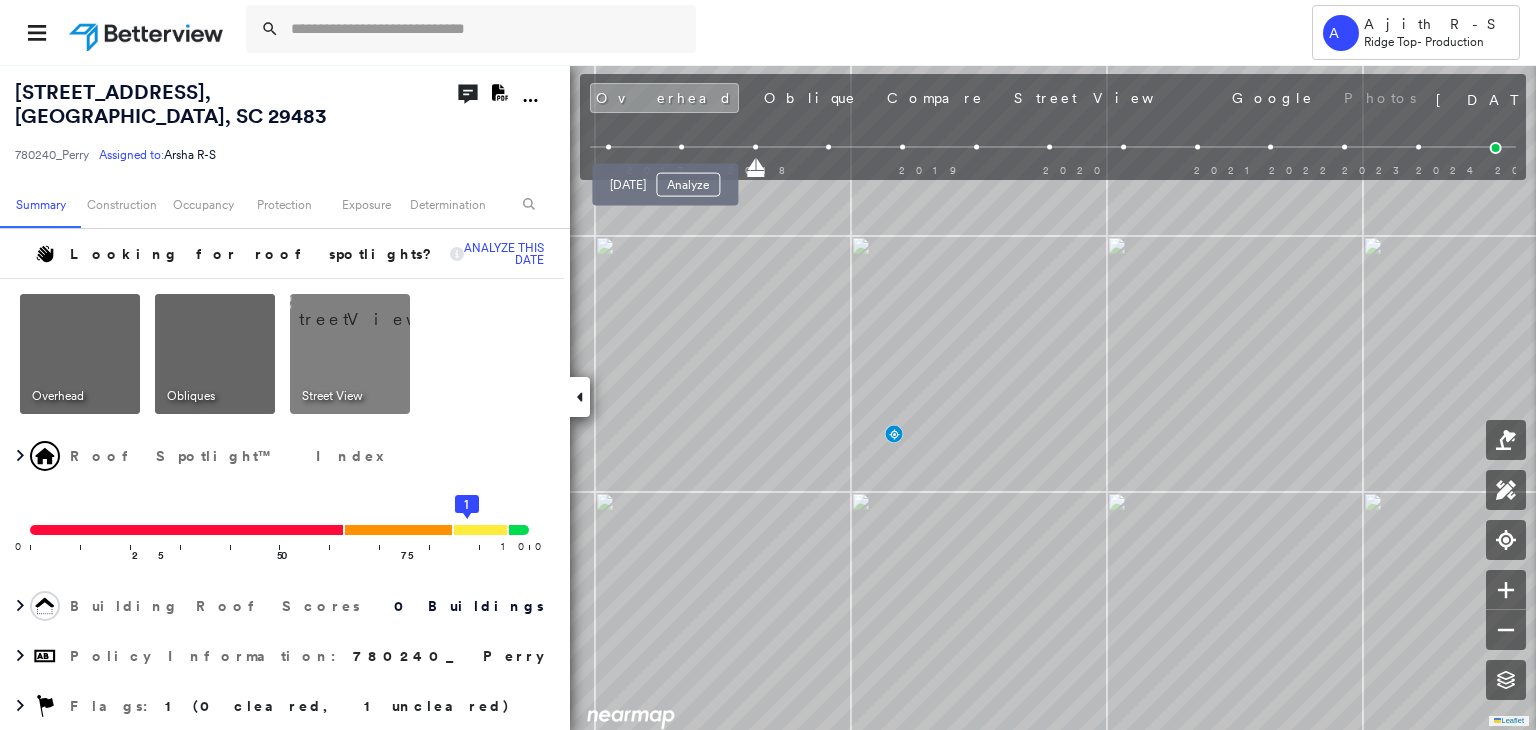 click at bounding box center [681, 147] 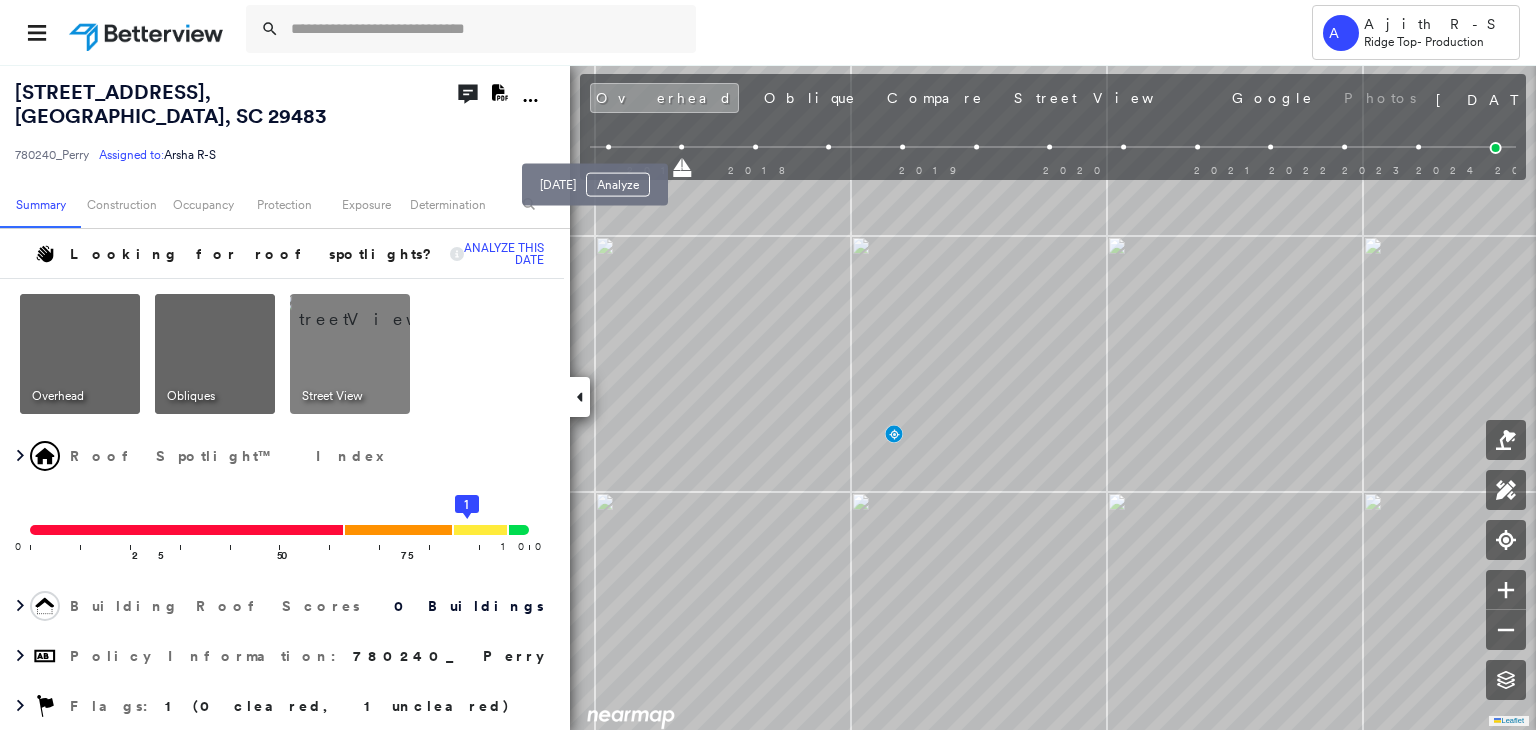 click at bounding box center (608, 147) 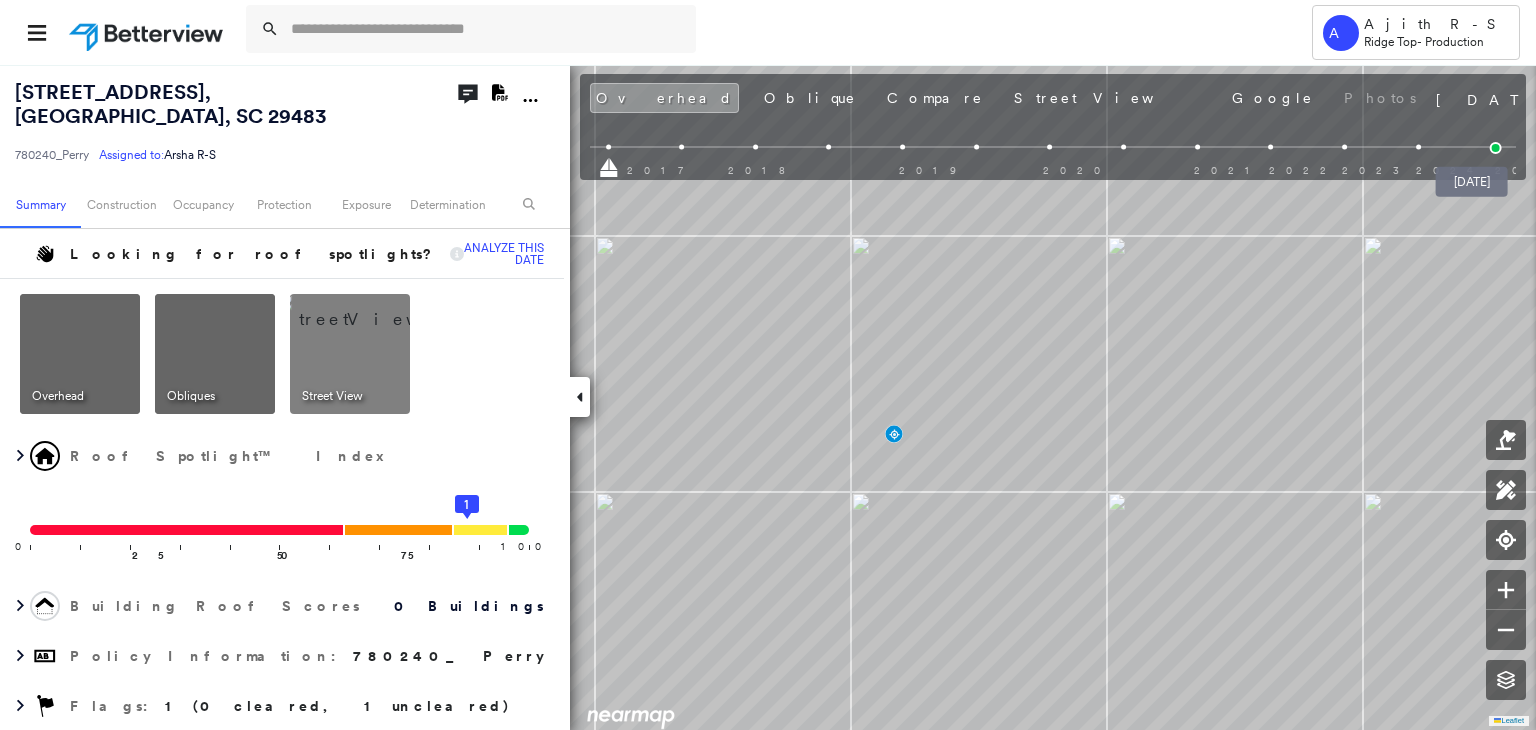 click at bounding box center [1496, 148] 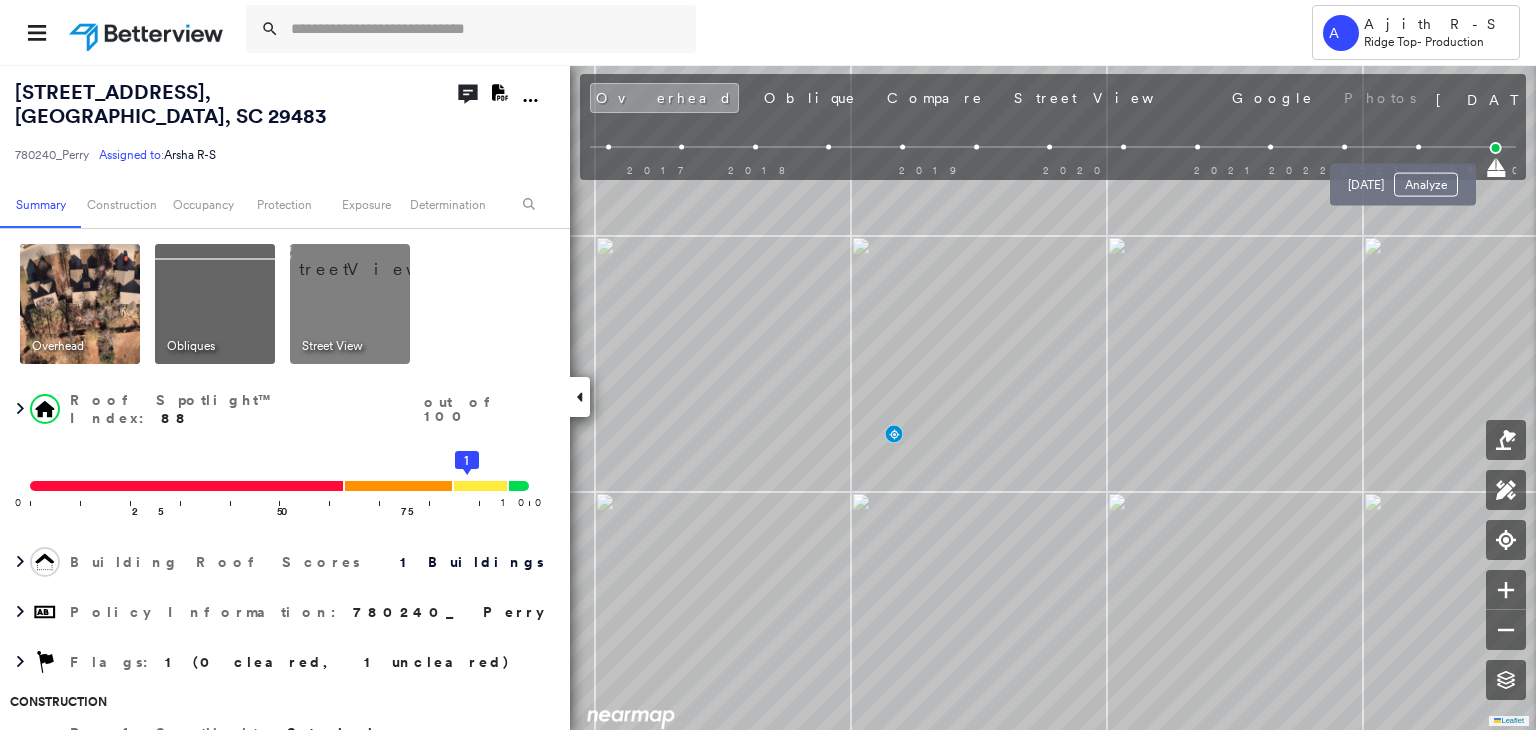 click at bounding box center [1418, 147] 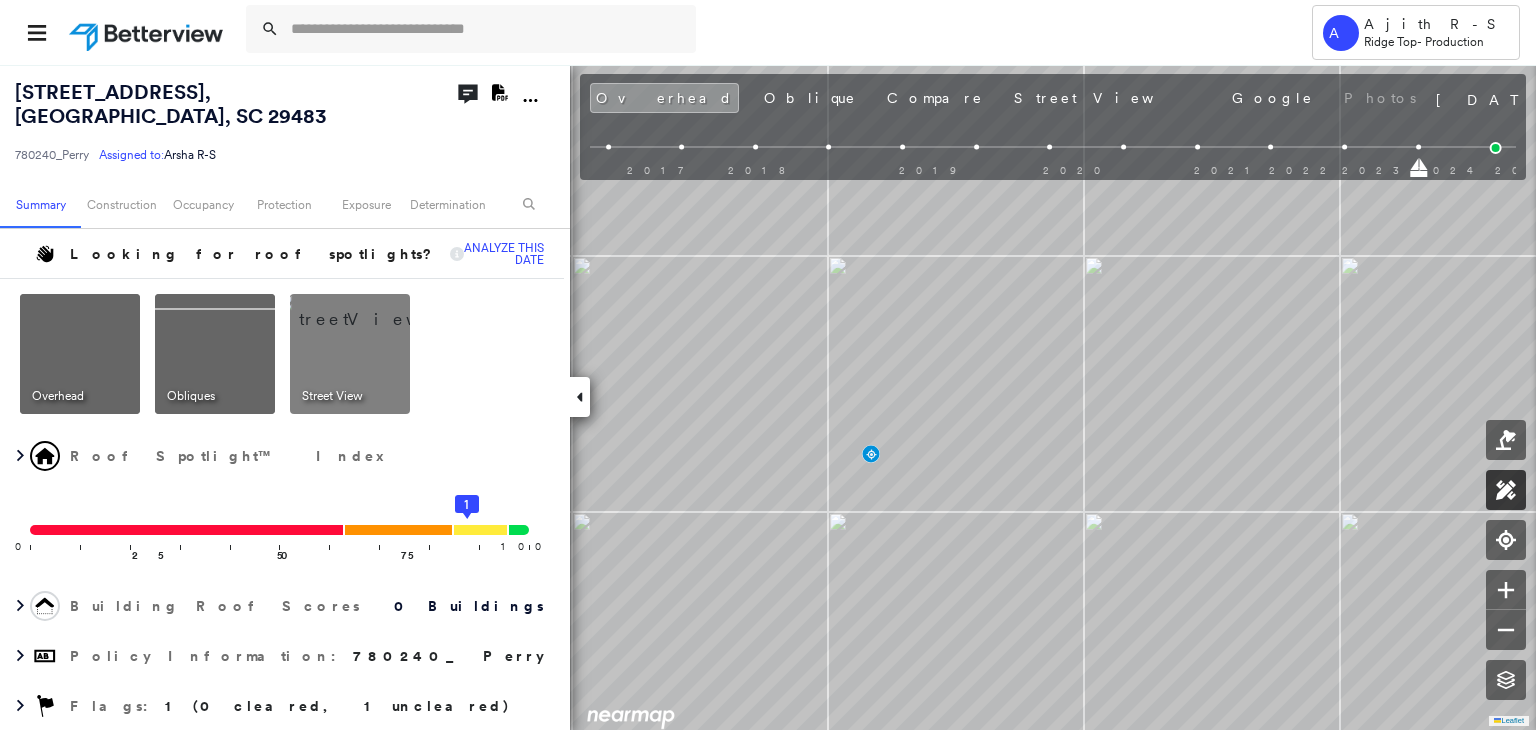 click at bounding box center [1506, 490] 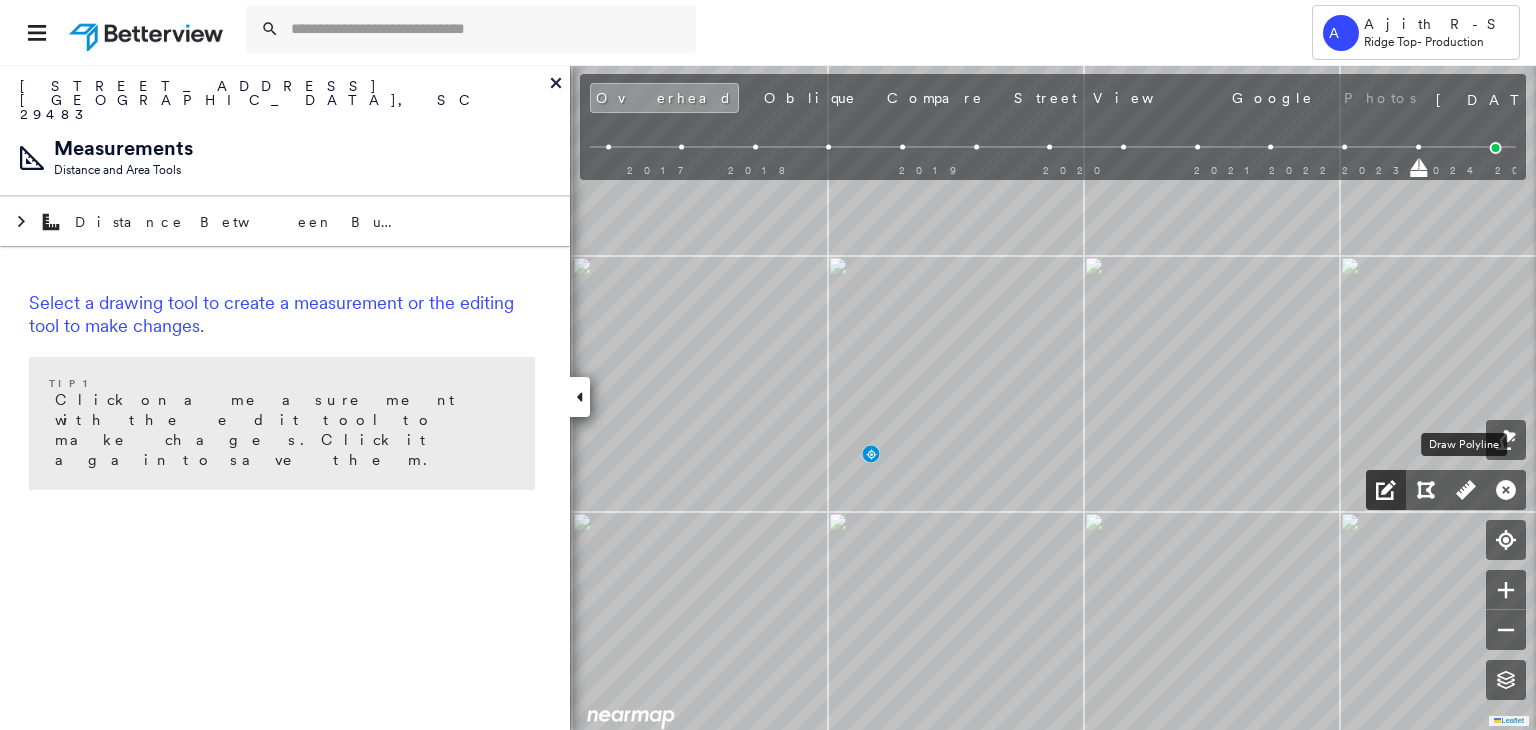 drag, startPoint x: 1471, startPoint y: 481, endPoint x: 1400, endPoint y: 470, distance: 71.84706 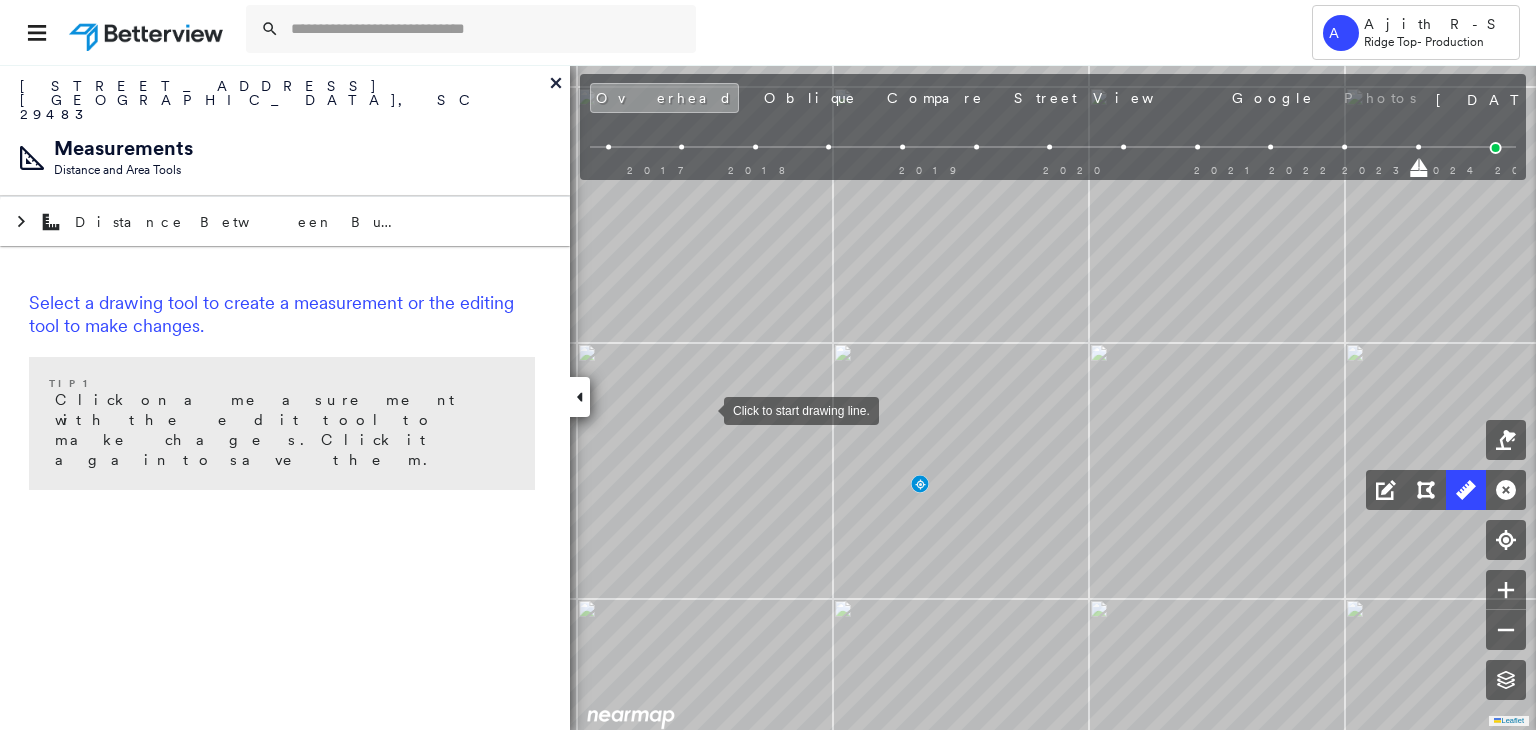 click at bounding box center [704, 409] 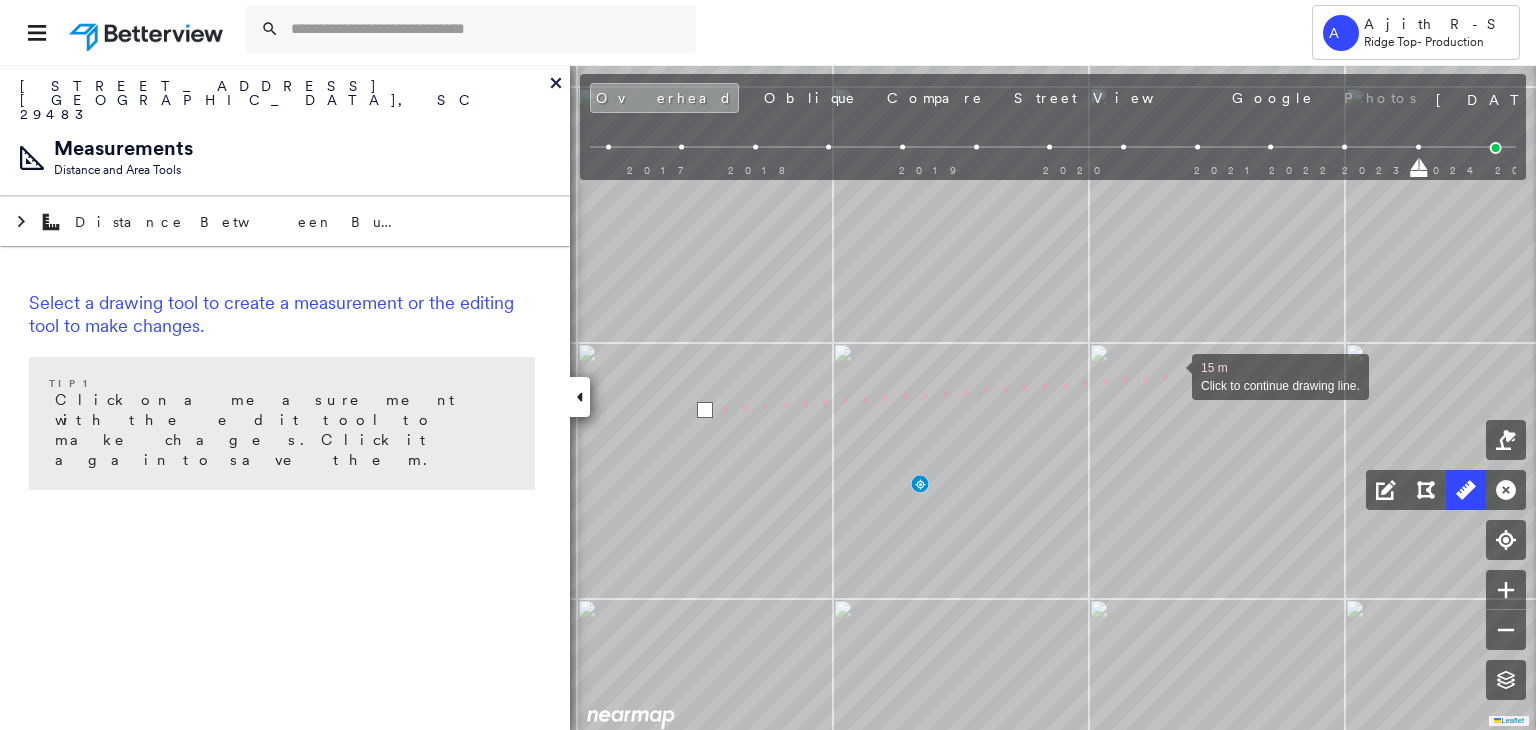 click at bounding box center (1172, 375) 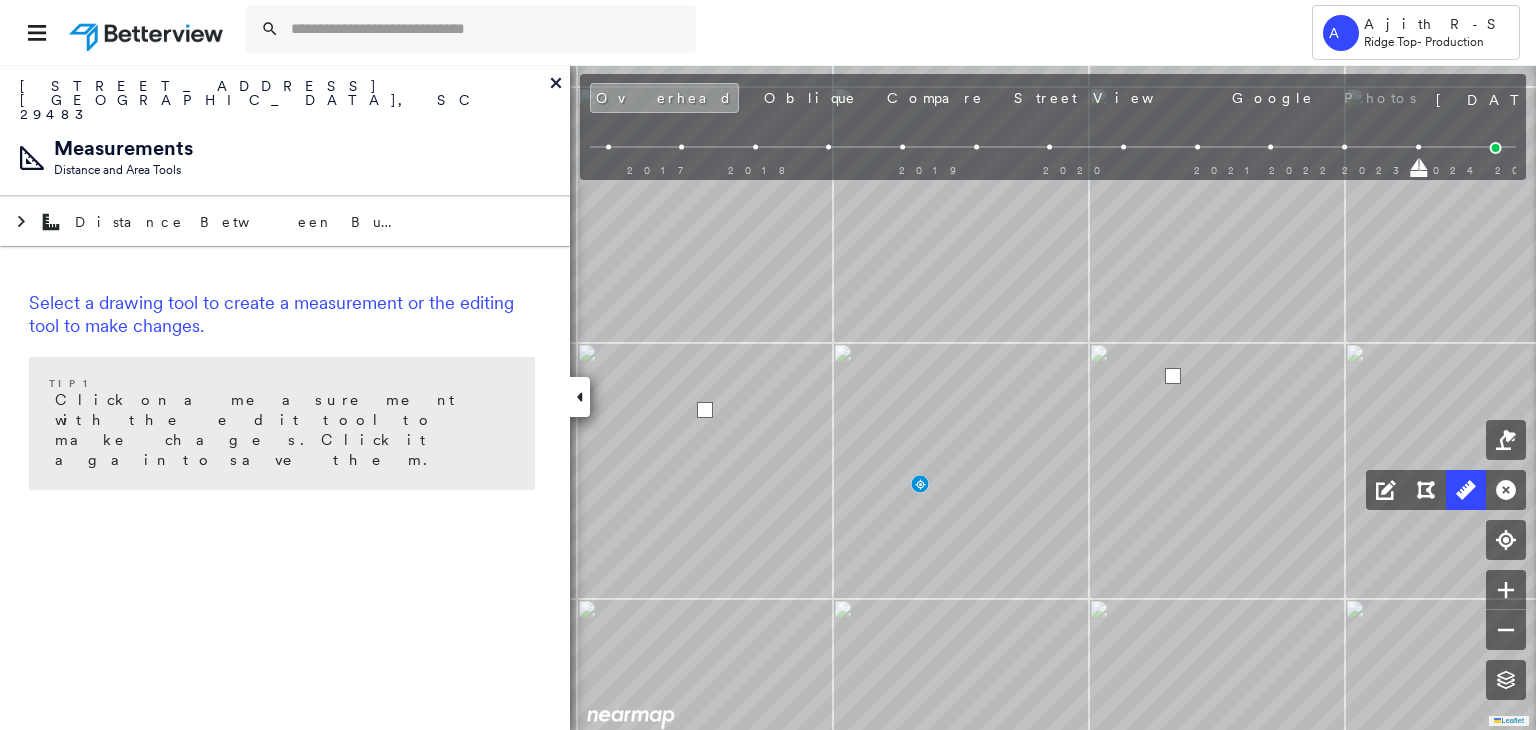 click at bounding box center (1173, 376) 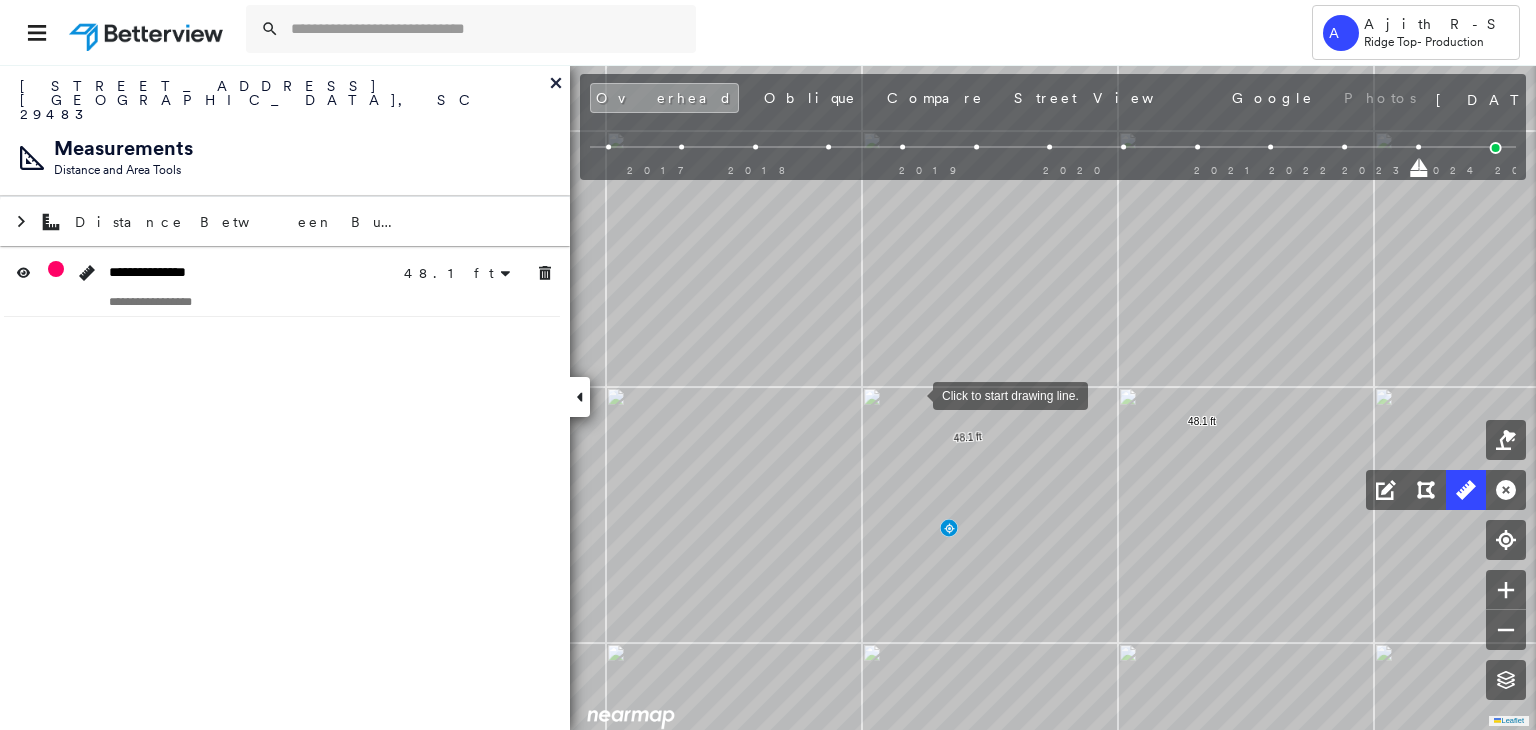 drag, startPoint x: 884, startPoint y: 349, endPoint x: 914, endPoint y: 393, distance: 53.25411 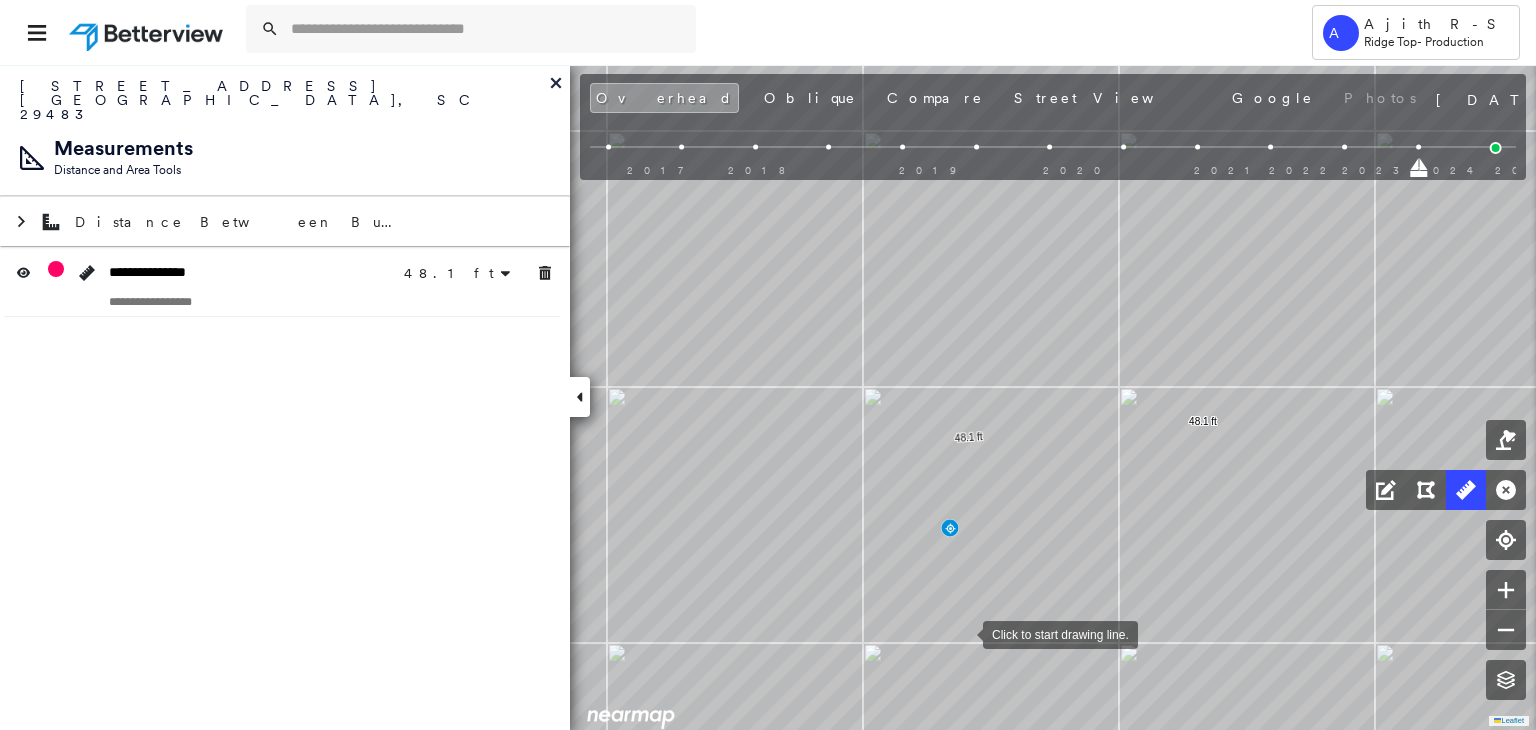 click at bounding box center (963, 633) 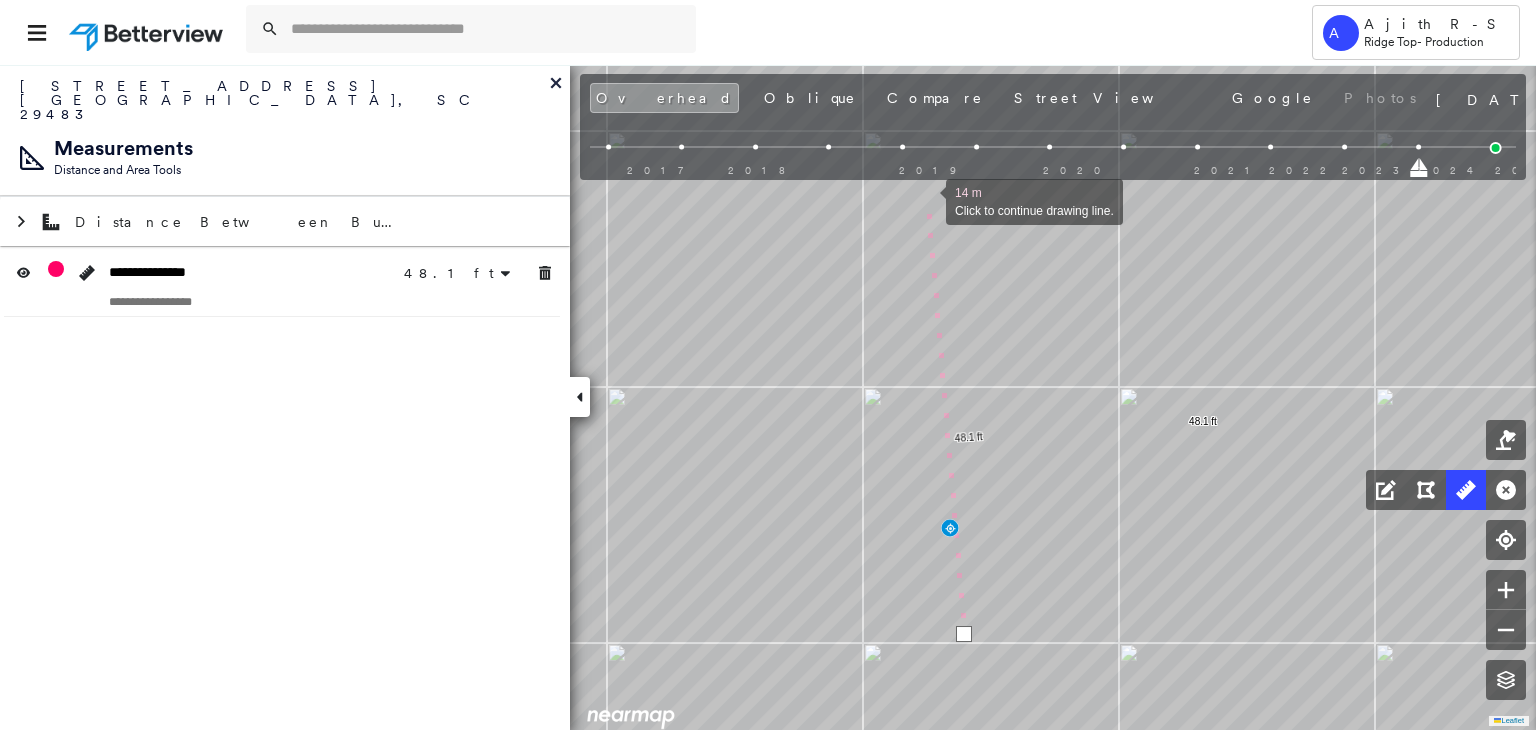 click at bounding box center (926, 200) 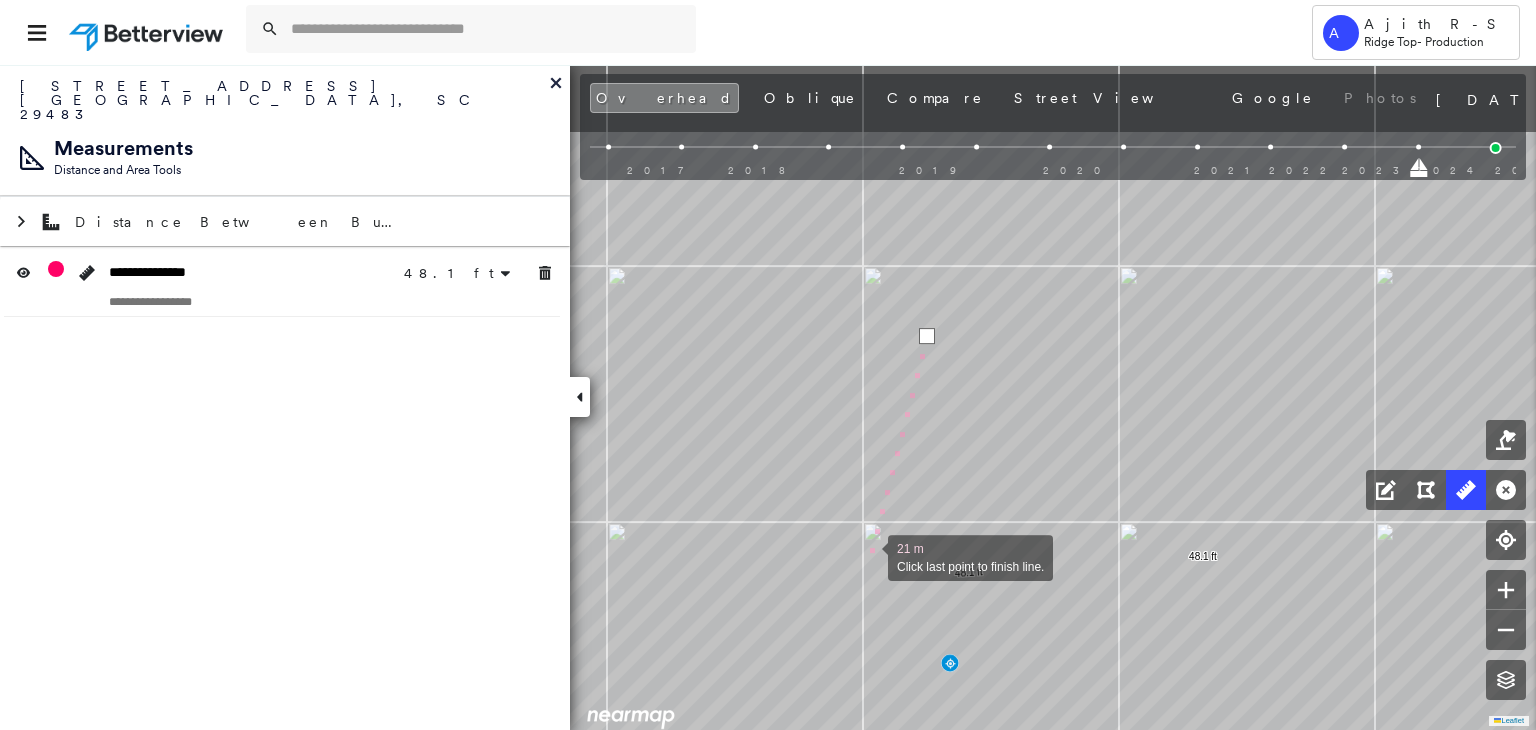 drag, startPoint x: 868, startPoint y: 417, endPoint x: 868, endPoint y: 551, distance: 134 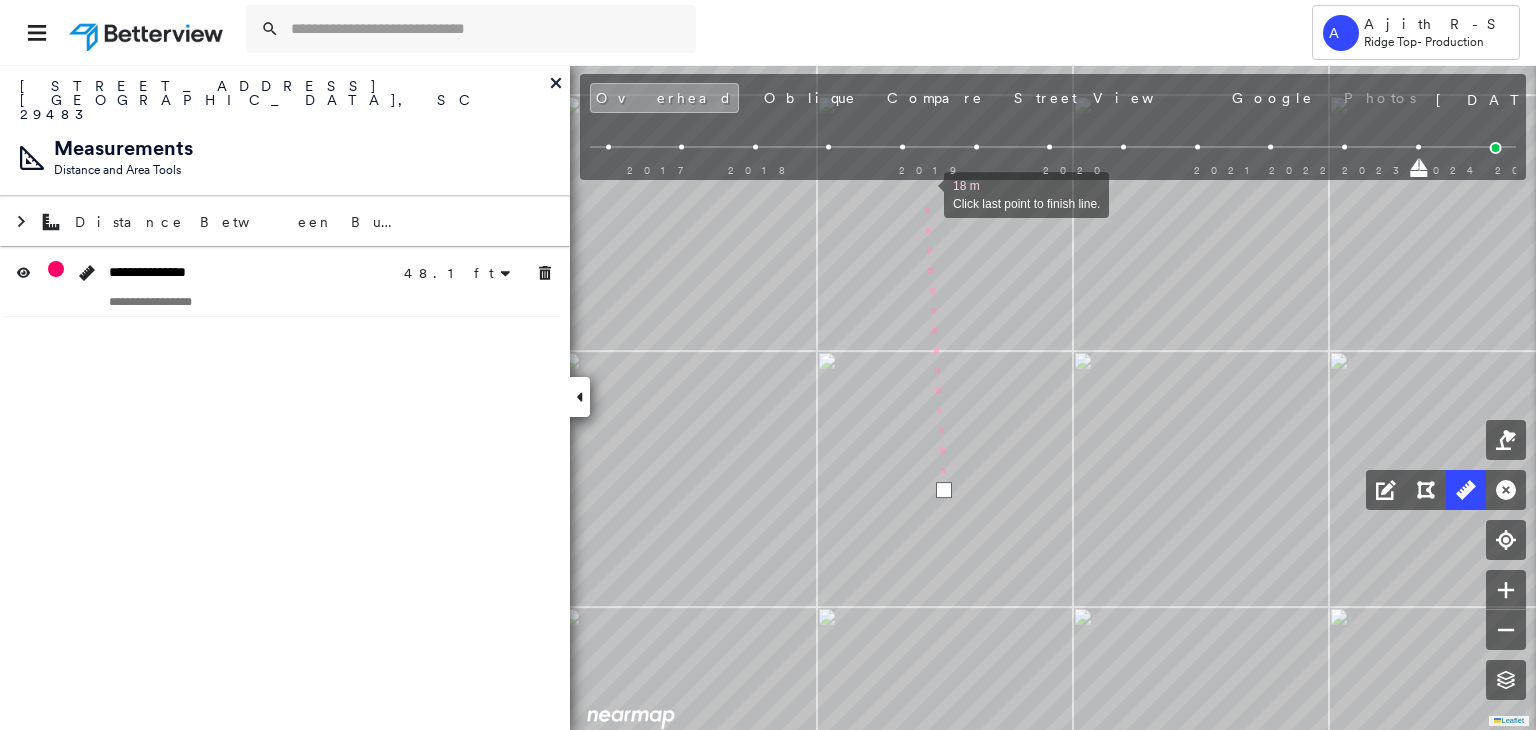 click at bounding box center (924, 193) 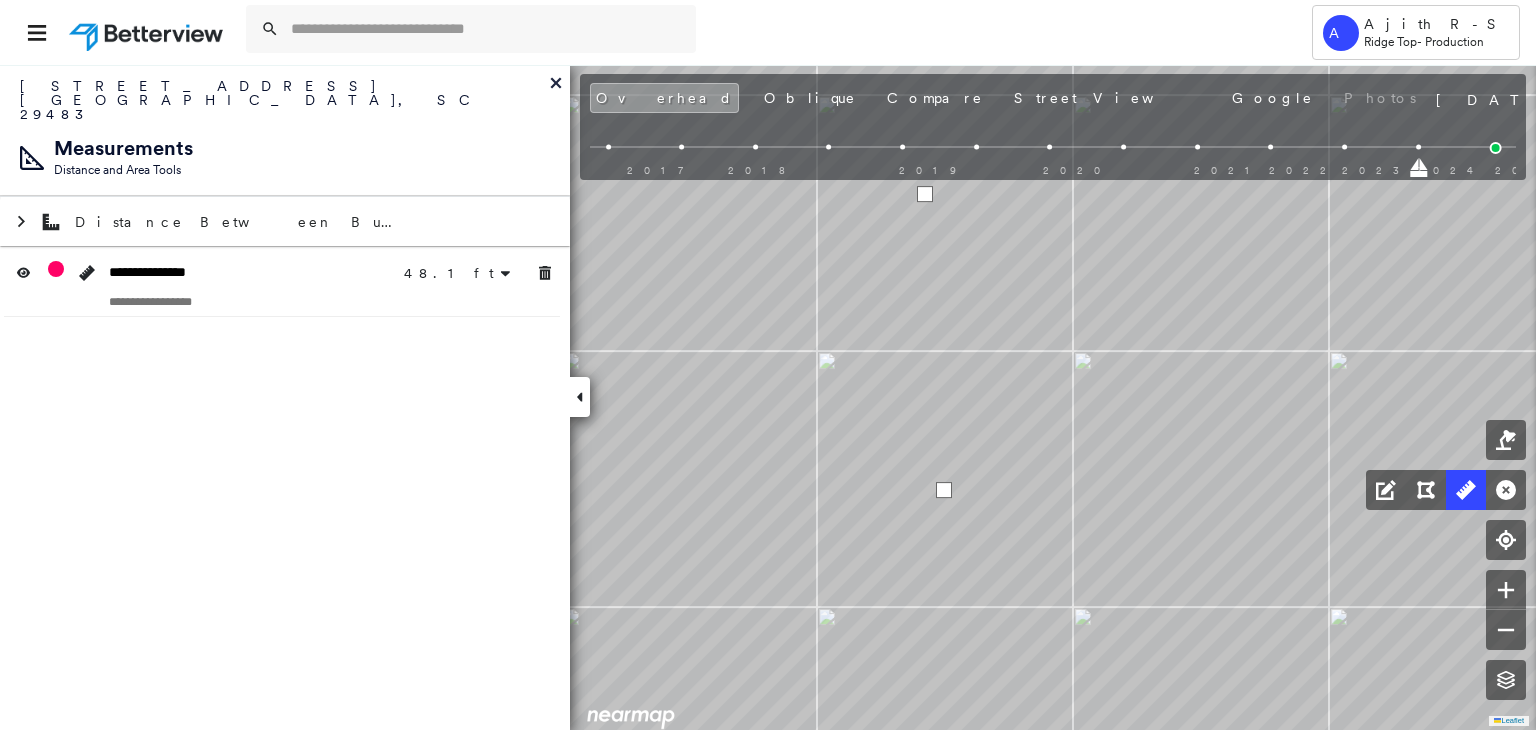 click at bounding box center [925, 194] 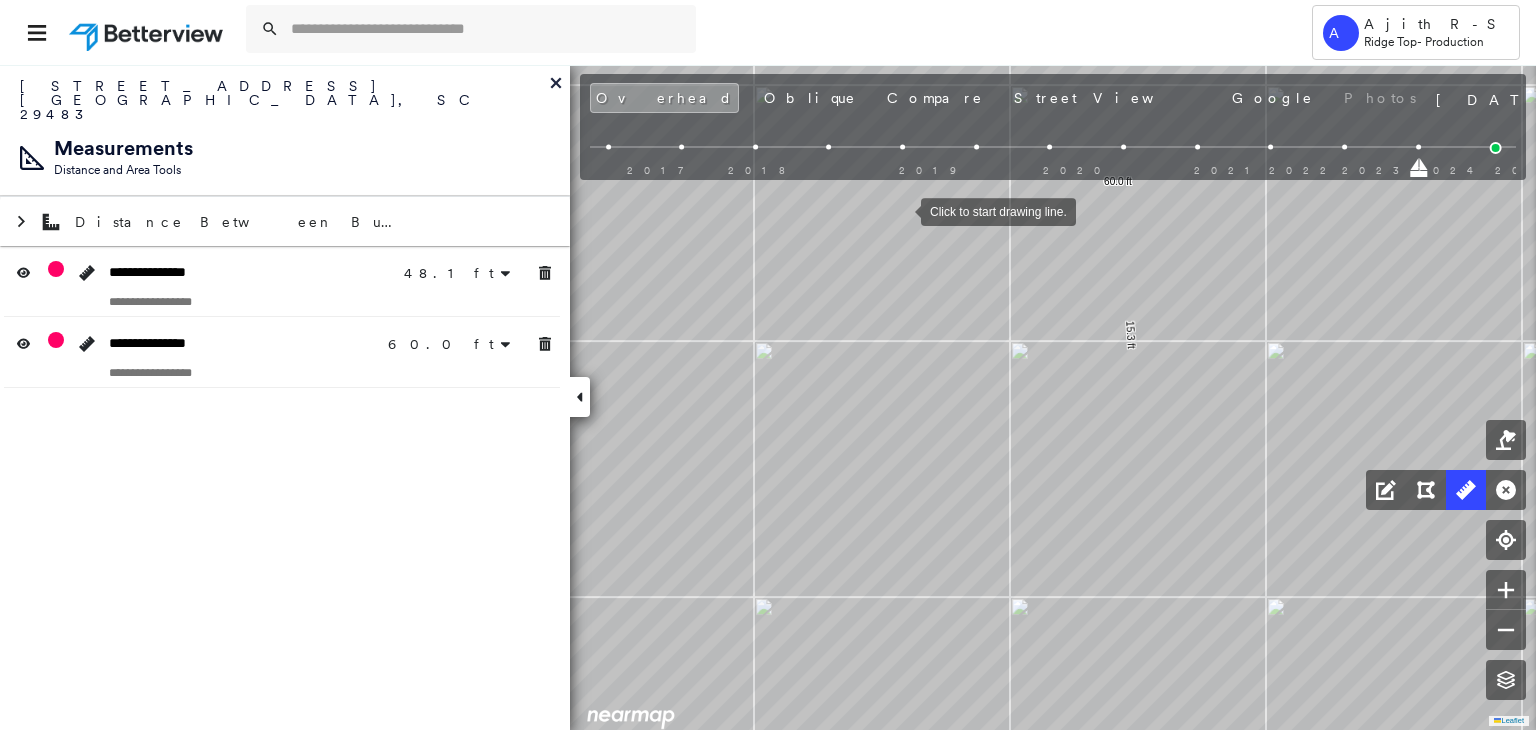 drag, startPoint x: 901, startPoint y: 210, endPoint x: 908, endPoint y: 257, distance: 47.518417 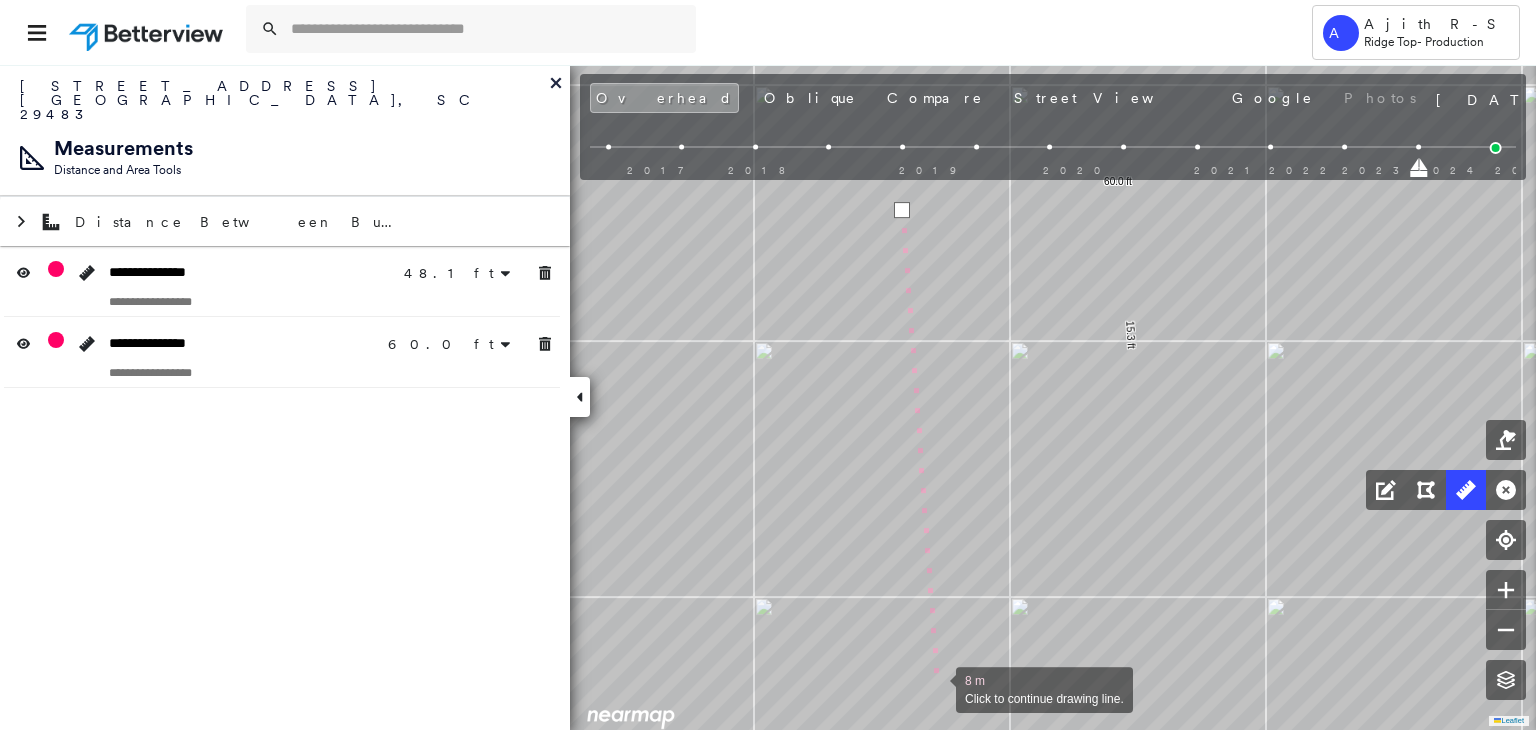 click at bounding box center (936, 688) 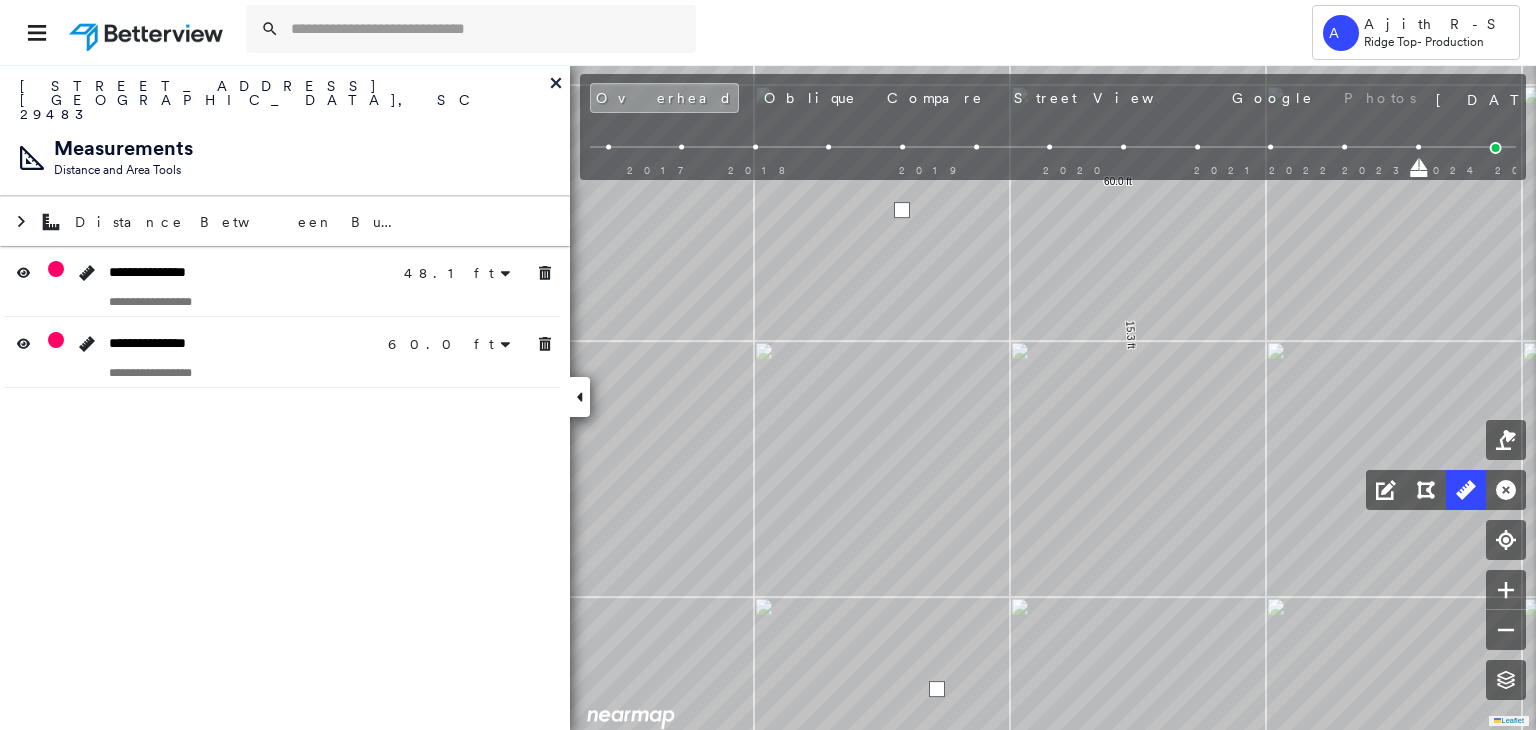 click at bounding box center (937, 689) 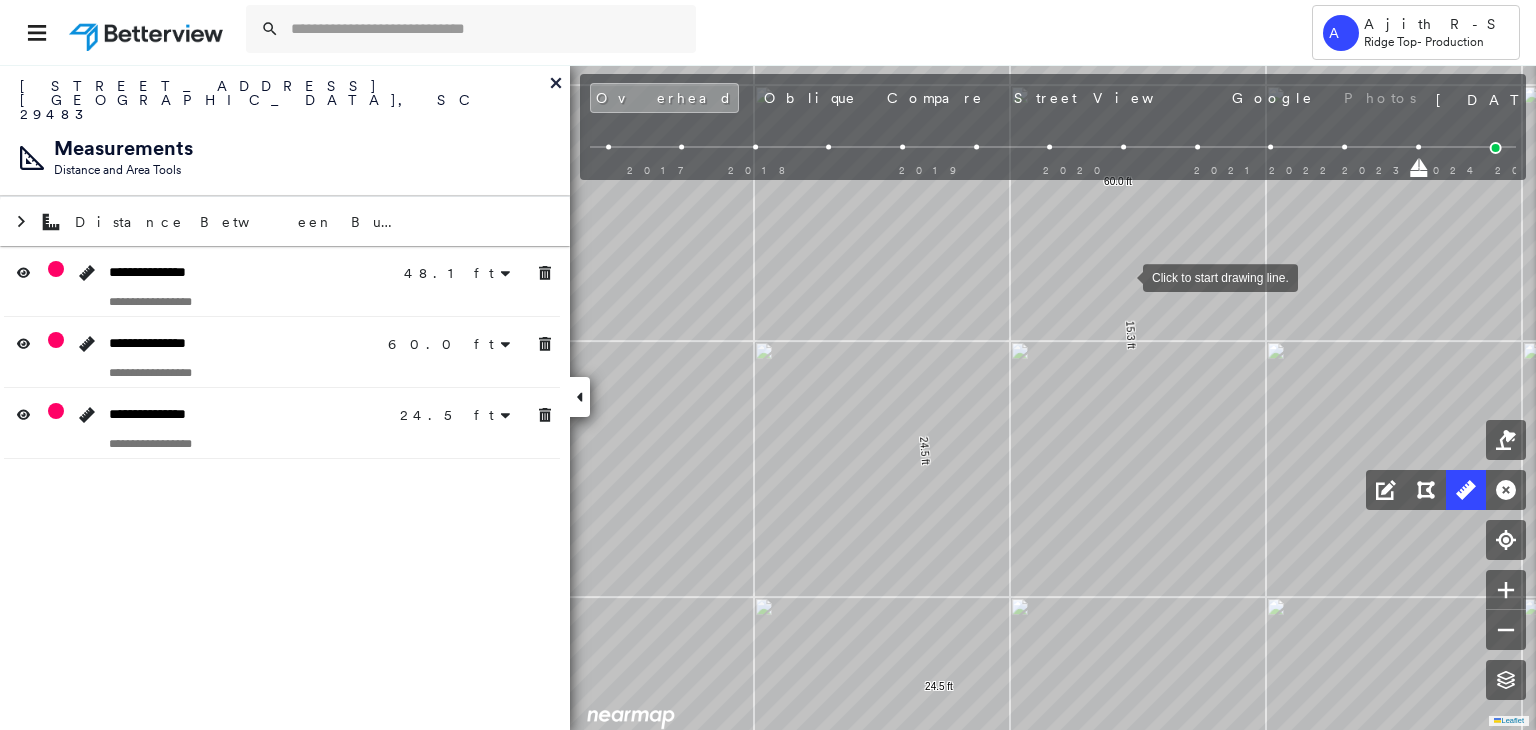 click at bounding box center (1123, 276) 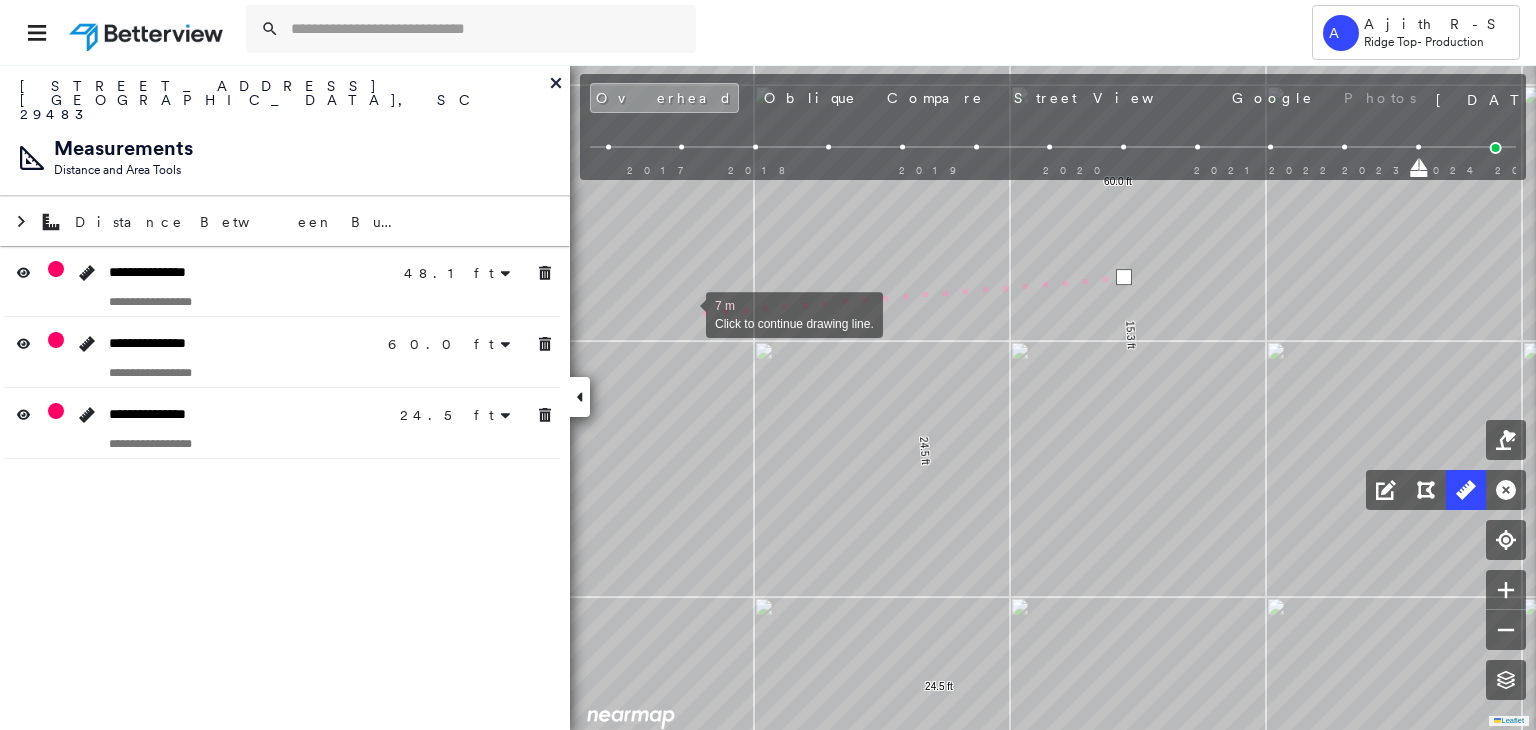click at bounding box center (686, 313) 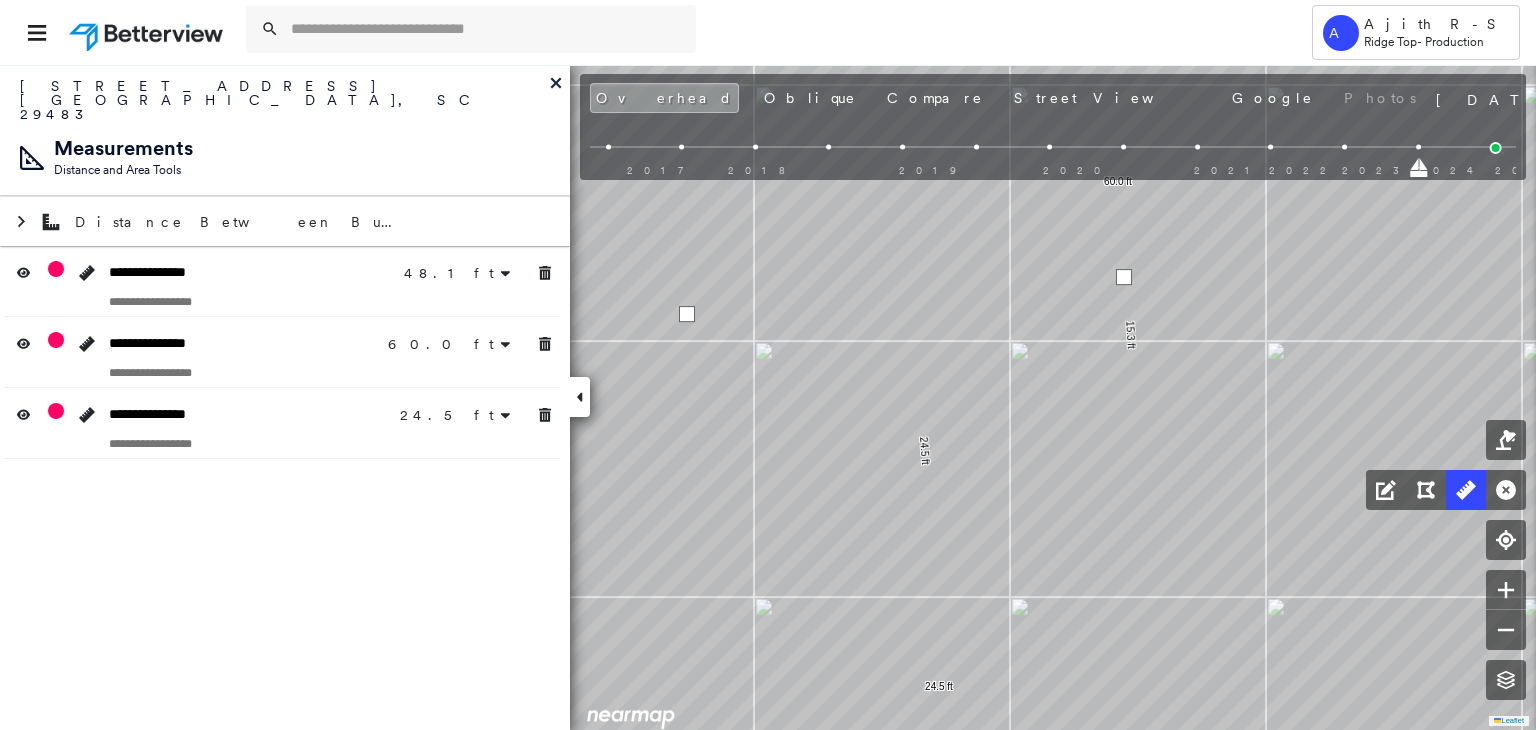 click at bounding box center [687, 314] 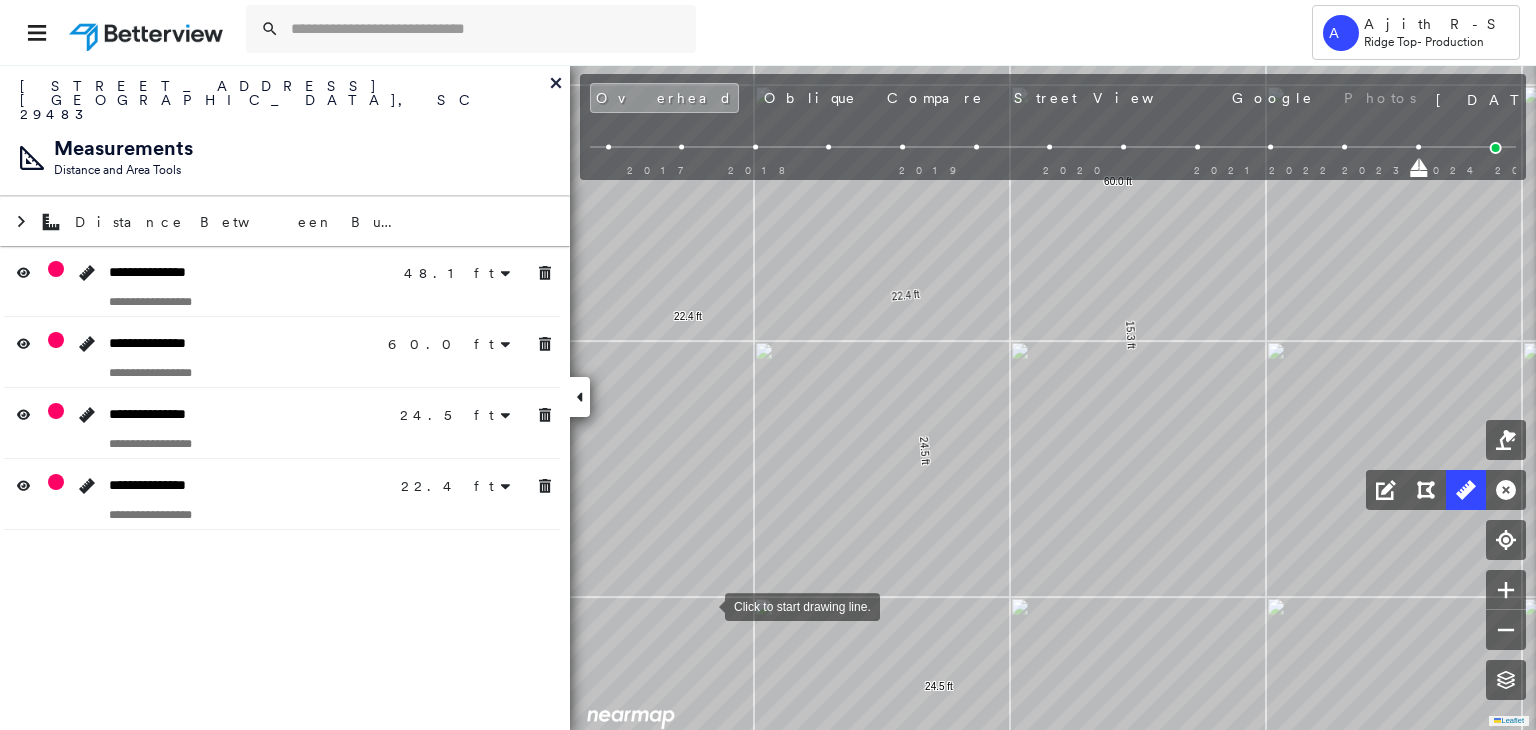click at bounding box center [705, 605] 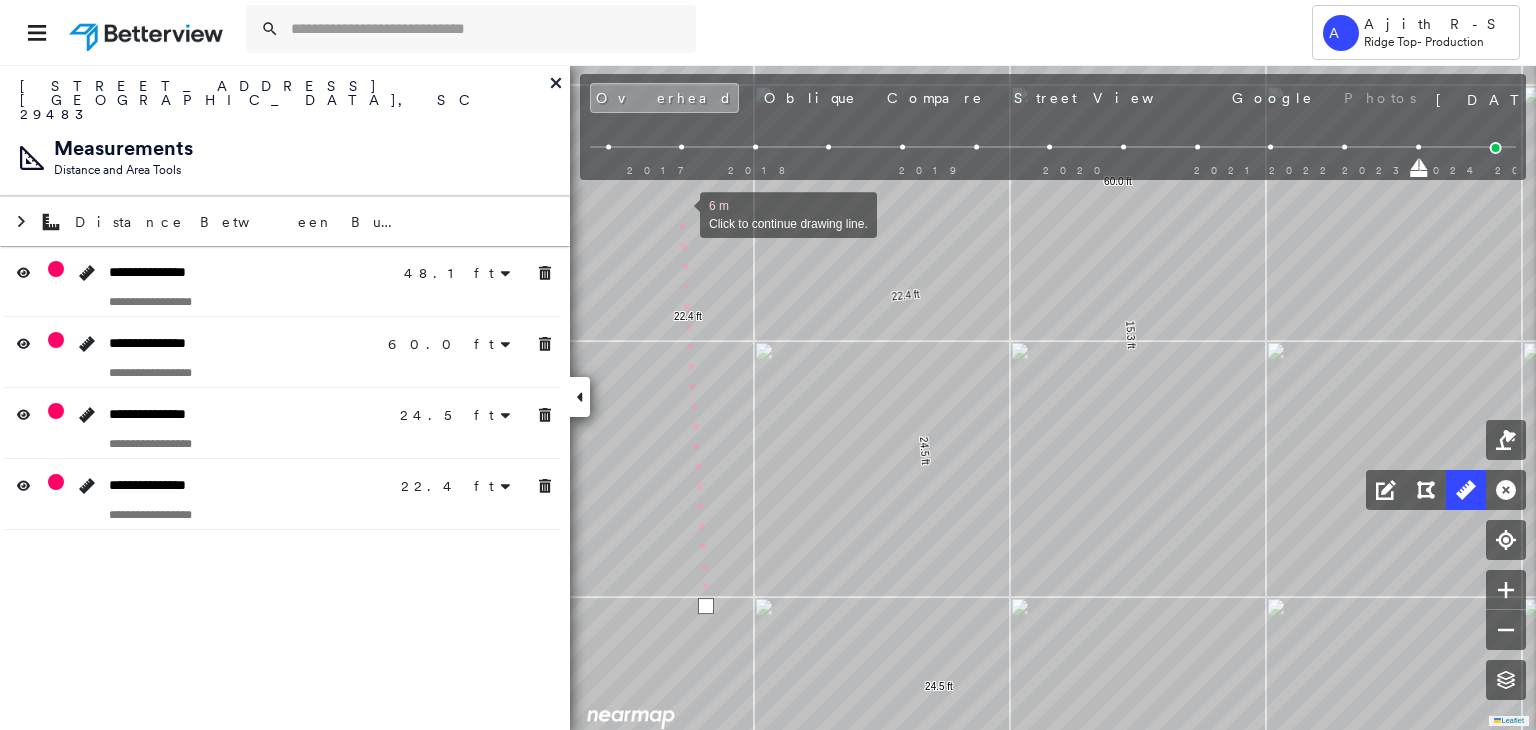 click at bounding box center (680, 213) 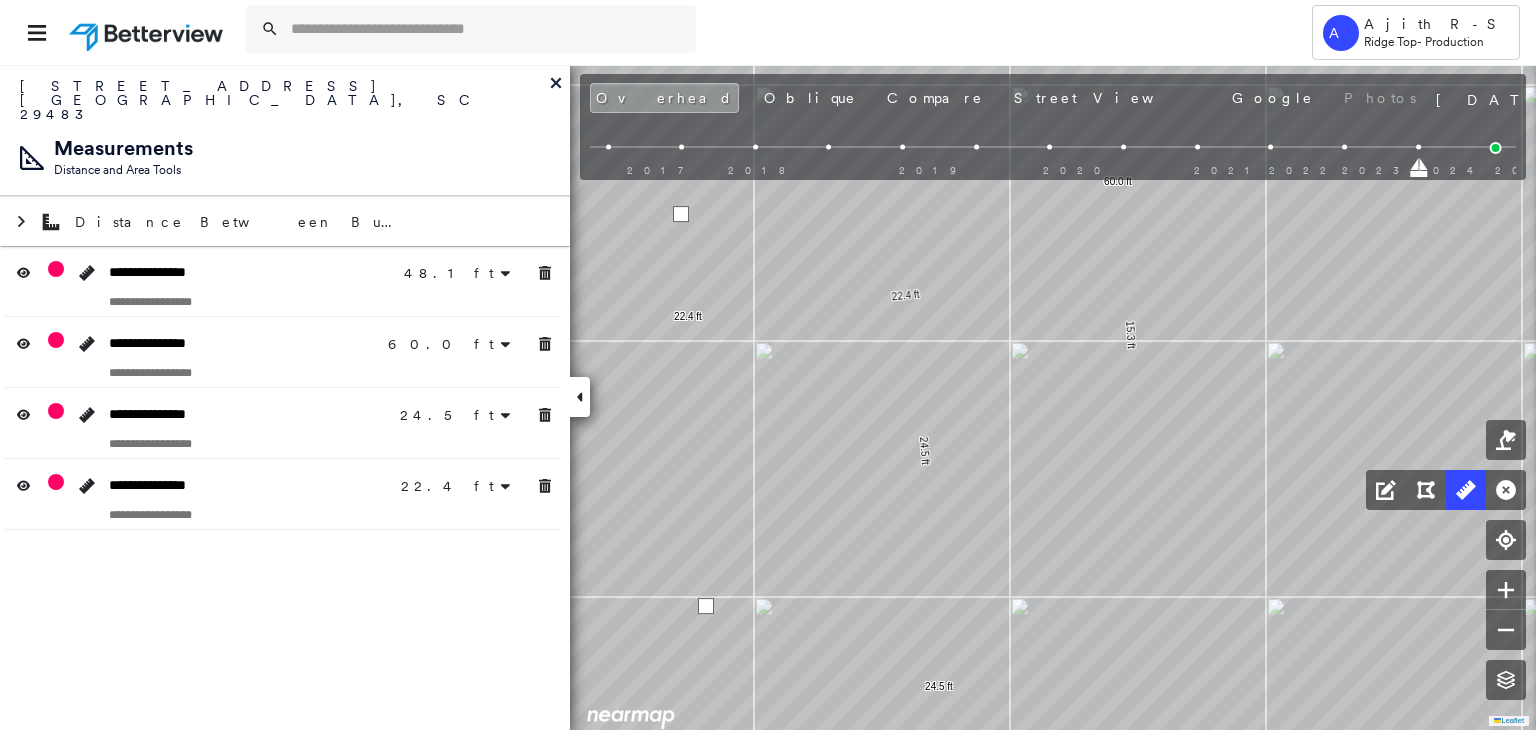 click at bounding box center (681, 214) 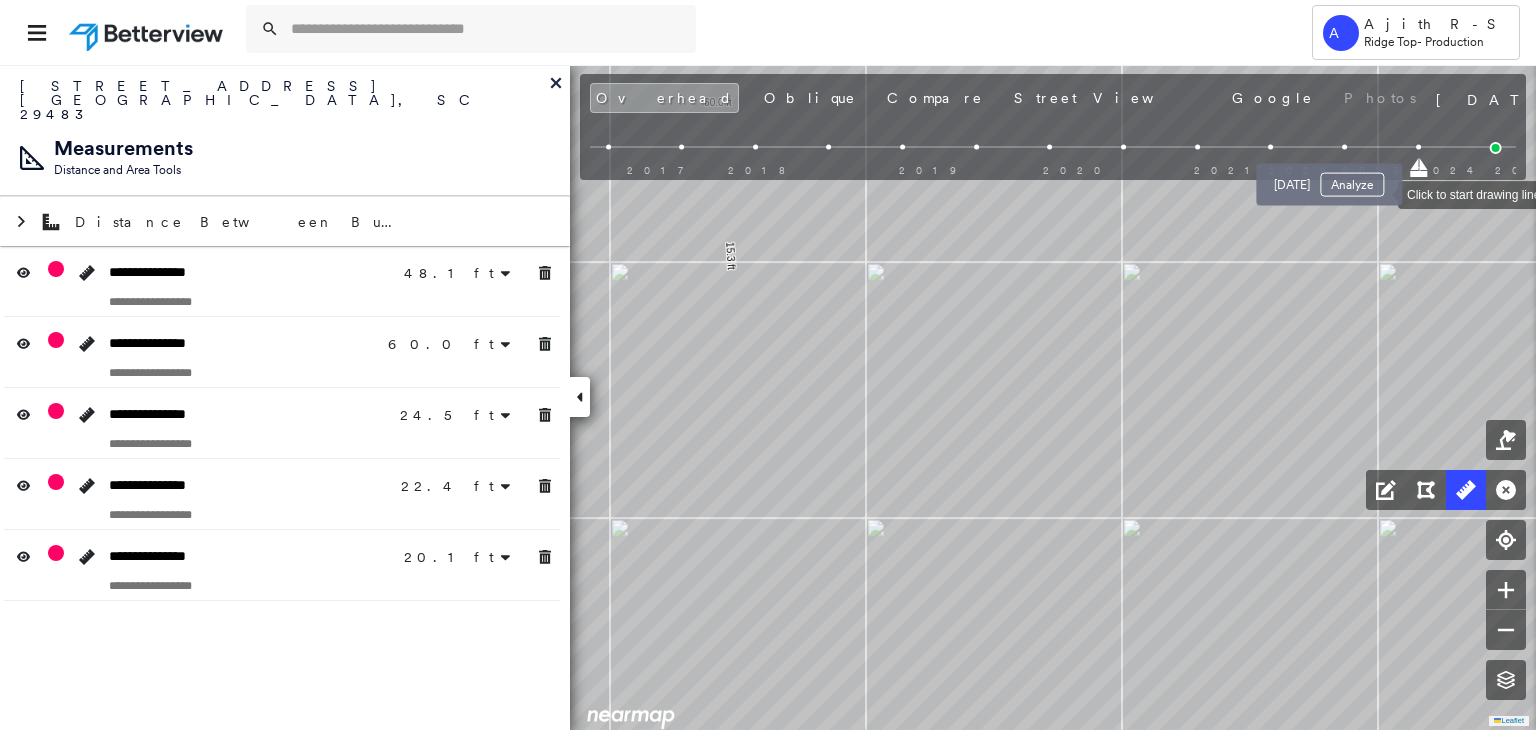 click at bounding box center [1344, 147] 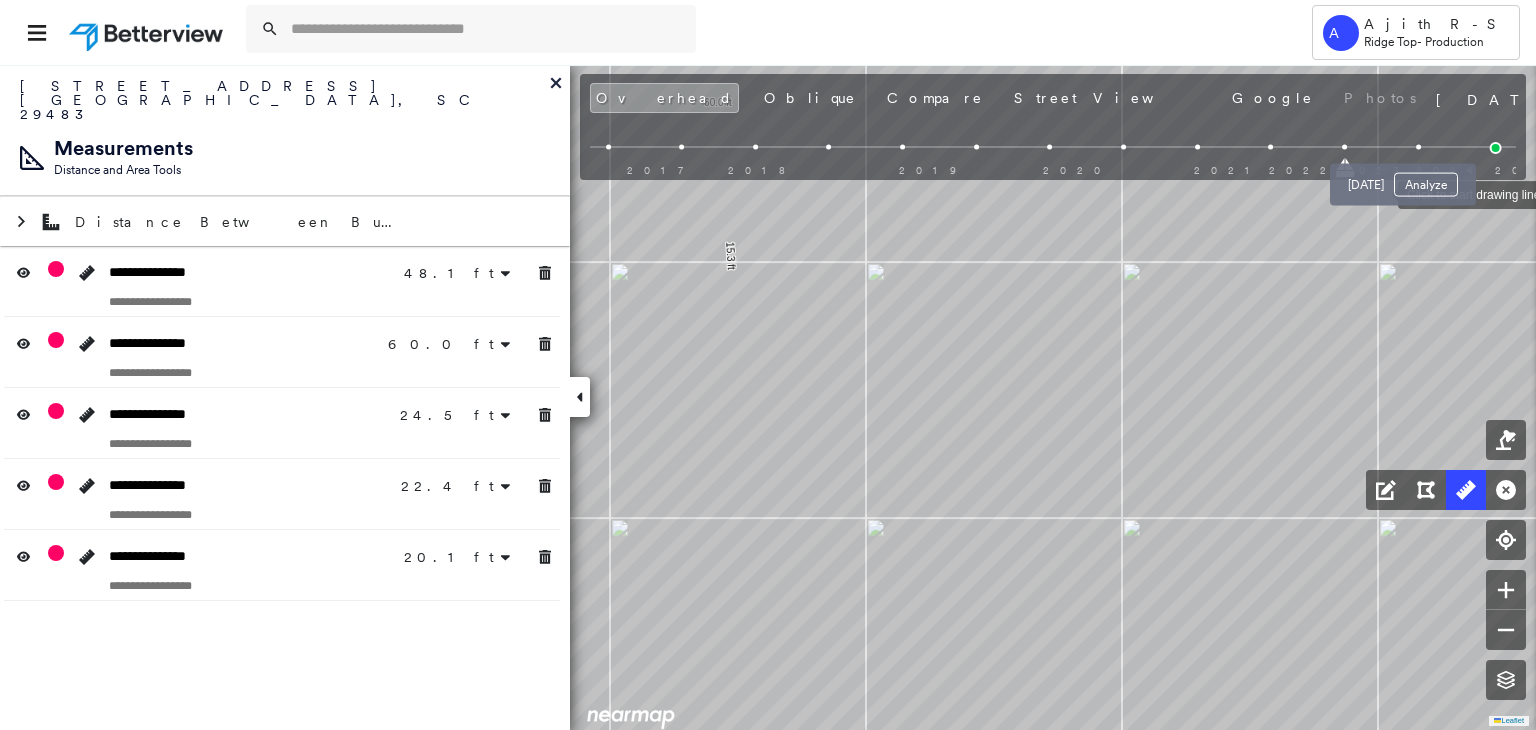click at bounding box center [1418, 147] 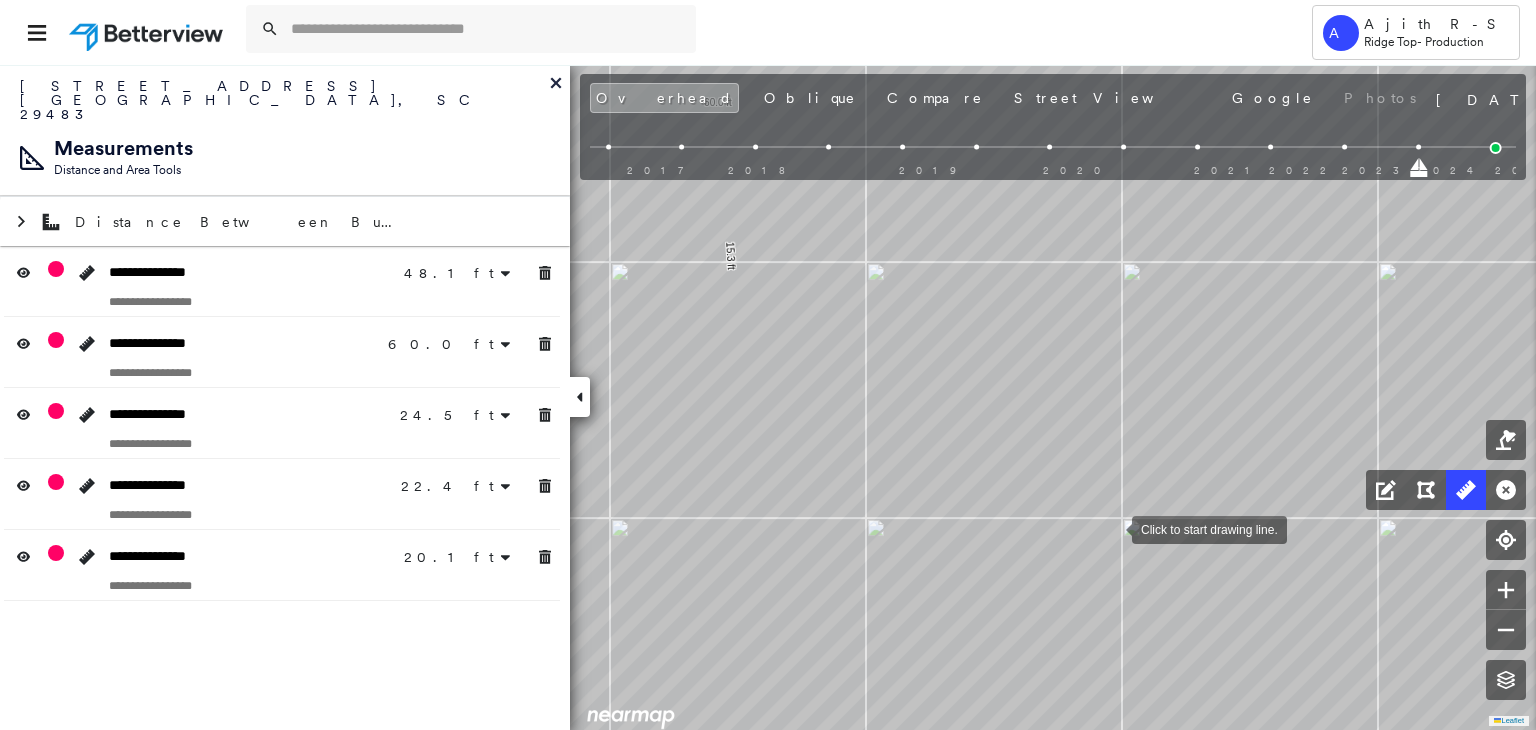 click at bounding box center [1112, 528] 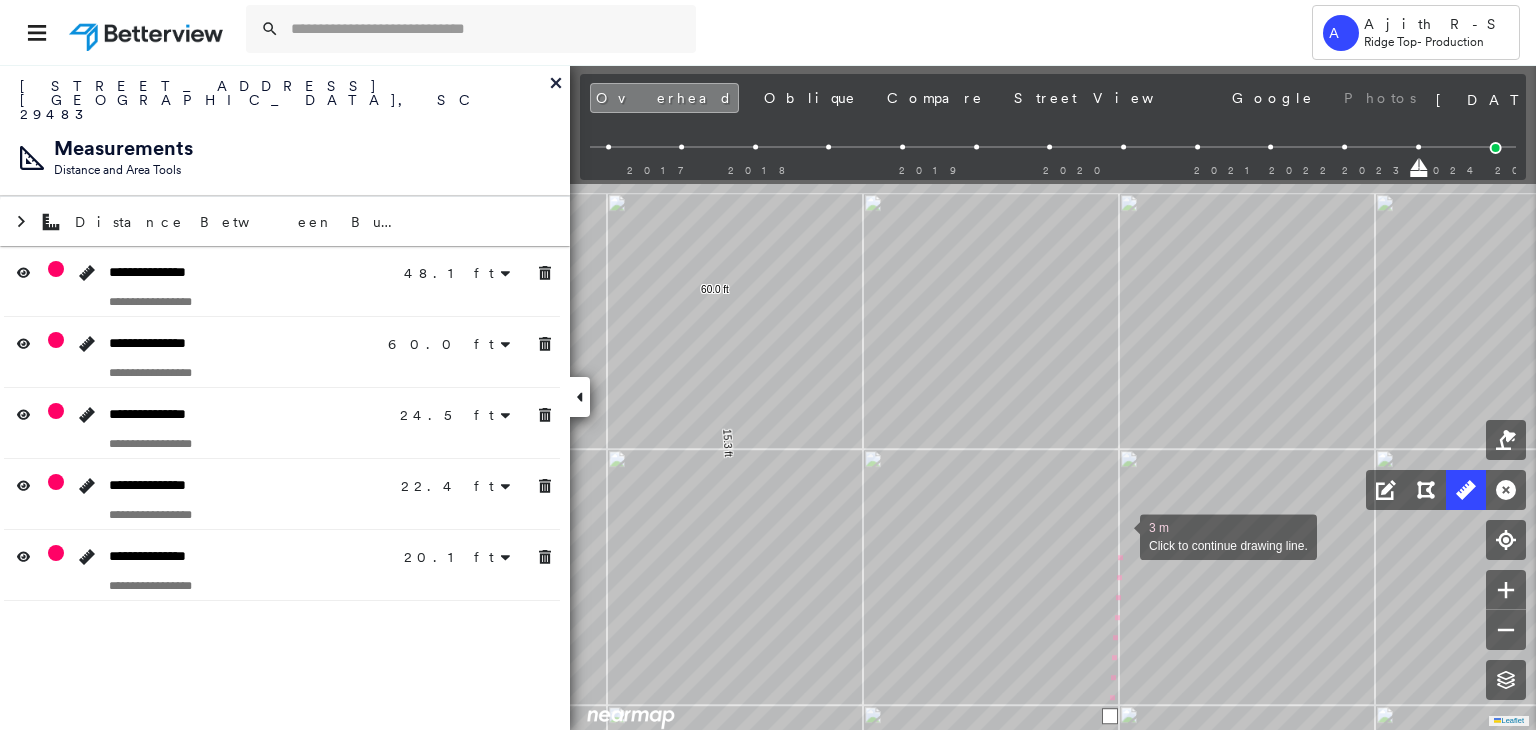 drag, startPoint x: 1123, startPoint y: 416, endPoint x: 1111, endPoint y: 458, distance: 43.68066 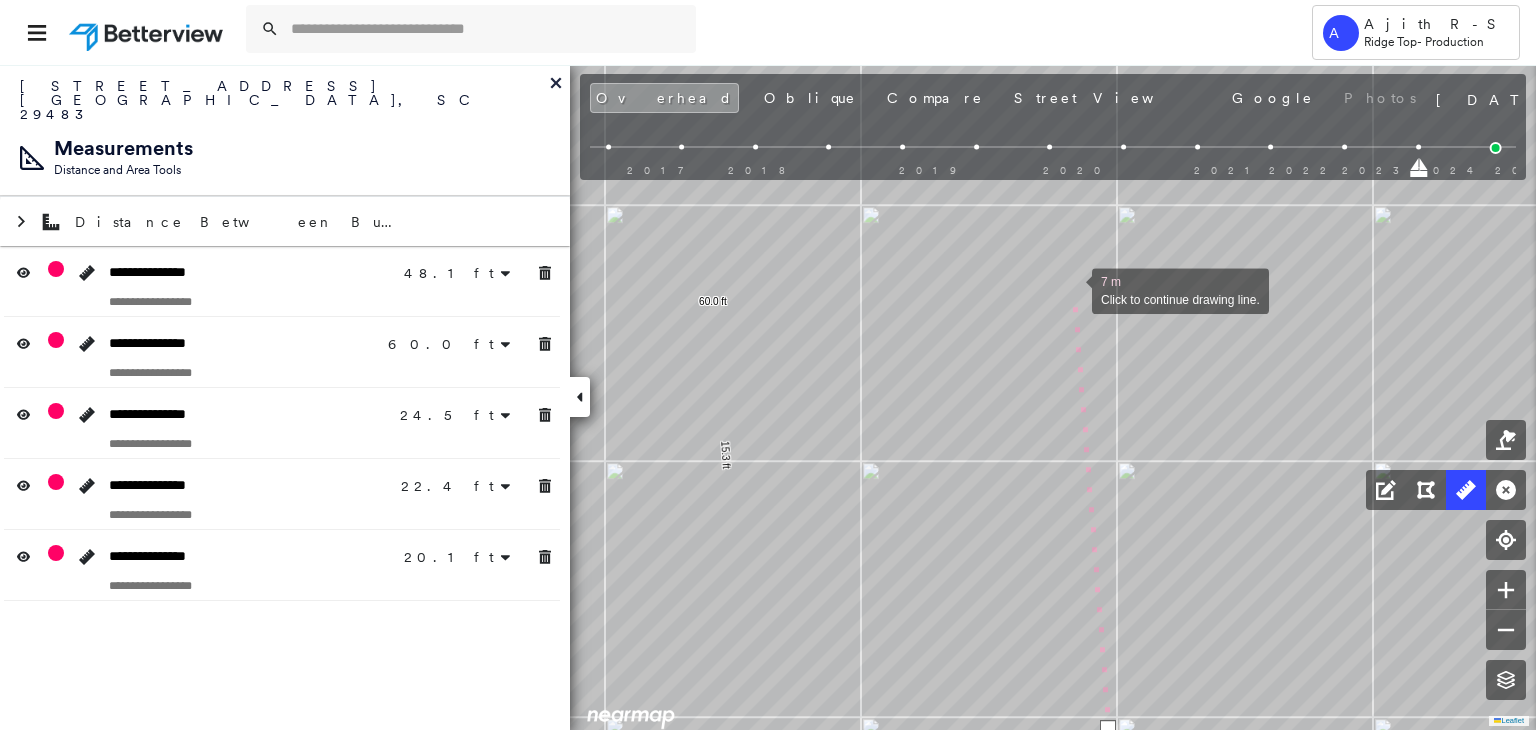click at bounding box center (1072, 289) 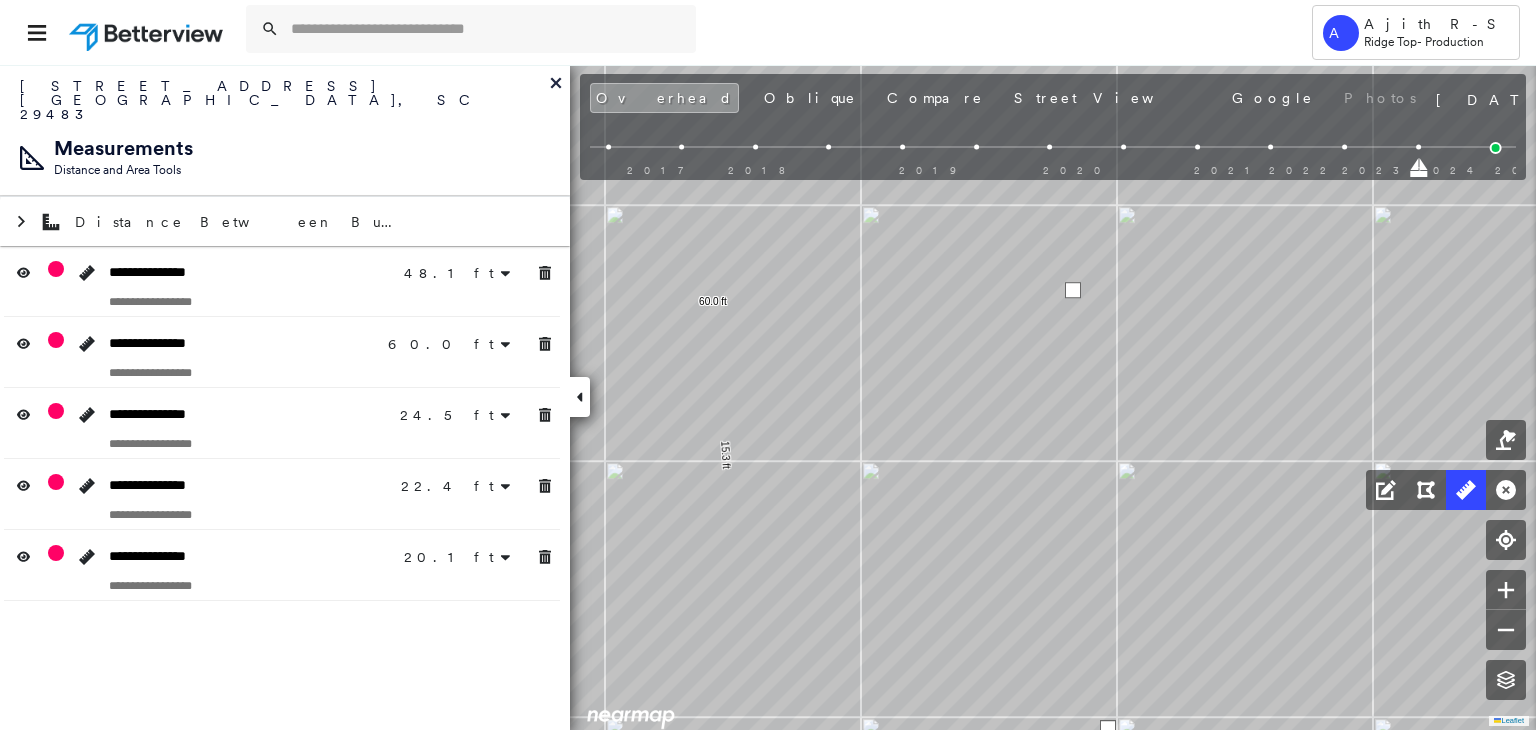 click at bounding box center (1073, 290) 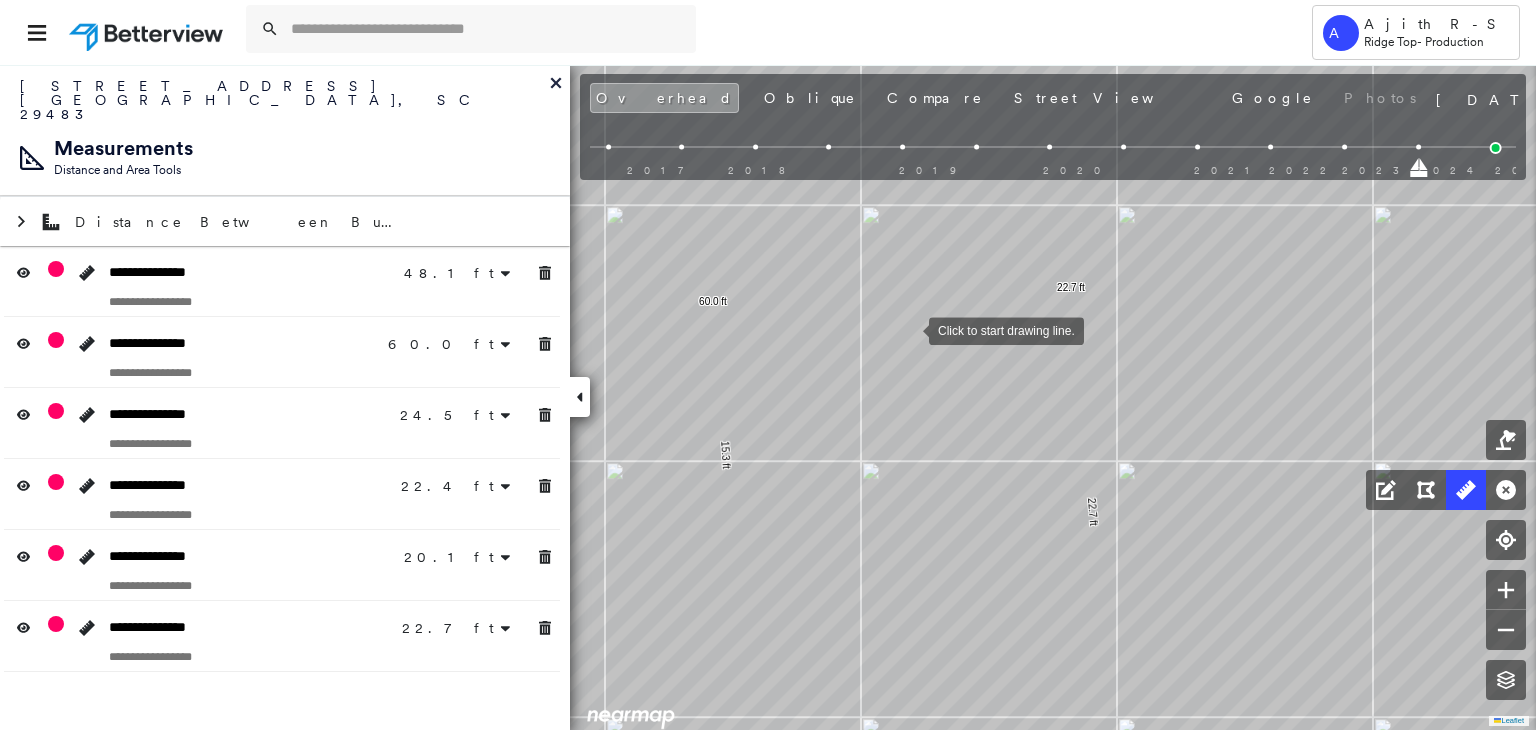 click at bounding box center [909, 329] 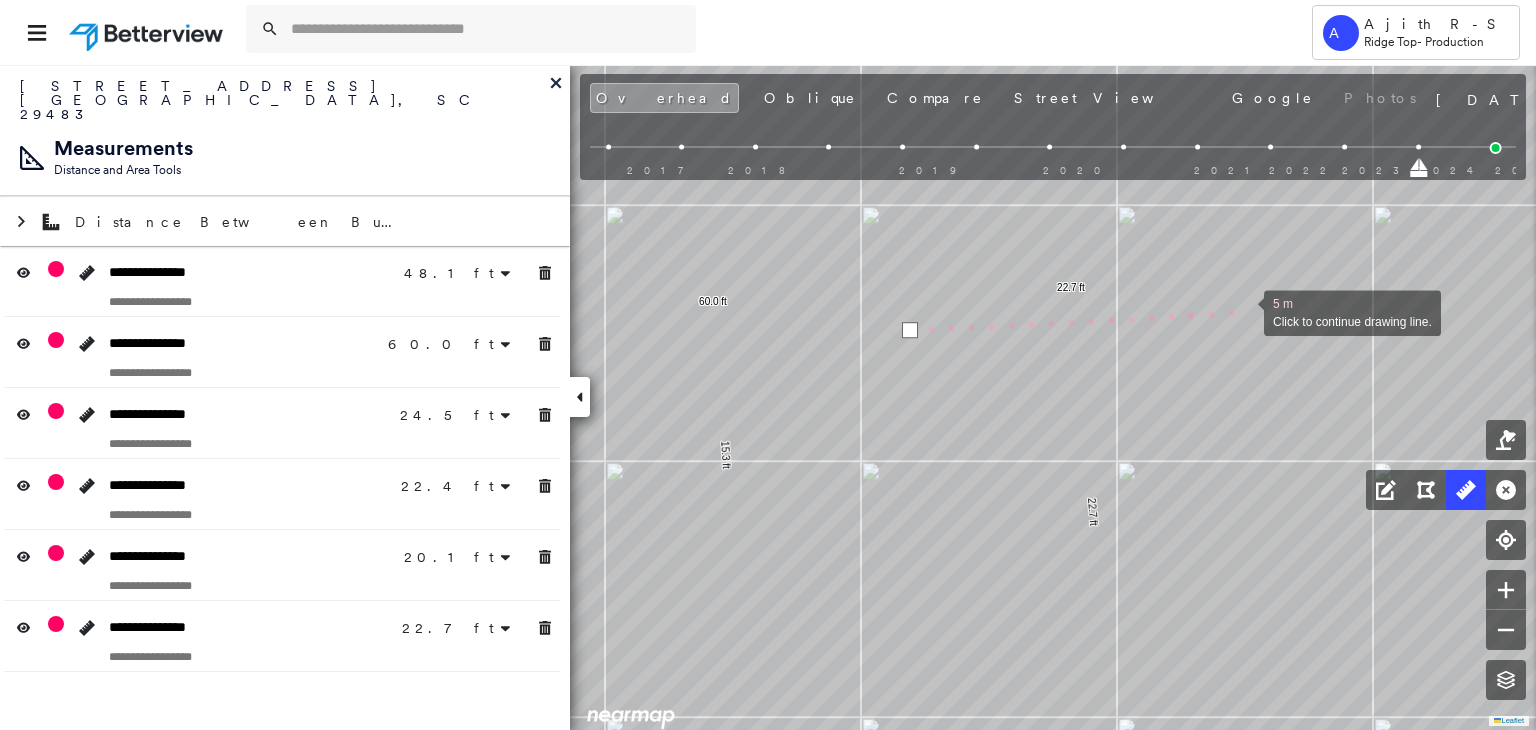 click at bounding box center [1244, 311] 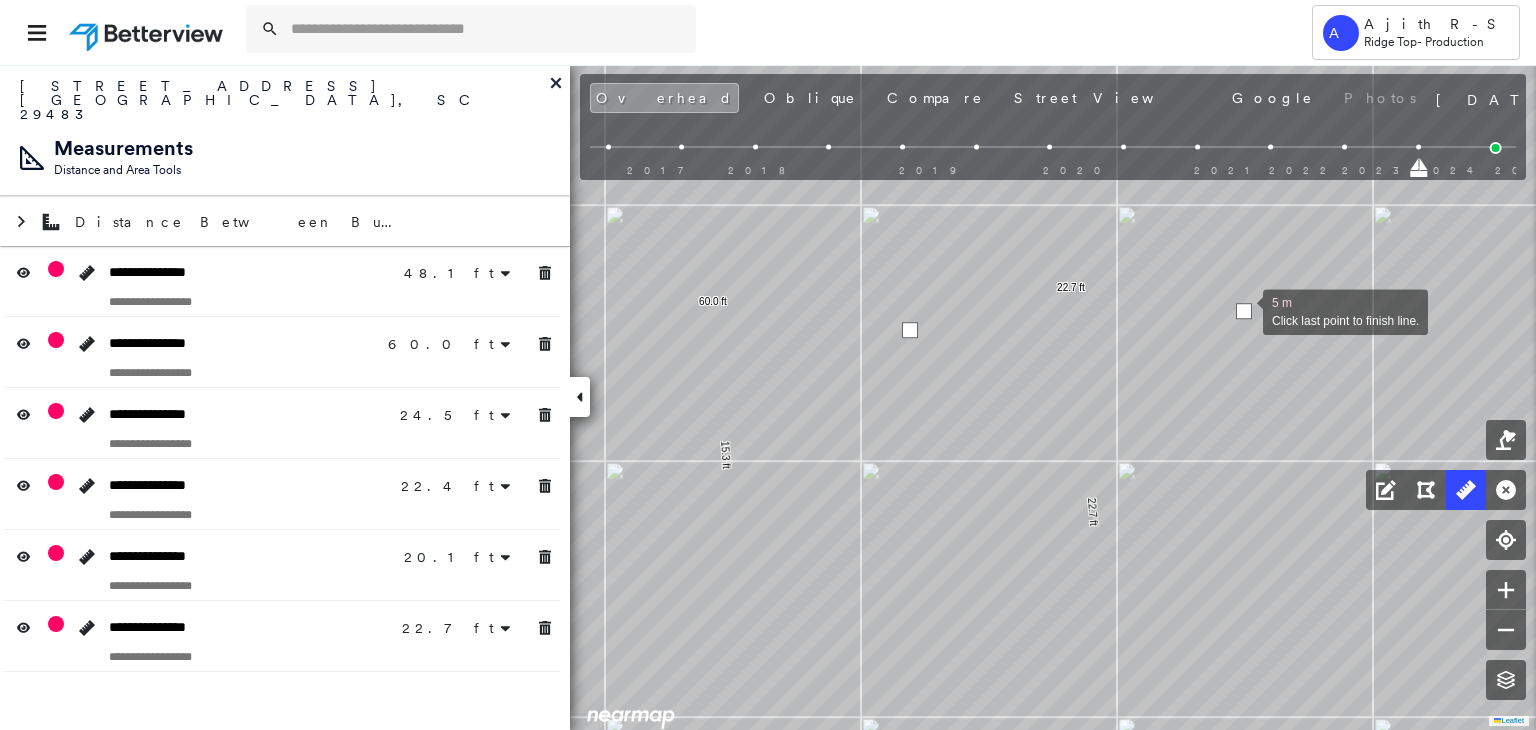 click at bounding box center [1244, 311] 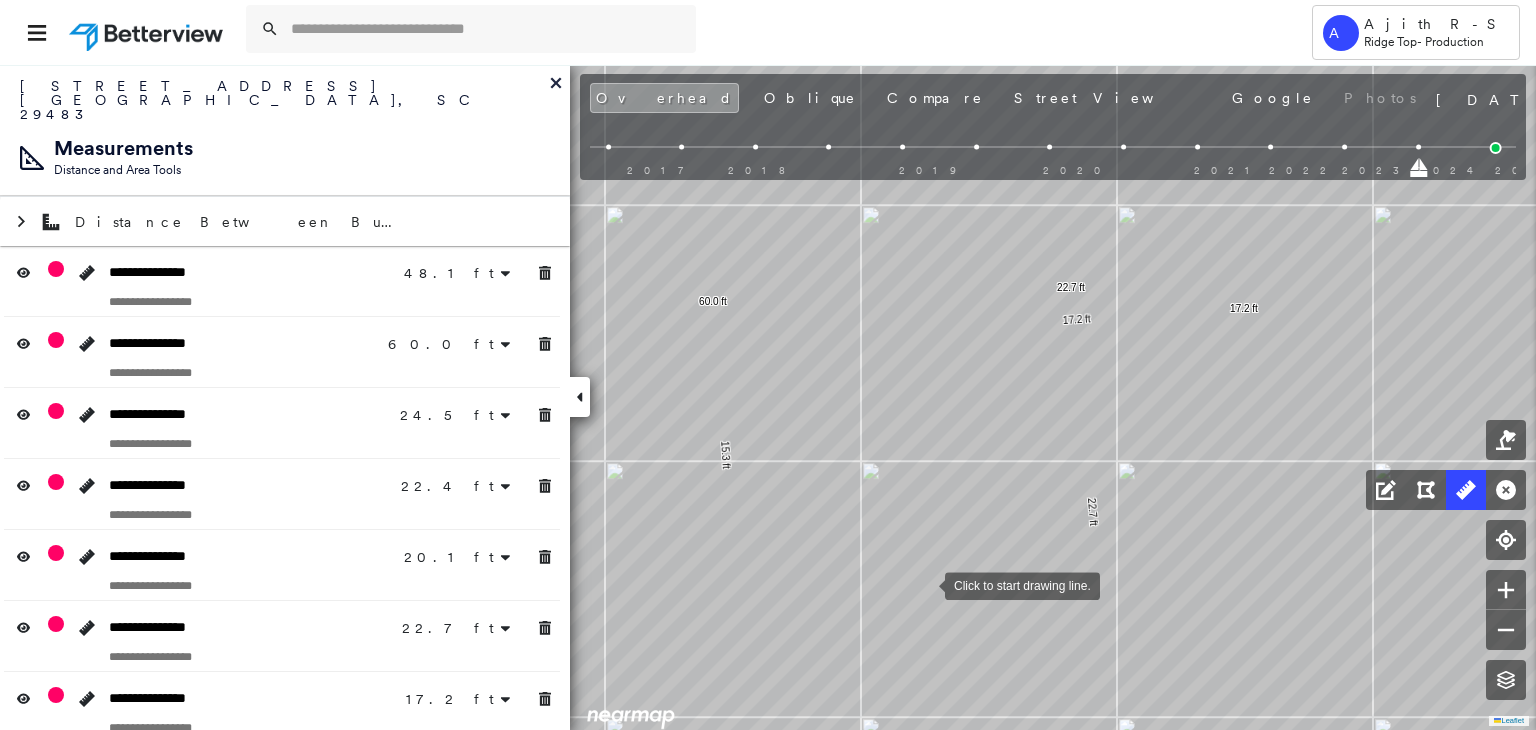 click at bounding box center (925, 584) 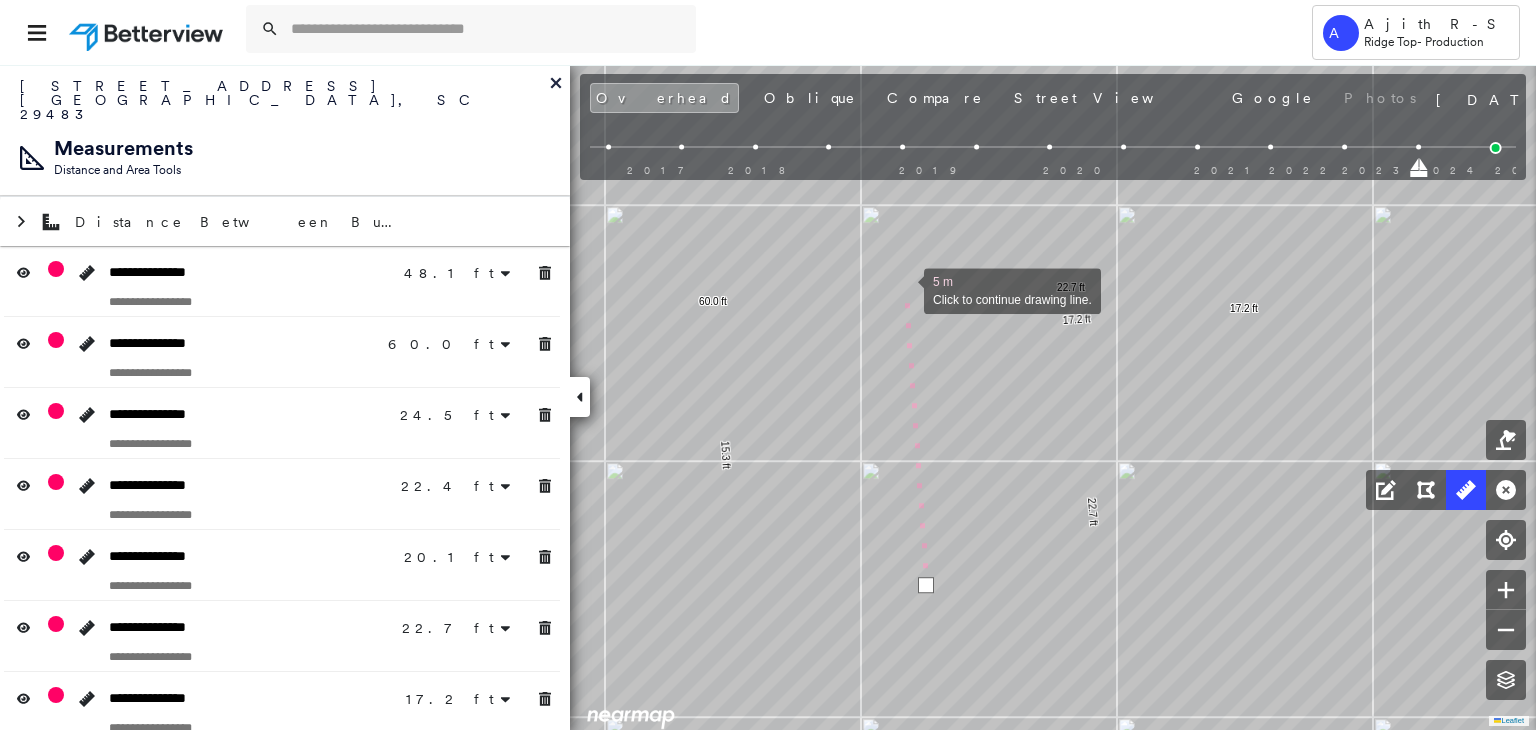 click at bounding box center (904, 289) 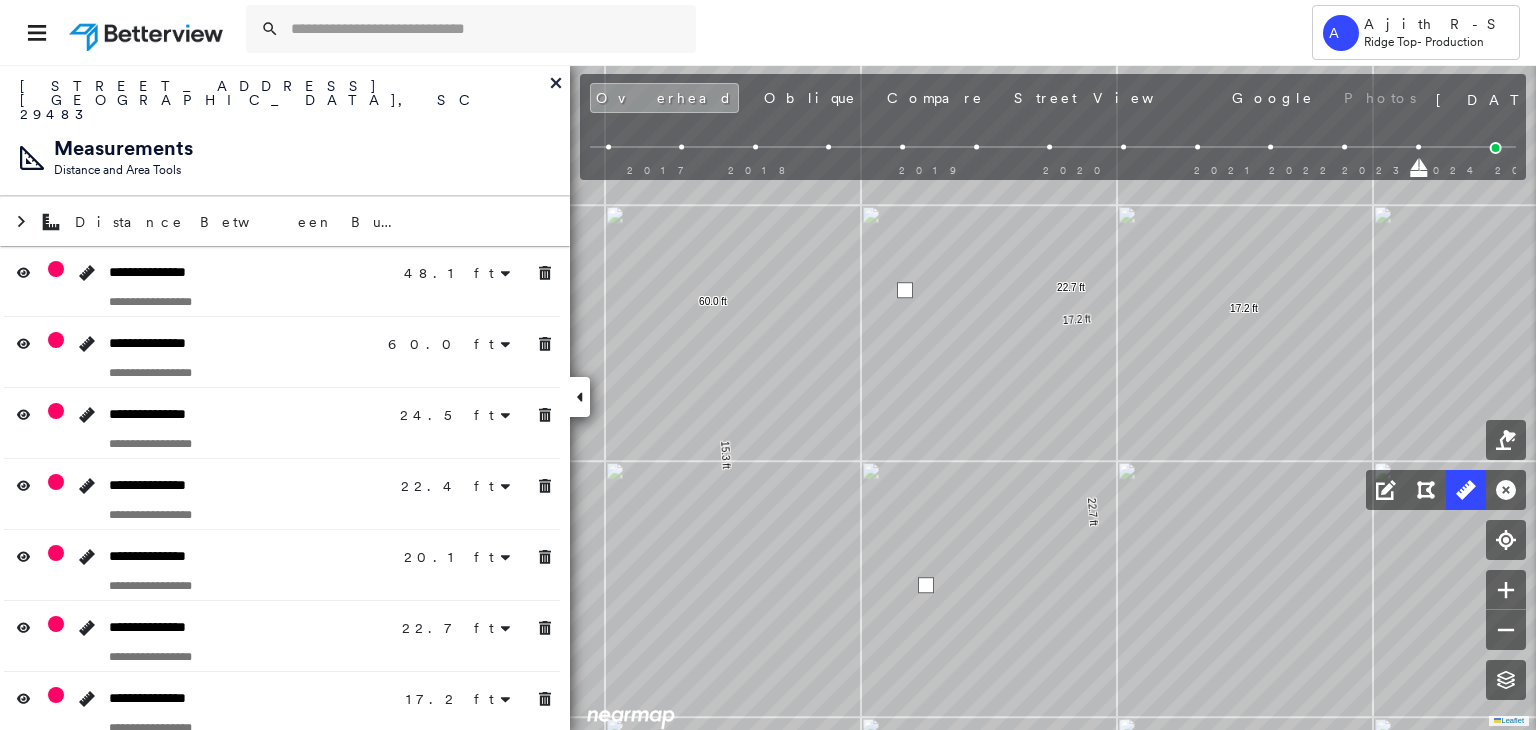 click at bounding box center (905, 290) 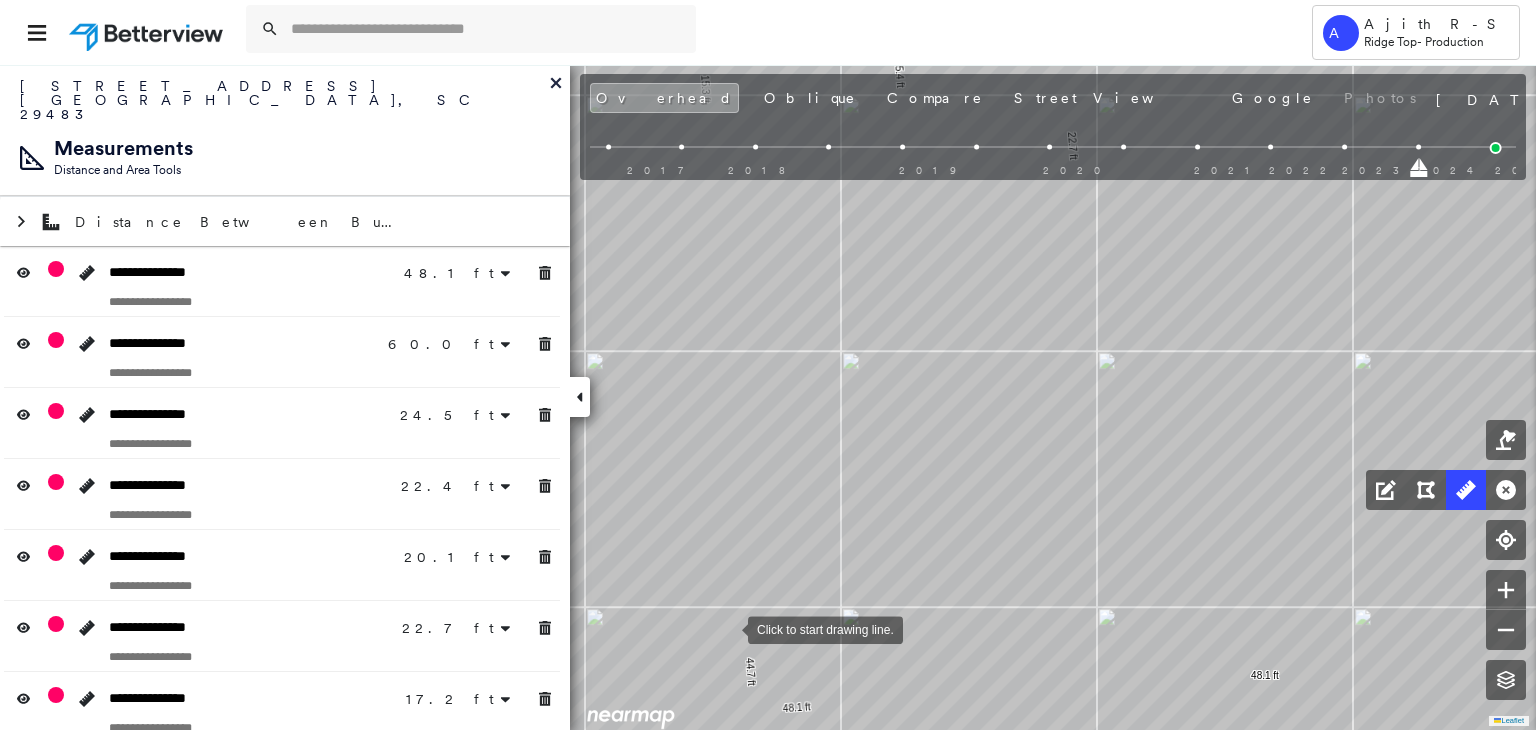 click at bounding box center (728, 628) 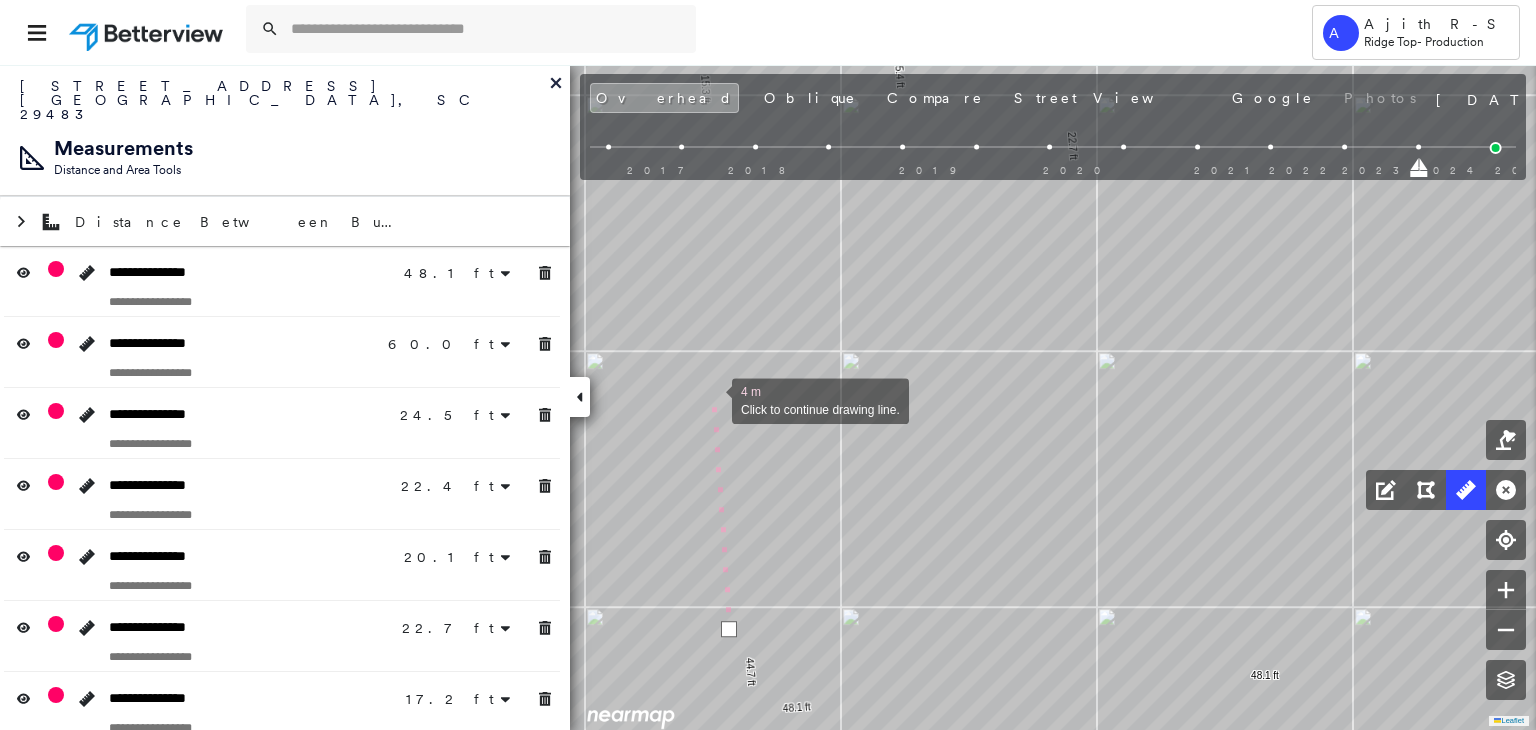 click at bounding box center [712, 399] 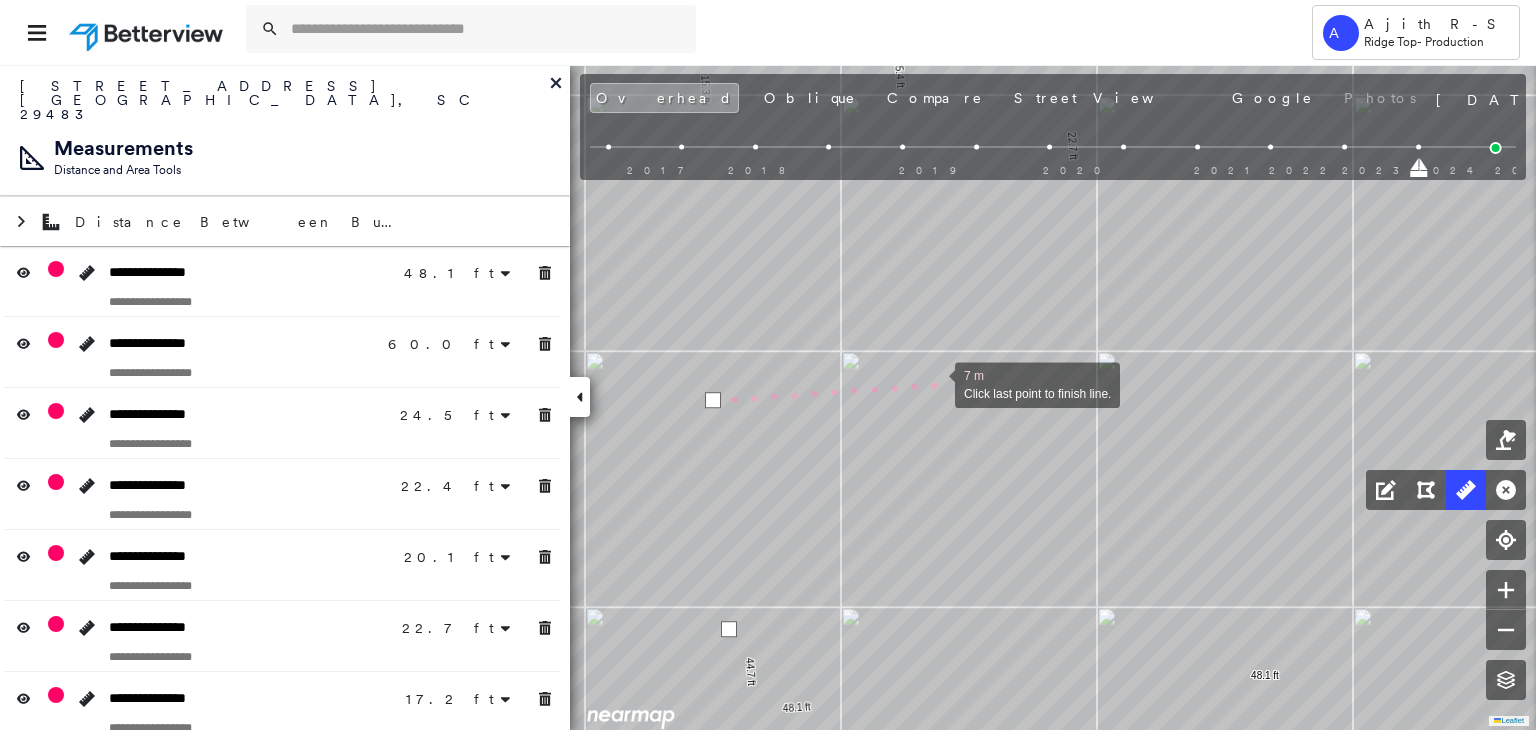 click at bounding box center [935, 383] 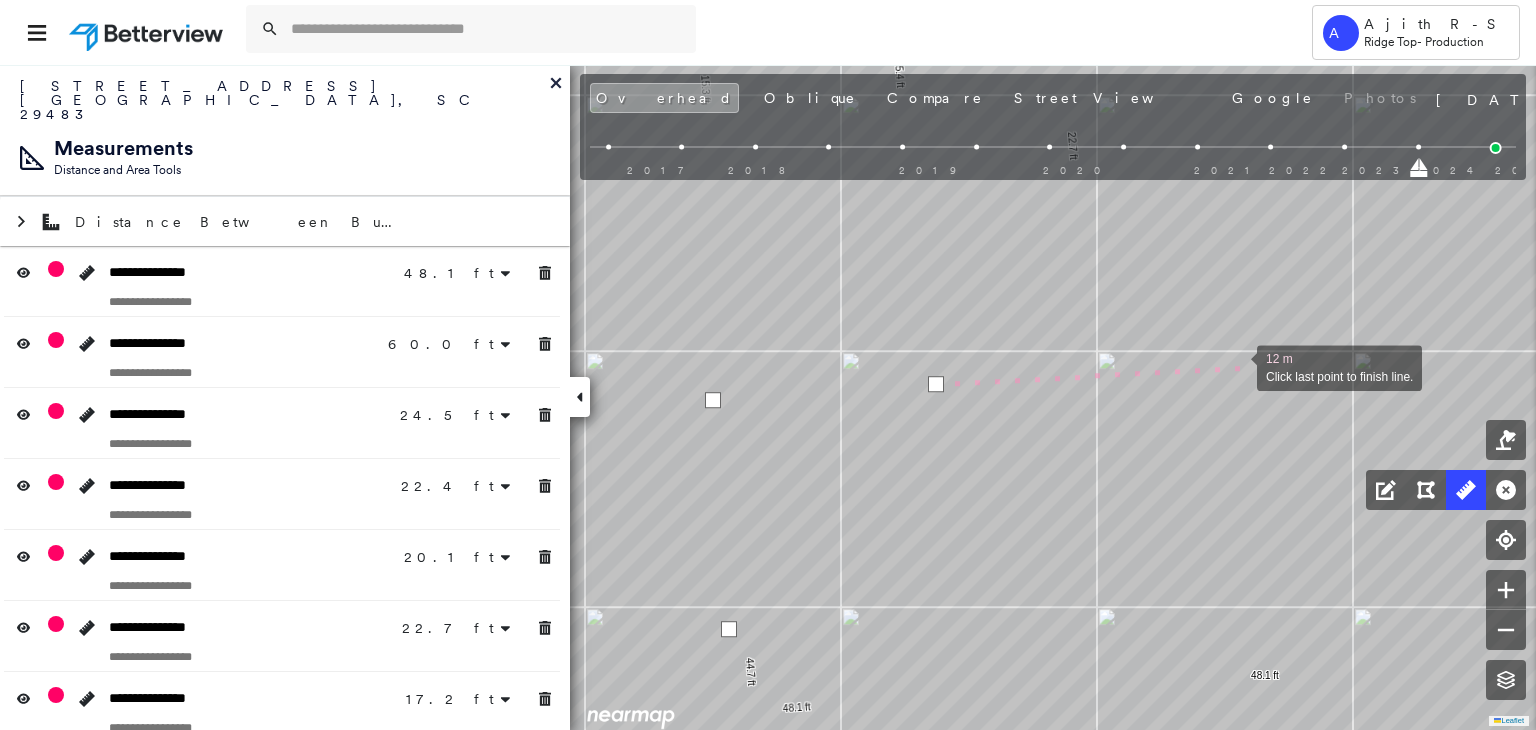 click at bounding box center (1237, 366) 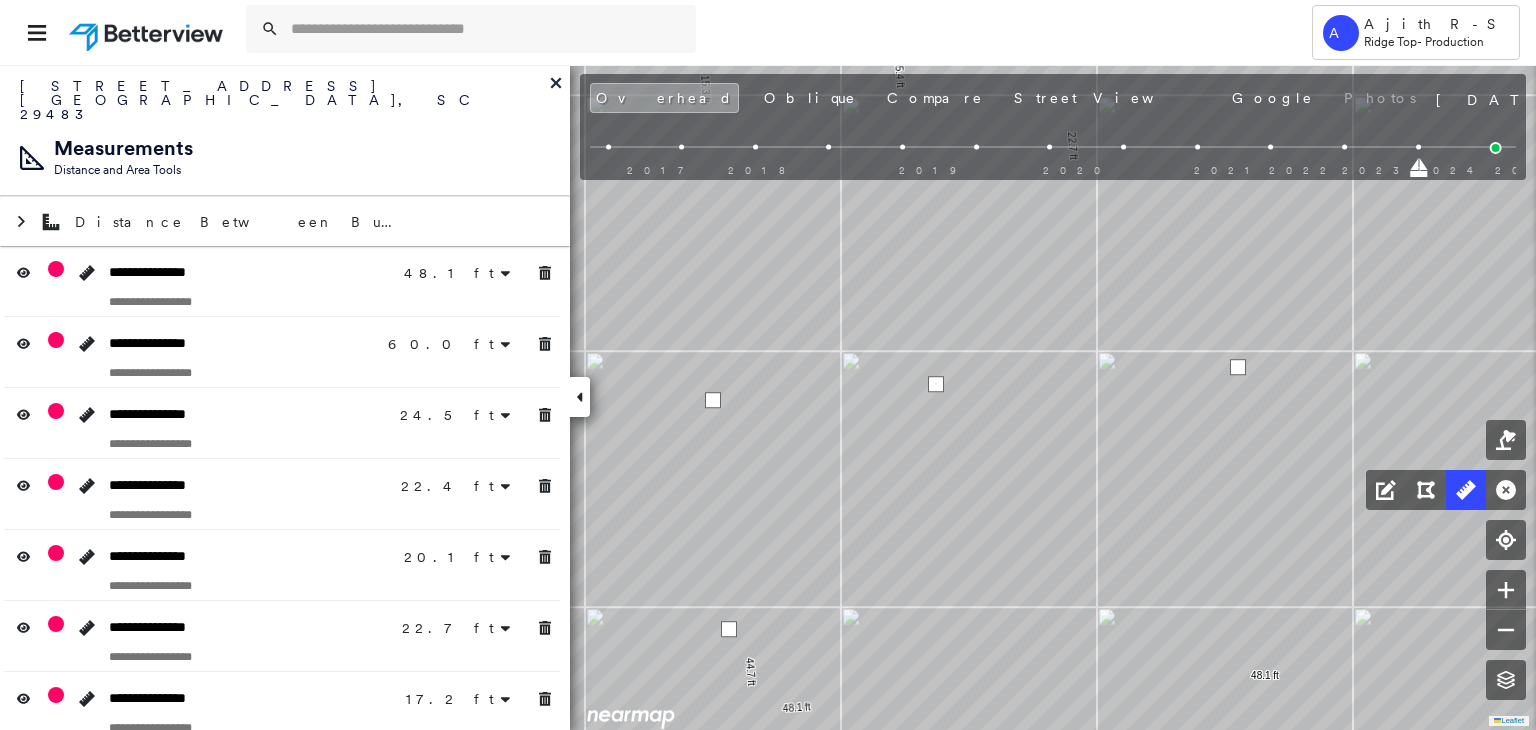 click at bounding box center [1238, 367] 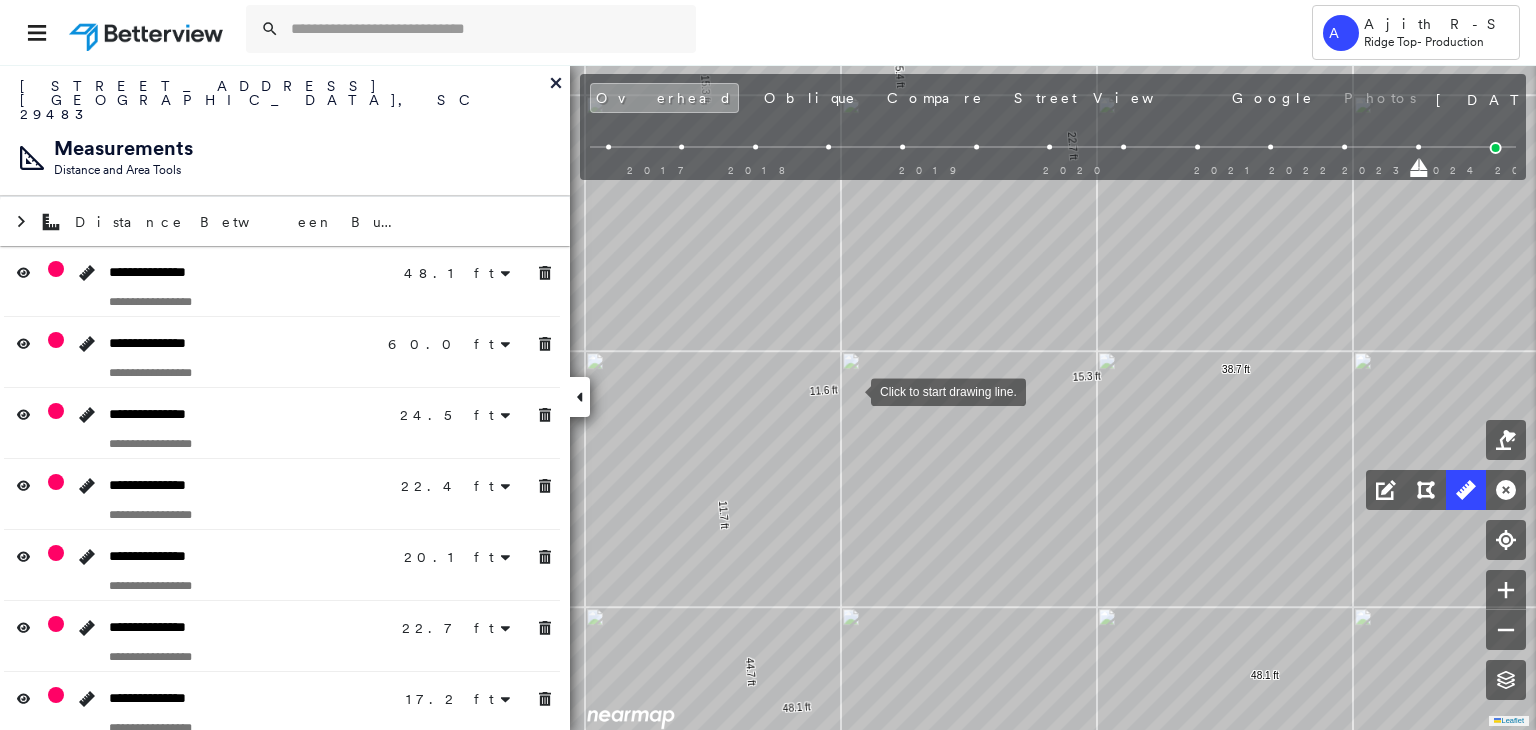 click at bounding box center [851, 390] 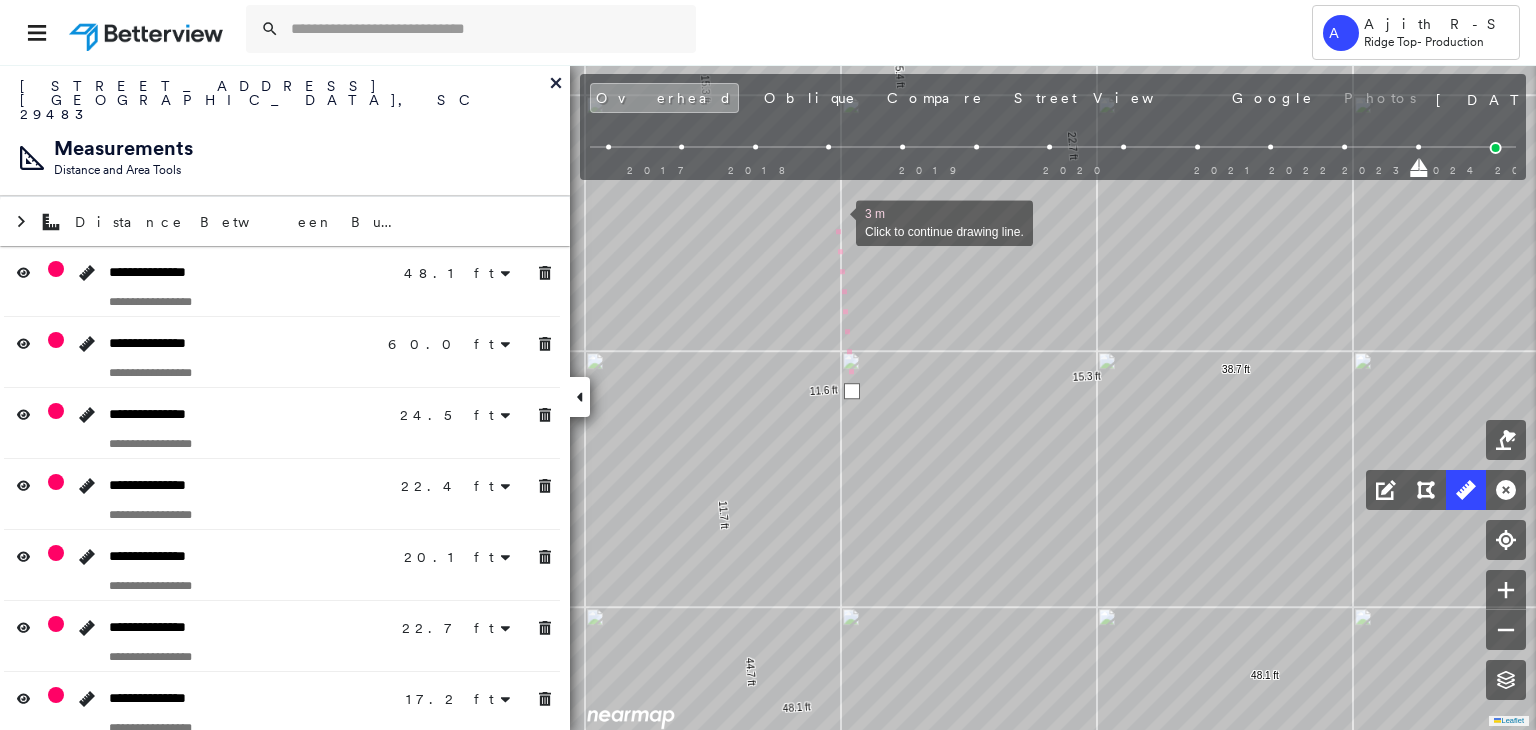 click at bounding box center [836, 221] 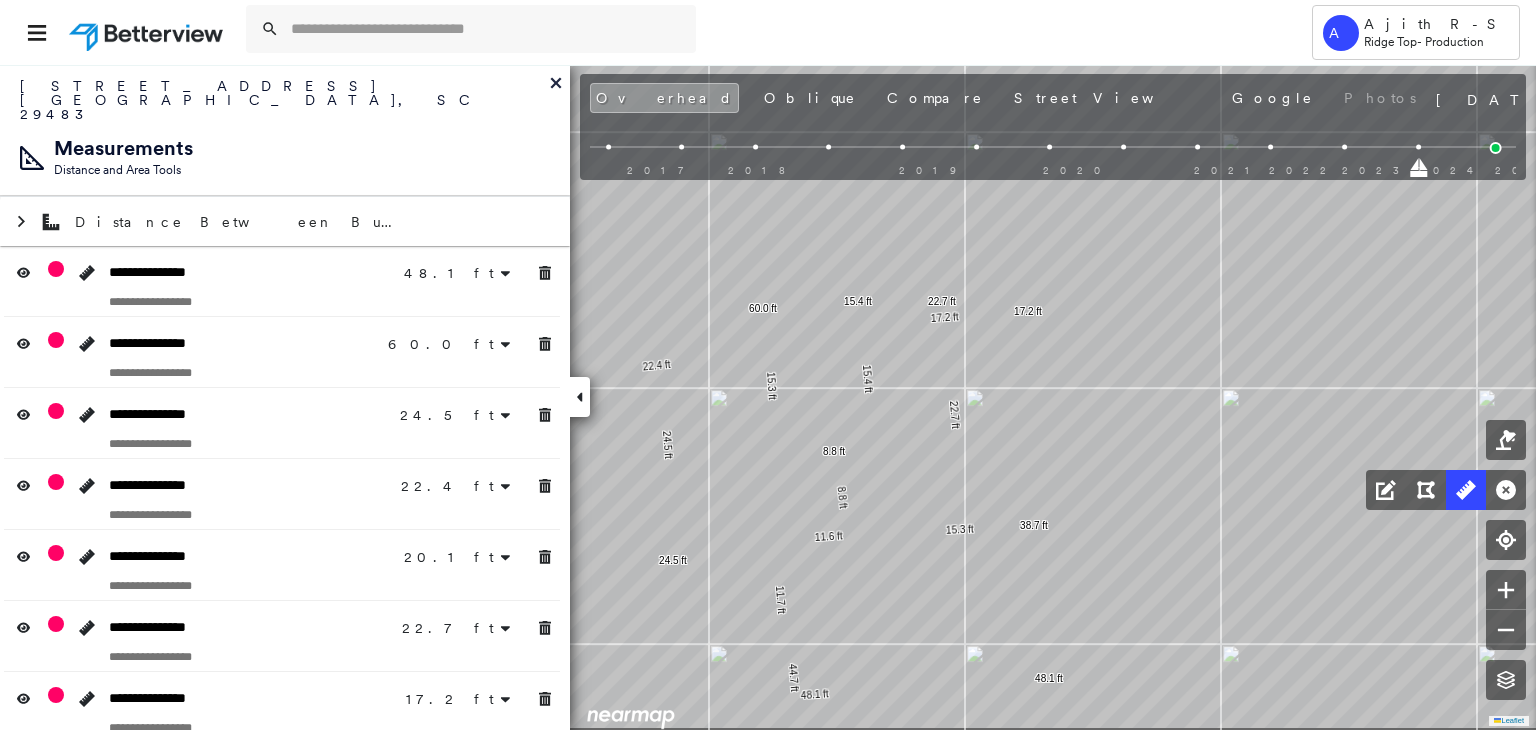 drag, startPoint x: 897, startPoint y: 537, endPoint x: 936, endPoint y: 488, distance: 62.625874 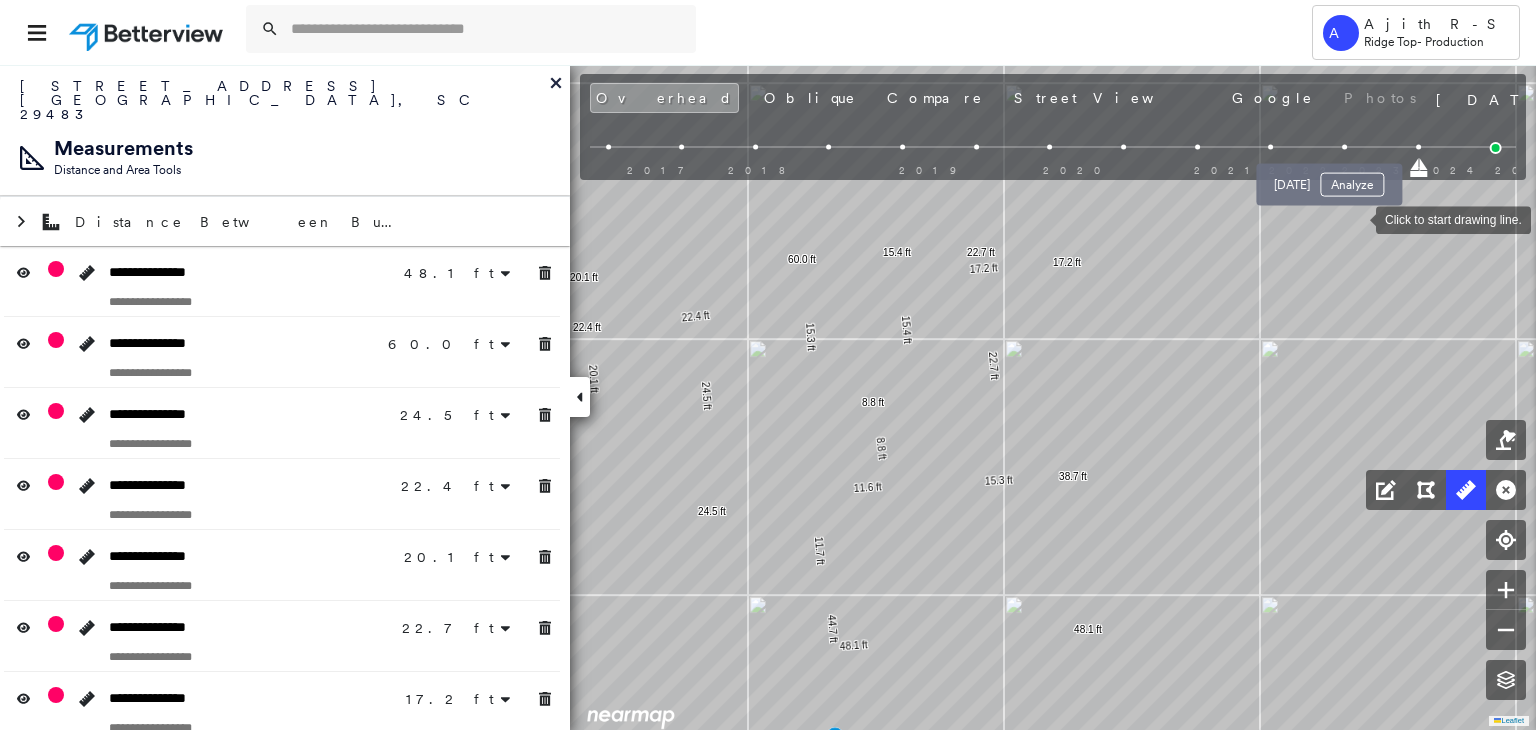 click at bounding box center [1344, 147] 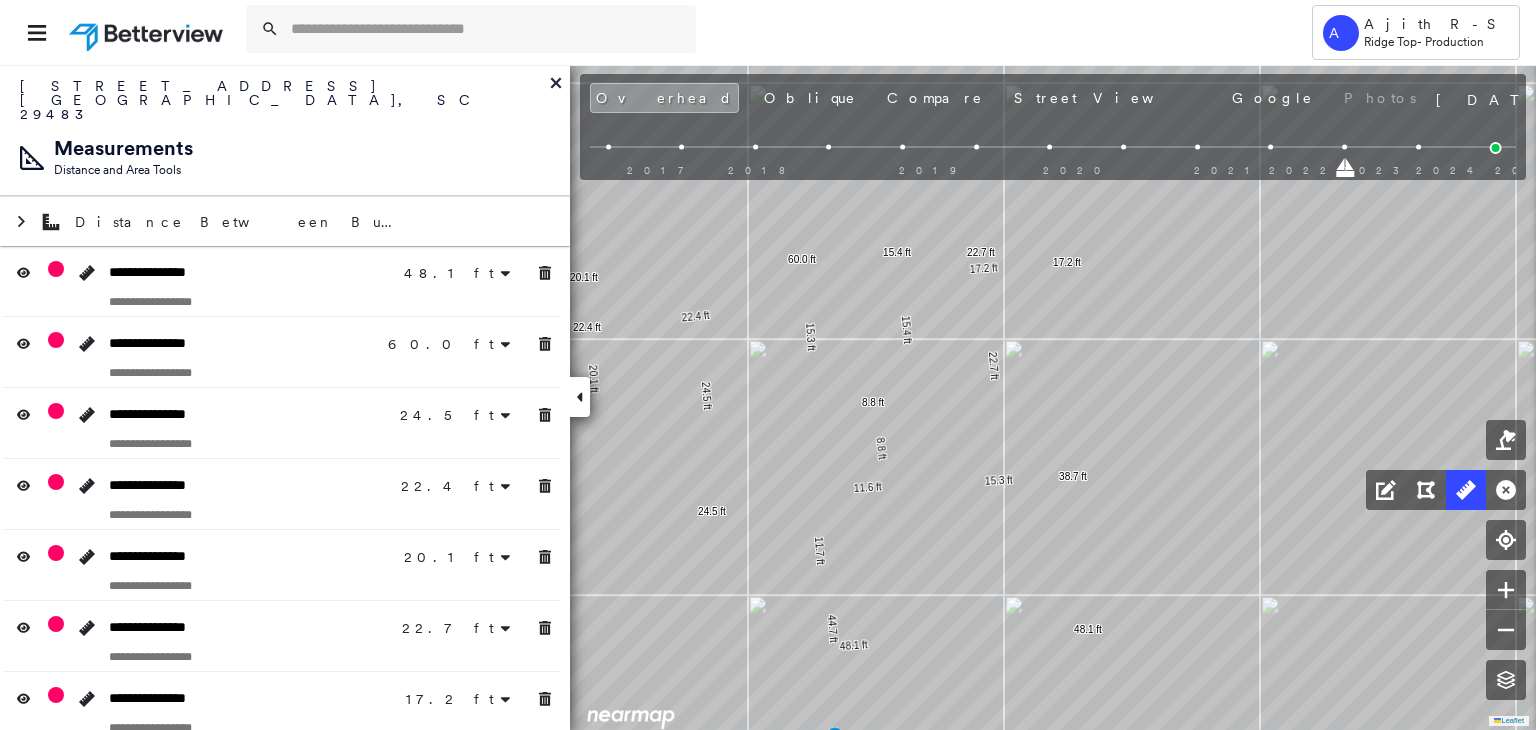 click on "2017 2018 2019 2020 2021 2022 2023 2024 2025" at bounding box center [1053, 150] 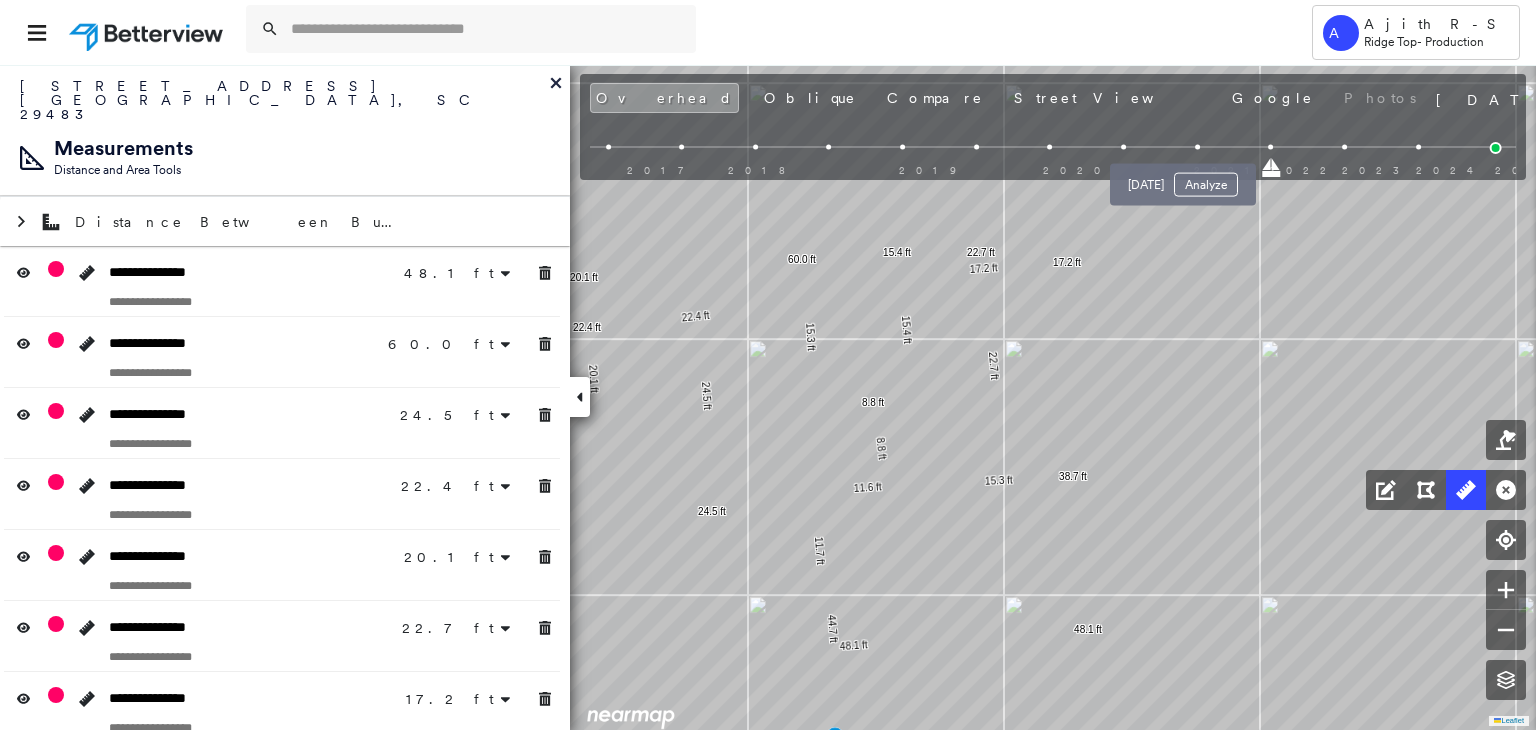 click at bounding box center [1197, 147] 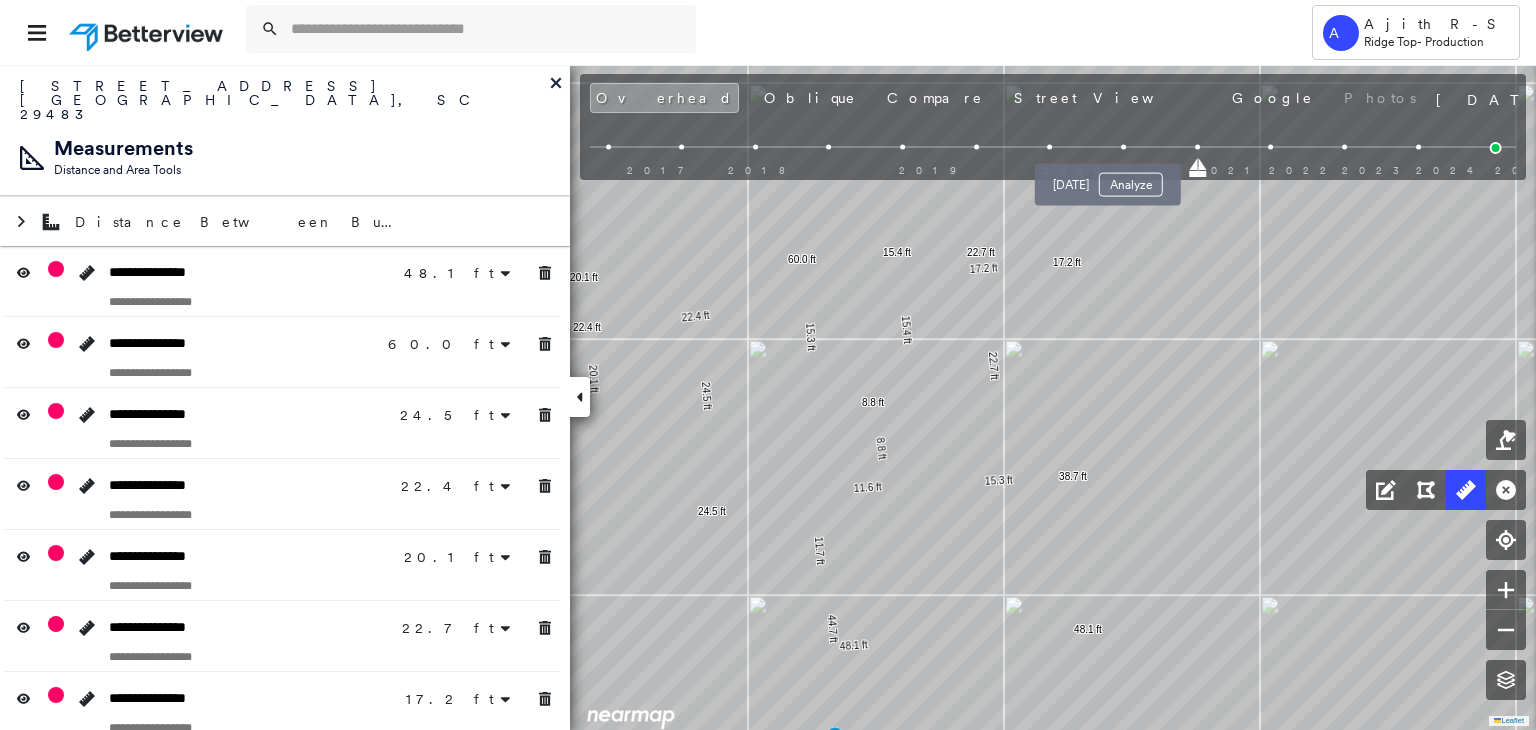 click at bounding box center [1123, 147] 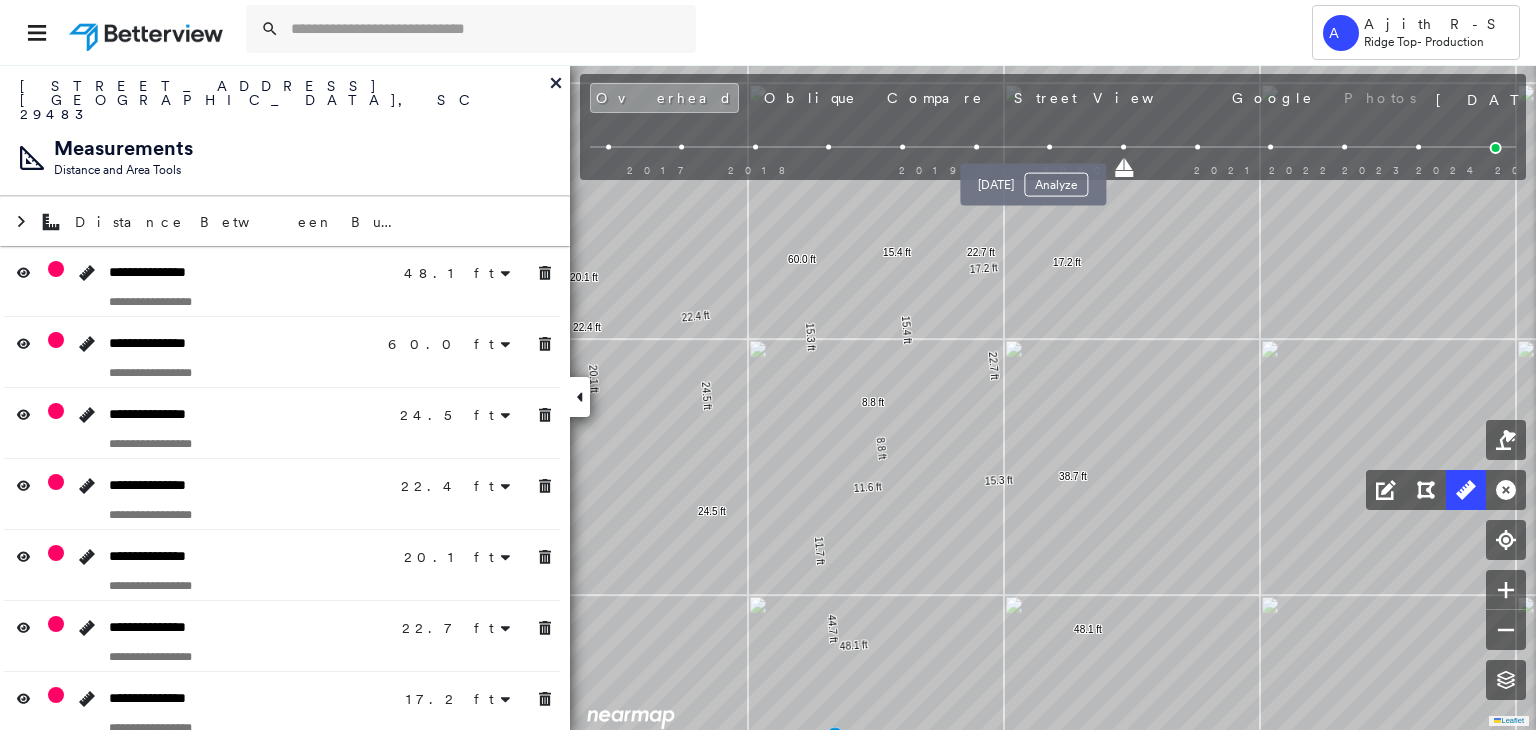 click at bounding box center [1050, 147] 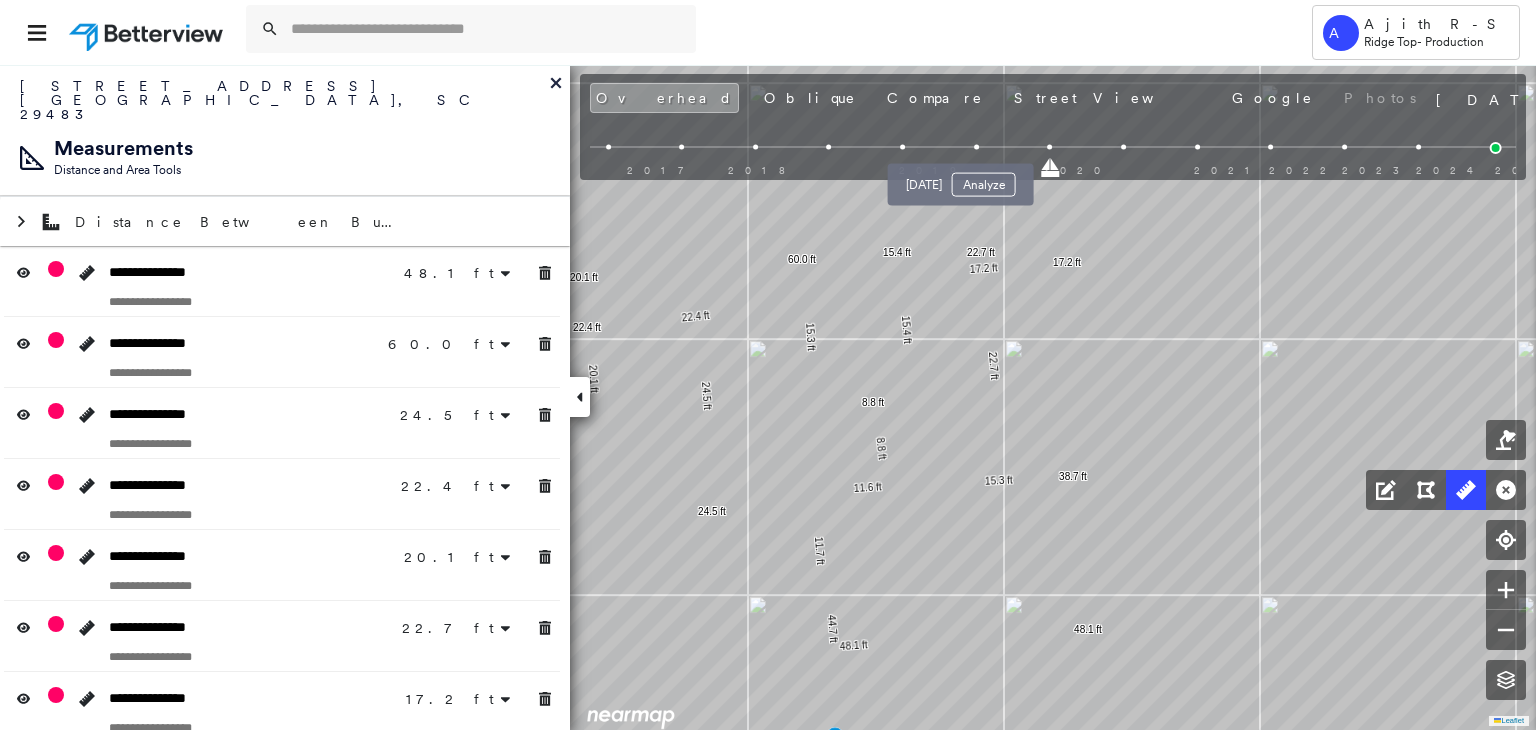 click on "May 17, 2019 Analyze" at bounding box center (961, 179) 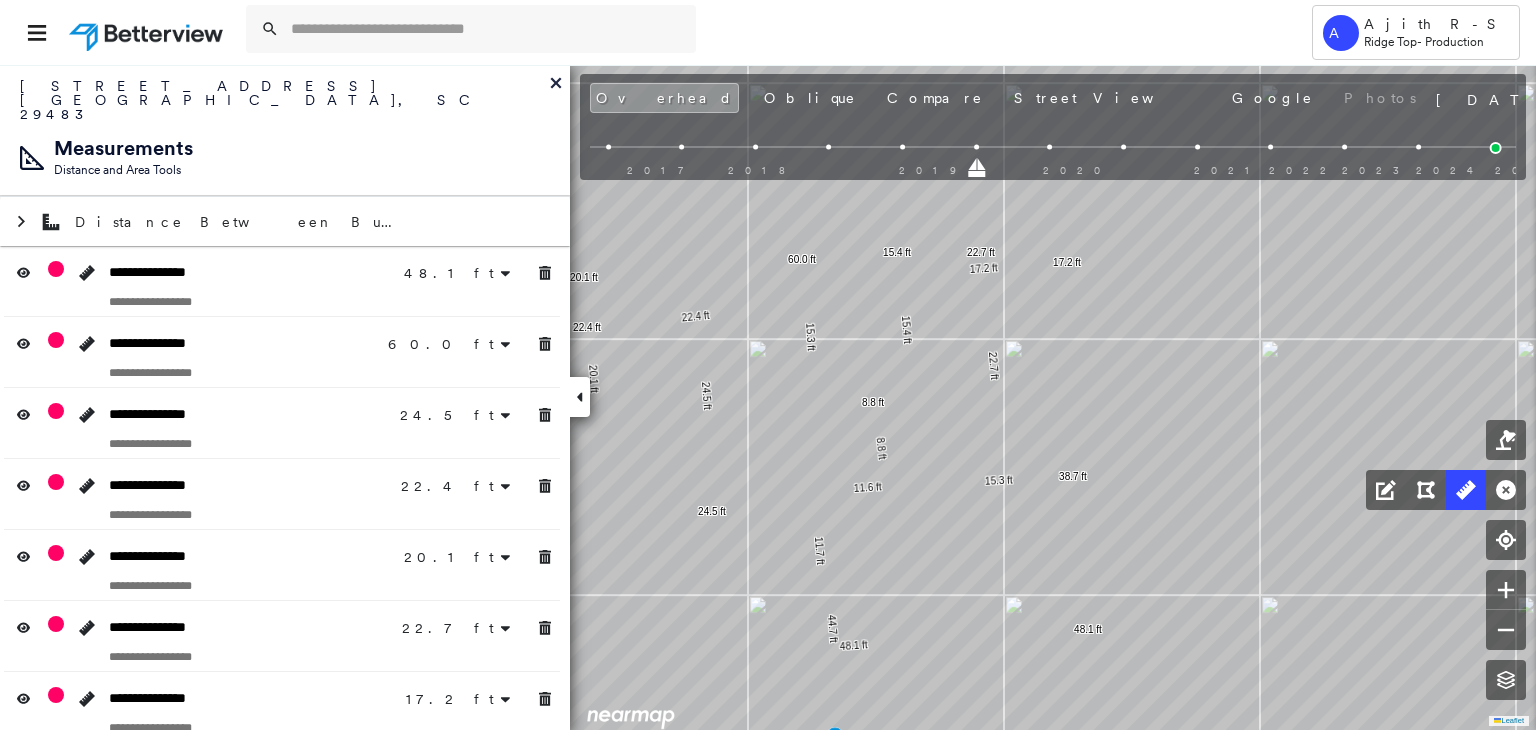 click at bounding box center [1053, 147] 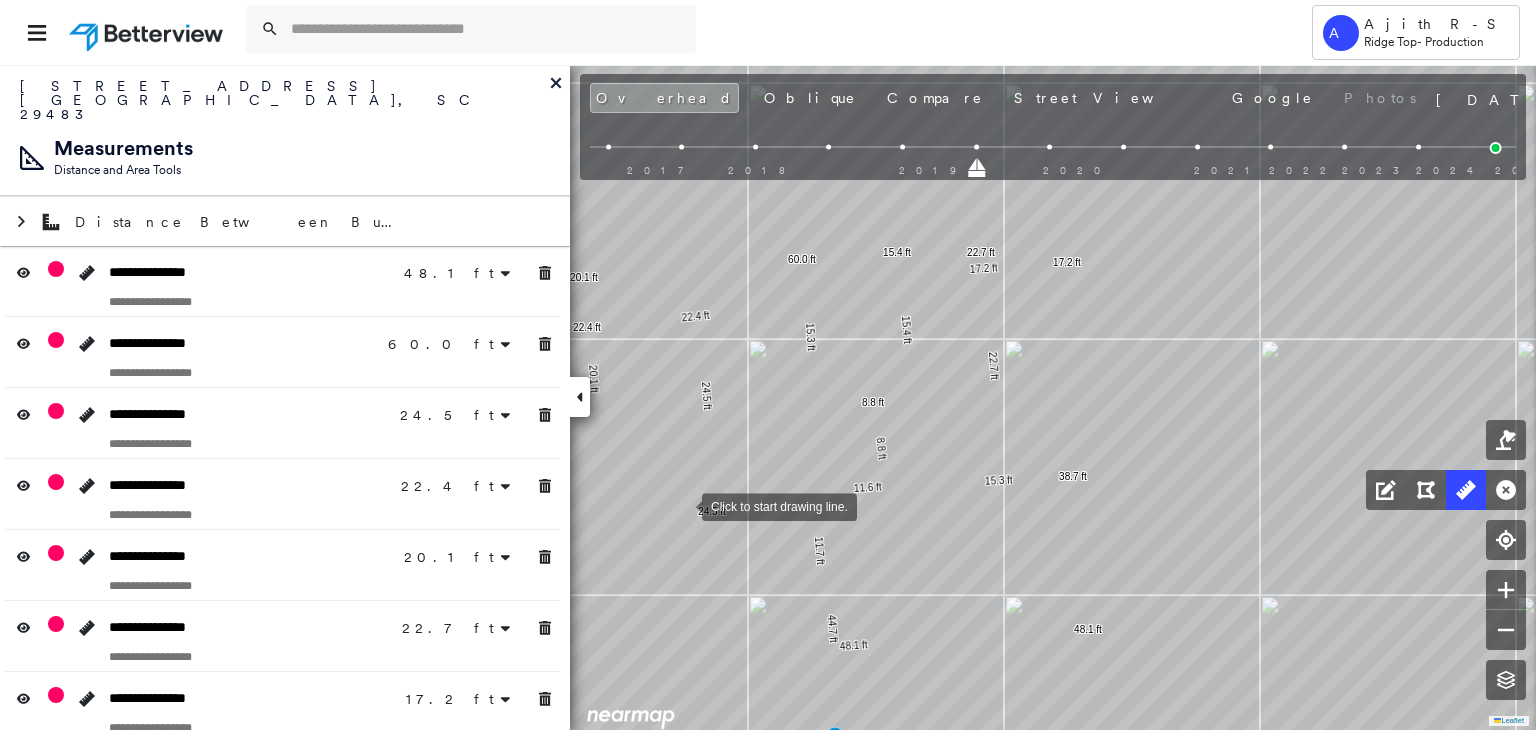 drag, startPoint x: 682, startPoint y: 505, endPoint x: 684, endPoint y: 423, distance: 82.02438 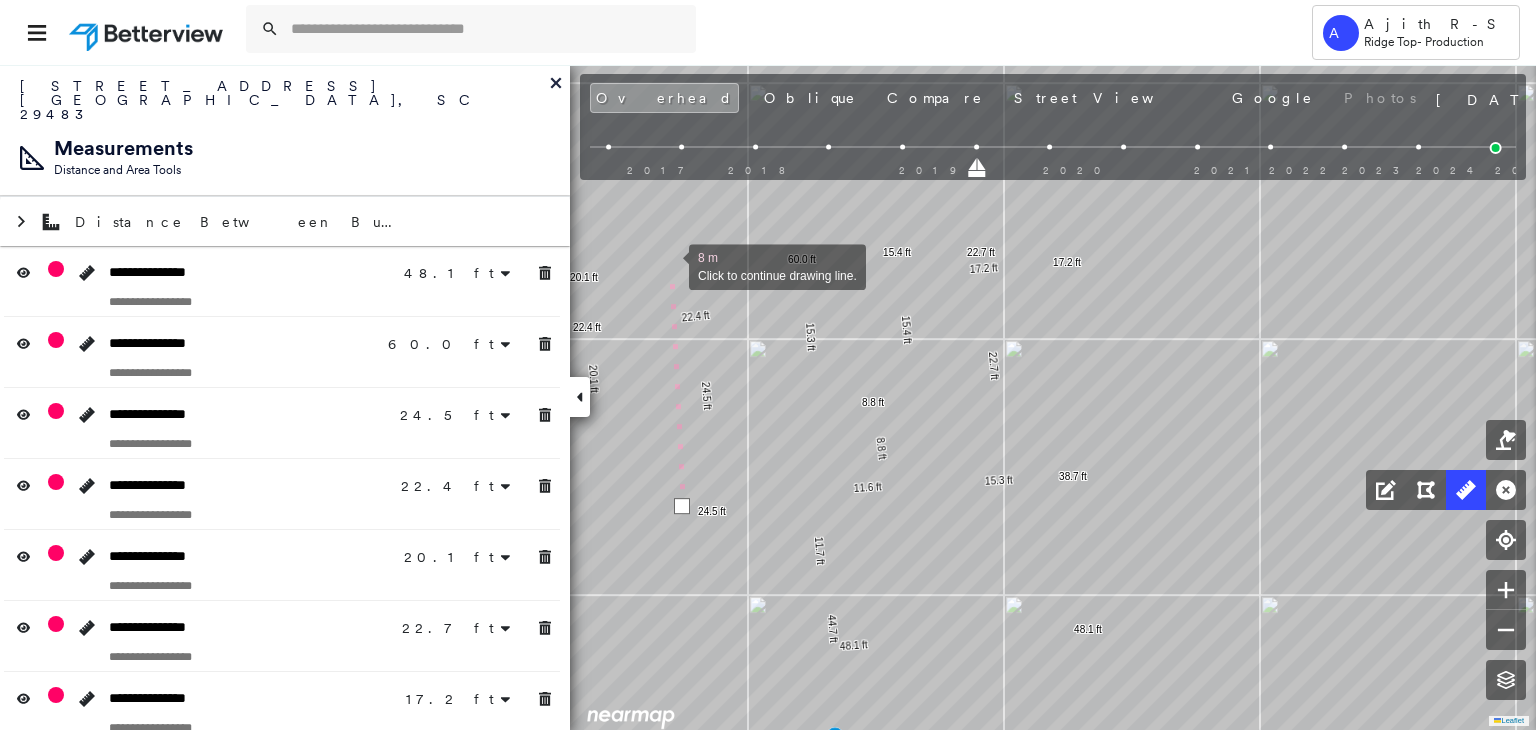 click at bounding box center [669, 265] 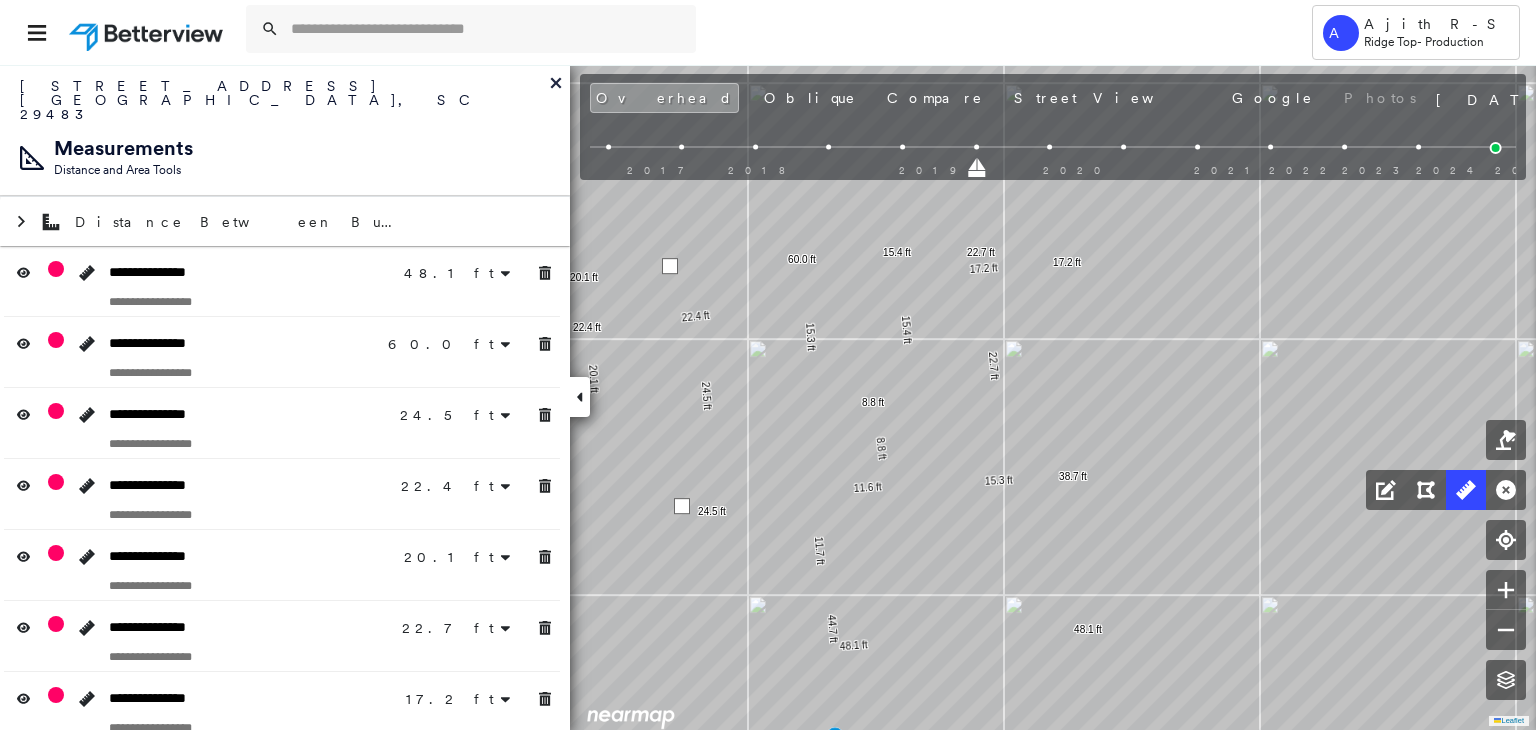 click at bounding box center [670, 266] 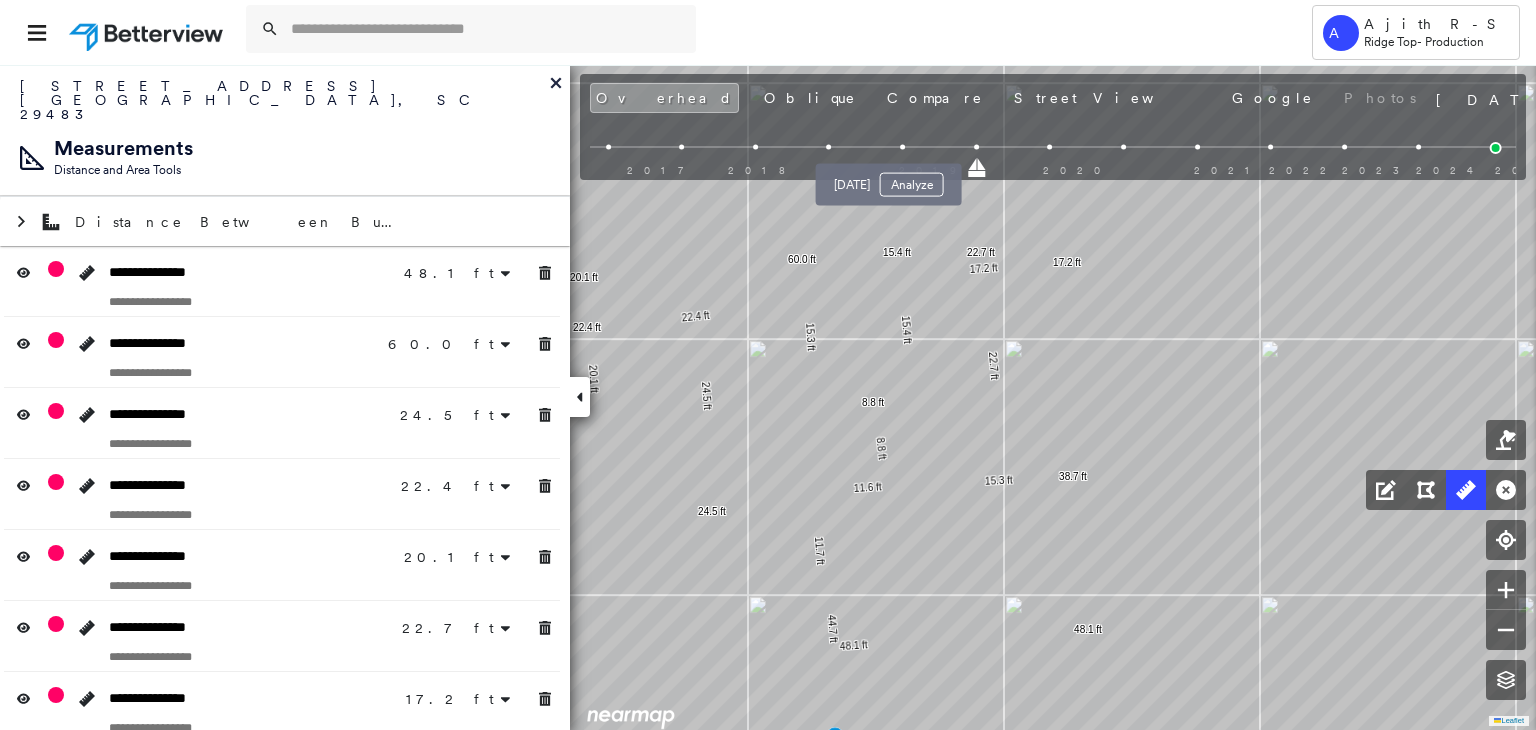 click at bounding box center [902, 147] 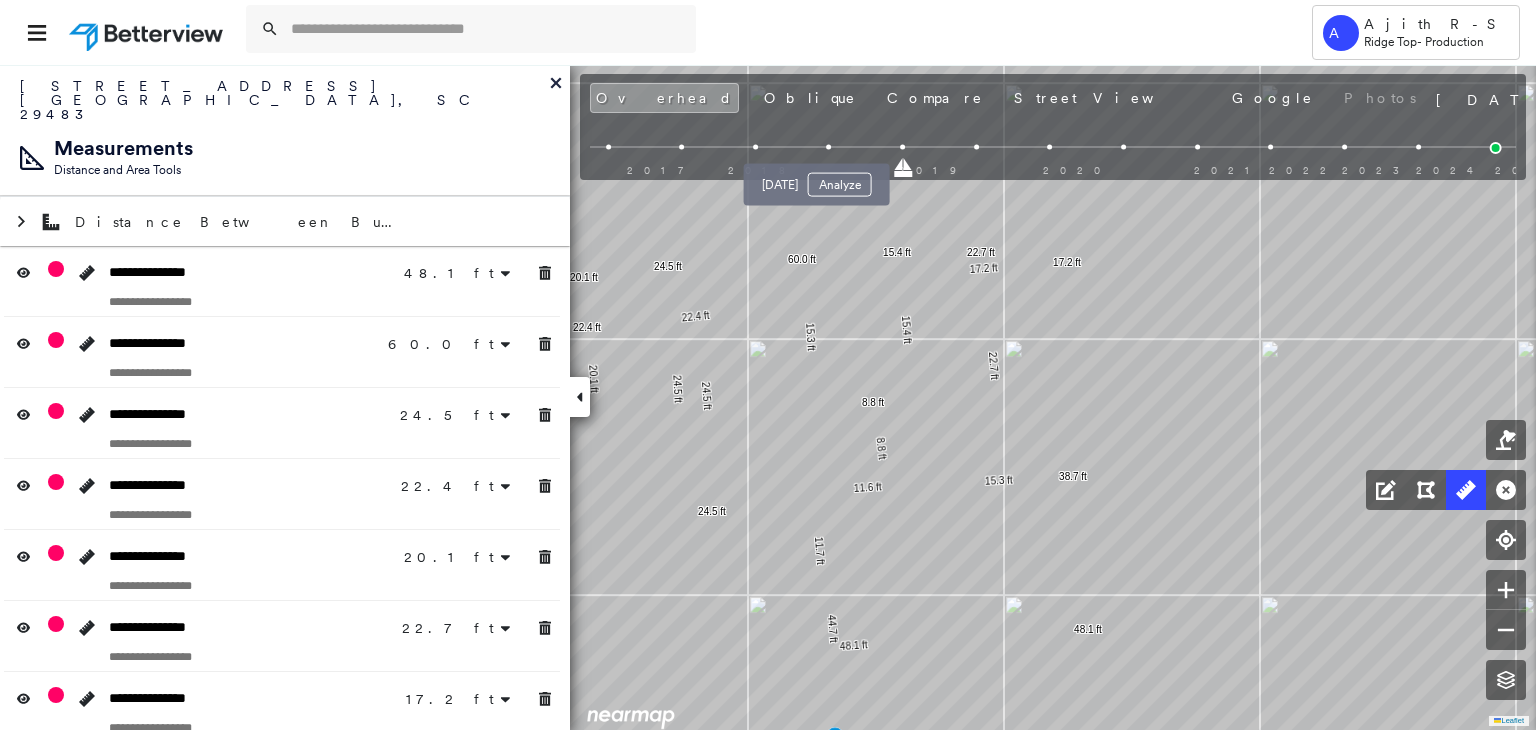 click at bounding box center (829, 147) 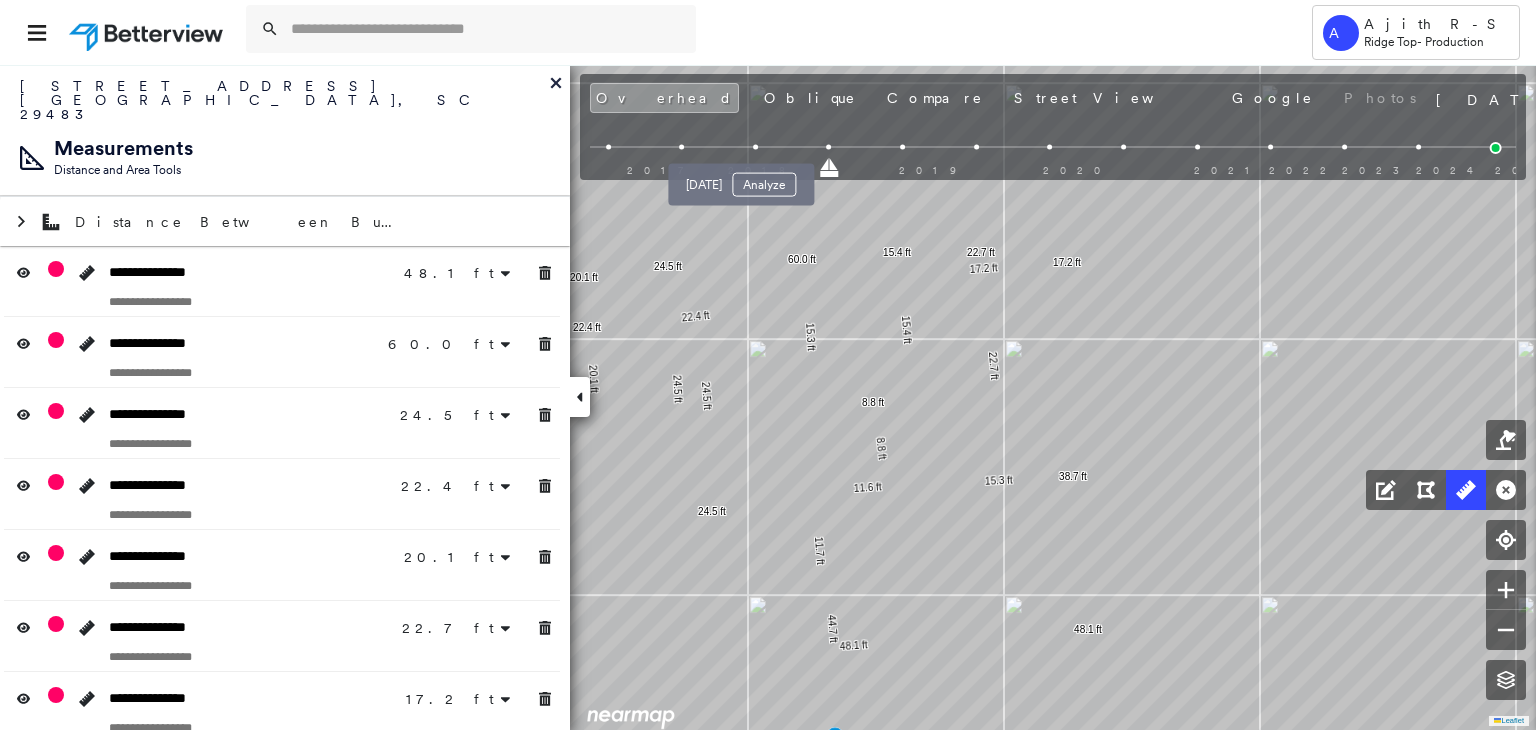 click on "Jan 19, 2018 Analyze" at bounding box center [741, 179] 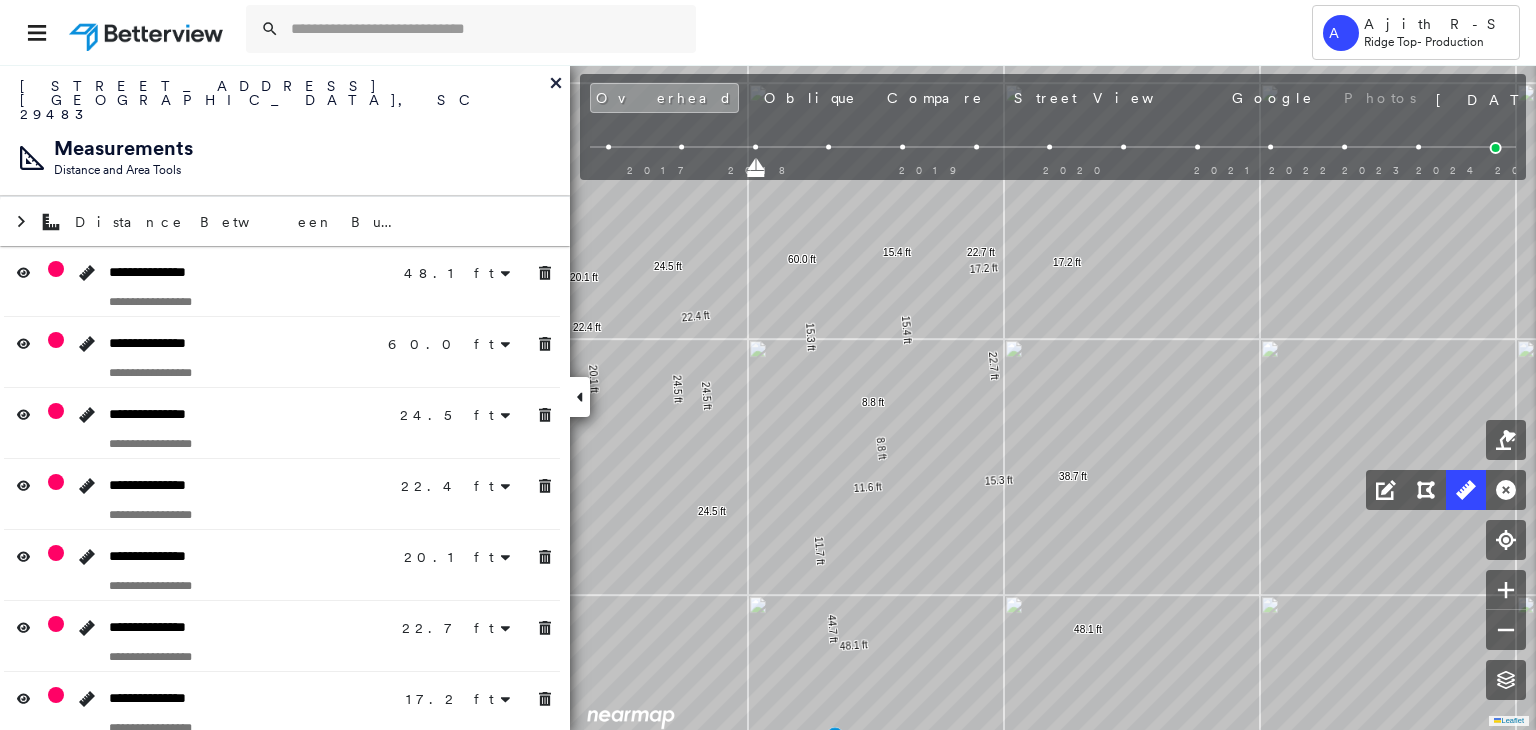 click on "2017 2018 2019 2020 2021 2022 2023 2024 2025" at bounding box center [1053, 150] 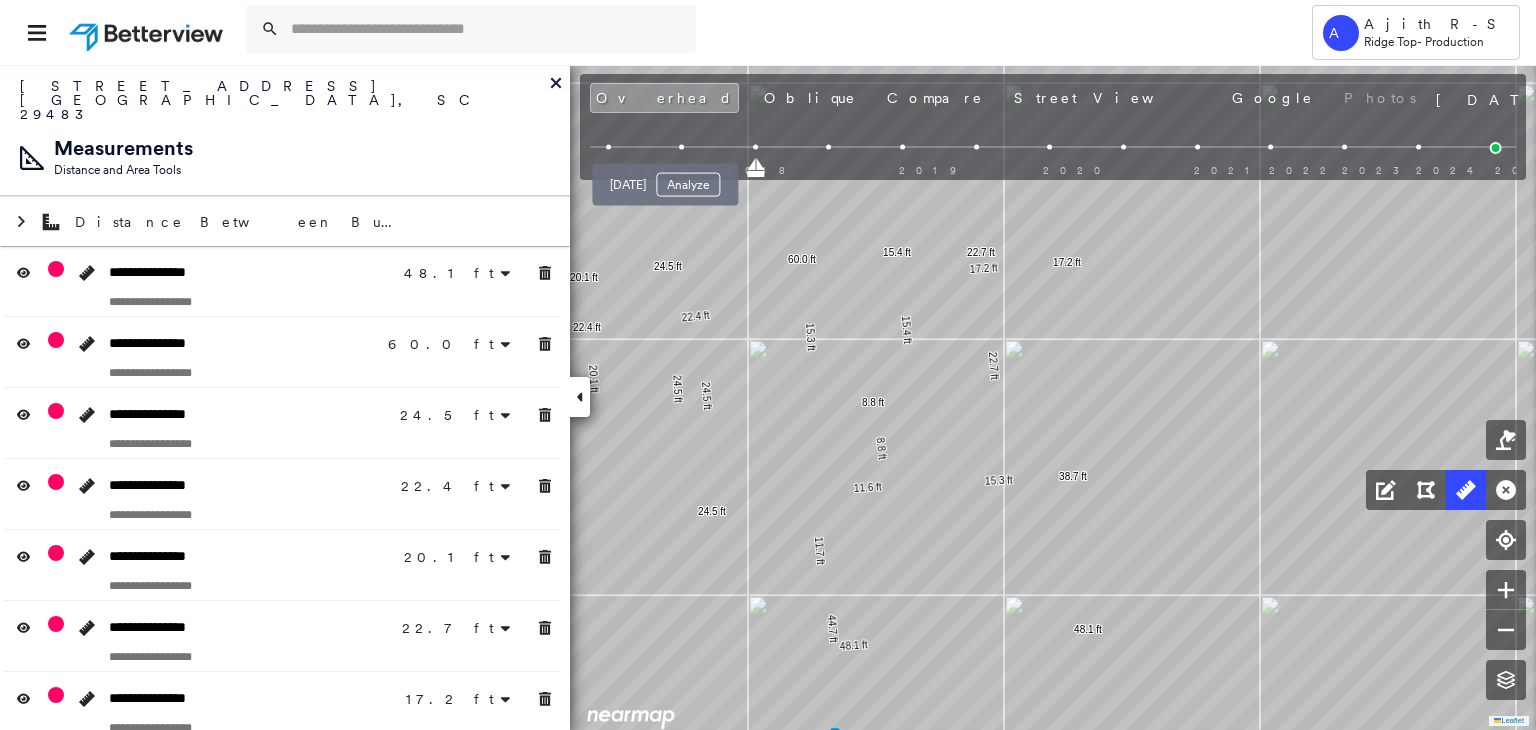 click at bounding box center (681, 147) 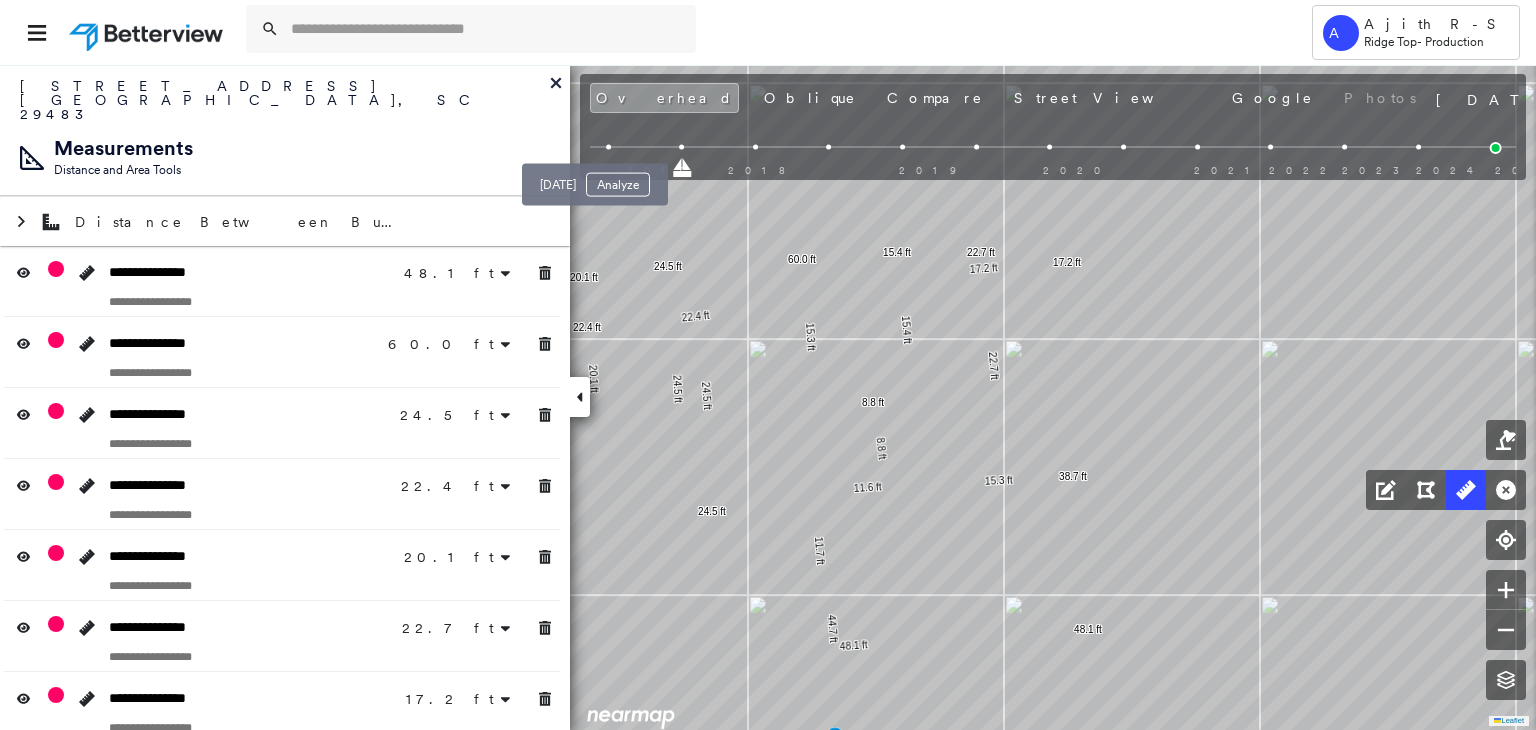 click at bounding box center (608, 147) 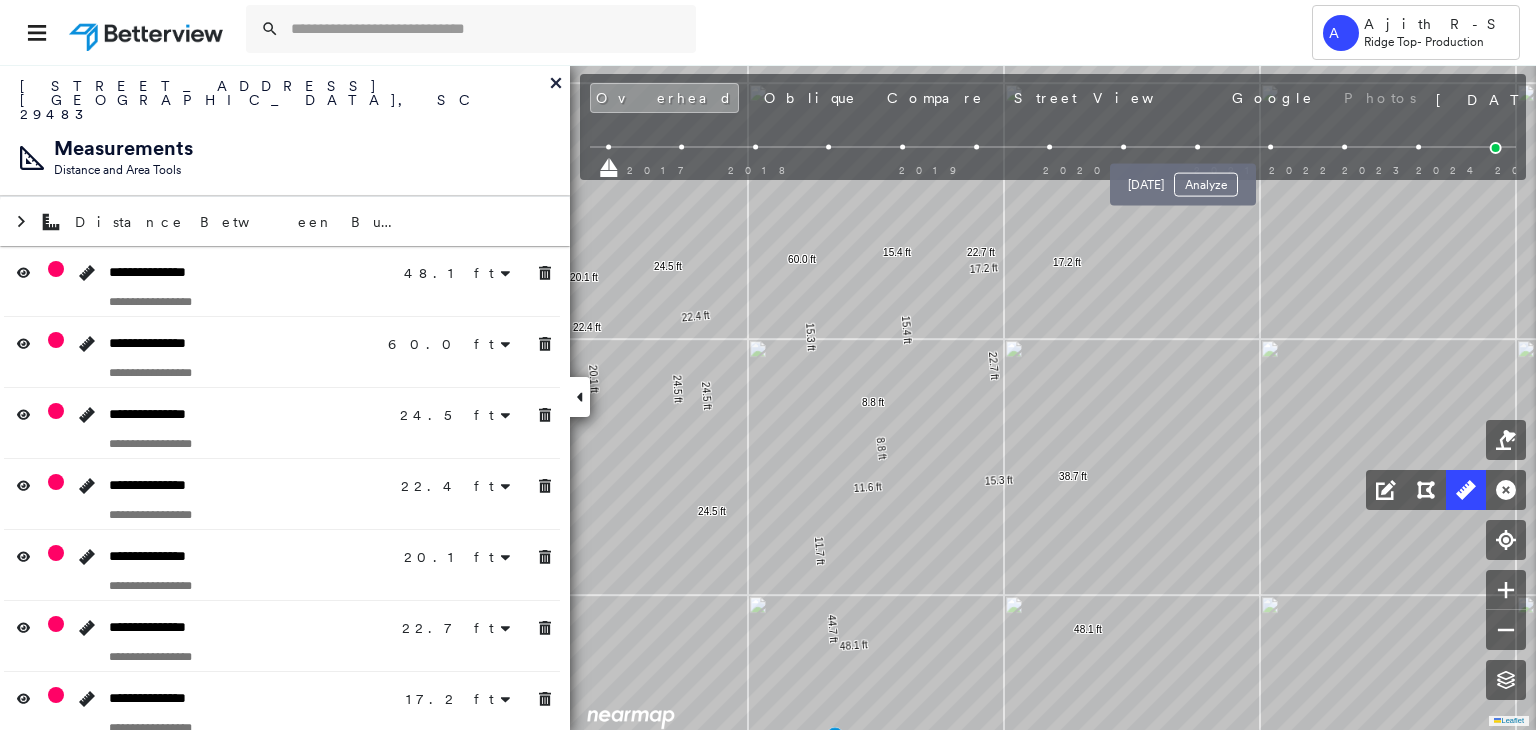 click at bounding box center (1197, 147) 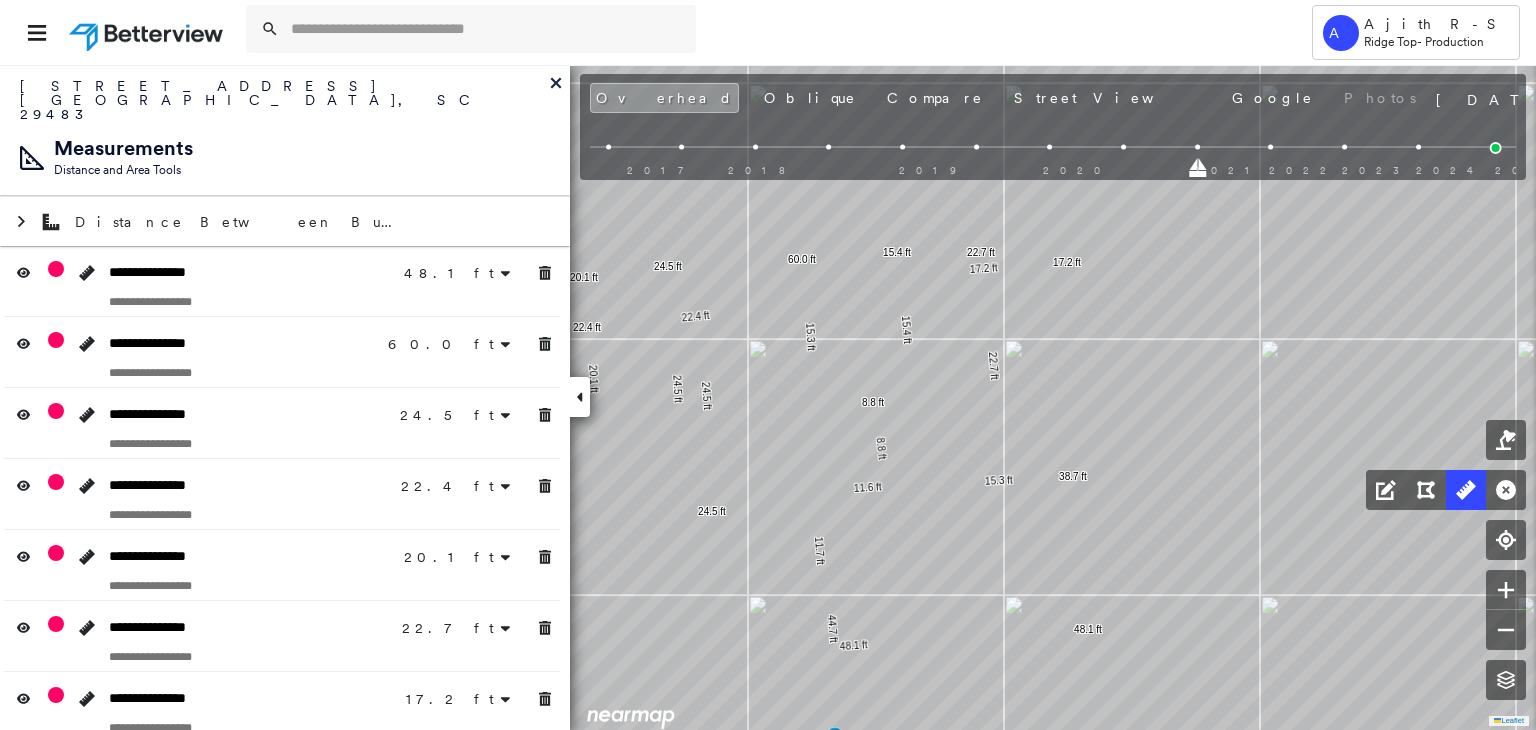click on "2017 2018 2019 2020 2021 2022 2023 2024 2025" at bounding box center (1053, 150) 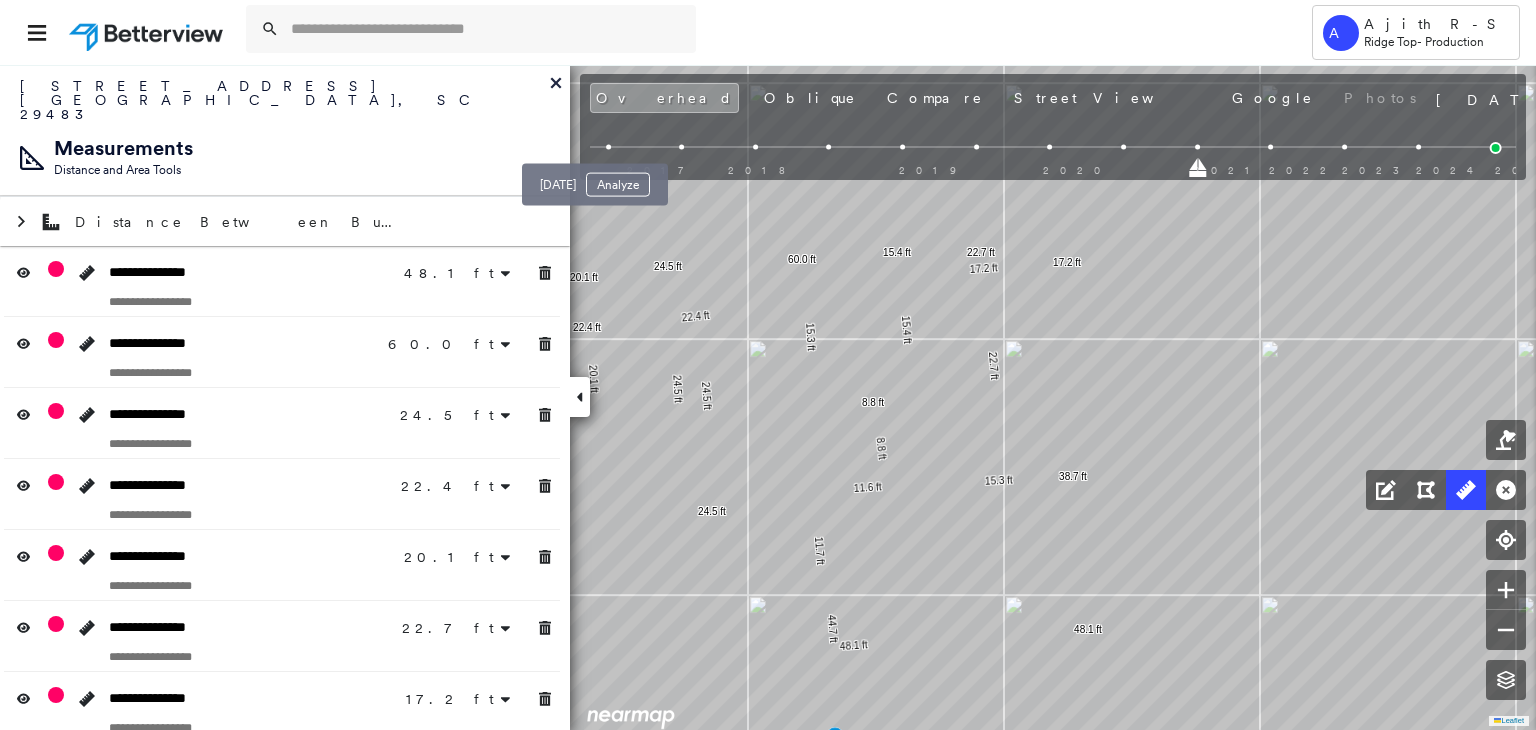 click at bounding box center (608, 147) 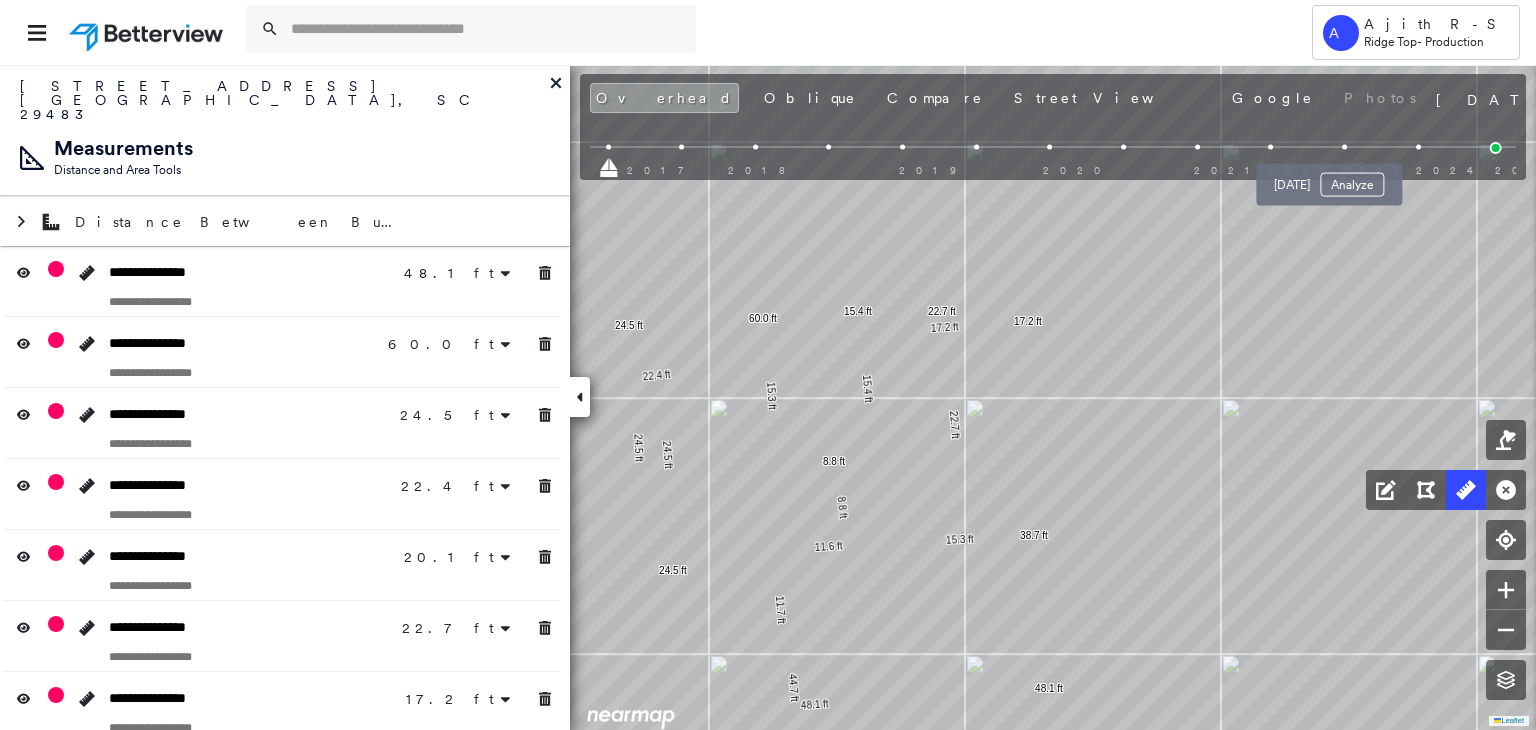 click at bounding box center [1344, 147] 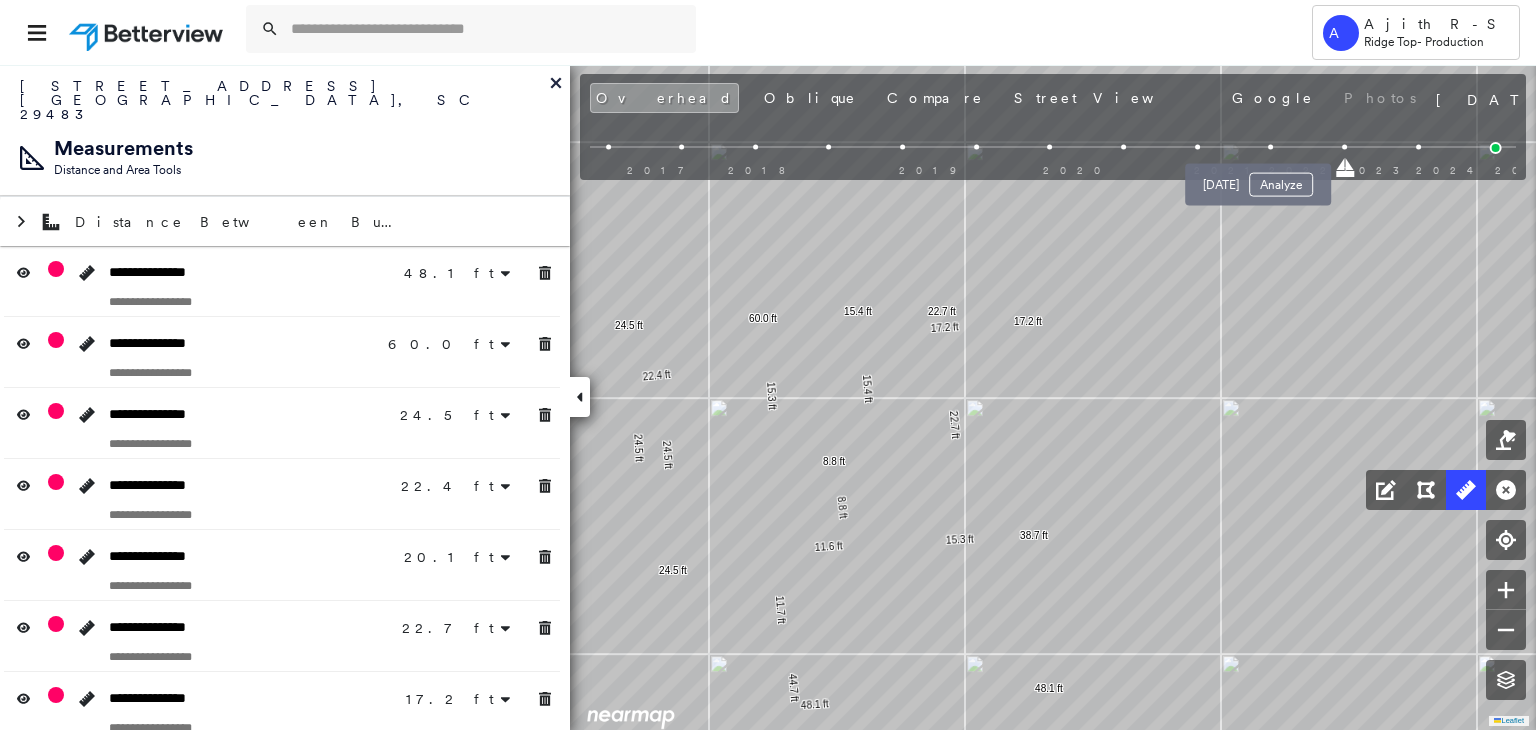click at bounding box center [1271, 147] 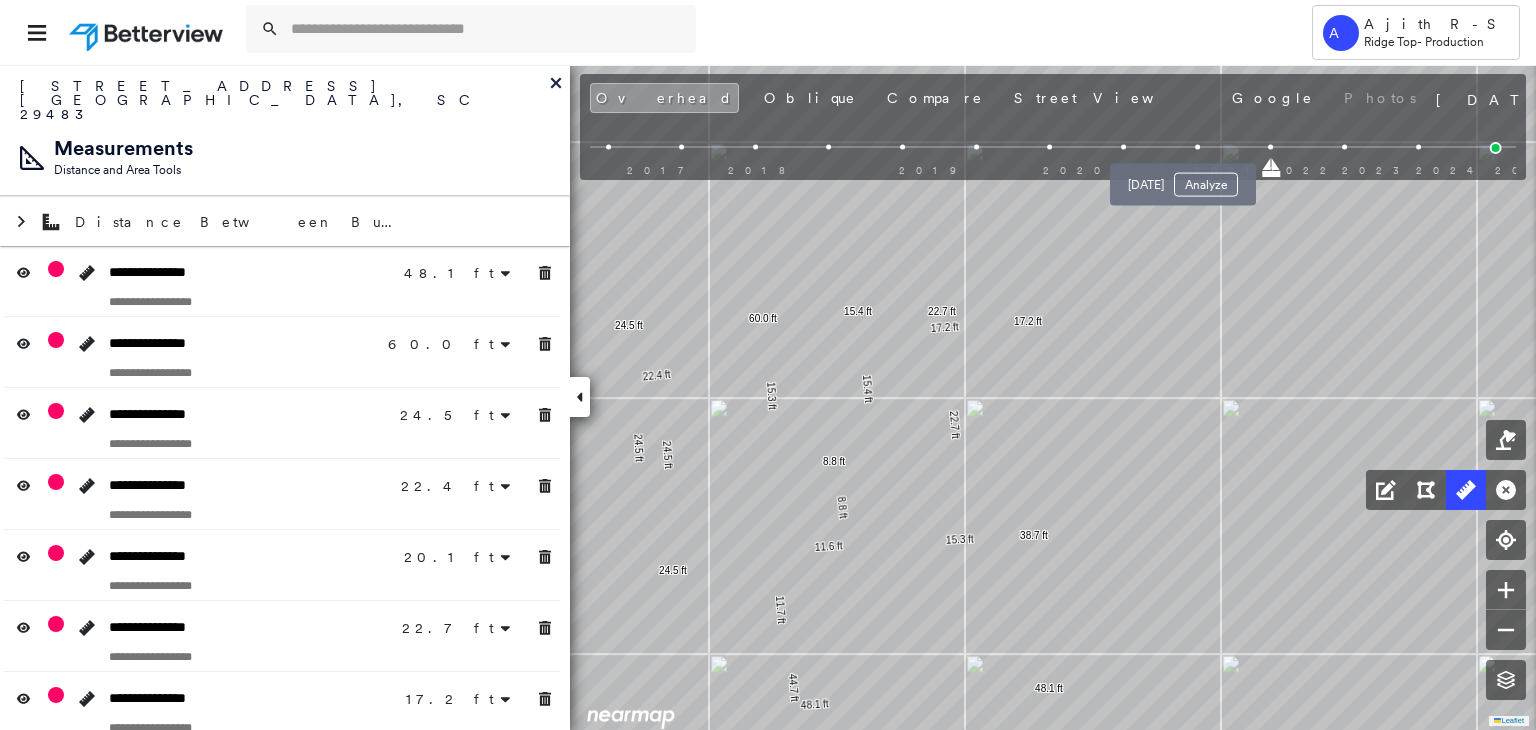 click at bounding box center (1197, 147) 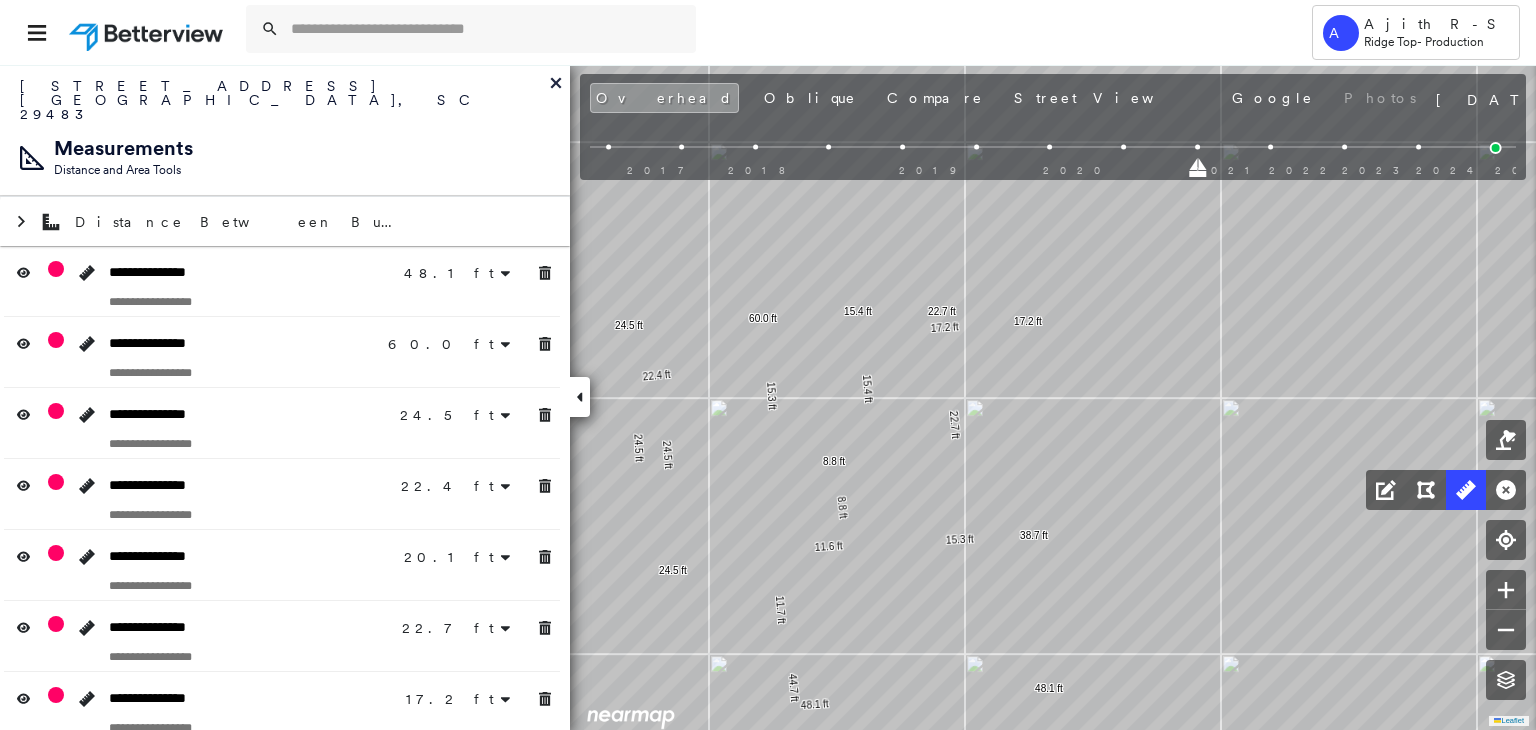 click on "2017 2018 2019 2020 2021 2022 2023 2024 2025" at bounding box center [1053, 150] 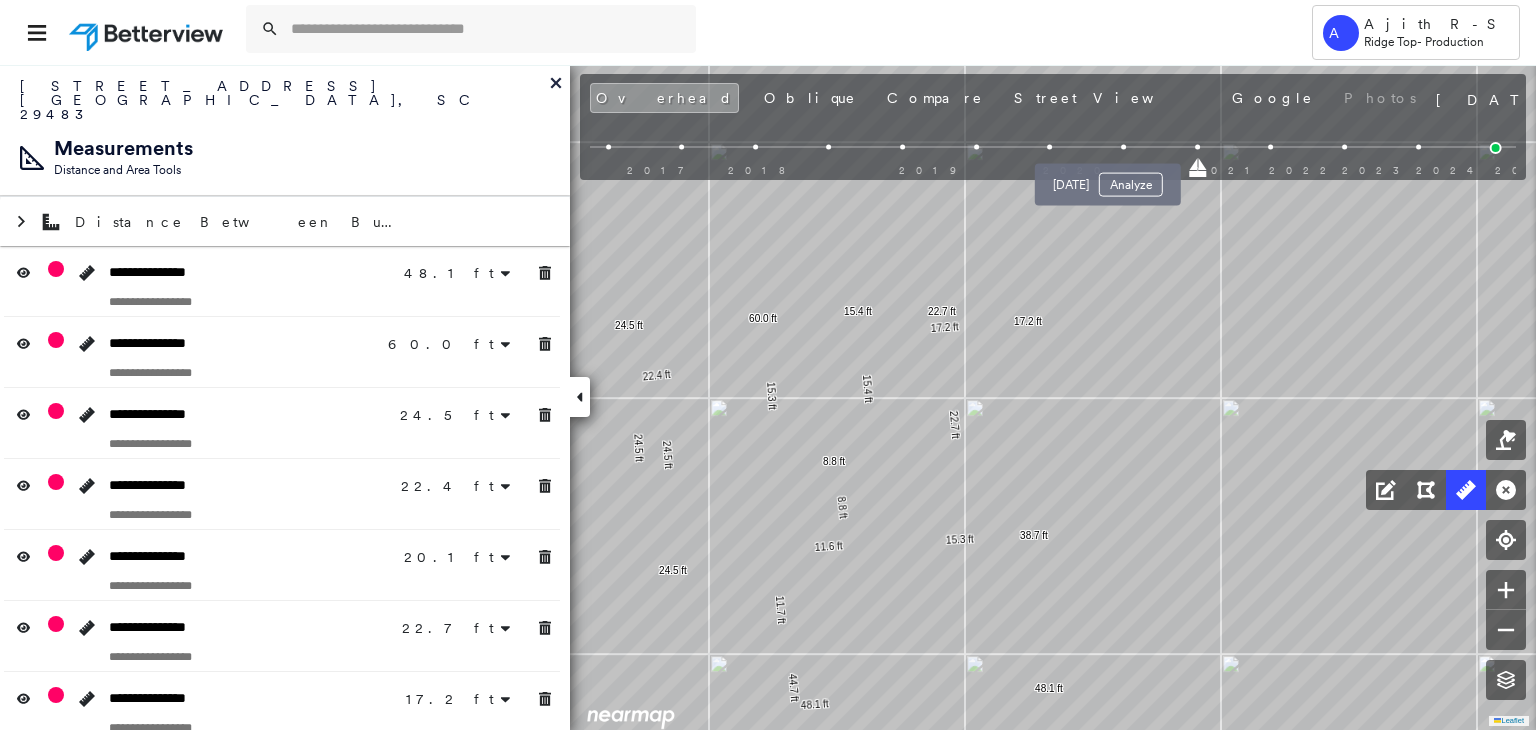 click at bounding box center (1123, 147) 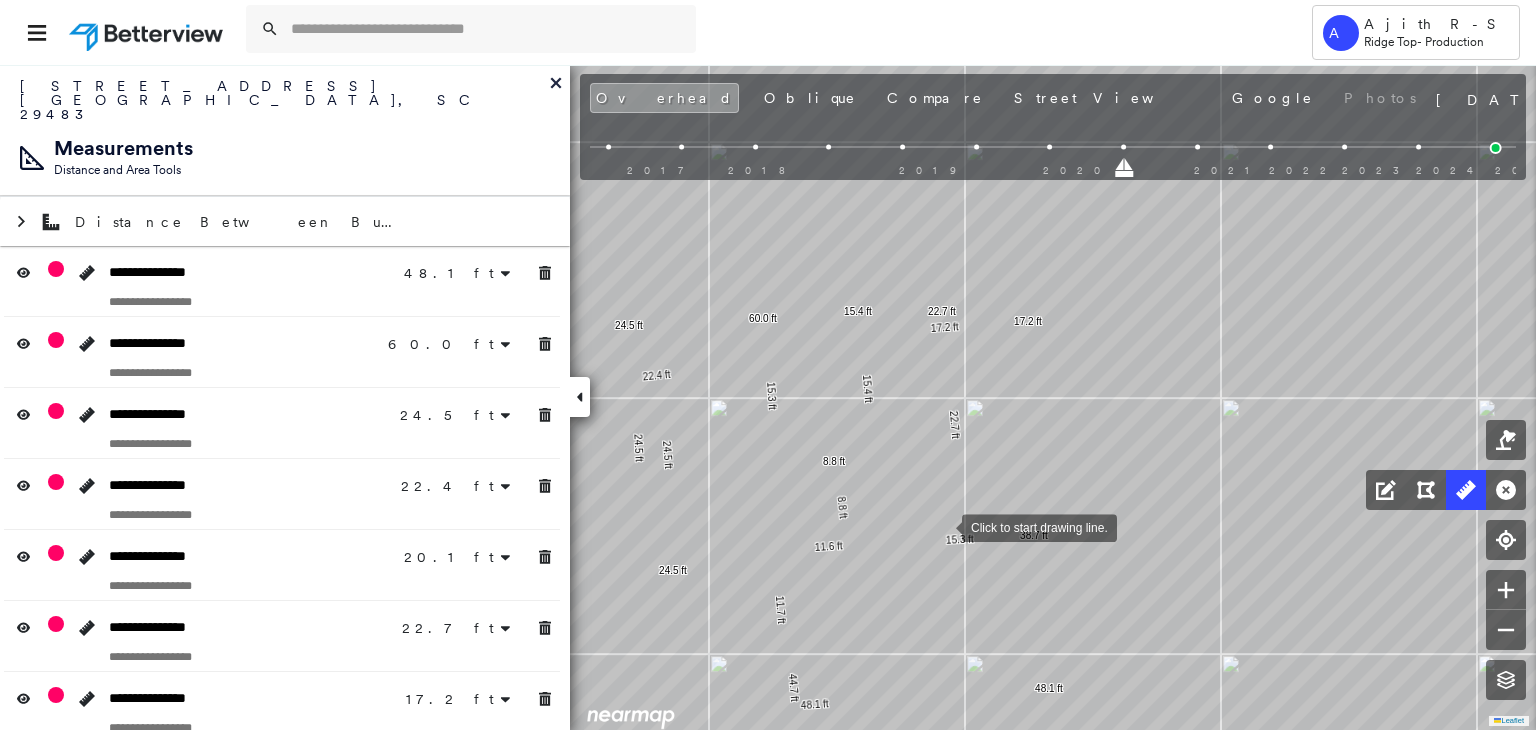 click at bounding box center (942, 526) 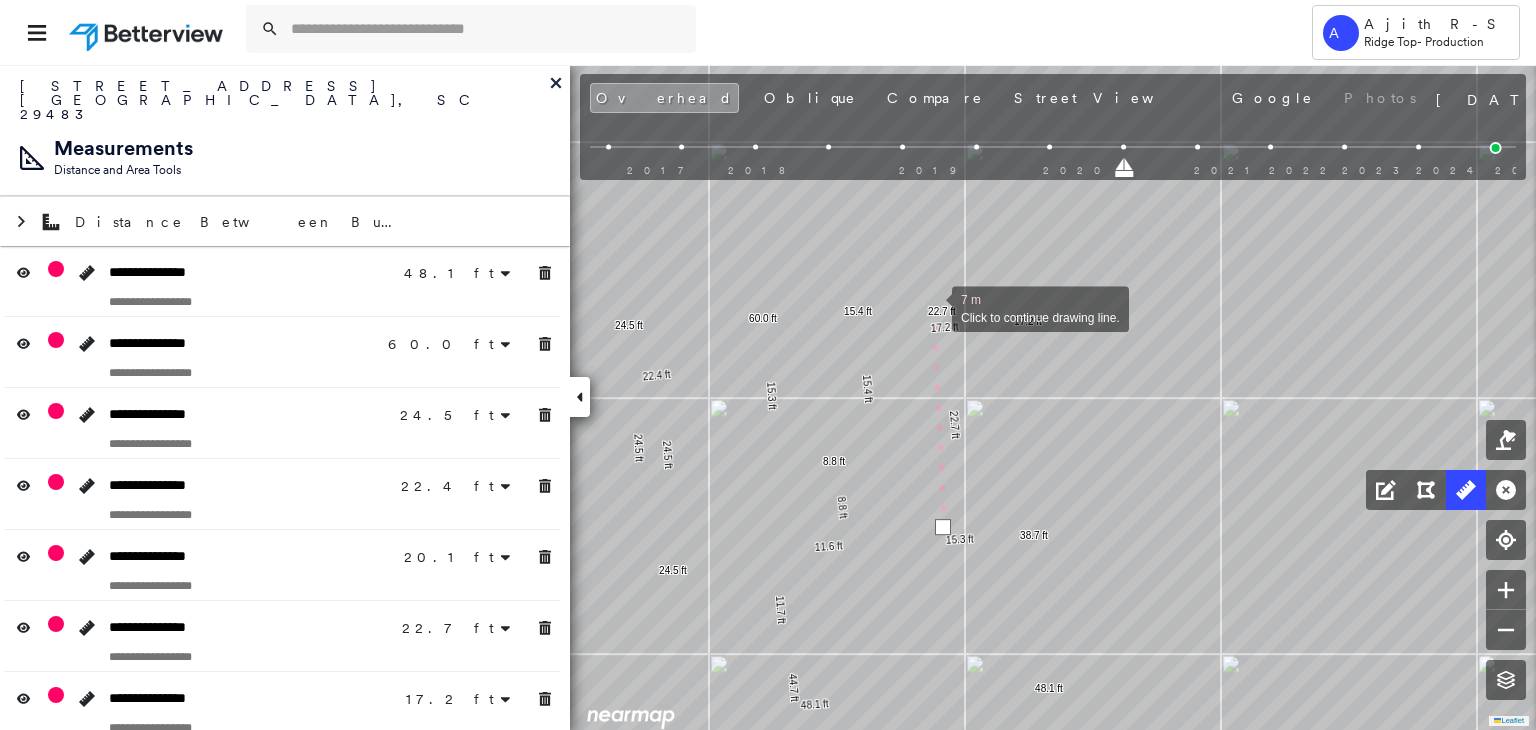 click at bounding box center [932, 307] 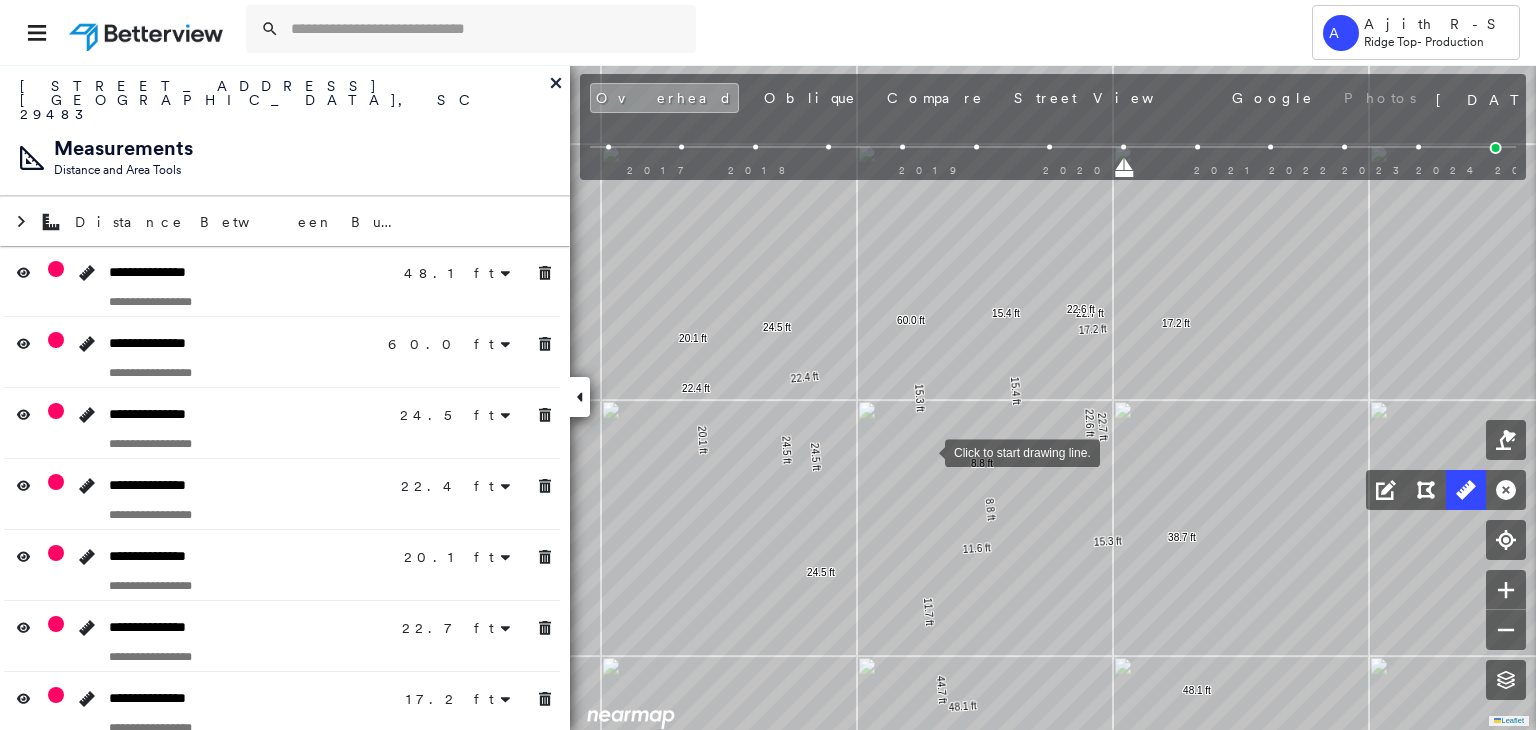 drag, startPoint x: 777, startPoint y: 449, endPoint x: 924, endPoint y: 451, distance: 147.01361 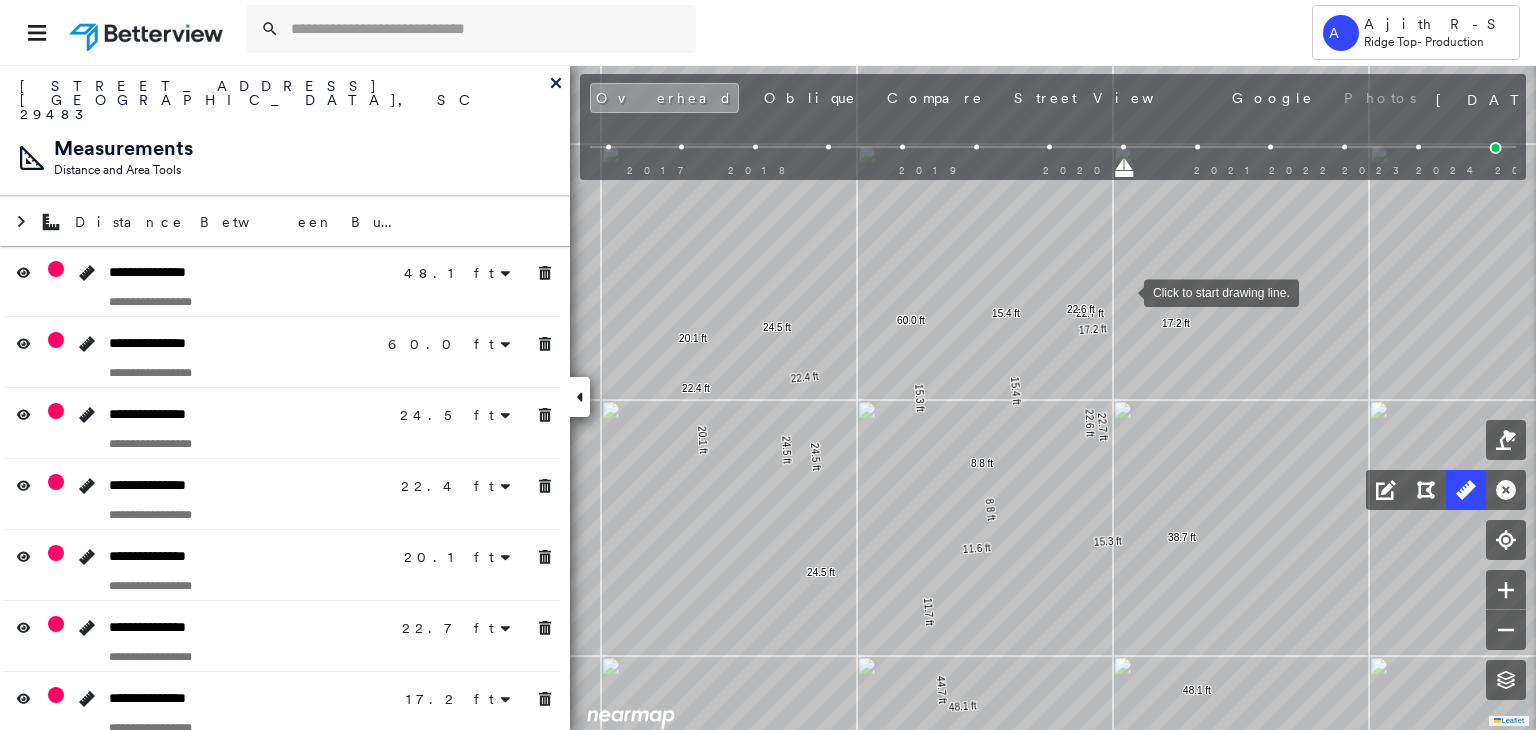 click at bounding box center (1496, 148) 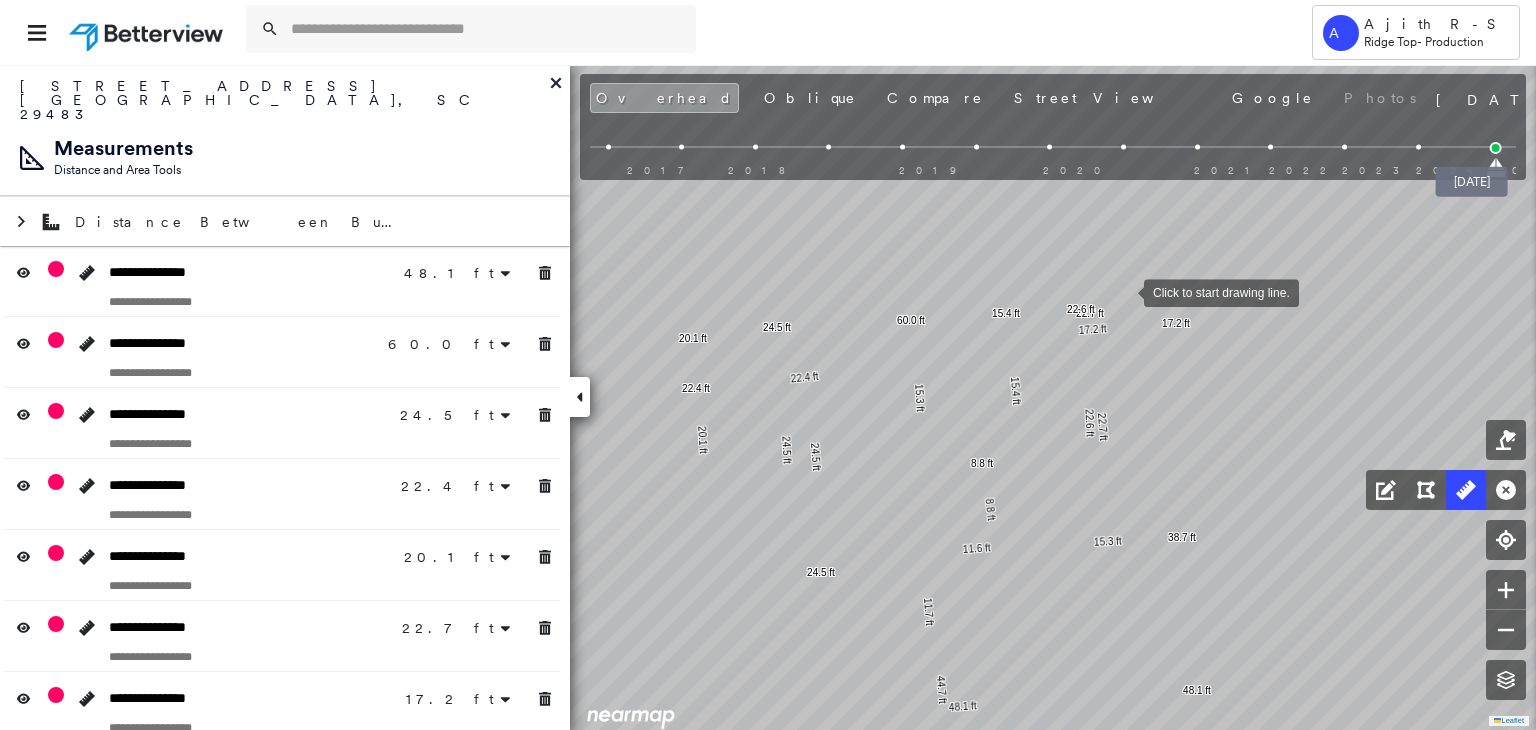 click at bounding box center [1496, 148] 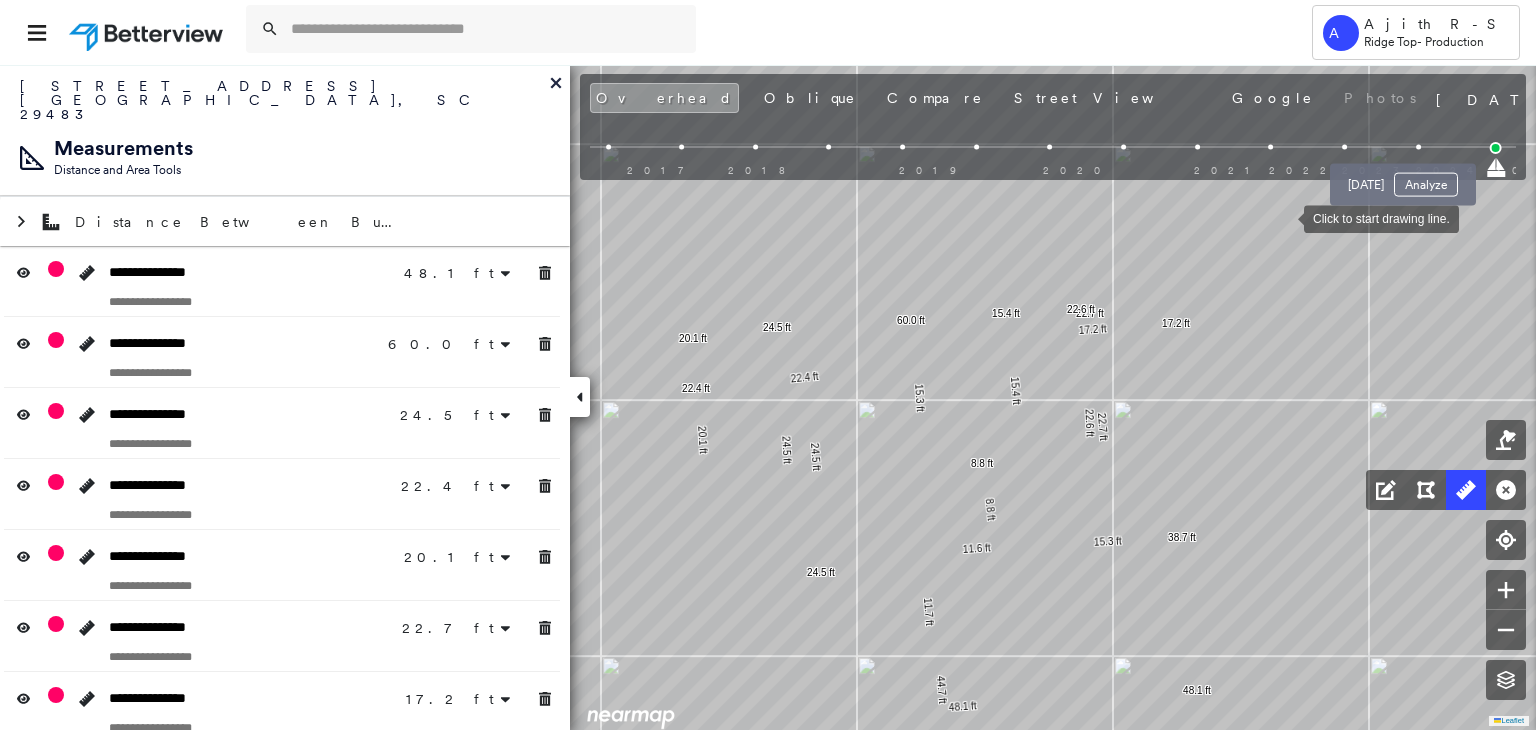 click at bounding box center (1418, 147) 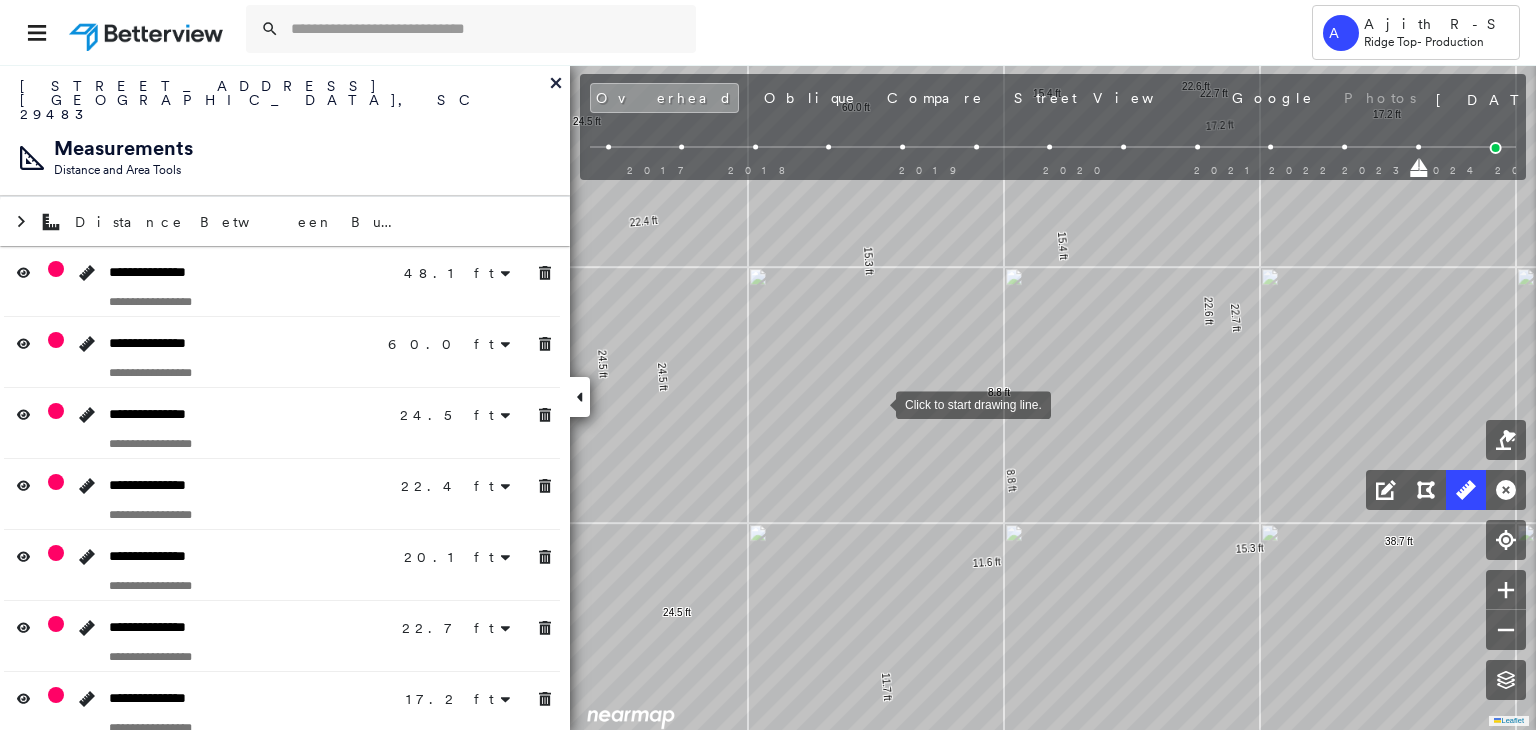 click at bounding box center [876, 403] 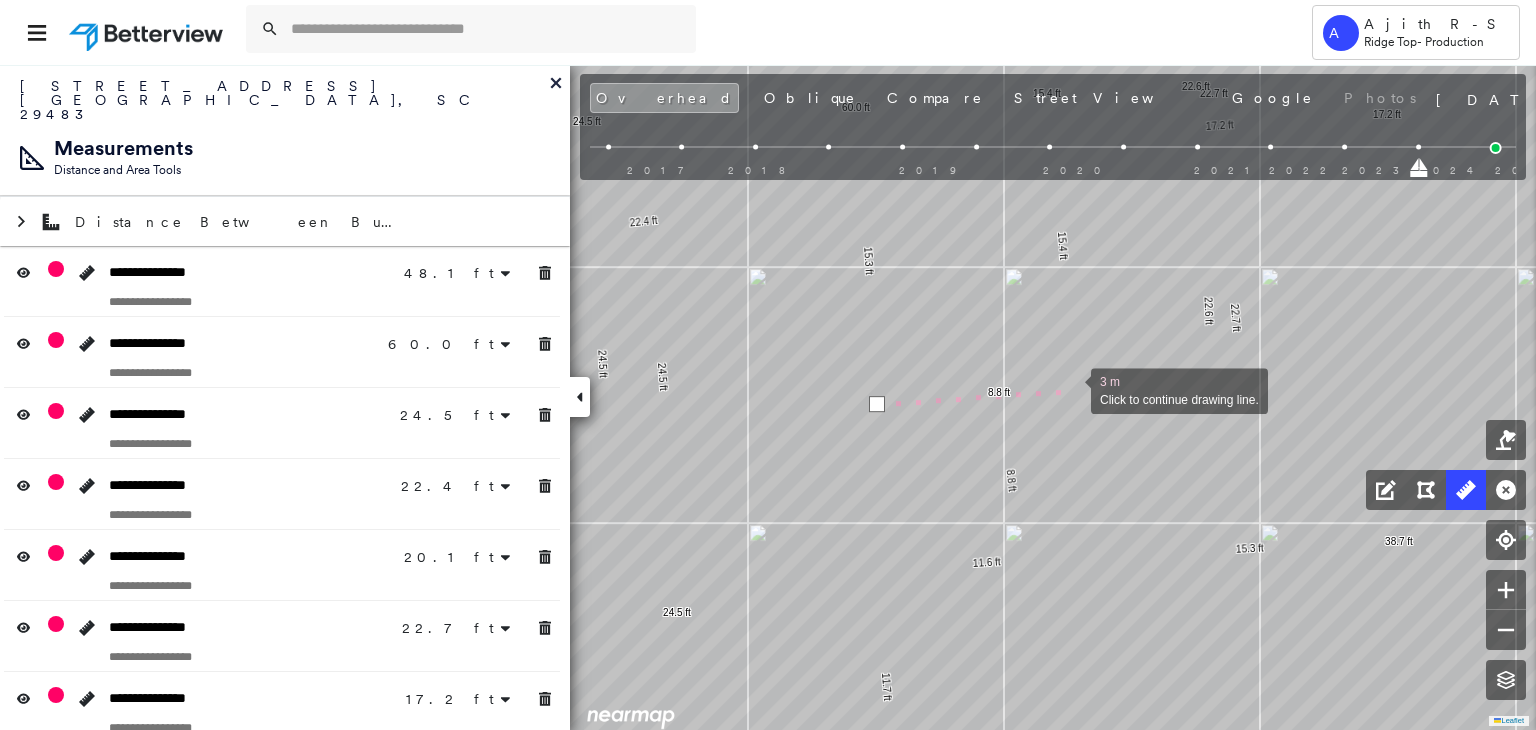 click at bounding box center [1071, 389] 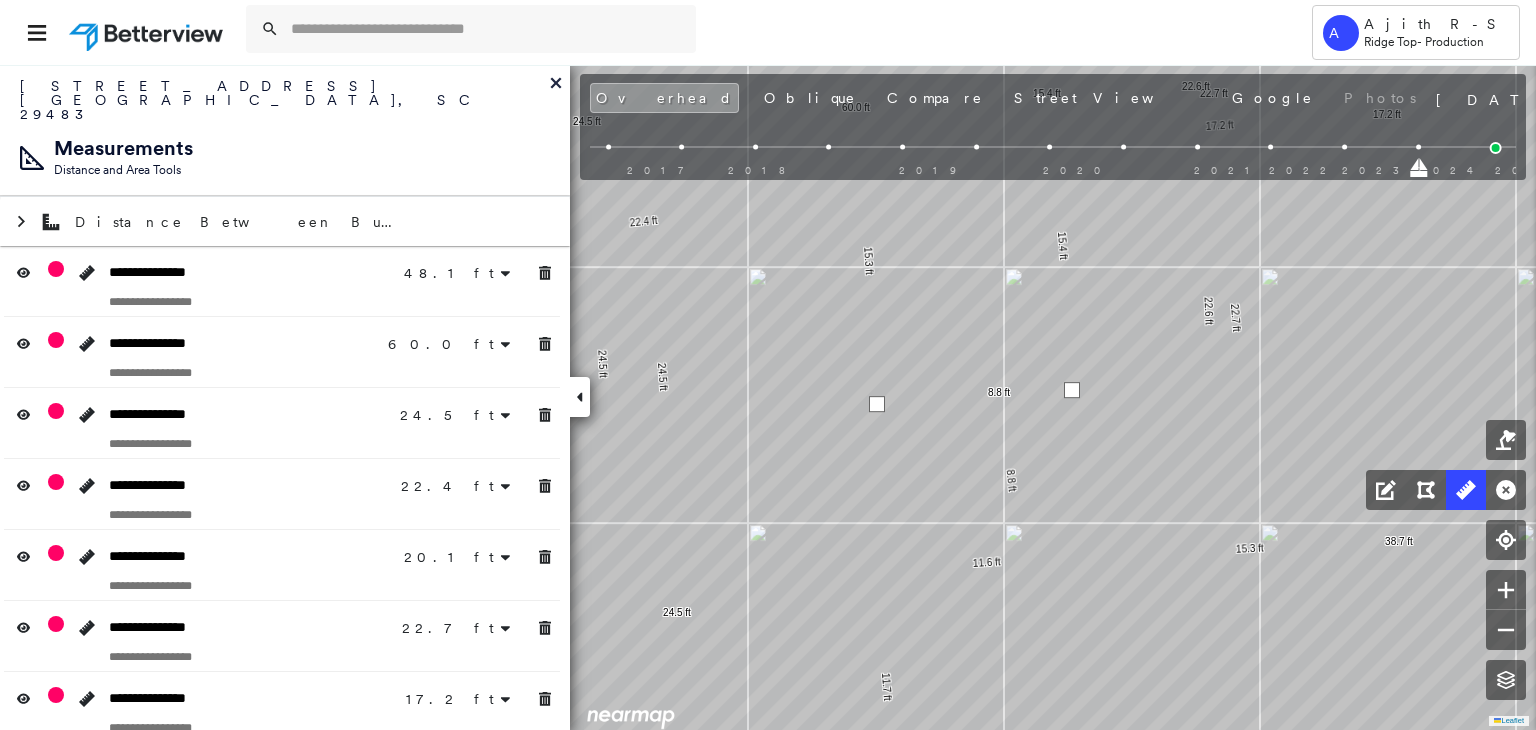 click at bounding box center (1072, 390) 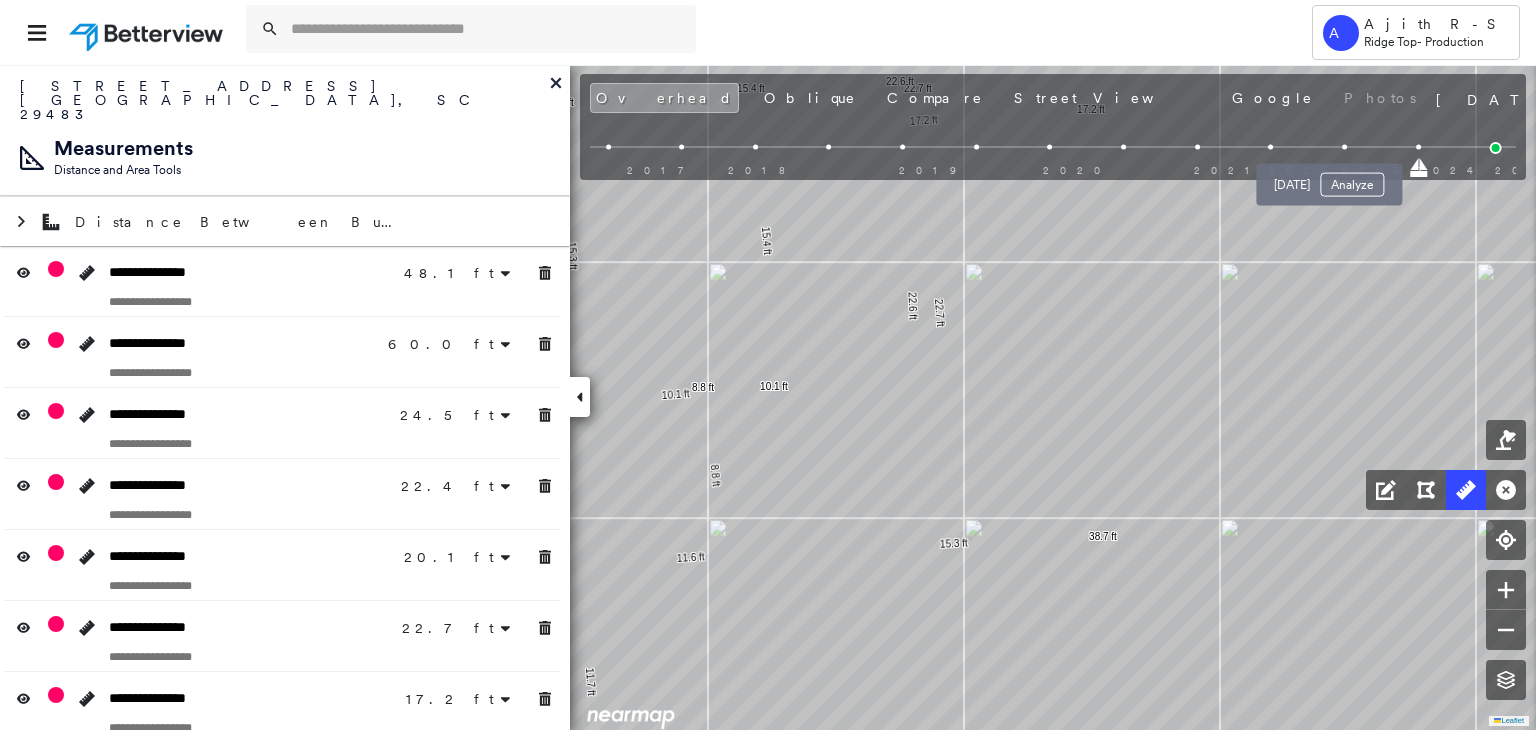 click at bounding box center (1344, 147) 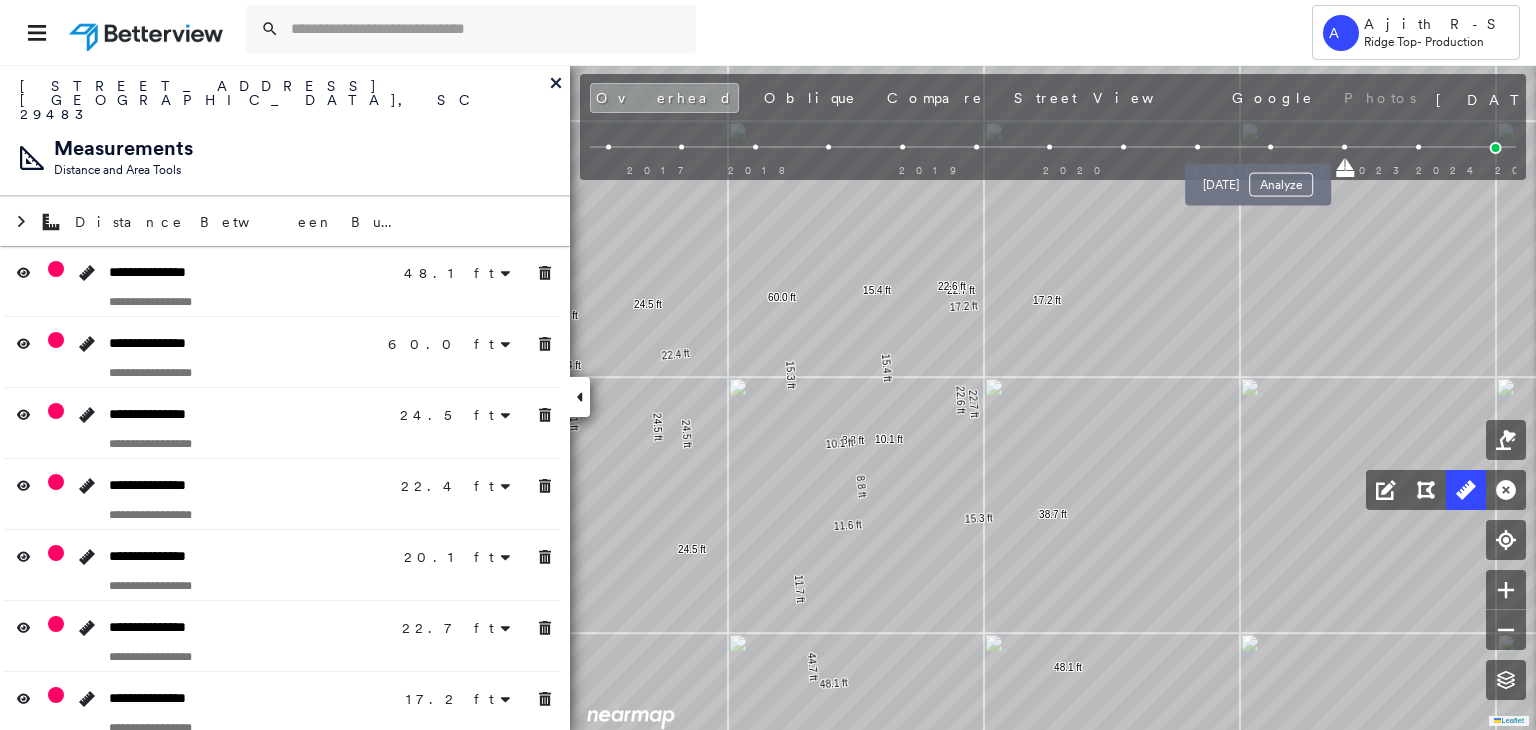click at bounding box center [1271, 147] 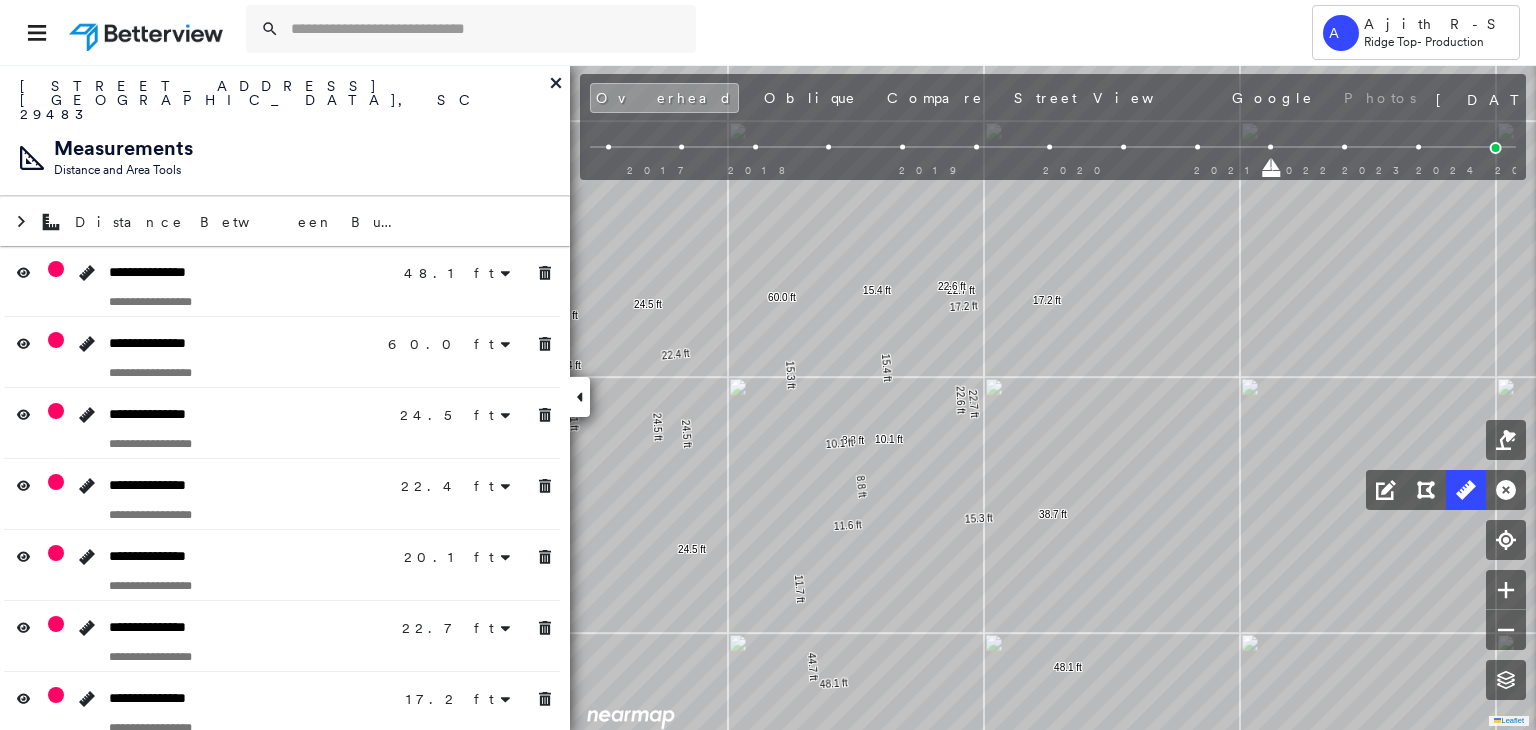 click on "2017 2018 2019 2020 2021 2022 2023 2024 2025" at bounding box center (1053, 150) 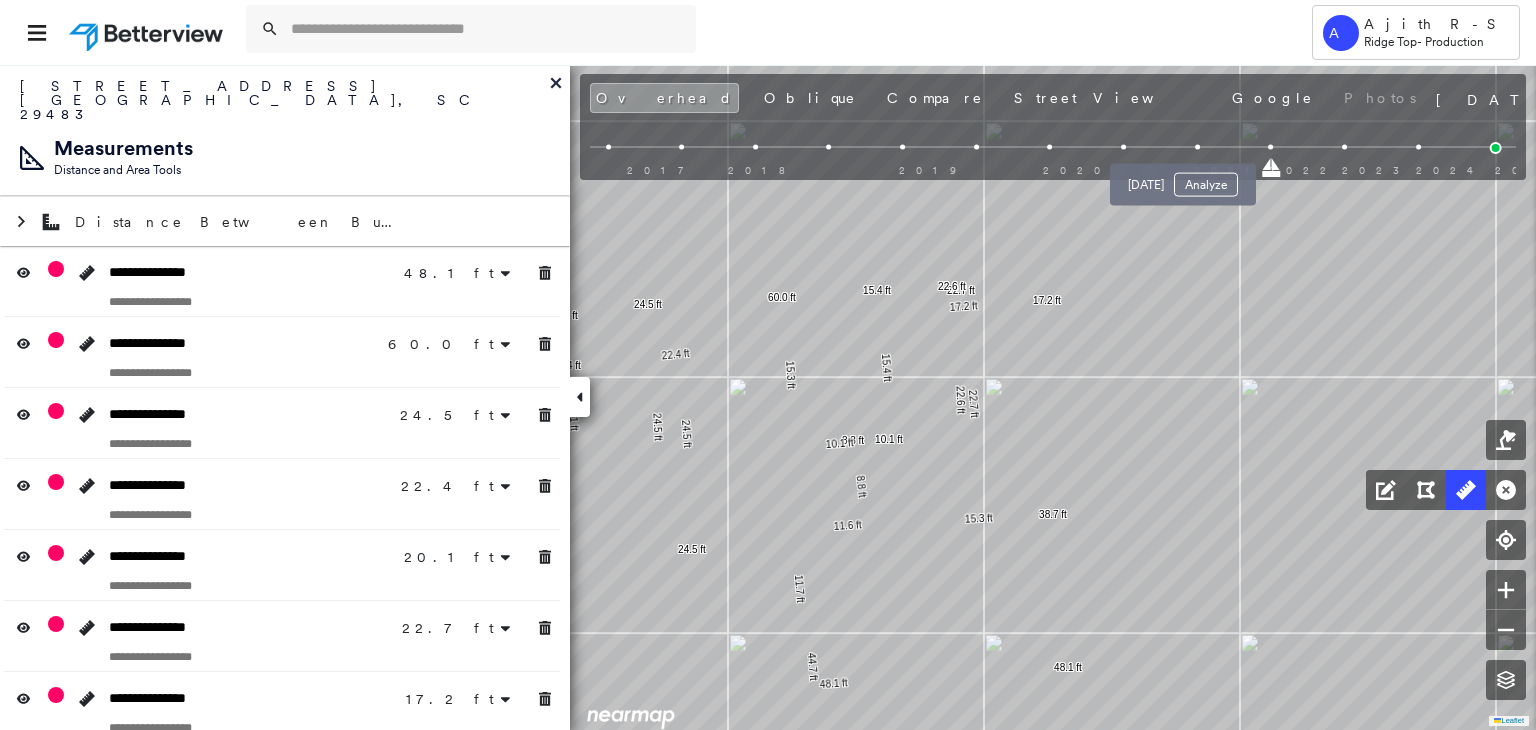 click at bounding box center [1197, 147] 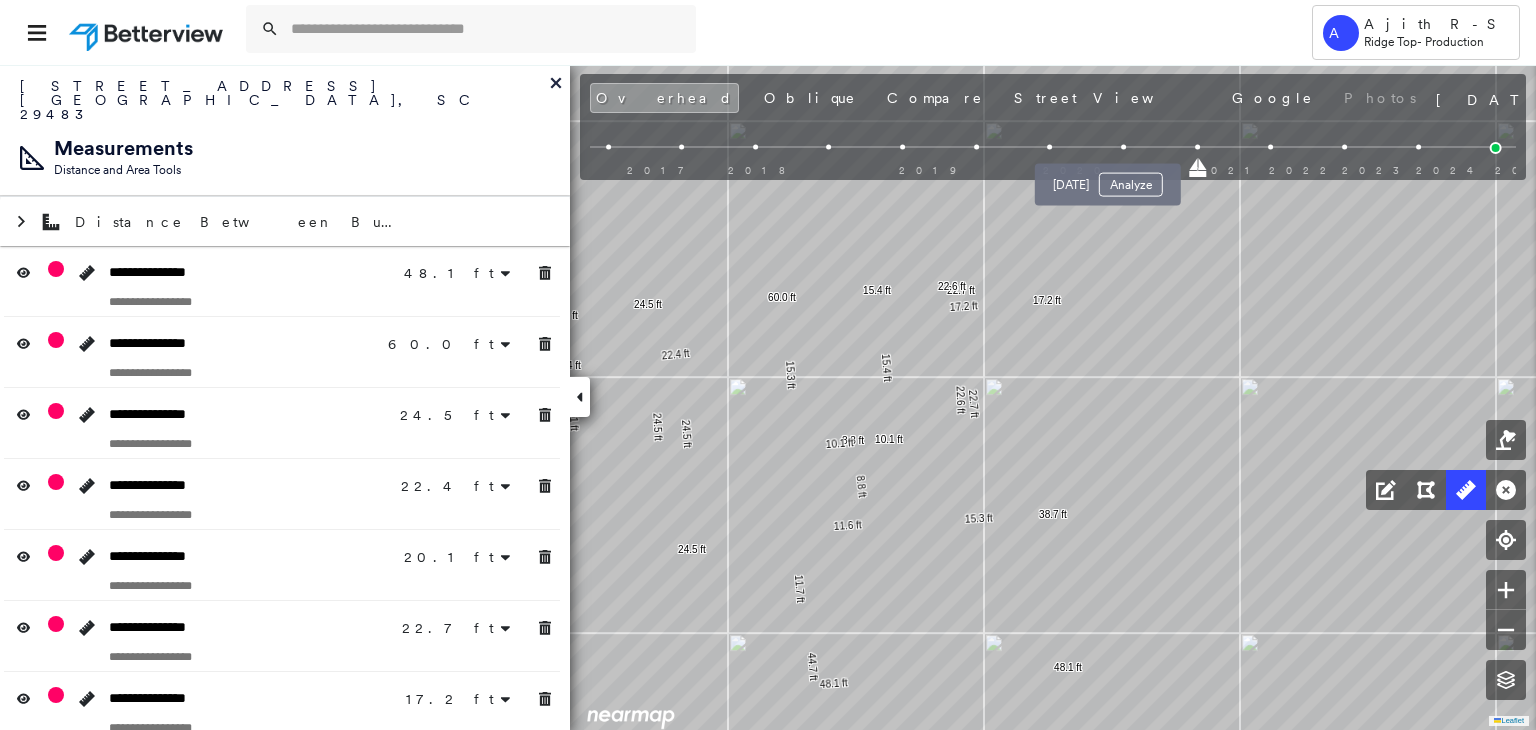 click at bounding box center [1123, 147] 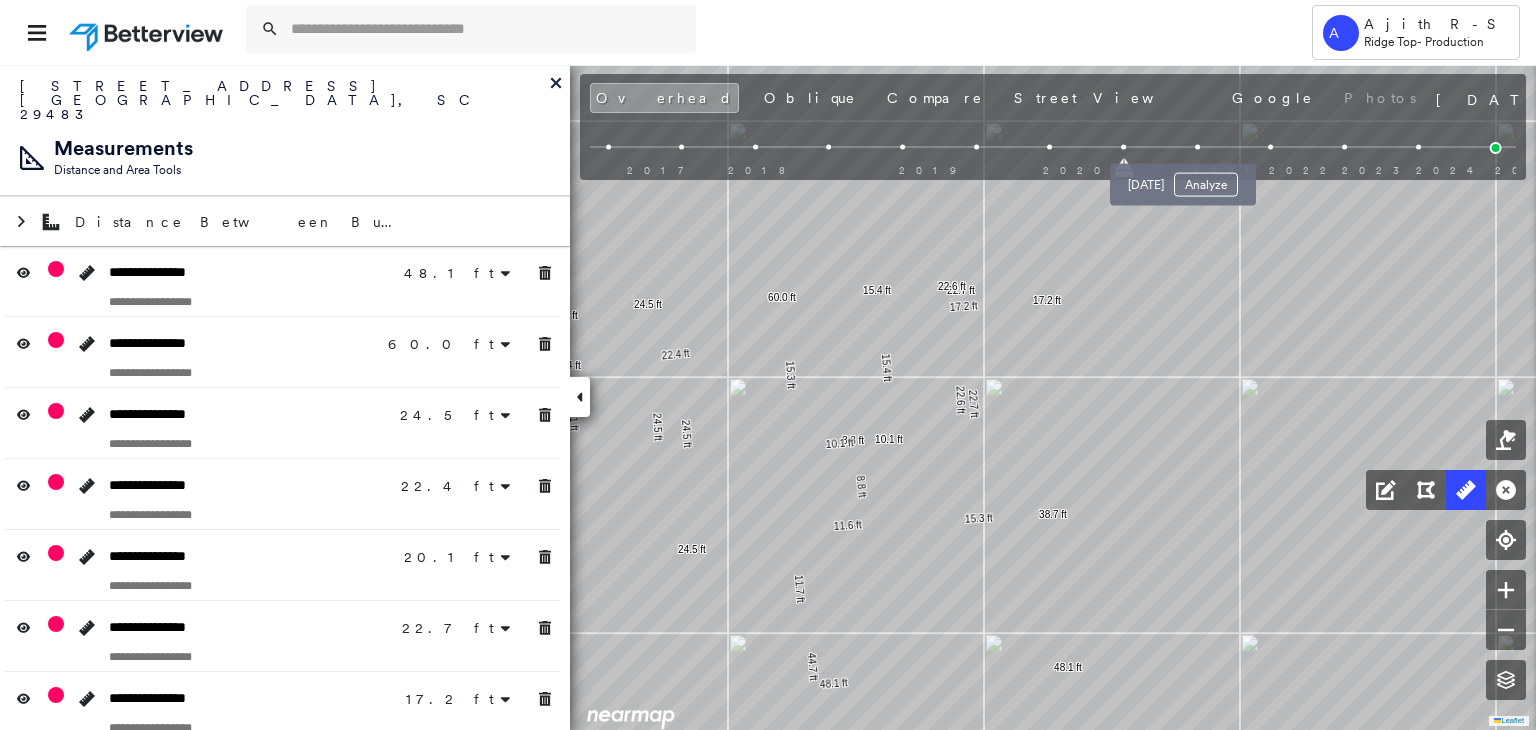 click at bounding box center [1197, 147] 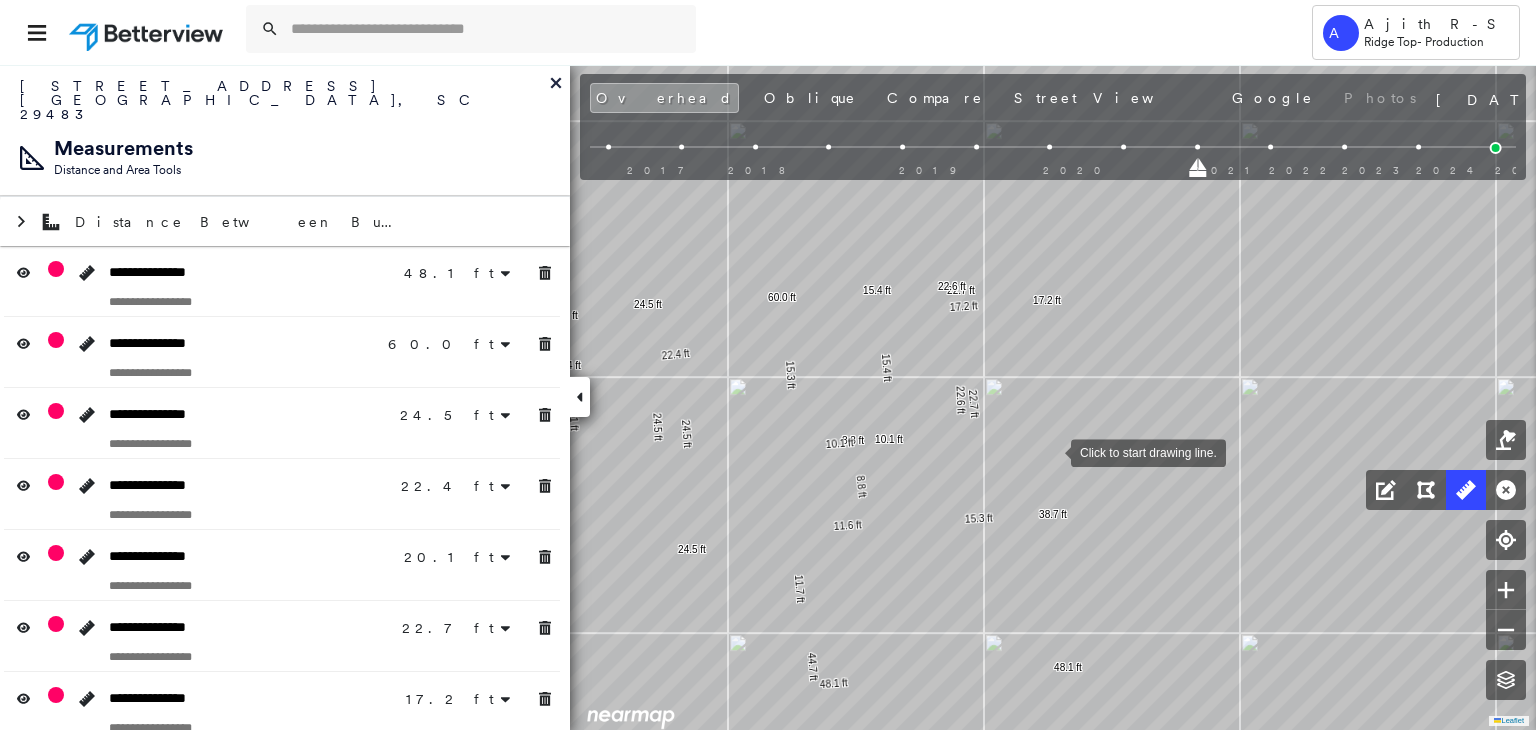 click at bounding box center [1051, 451] 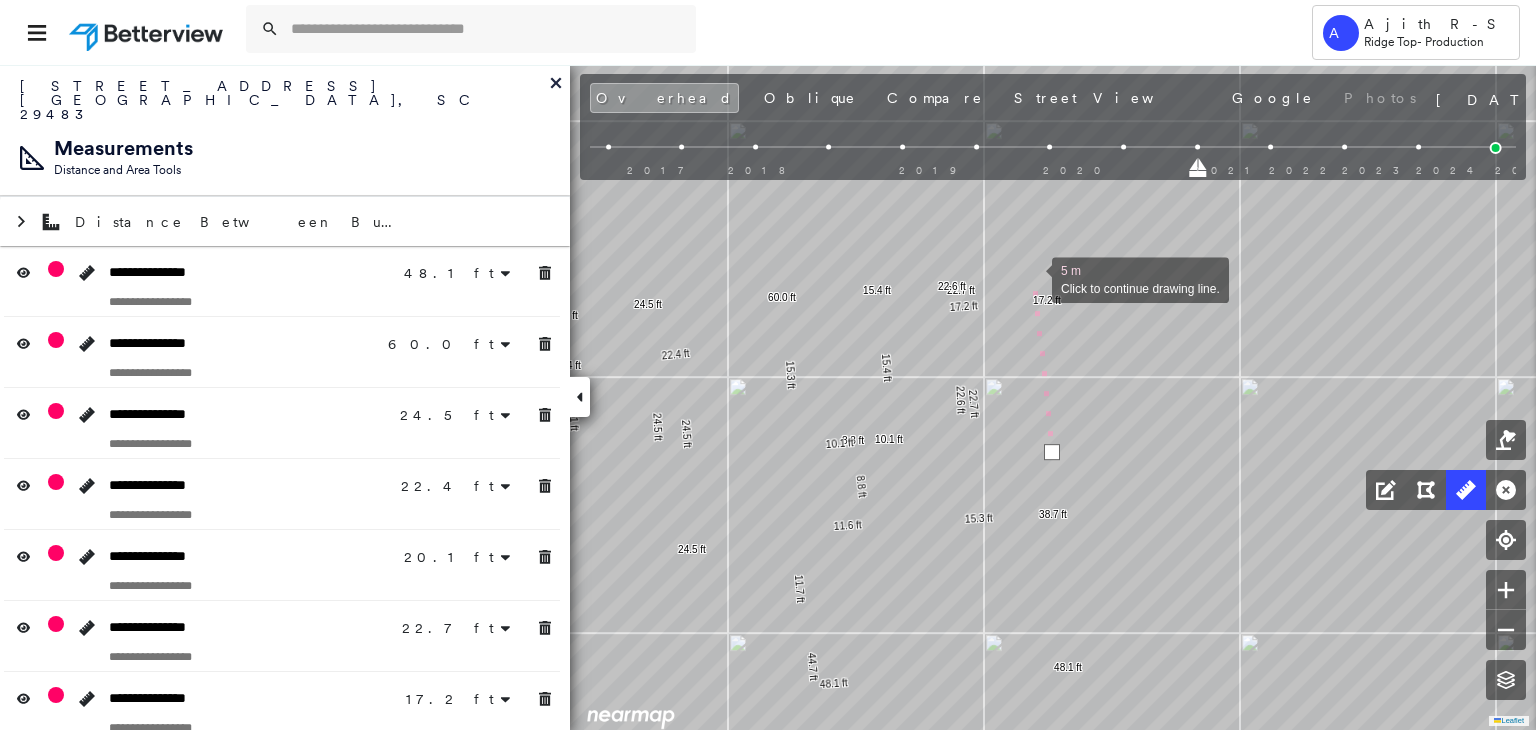 click at bounding box center (1032, 278) 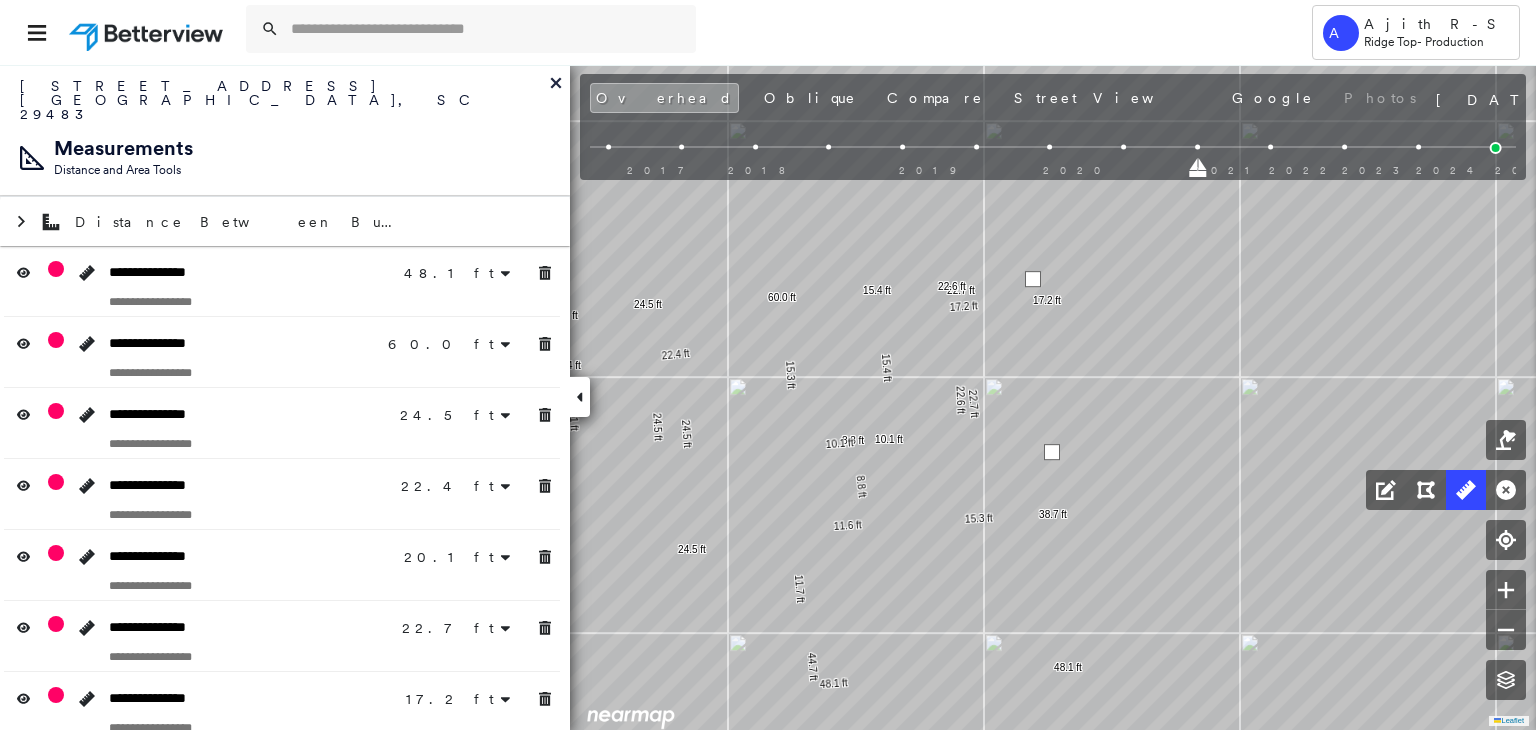 click at bounding box center (1033, 279) 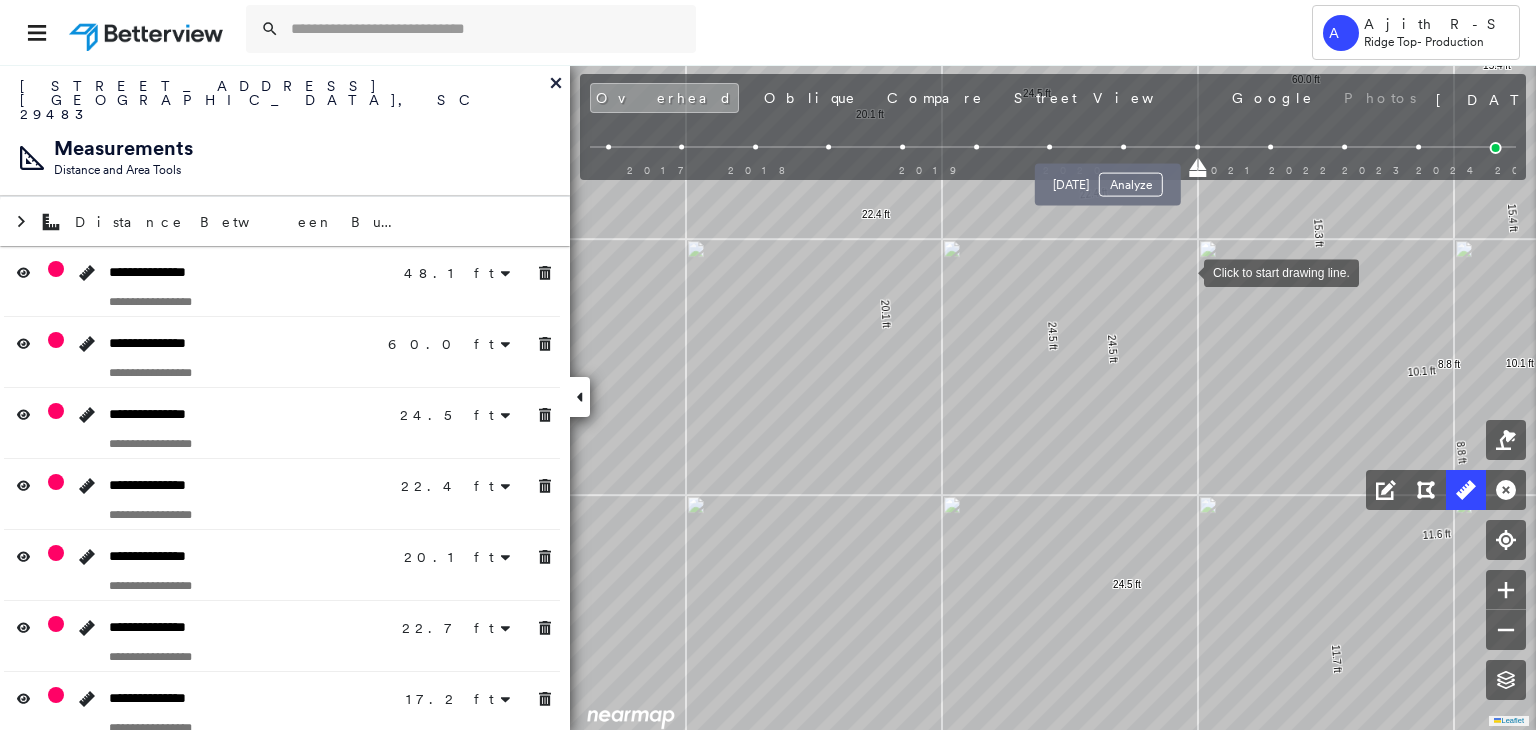 click at bounding box center (1123, 147) 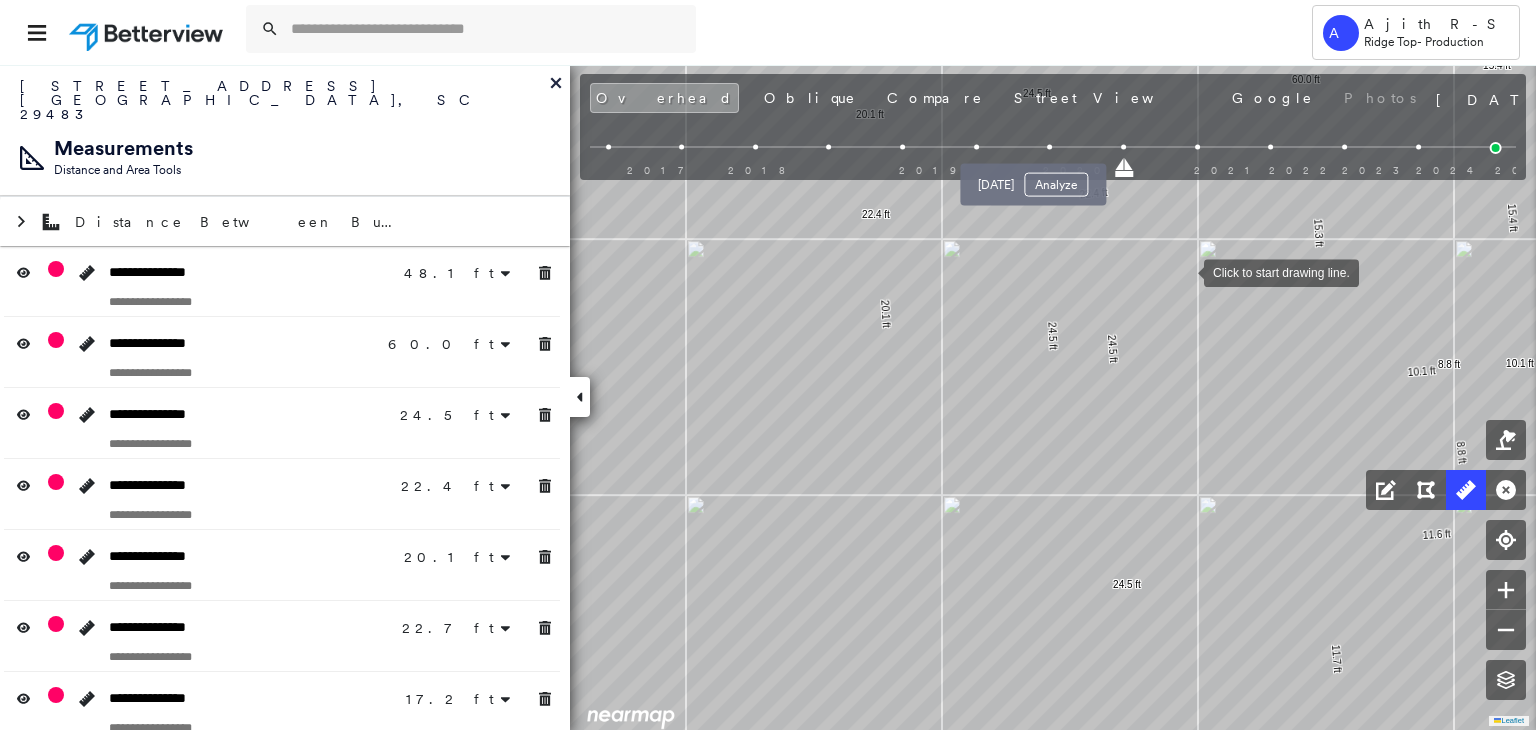 click at bounding box center [1050, 147] 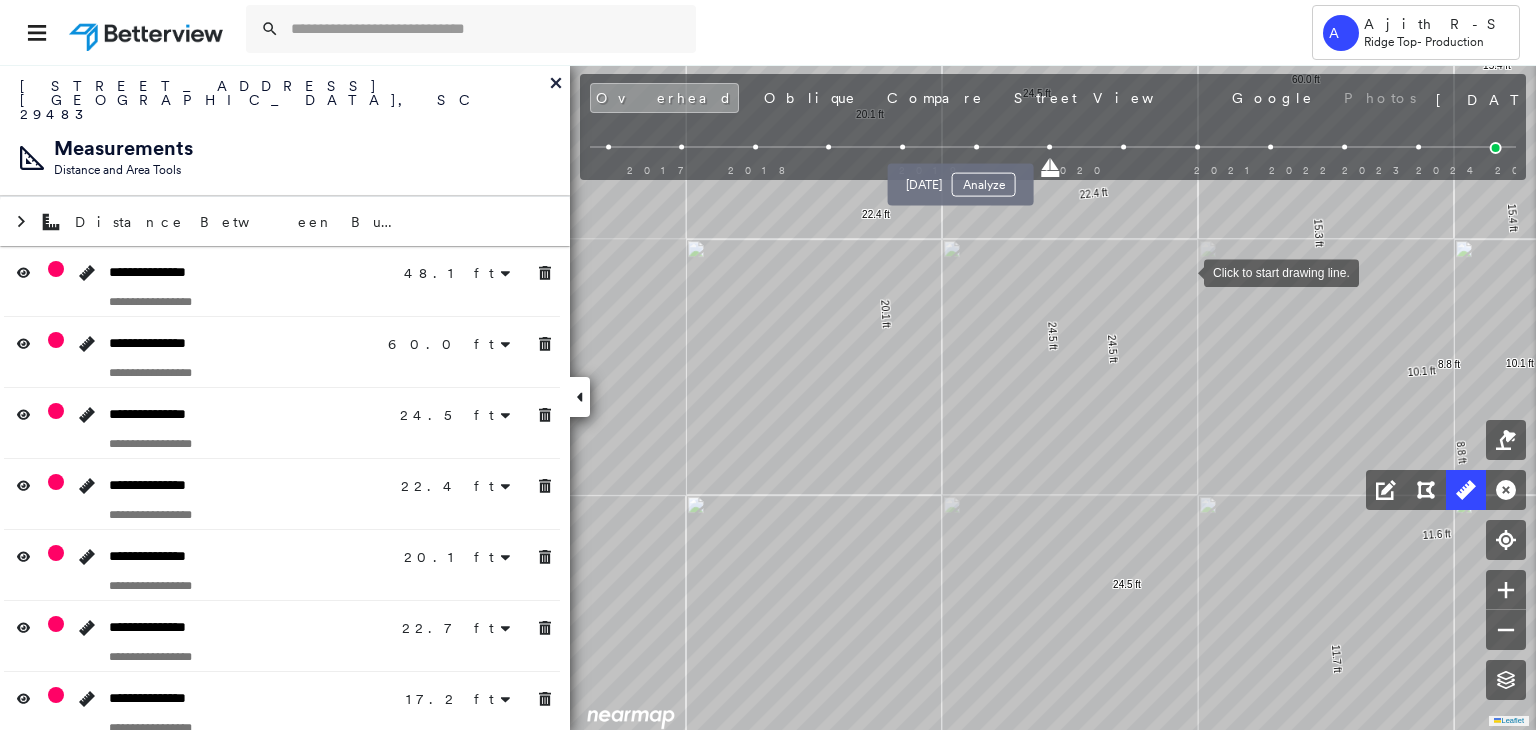 click at bounding box center [976, 147] 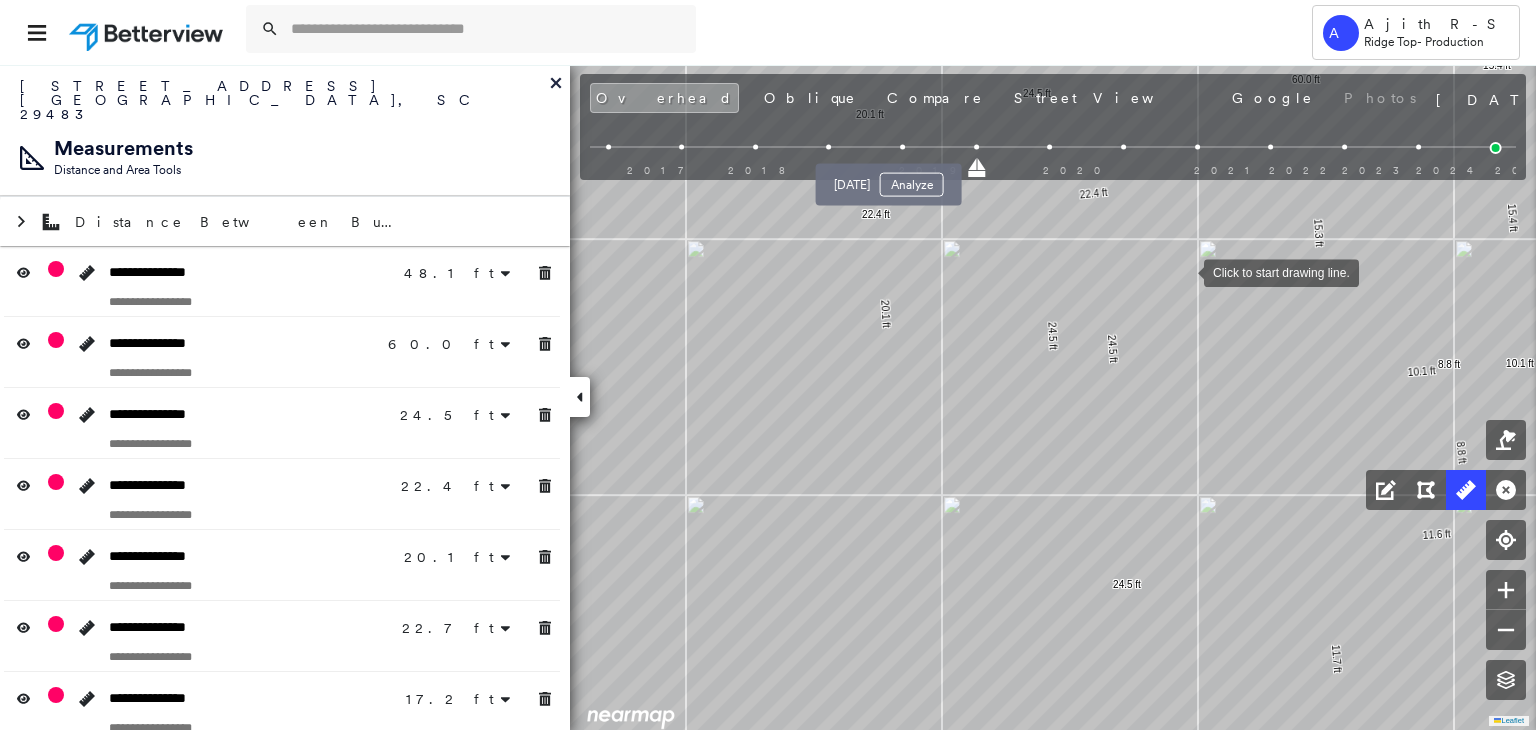 click at bounding box center [902, 147] 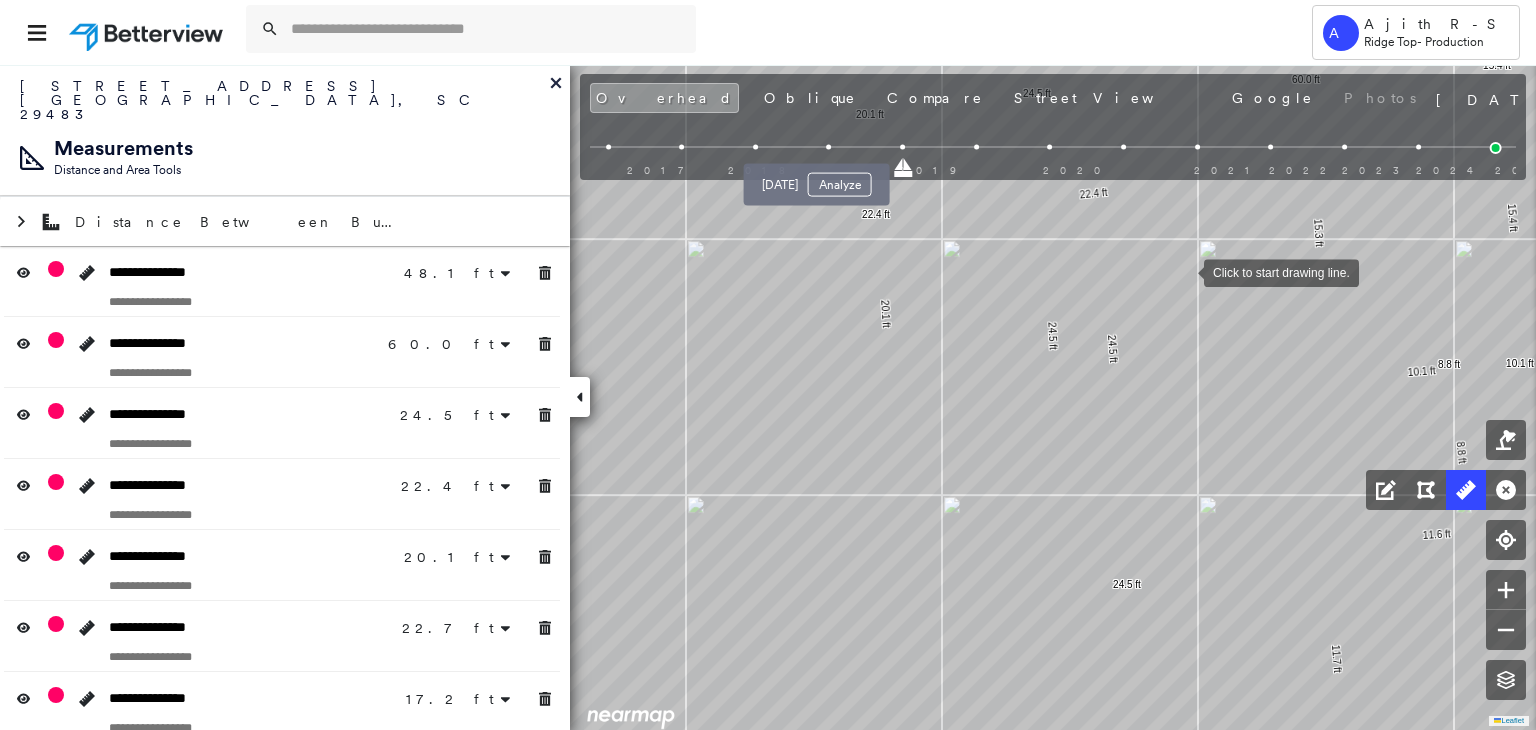 click at bounding box center (829, 147) 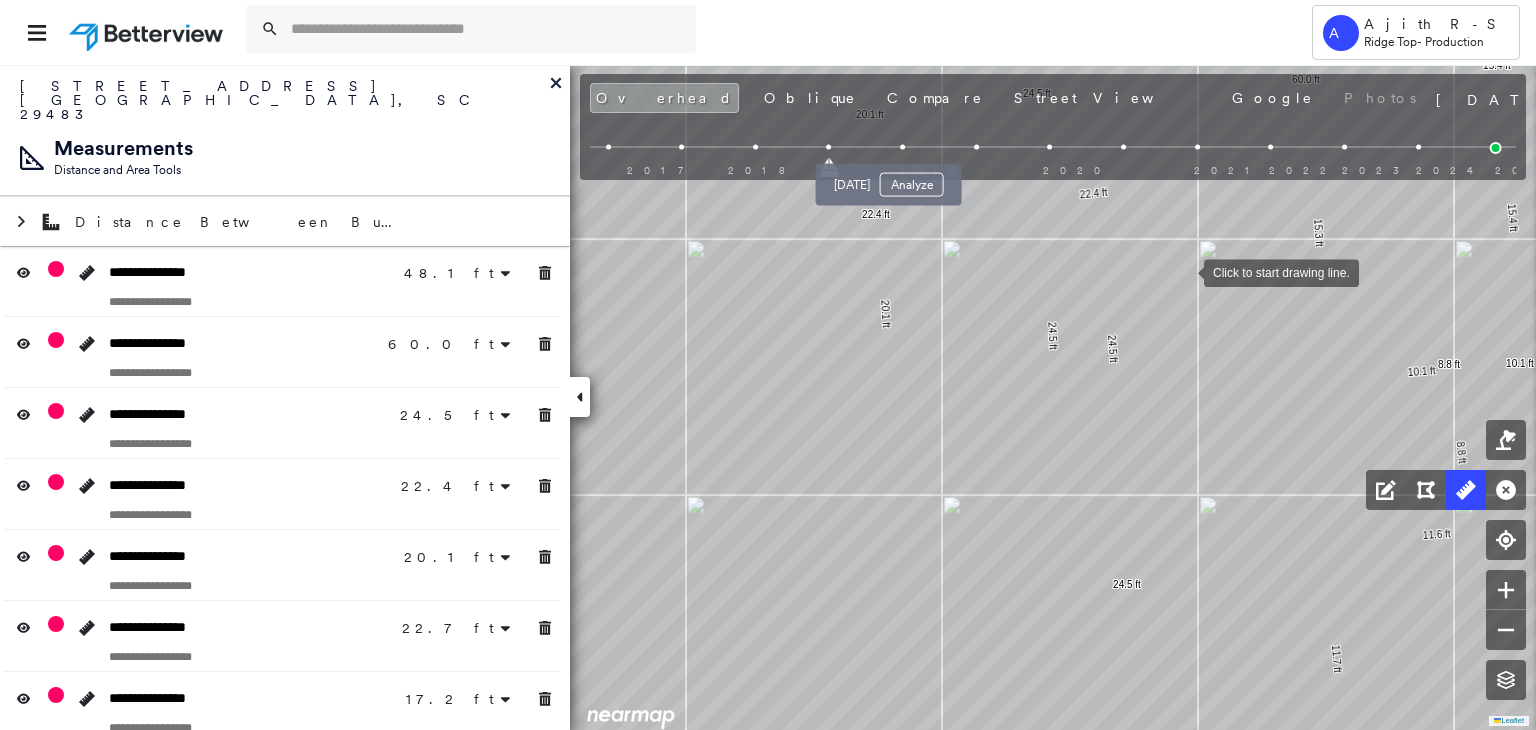 click at bounding box center (902, 147) 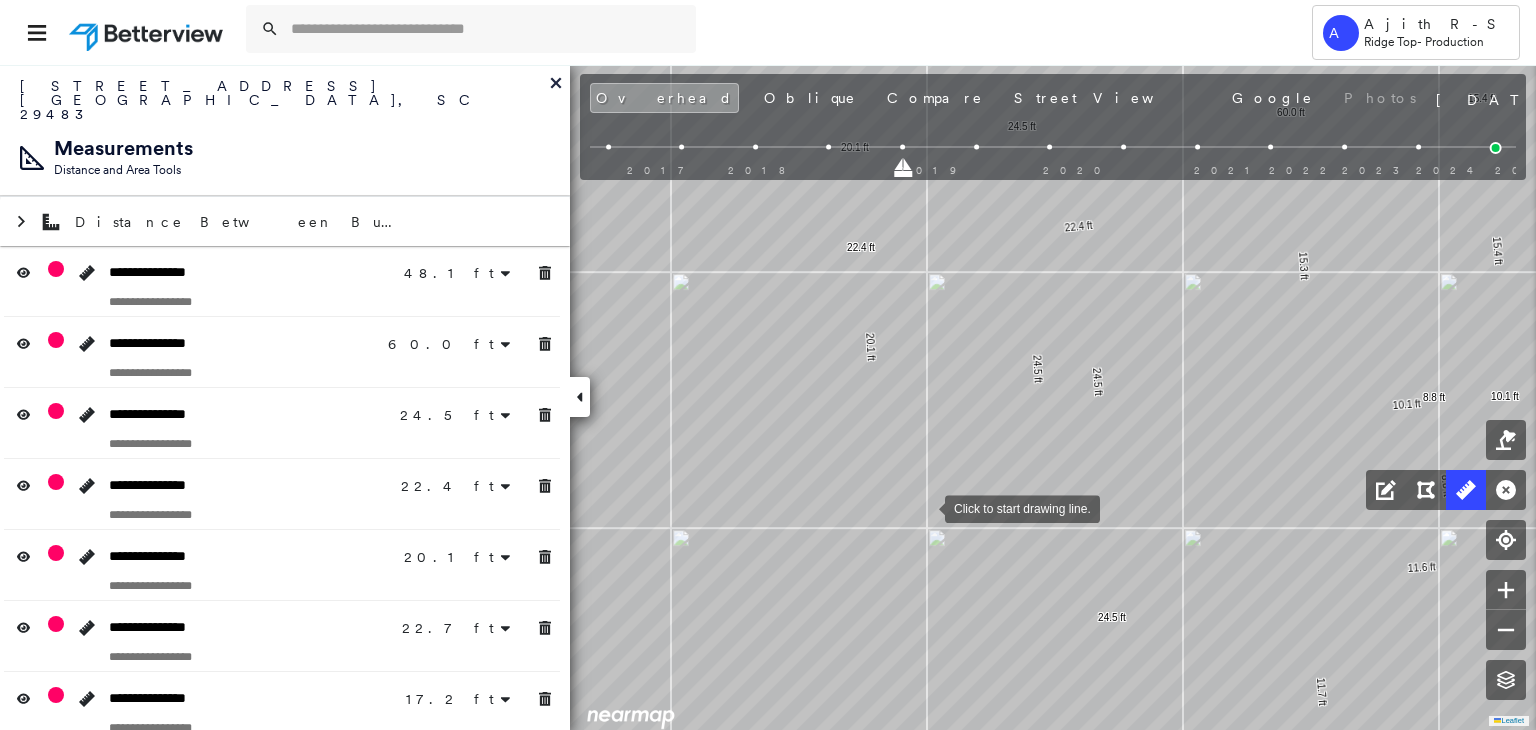 click at bounding box center [925, 507] 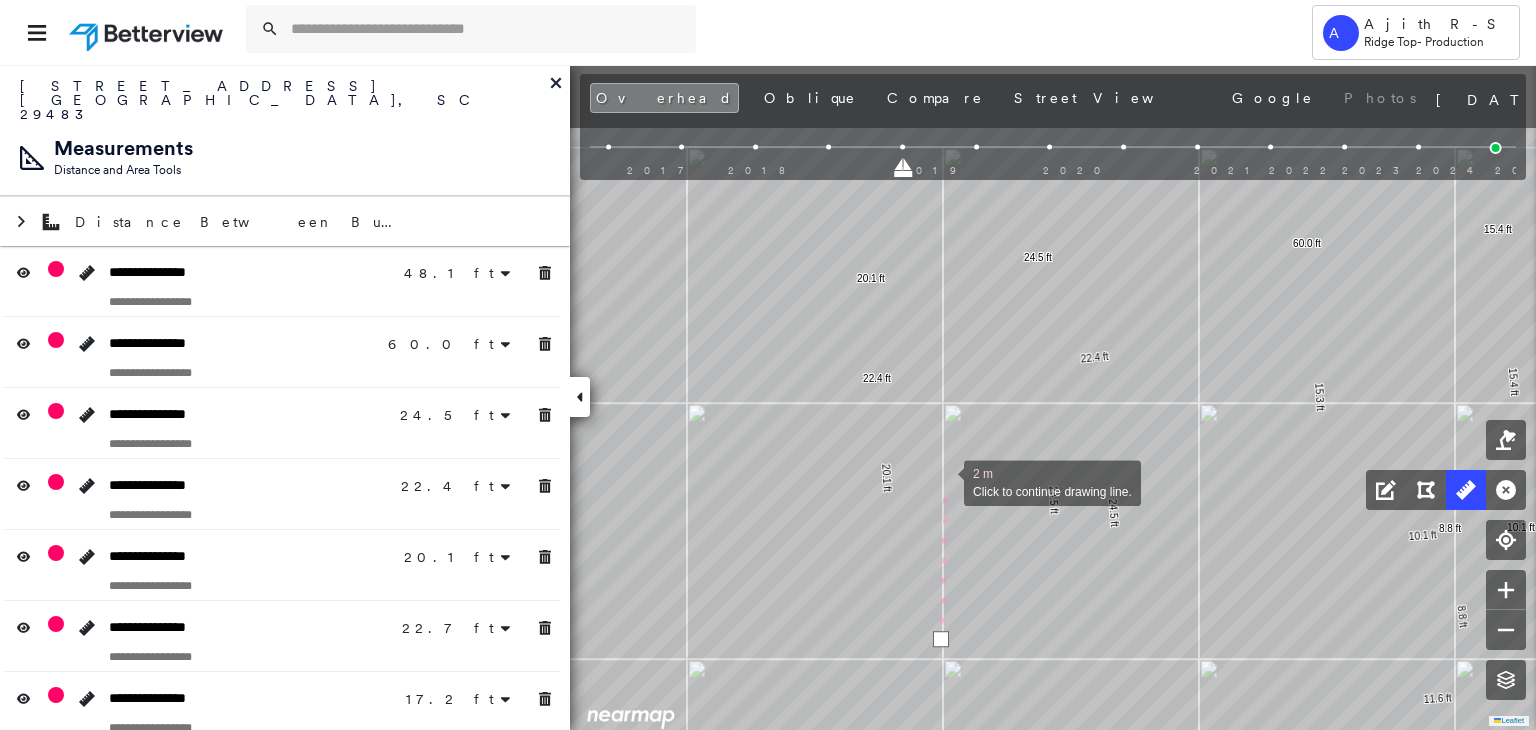 drag, startPoint x: 943, startPoint y: 415, endPoint x: 938, endPoint y: 455, distance: 40.311287 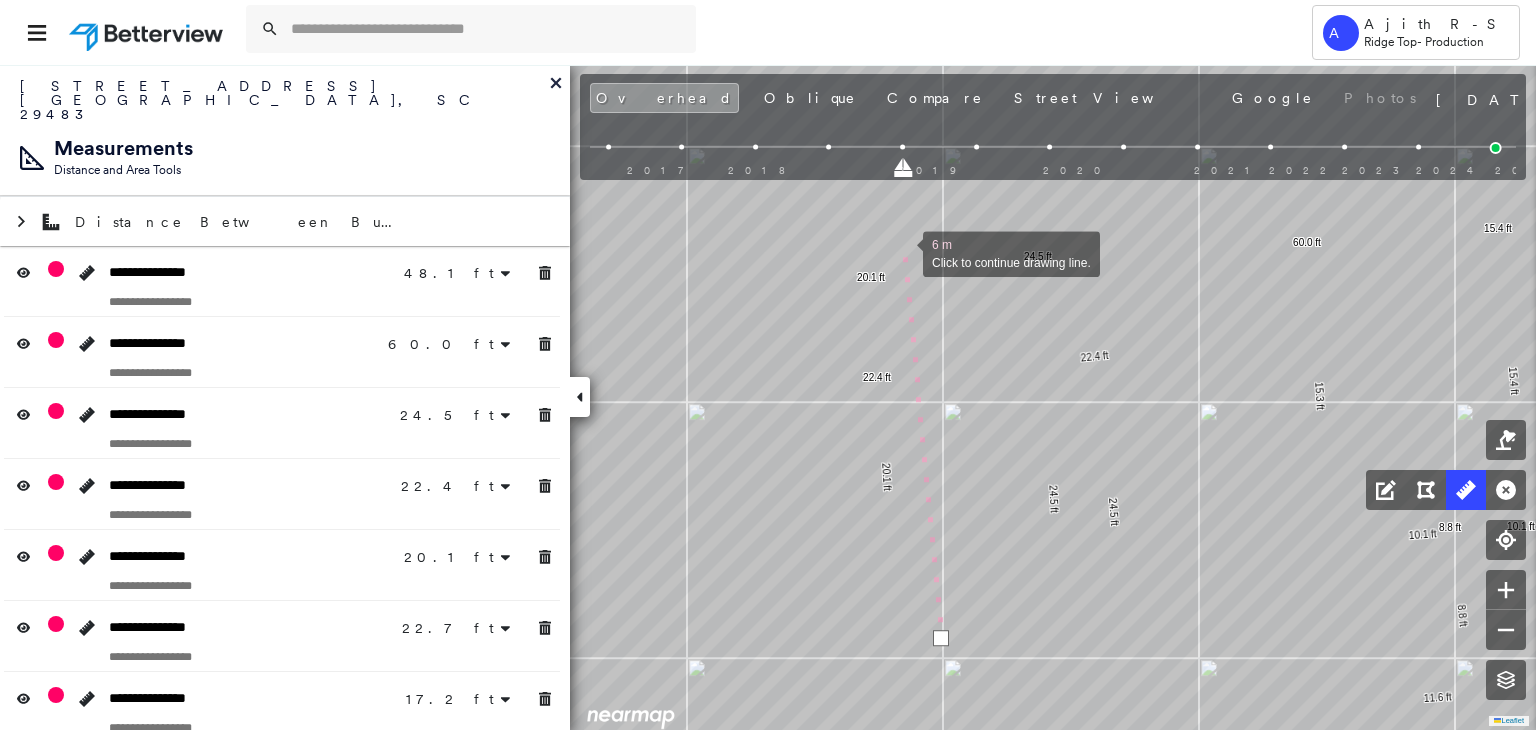 click at bounding box center [903, 252] 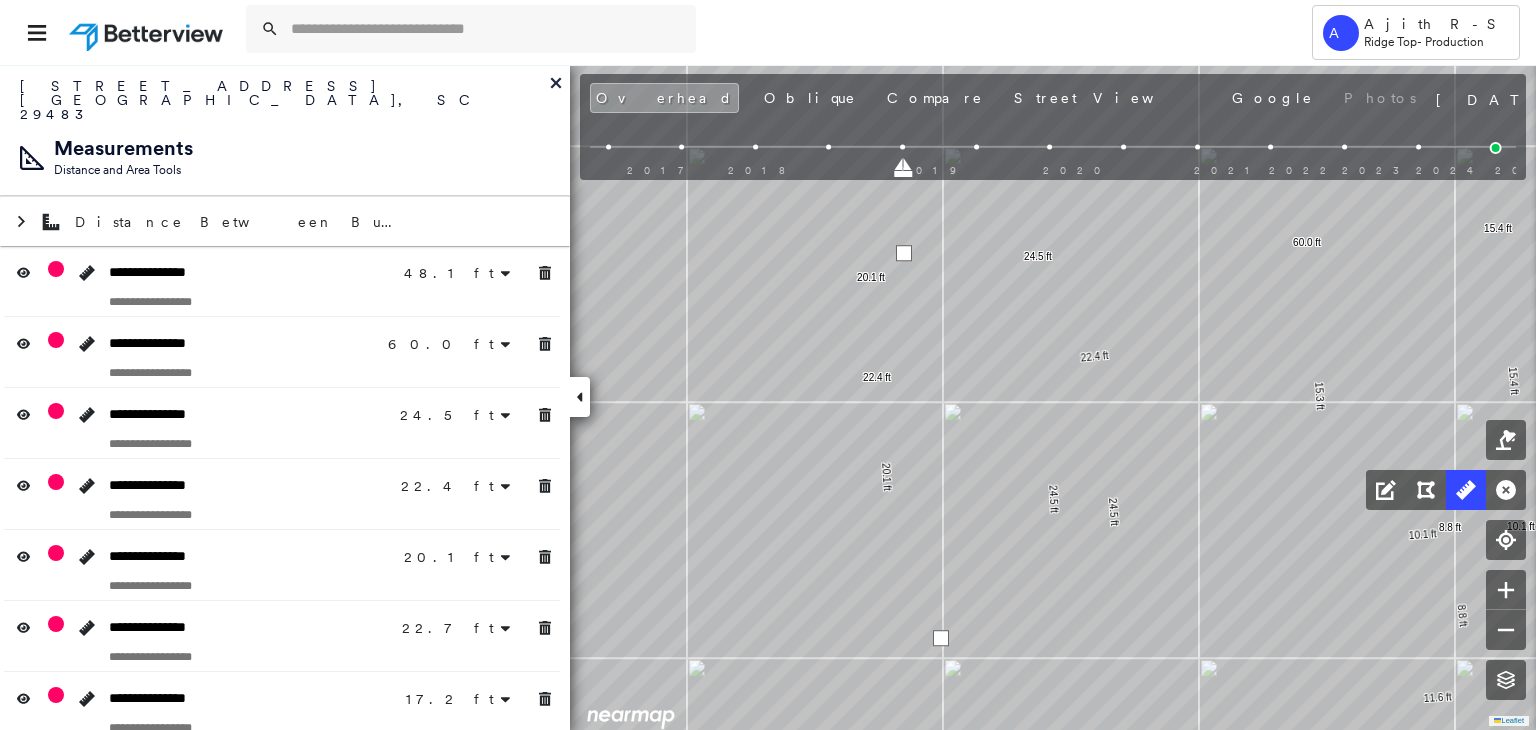 click at bounding box center (904, 253) 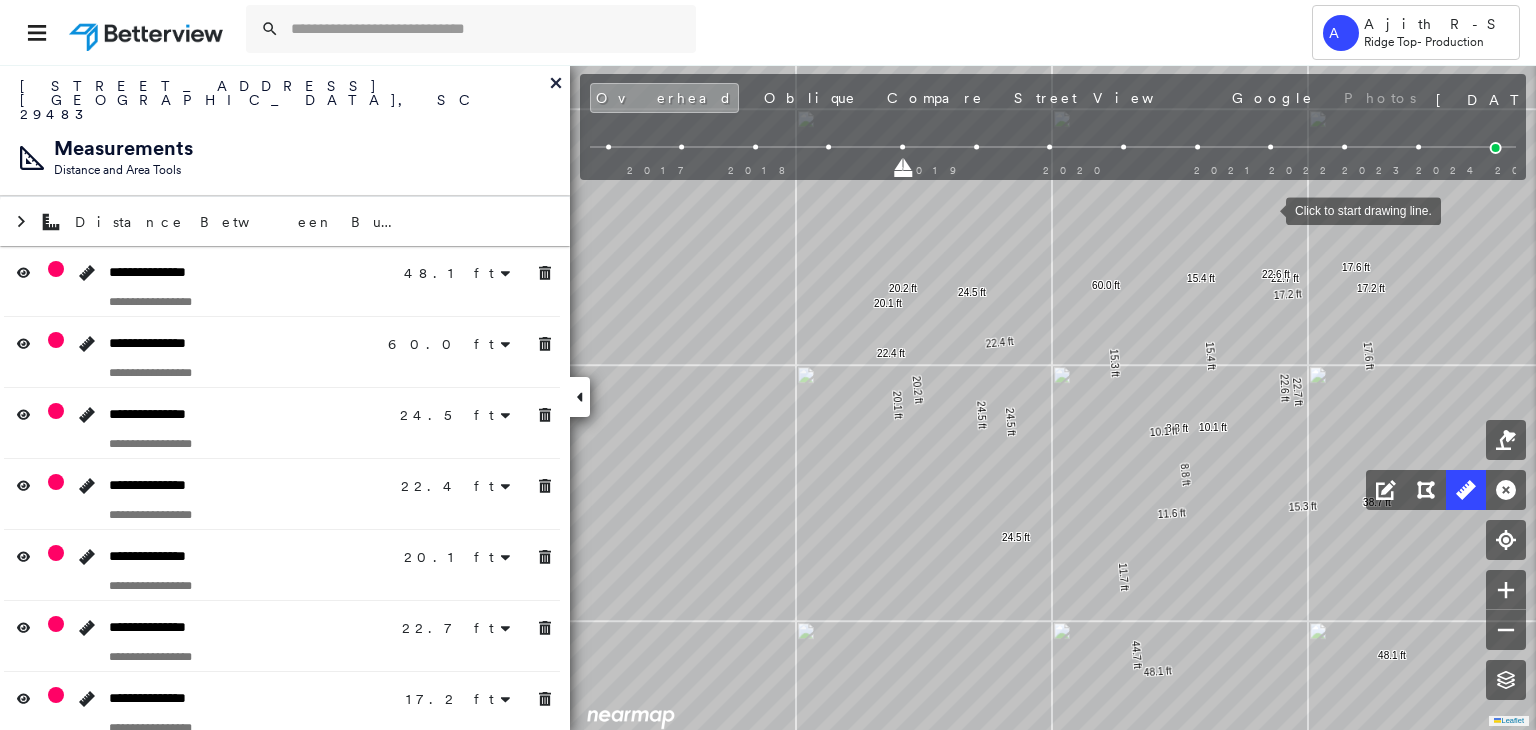click at bounding box center (1496, 148) 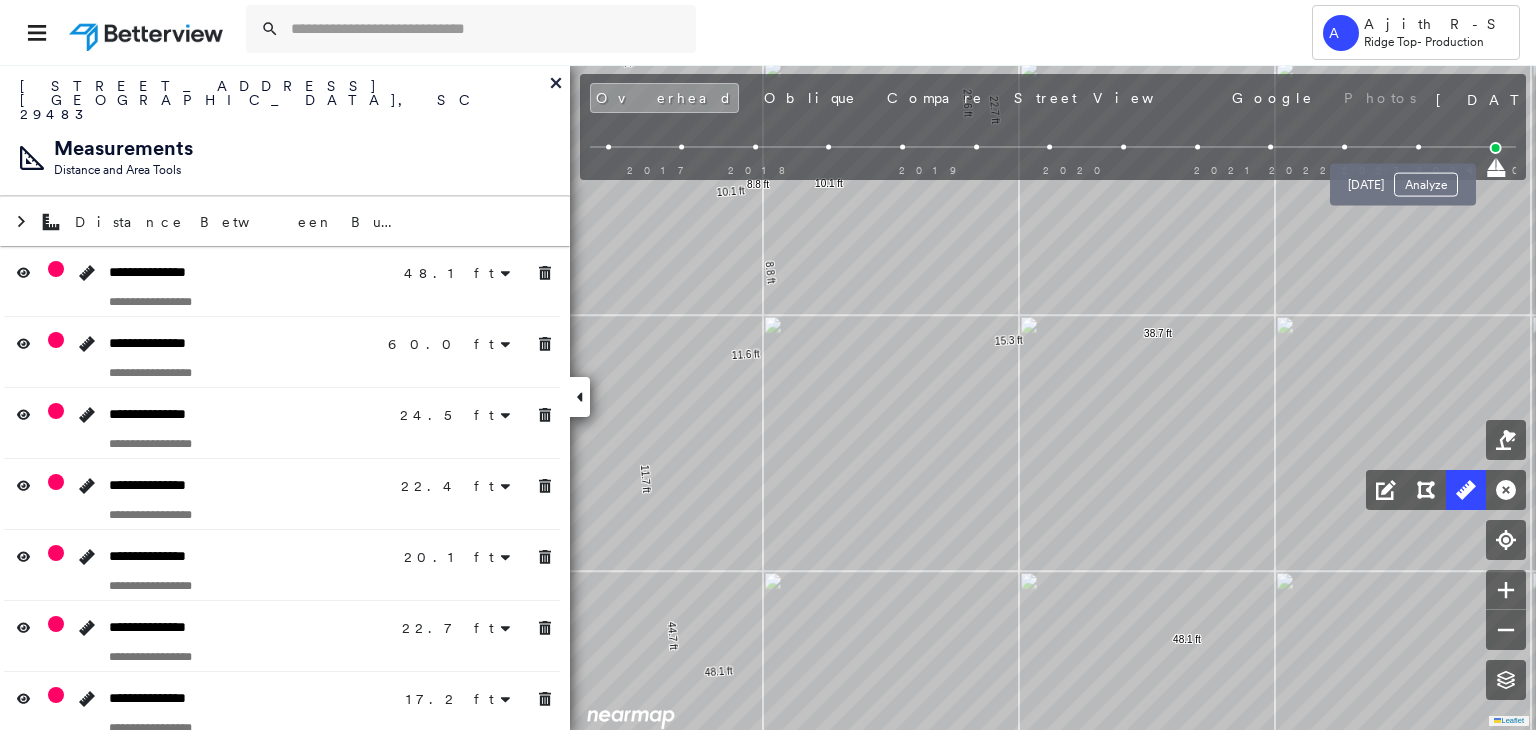 drag, startPoint x: 1414, startPoint y: 144, endPoint x: 1363, endPoint y: 152, distance: 51.62364 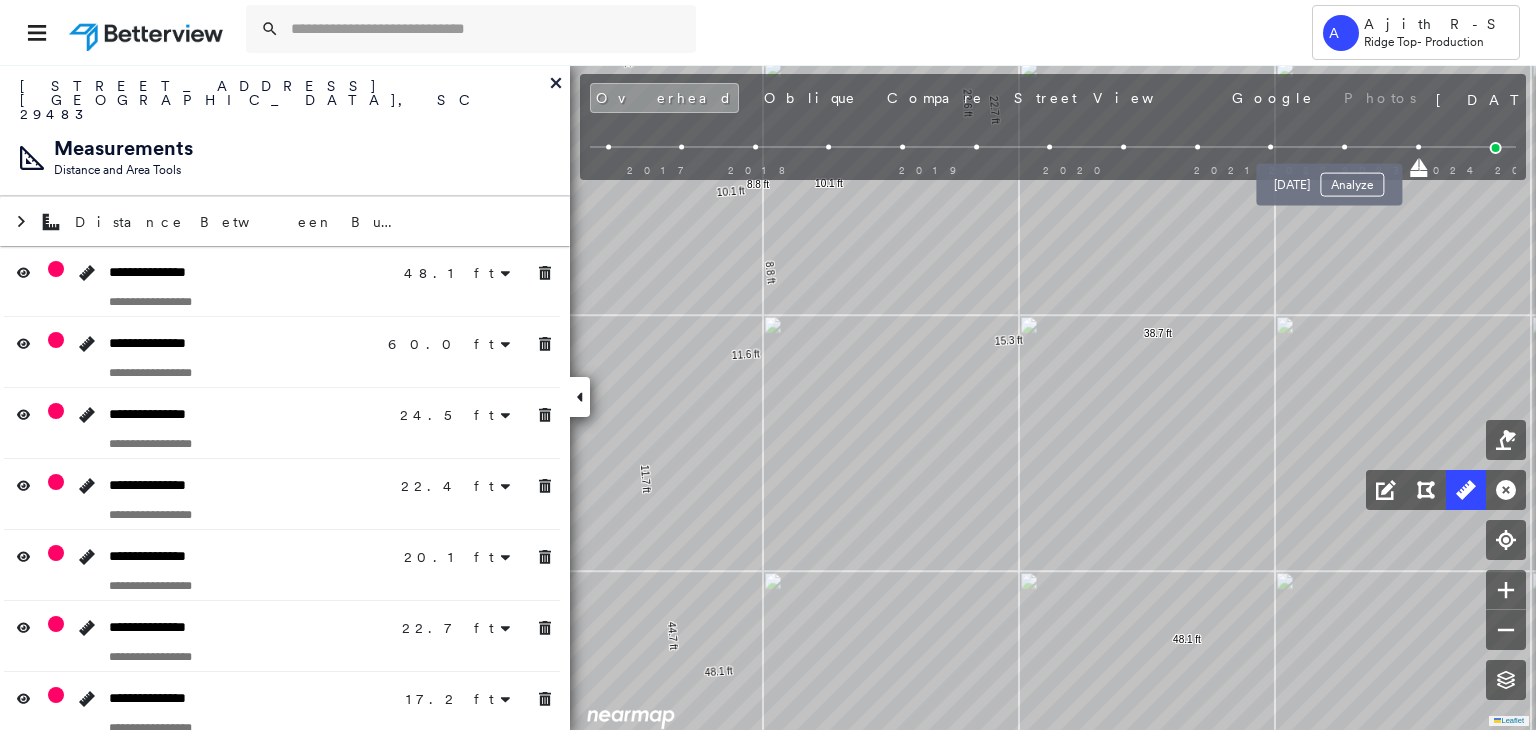 click at bounding box center (1344, 147) 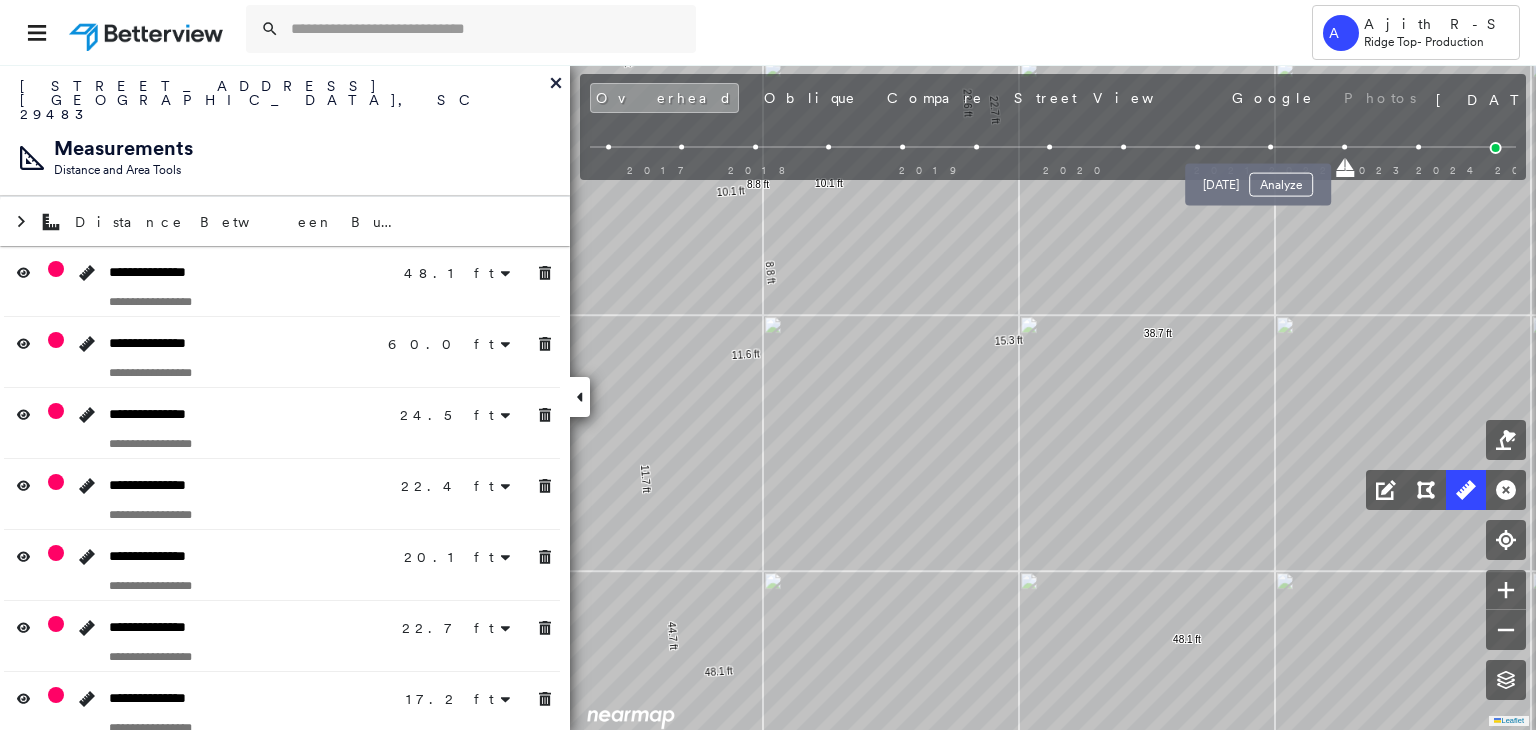 click at bounding box center [1271, 147] 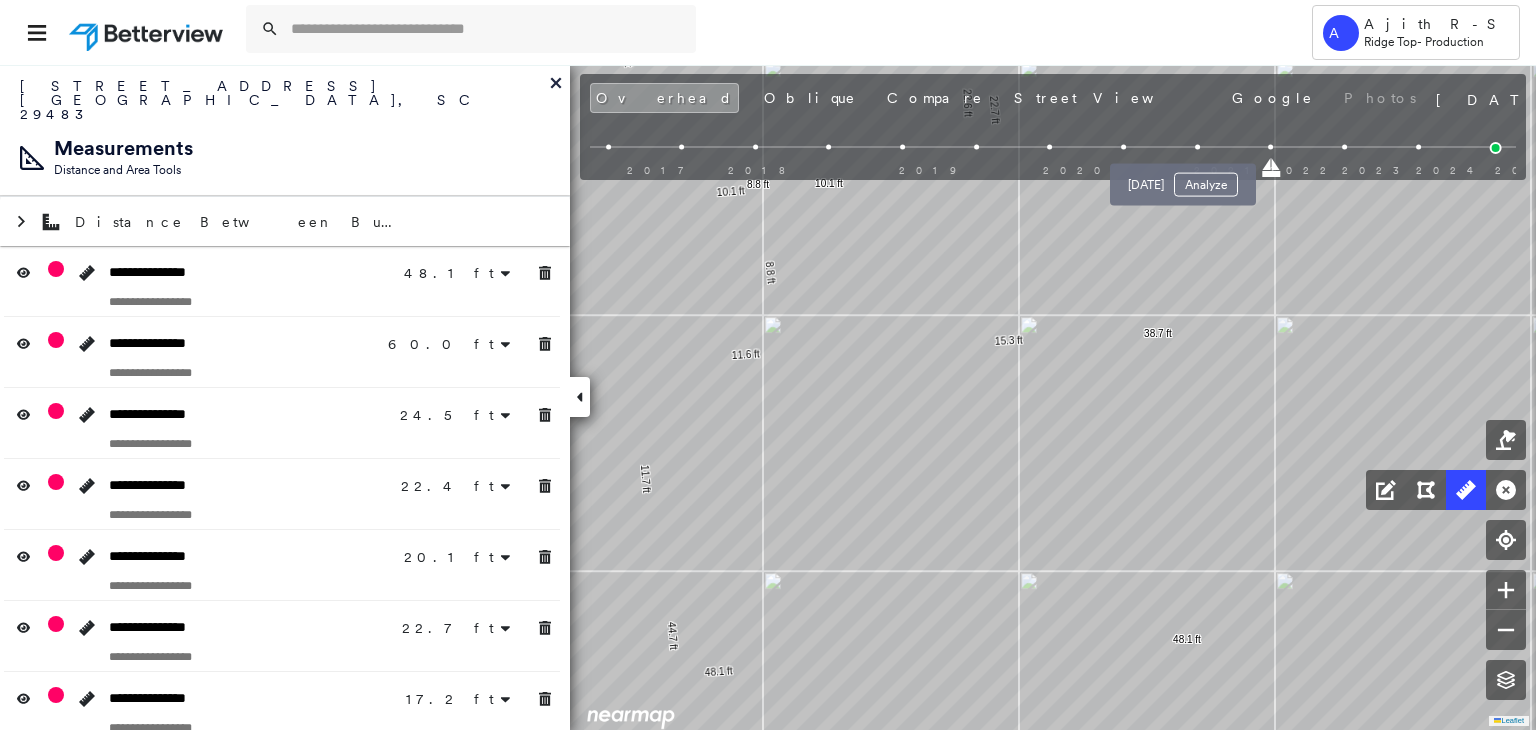 click at bounding box center [1197, 147] 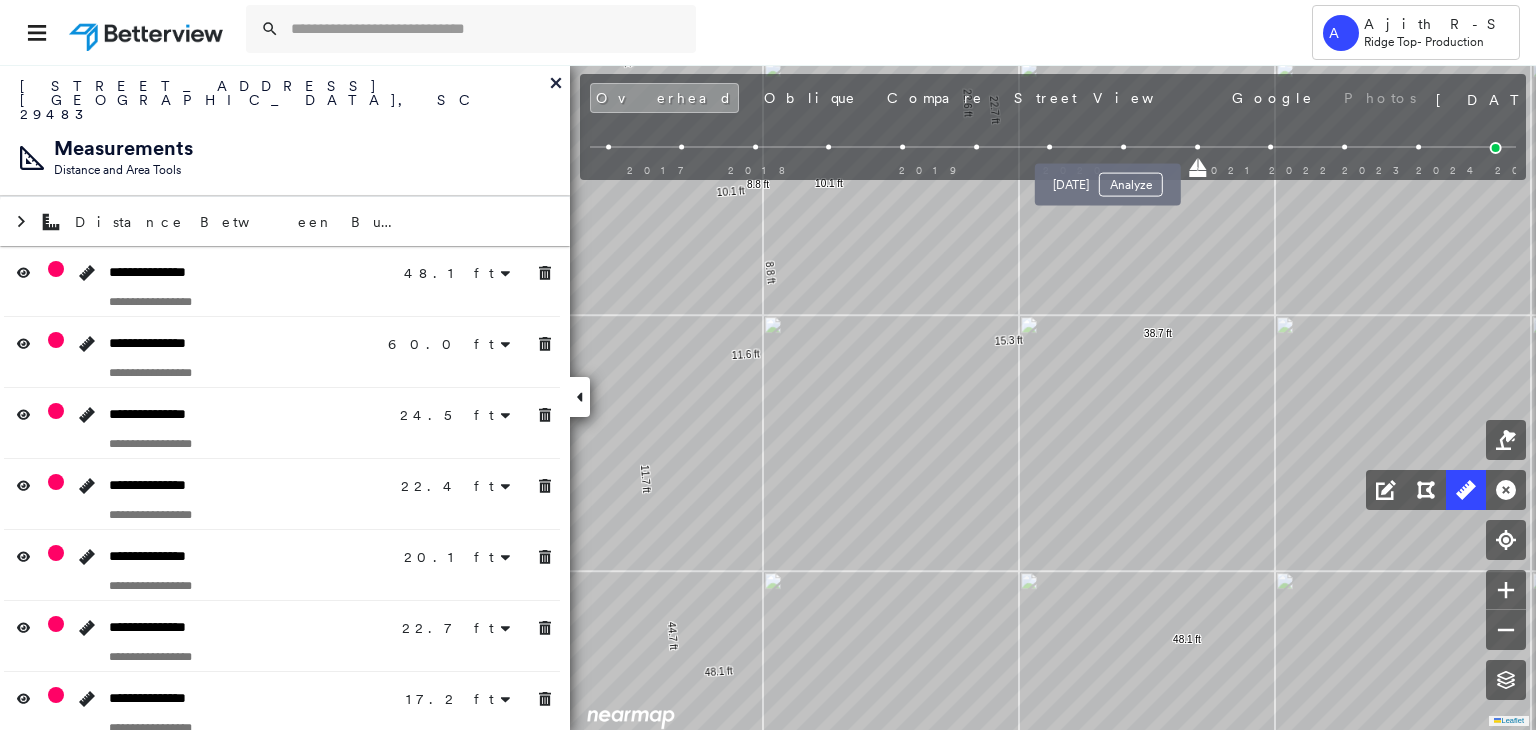 click at bounding box center [1123, 147] 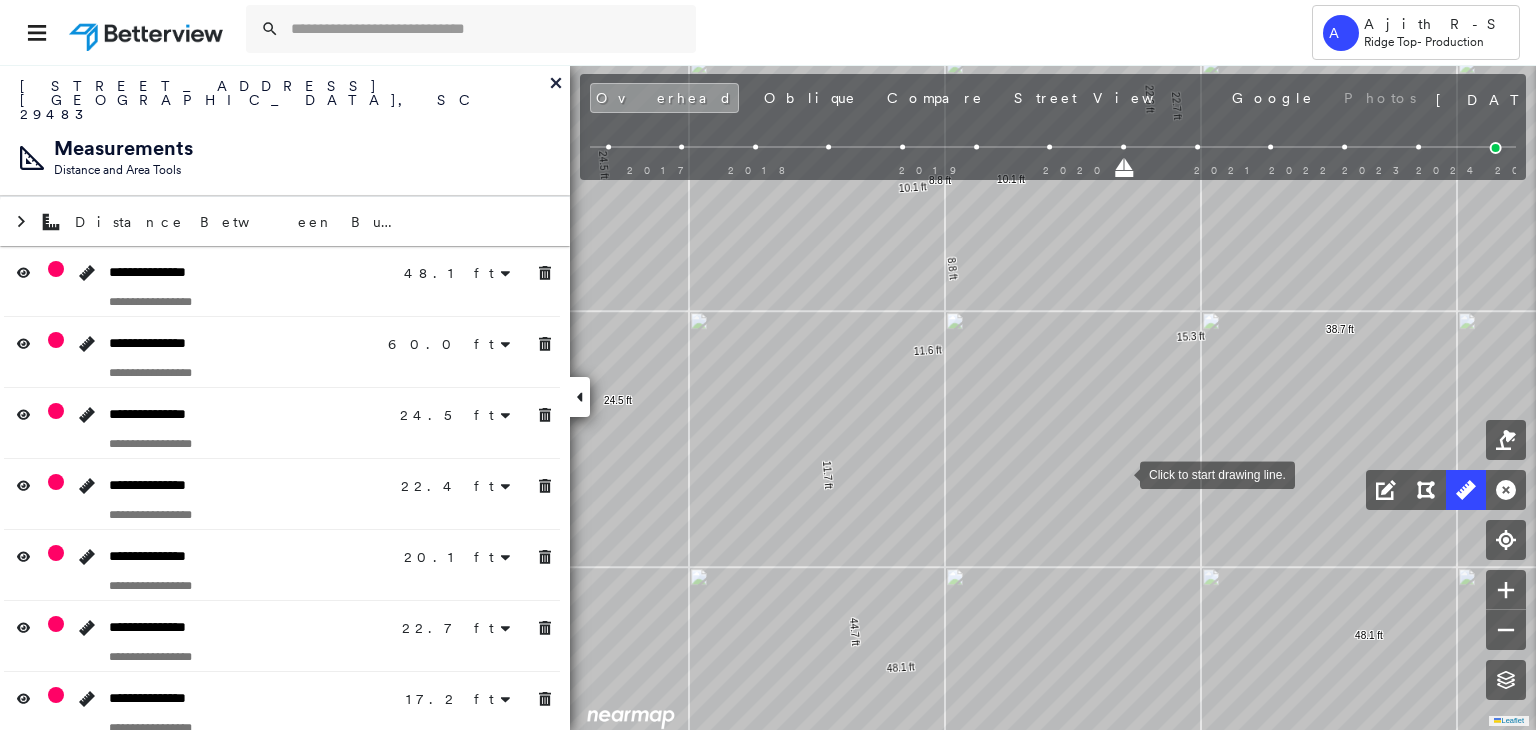 drag, startPoint x: 934, startPoint y: 477, endPoint x: 1116, endPoint y: 473, distance: 182.04395 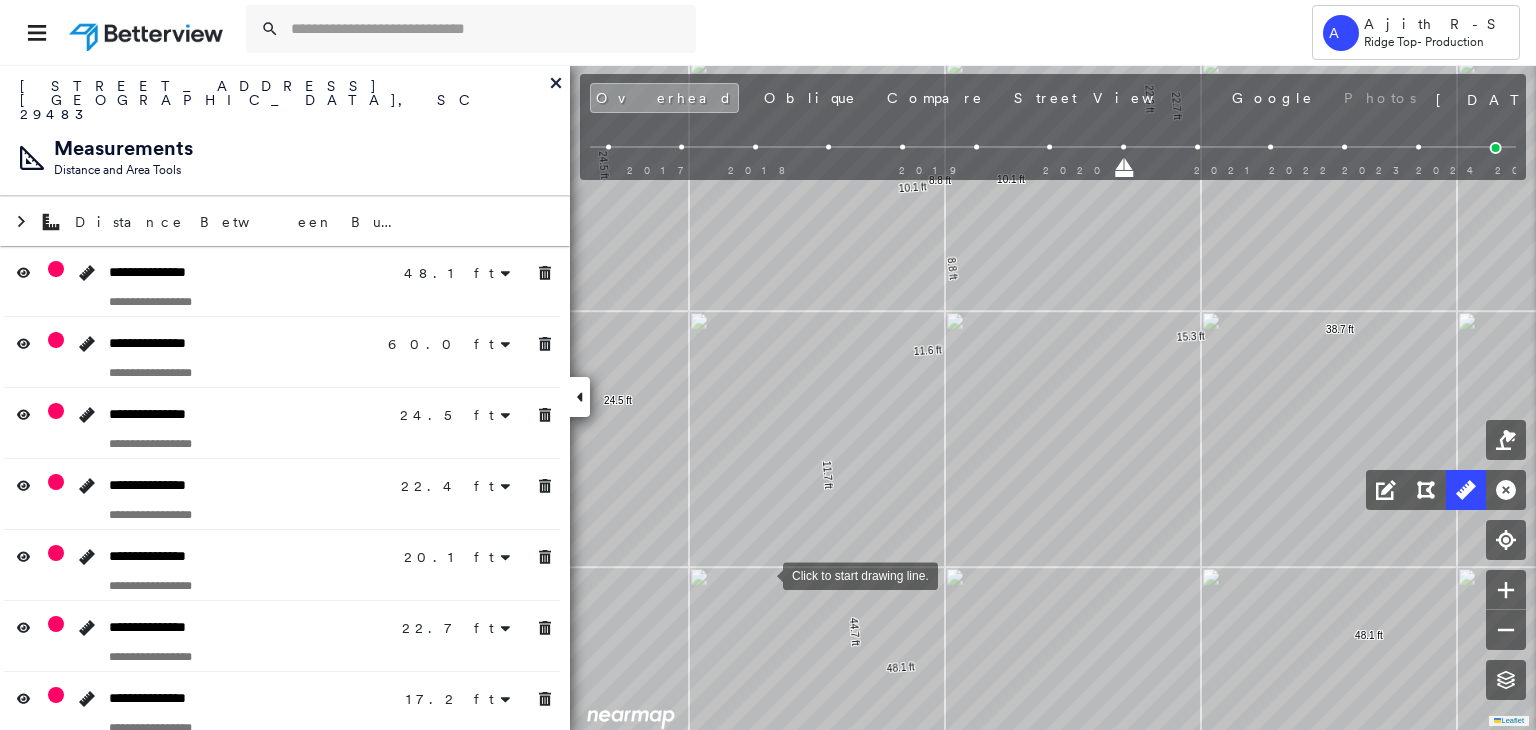 drag, startPoint x: 763, startPoint y: 574, endPoint x: 761, endPoint y: 558, distance: 16.124516 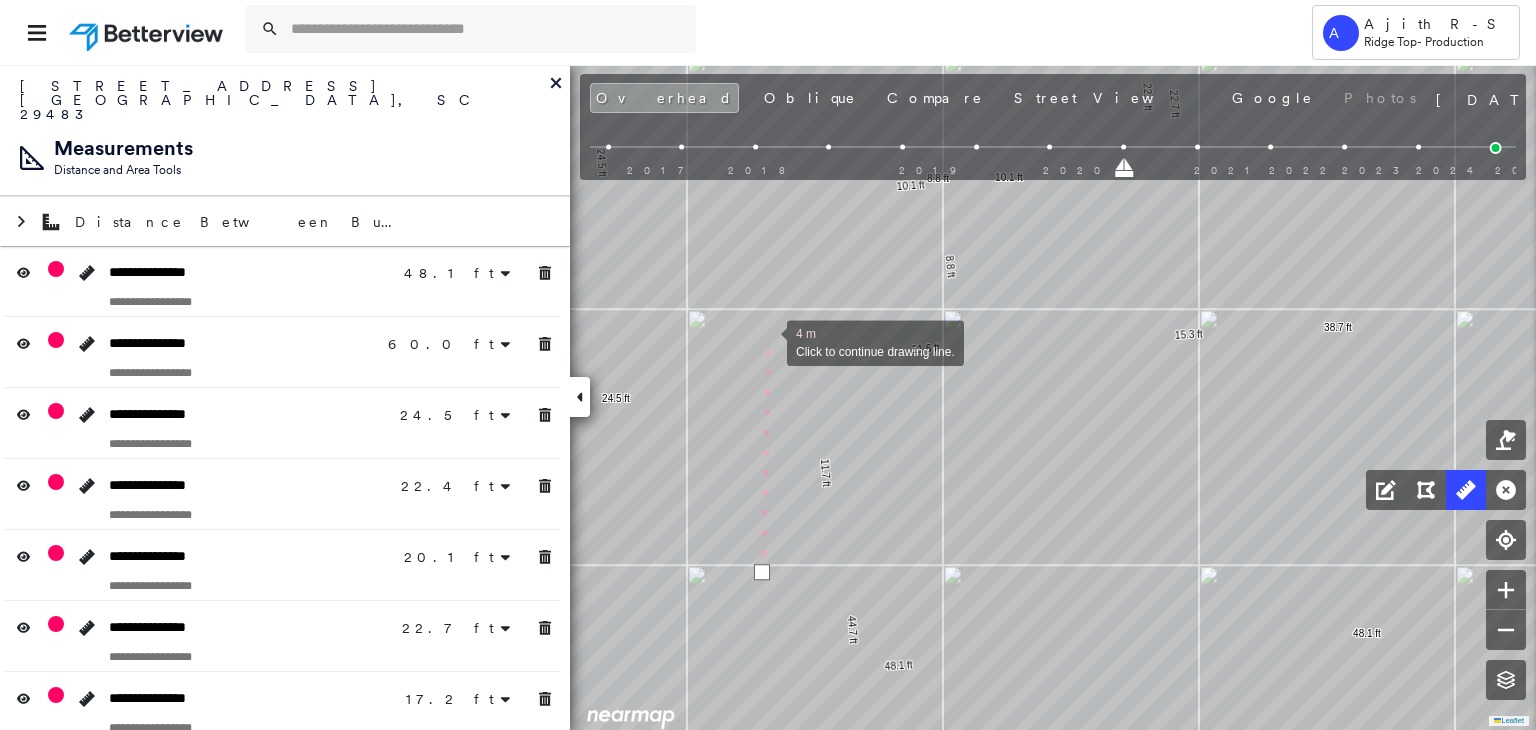 click at bounding box center [767, 341] 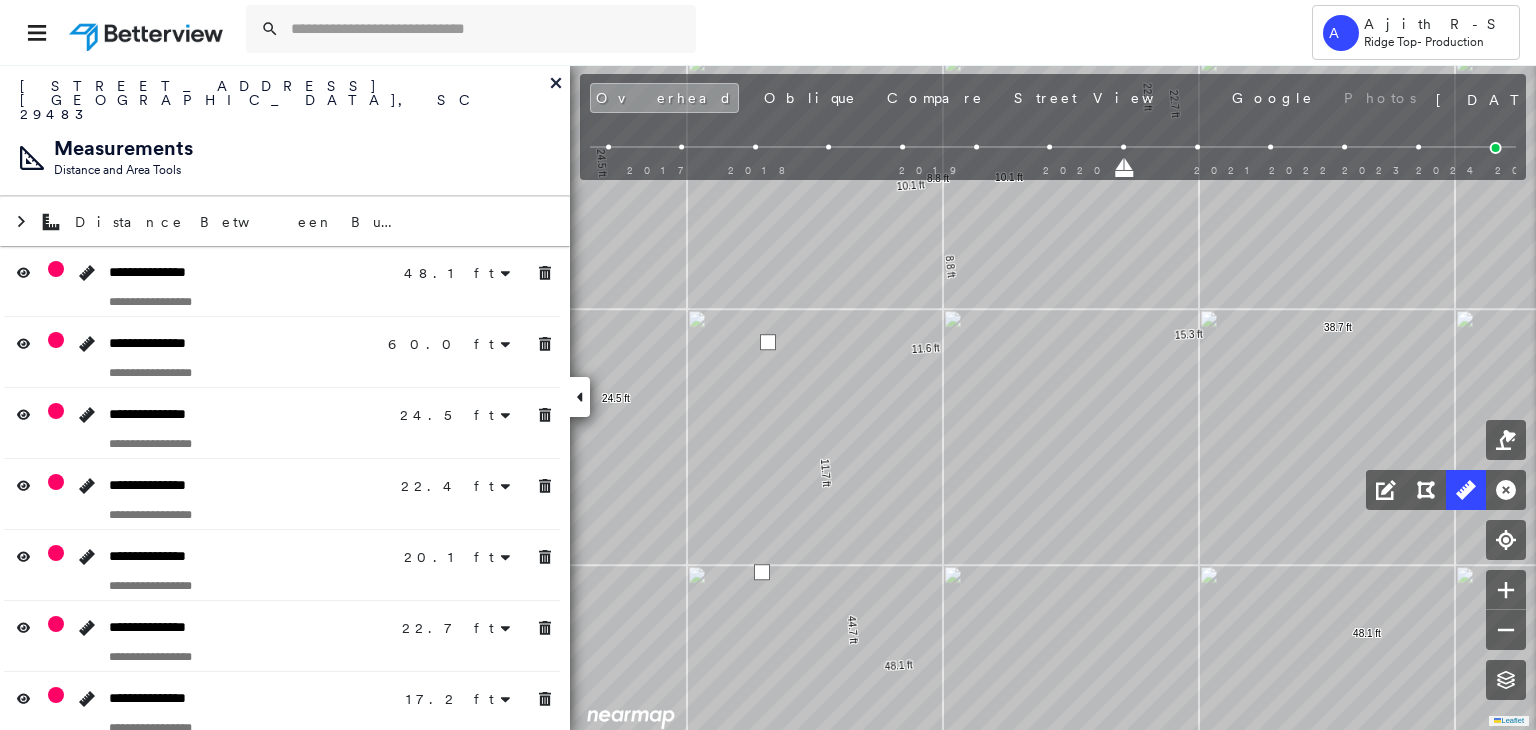 click at bounding box center (768, 342) 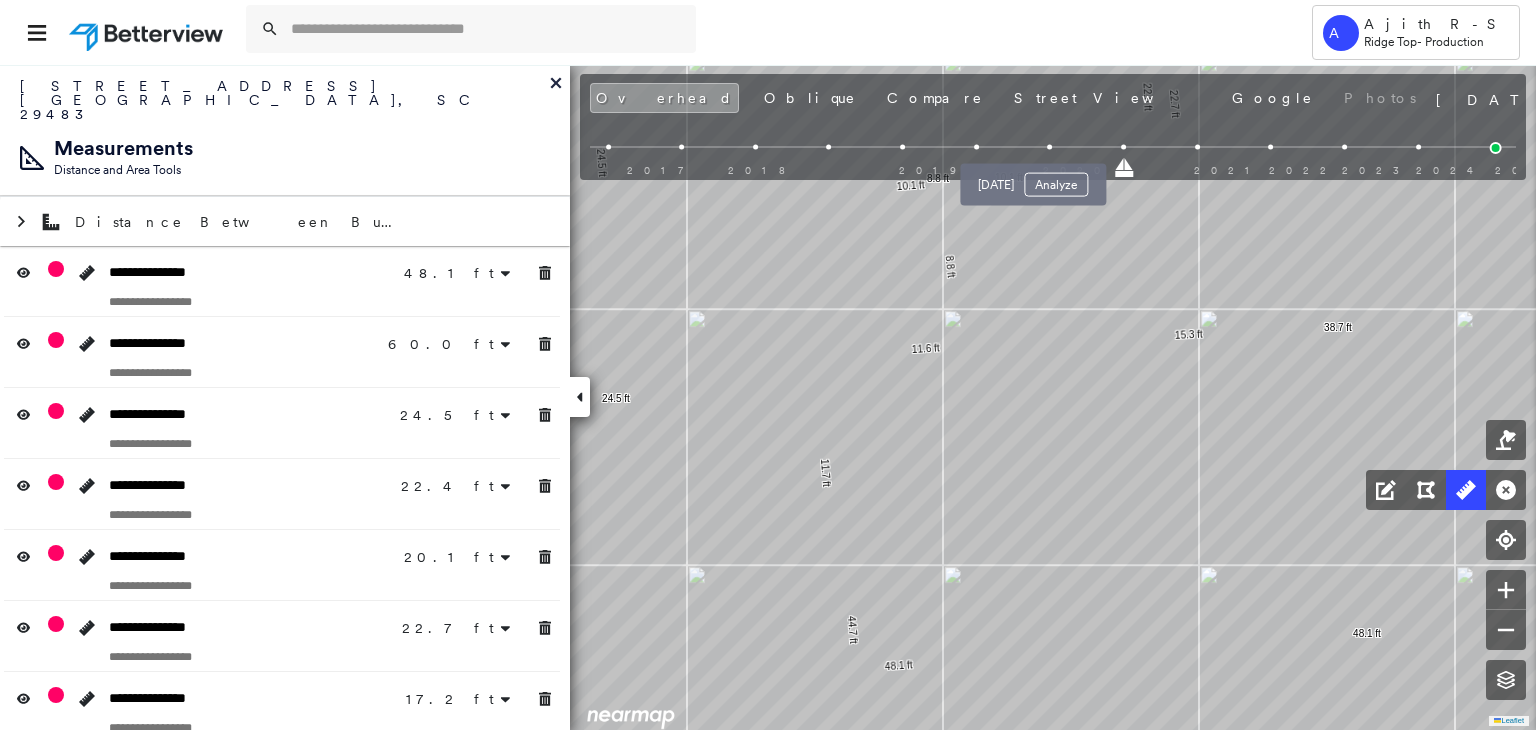 click at bounding box center [1050, 147] 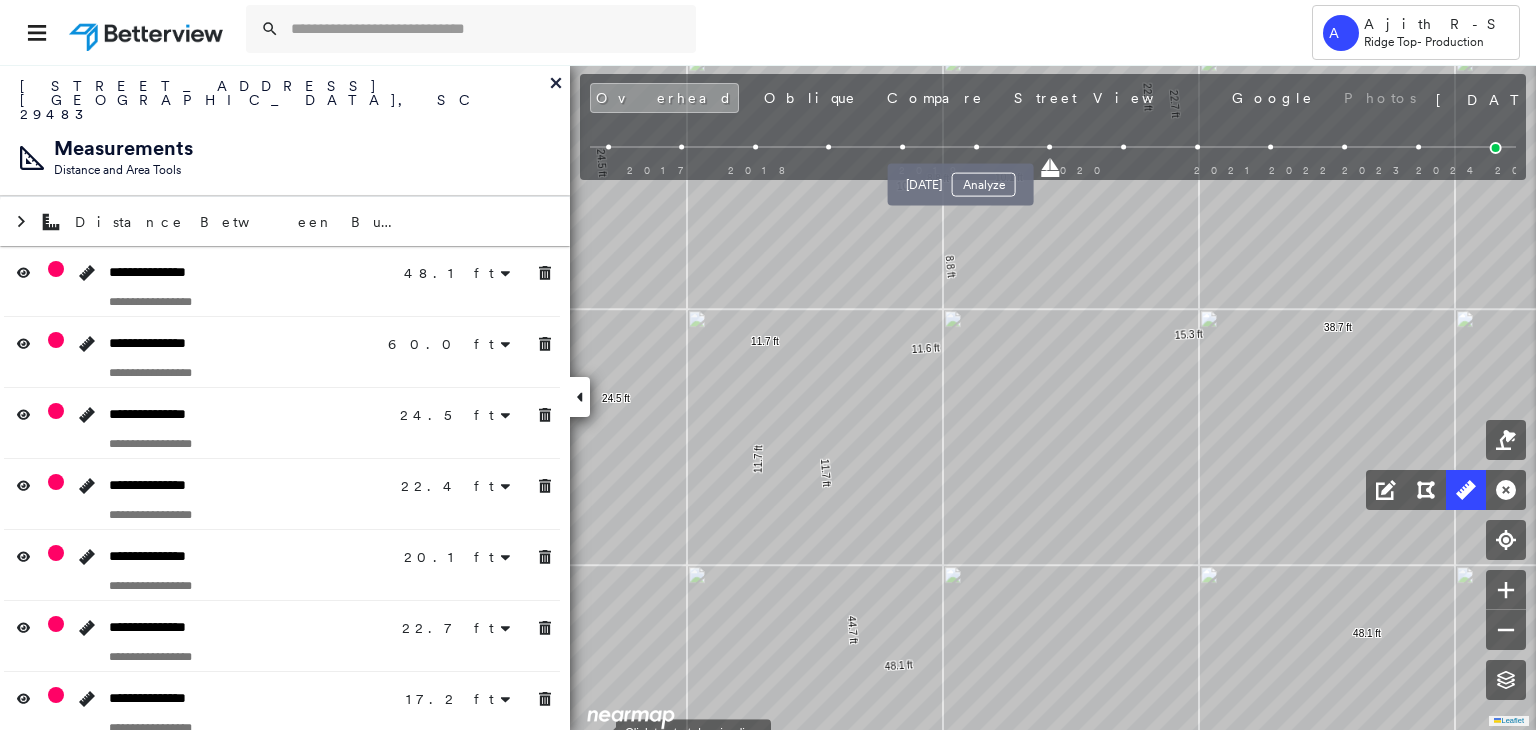 click at bounding box center [976, 147] 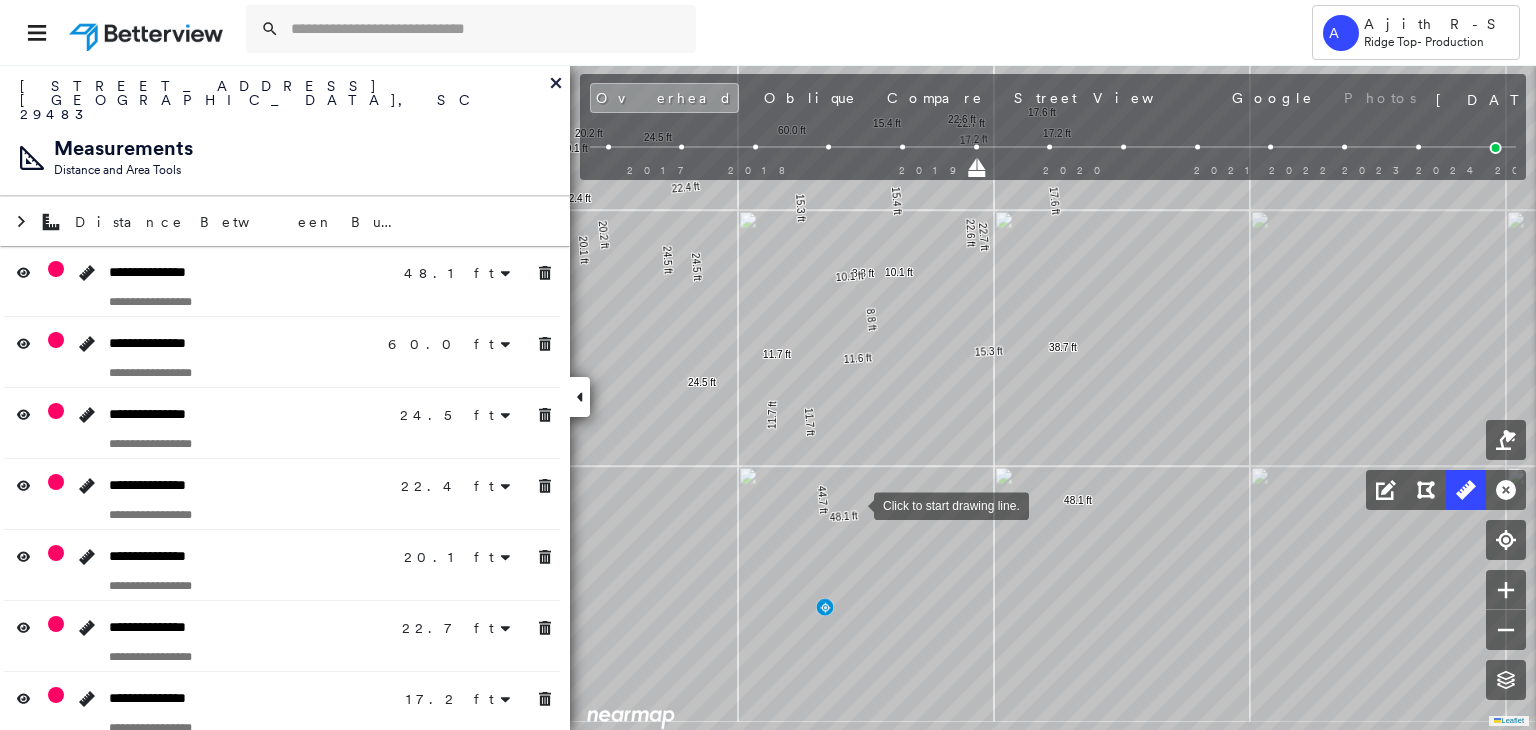 click on "48.1 ft 48.1 ft 44.7 ft 15.3 ft 60.0 ft 24.5 ft 24.5 ft 22.4 ft 22.4 ft 20.1 ft 20.1 ft 22.7 ft 22.7 ft 17.2 ft 17.2 ft 15.4 ft 15.4 ft 11.7 ft 11.6 ft 15.3 ft 38.7 ft 8.8 ft 8.8 ft 24.5 ft 24.5 ft 22.6 ft 22.6 ft 10.1 ft 10.1 ft 17.6 ft 17.6 ft 20.2 ft 20.2 ft 11.7 ft 11.7 ft Click to start drawing line." at bounding box center (608, 665) 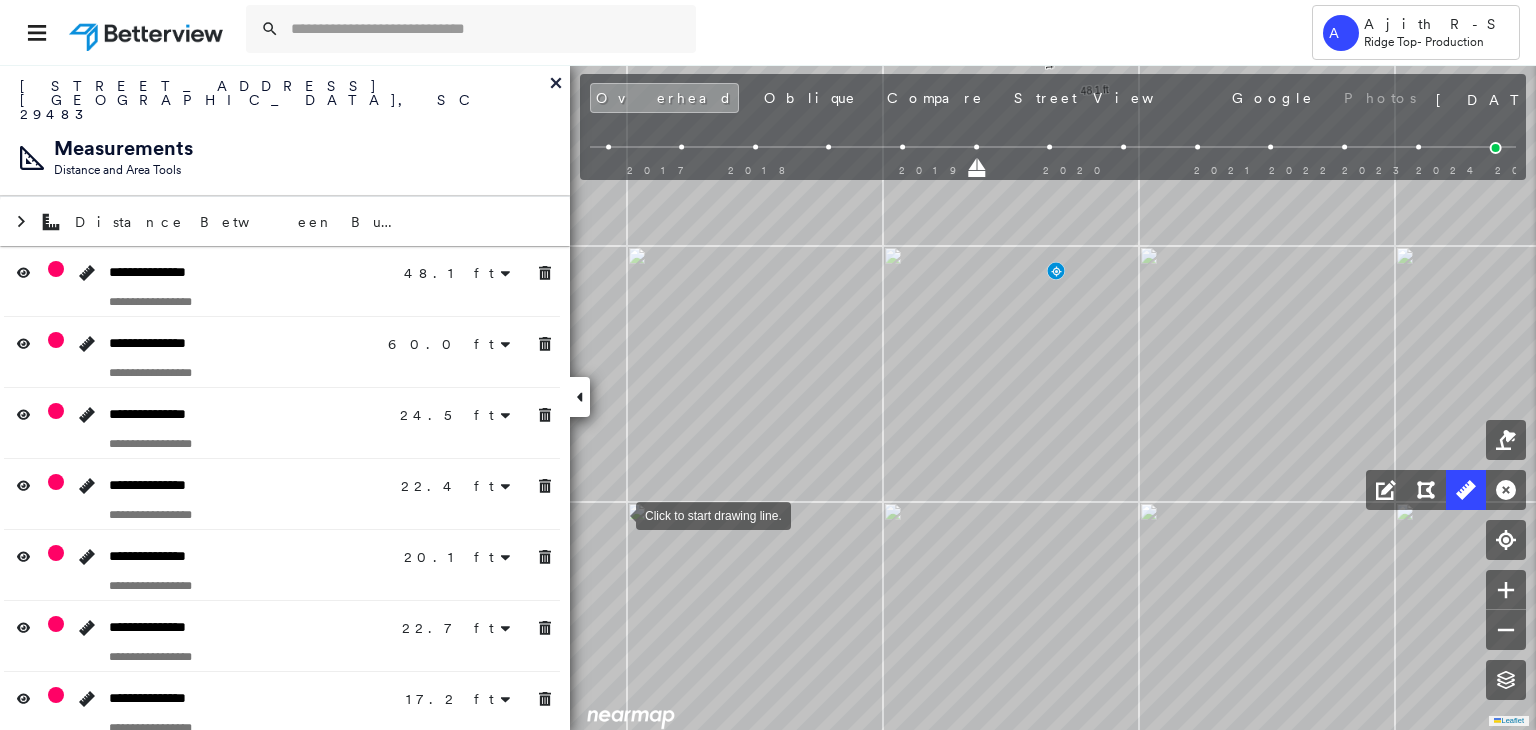 click at bounding box center (616, 514) 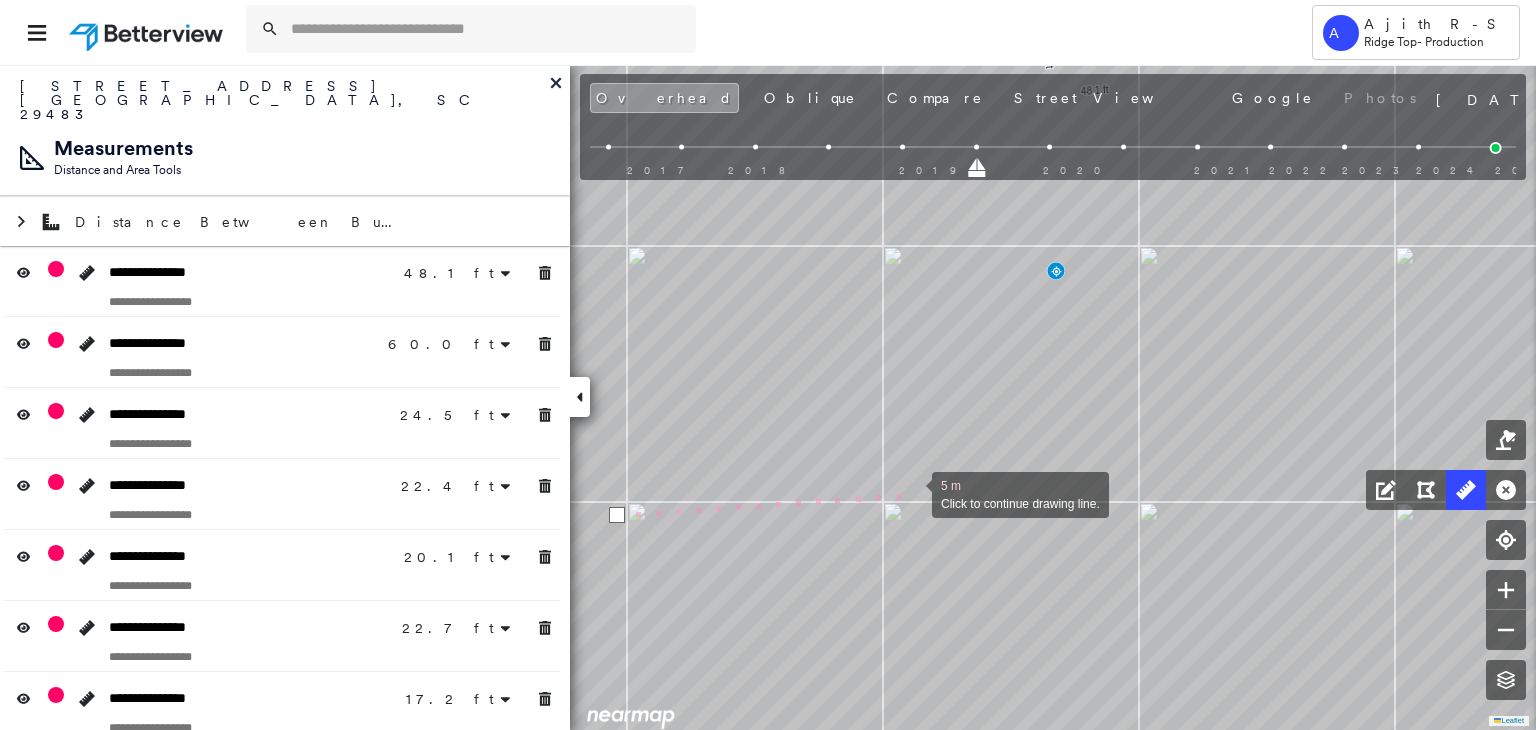 click at bounding box center (912, 493) 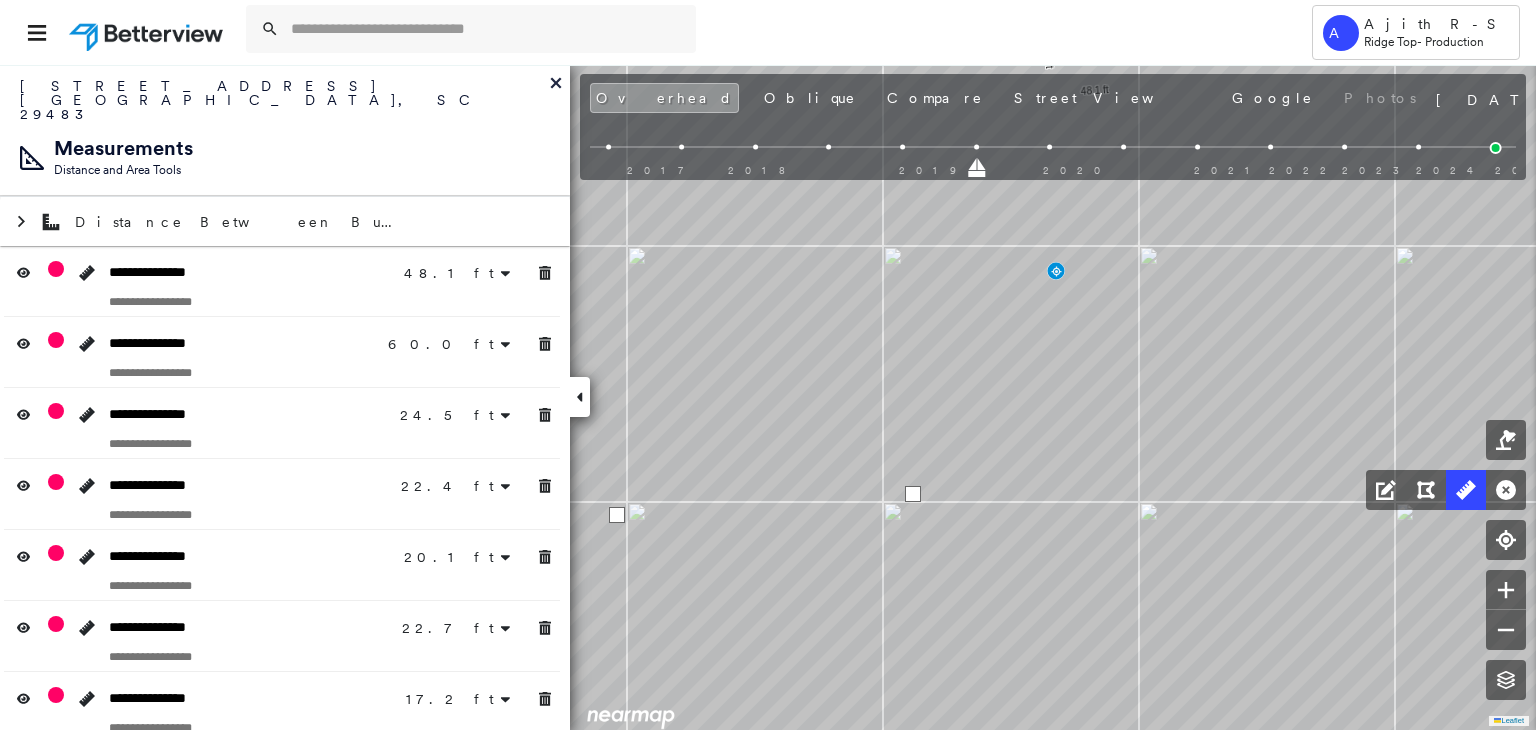 click at bounding box center [913, 494] 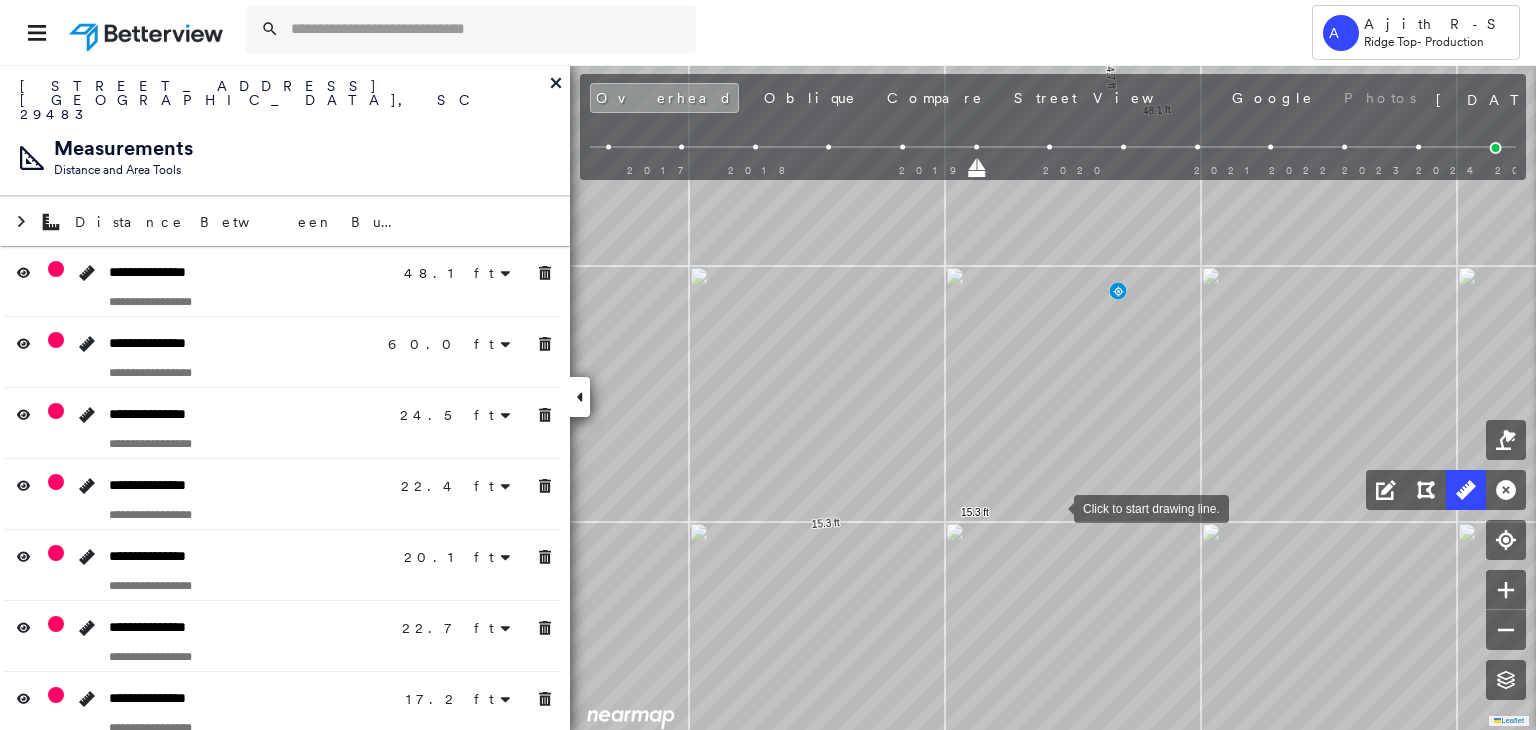 drag, startPoint x: 1023, startPoint y: 489, endPoint x: 1042, endPoint y: 502, distance: 23.021729 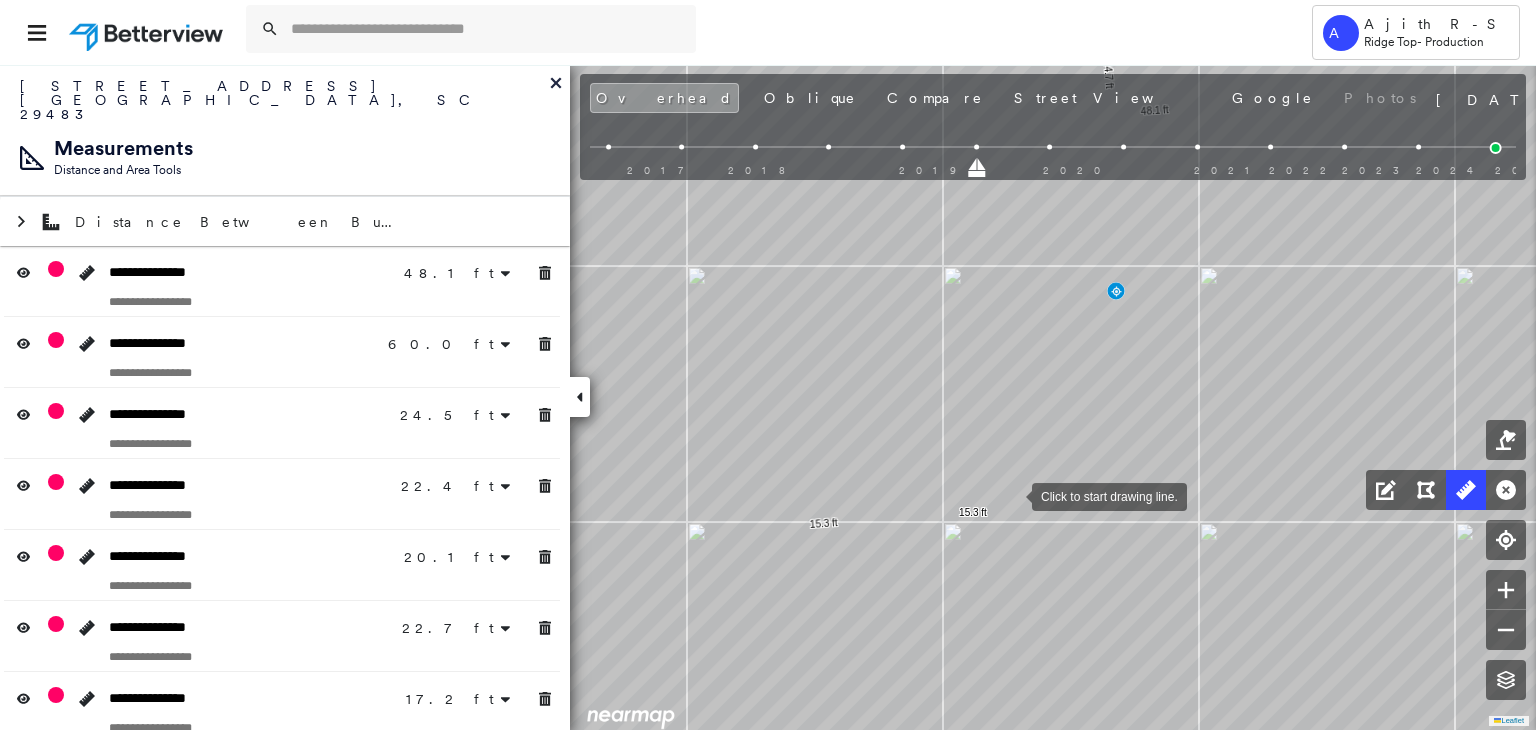 click at bounding box center (1012, 495) 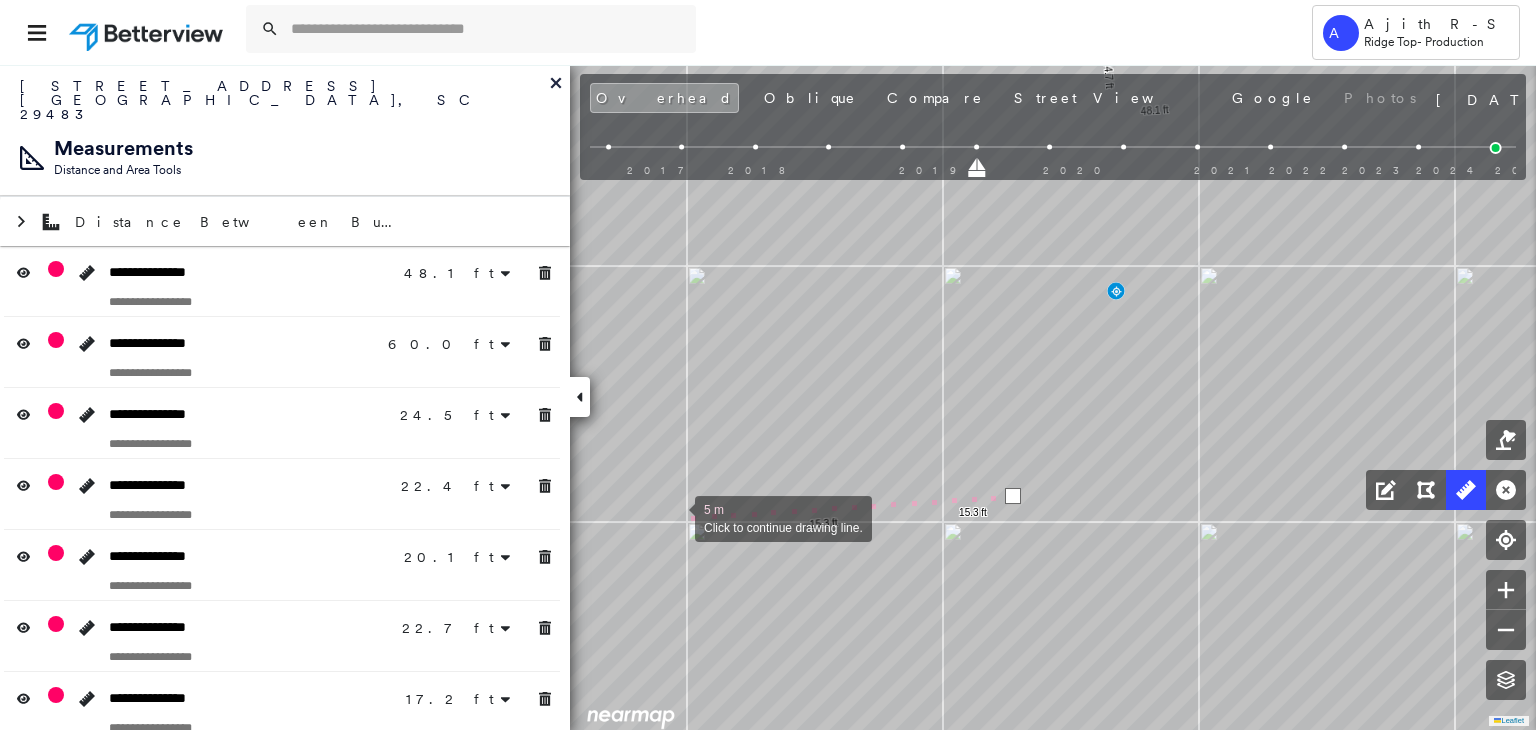 click at bounding box center [675, 517] 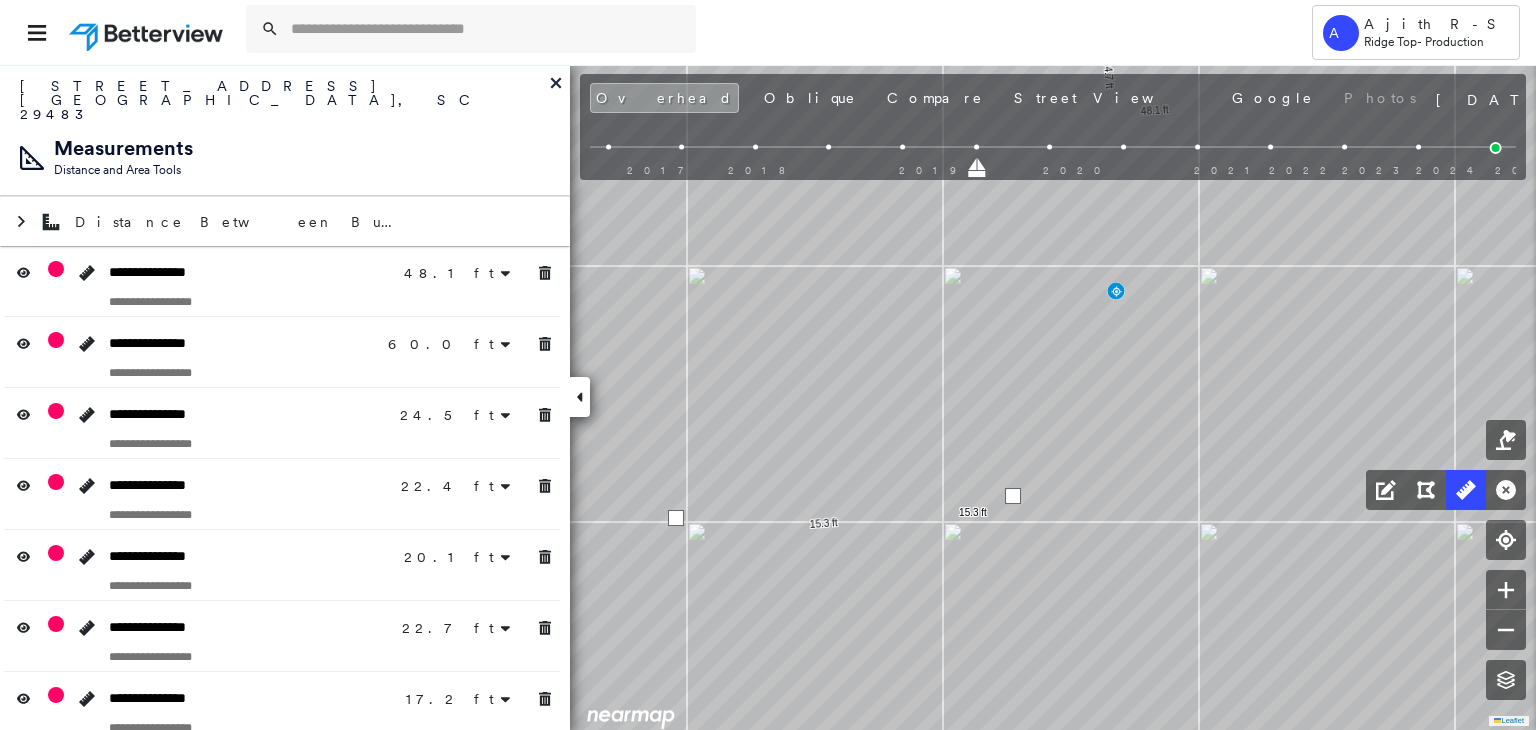 click at bounding box center [676, 518] 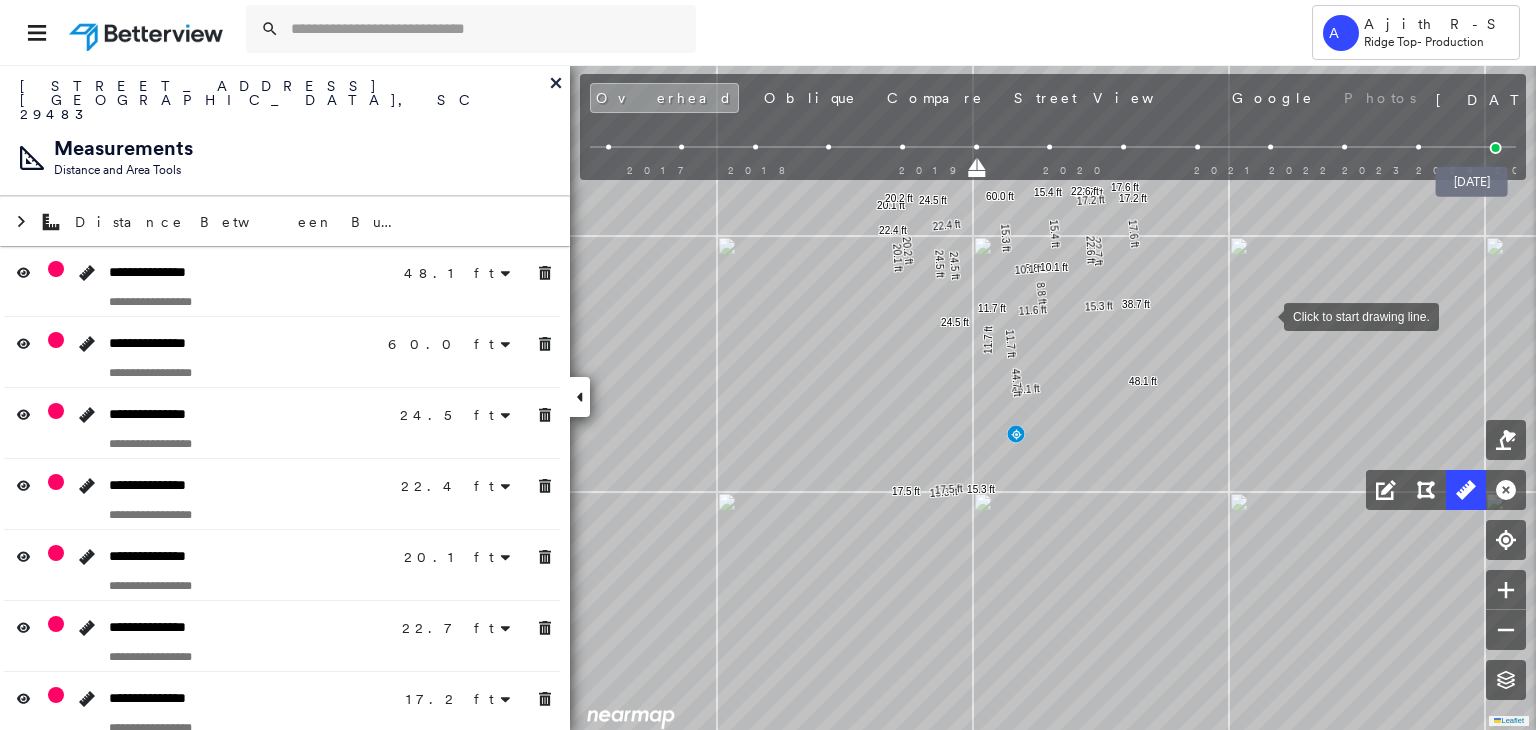 click at bounding box center [1496, 148] 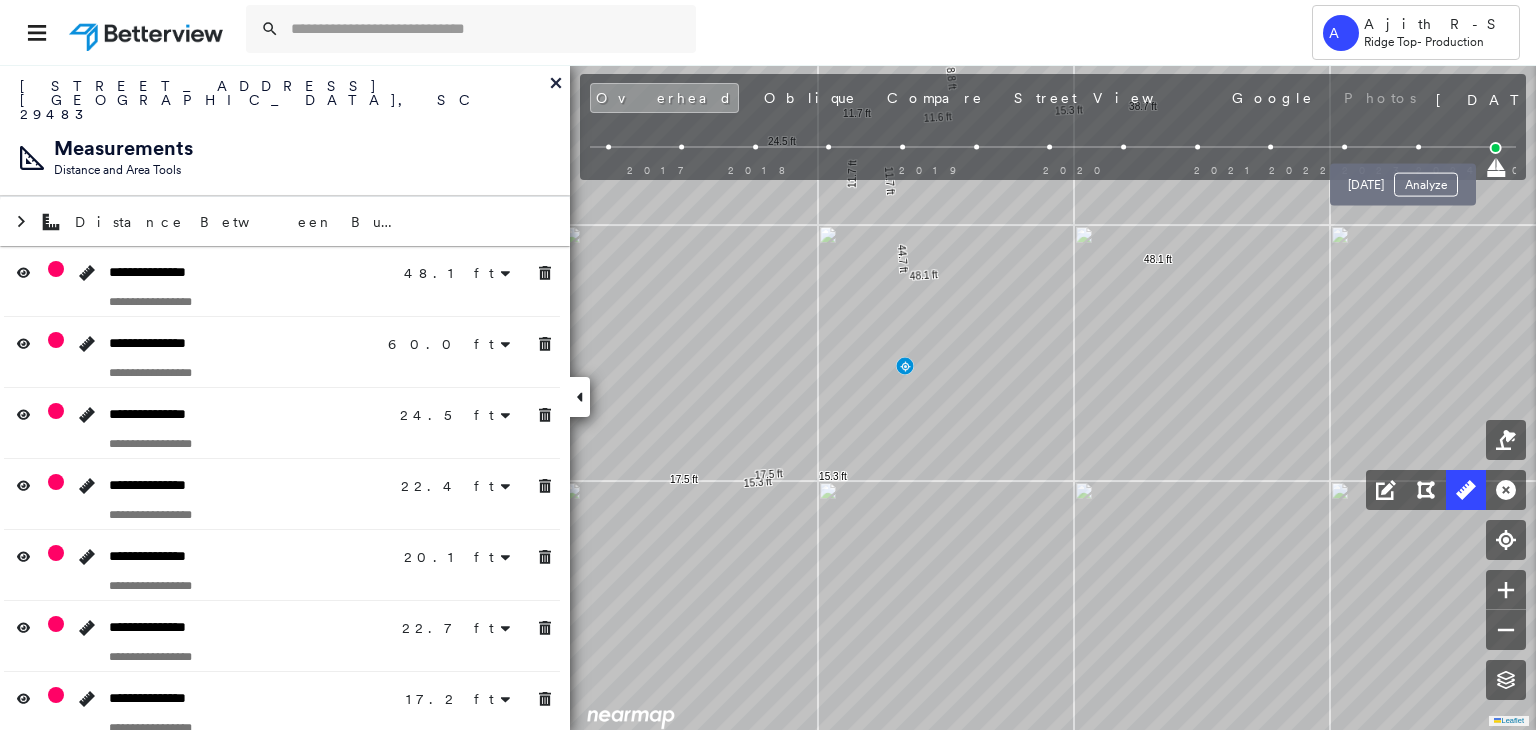 click at bounding box center [1418, 147] 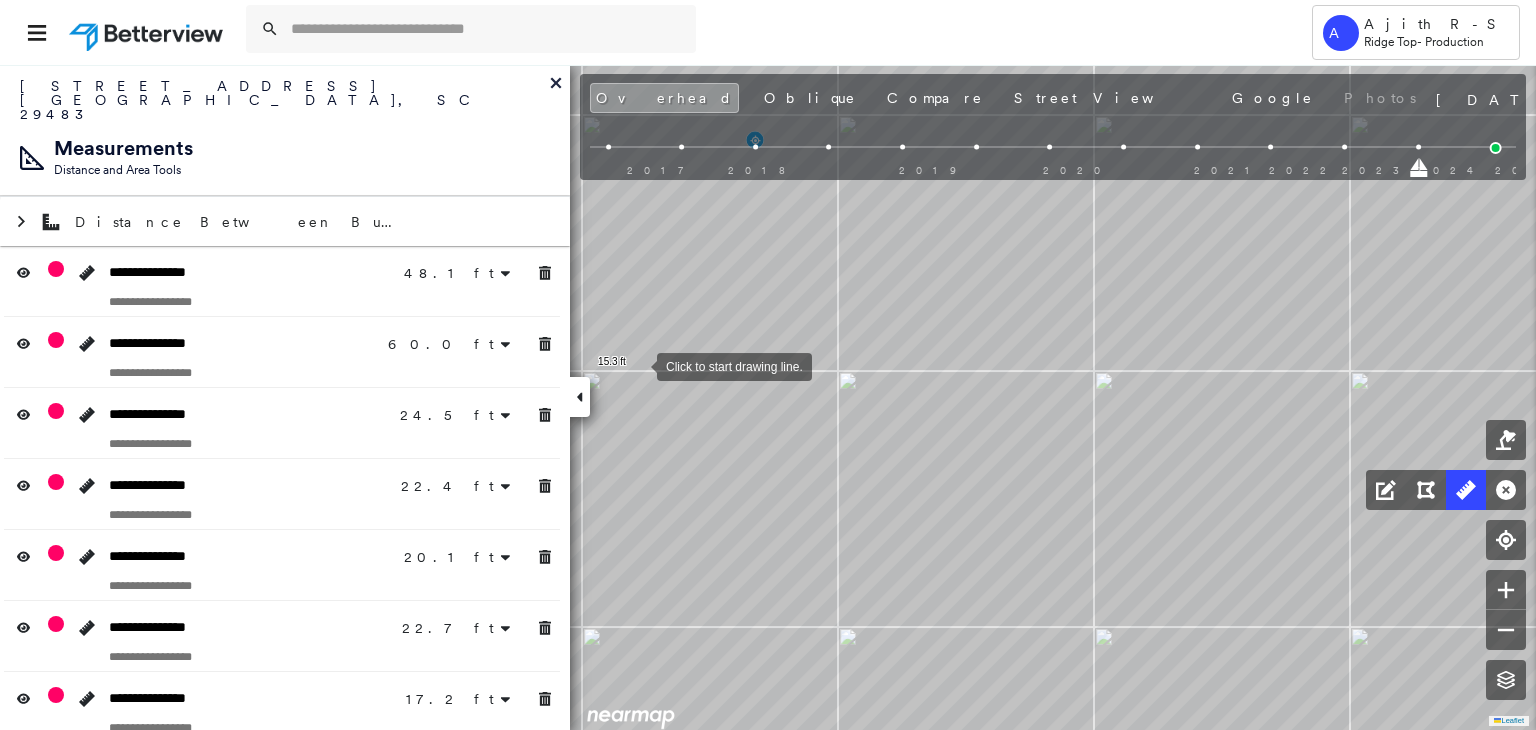 click at bounding box center [637, 365] 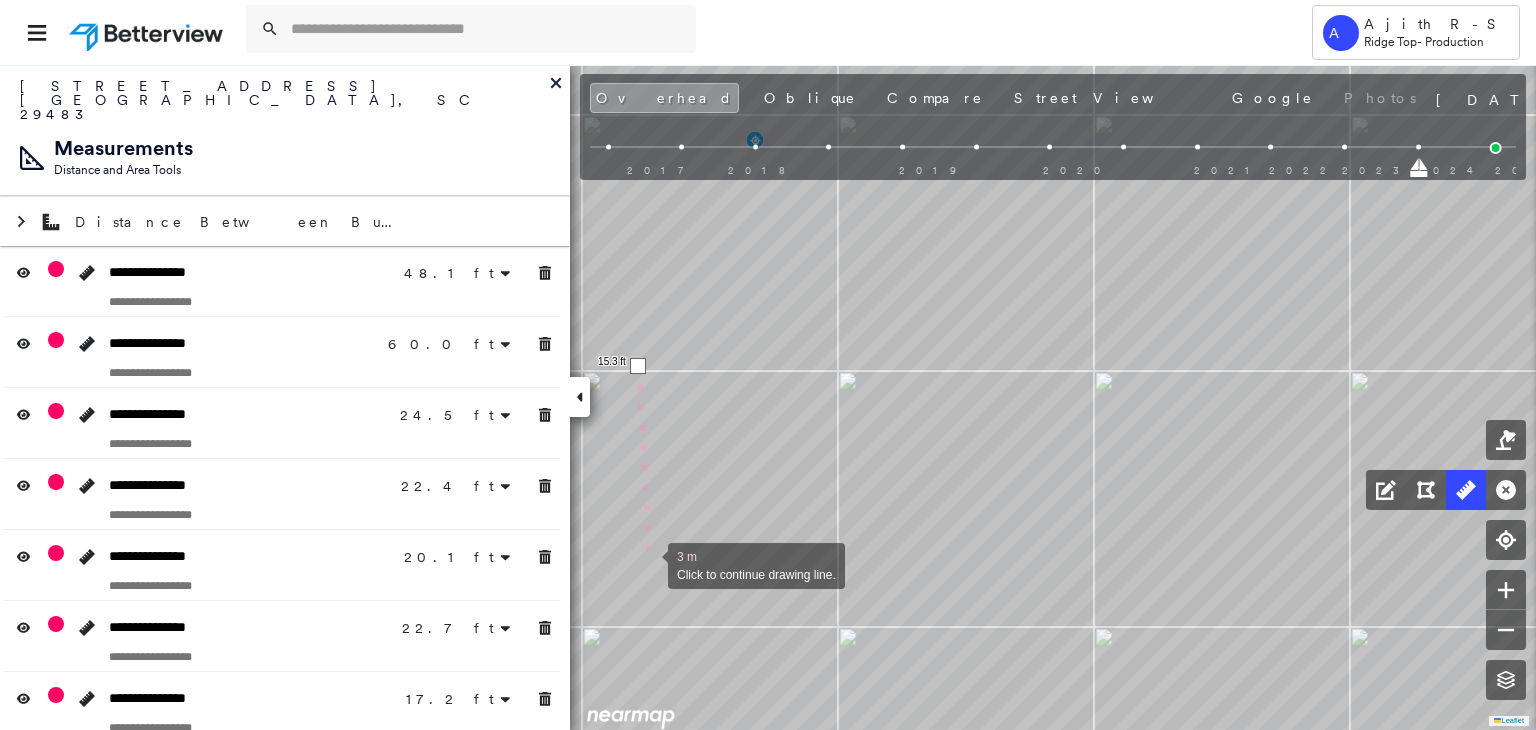 click at bounding box center (648, 564) 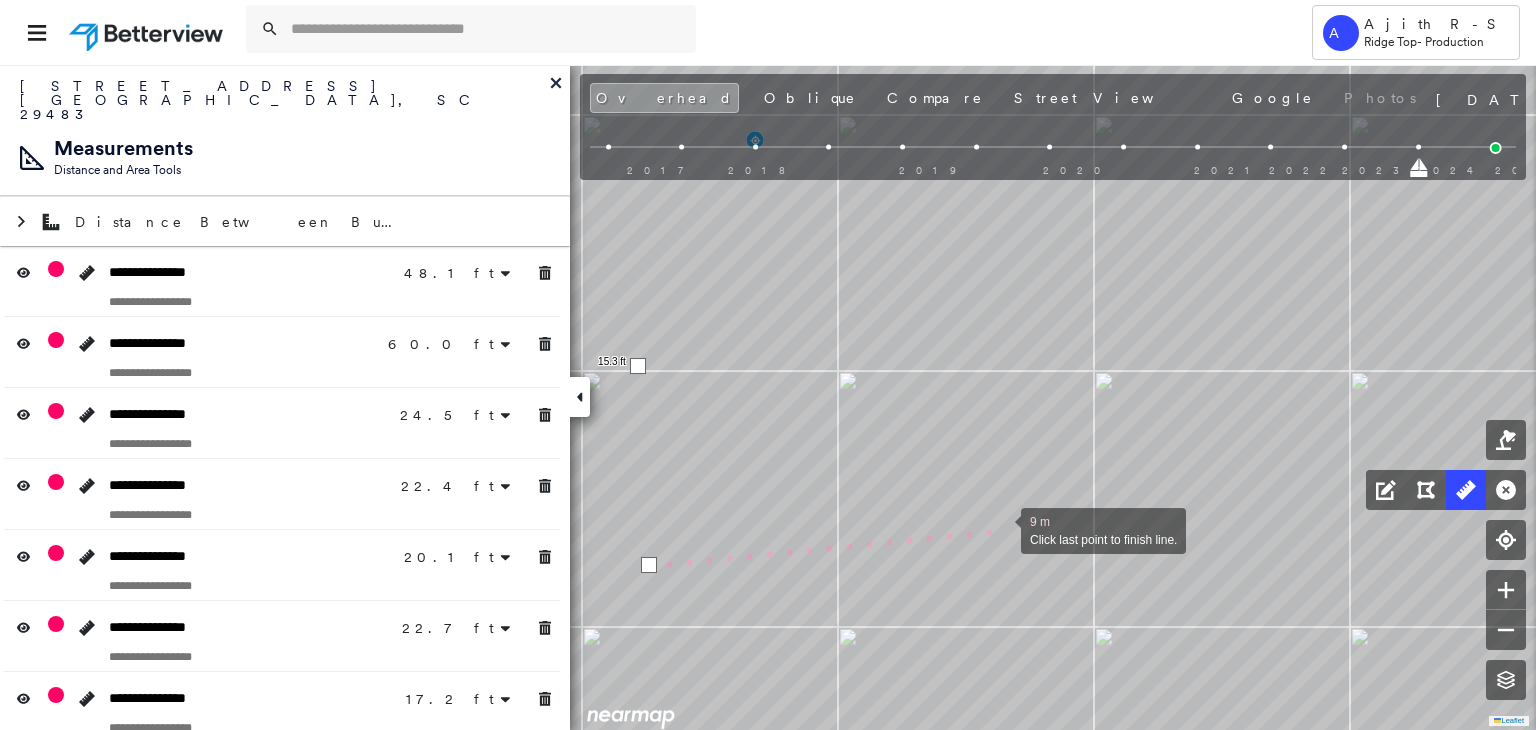 click at bounding box center (1001, 529) 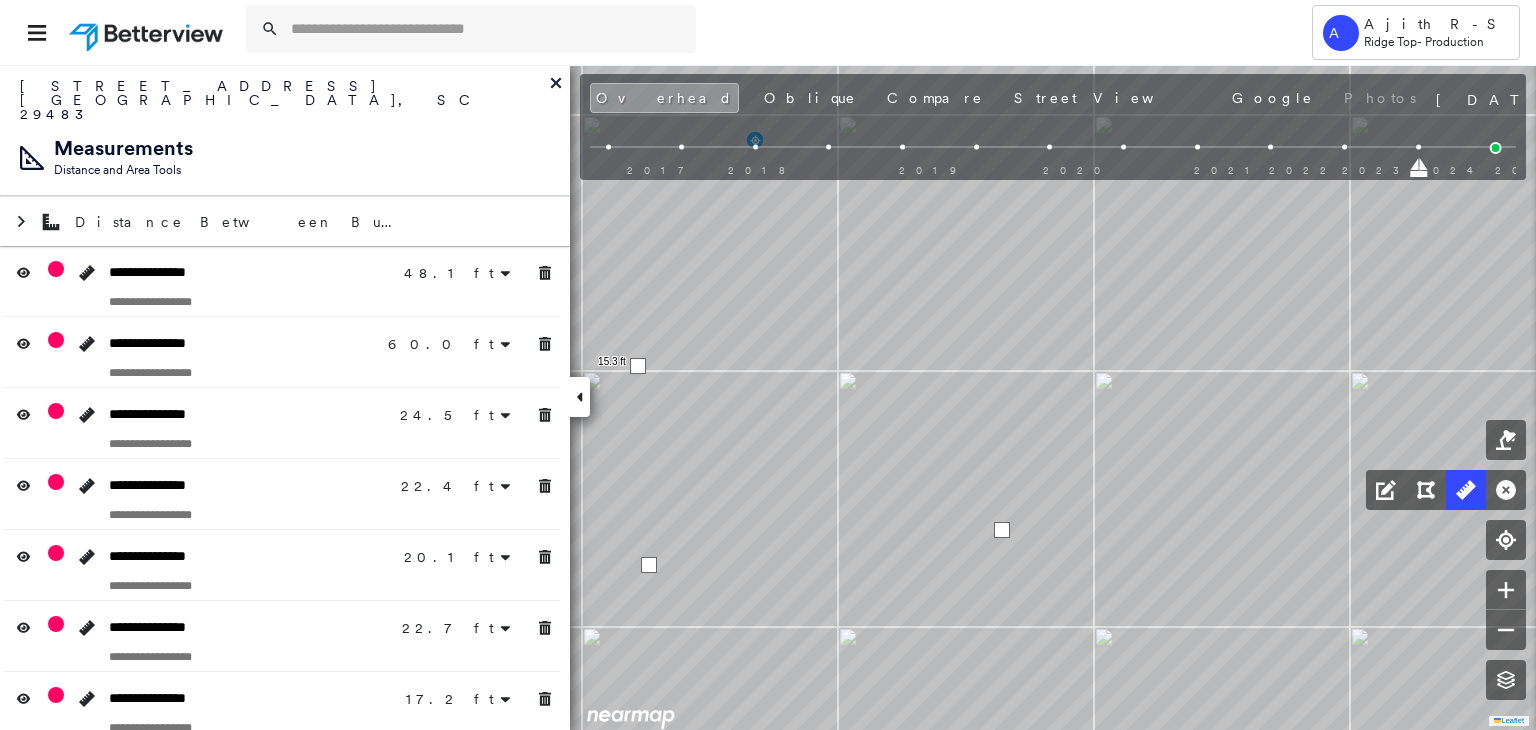 click at bounding box center (1002, 530) 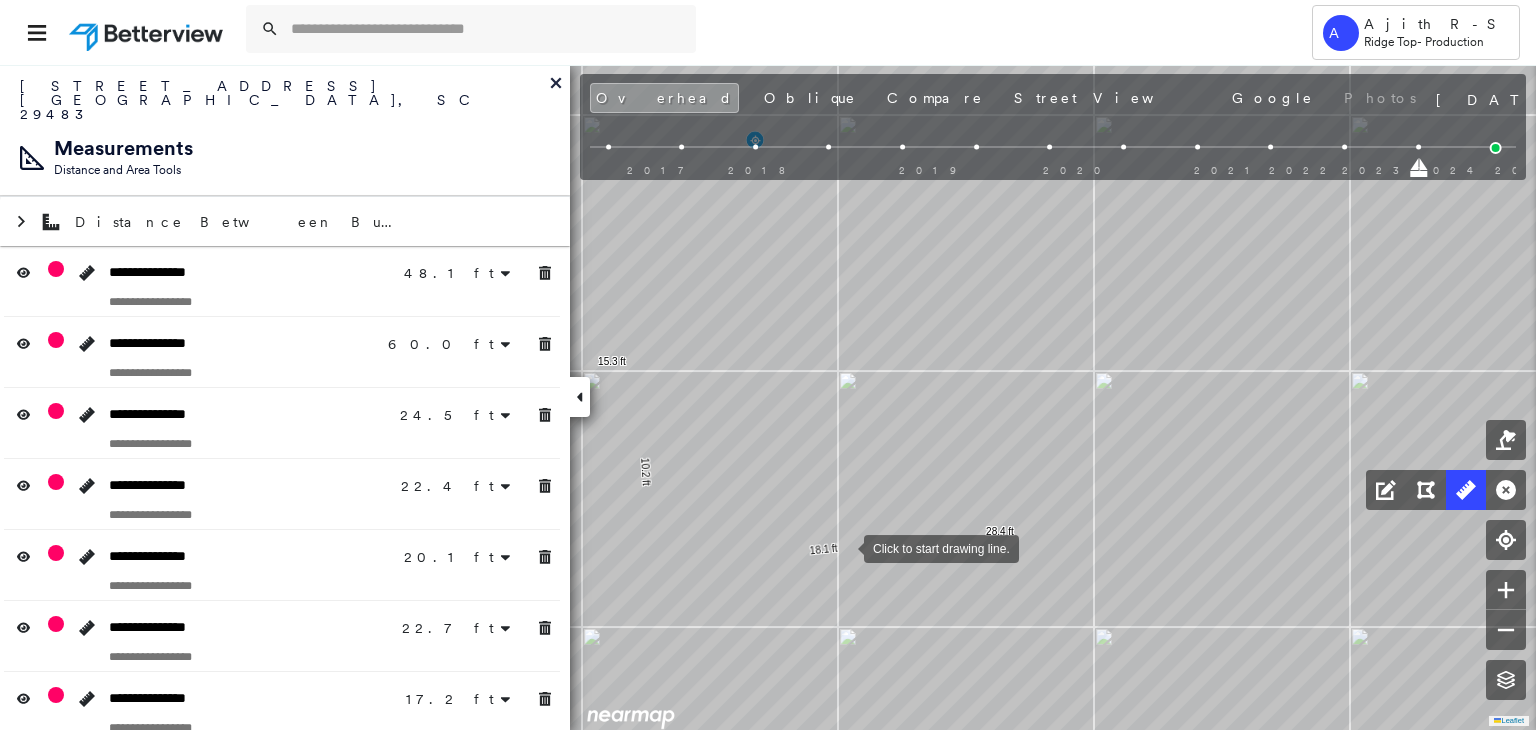 click at bounding box center (844, 547) 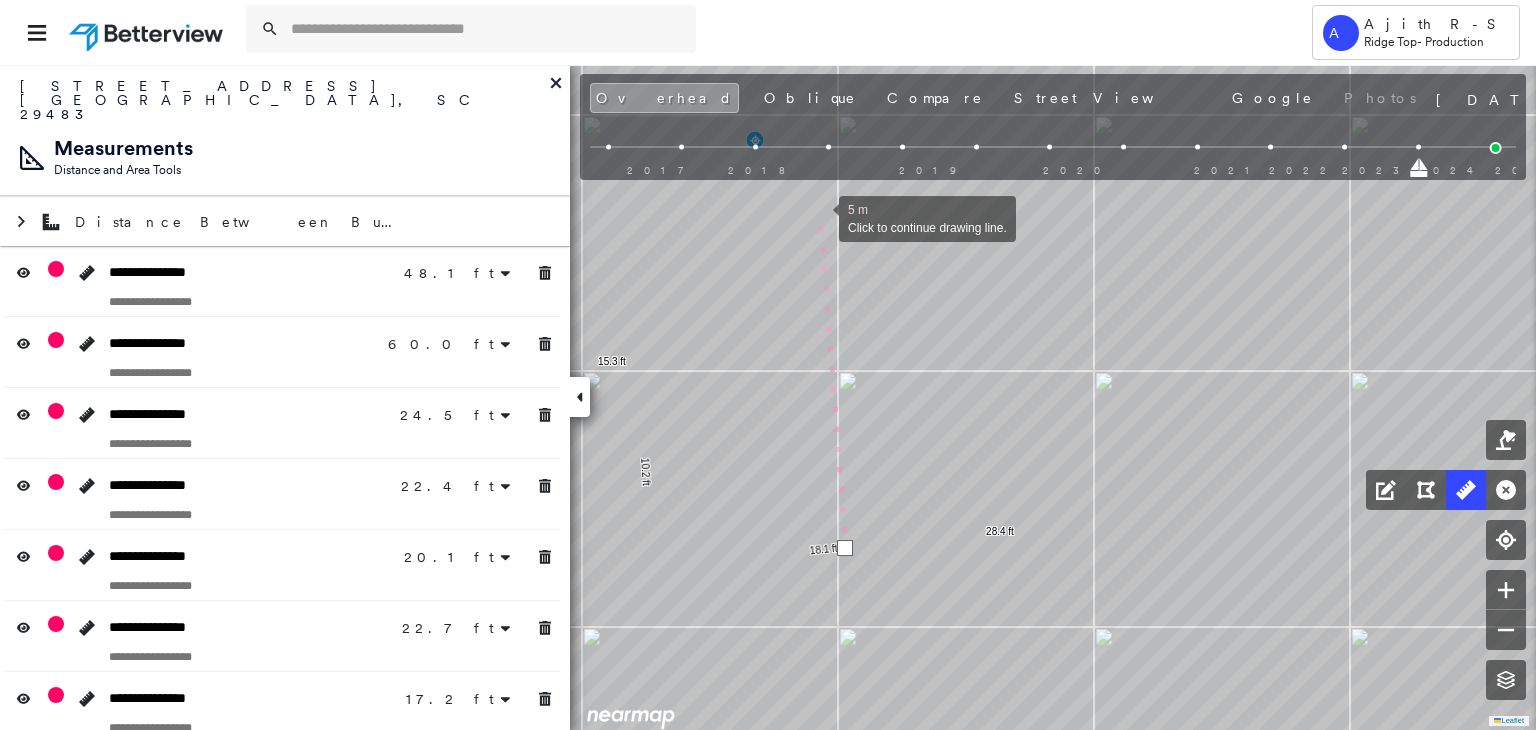 click at bounding box center (819, 217) 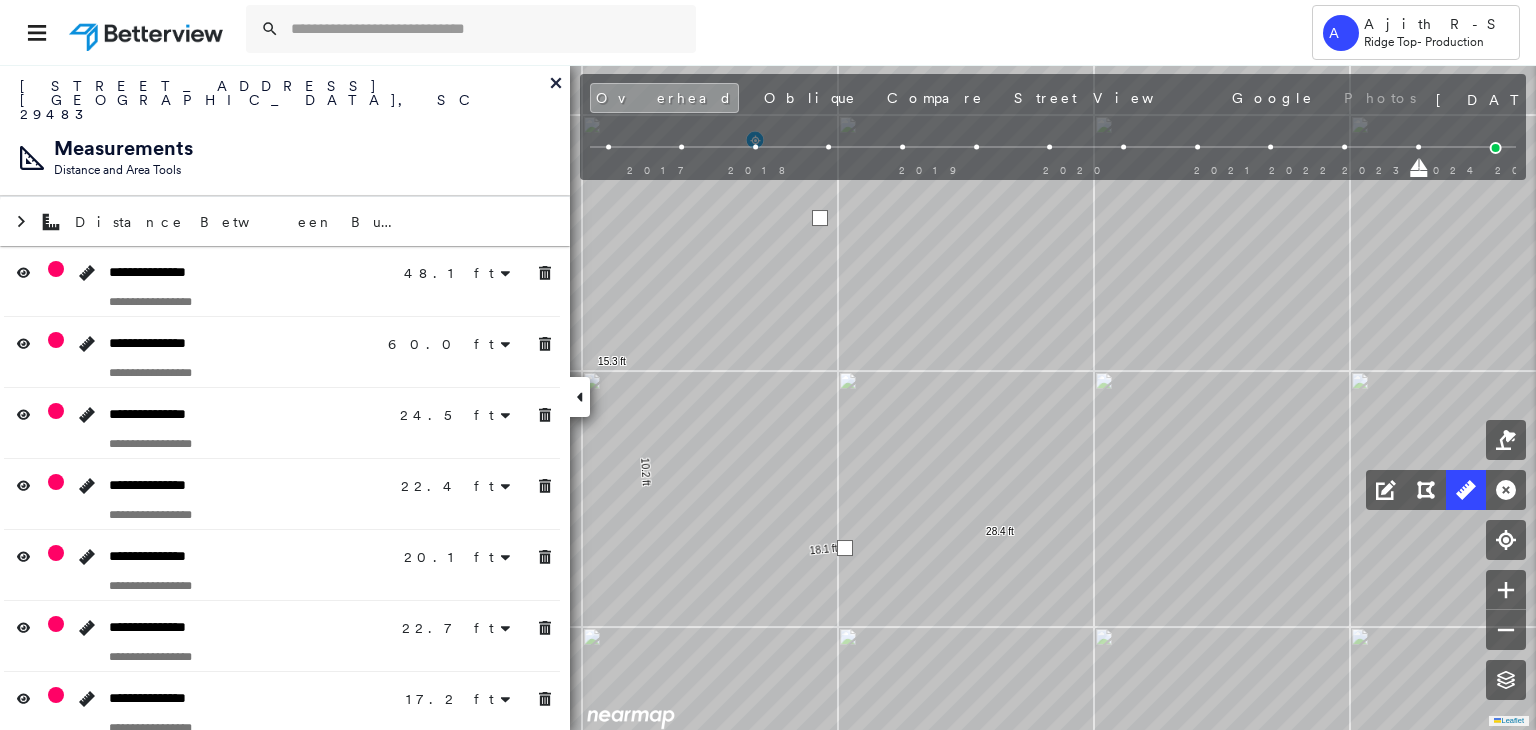 click at bounding box center [820, 218] 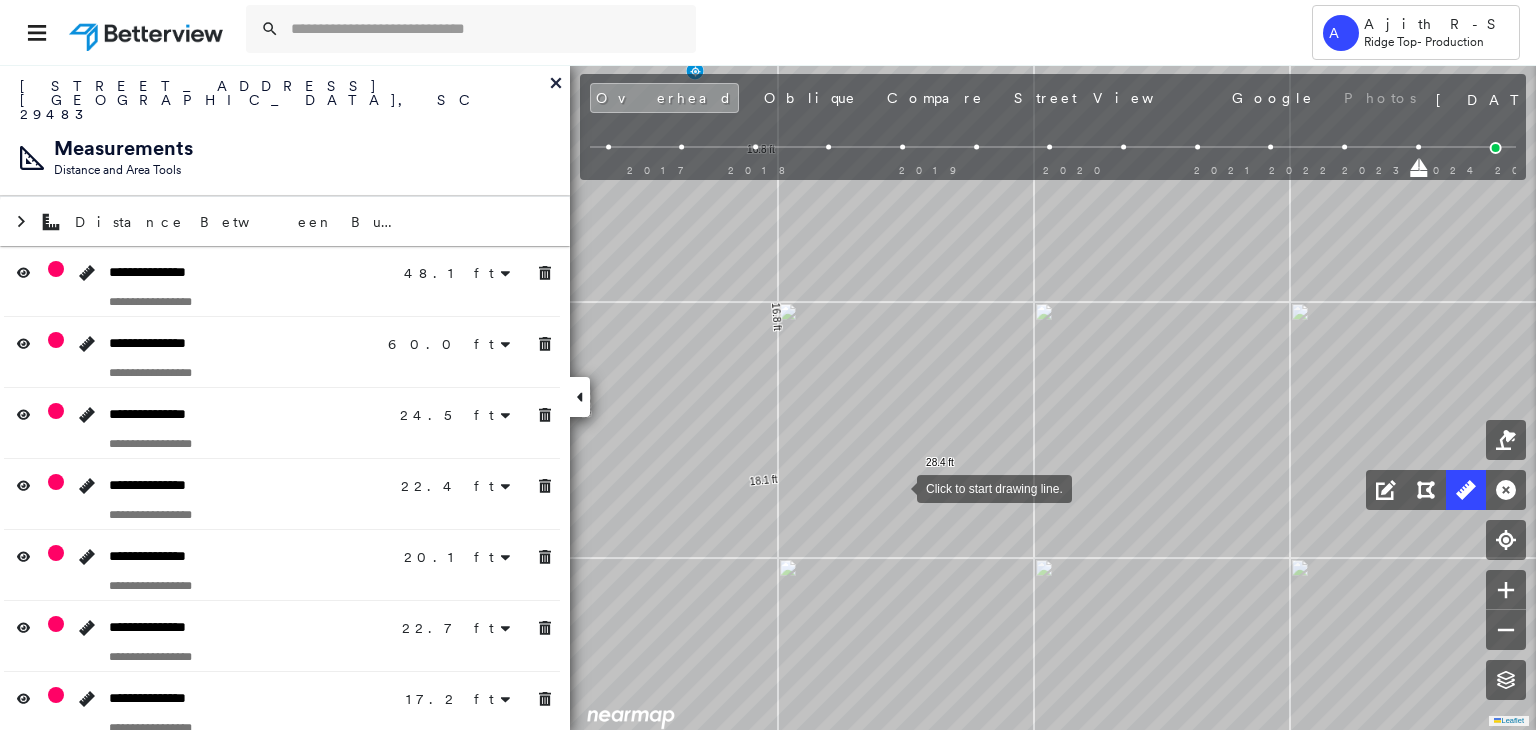 click at bounding box center [897, 487] 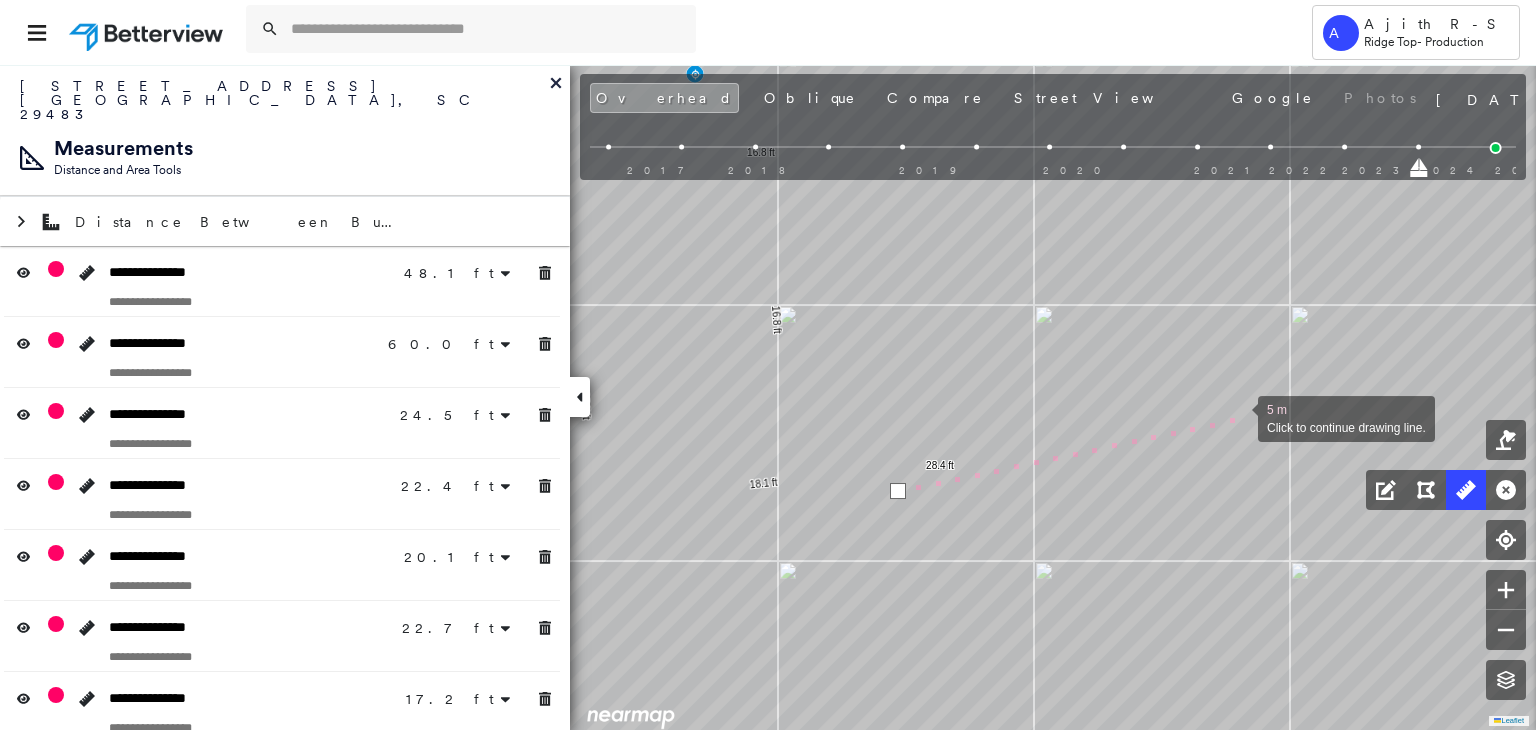 click at bounding box center (1238, 417) 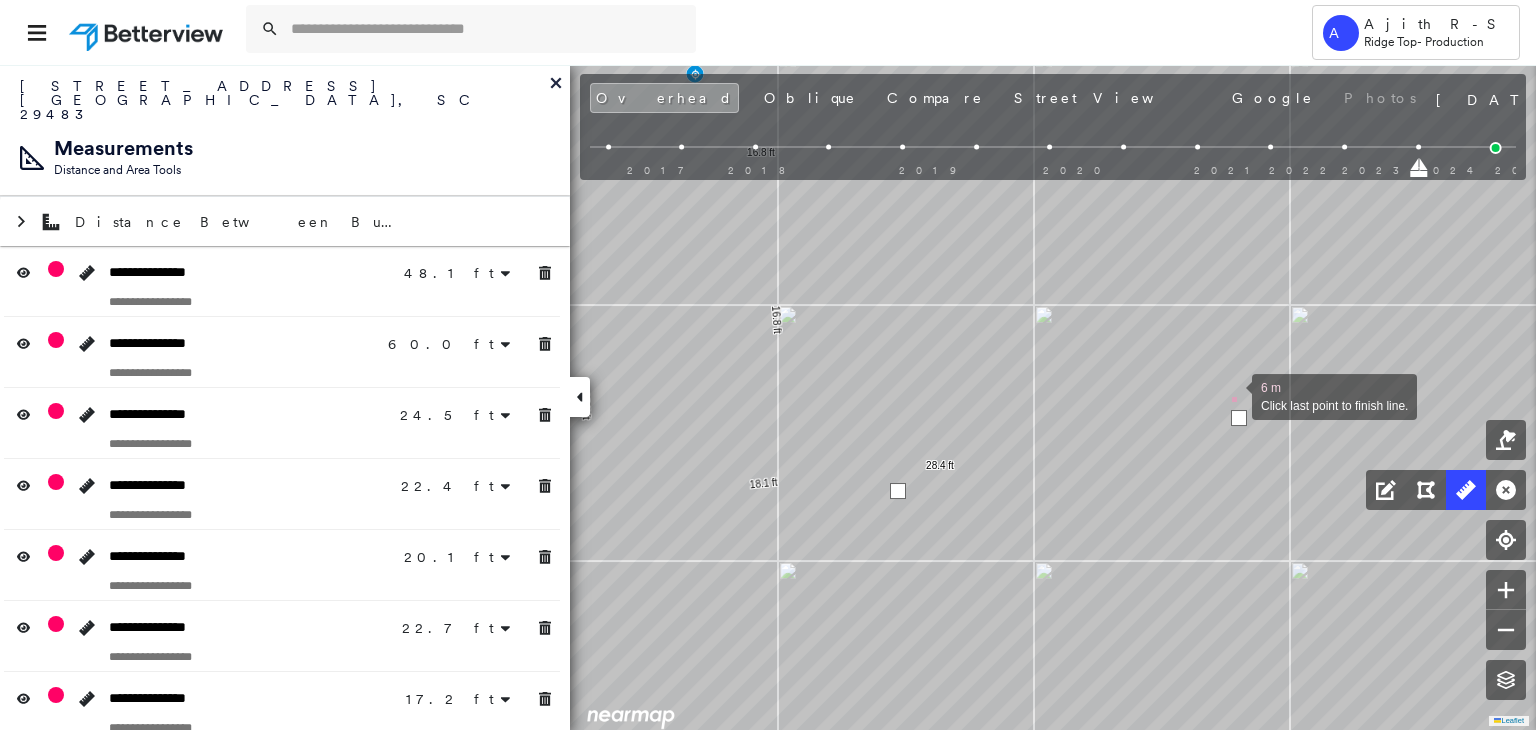 click at bounding box center (1232, 395) 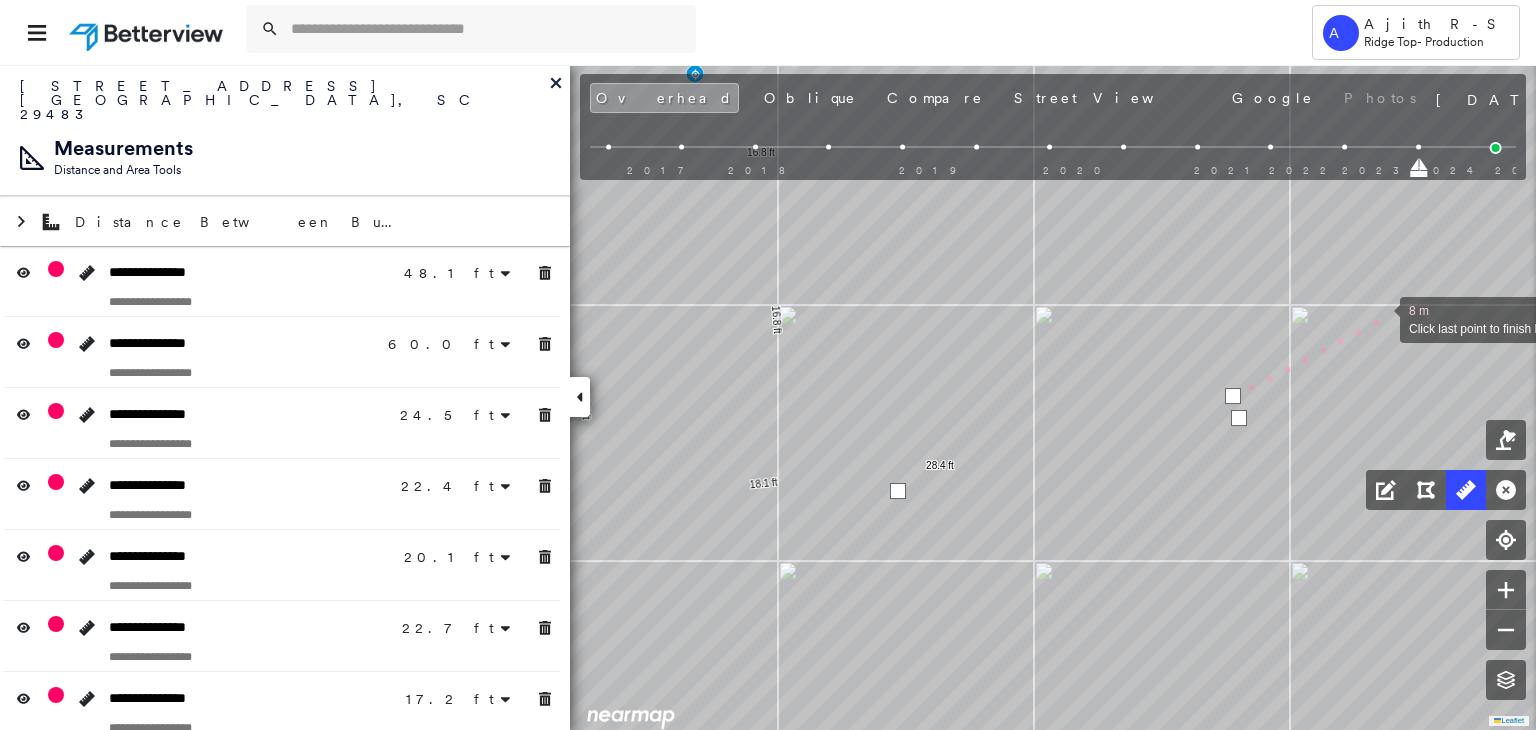click at bounding box center [1380, 318] 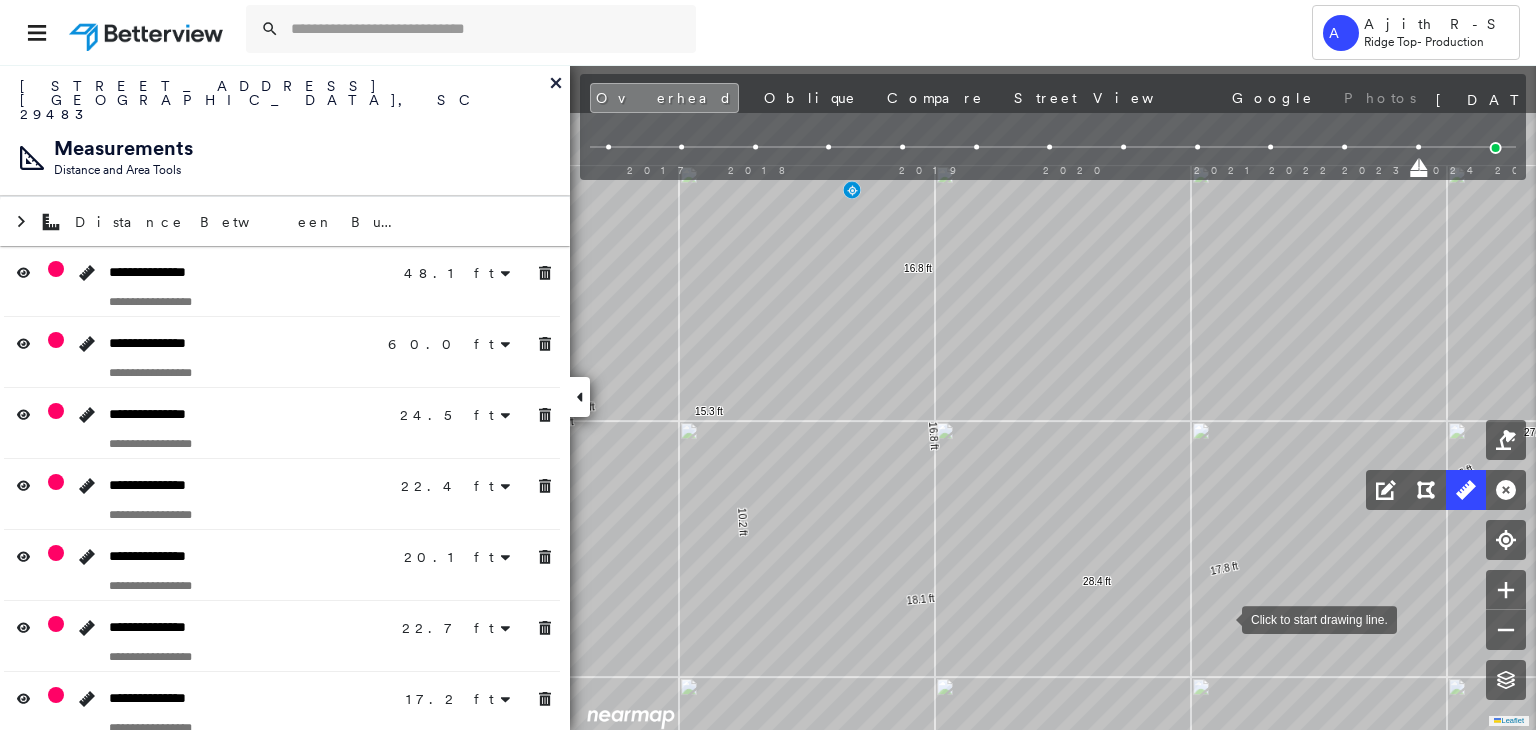drag, startPoint x: 1171, startPoint y: 588, endPoint x: 1221, endPoint y: 618, distance: 58.30952 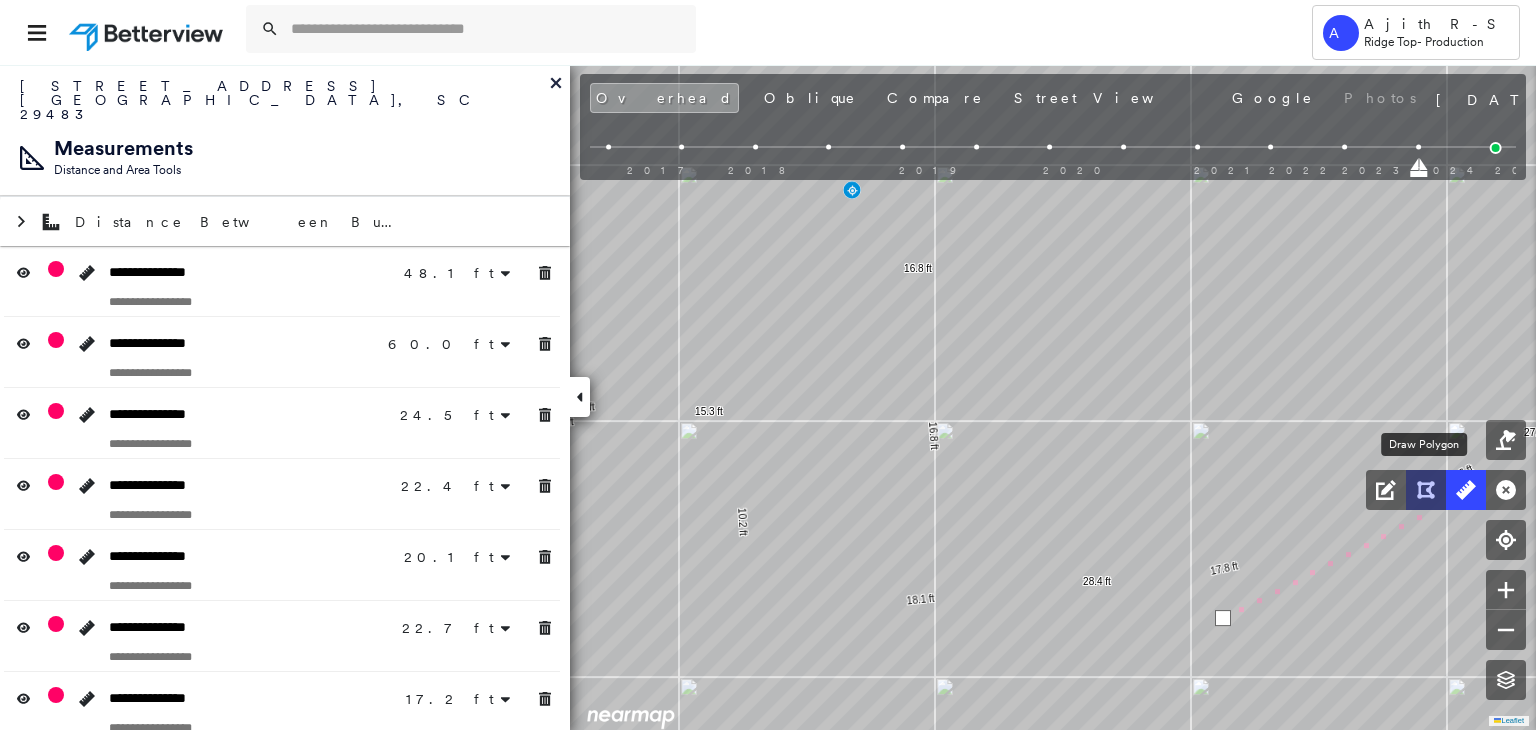 click at bounding box center (1426, 490) 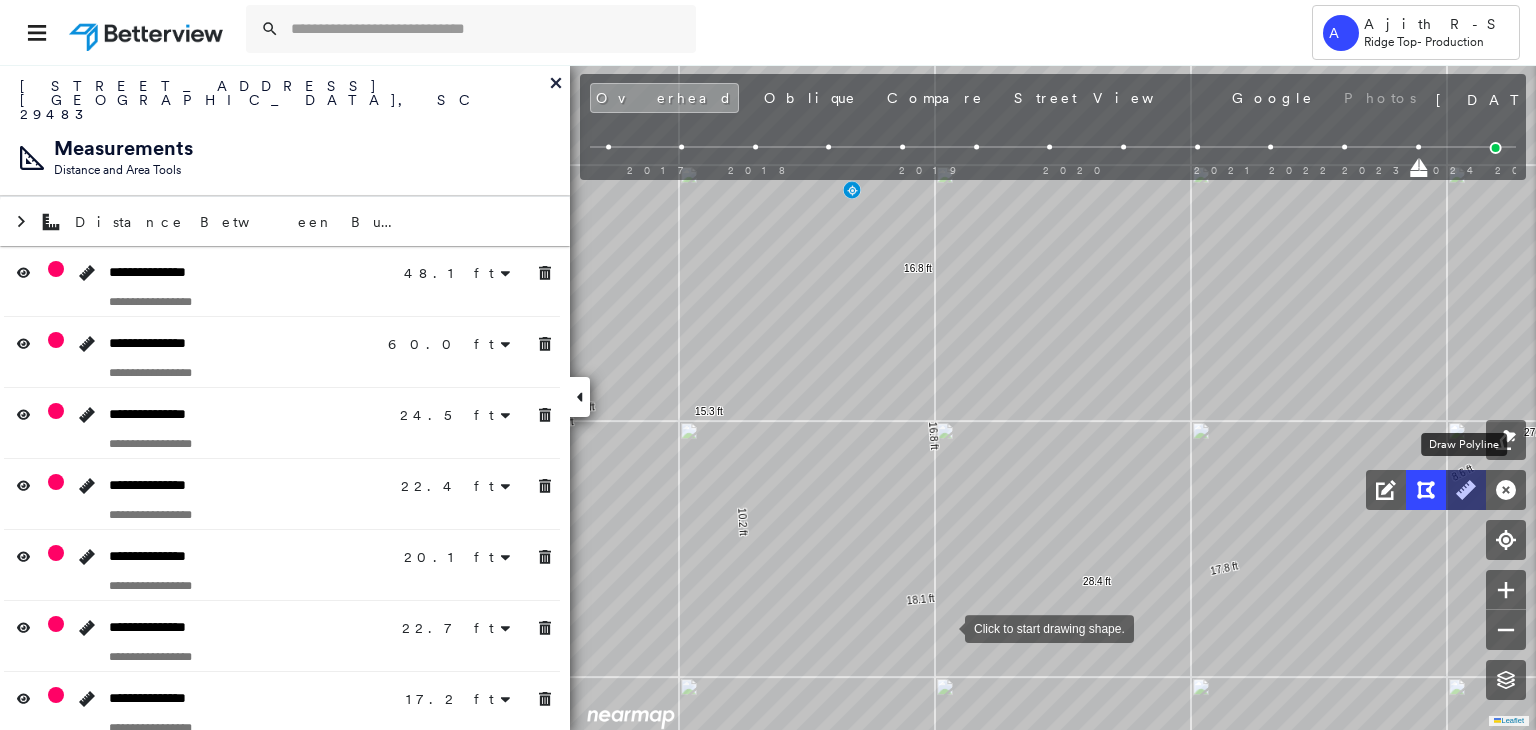 click 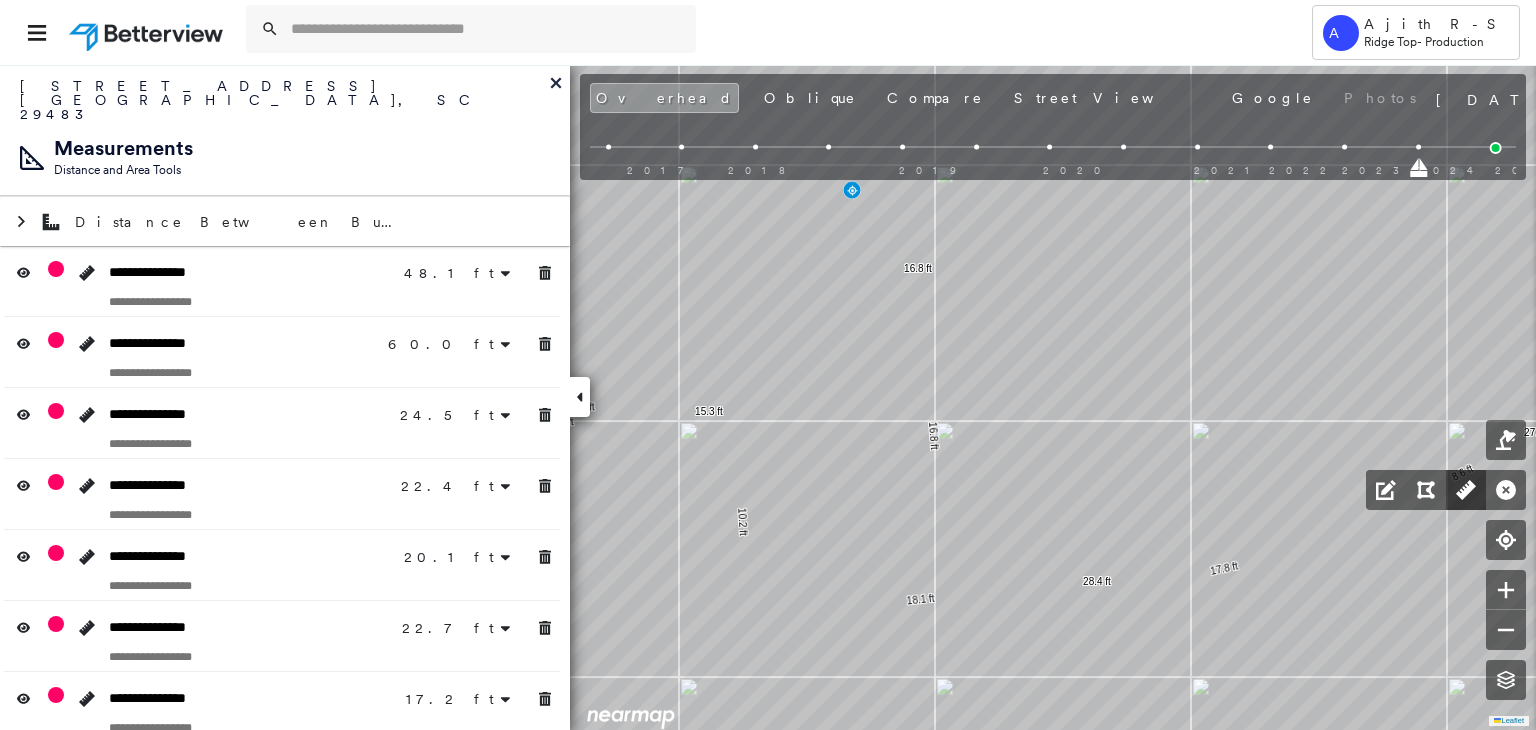 click 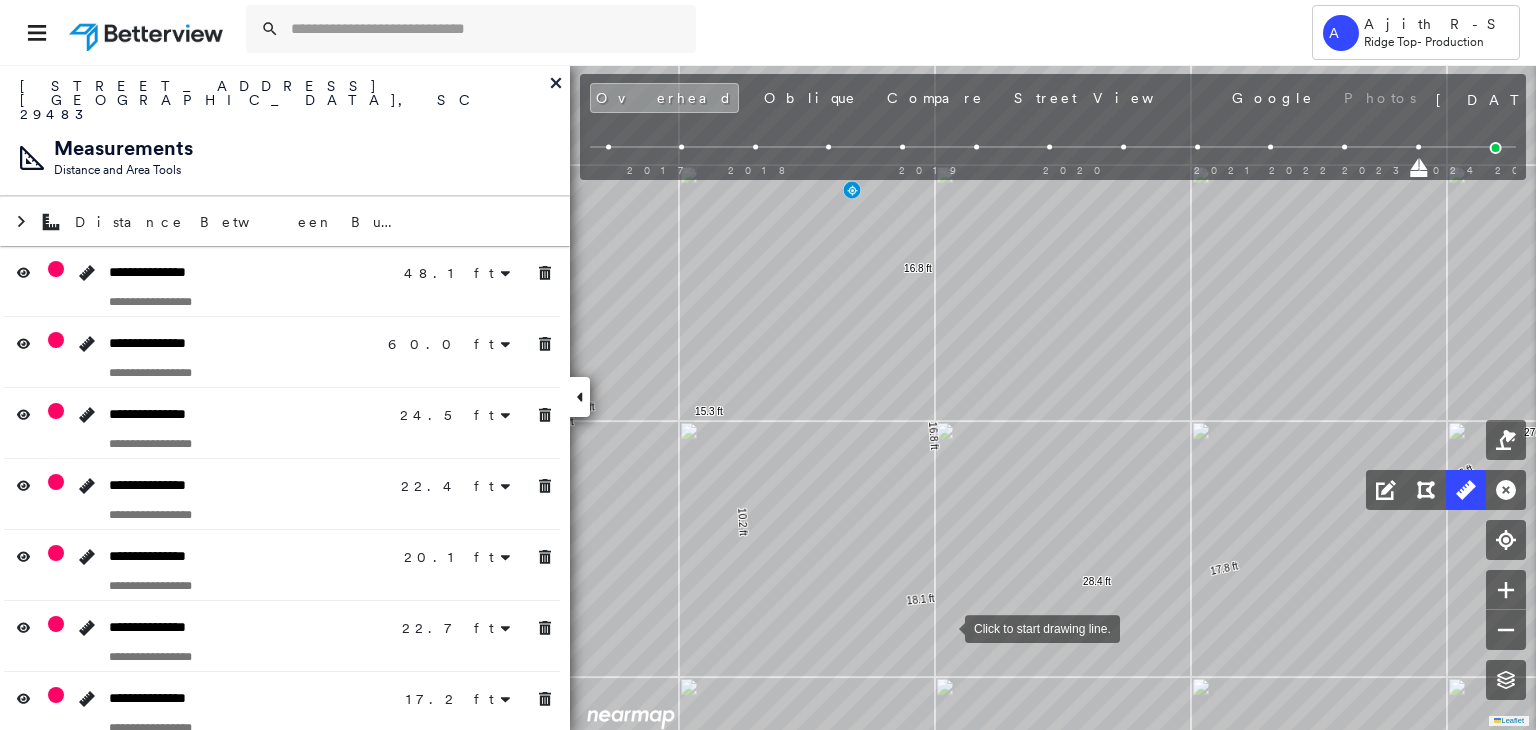 click 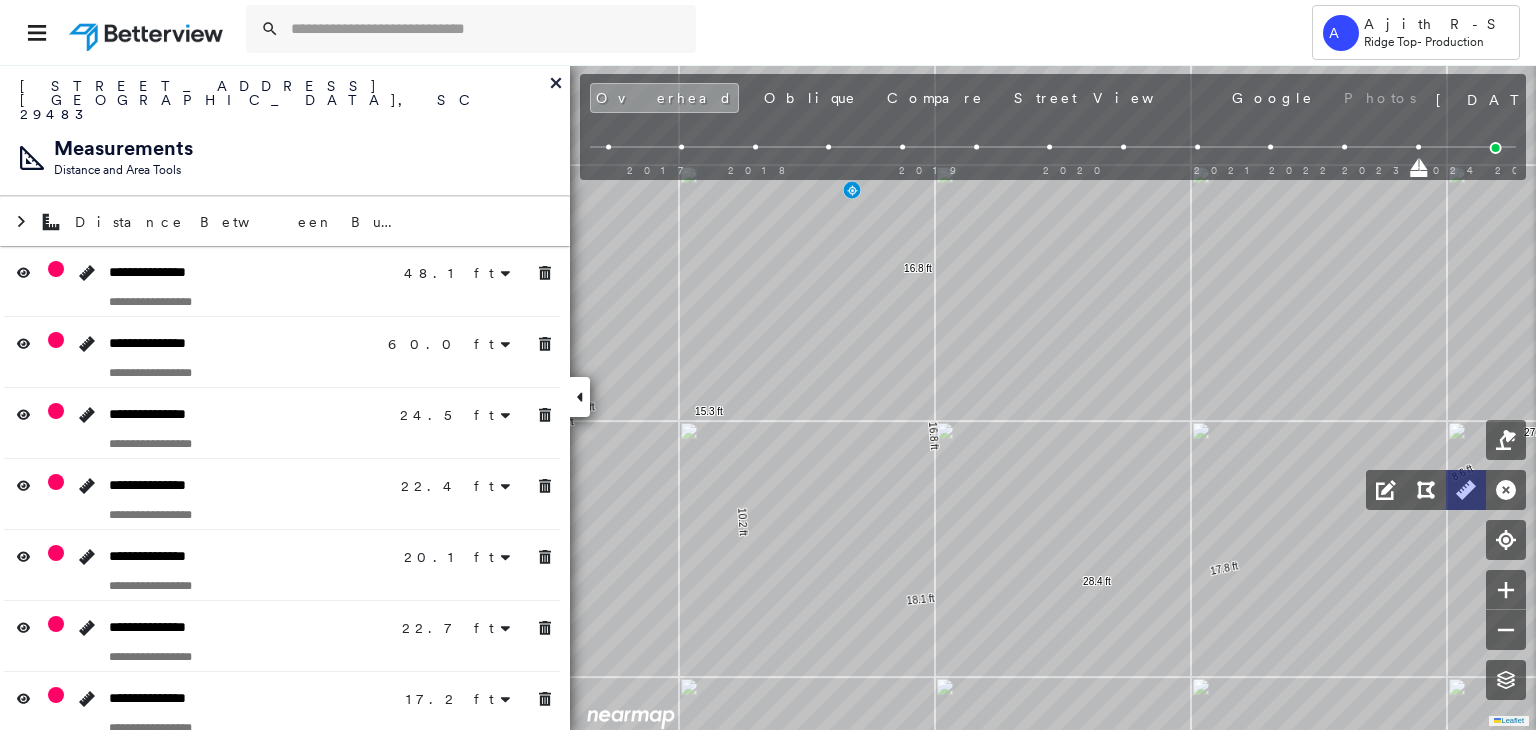 click 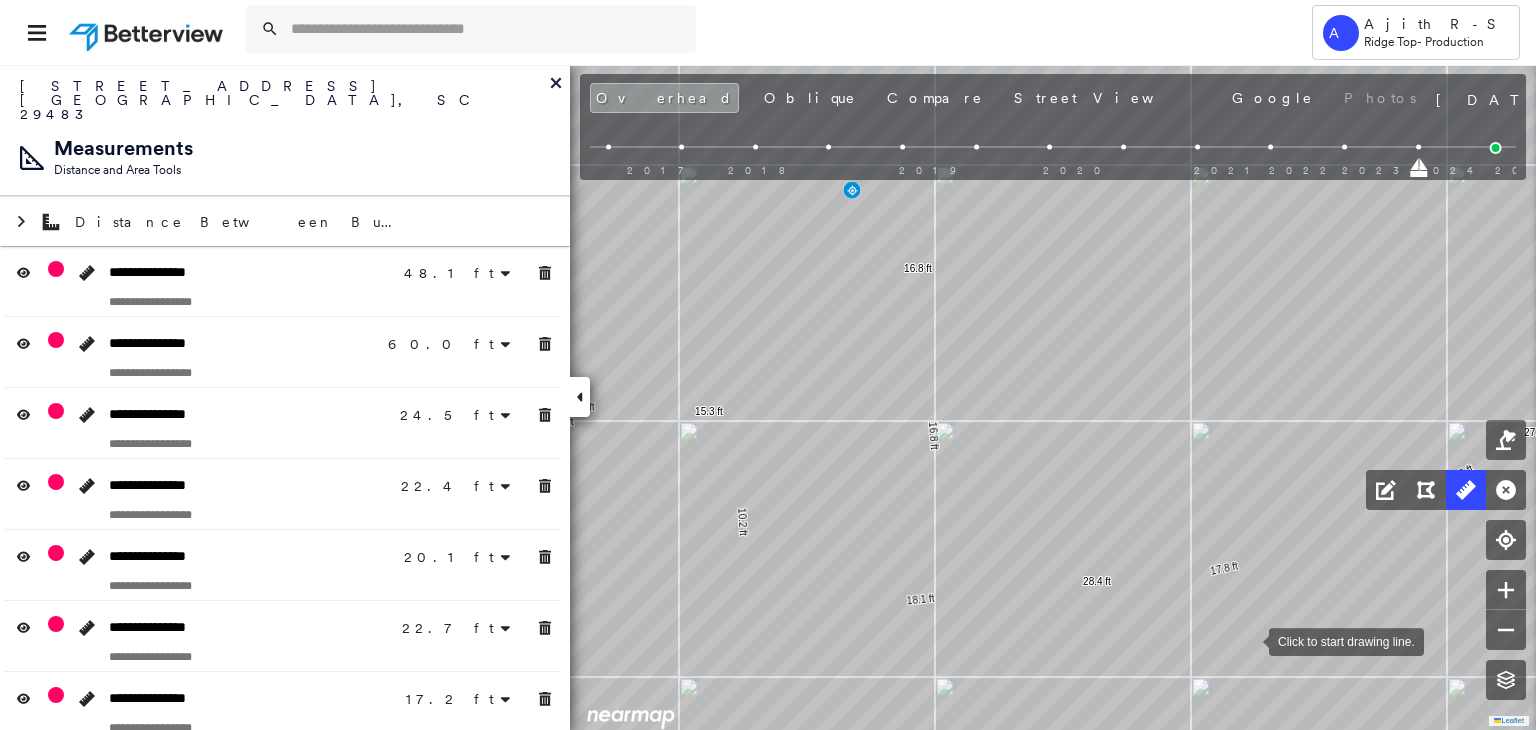 drag, startPoint x: 1249, startPoint y: 640, endPoint x: 1250, endPoint y: 566, distance: 74.00676 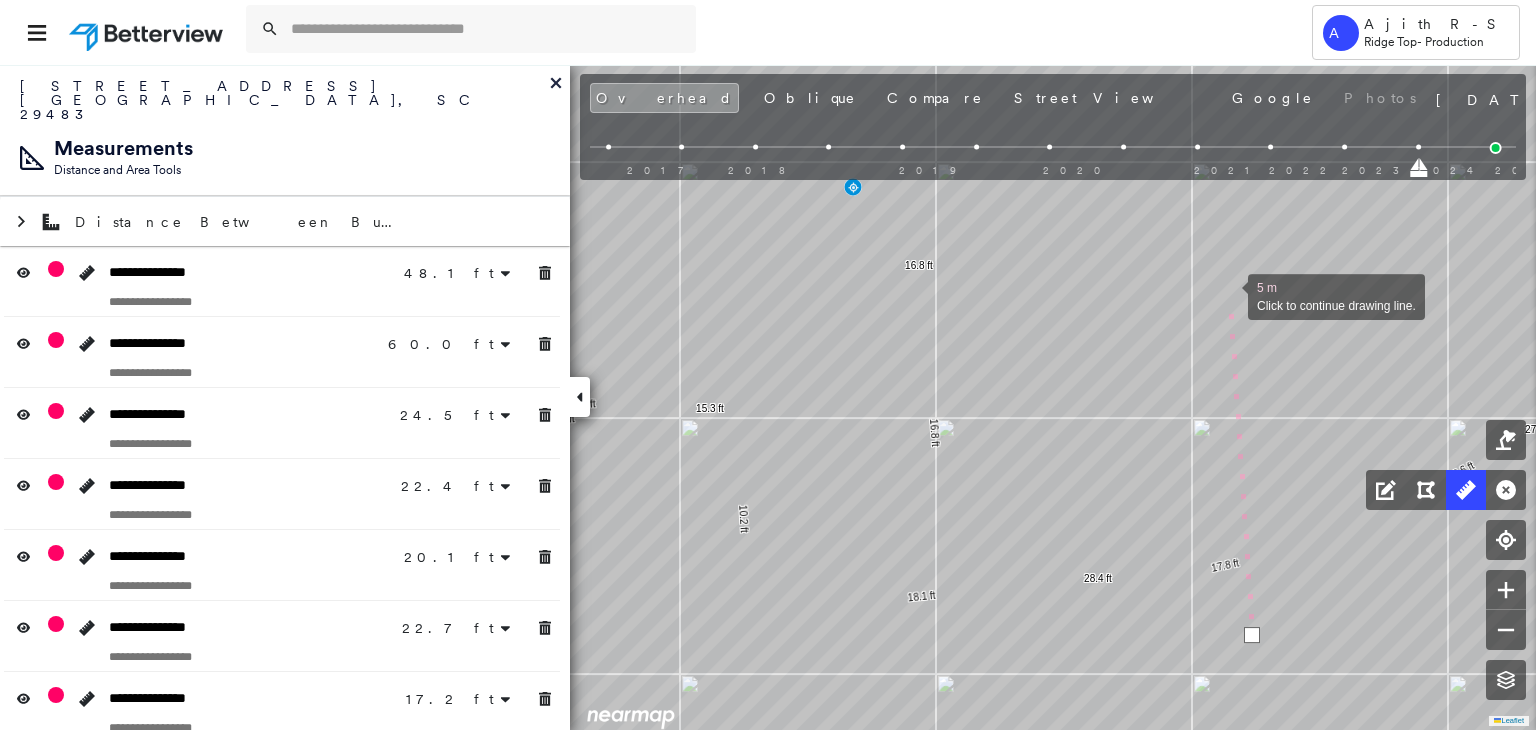 click at bounding box center [1228, 295] 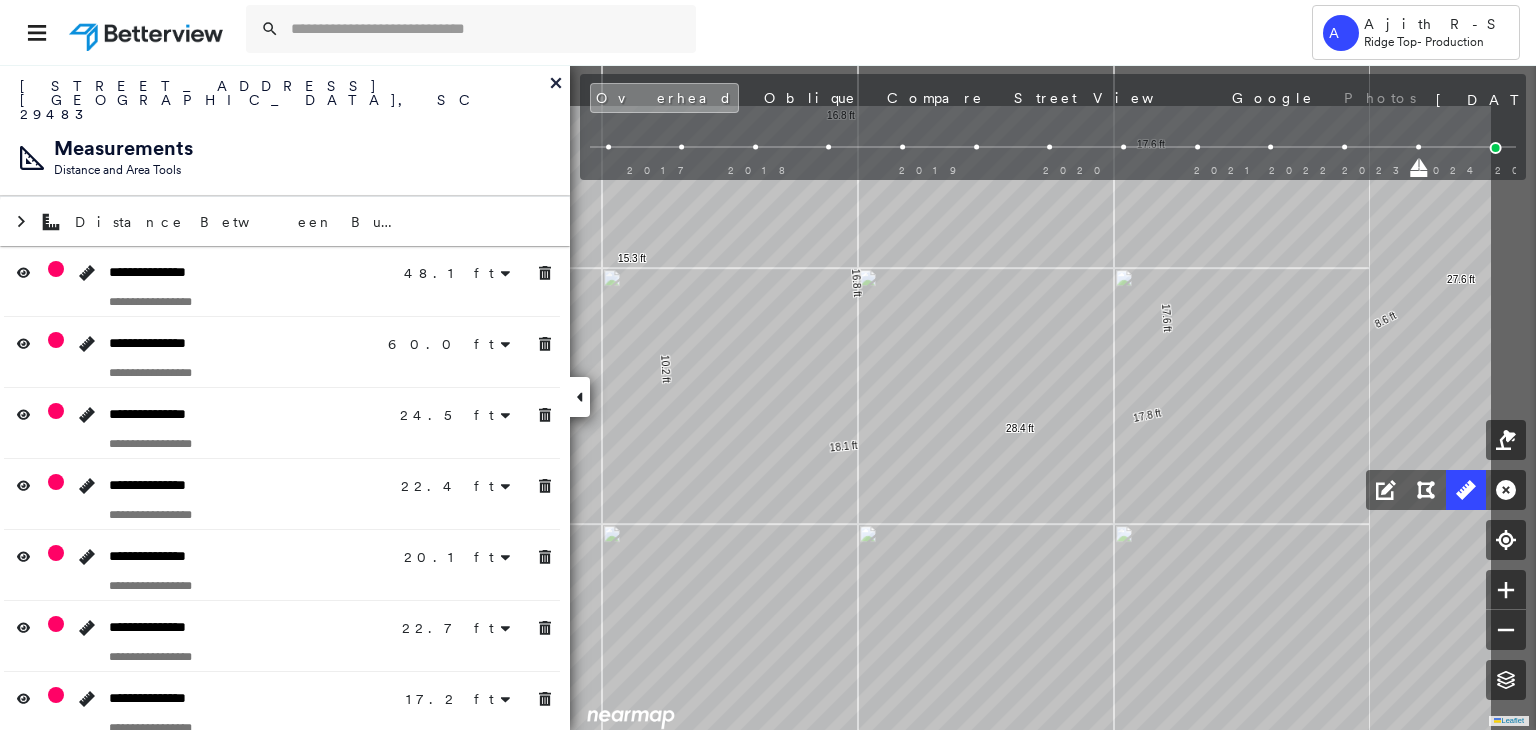 drag, startPoint x: 1148, startPoint y: 417, endPoint x: 952, endPoint y: 516, distance: 219.5837 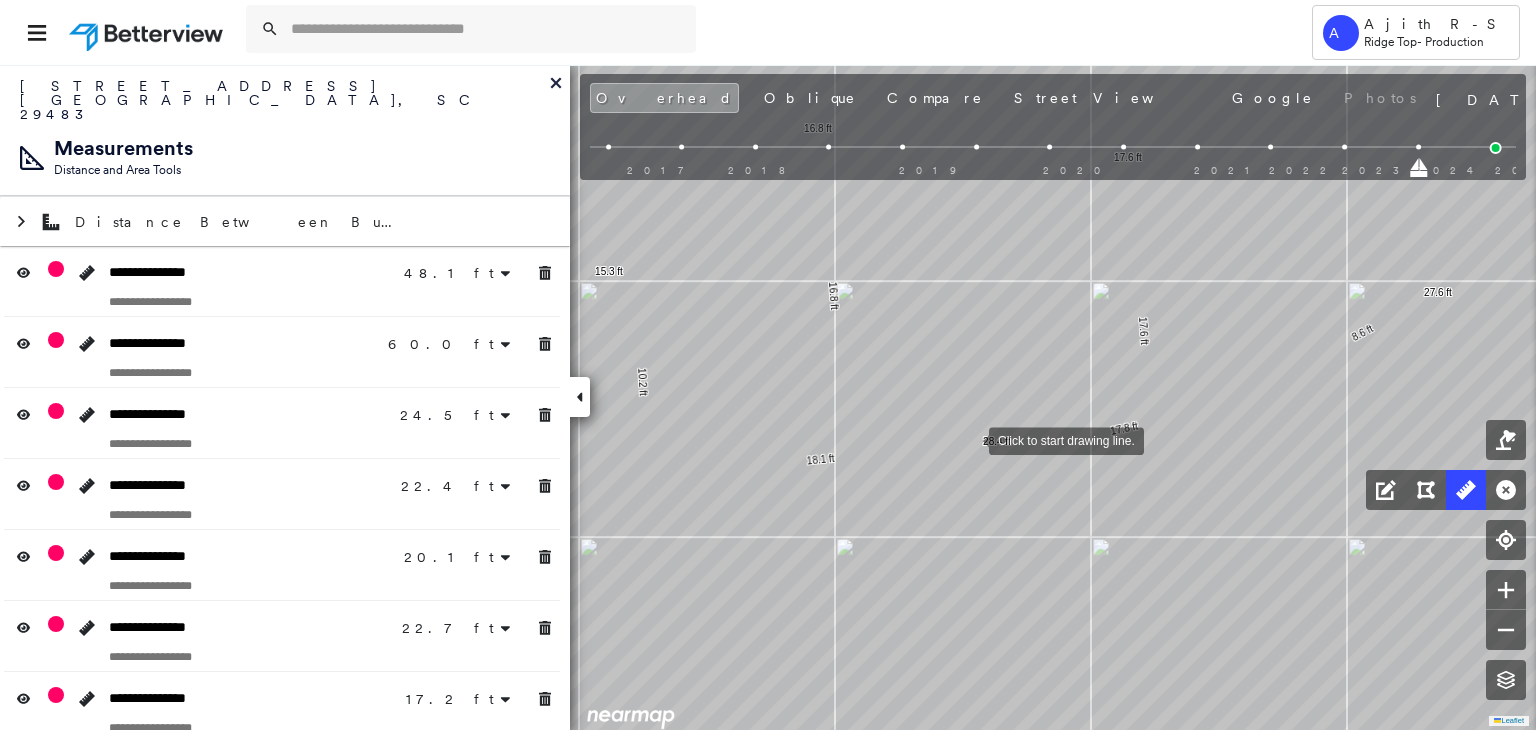 click at bounding box center (969, 439) 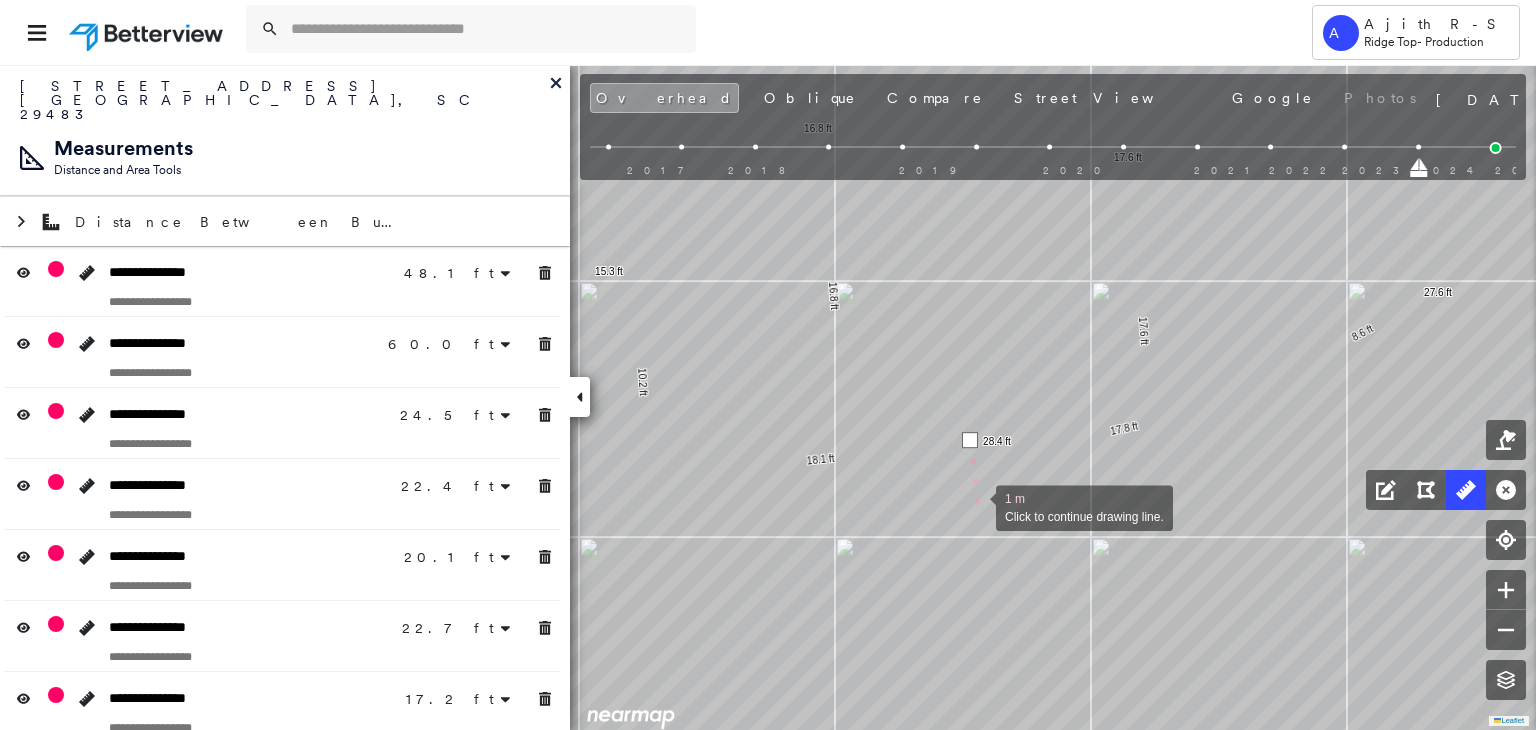 click at bounding box center (976, 506) 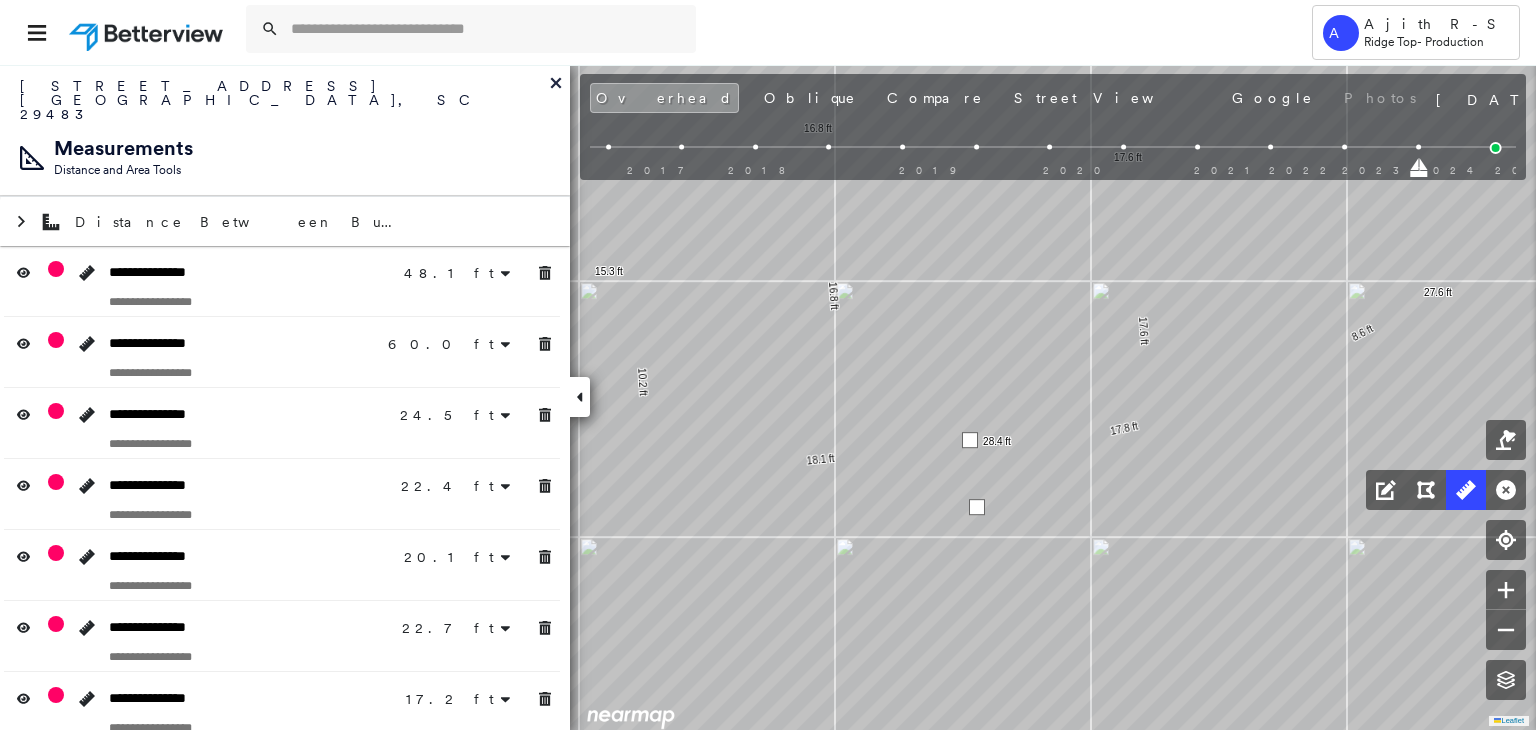 click at bounding box center [977, 507] 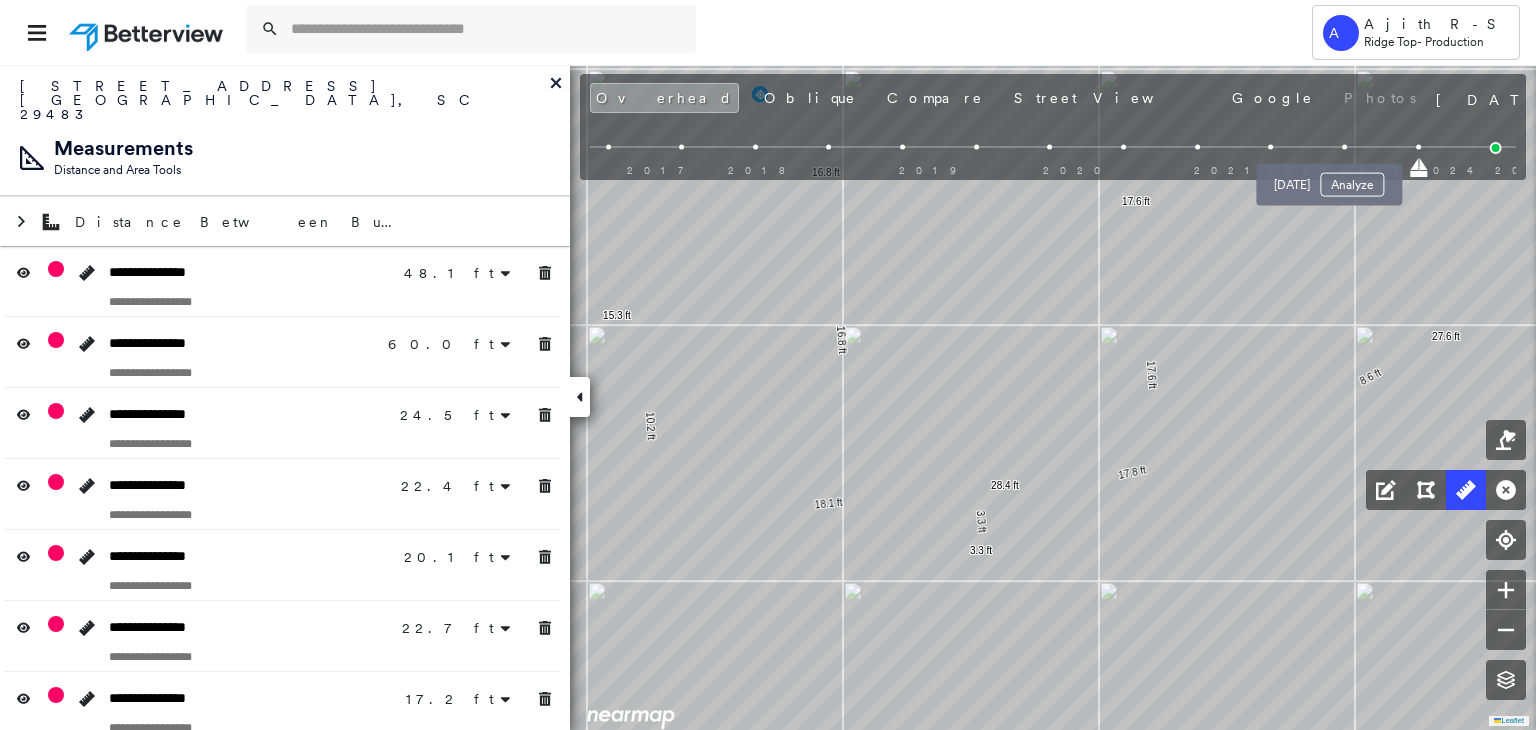 click at bounding box center (1344, 147) 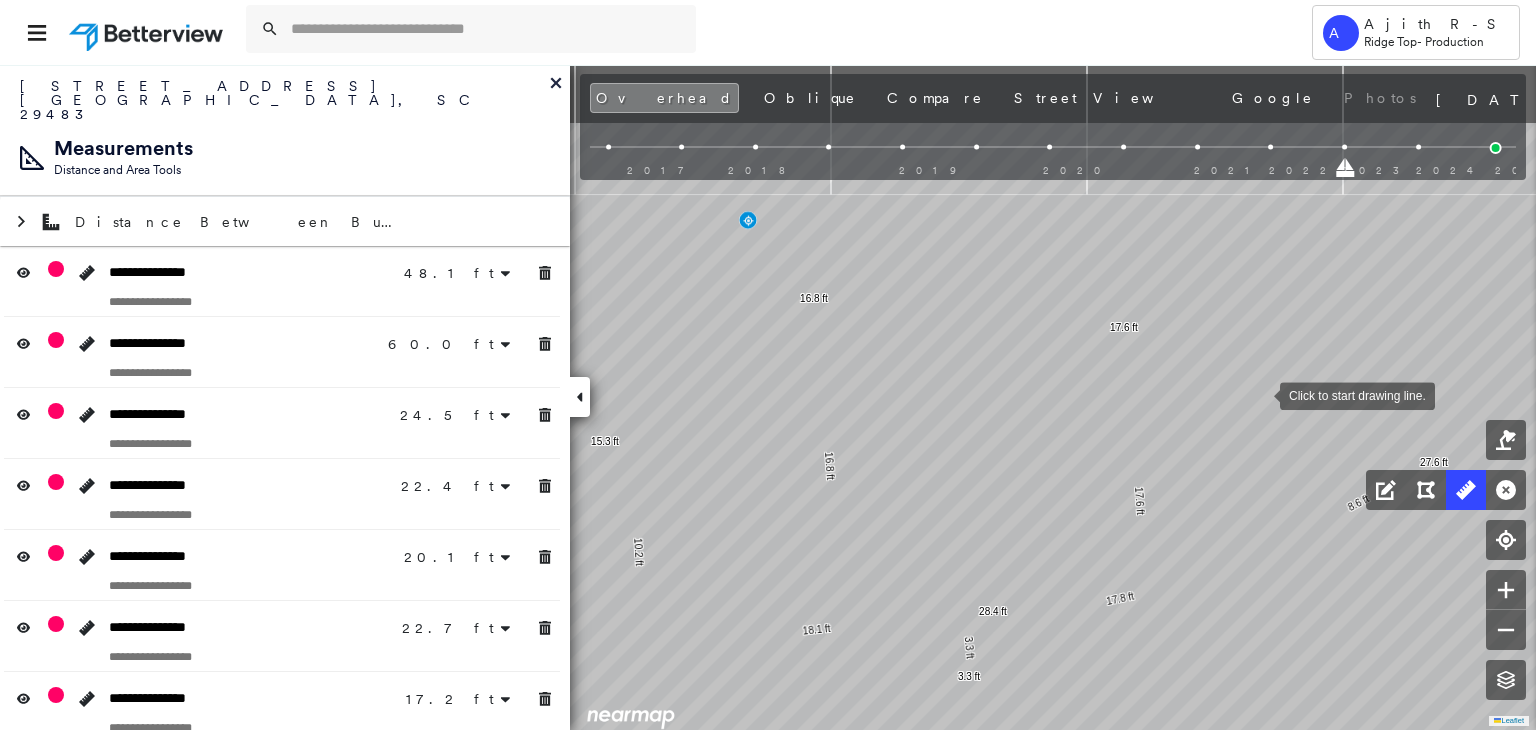 drag, startPoint x: 1266, startPoint y: 330, endPoint x: 1259, endPoint y: 389, distance: 59.413803 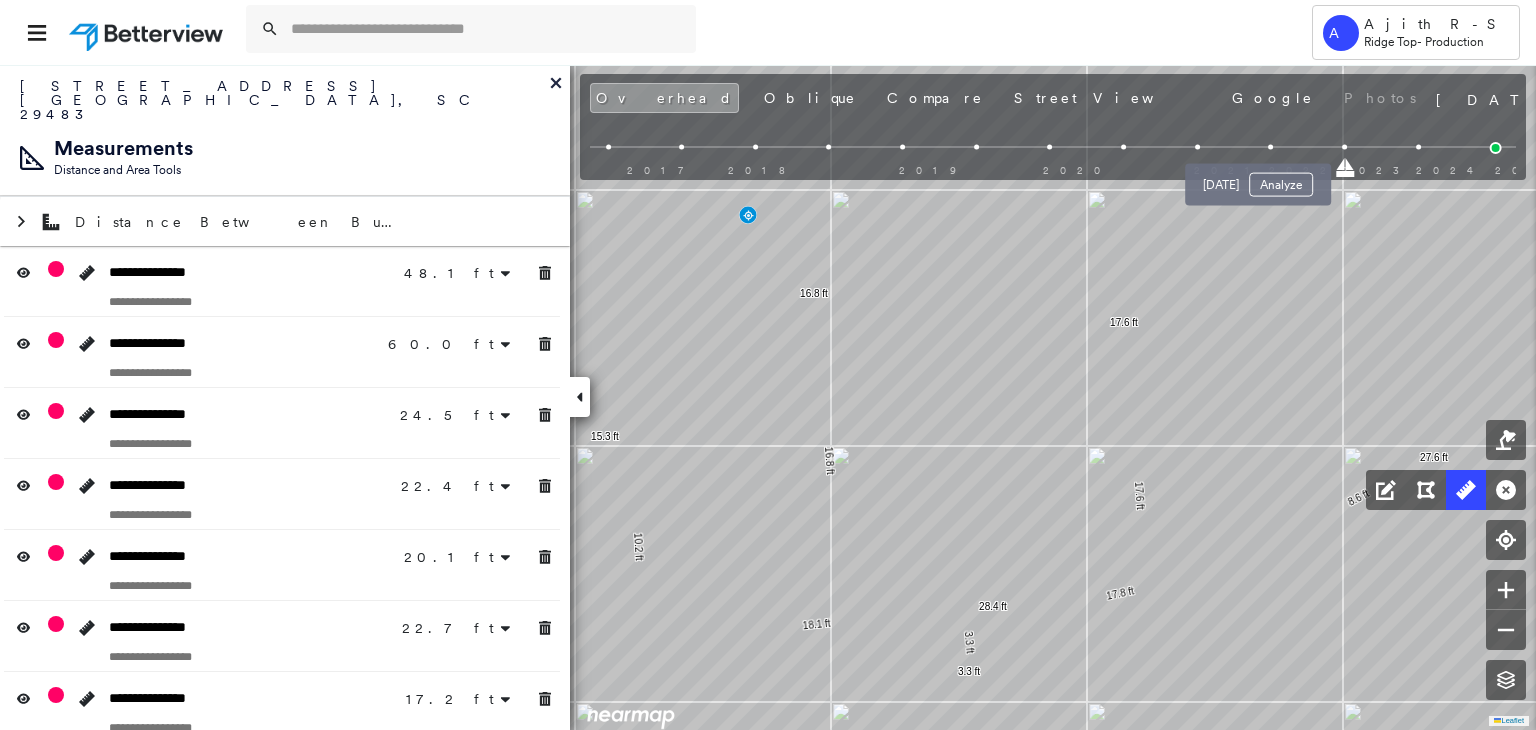 click on "Jan 6, 2022 Analyze" at bounding box center [1258, 179] 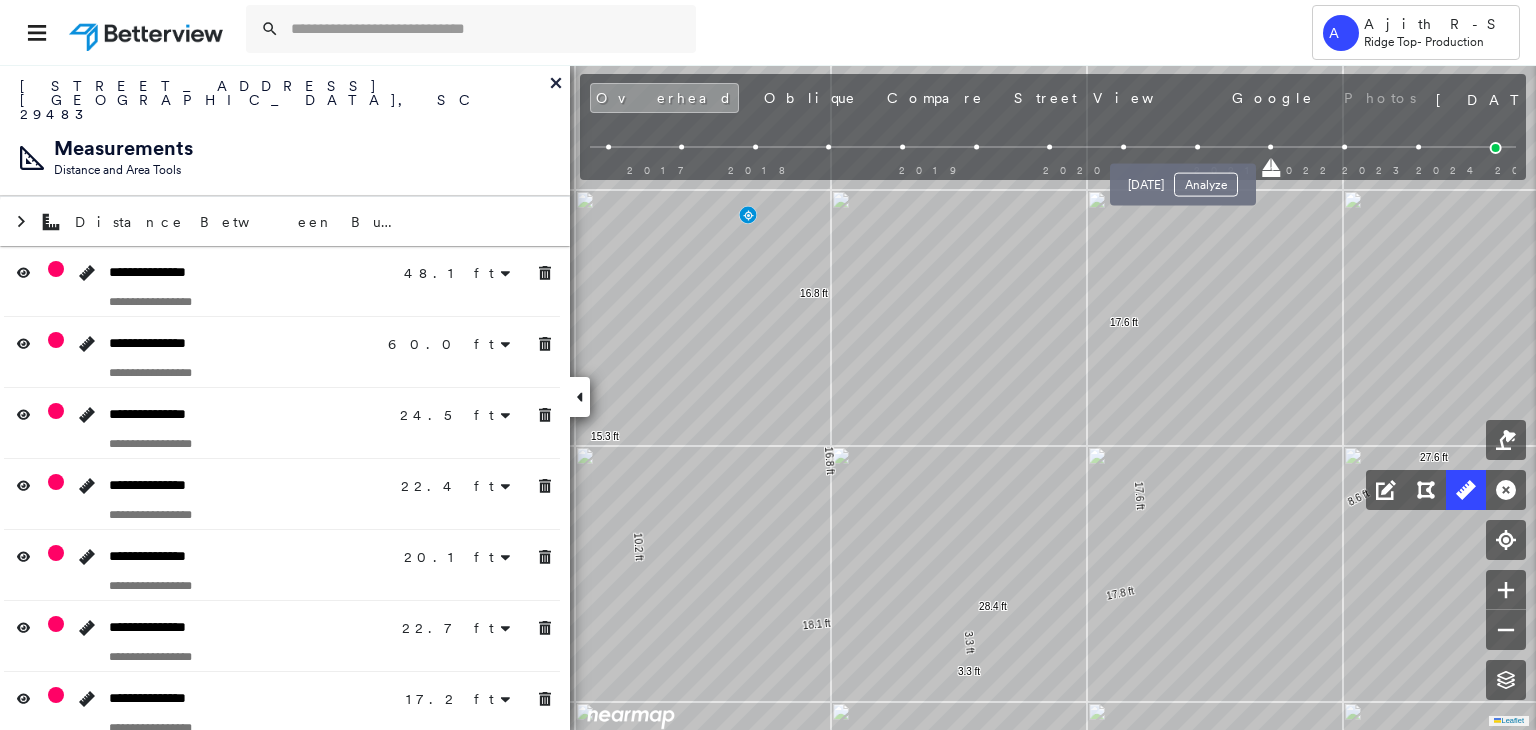click at bounding box center [1197, 147] 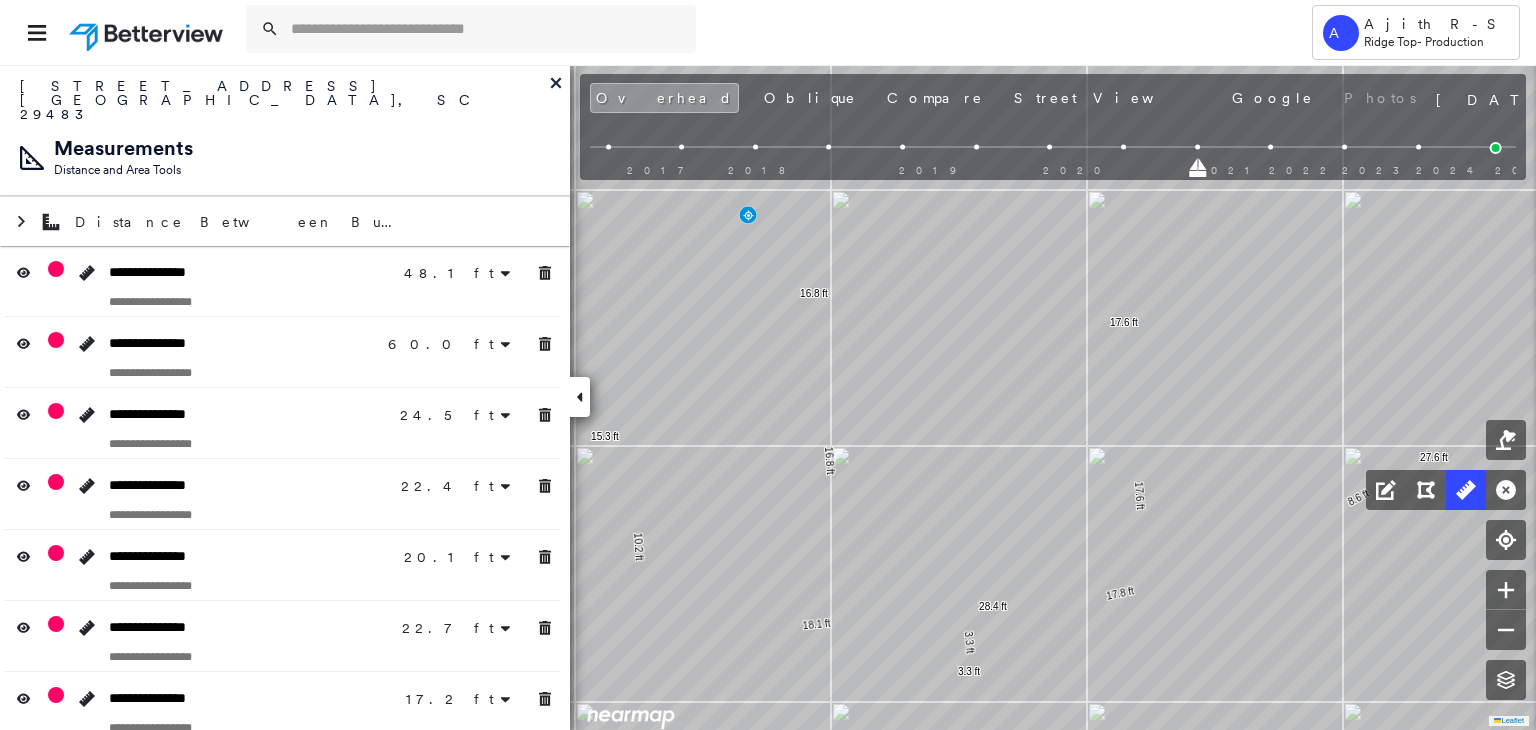 click on "2017 2018 2019 2020 2021 2022 2023 2024 2025" at bounding box center [1053, 150] 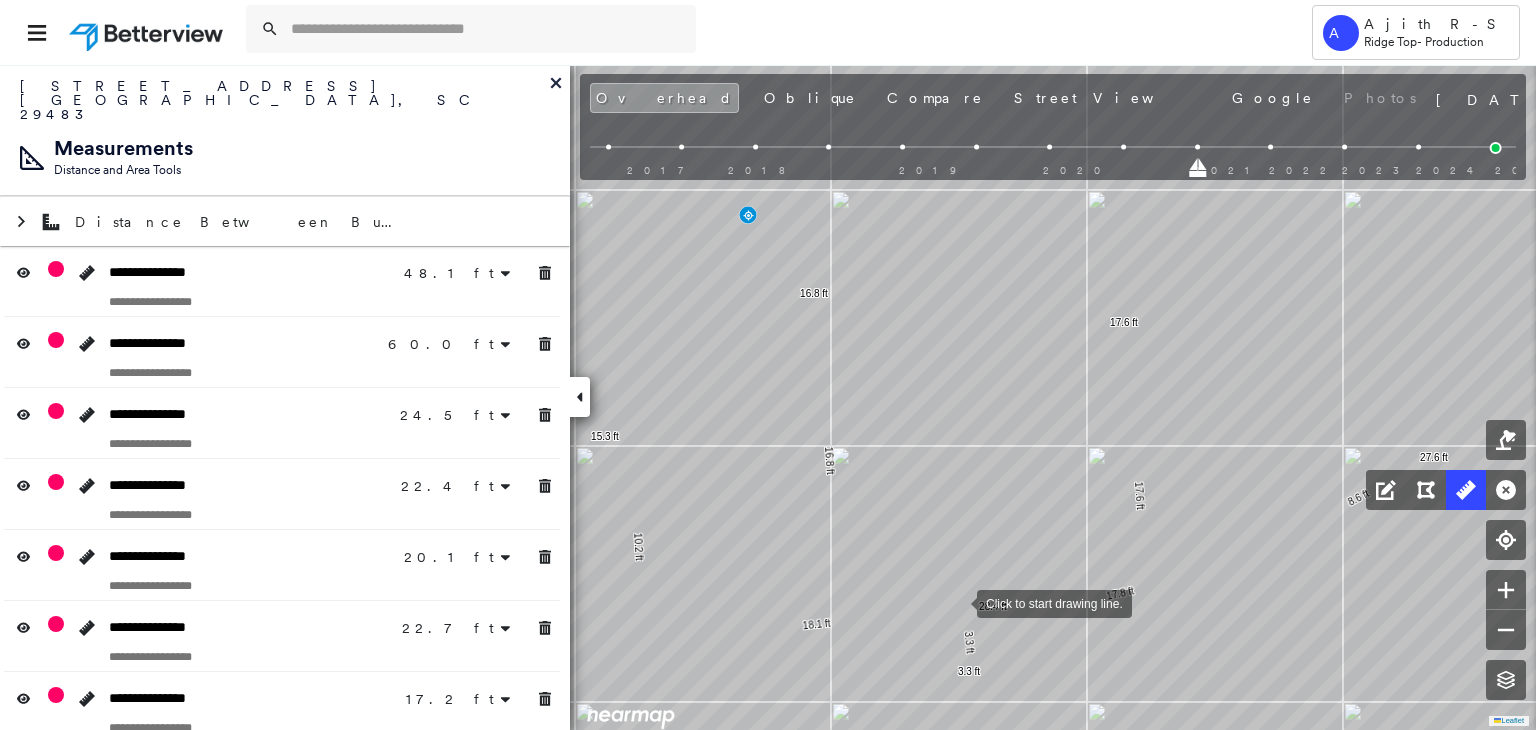 drag, startPoint x: 957, startPoint y: 602, endPoint x: 953, endPoint y: 584, distance: 18.439089 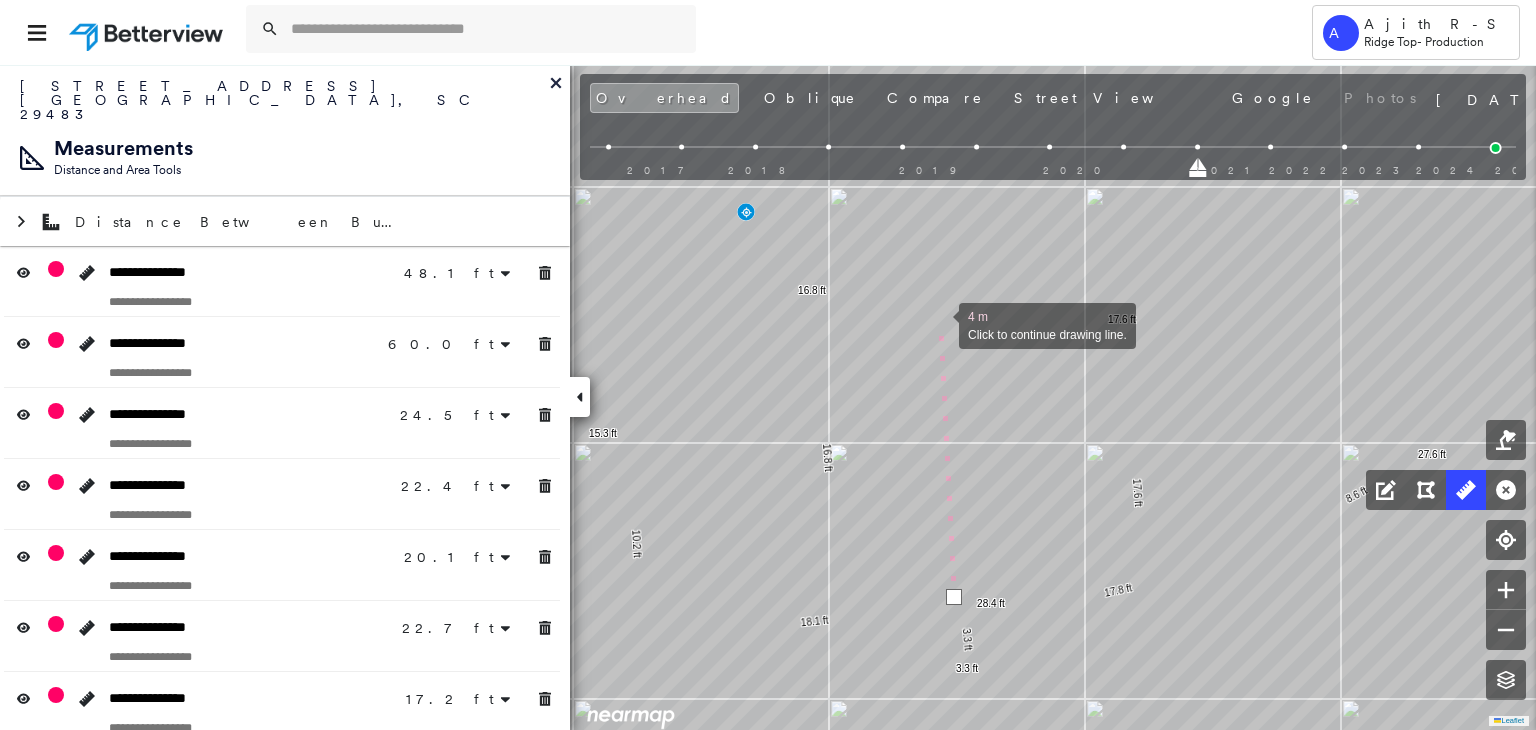 click at bounding box center [939, 324] 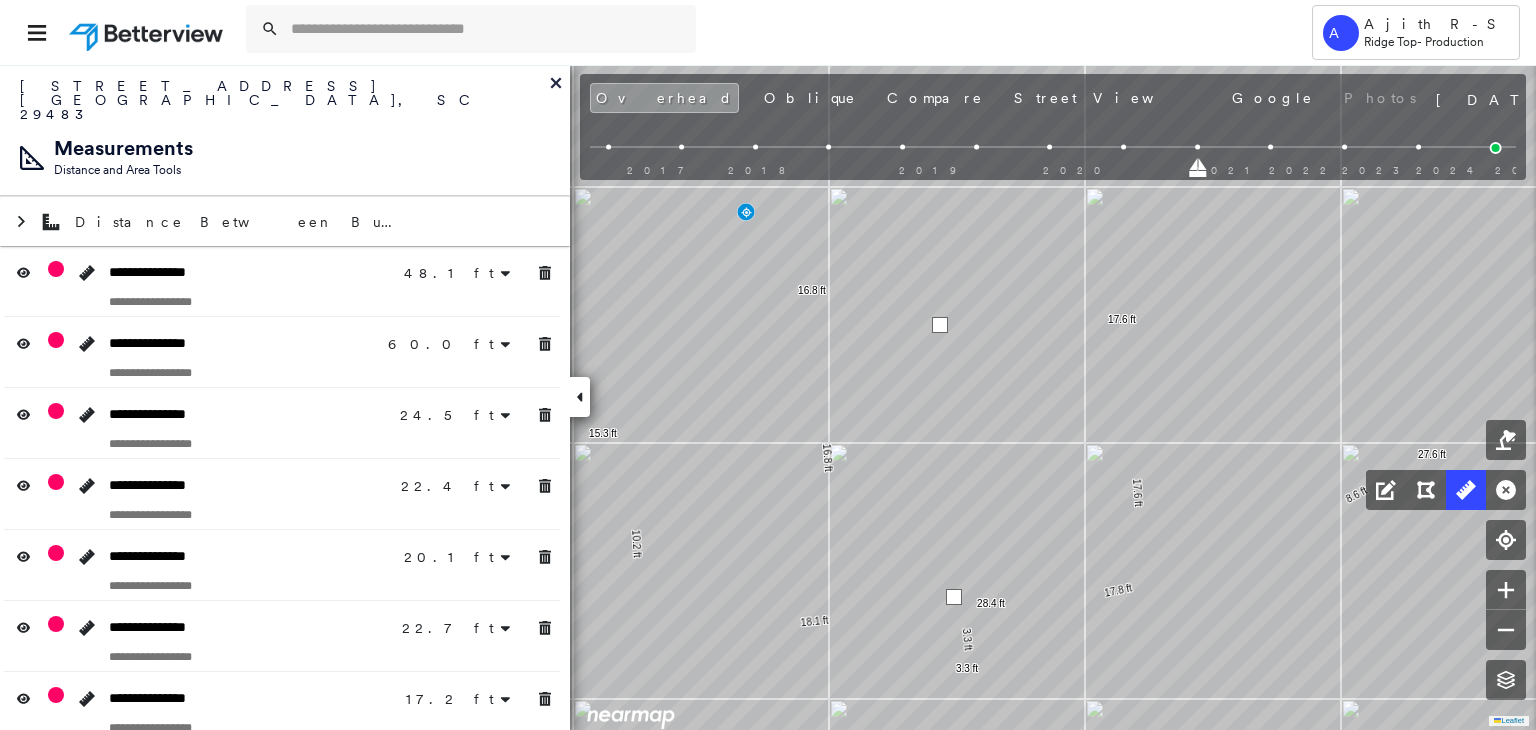 click at bounding box center [940, 325] 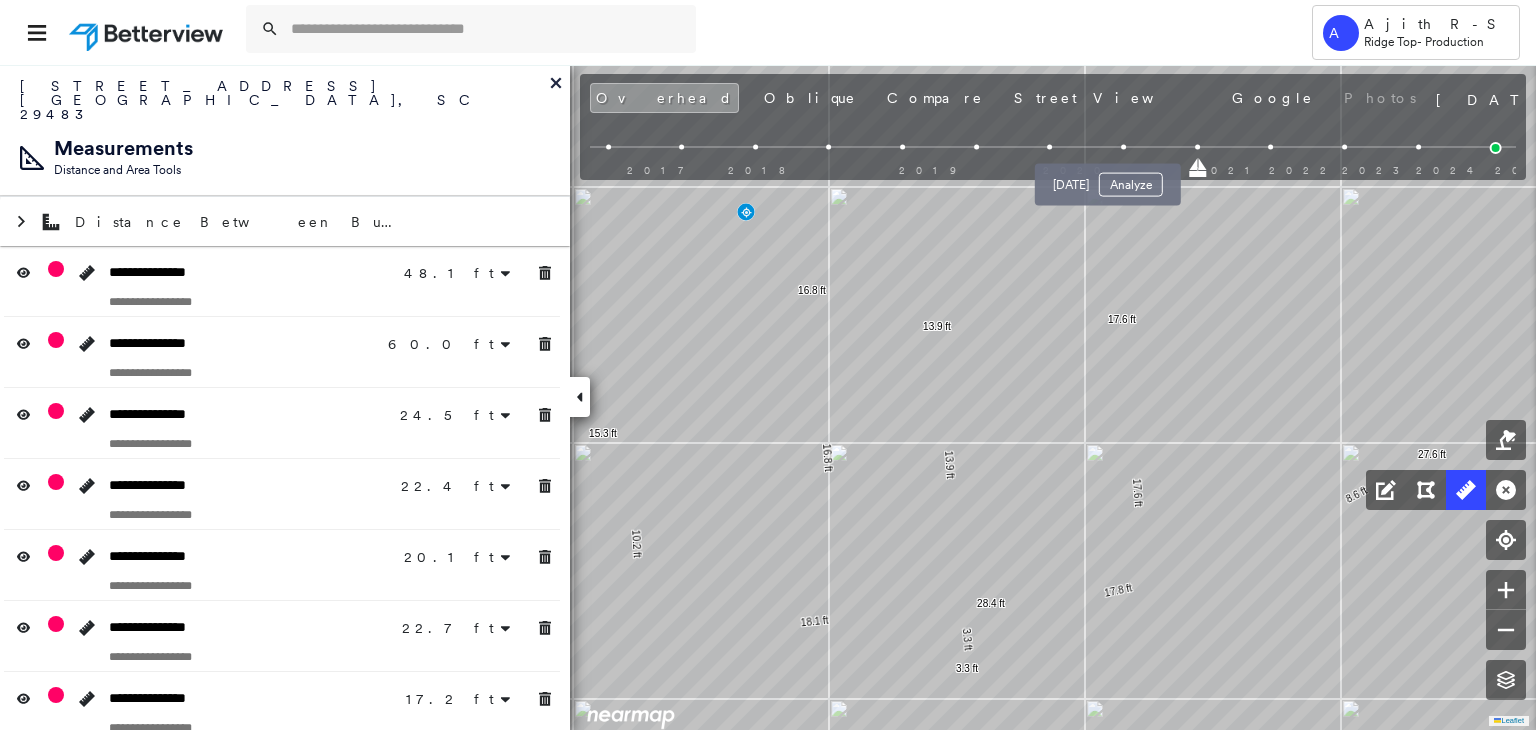 click at bounding box center [1123, 147] 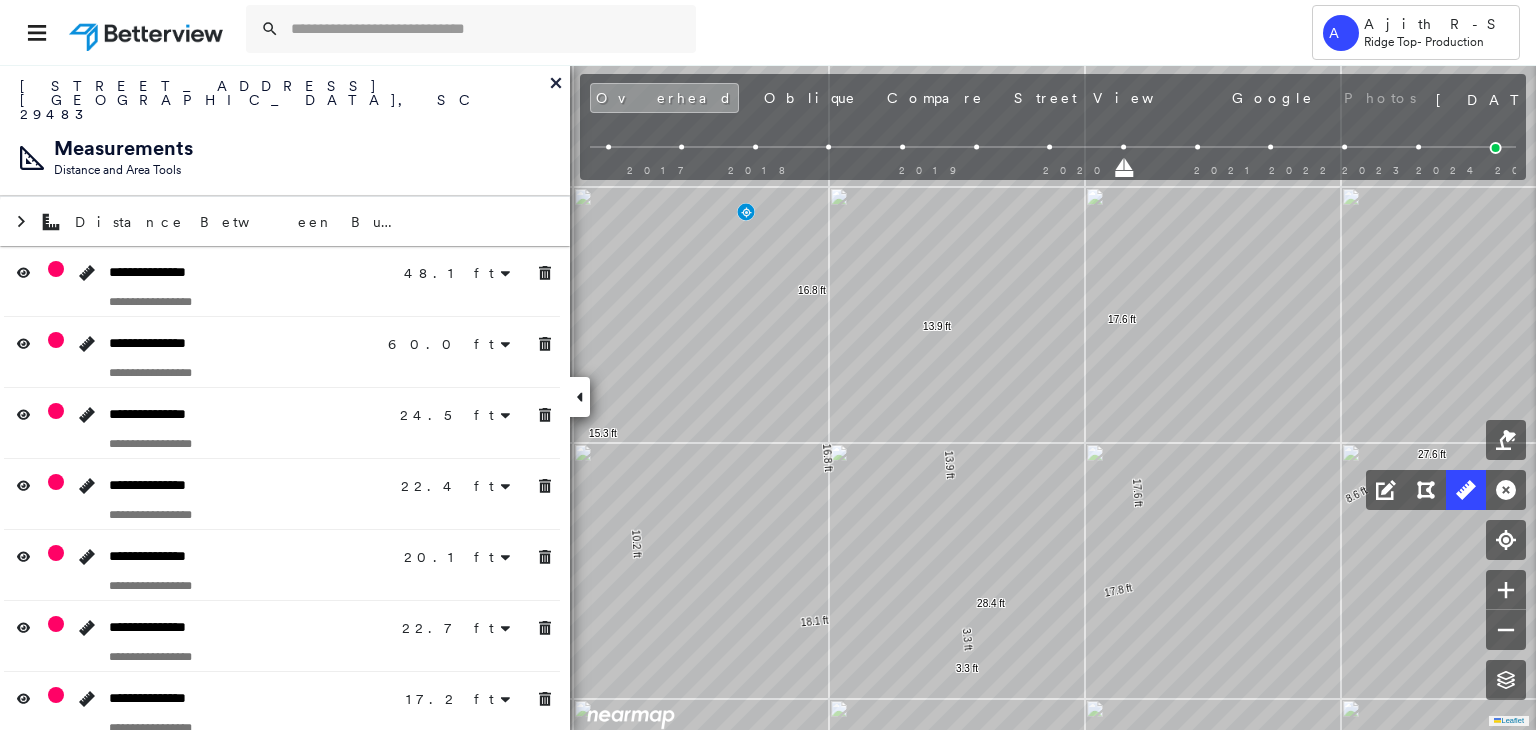 click on "2017 2018 2019 2020 2021 2022 2023 2024 2025" at bounding box center (1053, 150) 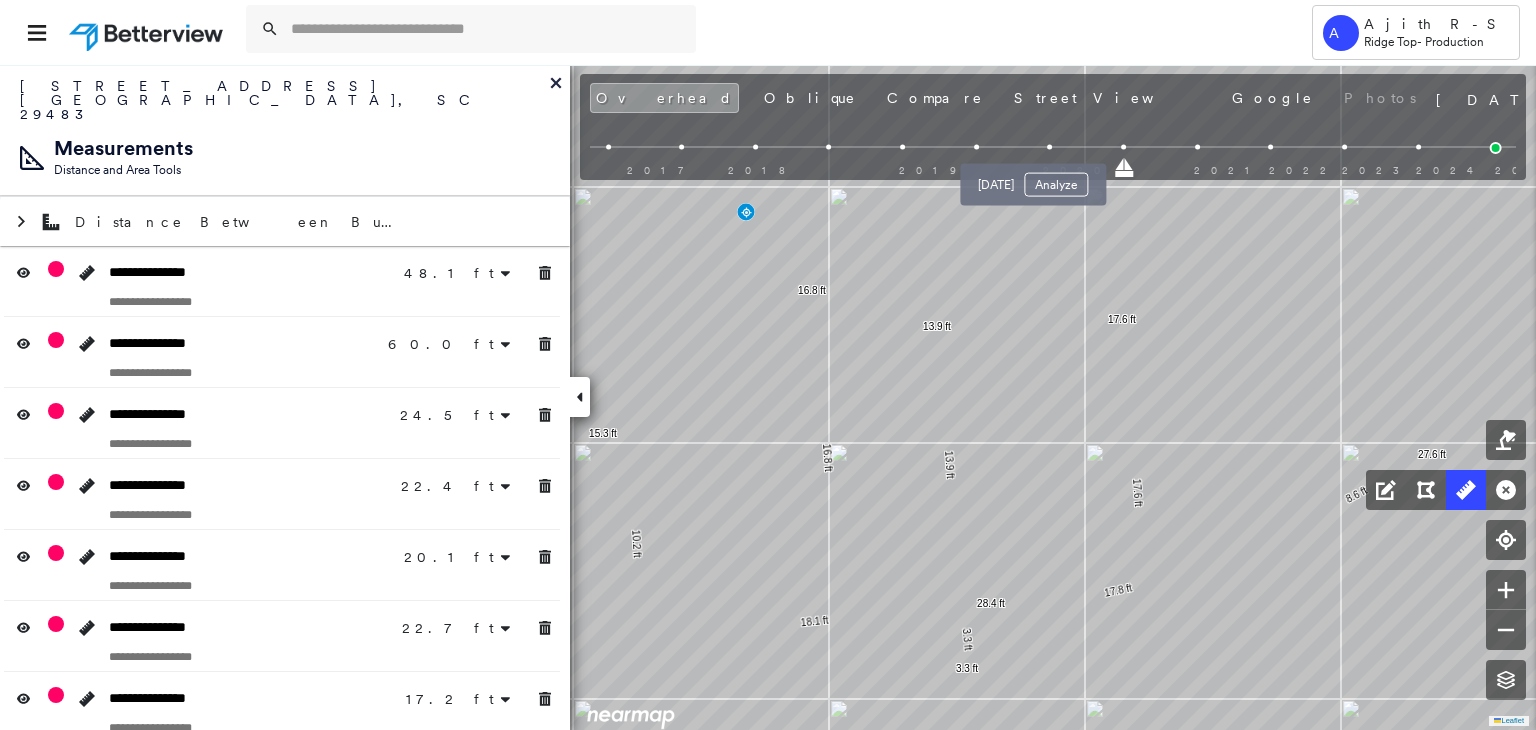 drag, startPoint x: 1046, startPoint y: 144, endPoint x: 1031, endPoint y: 144, distance: 15 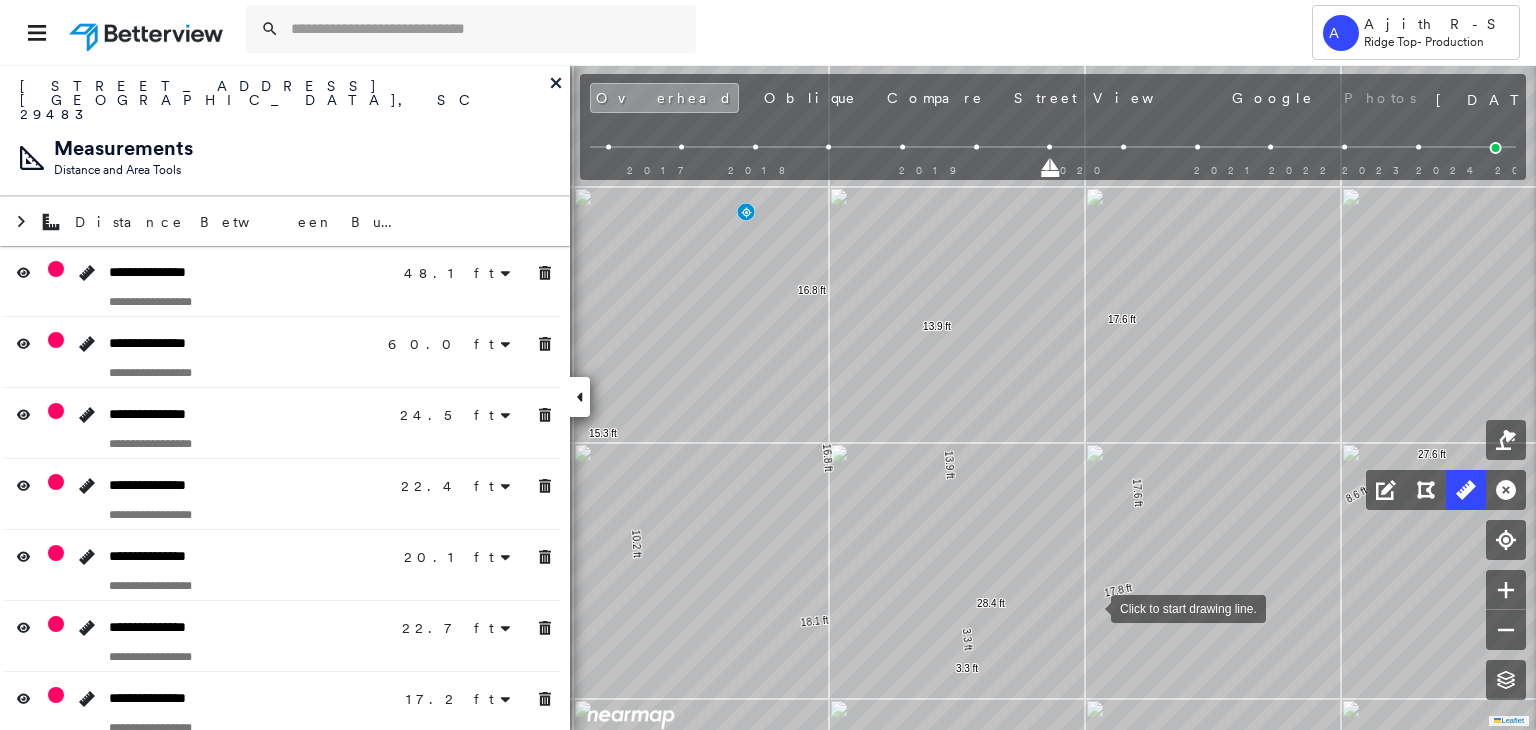 drag, startPoint x: 1091, startPoint y: 607, endPoint x: 1091, endPoint y: 520, distance: 87 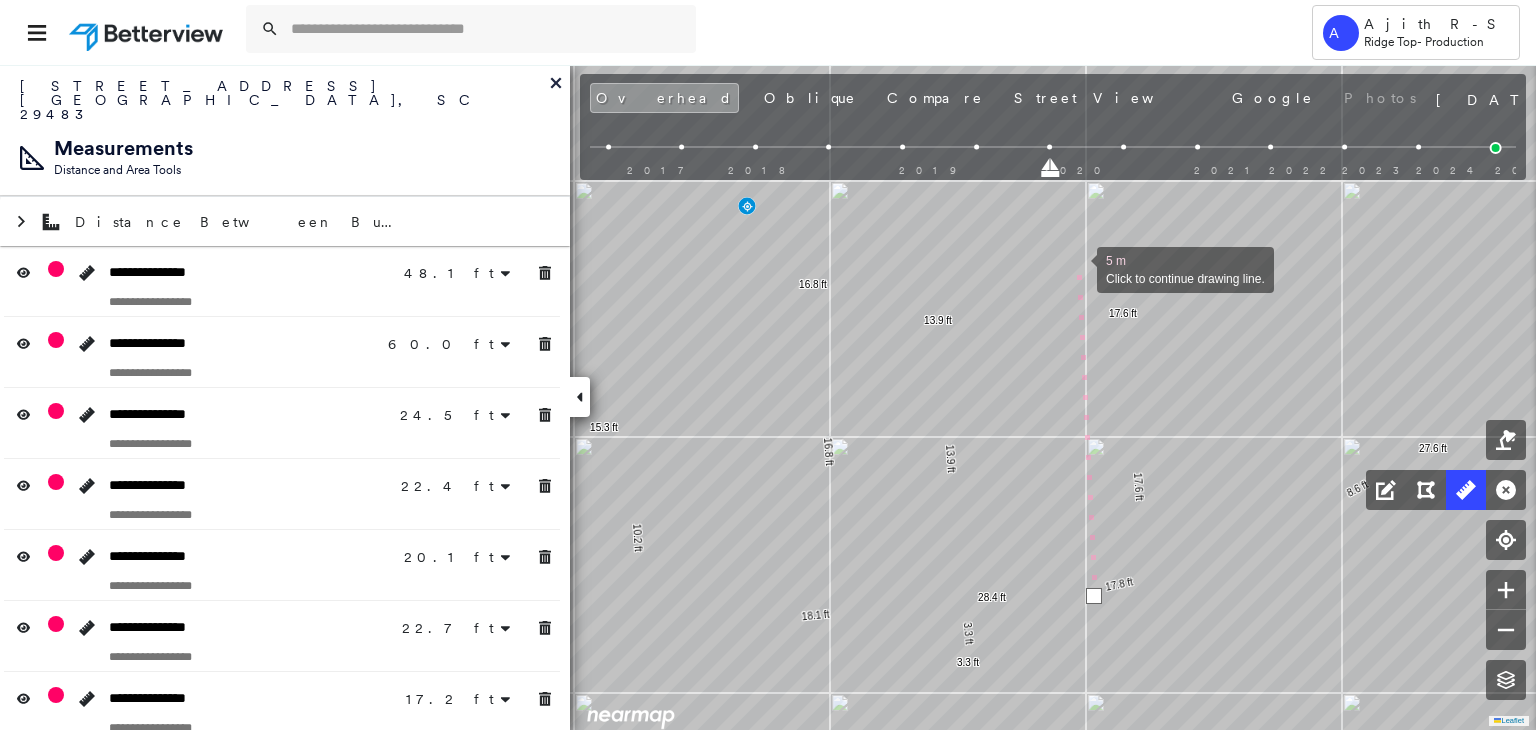 click at bounding box center [1077, 268] 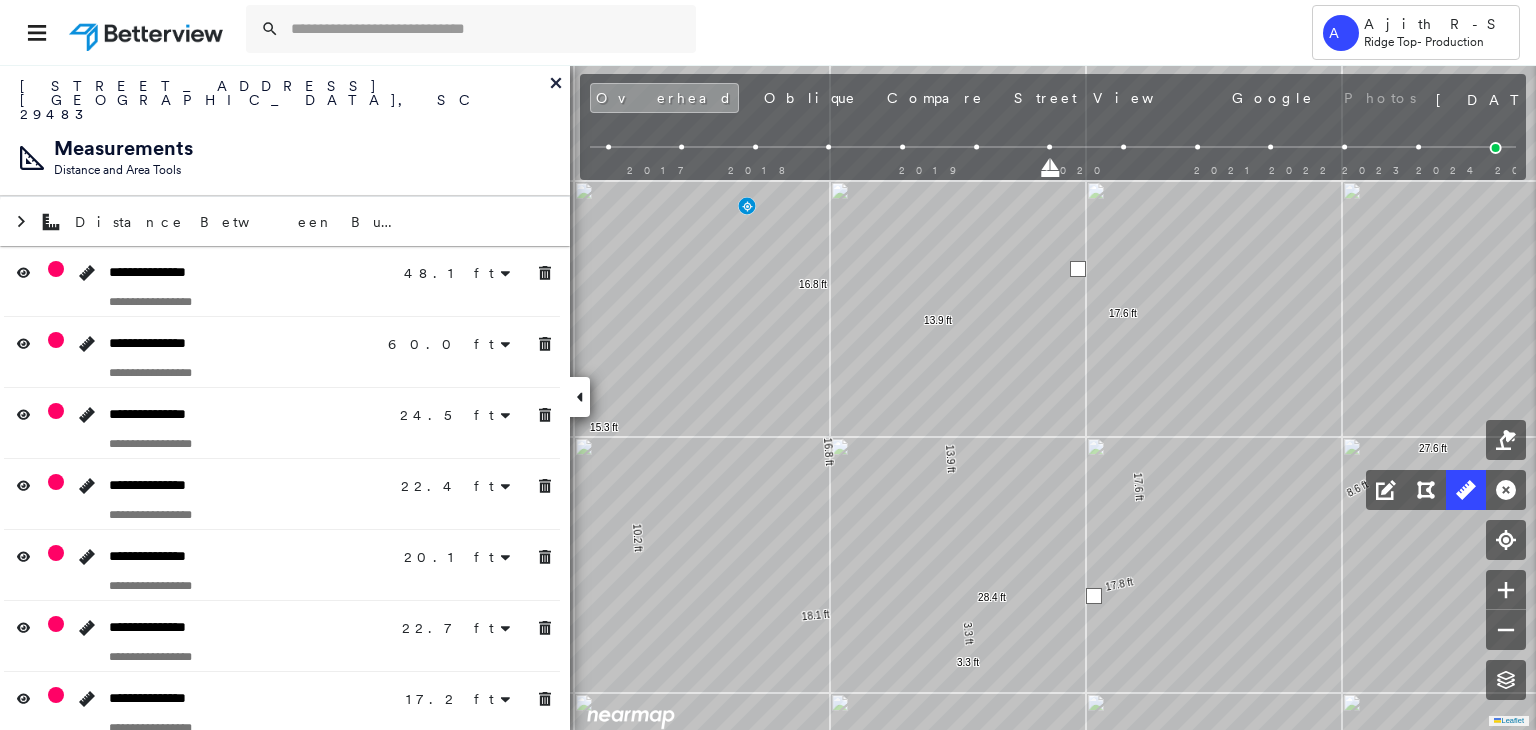 click at bounding box center [1078, 269] 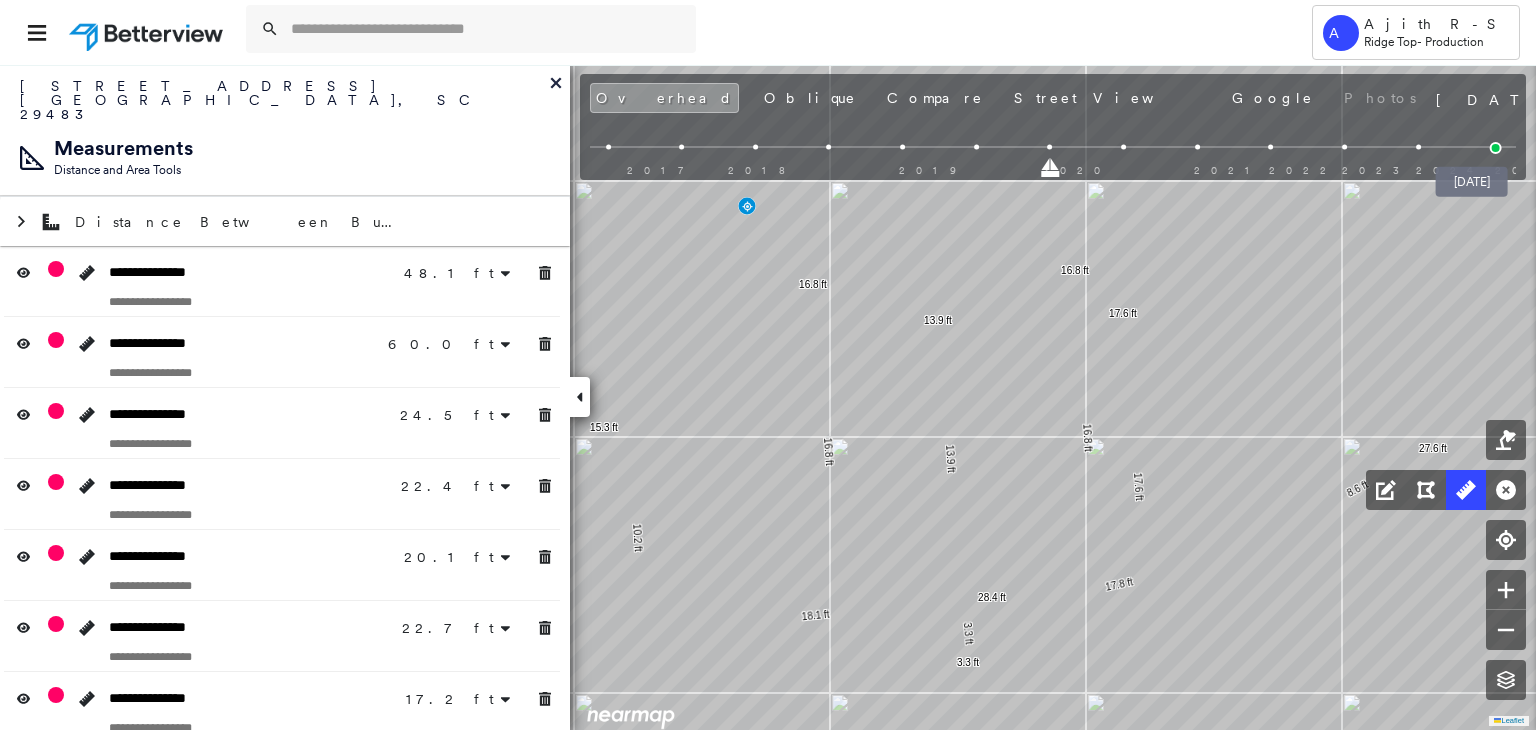 click at bounding box center (1496, 148) 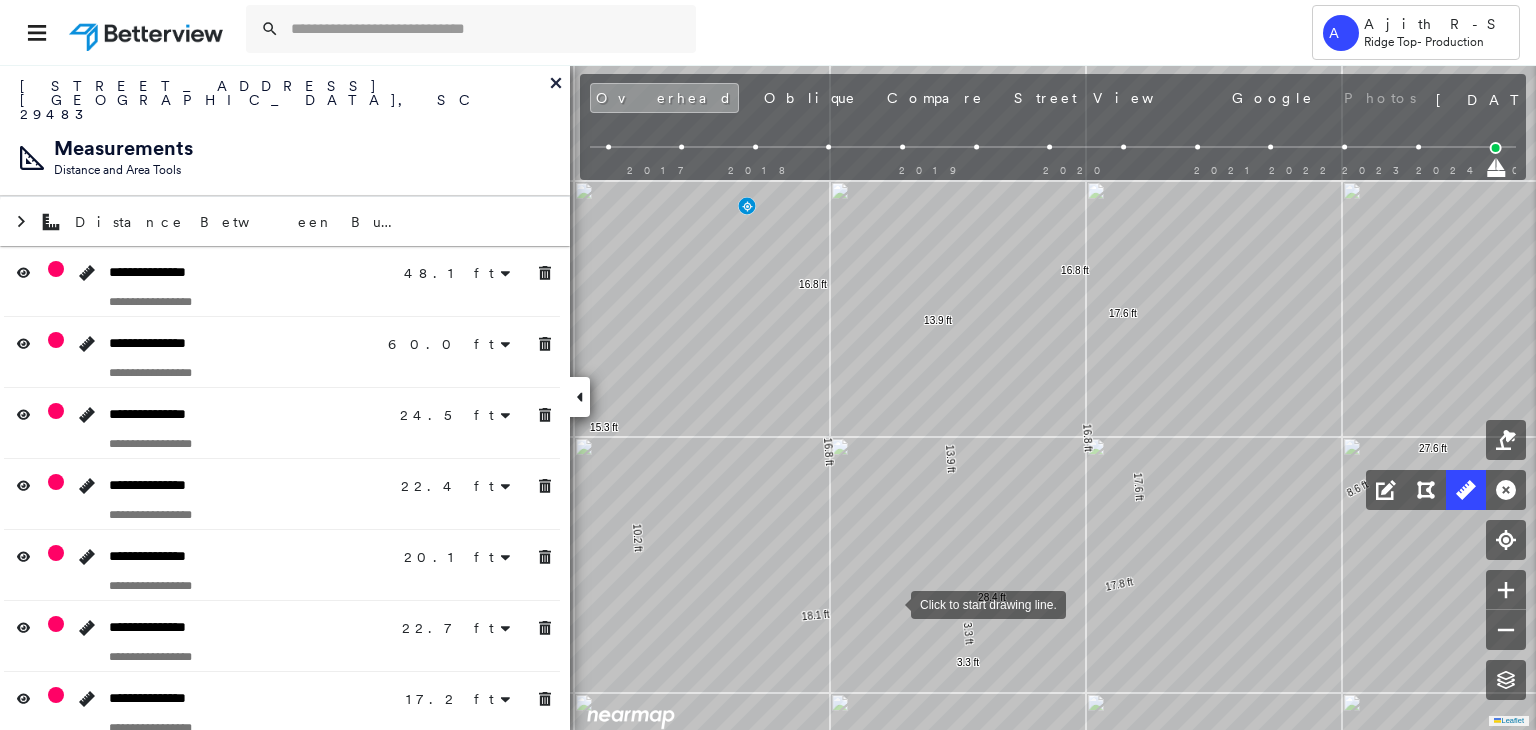 click at bounding box center (891, 603) 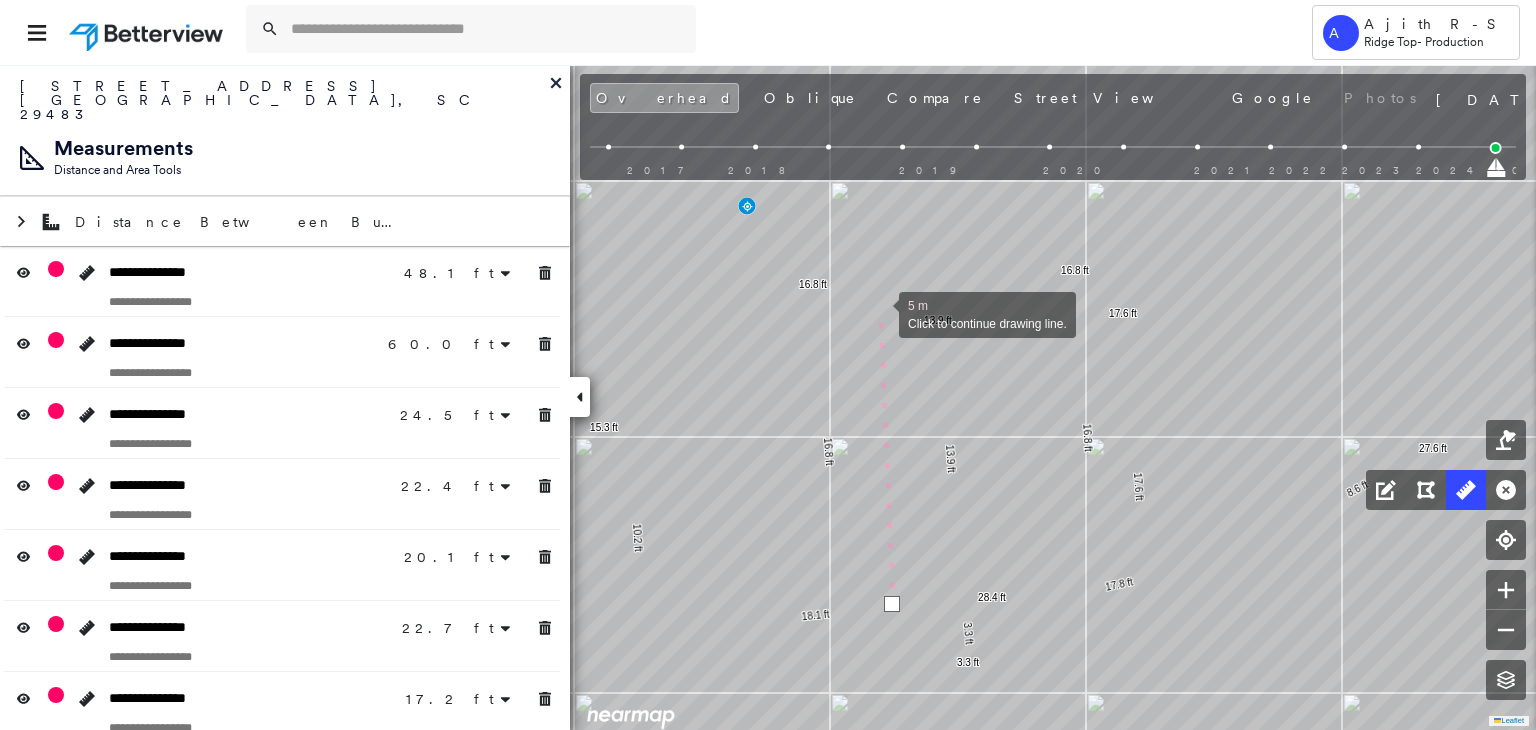click at bounding box center [879, 313] 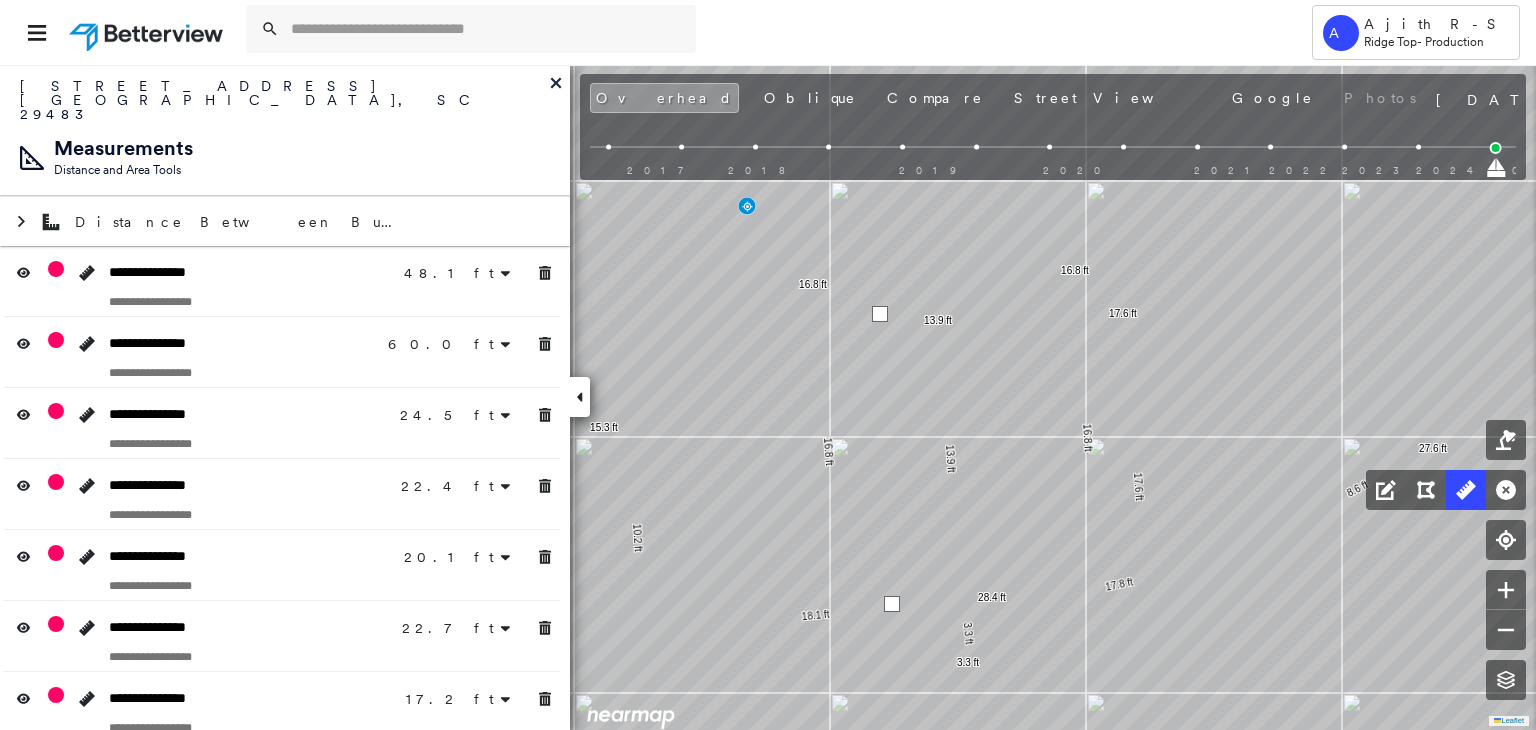 click at bounding box center [880, 314] 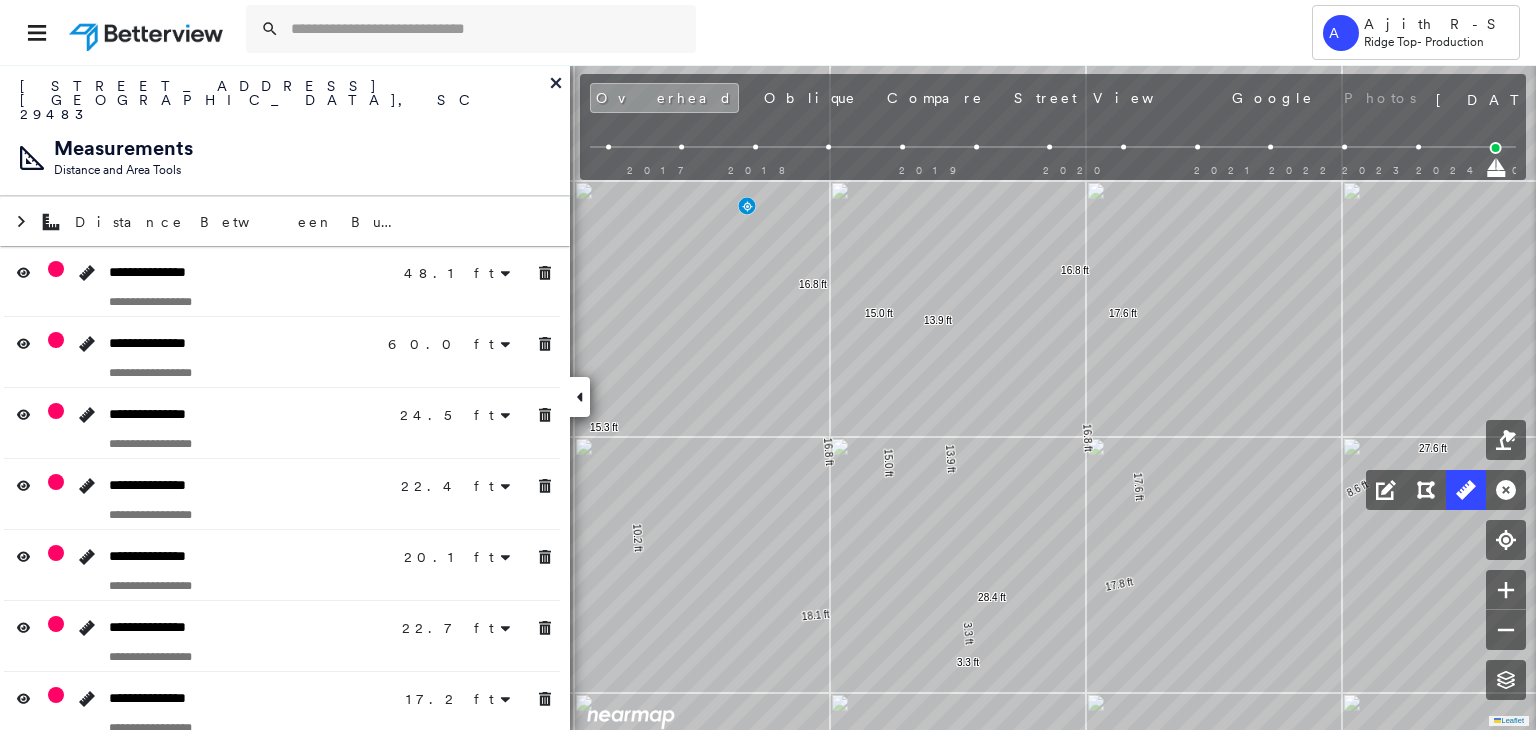 click at bounding box center (608, 147) 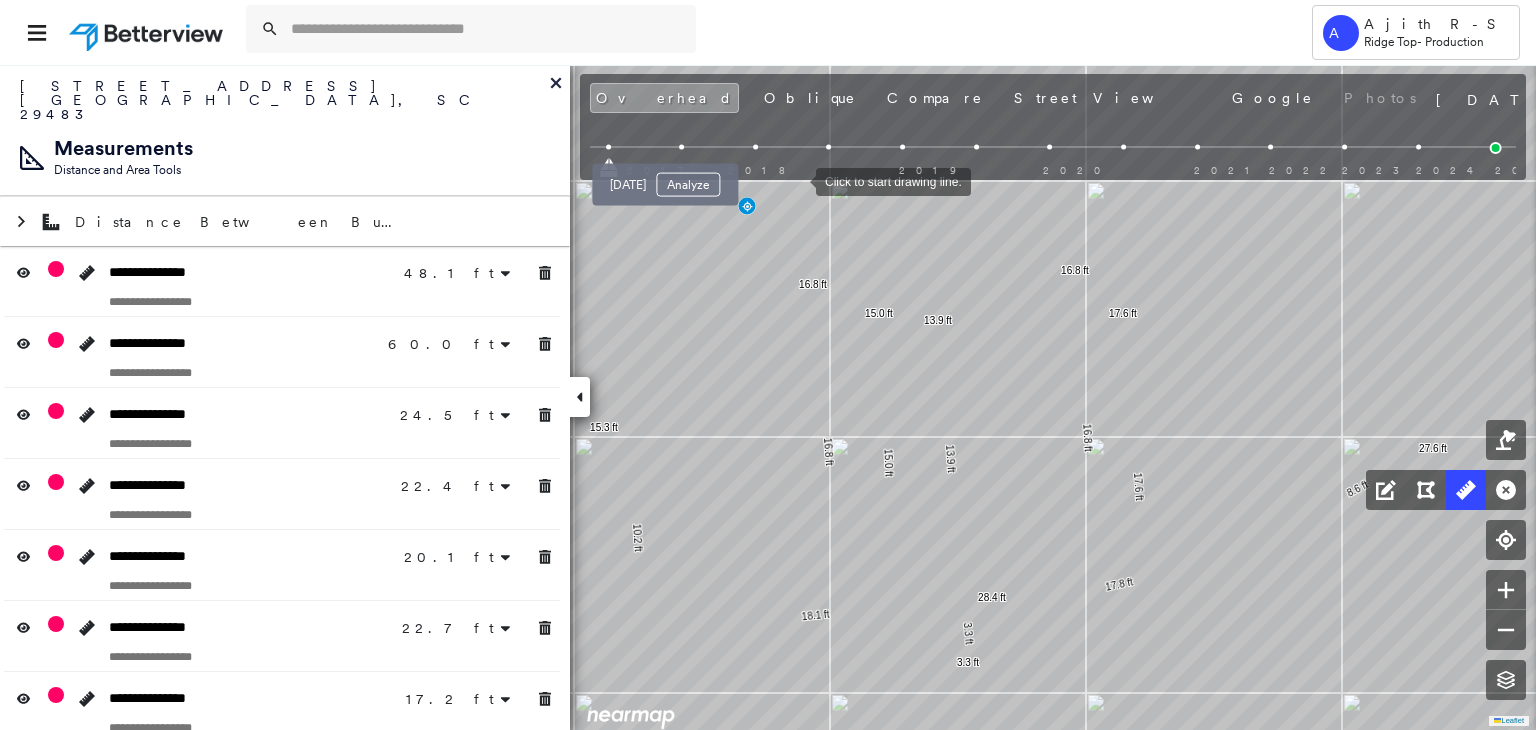 click at bounding box center [681, 147] 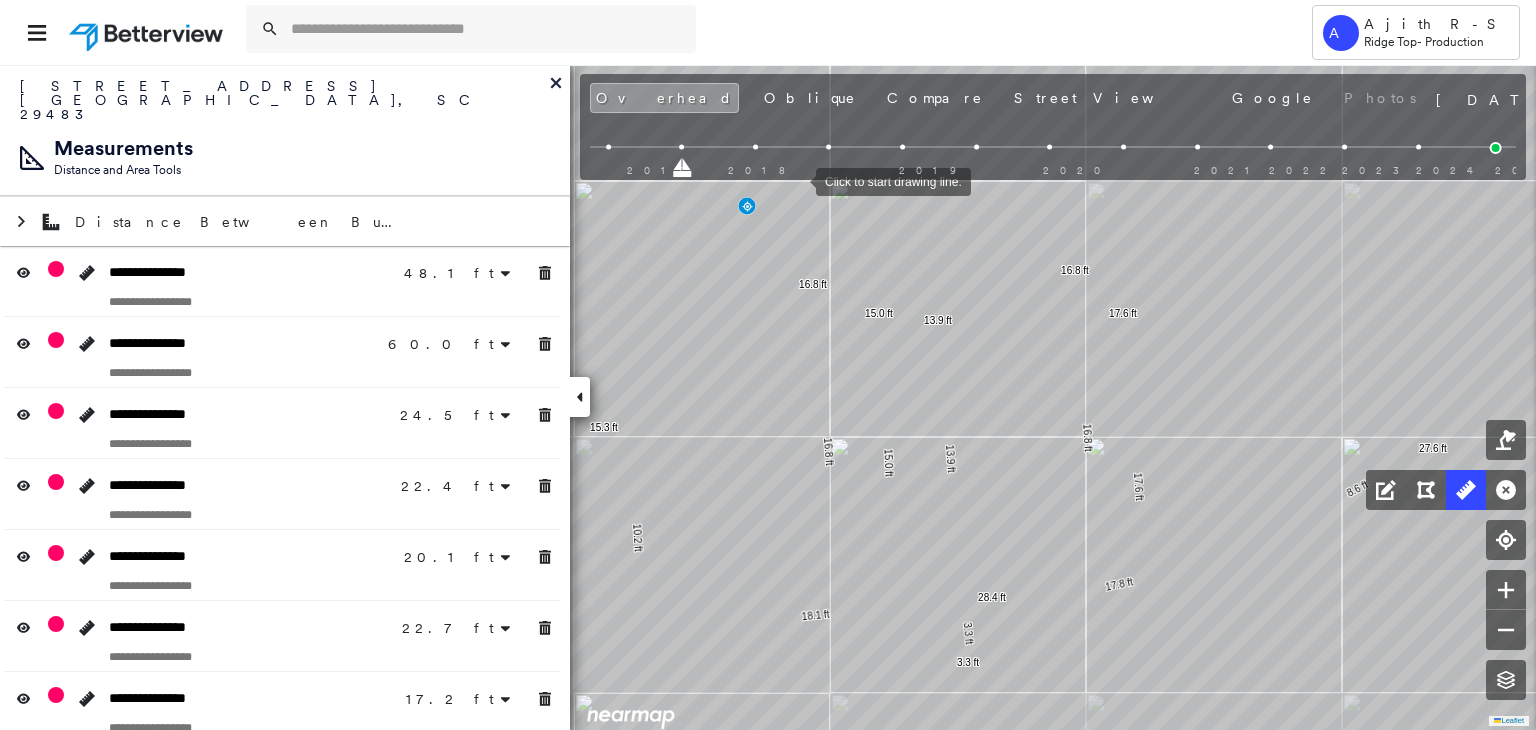 click on "2017 2018 2019 2020 2021 2022 2023 2024 2025" at bounding box center (1053, 150) 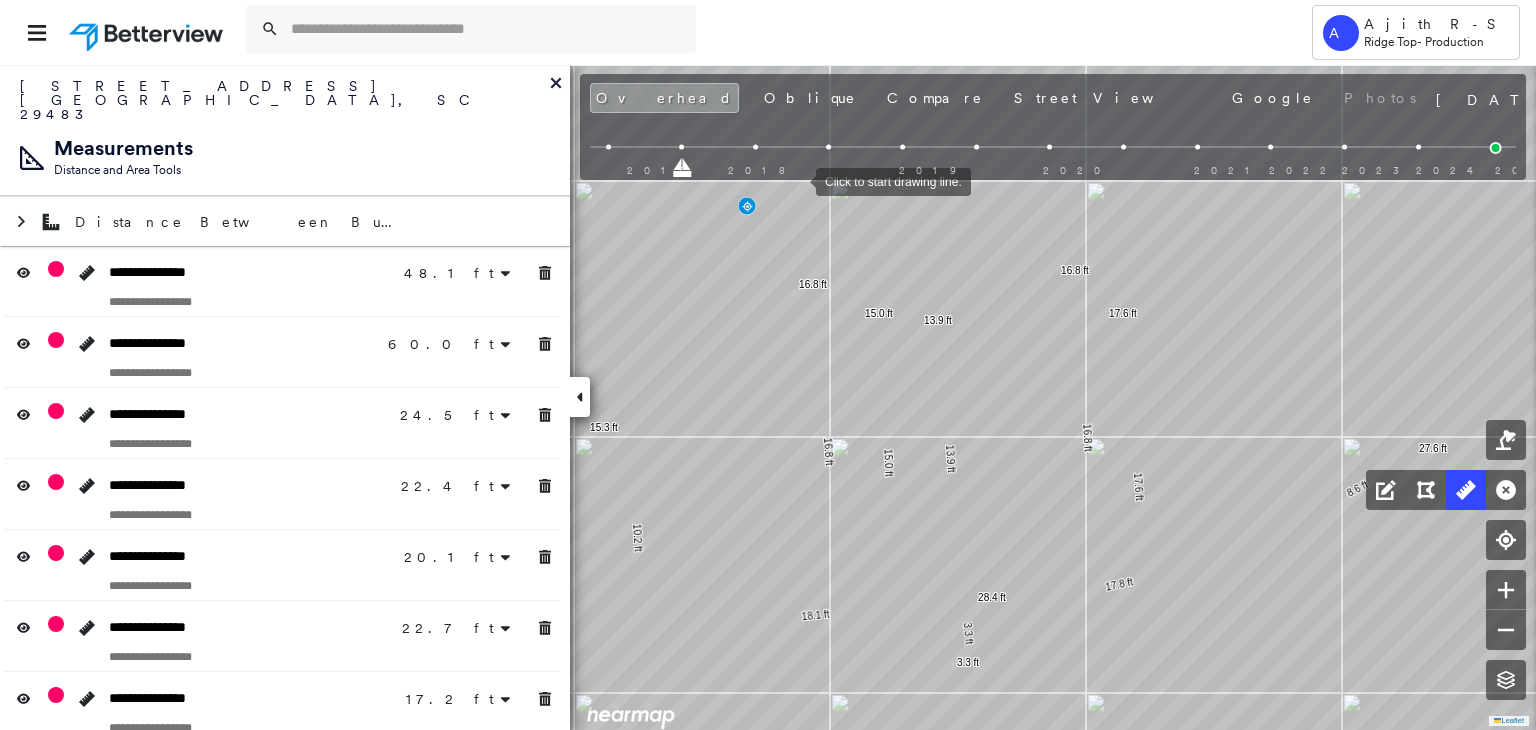 click on "2017 2018 2019 2020 2021 2022 2023 2024 2025" at bounding box center (1053, 150) 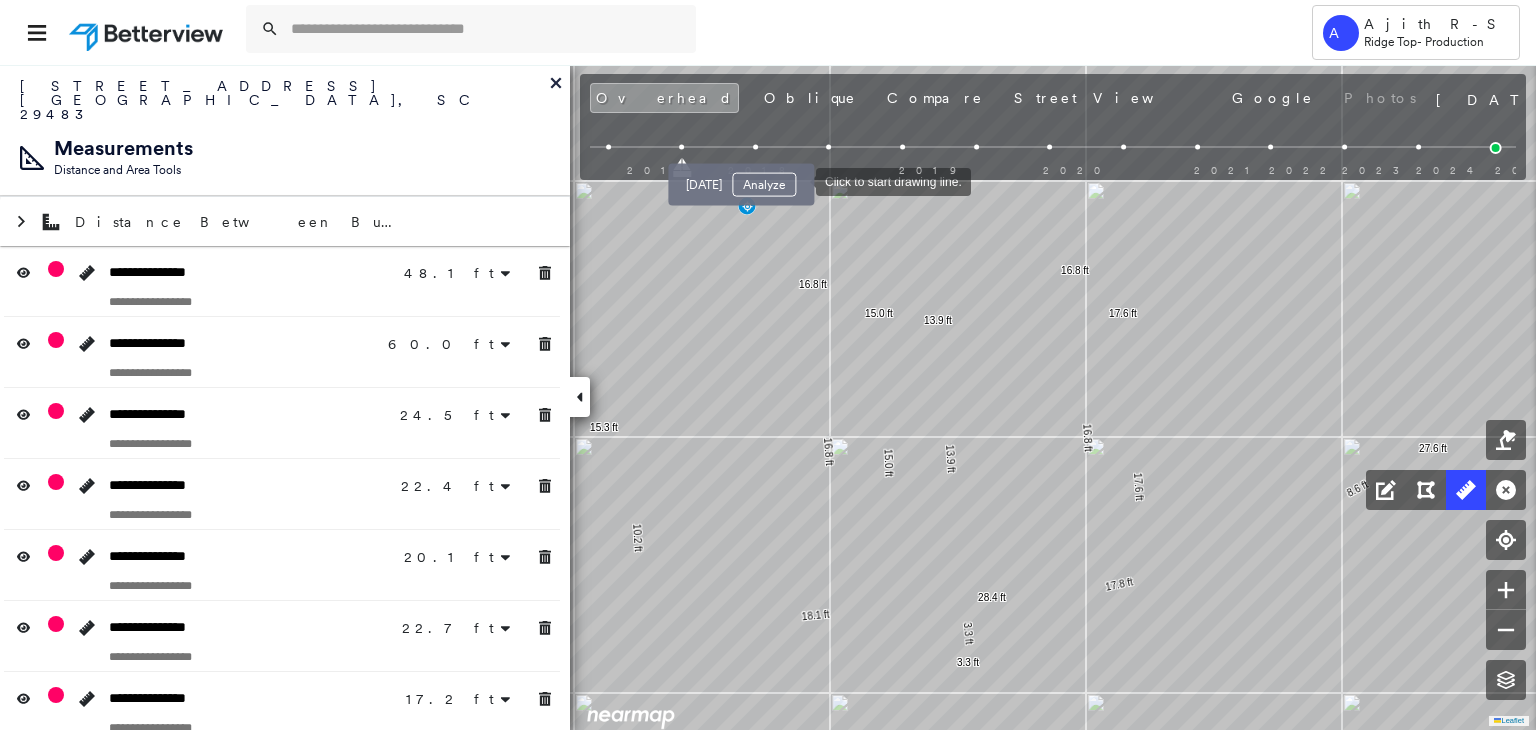 click at bounding box center [755, 147] 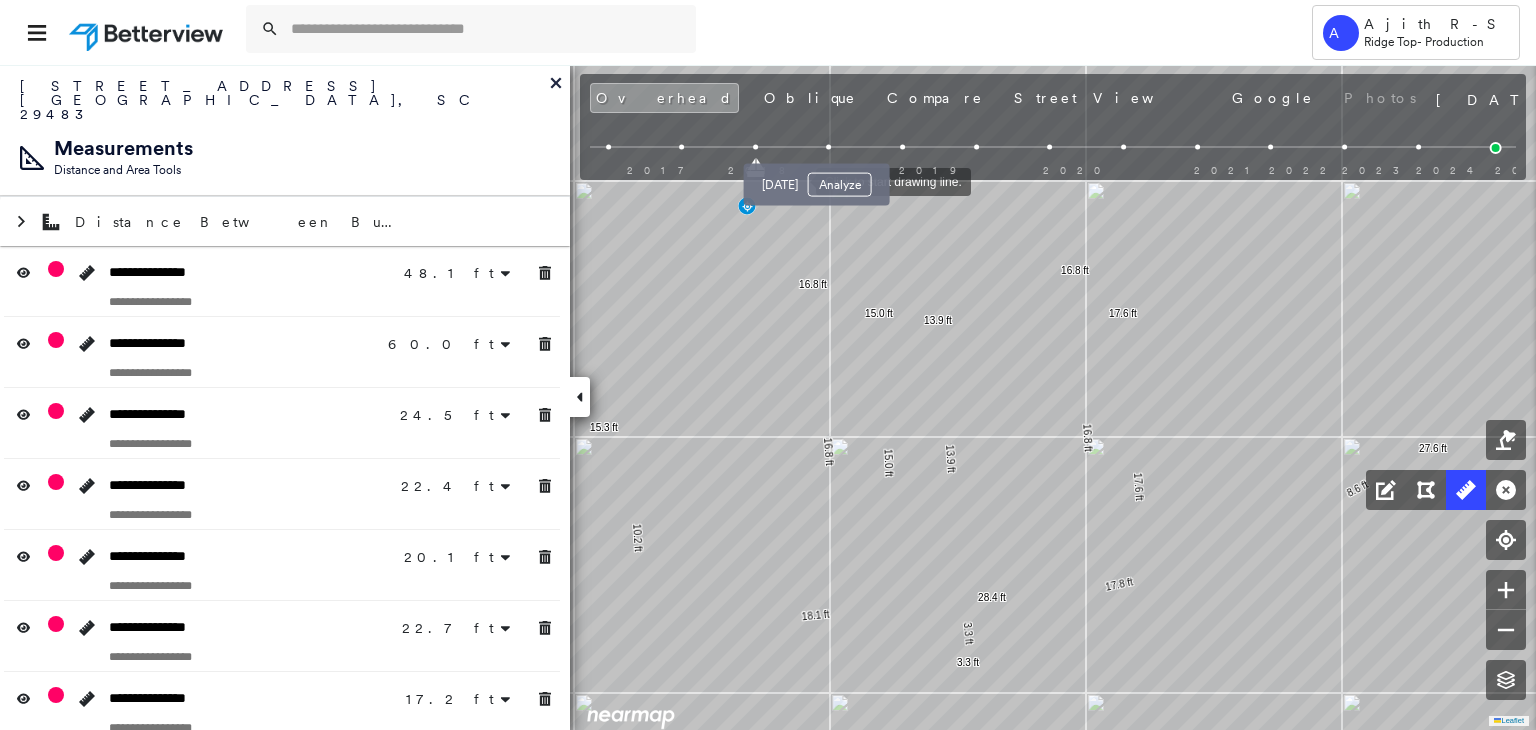 click on "Jun 4, 2018 Analyze" at bounding box center (817, 179) 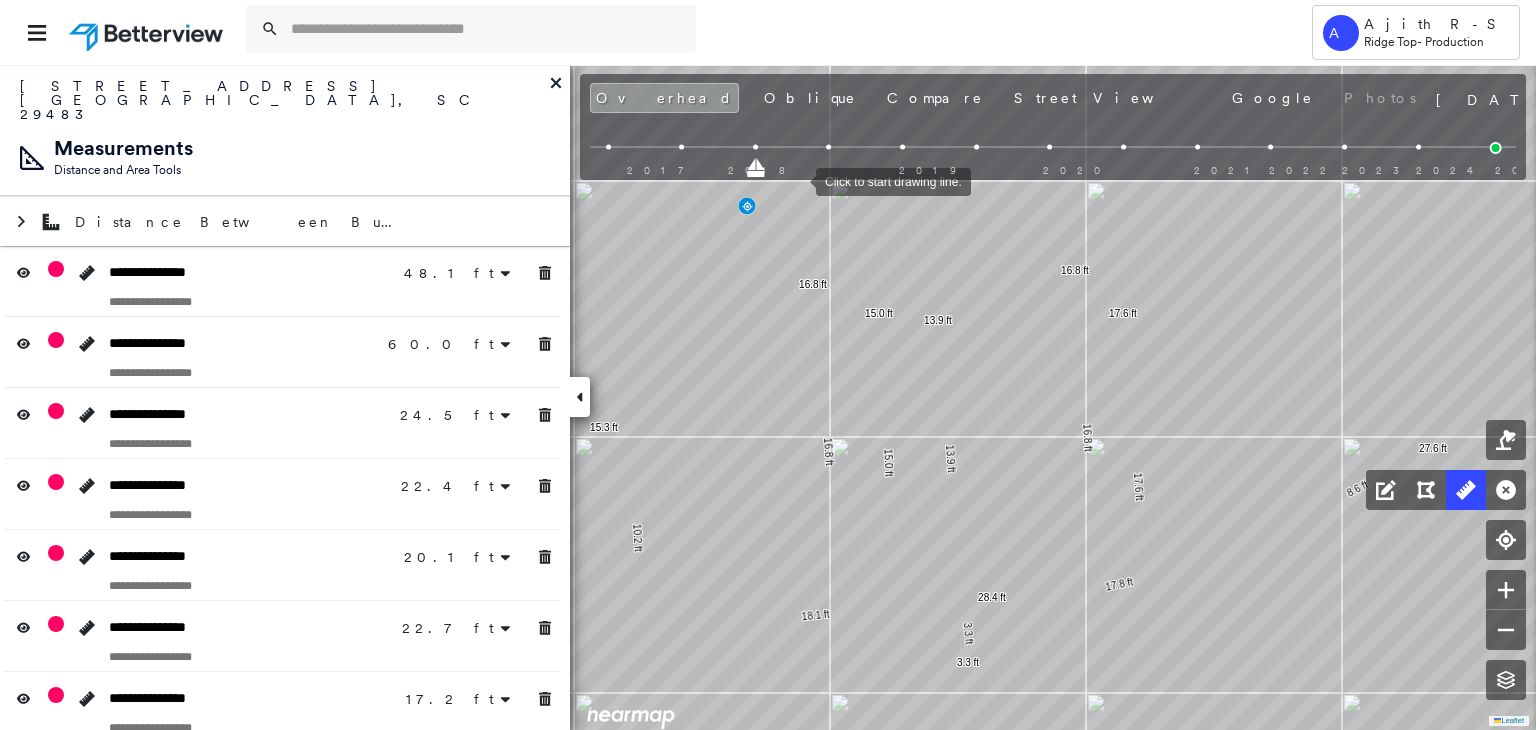 click at bounding box center [1053, 147] 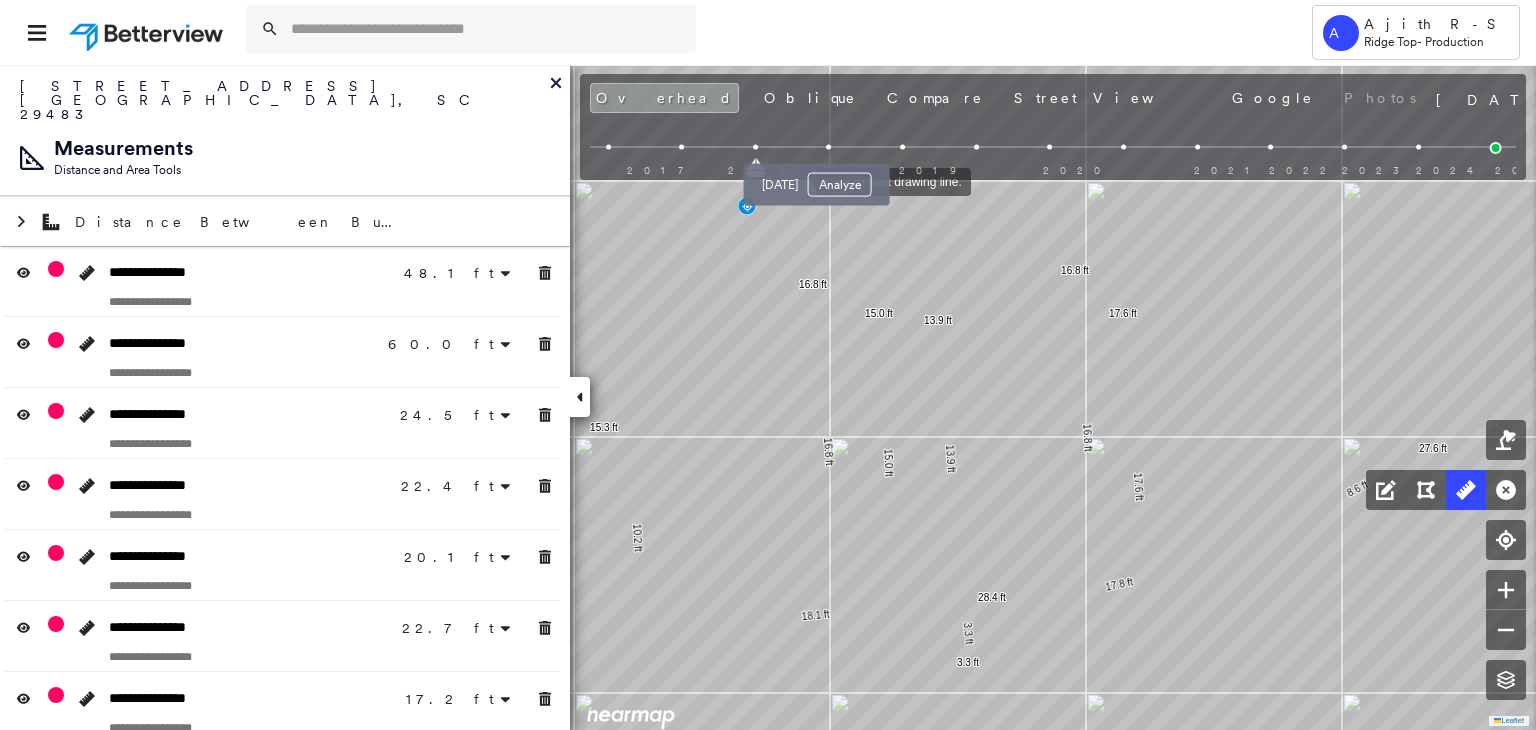 click at bounding box center (829, 147) 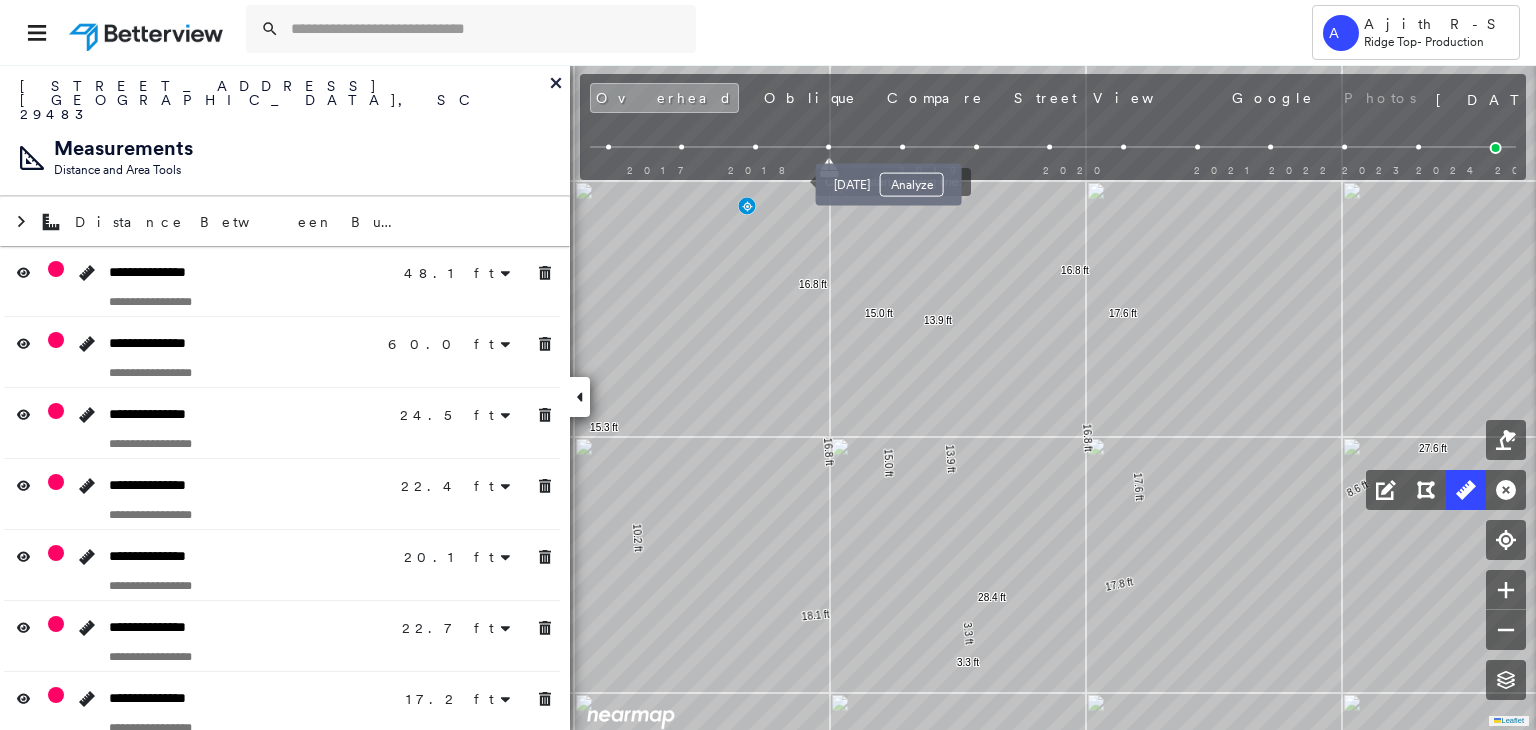 click at bounding box center [902, 147] 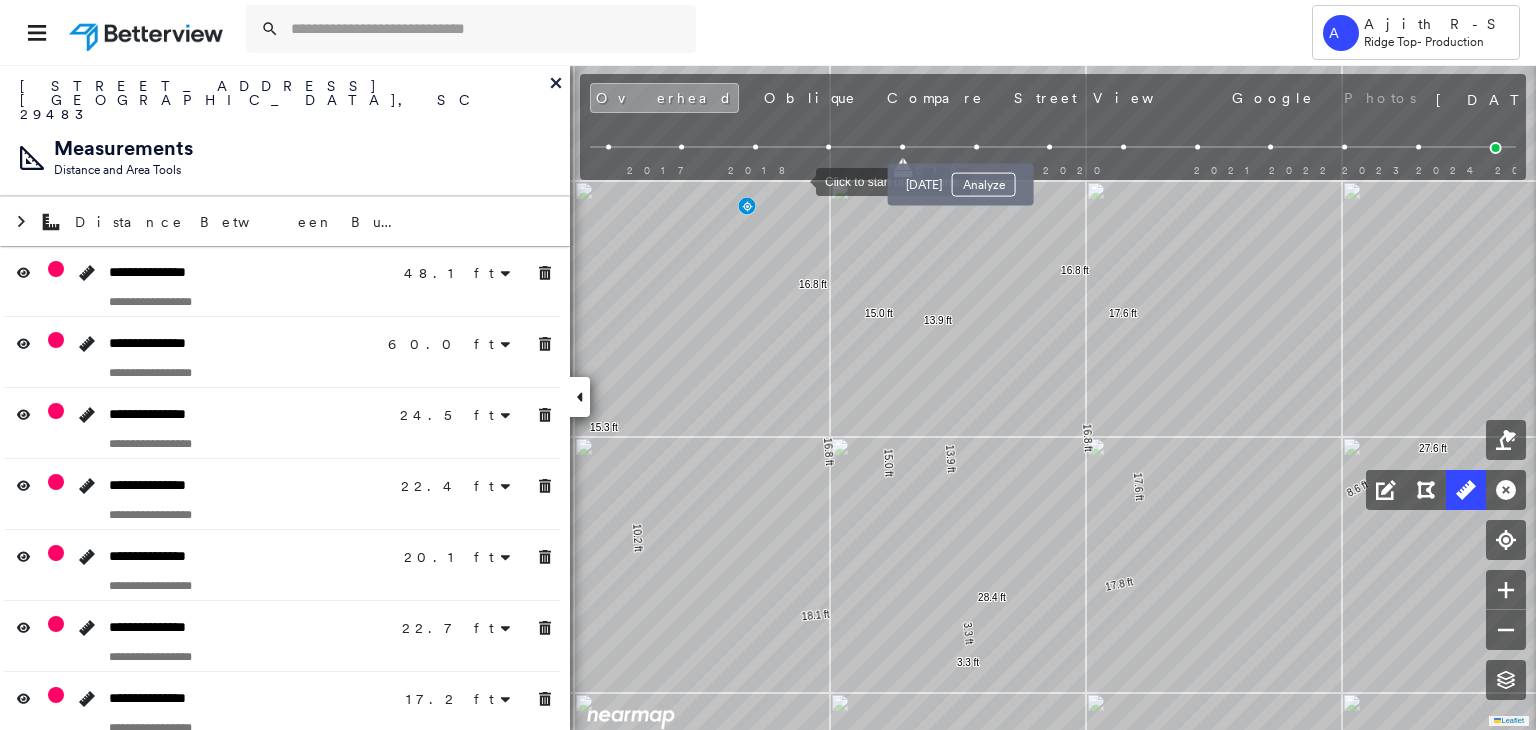 click at bounding box center [976, 147] 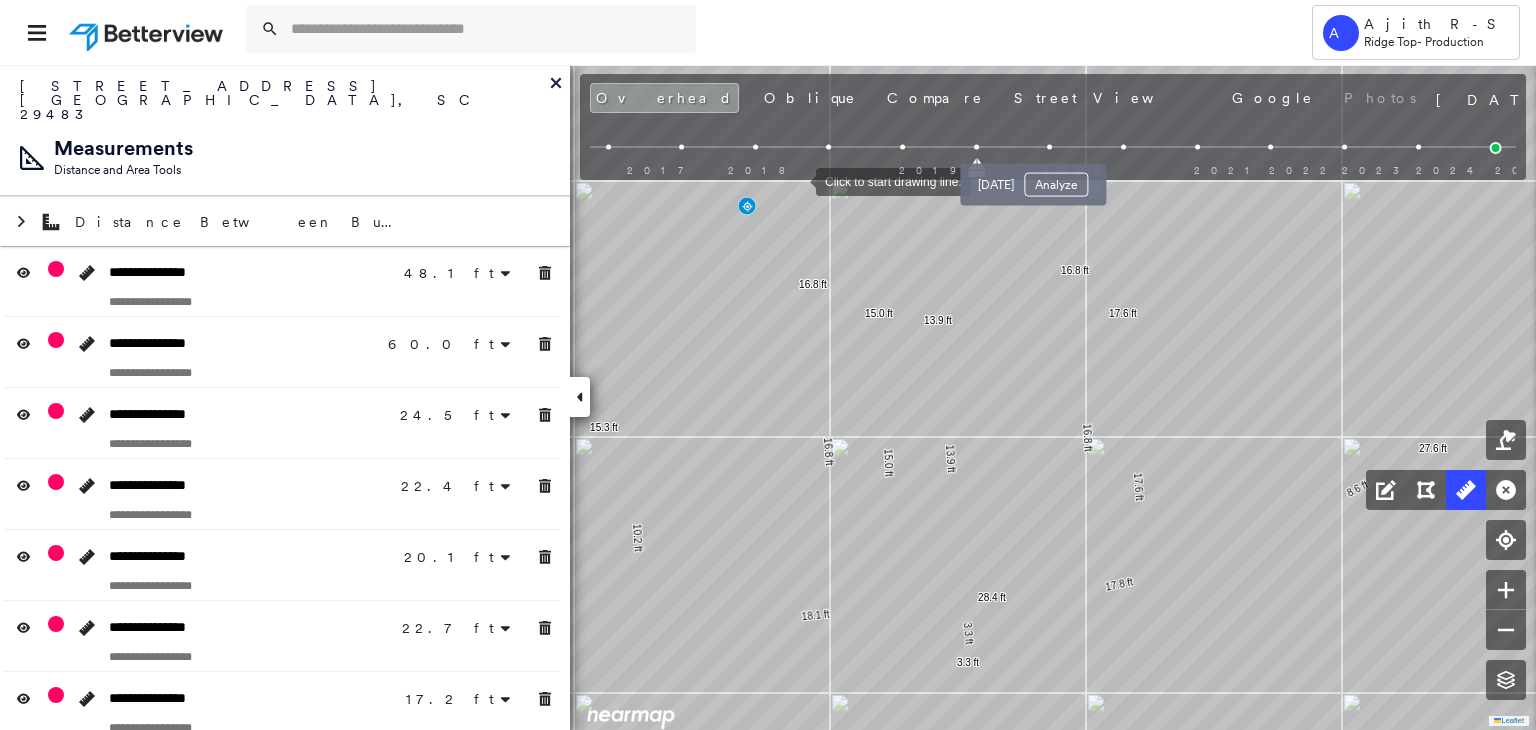 click at bounding box center [1050, 147] 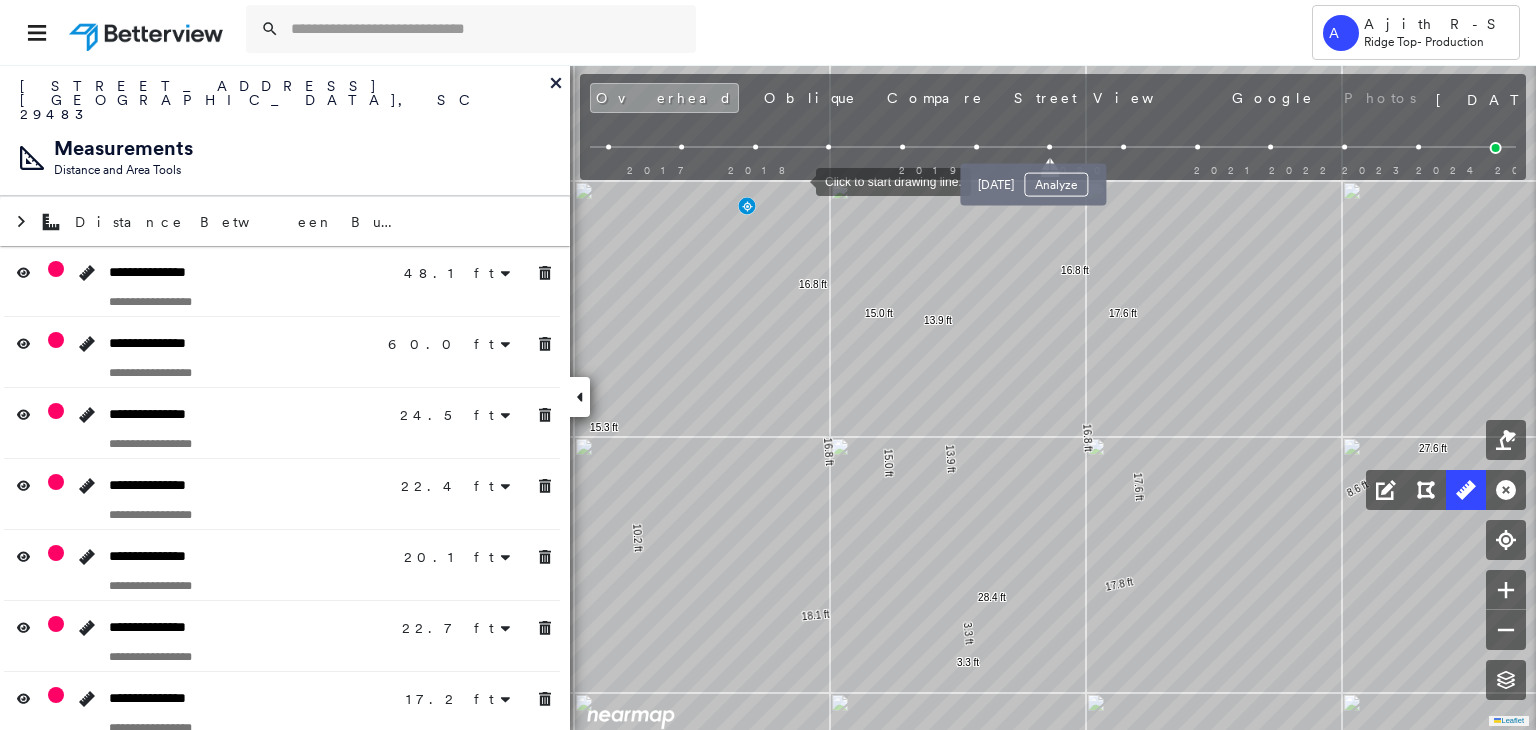 click on "Jan 25, 2020 Analyze" at bounding box center (1033, 179) 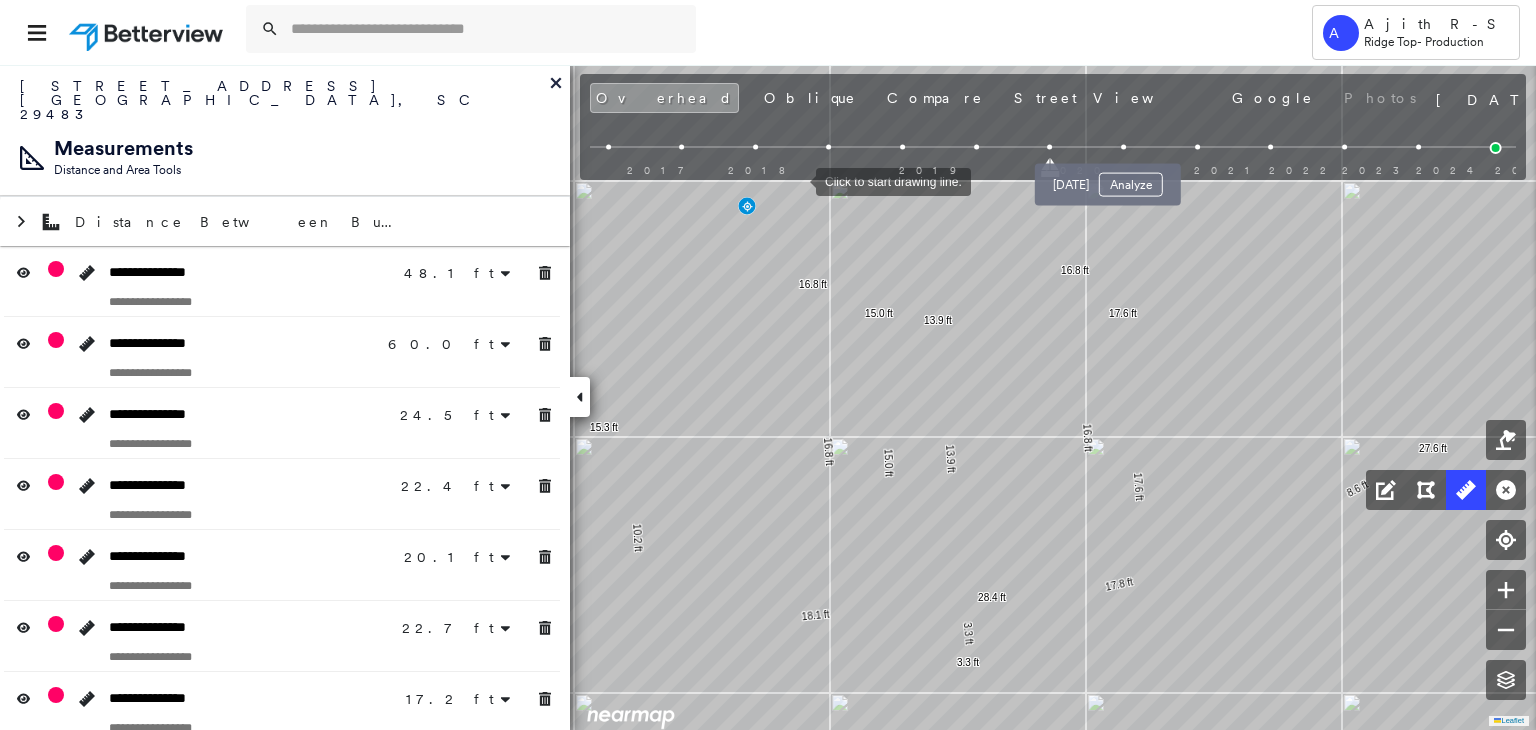 click at bounding box center (1123, 147) 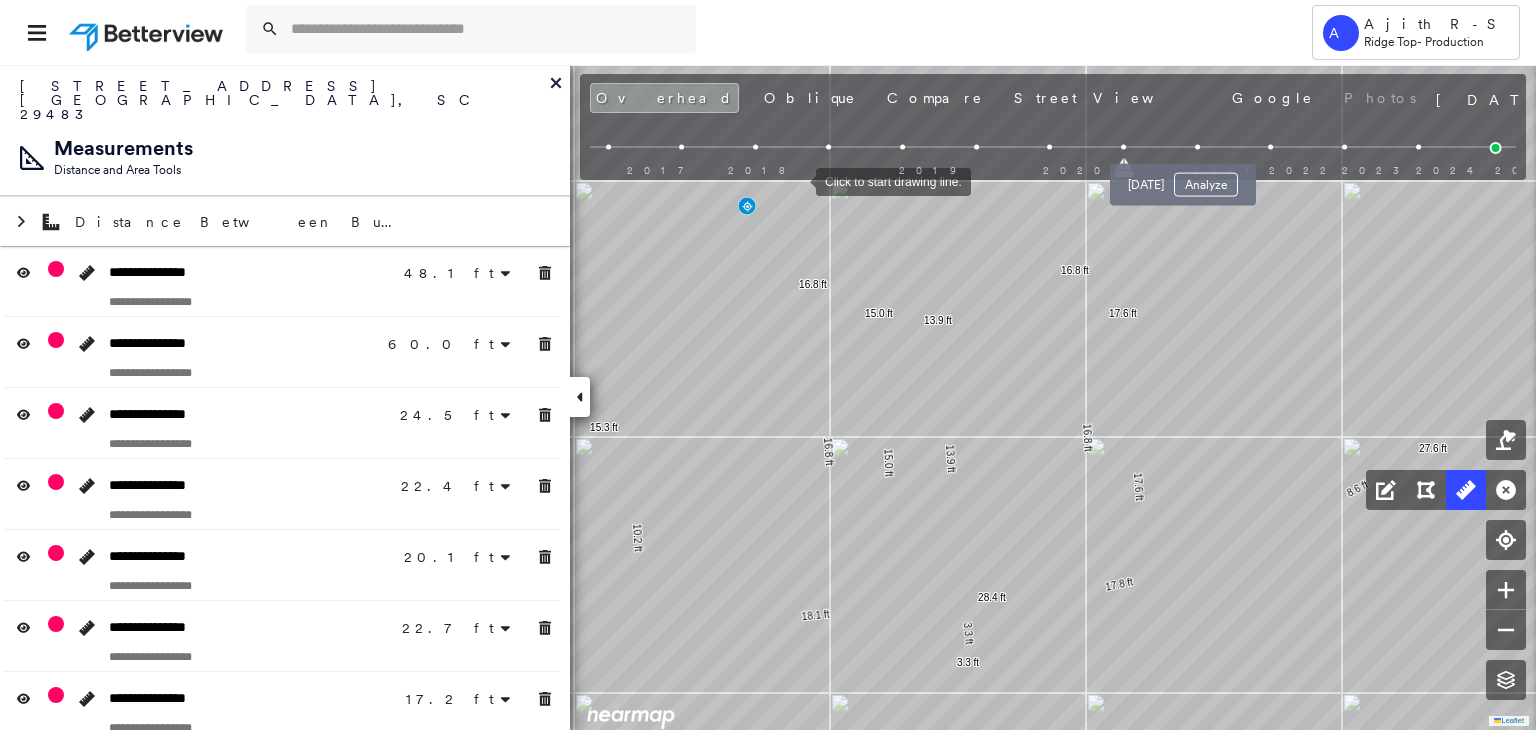 click at bounding box center (1197, 147) 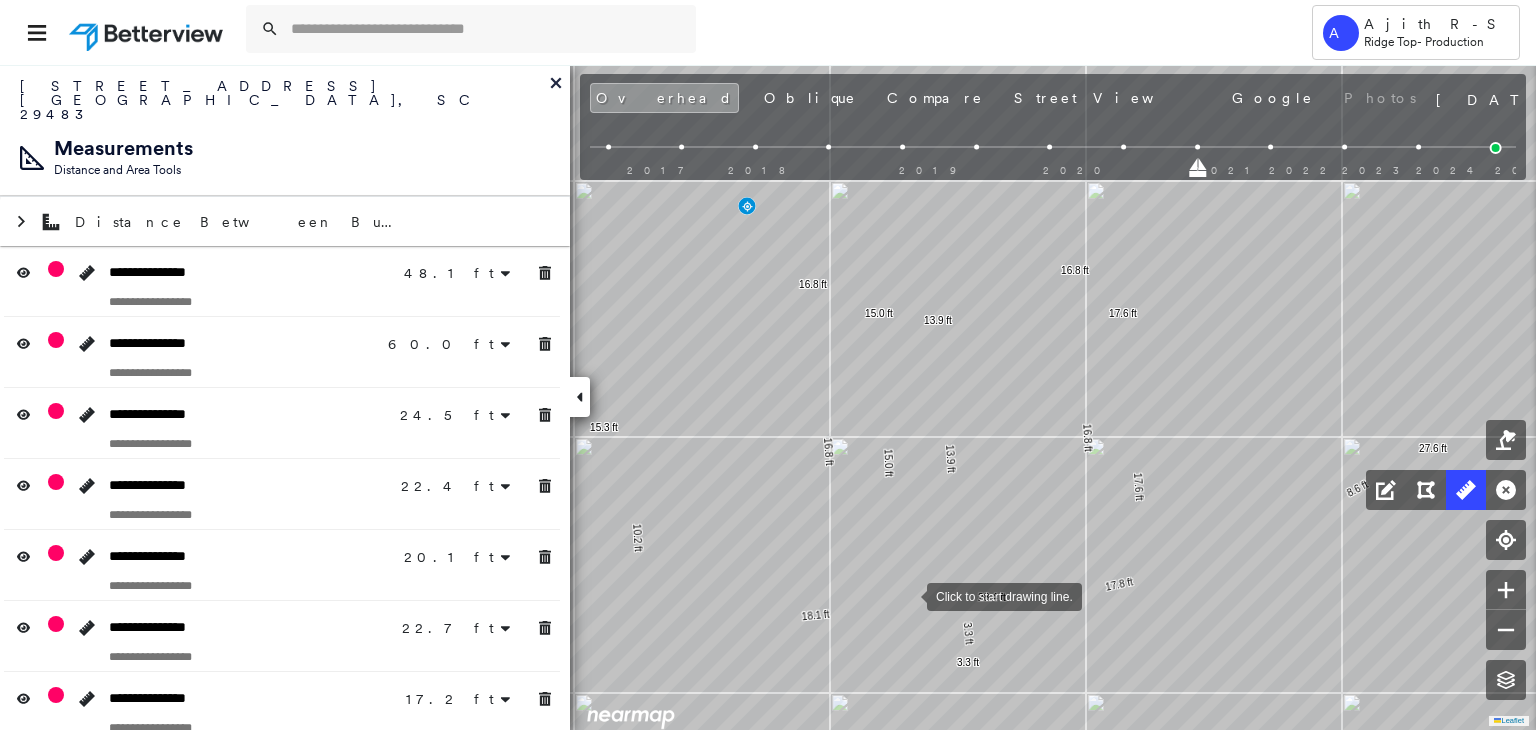 click at bounding box center [907, 595] 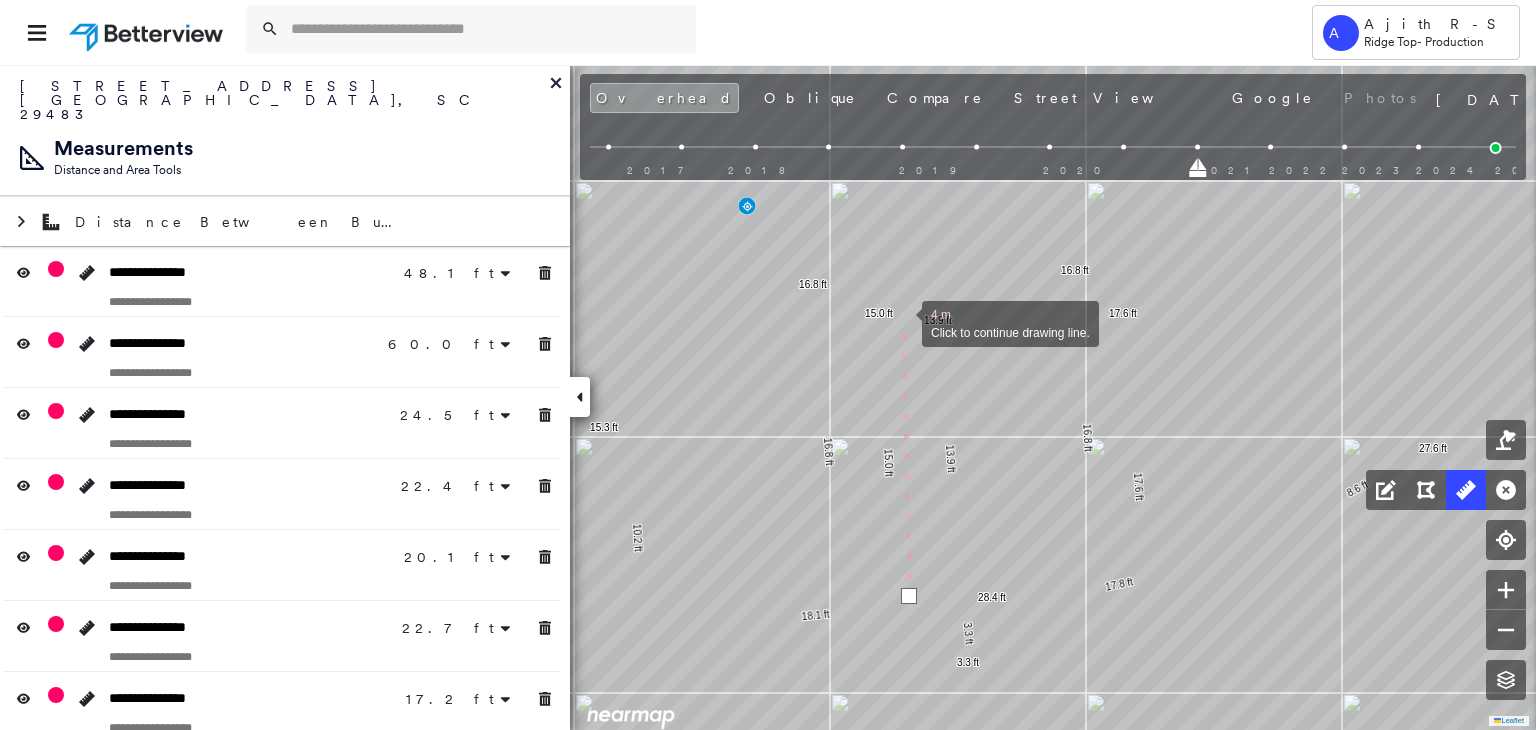 click at bounding box center (902, 322) 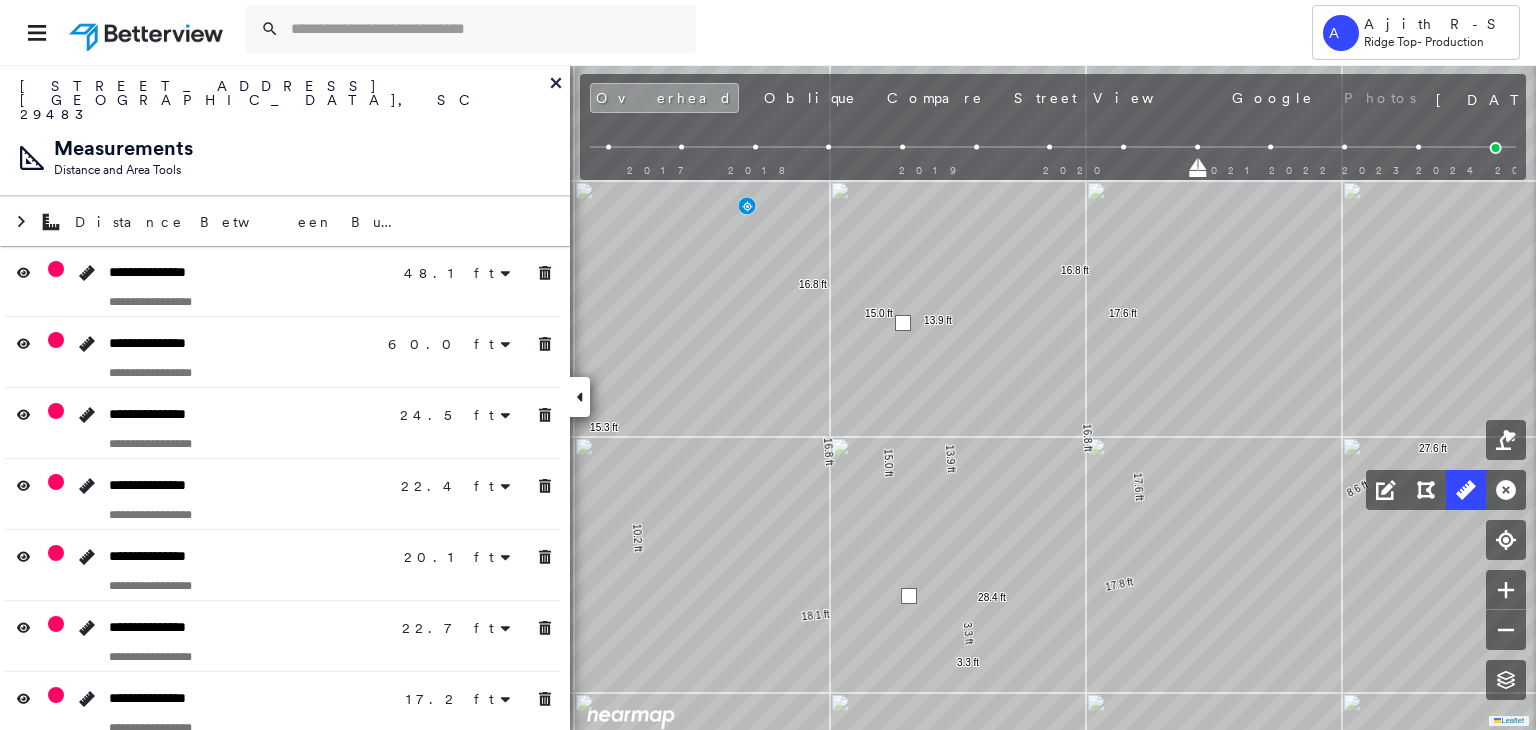 click at bounding box center [903, 323] 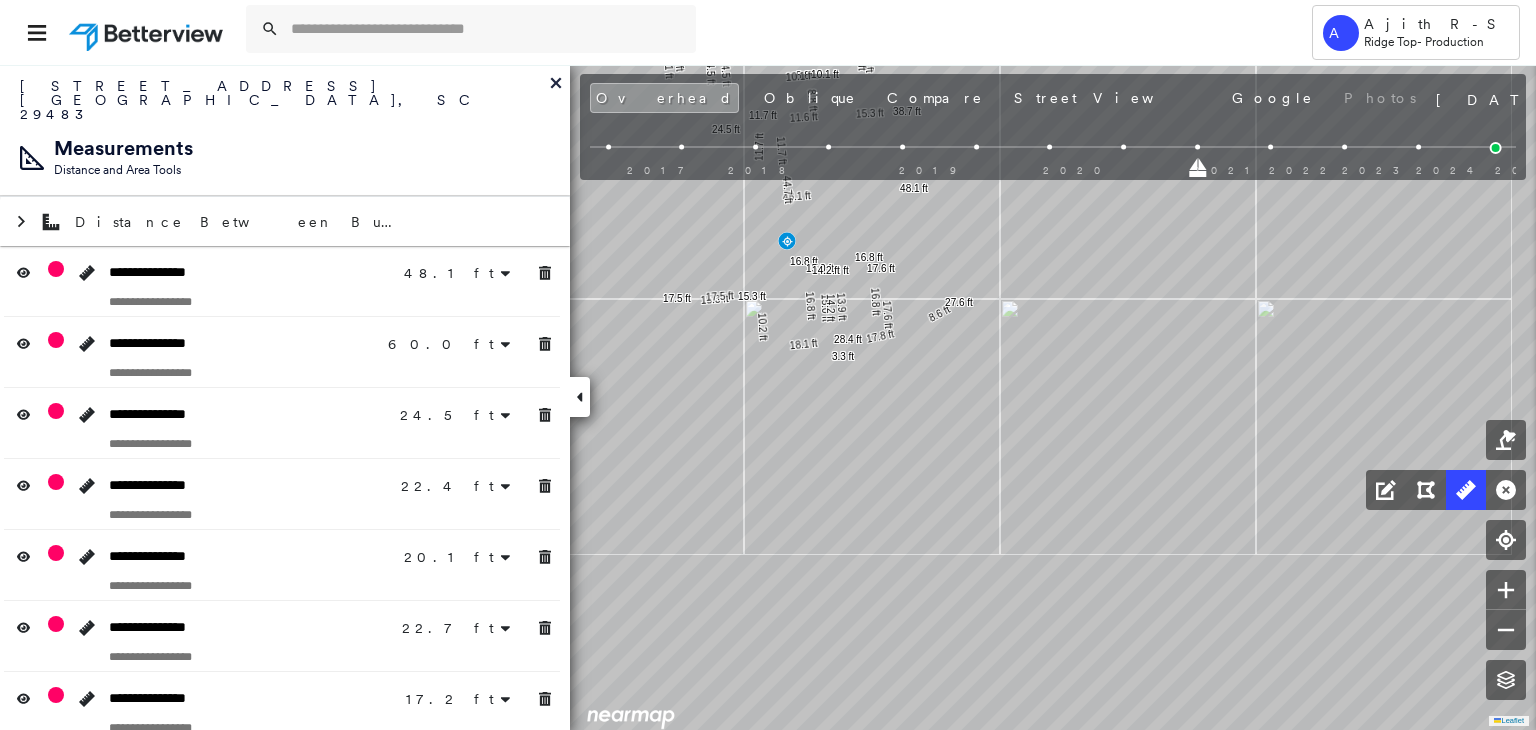 click at bounding box center [1496, 148] 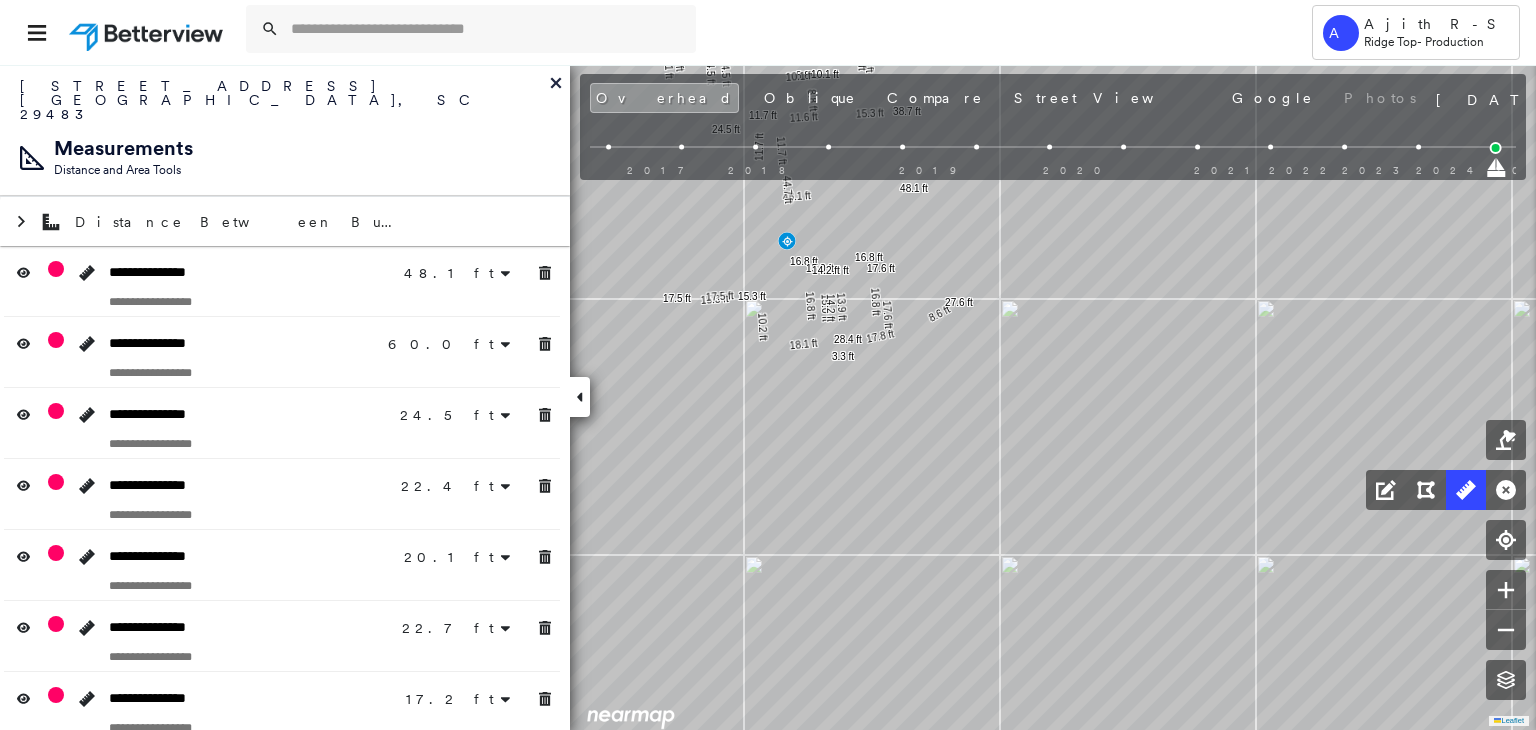 click on "Tower A Ajith R-S Ridge Top  -   Production 129 Hickory Ridge Way ,  Summerville, SC 29483 780240_Perry Assigned to:  Arsha R-S Assigned to:  Arsha R-S 780240_Perry Assigned to:  Arsha R-S Open Comments Download PDF Report Summary Construction Occupancy Protection Exposure Determination Overhead Obliques Street View Roof Spotlight™ Index :  88 out of 100 0 100 25 50 75 1 Building Roof Scores 1 Buildings Policy Information :  780240_Perry Flags :  1 (0 cleared, 1 uncleared) Construction Roof Spotlights :  Staining, Overhang, Vent Property Features :  Car, Fire Pit Roof Size & Shape :  1 building  - Gable | Asphalt Shingle Occupancy Protection Exposure Determination Flags :  1 (0 cleared, 1 uncleared) Uncleared Flags (1) Cleared Flags  (0) Betterview Property Flagged 07/25/25 Clear Action Taken New Entry History Quote/New Business Terms & Conditions Added ACV Endorsement Added Cosmetic Endorsement Inspection/Loss Control Report Information Added to Inspection Survey Onsite Inspection Ordered General Save Save" at bounding box center (768, 365) 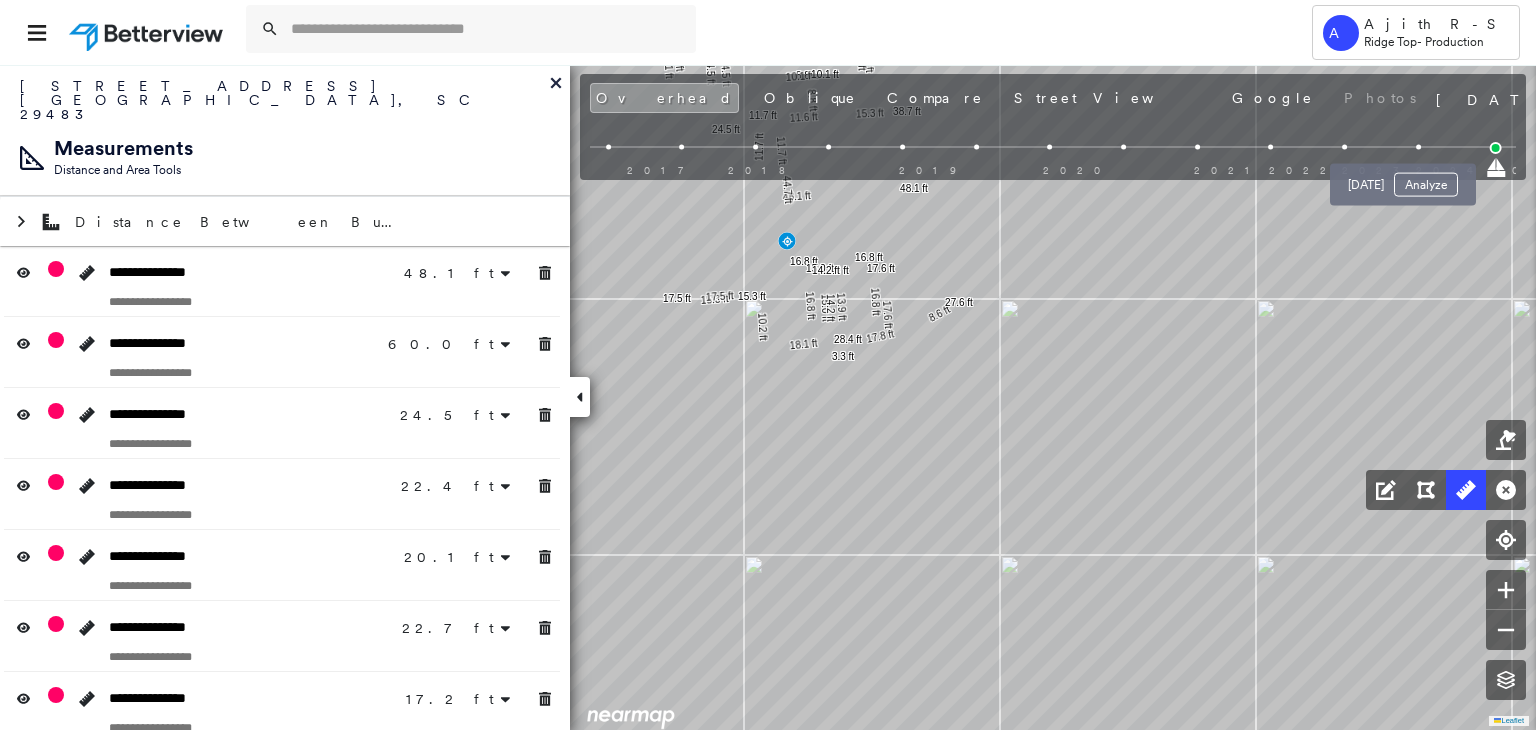 click at bounding box center (1418, 147) 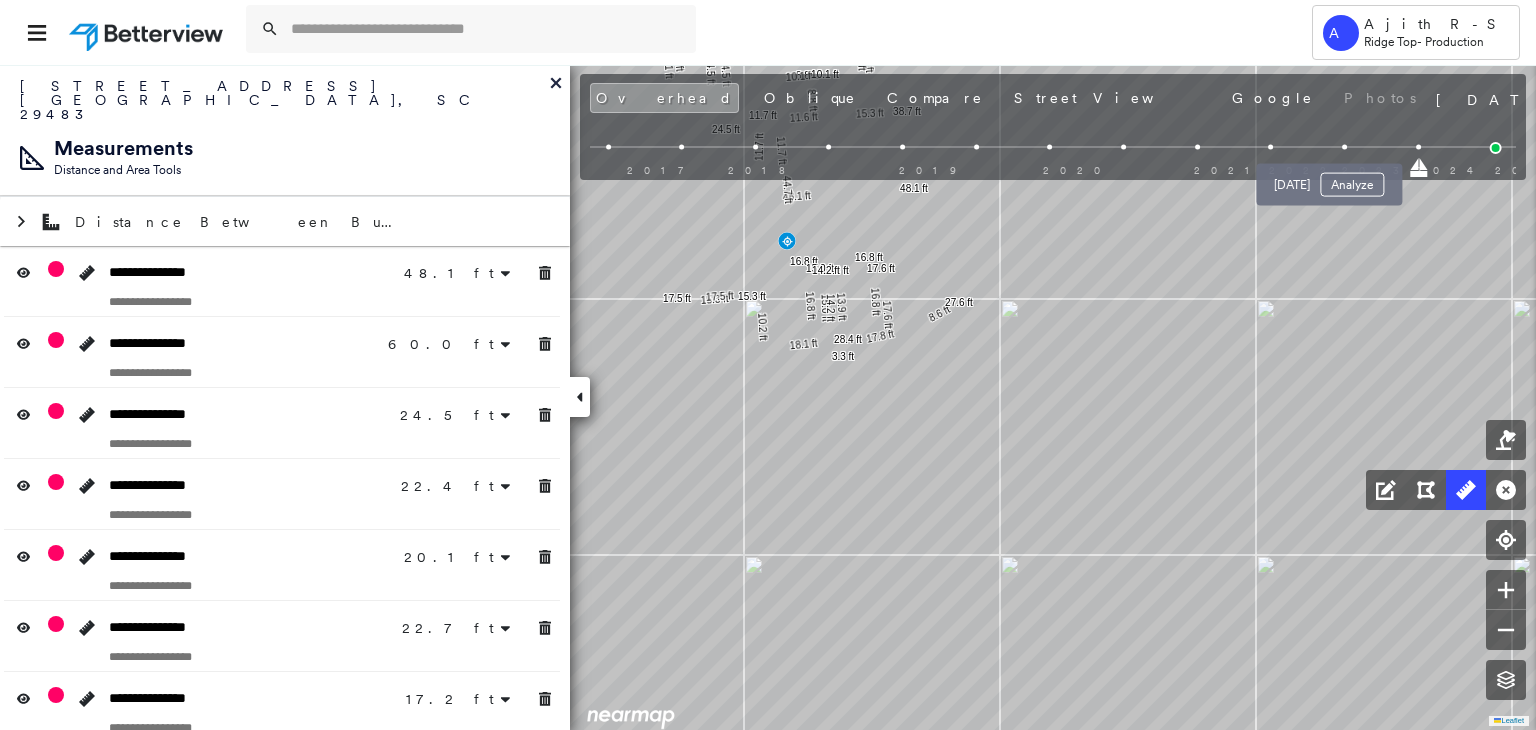 click on "Jan 10, 2023 Analyze" at bounding box center [1329, 179] 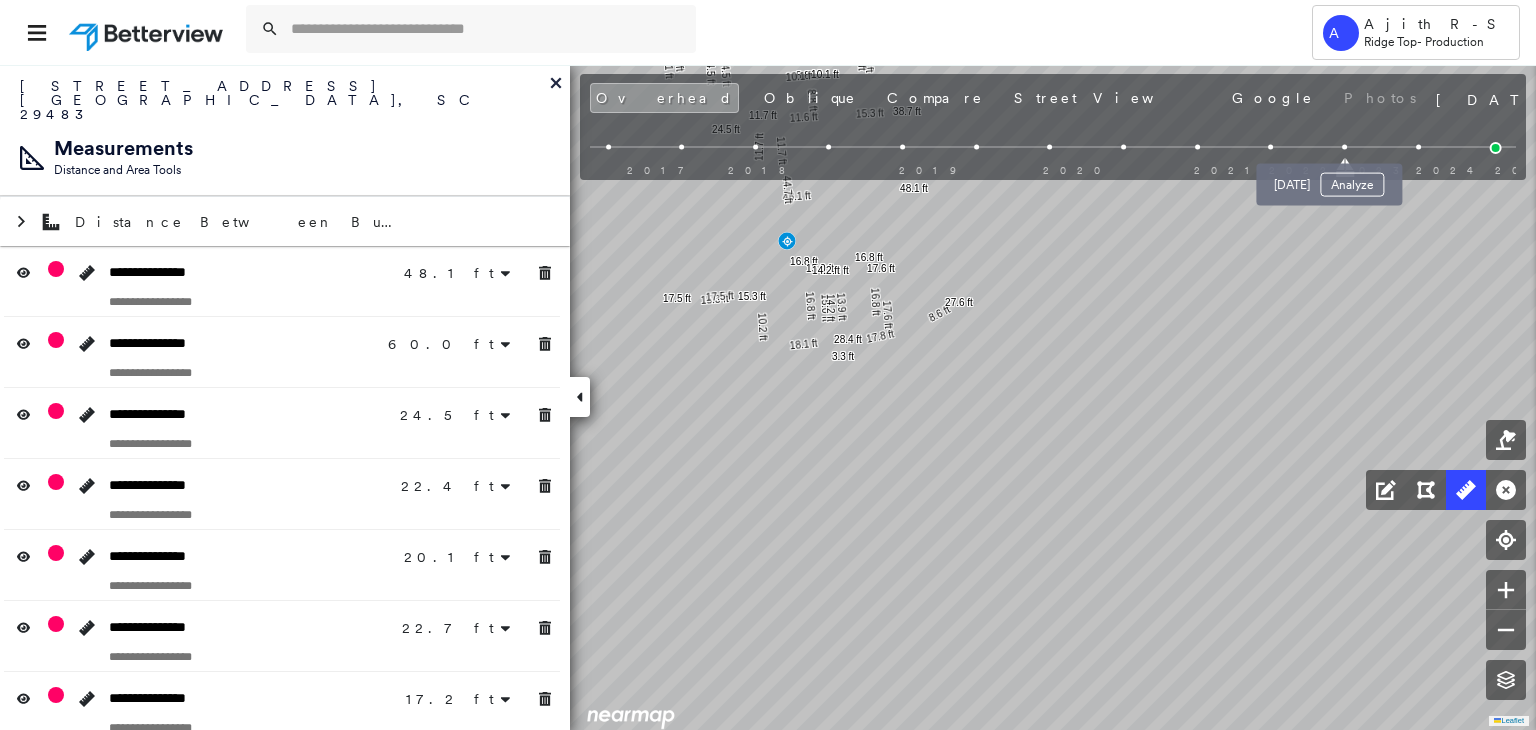 click at bounding box center [1344, 147] 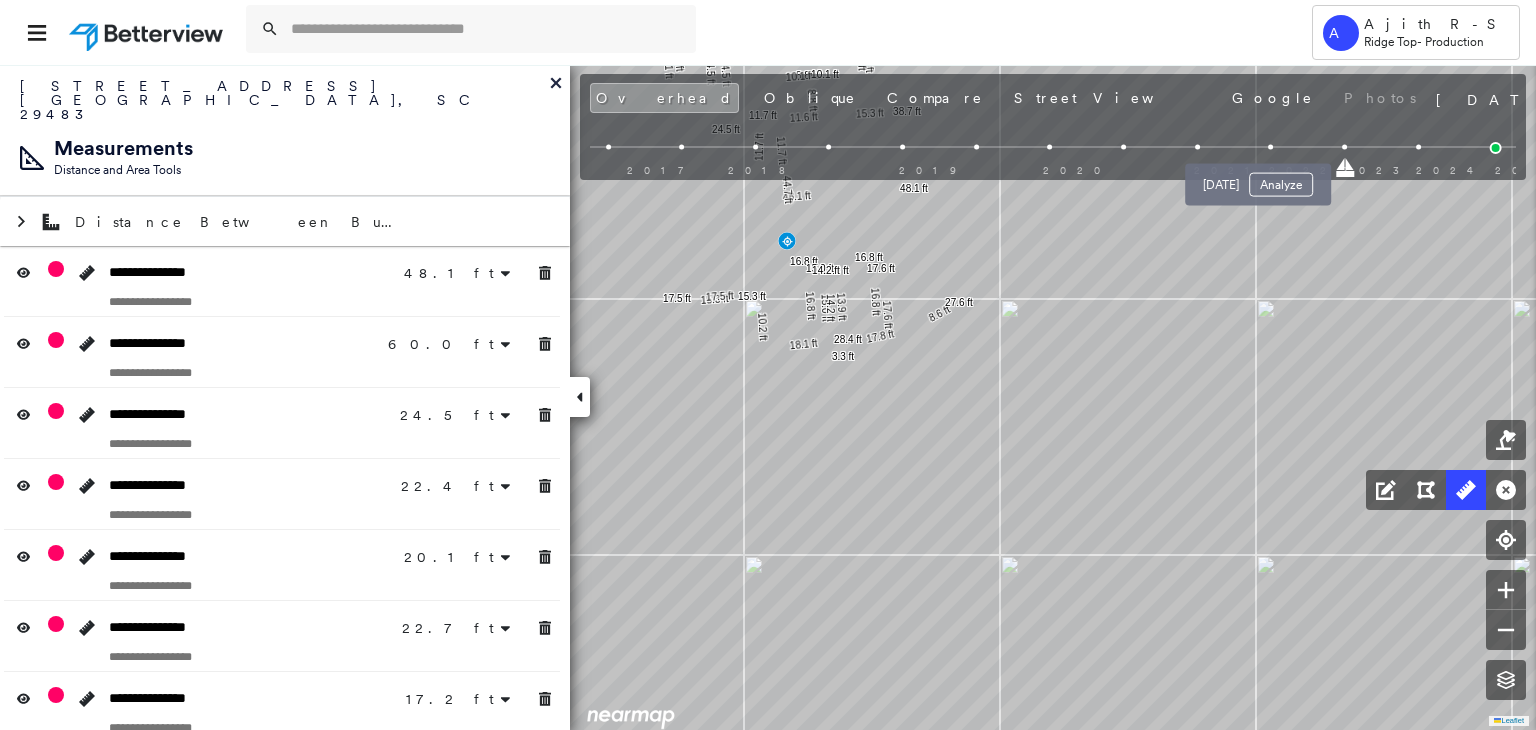 click at bounding box center [1271, 147] 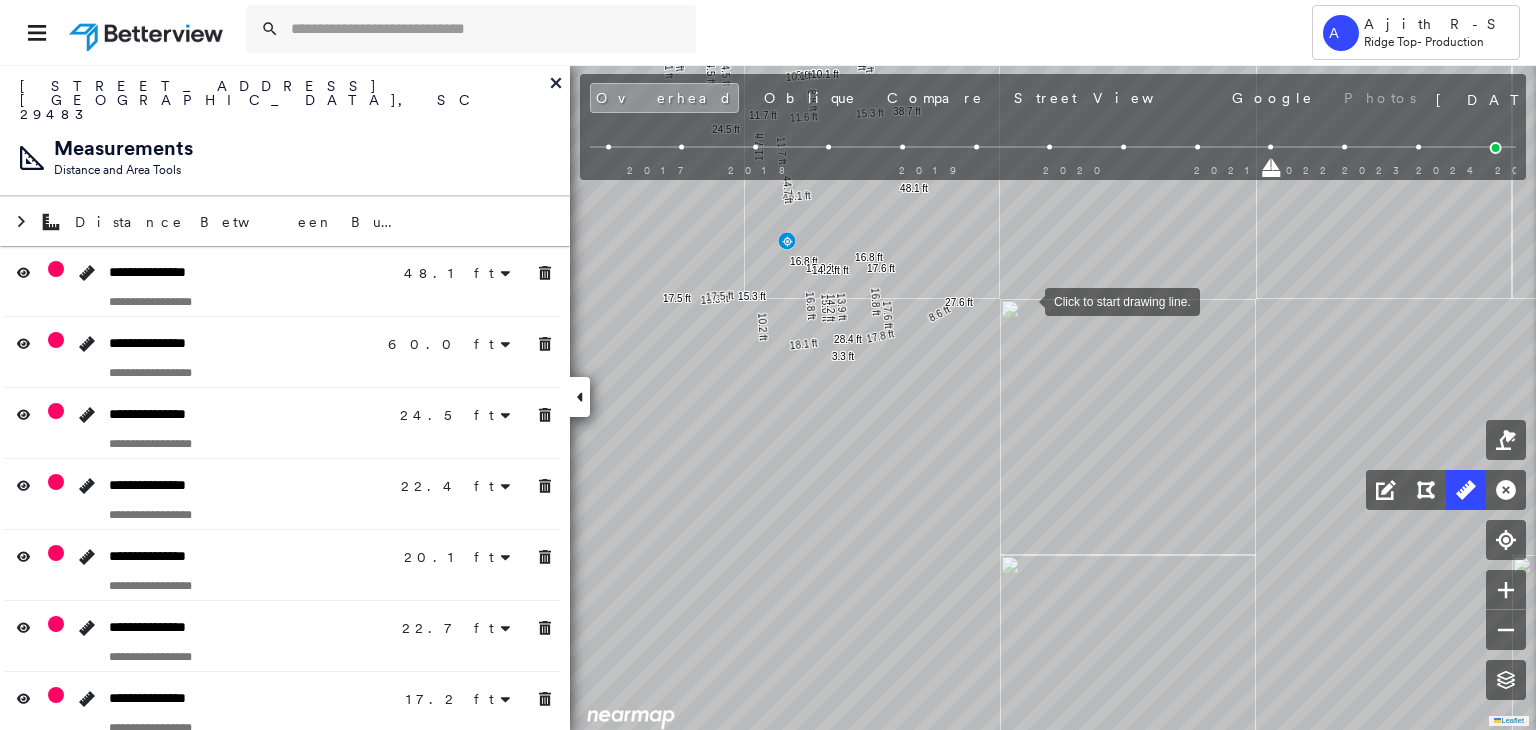 drag, startPoint x: 1108, startPoint y: 392, endPoint x: 1121, endPoint y: 409, distance: 21.400934 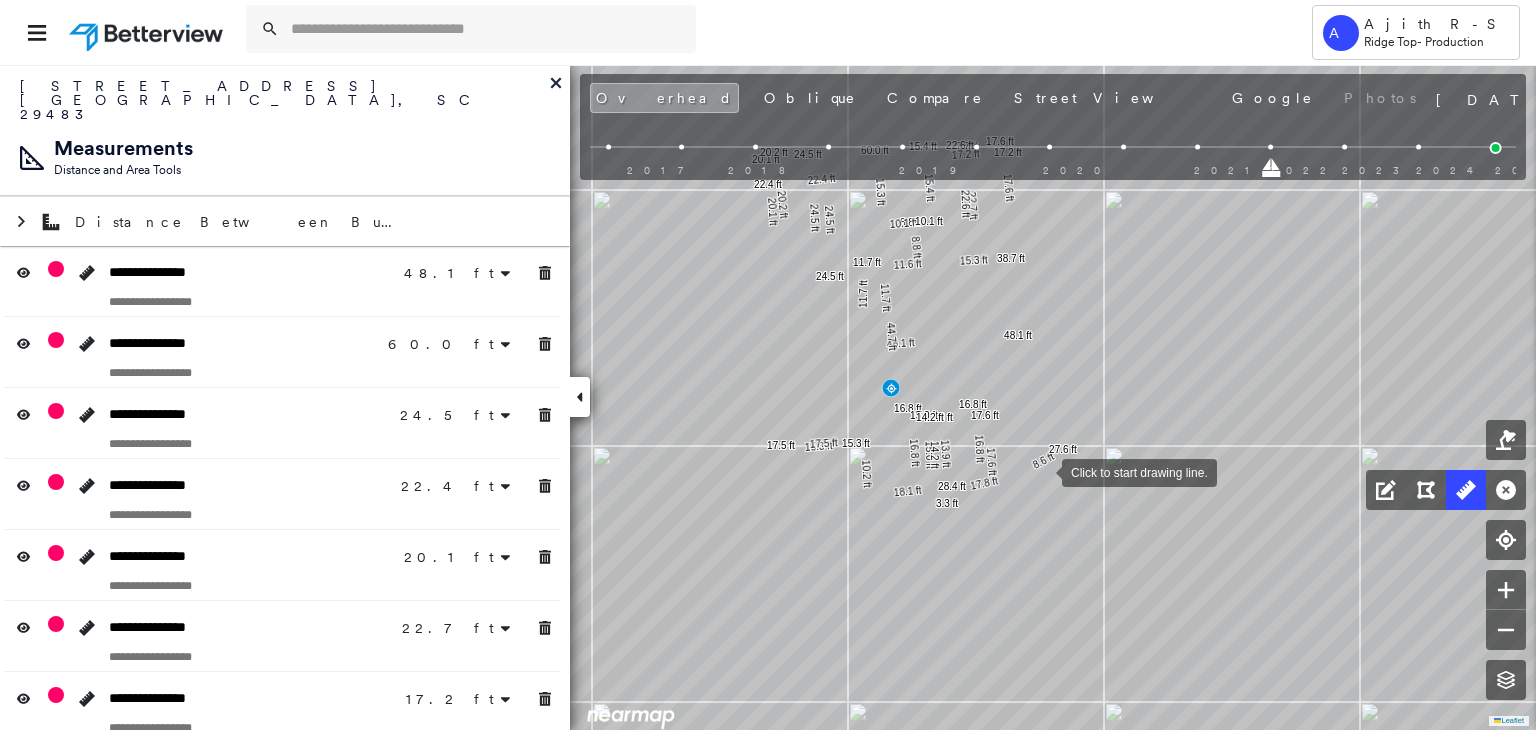 drag, startPoint x: 1034, startPoint y: 454, endPoint x: 1056, endPoint y: 512, distance: 62.03225 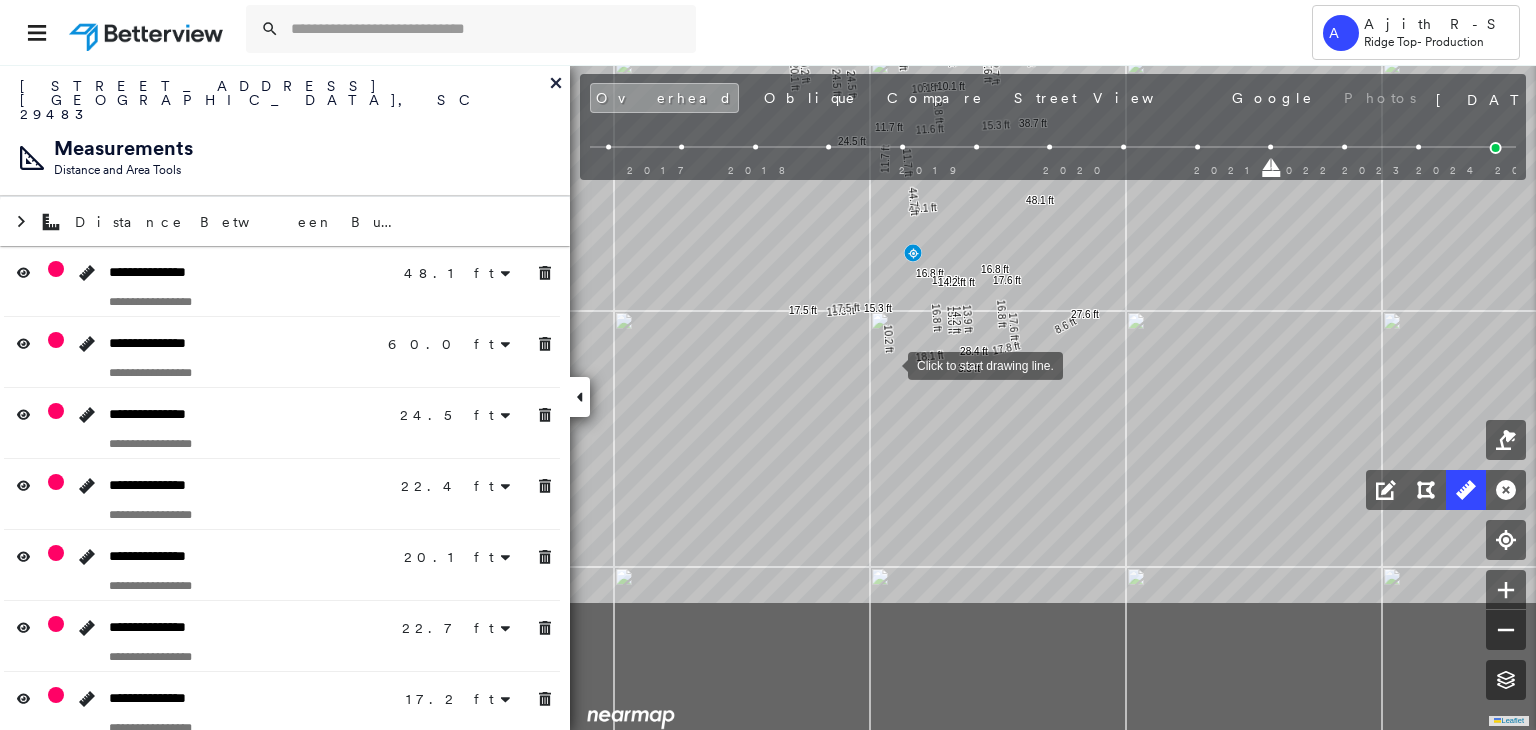 drag, startPoint x: 888, startPoint y: 573, endPoint x: 888, endPoint y: 373, distance: 200 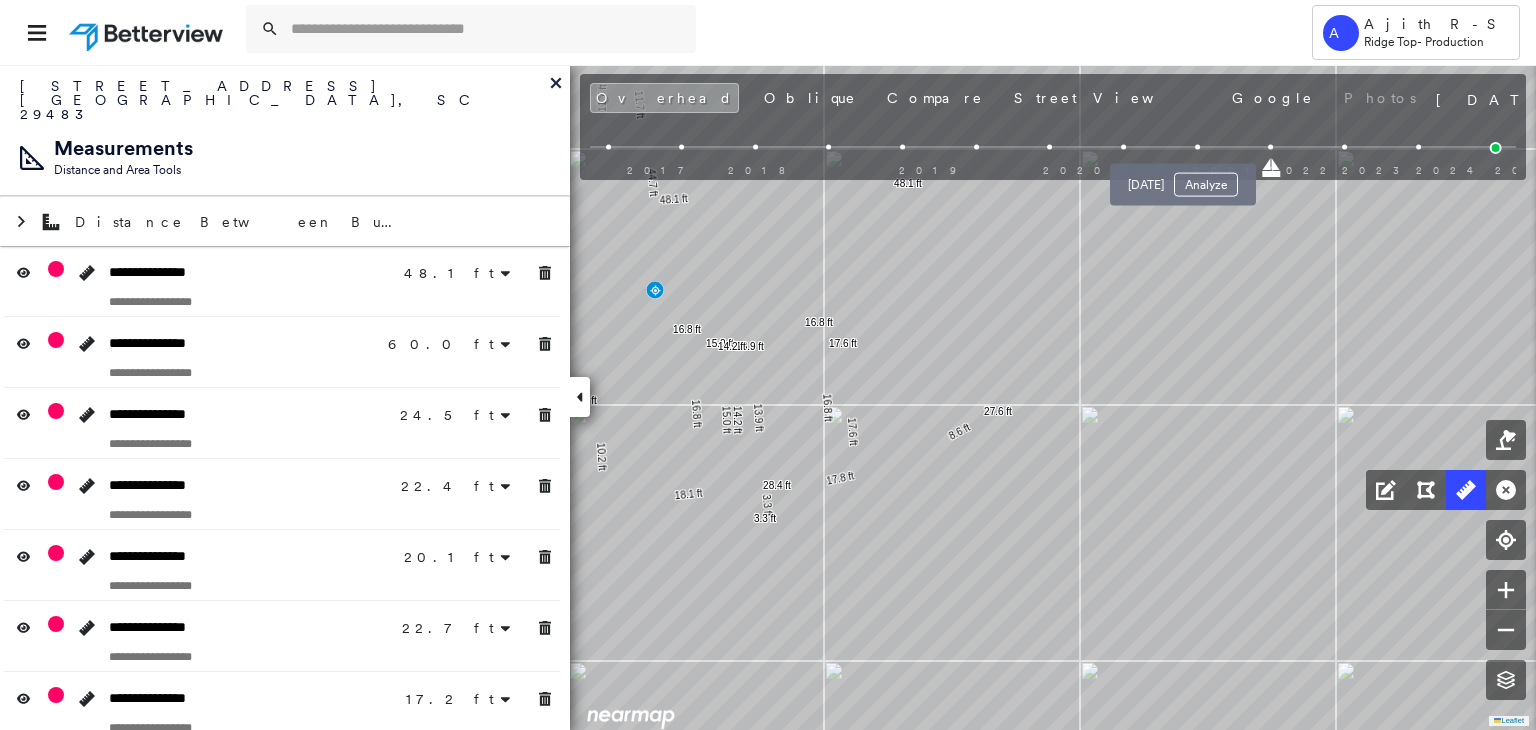 click at bounding box center (1197, 147) 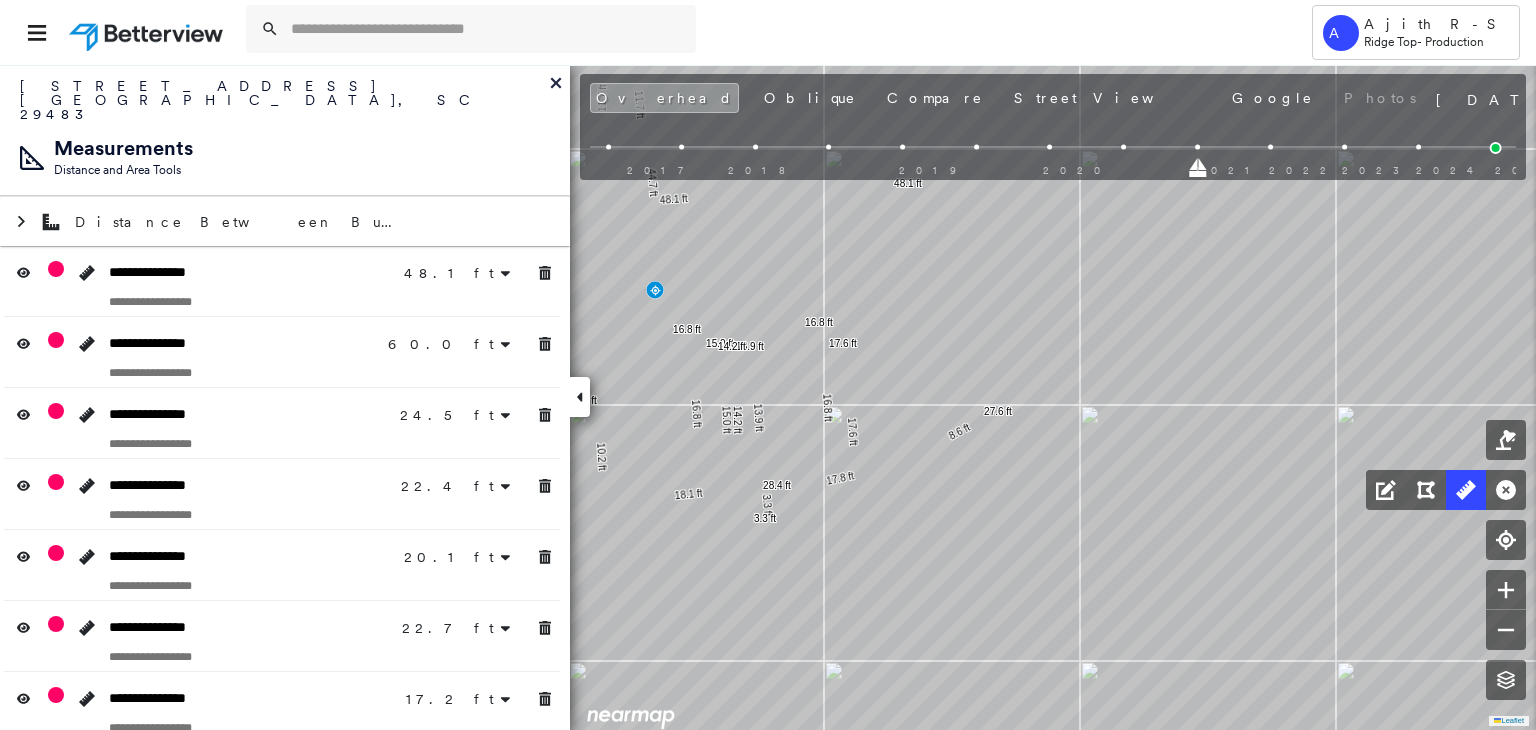 drag, startPoint x: 1246, startPoint y: 143, endPoint x: 1257, endPoint y: 145, distance: 11.18034 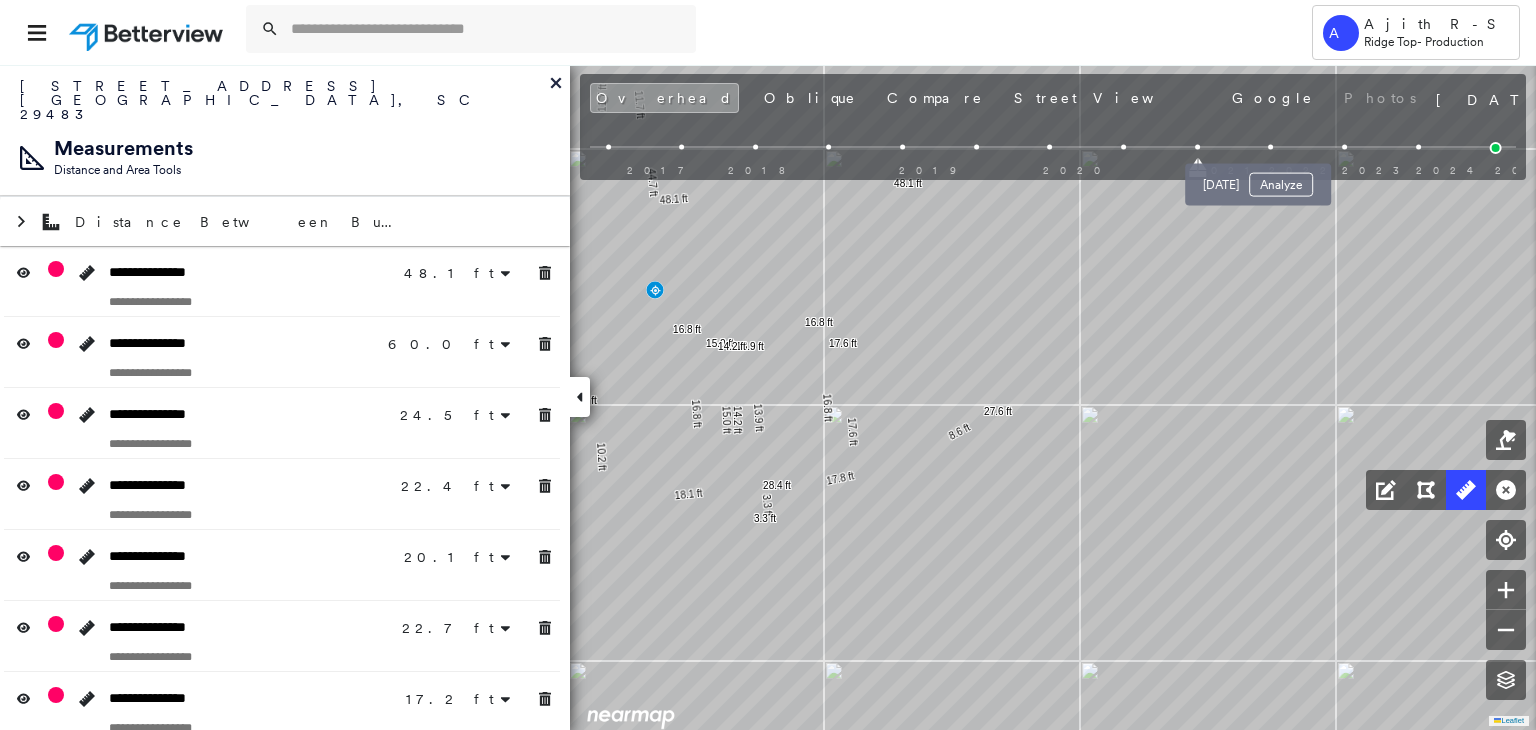 click at bounding box center (1271, 147) 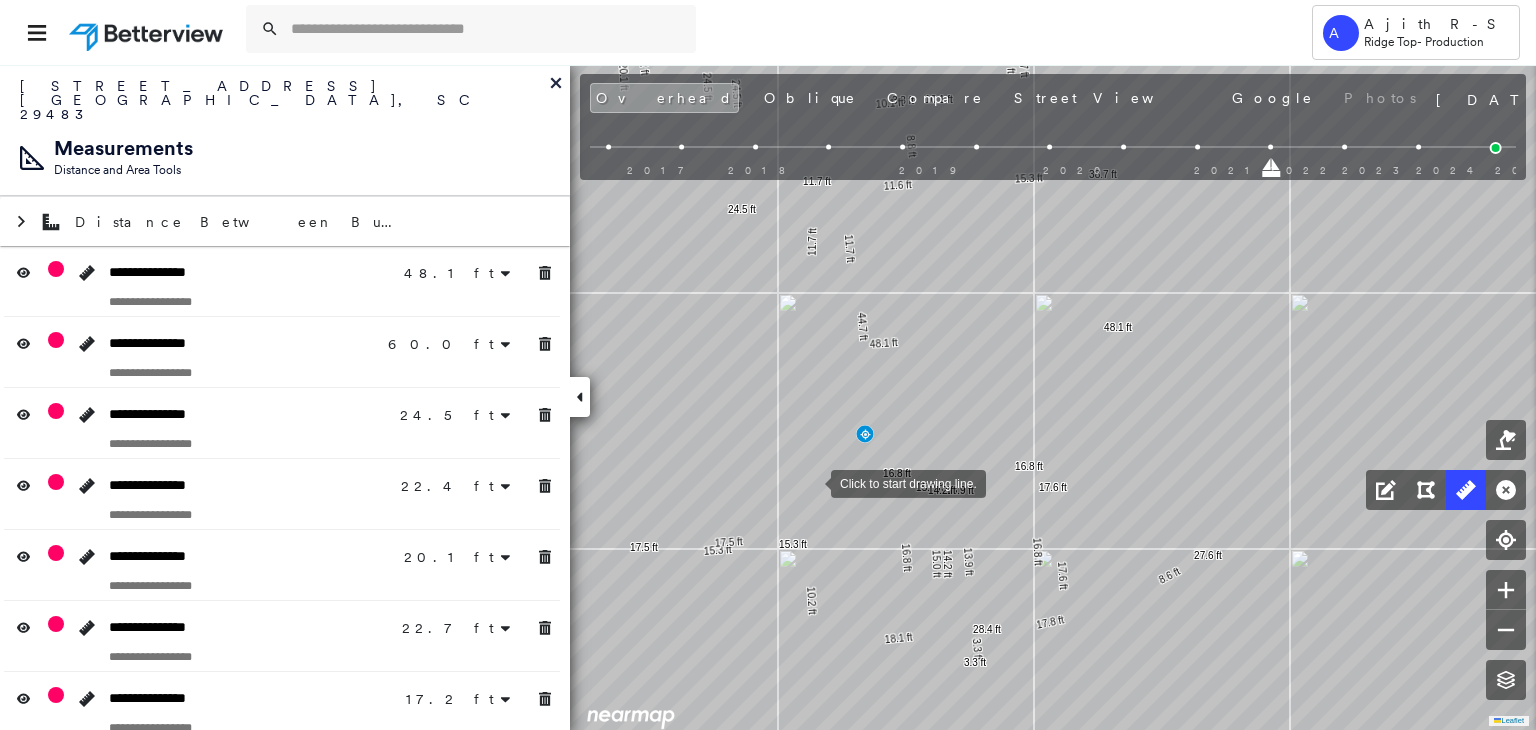 drag, startPoint x: 808, startPoint y: 520, endPoint x: 807, endPoint y: 566, distance: 46.010868 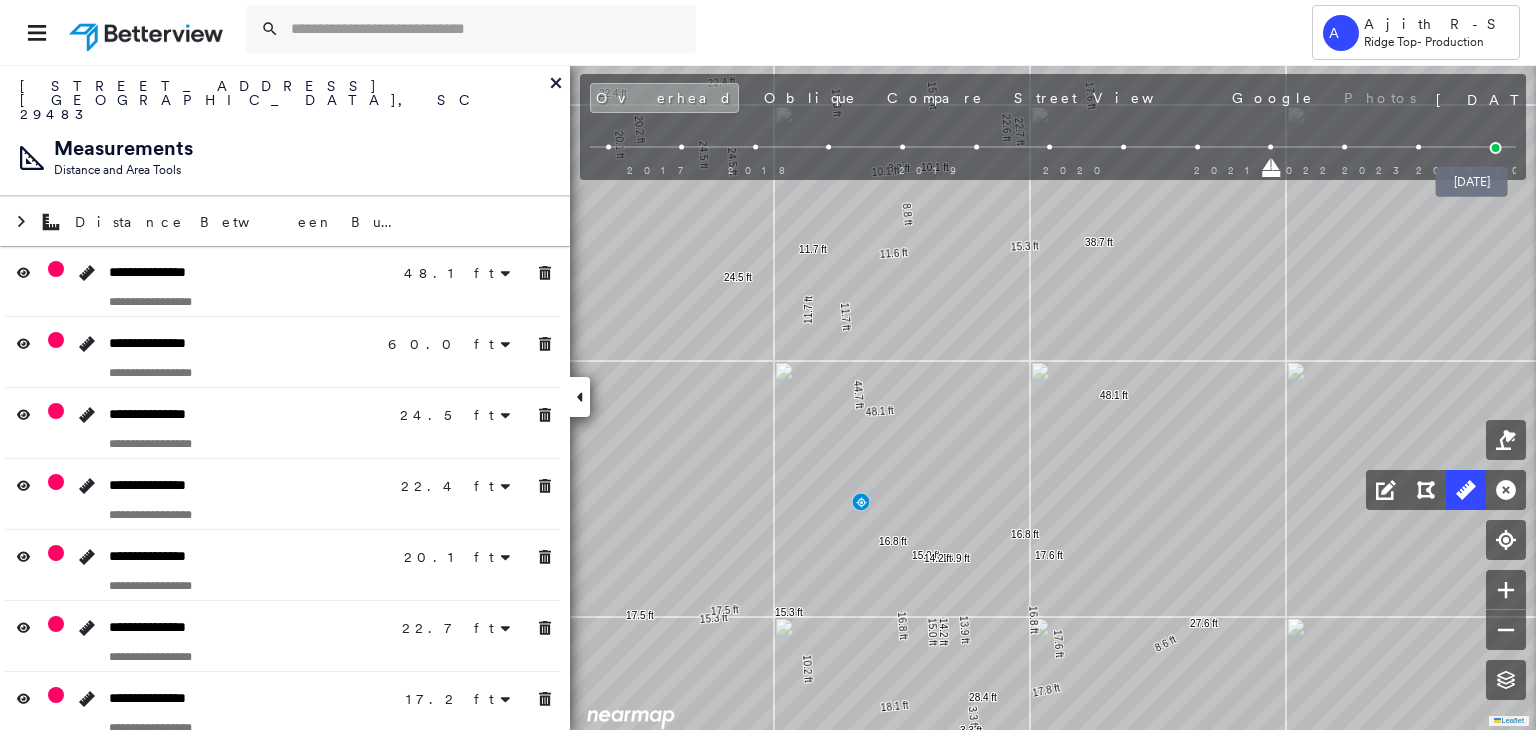 click at bounding box center [1496, 148] 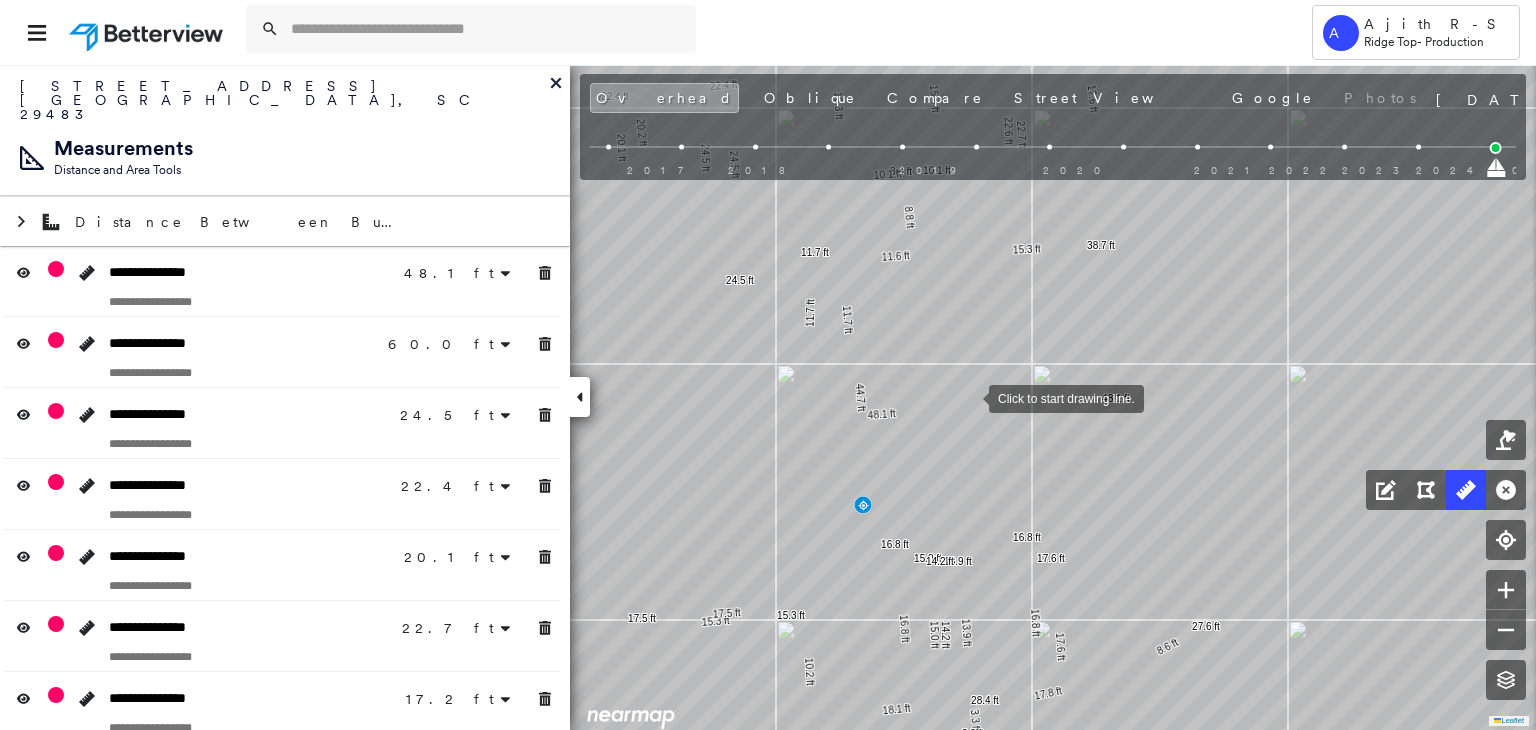 drag, startPoint x: 967, startPoint y: 394, endPoint x: 982, endPoint y: 486, distance: 93.214806 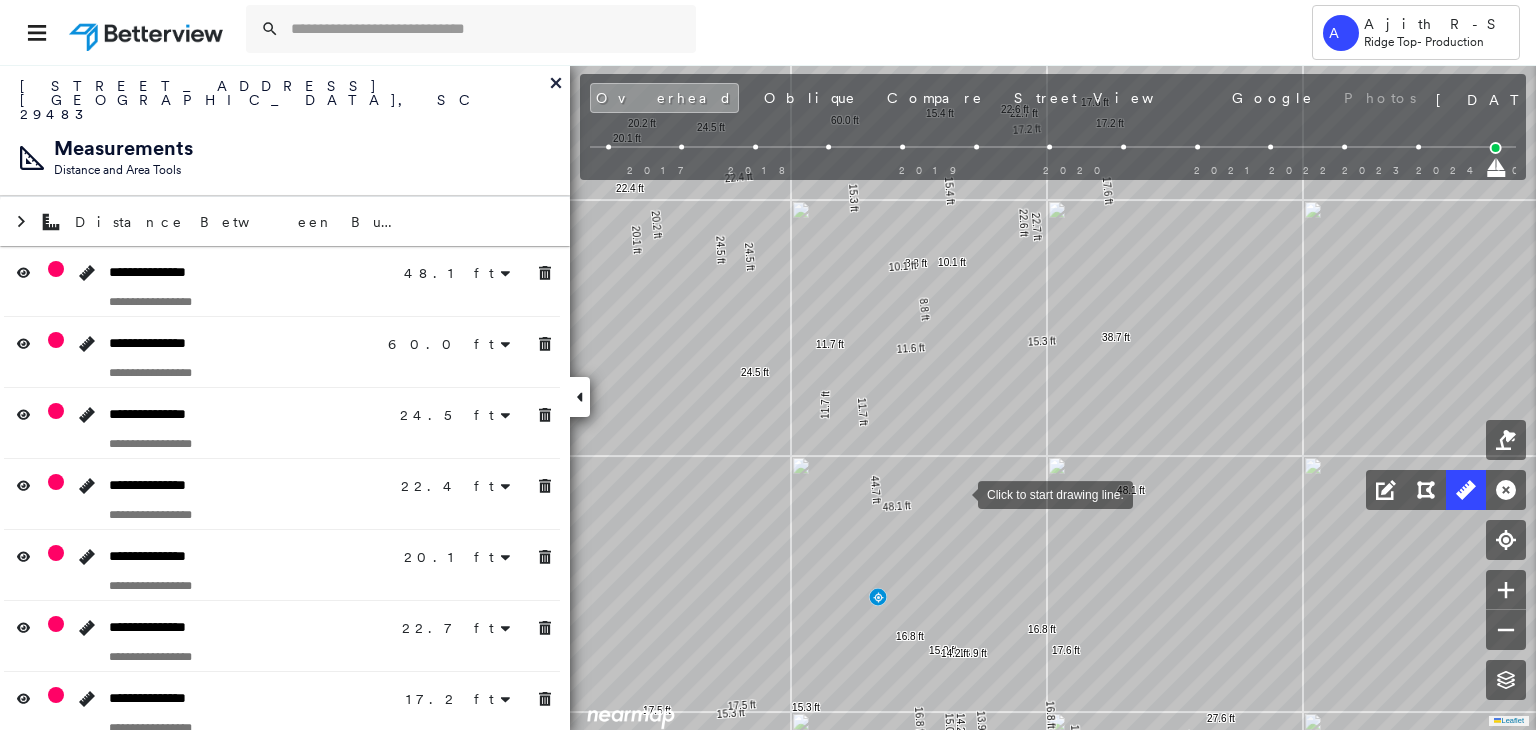 click at bounding box center [958, 493] 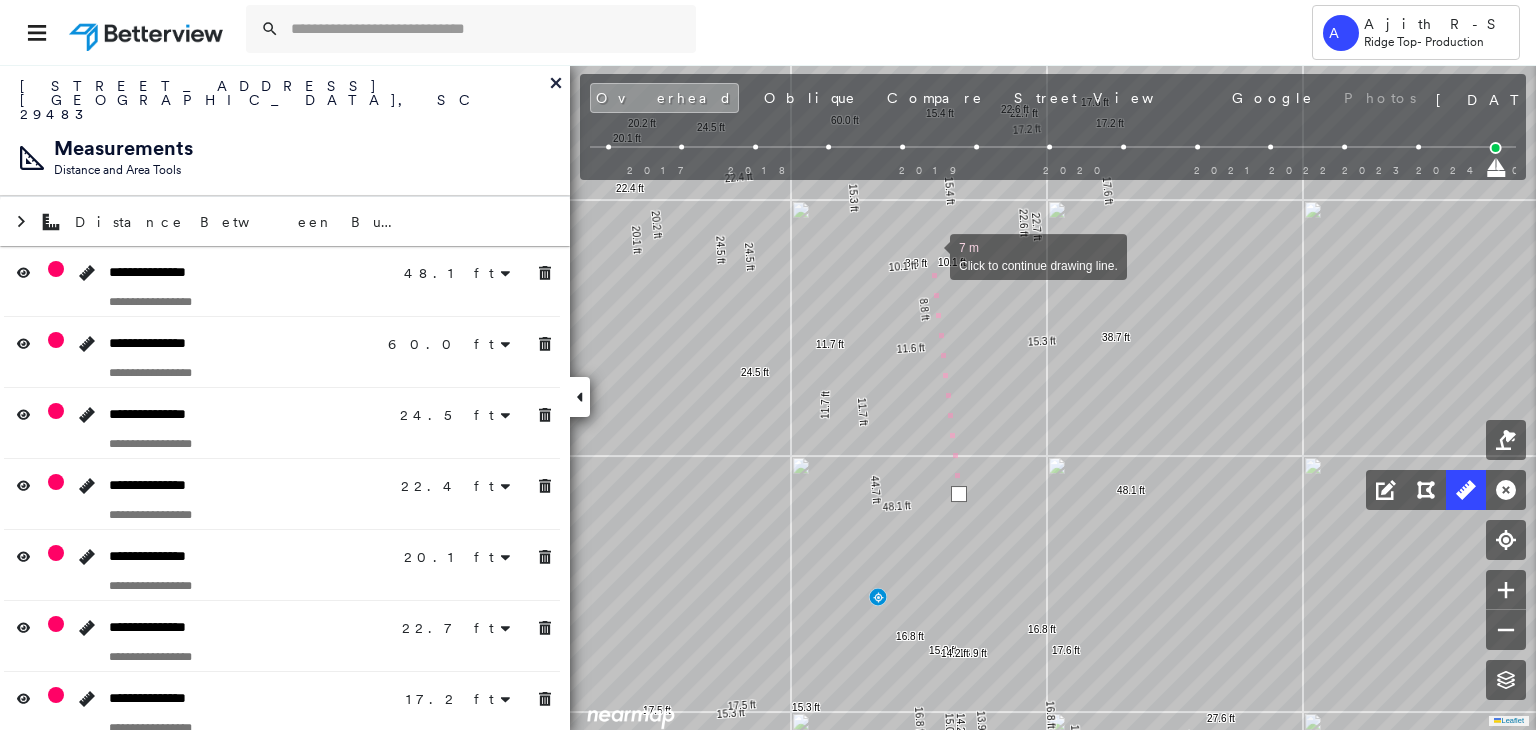 click at bounding box center (930, 255) 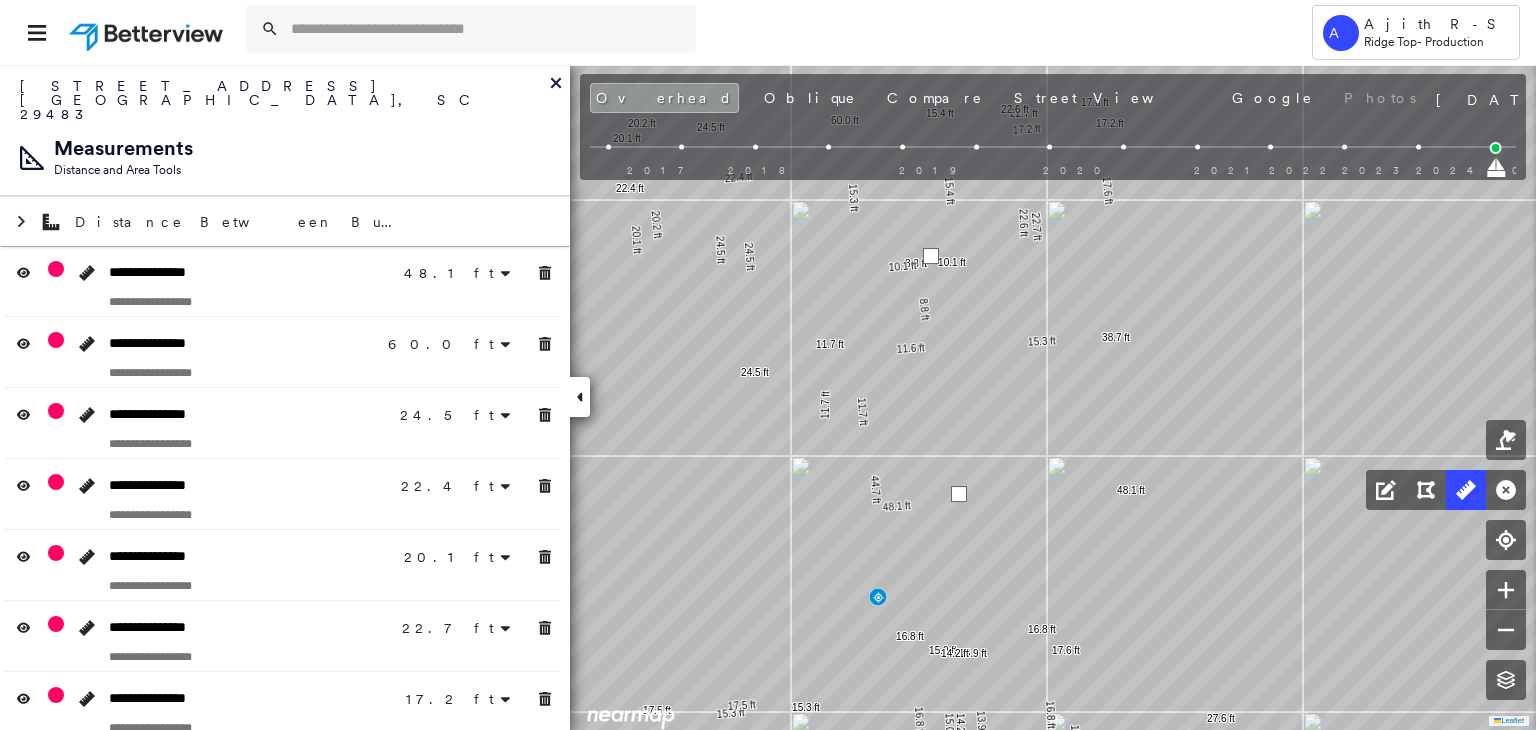click at bounding box center (931, 256) 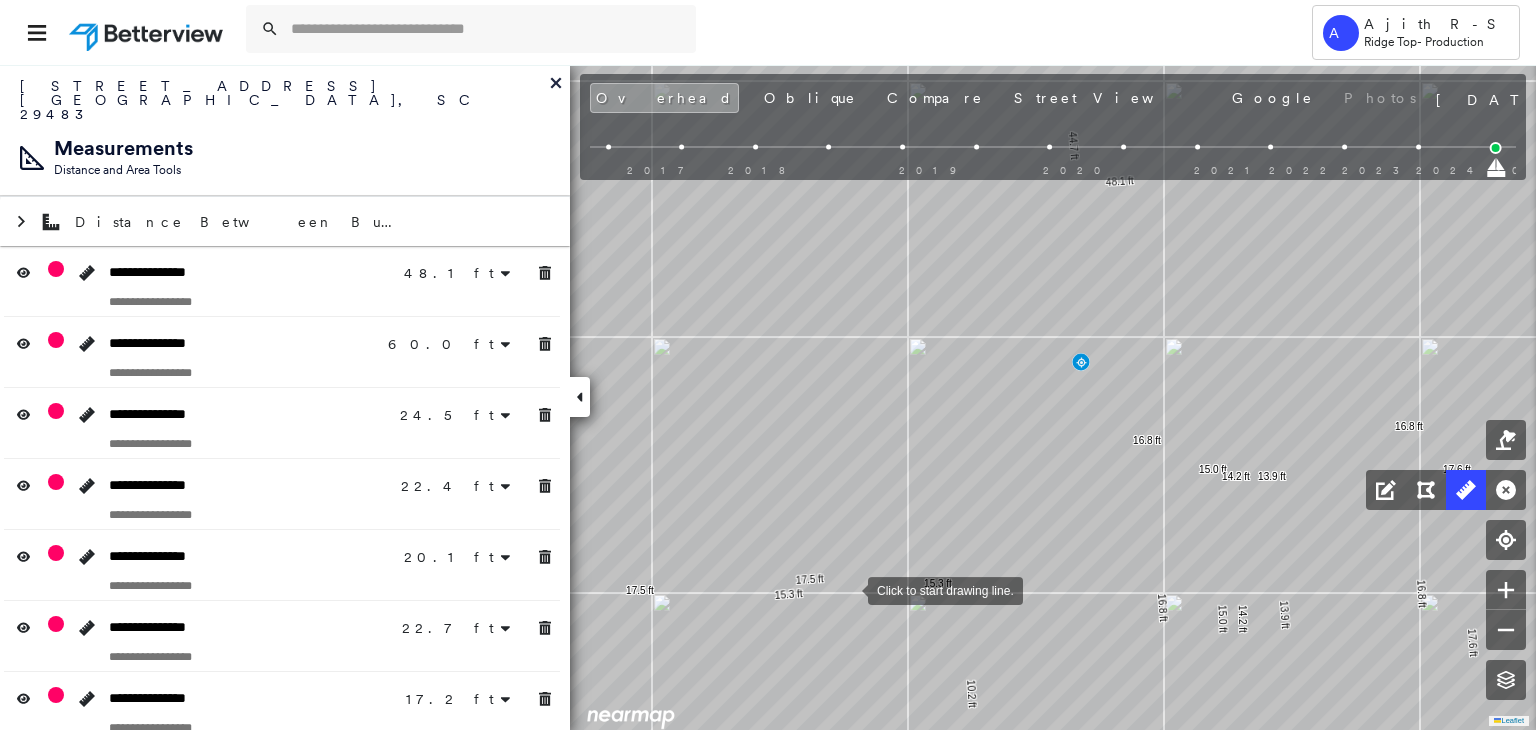 click at bounding box center (848, 589) 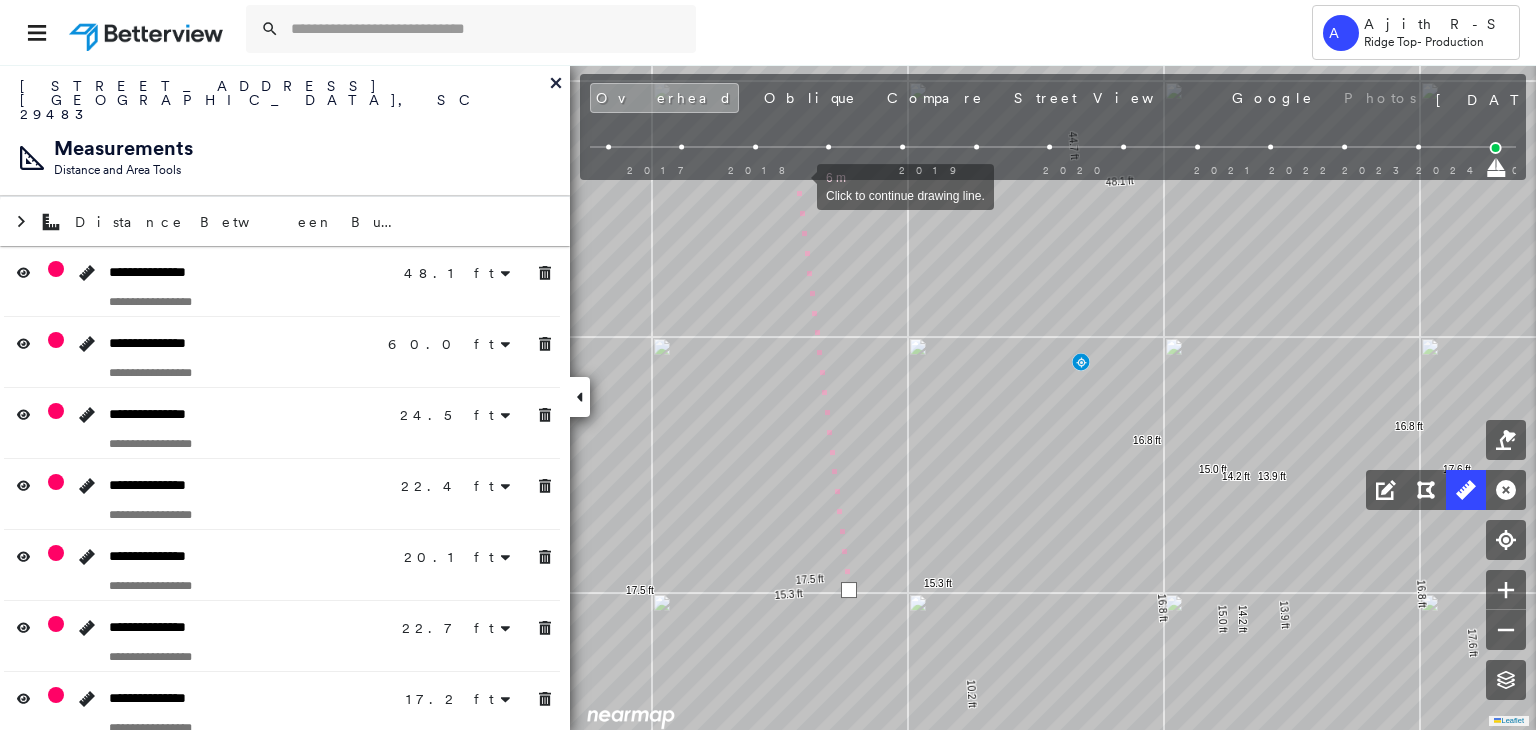 click at bounding box center (797, 185) 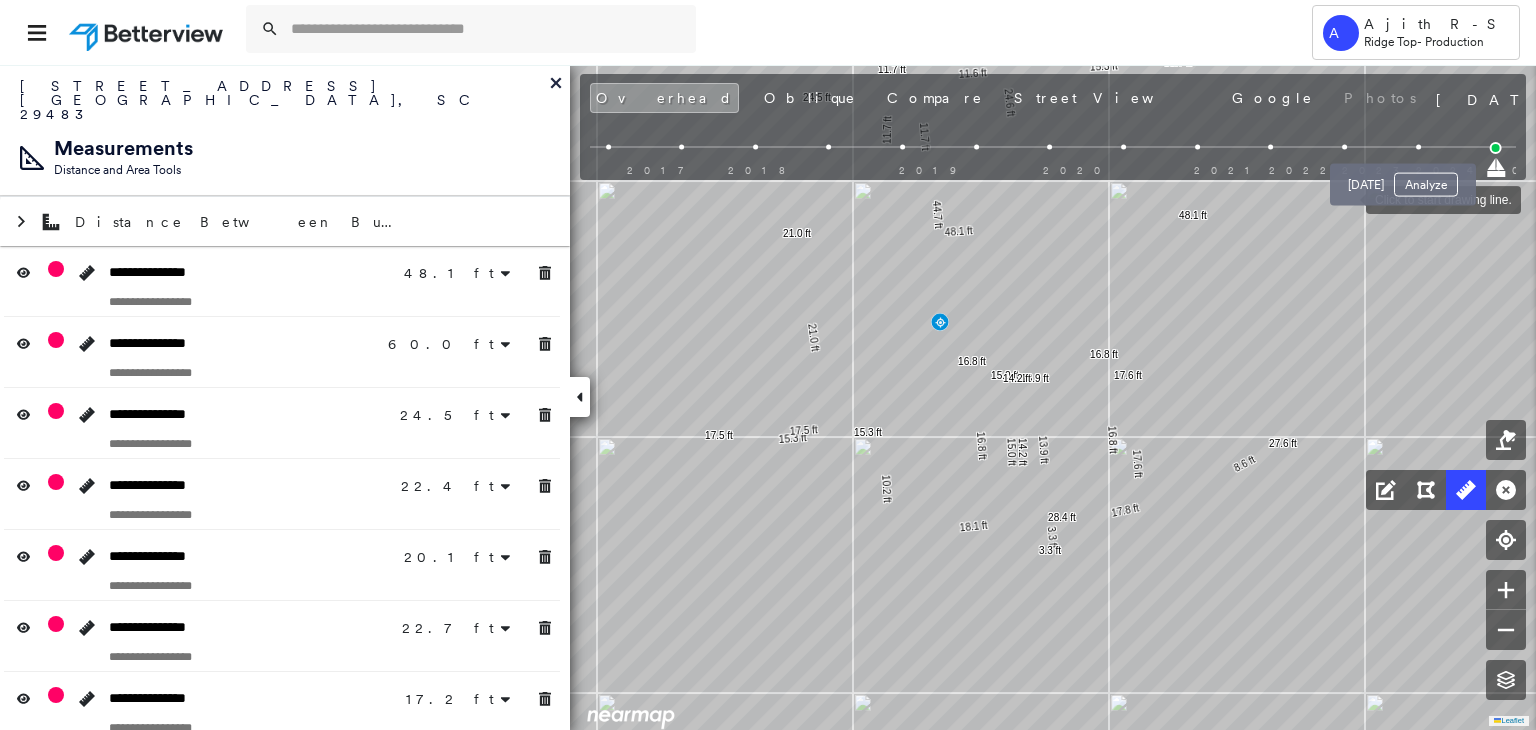 click at bounding box center (1418, 147) 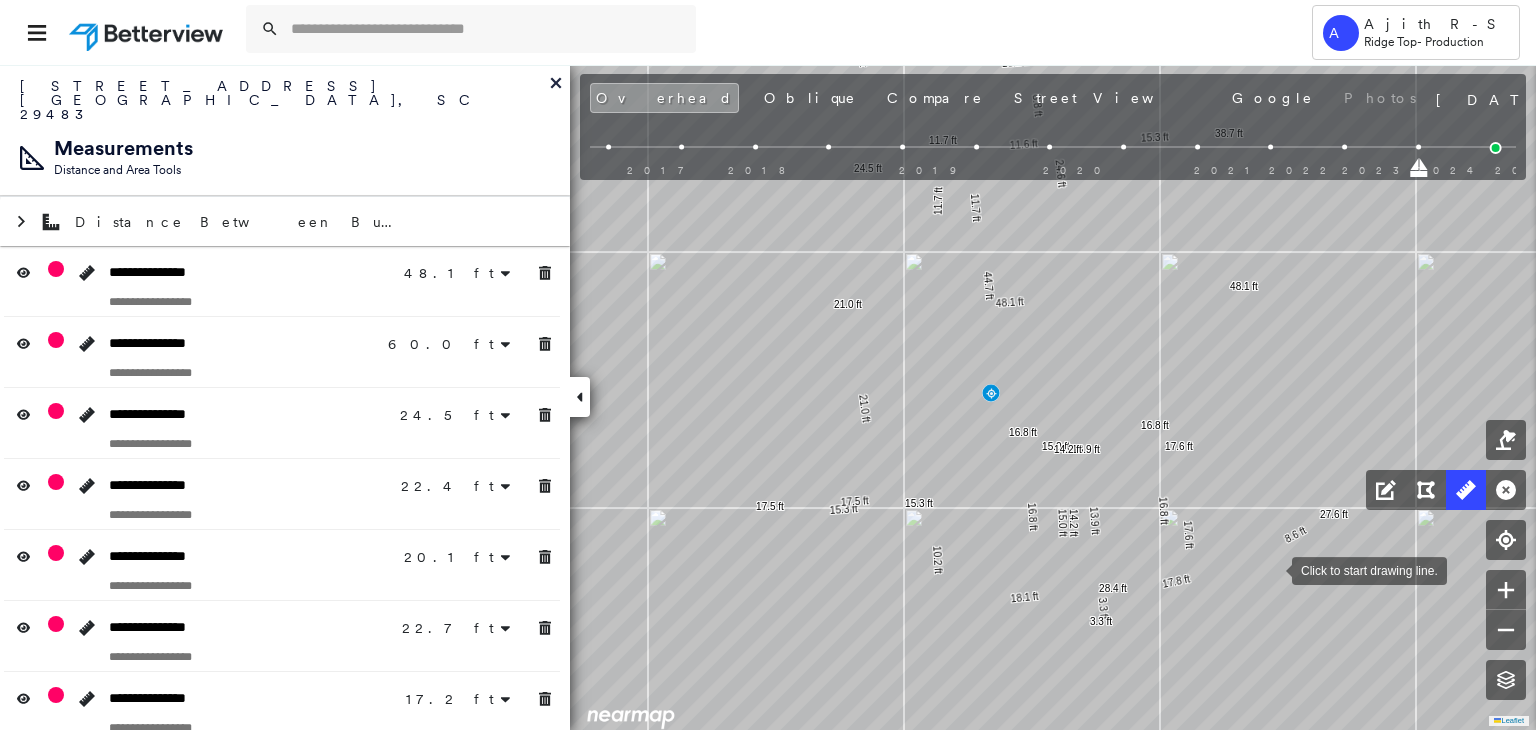 click at bounding box center [1272, 569] 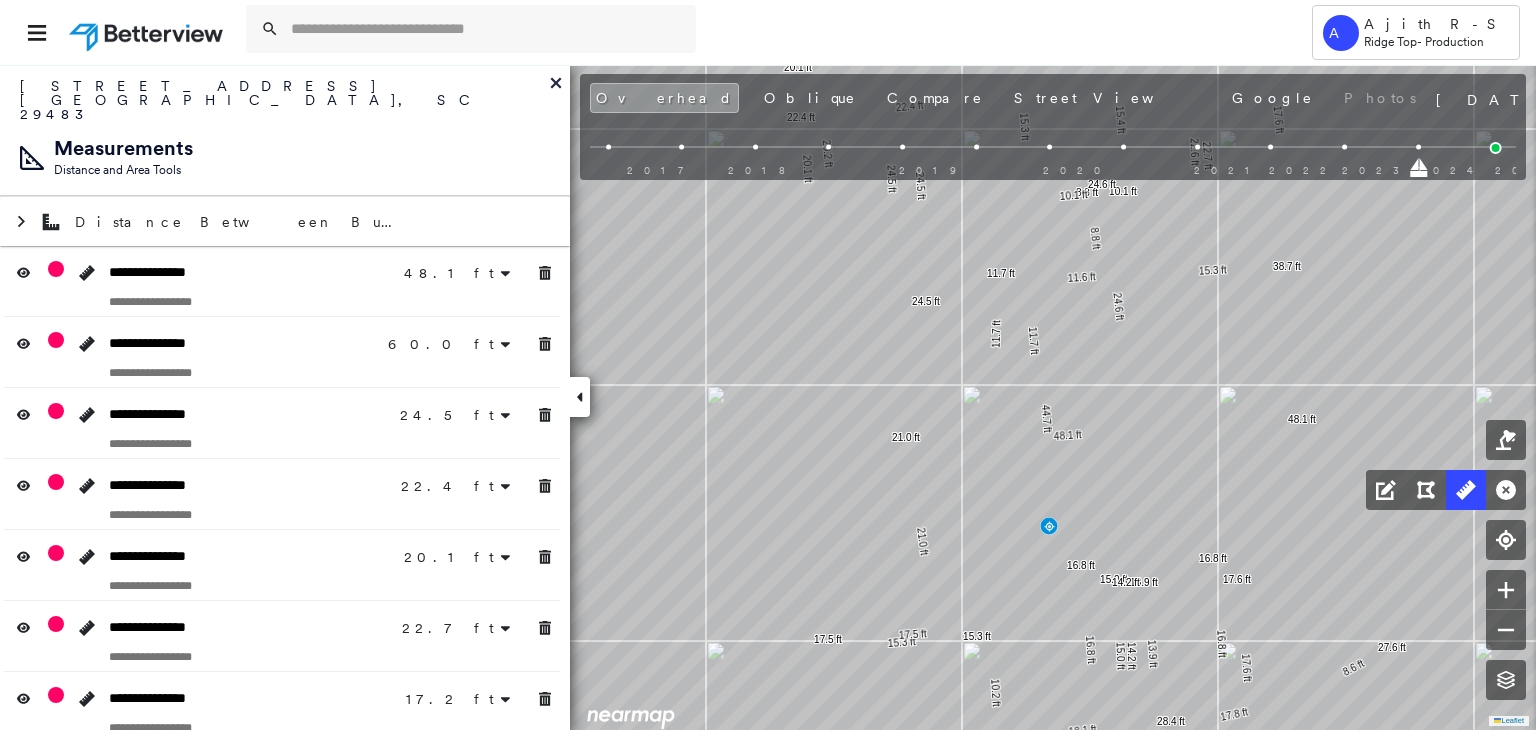 scroll, scrollTop: 0, scrollLeft: 0, axis: both 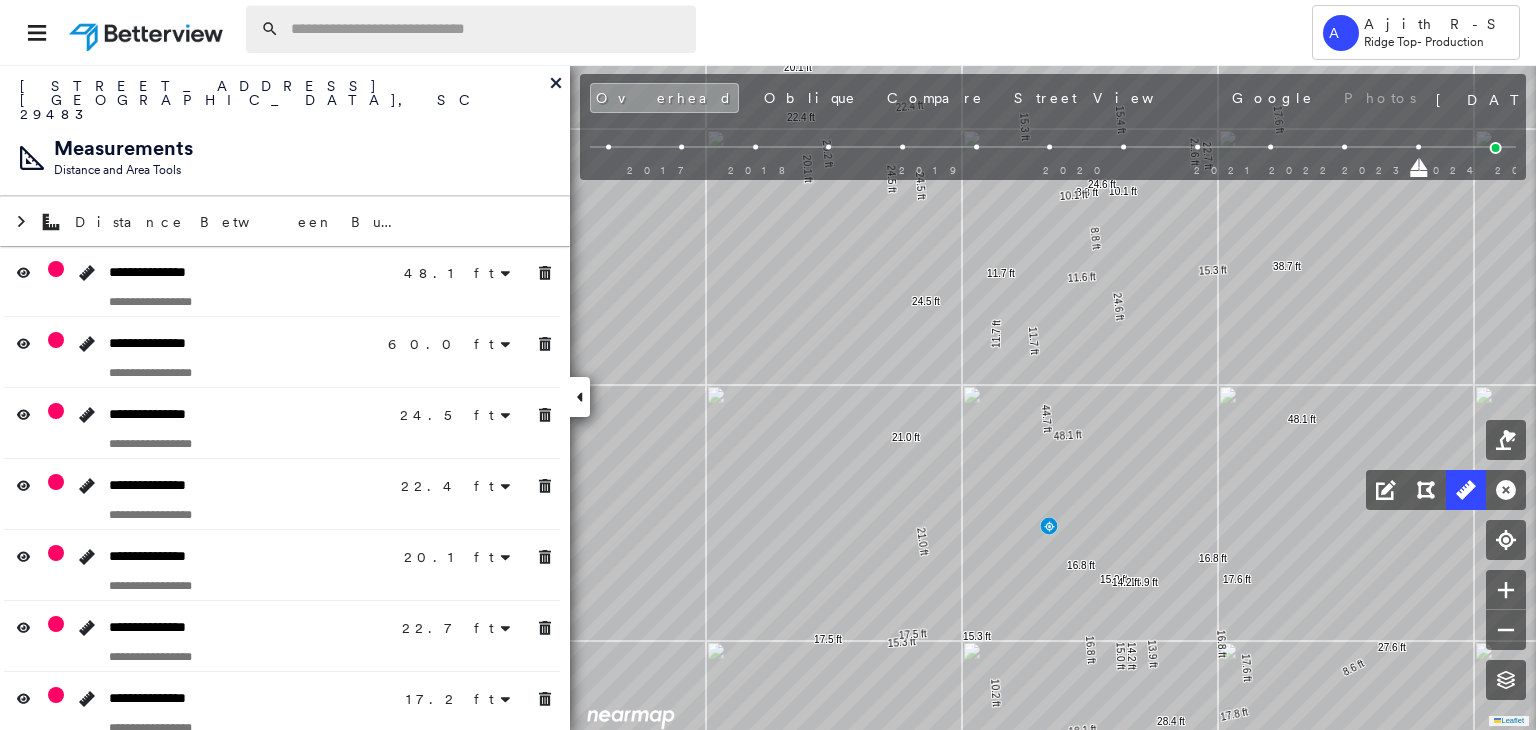click at bounding box center (487, 29) 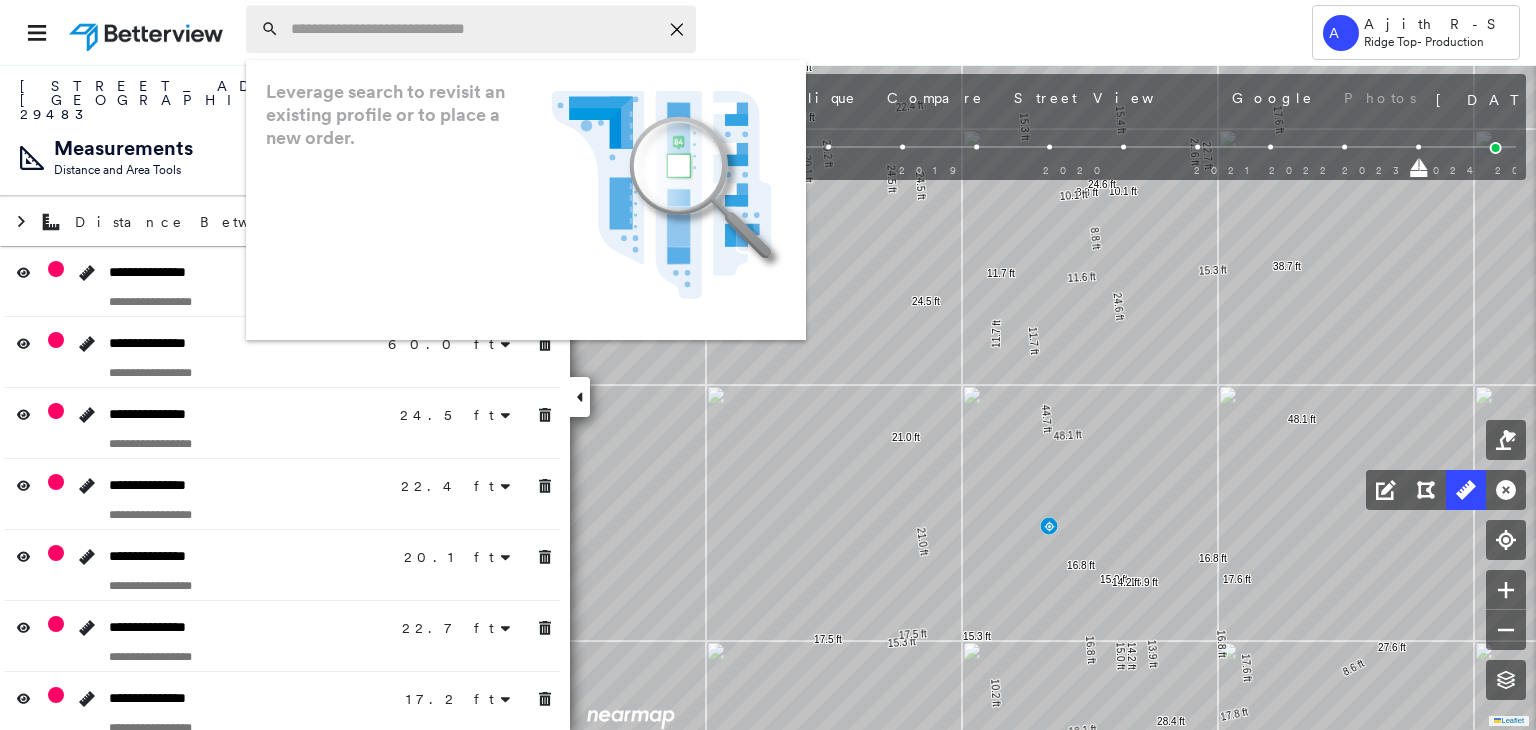 paste on "**********" 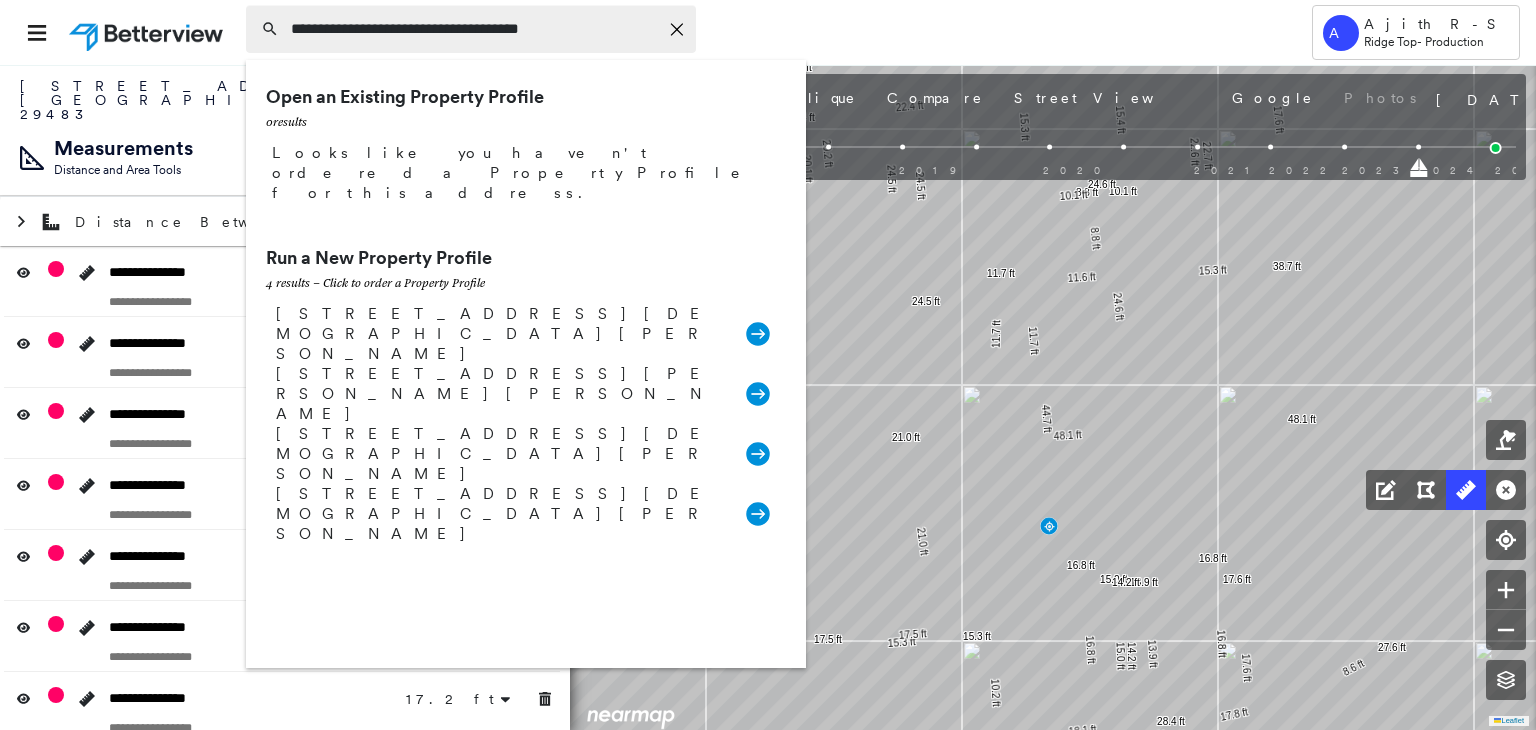 type on "**********" 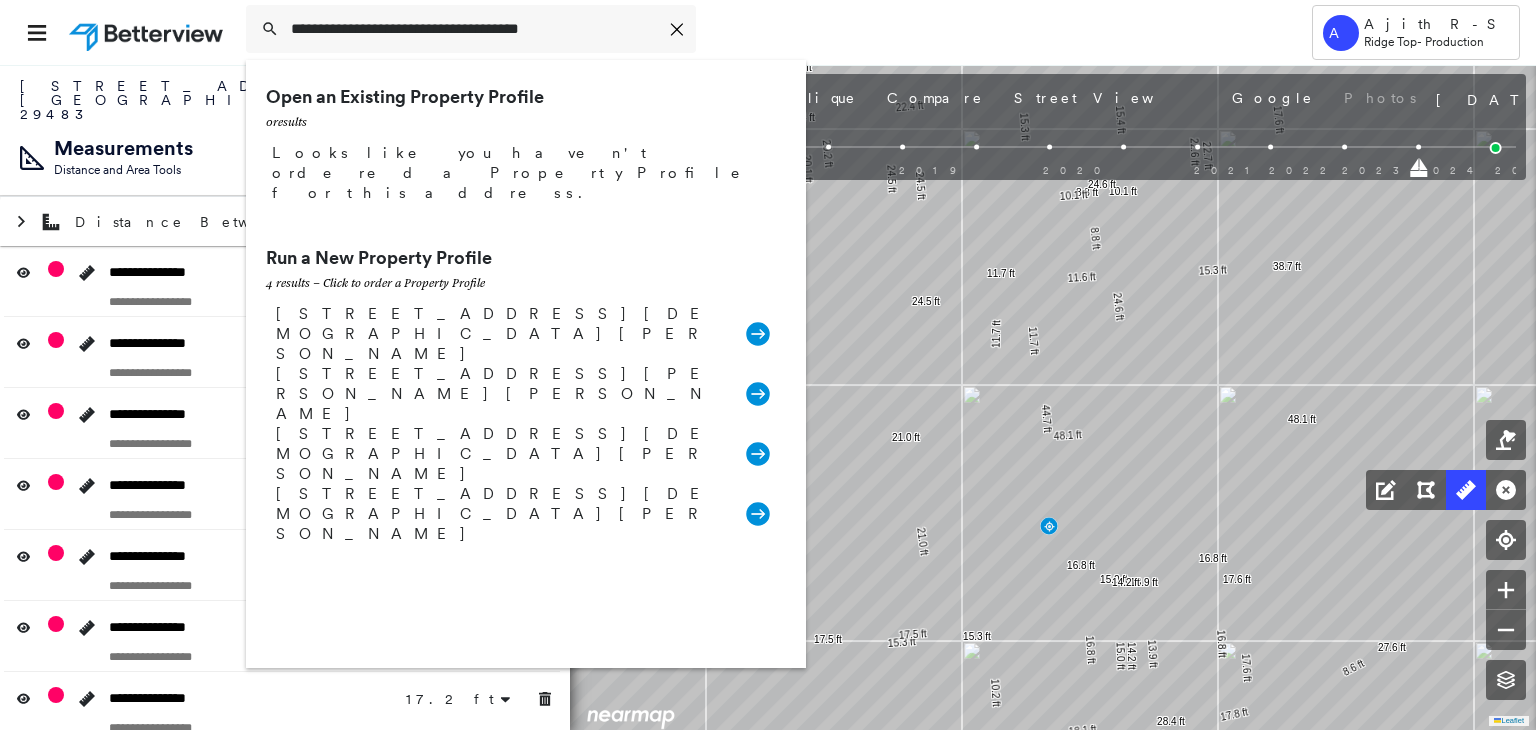 click on "Open an Existing Property Profile 0  result s Looks like you haven't ordered a Property Profile for this address.   Run a New Property Profile 4 results - Click to order a Property Profile [STREET_ADDRESS][DEMOGRAPHIC_DATA][PERSON_NAME] Group Created with Sketch. [STREET_ADDRESS][PERSON_NAME][PERSON_NAME] Group Created with Sketch. [STREET_ADDRESS][PERSON_NAME] Group Created with Sketch. 931-[STREET_ADDRESS][DEMOGRAPHIC_DATA][PERSON_NAME] Group Created with Sketch." at bounding box center (526, 364) 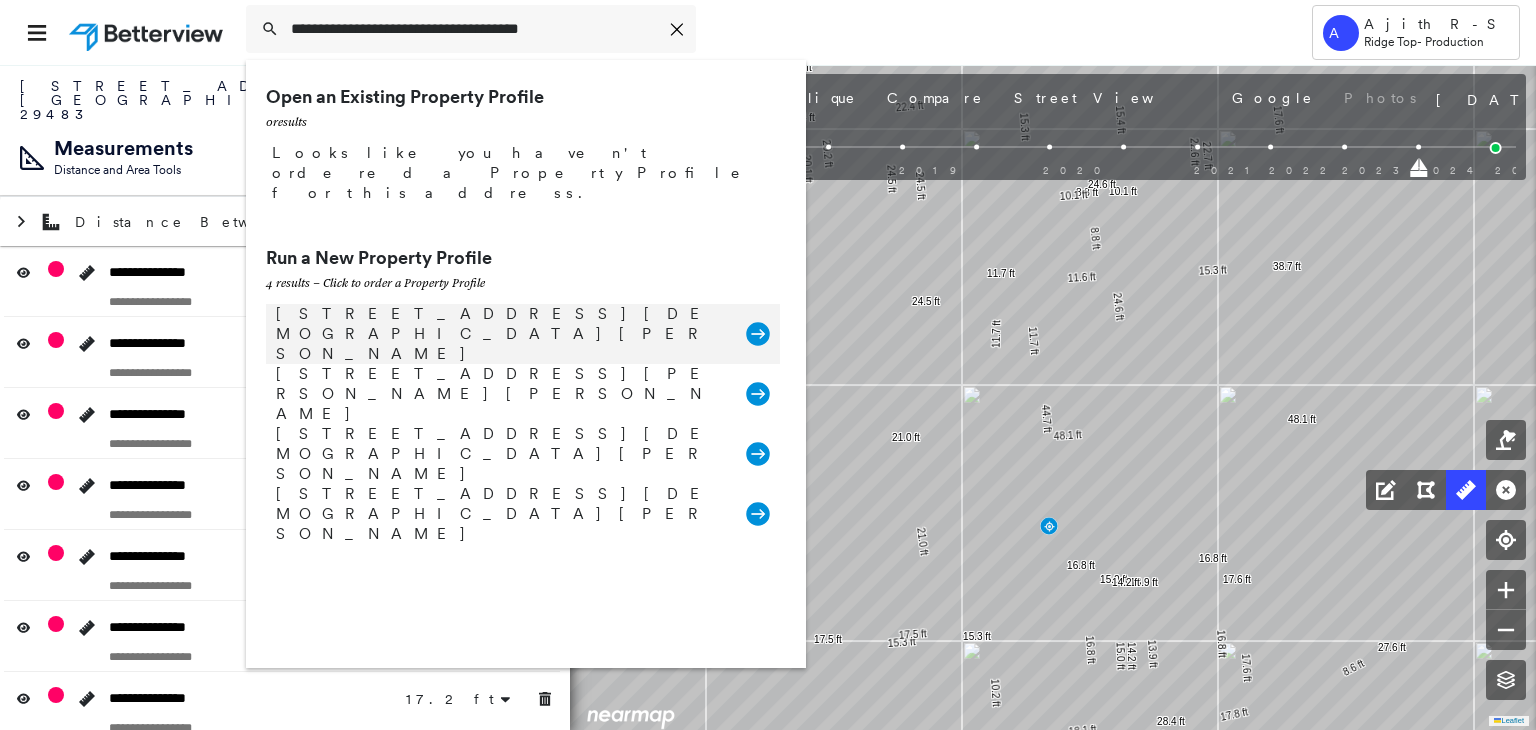 click on "[STREET_ADDRESS][DEMOGRAPHIC_DATA][PERSON_NAME]" at bounding box center (501, 334) 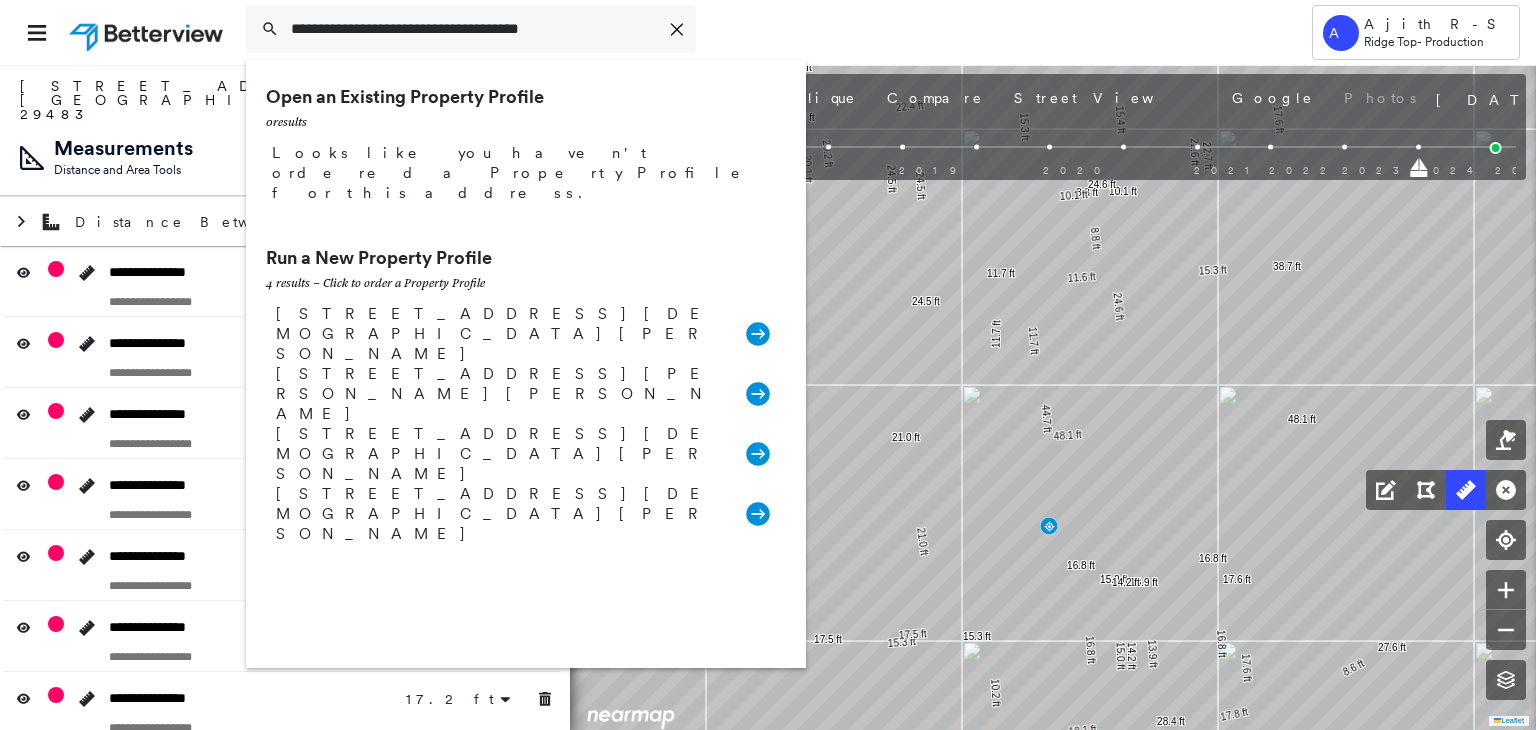 type 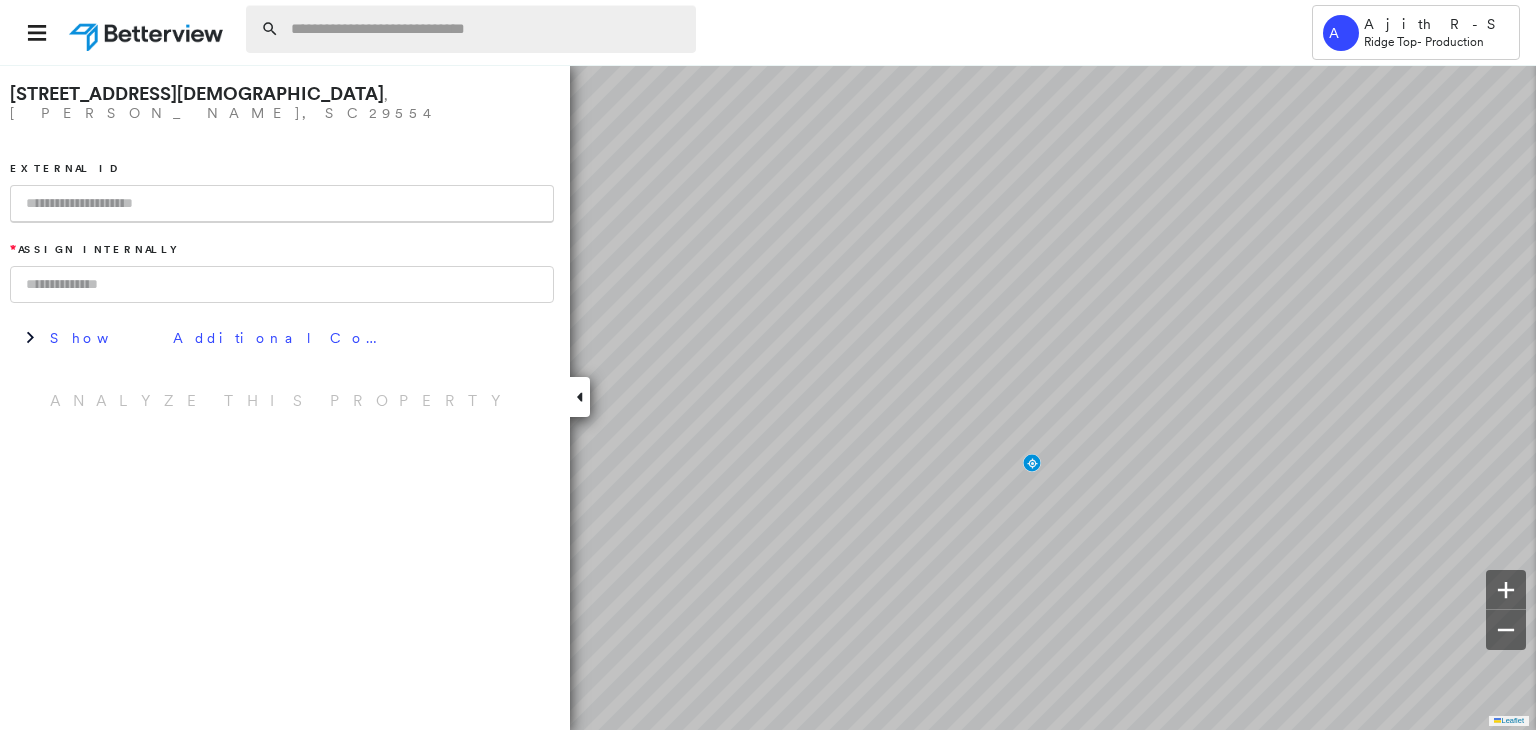 click at bounding box center (487, 29) 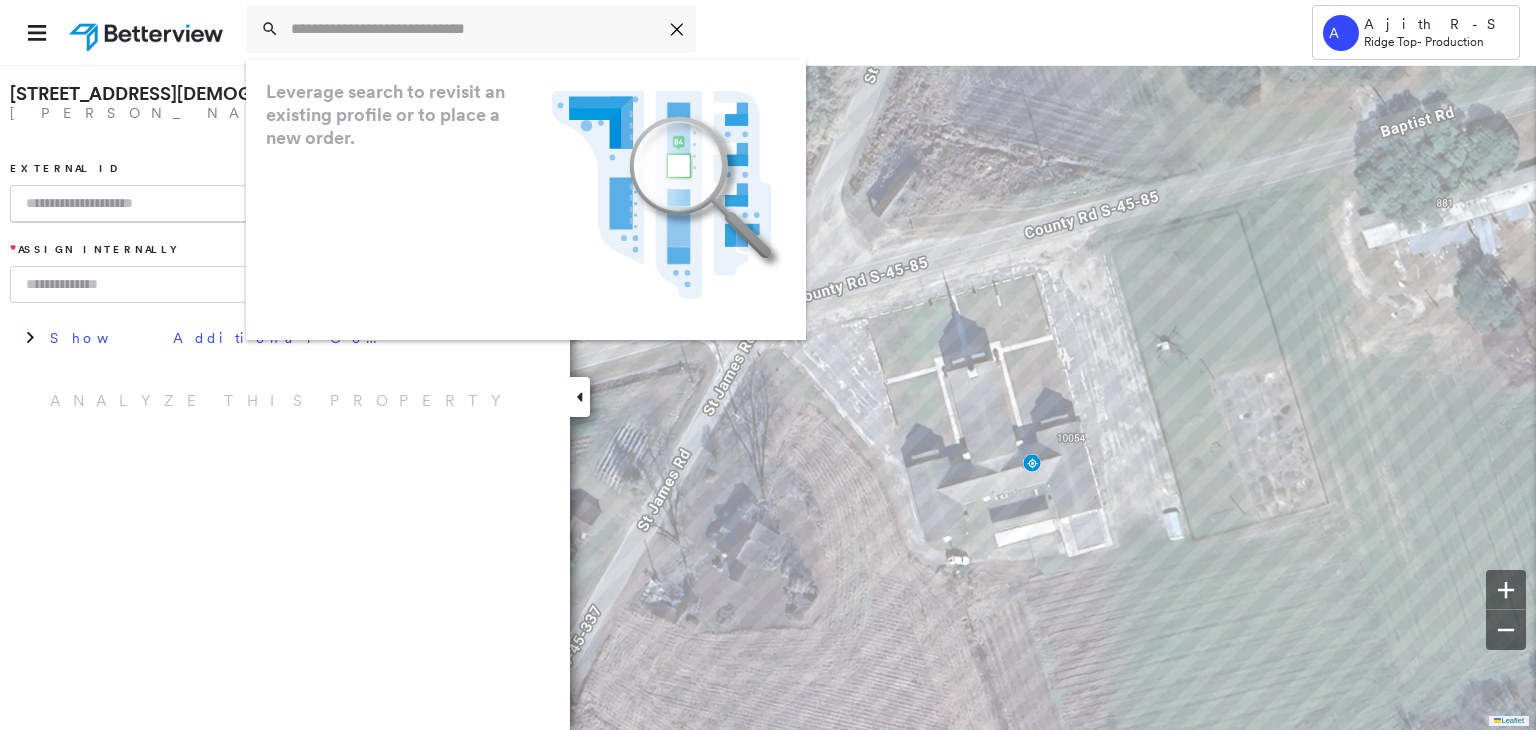 click at bounding box center (282, 204) 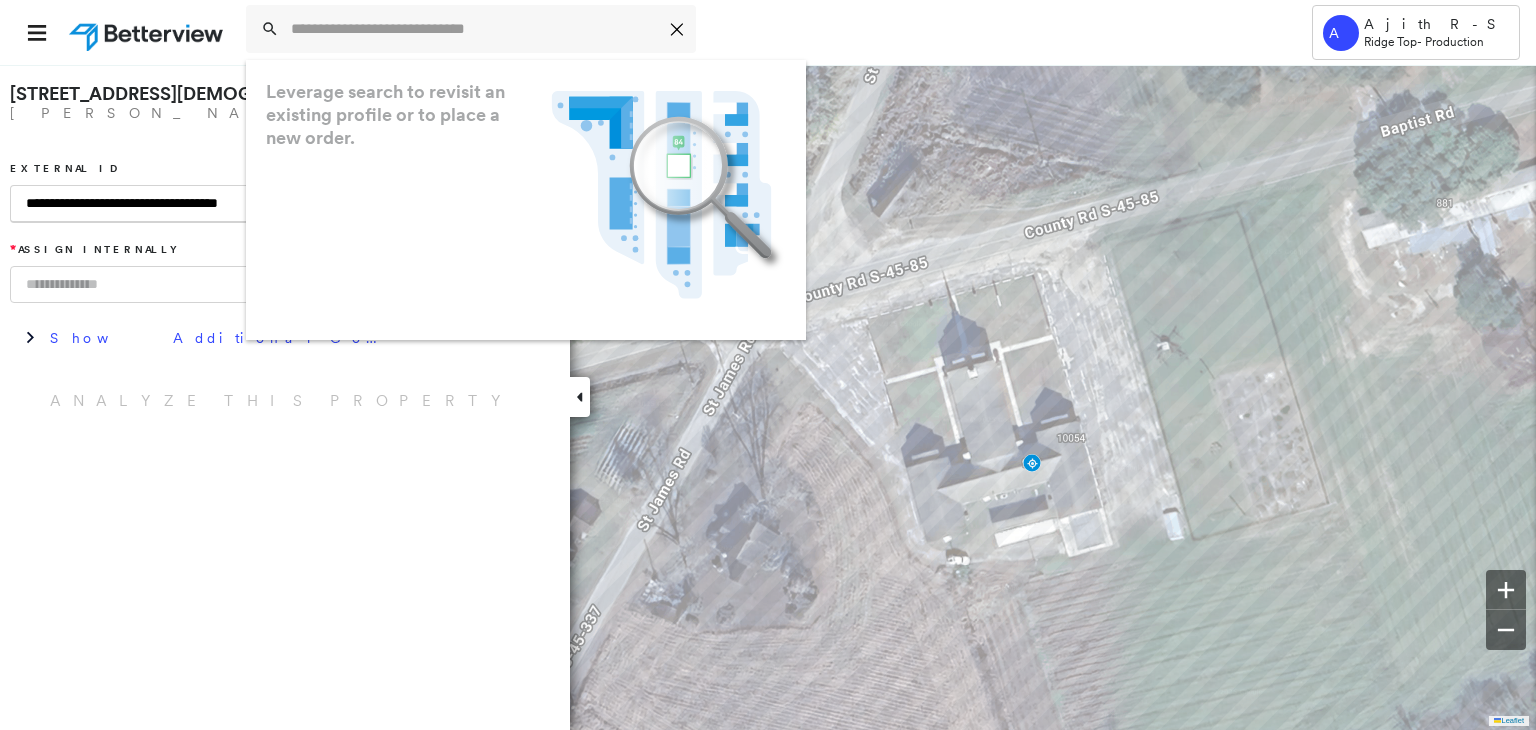 click on "**********" at bounding box center [282, 204] 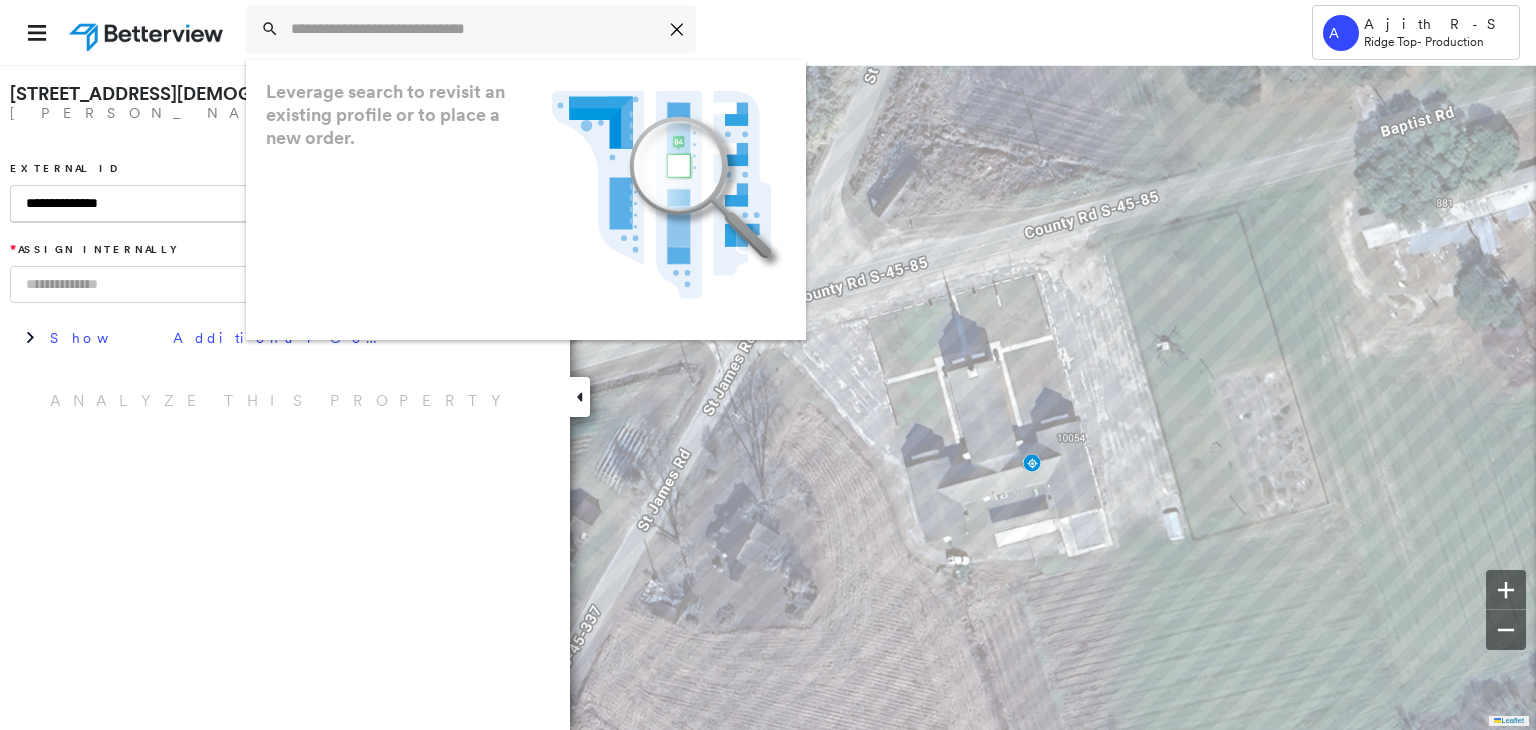 type on "**********" 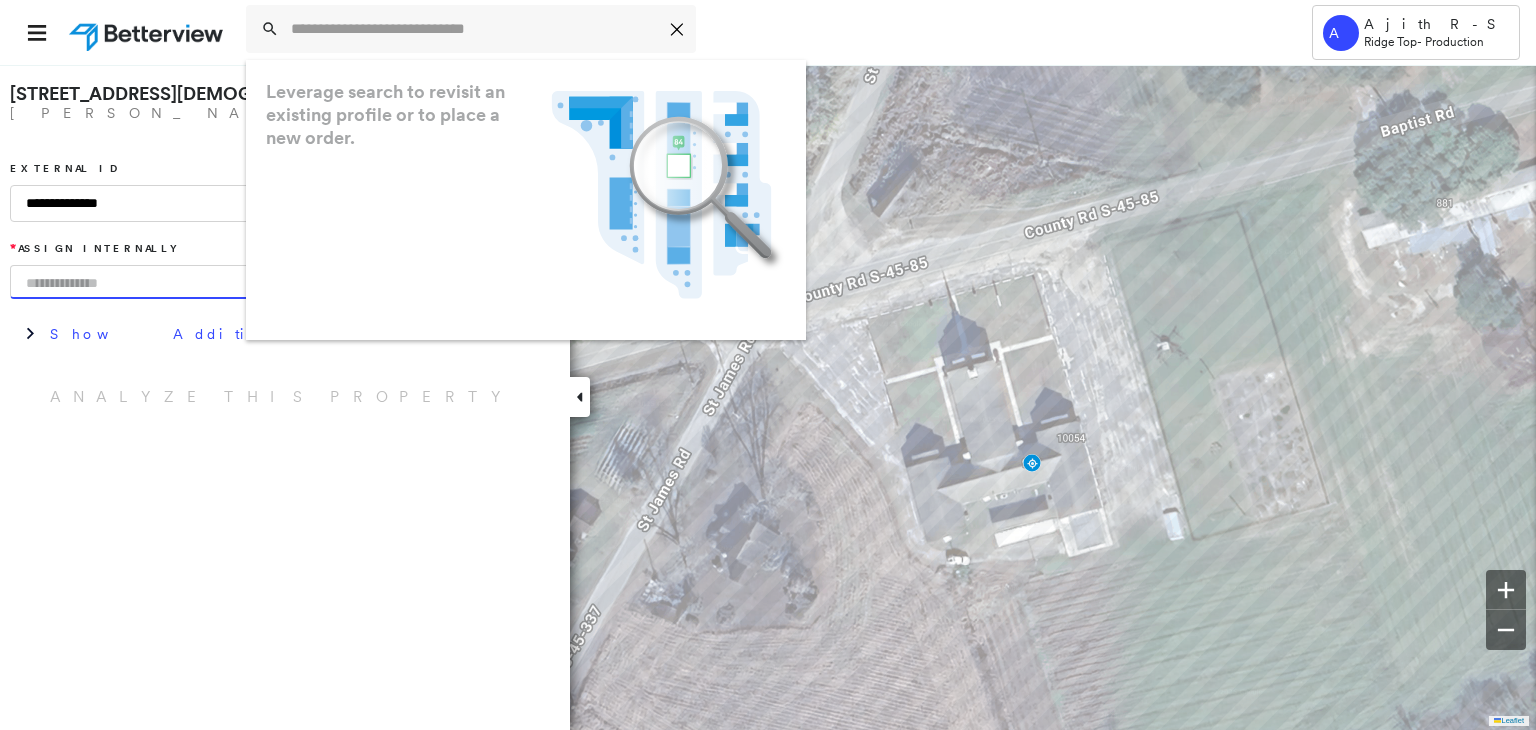 click at bounding box center [282, 282] 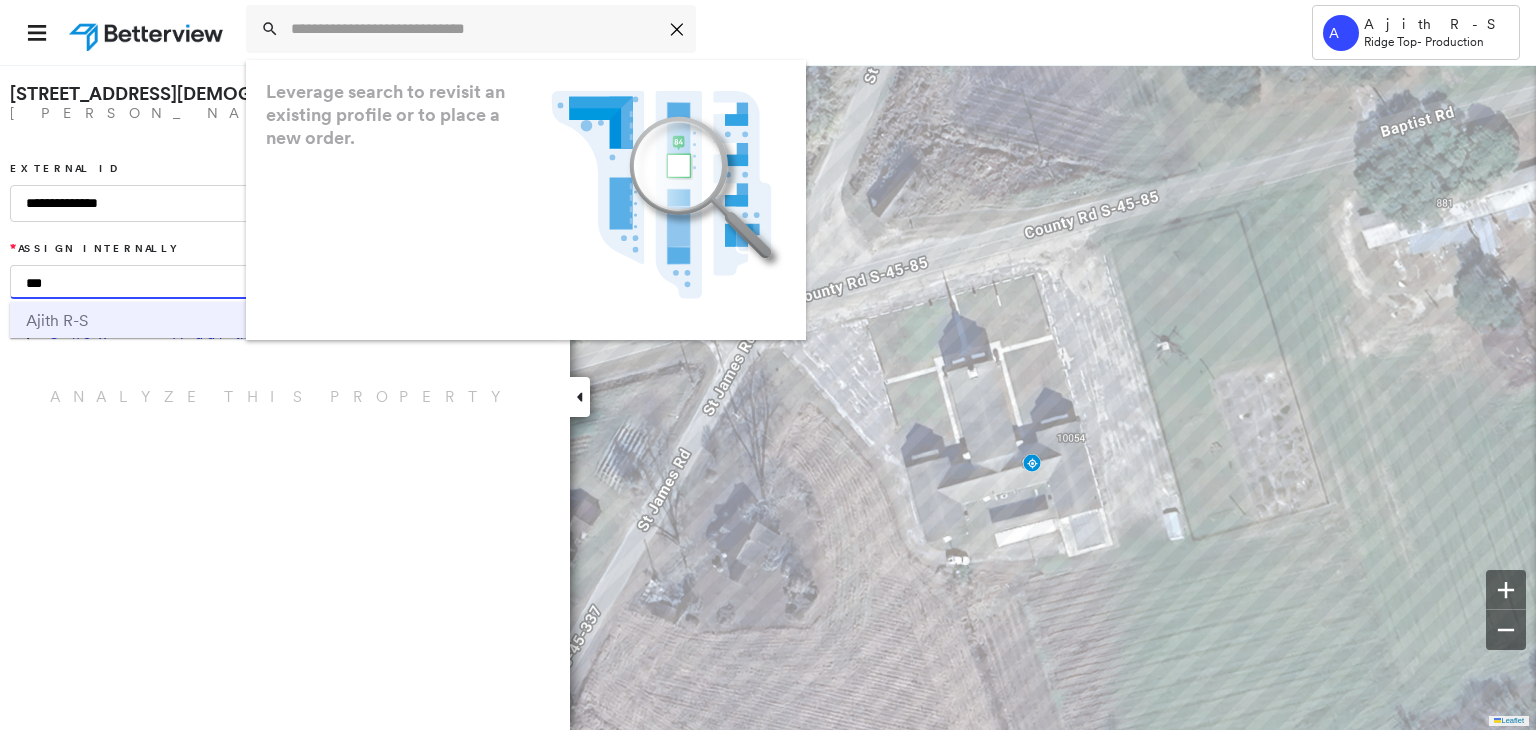 type on "***" 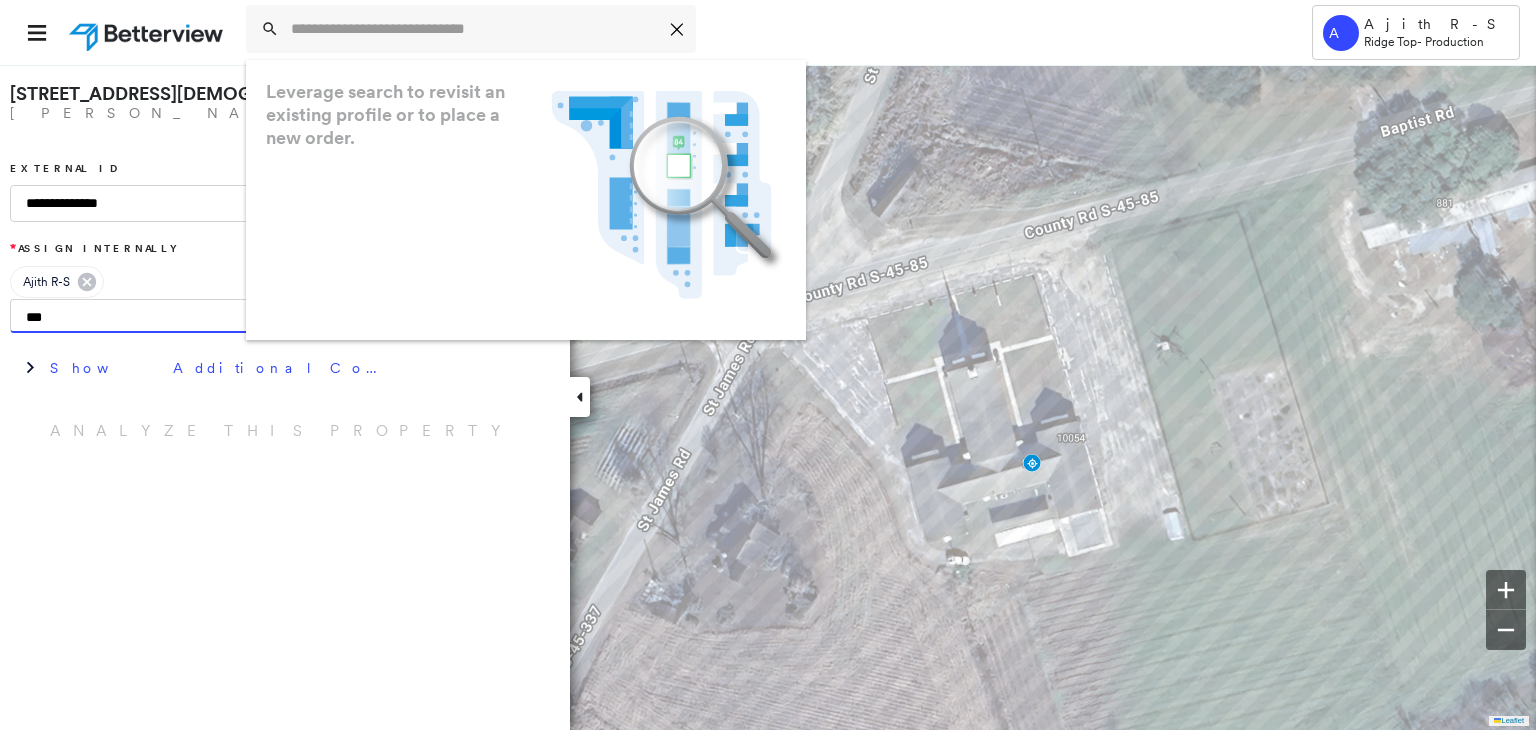 type 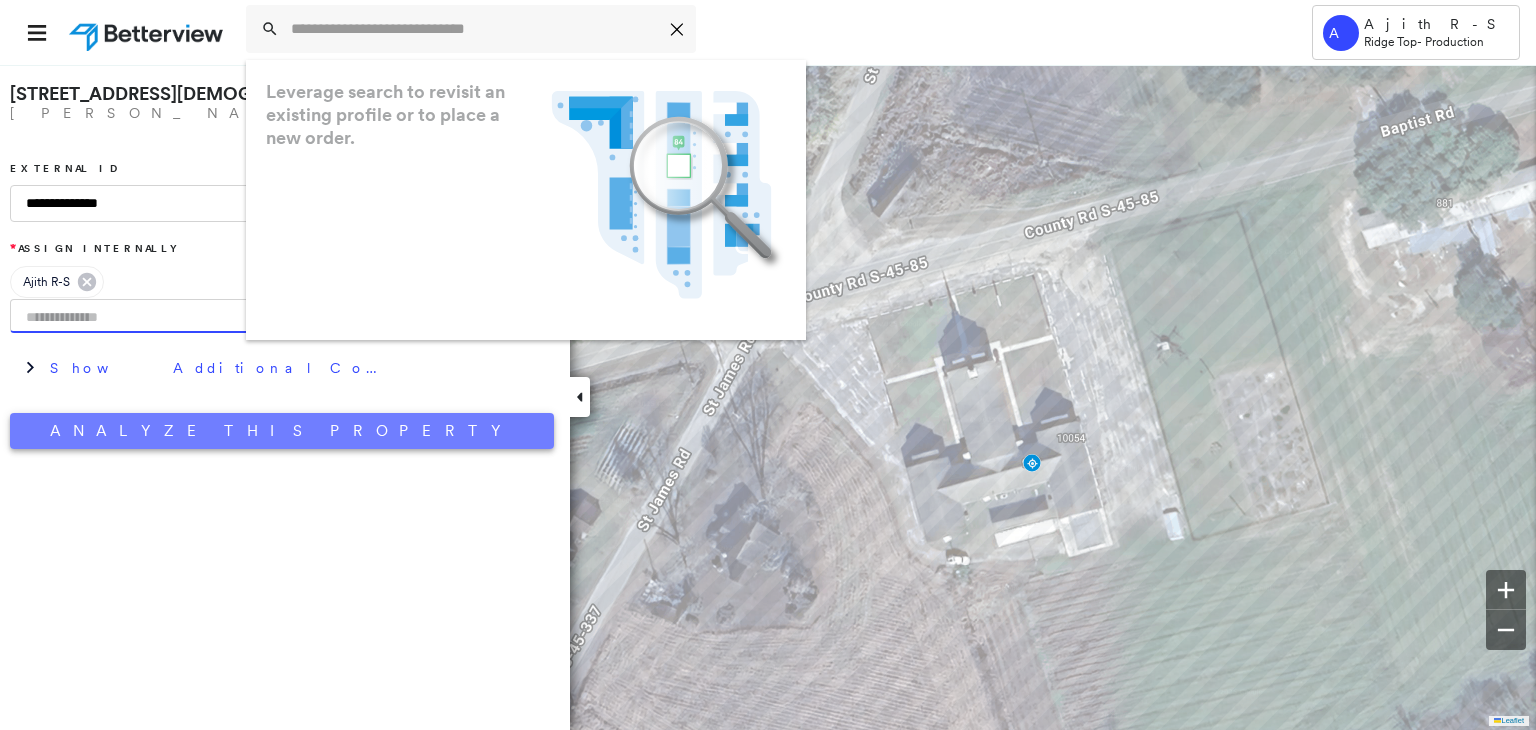click on "Analyze This Property" at bounding box center [282, 431] 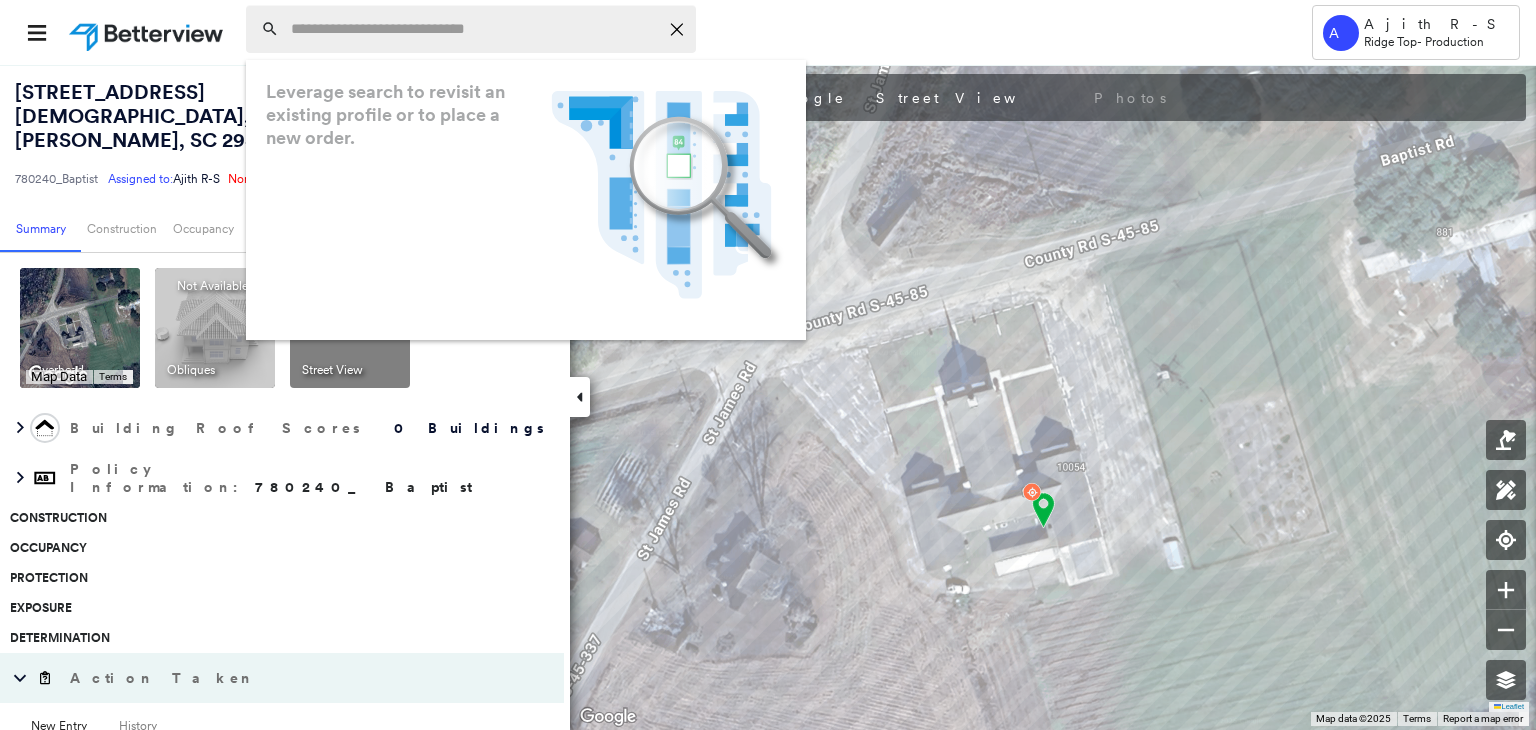 click at bounding box center [474, 29] 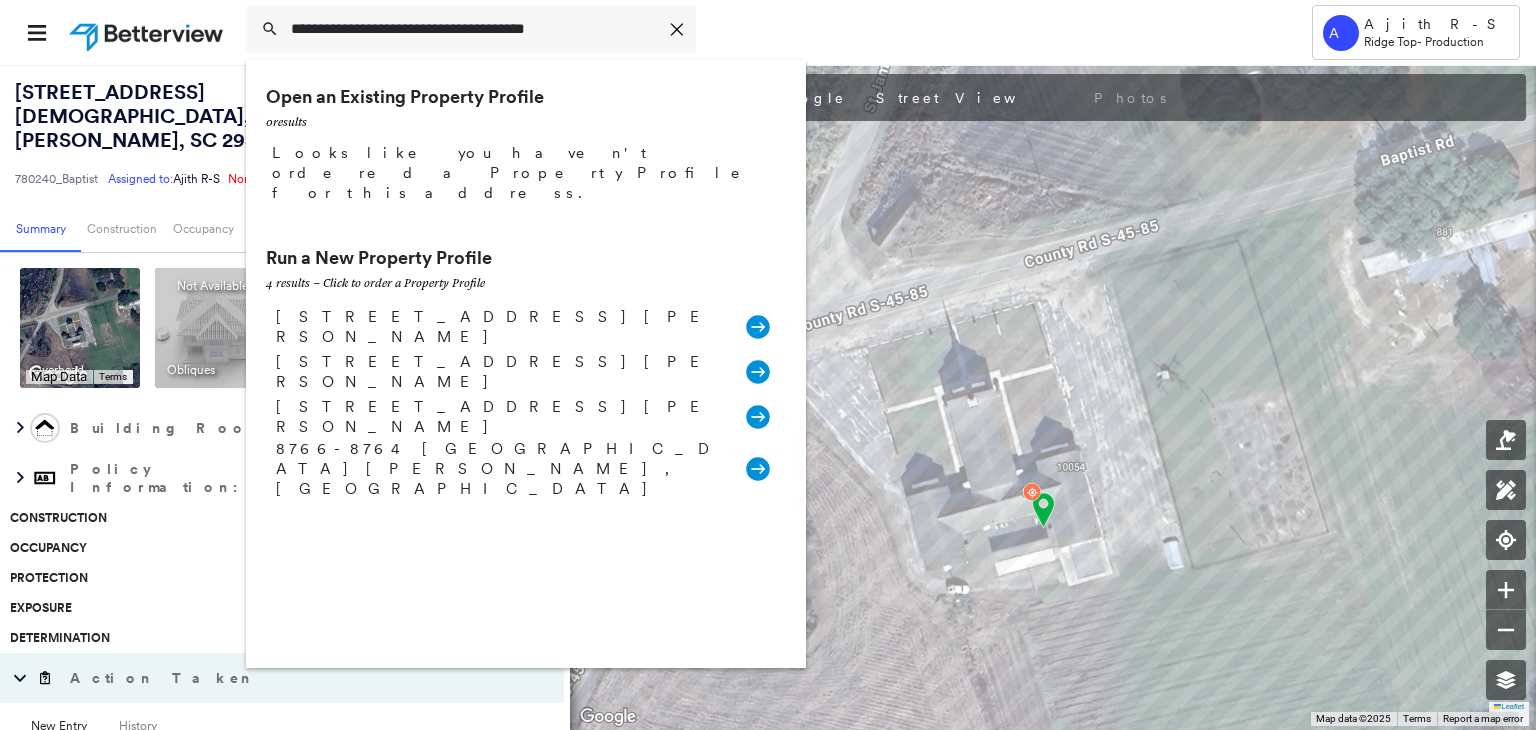type on "**********" 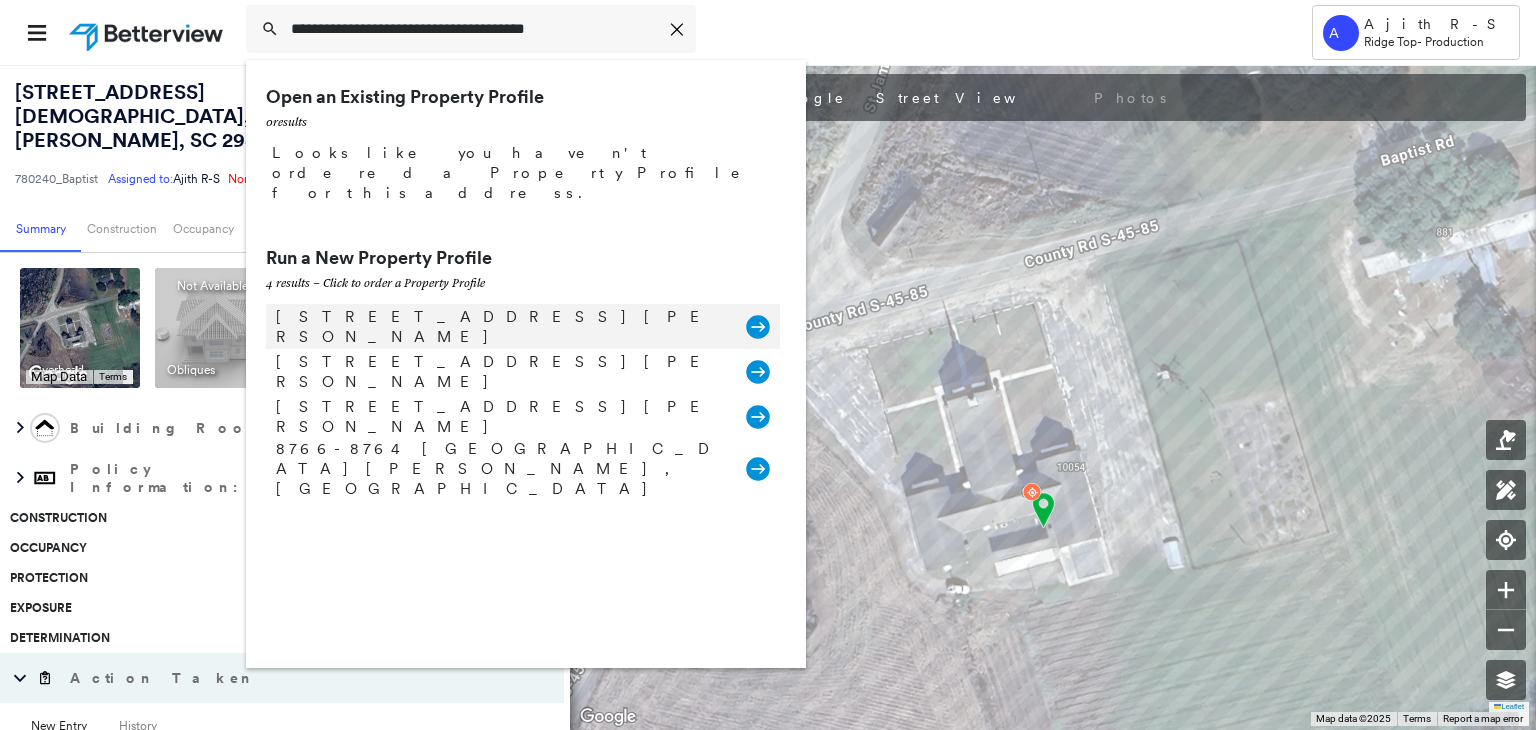 click on "[STREET_ADDRESS][PERSON_NAME]" at bounding box center (501, 327) 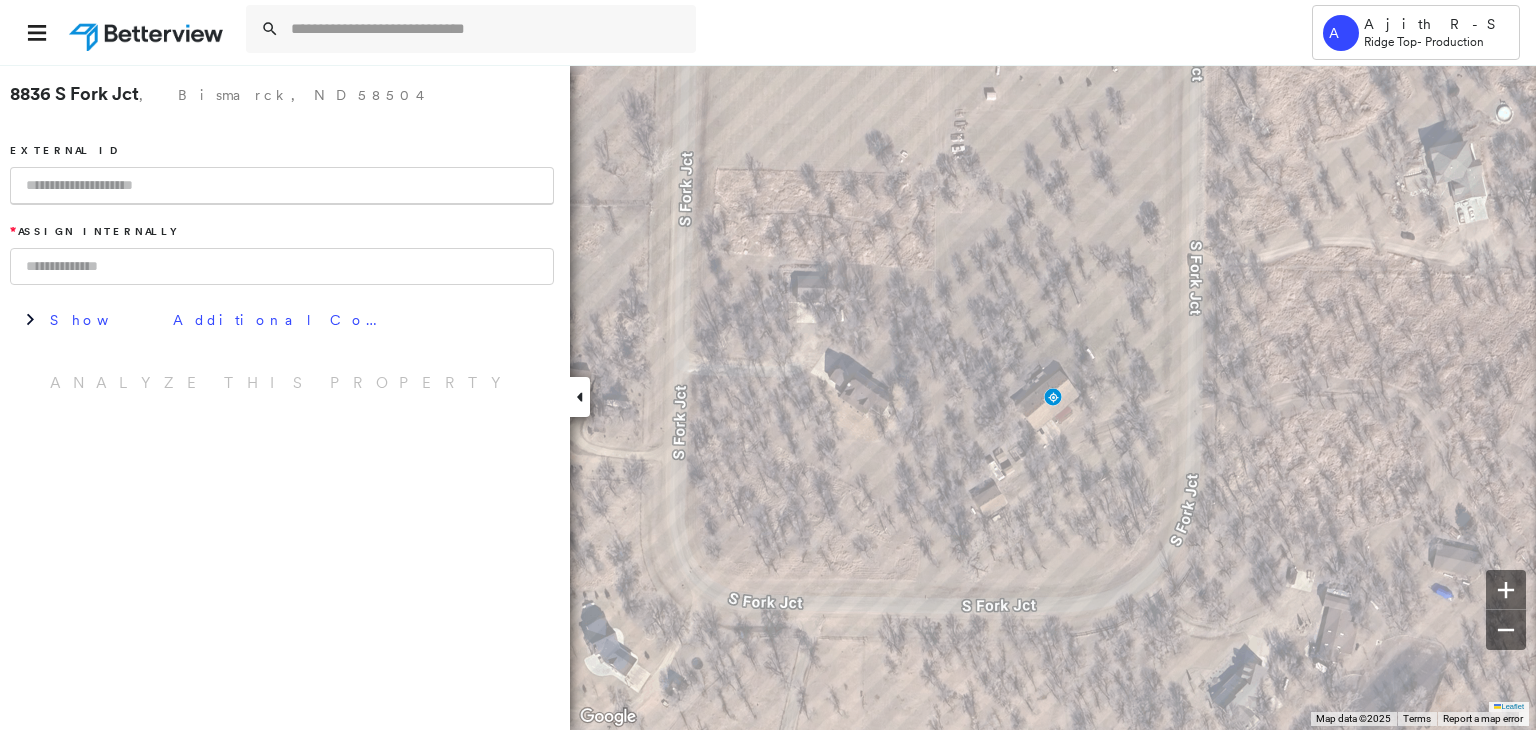 paste on "**********" 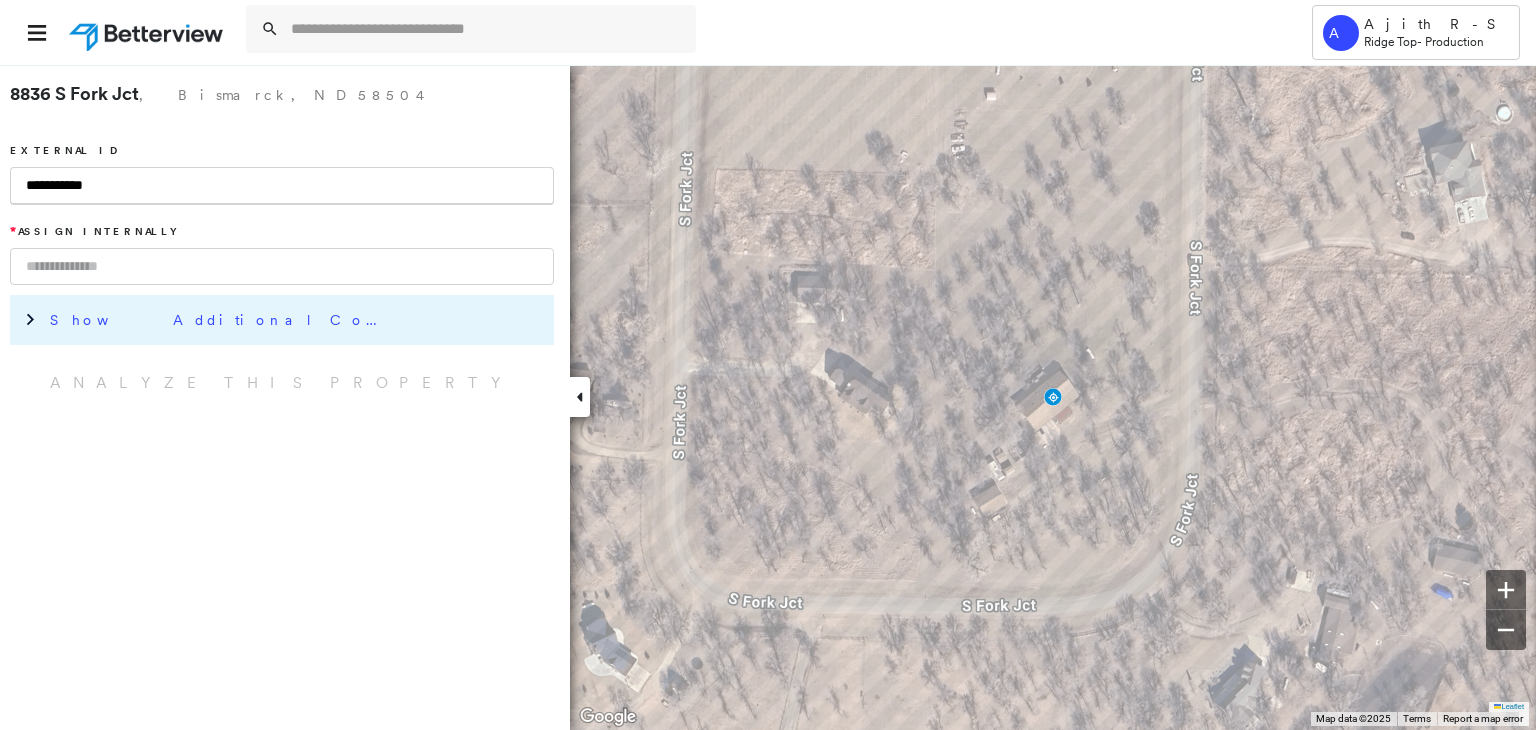 type on "**********" 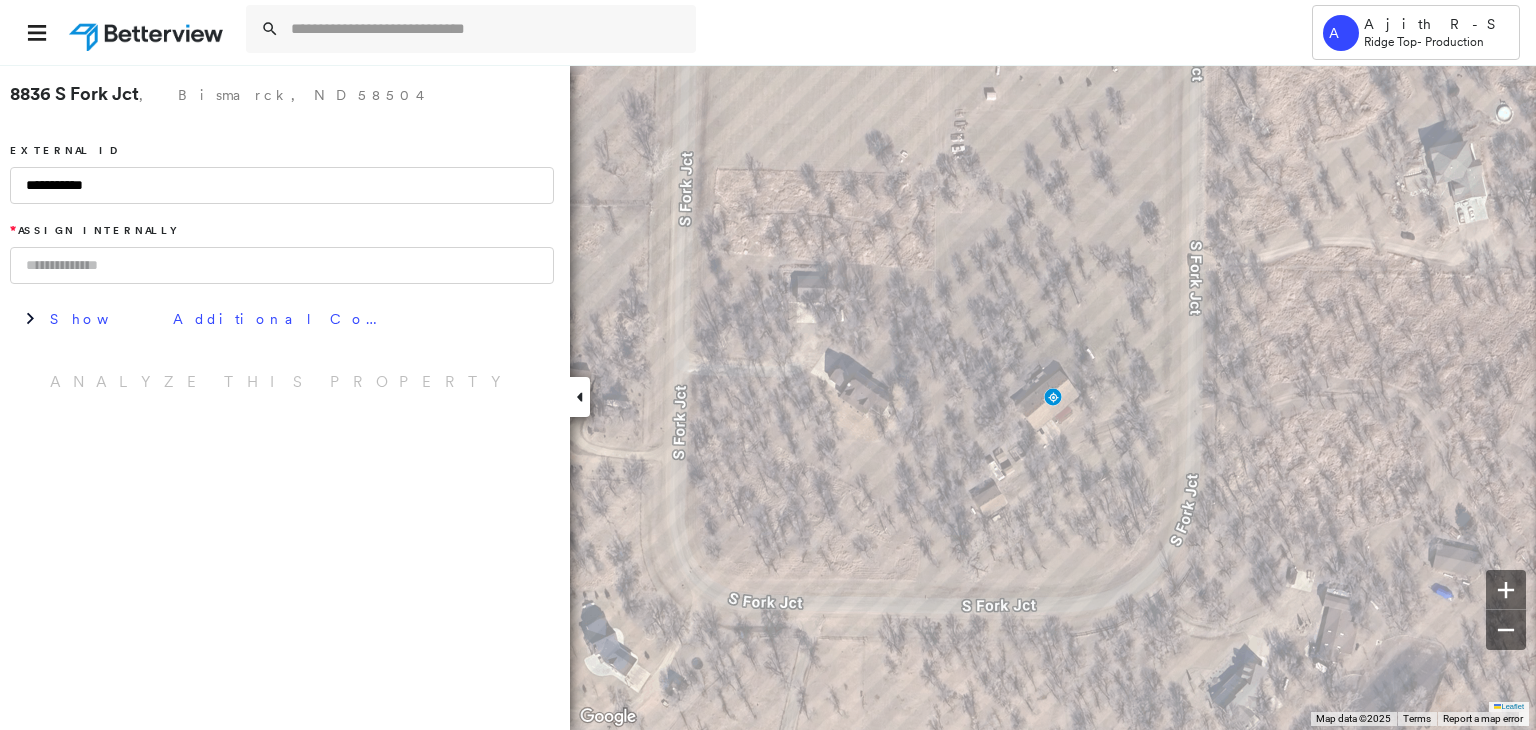 drag, startPoint x: 176, startPoint y: 300, endPoint x: 174, endPoint y: 269, distance: 31.06445 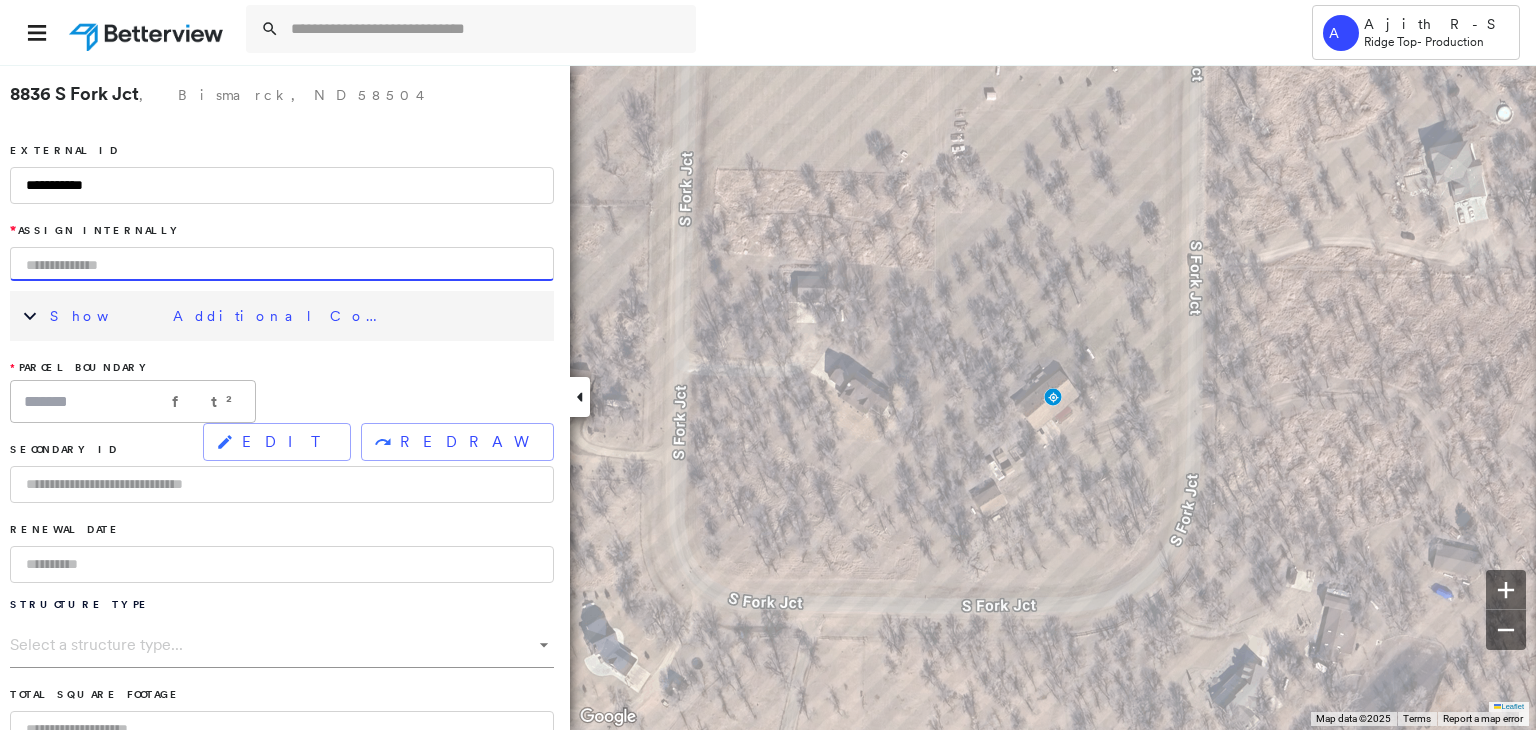 click at bounding box center [282, 264] 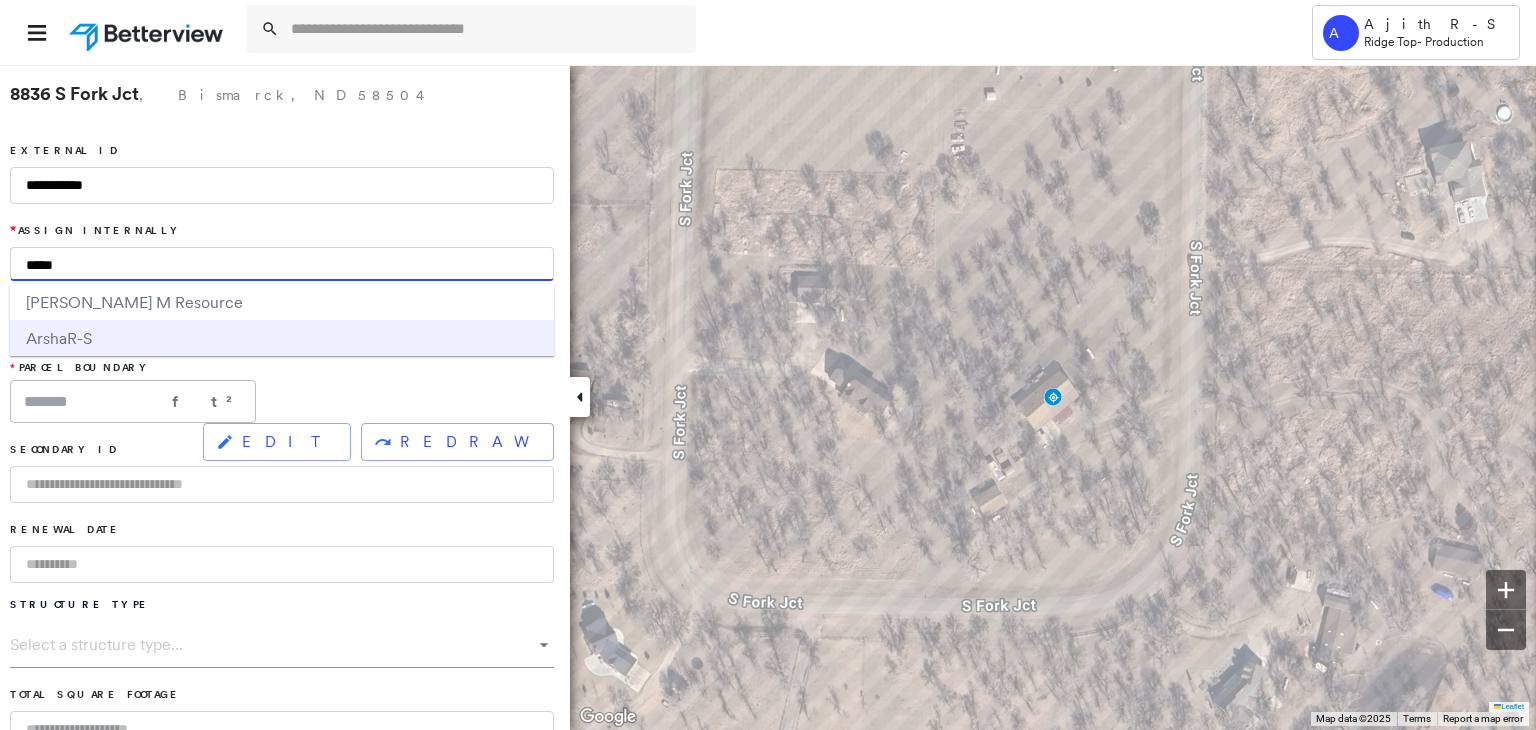 type on "*****" 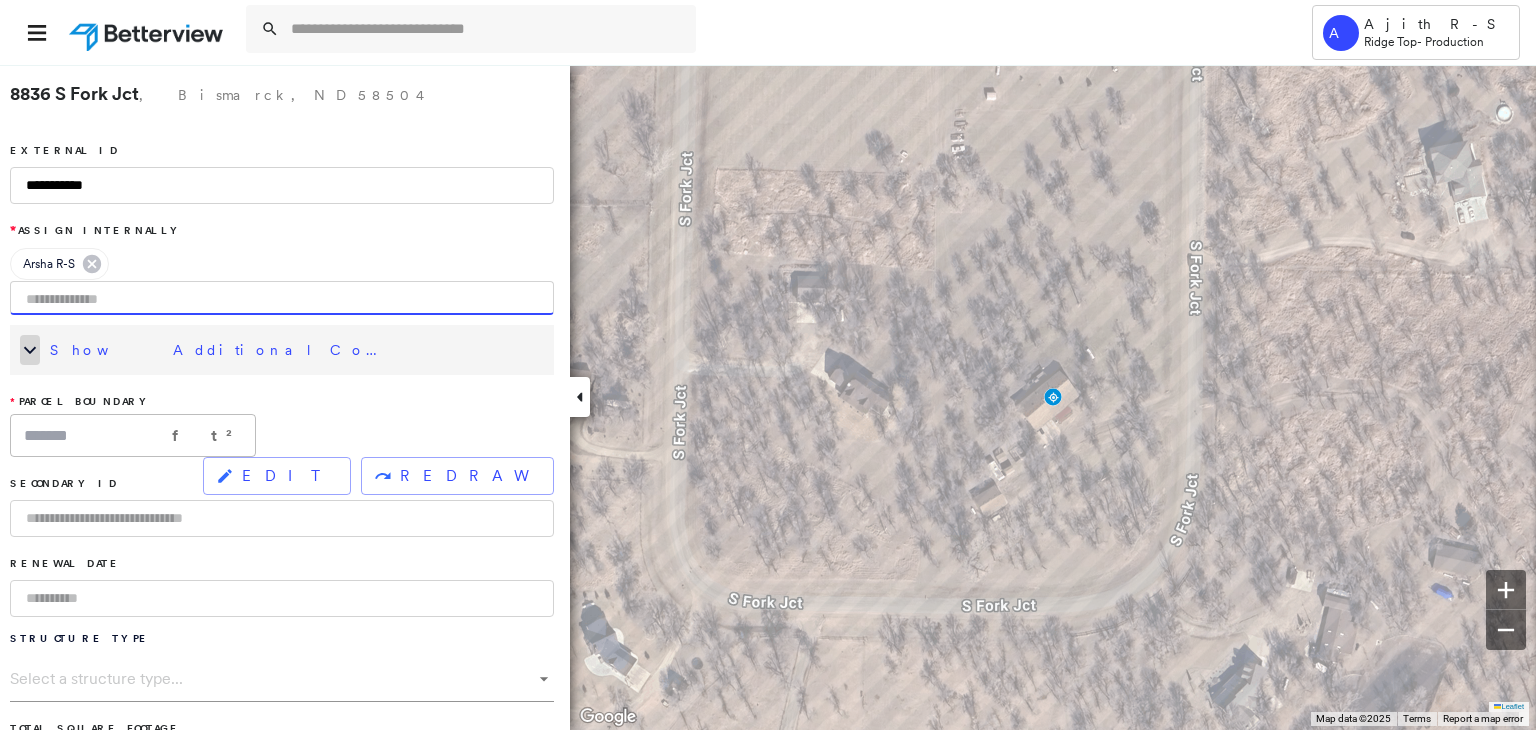 click at bounding box center (30, 350) 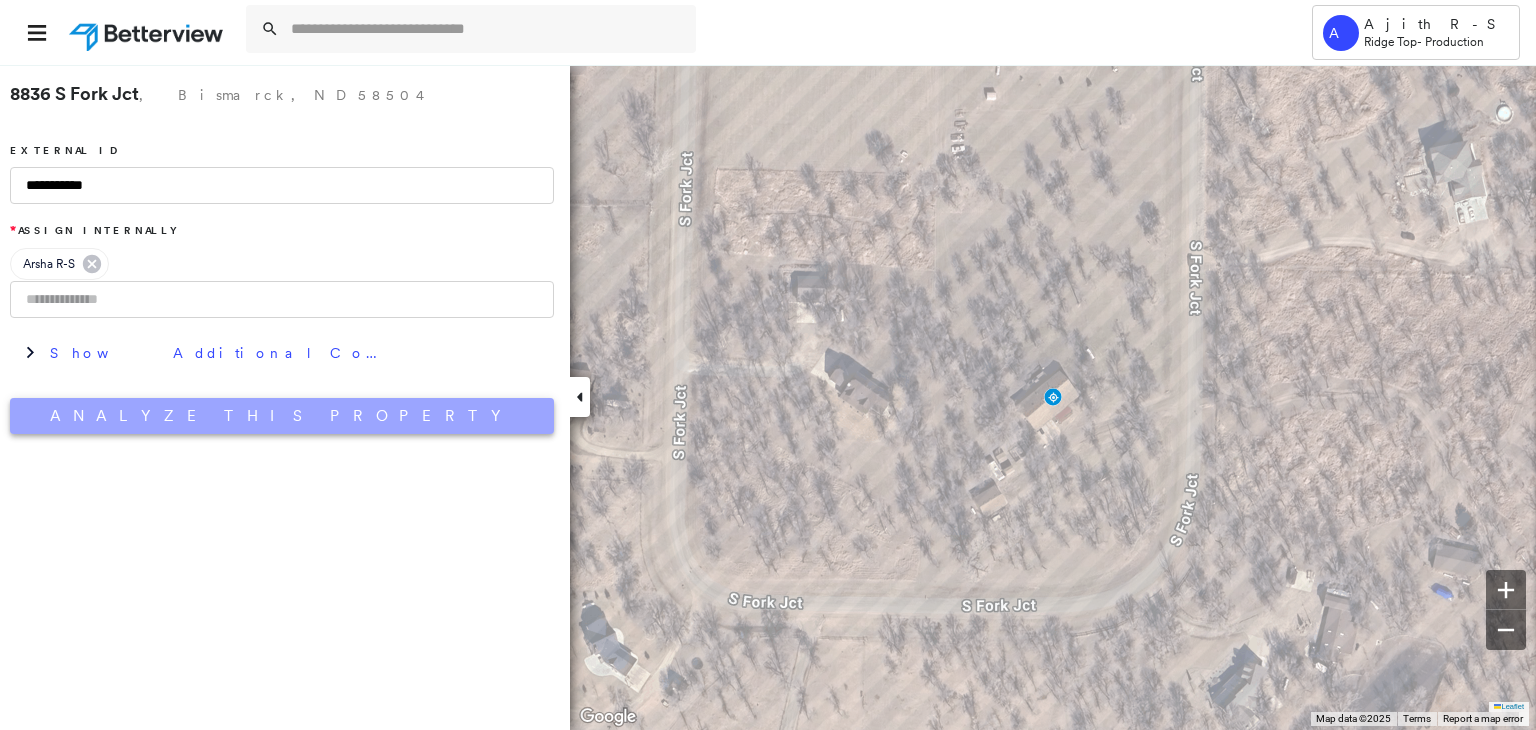 click on "Analyze This Property" at bounding box center [282, 416] 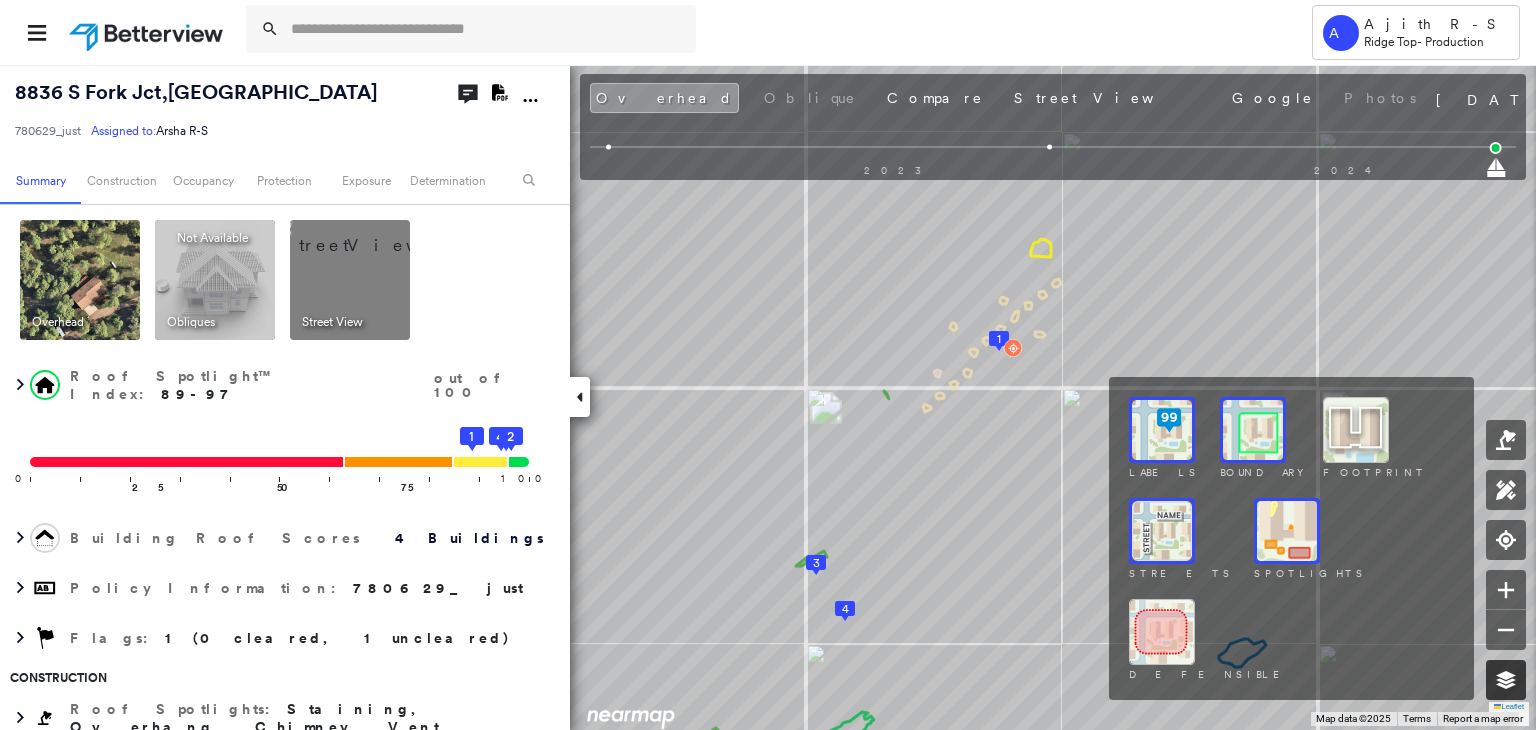 click 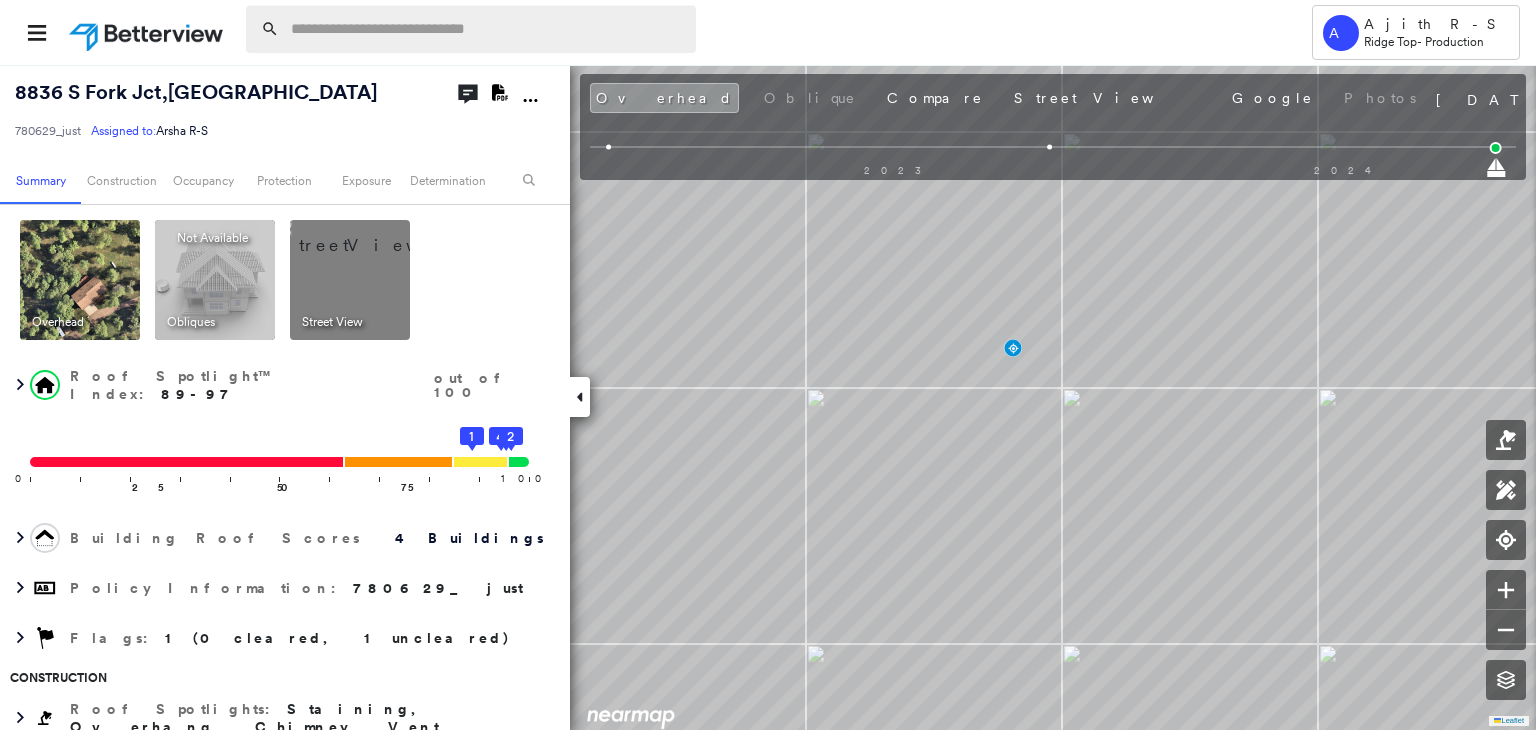 click at bounding box center [487, 29] 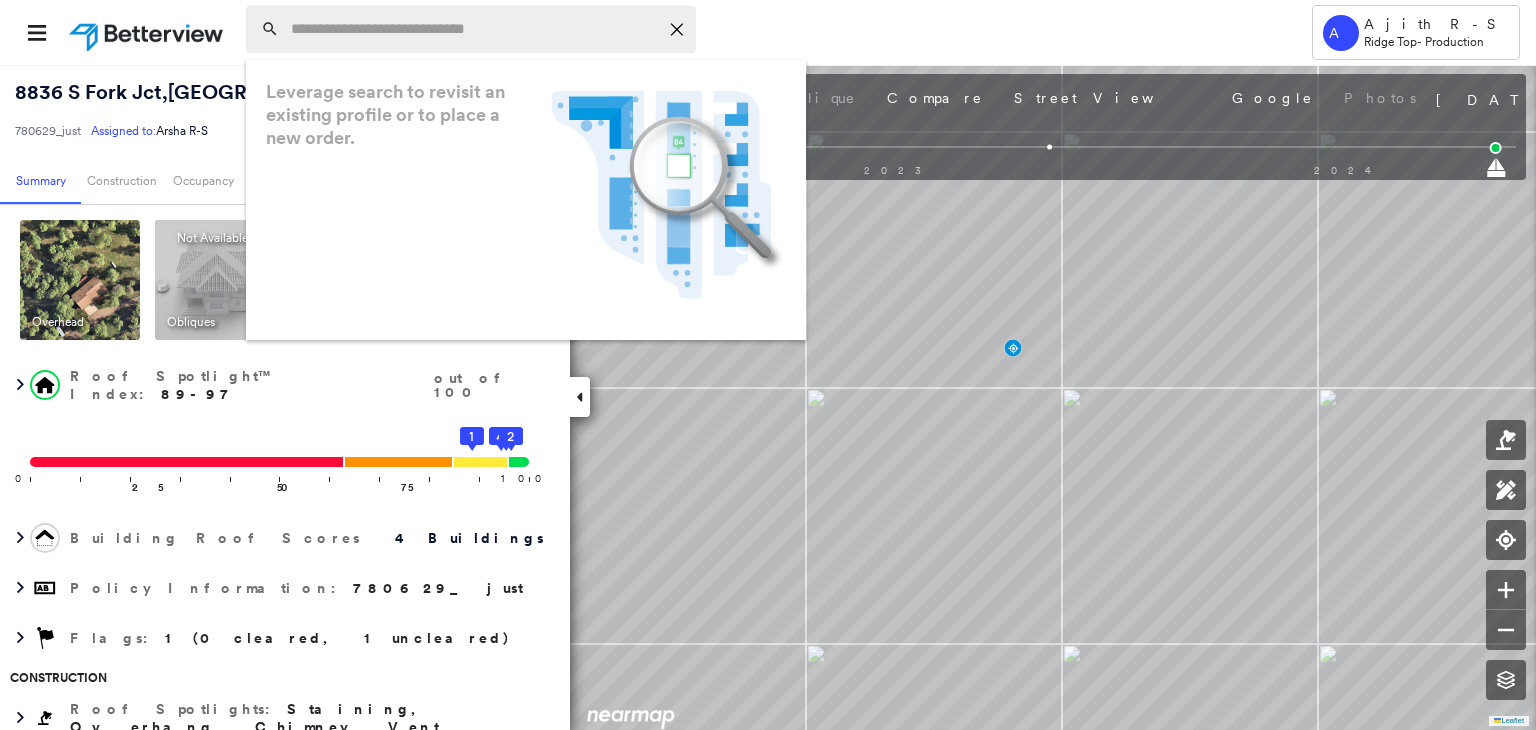 paste on "**********" 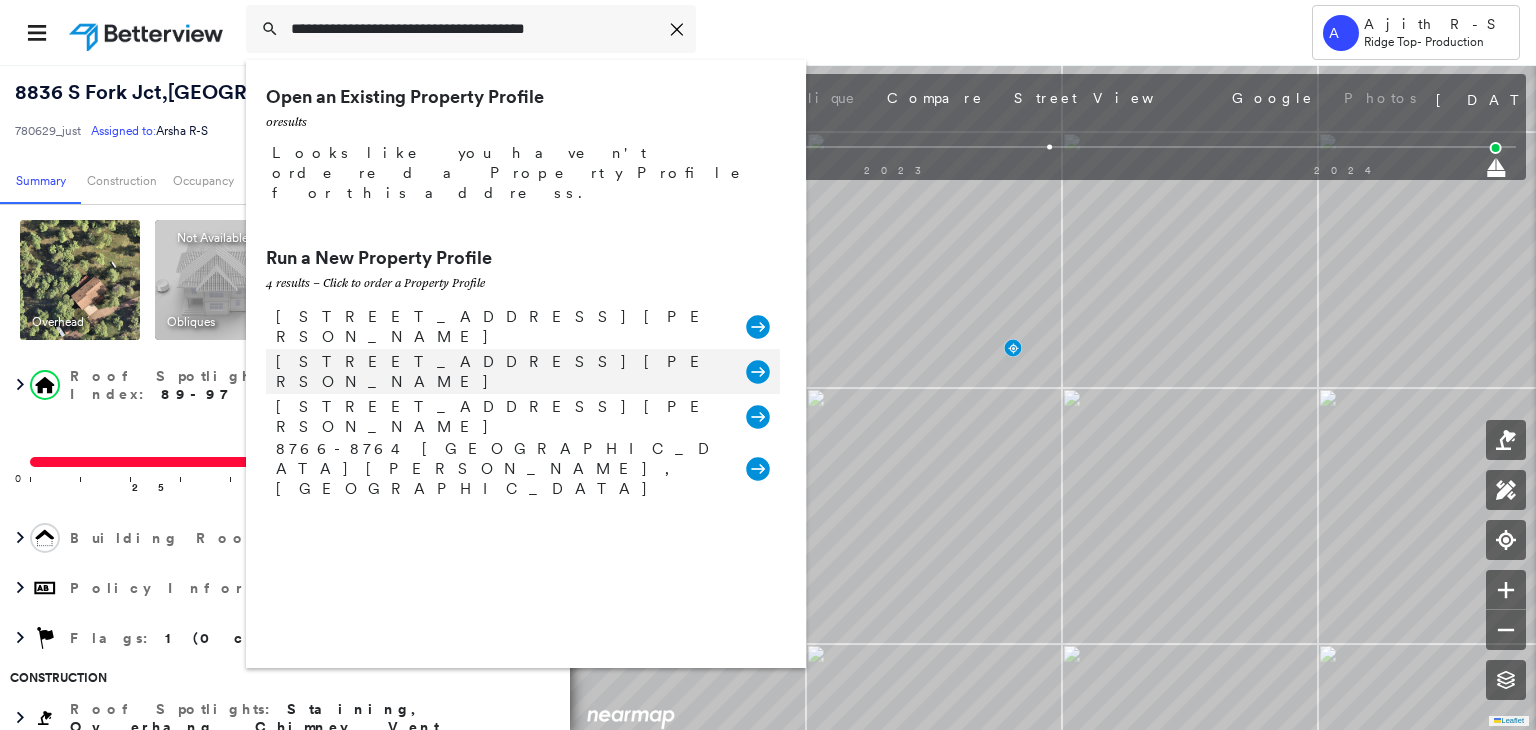 type on "**********" 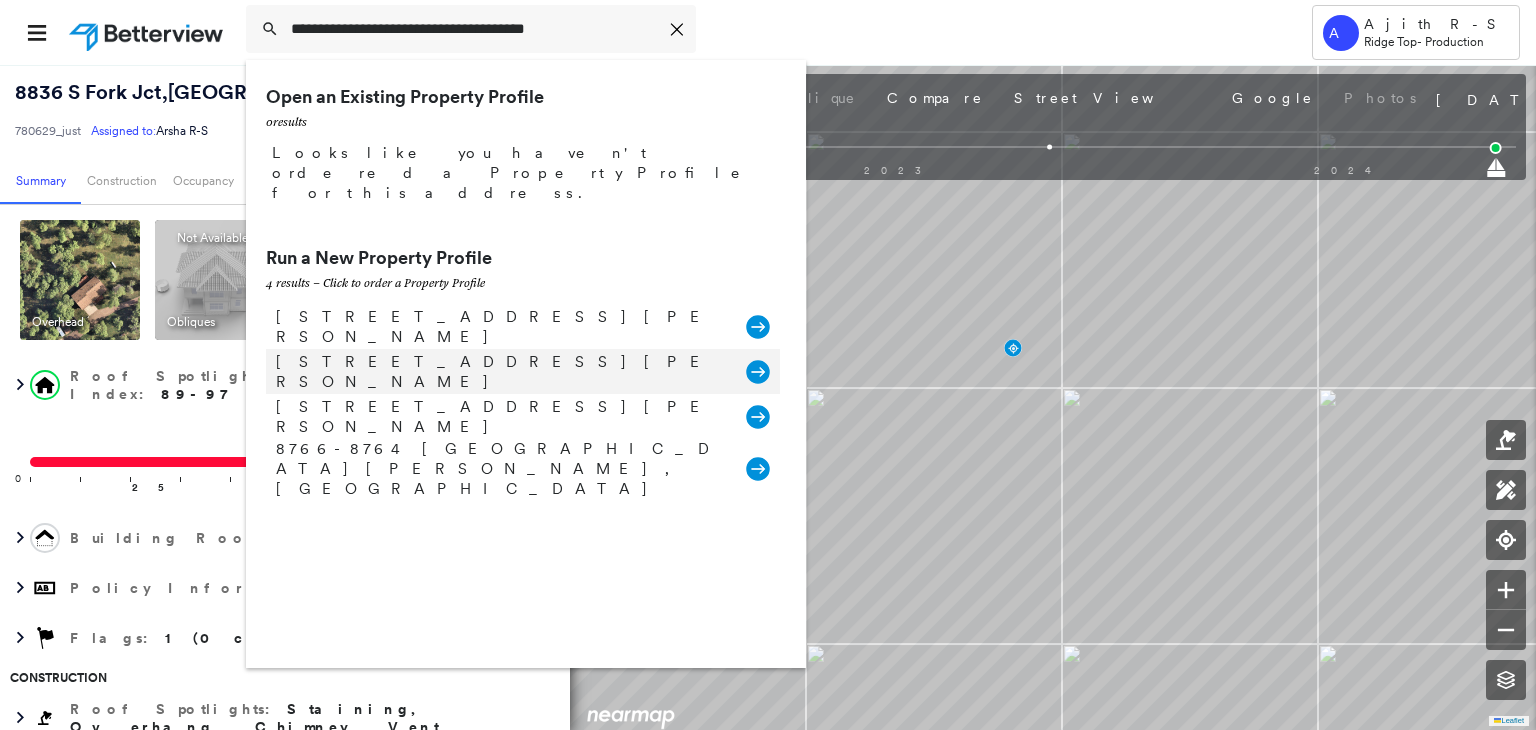click on "[STREET_ADDRESS] Group Created with Sketch." at bounding box center (523, 371) 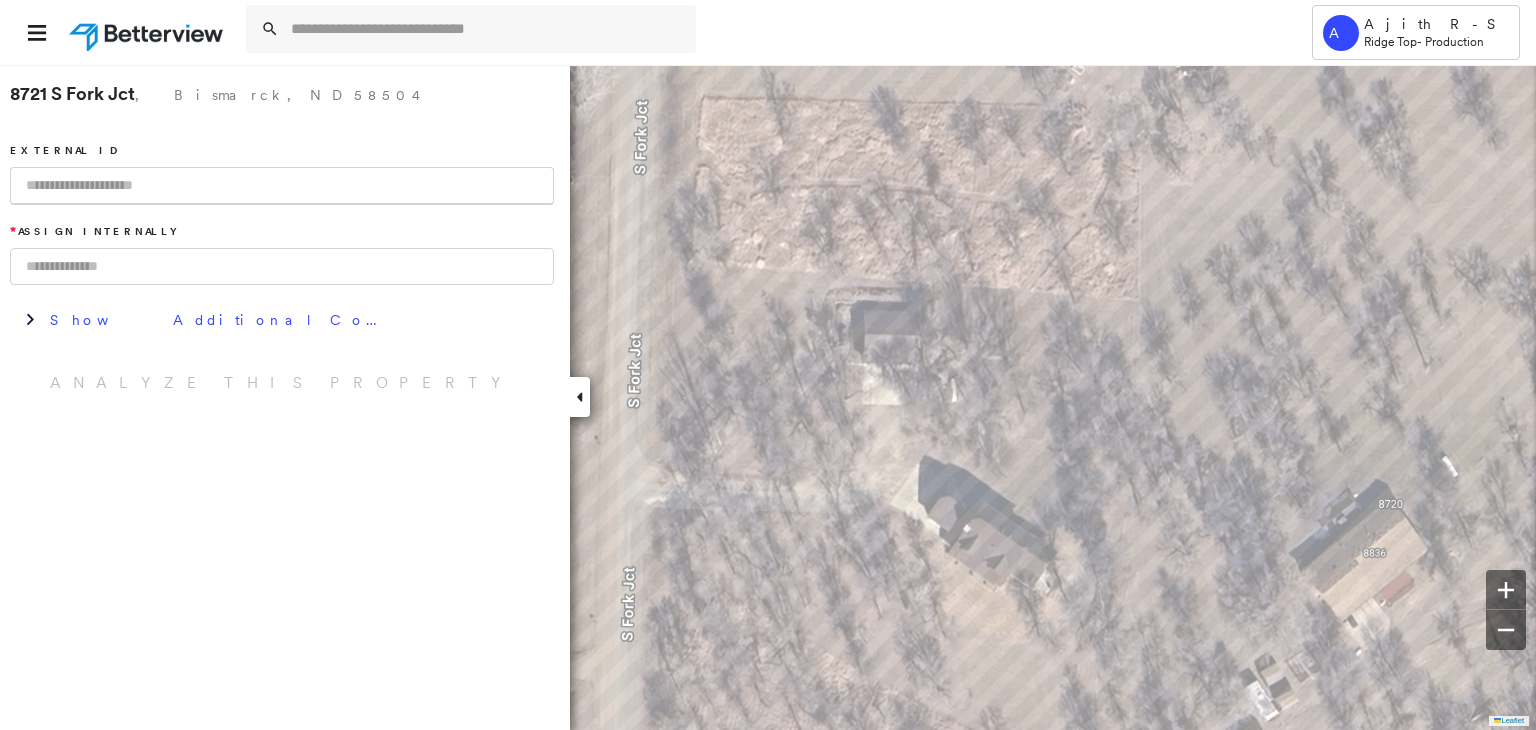 paste on "**********" 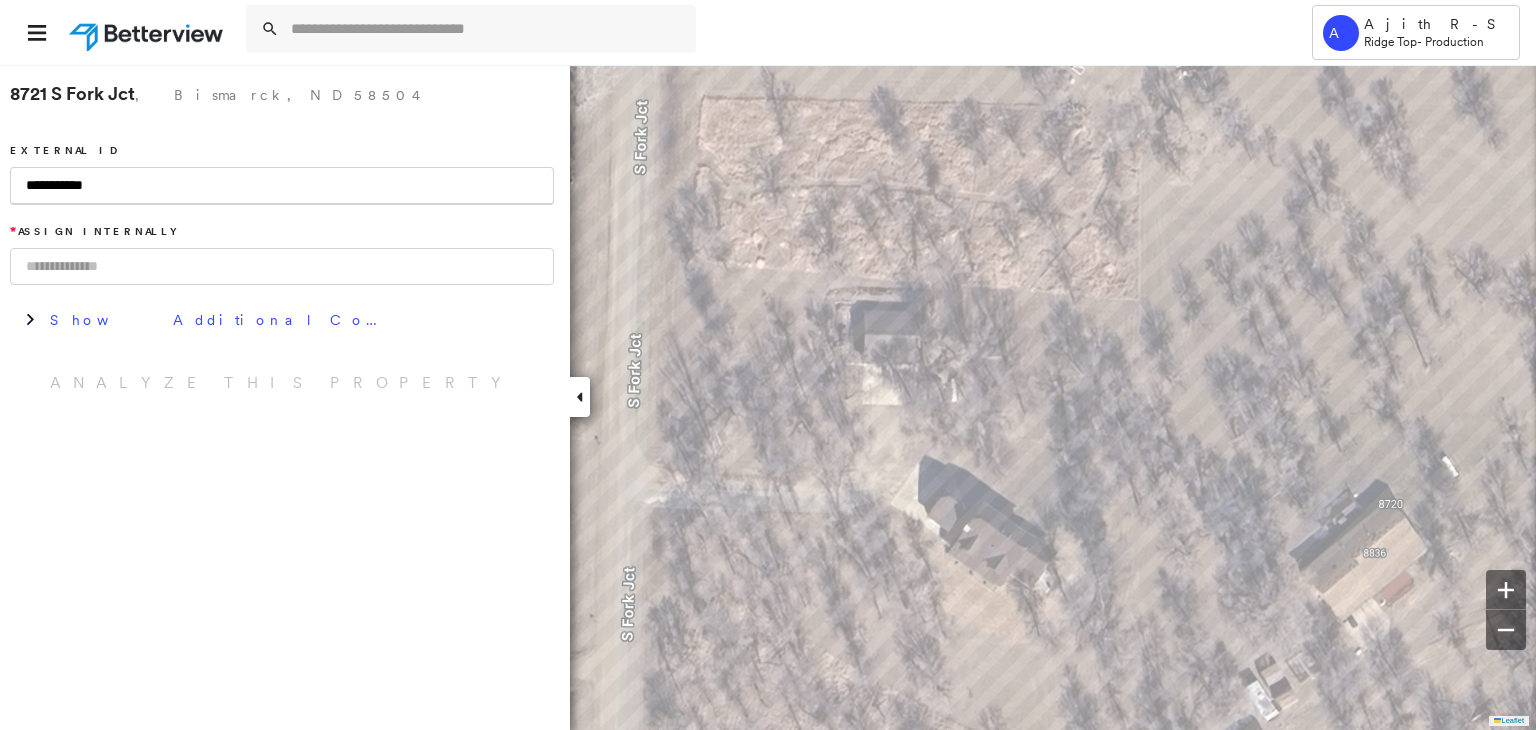 type on "**********" 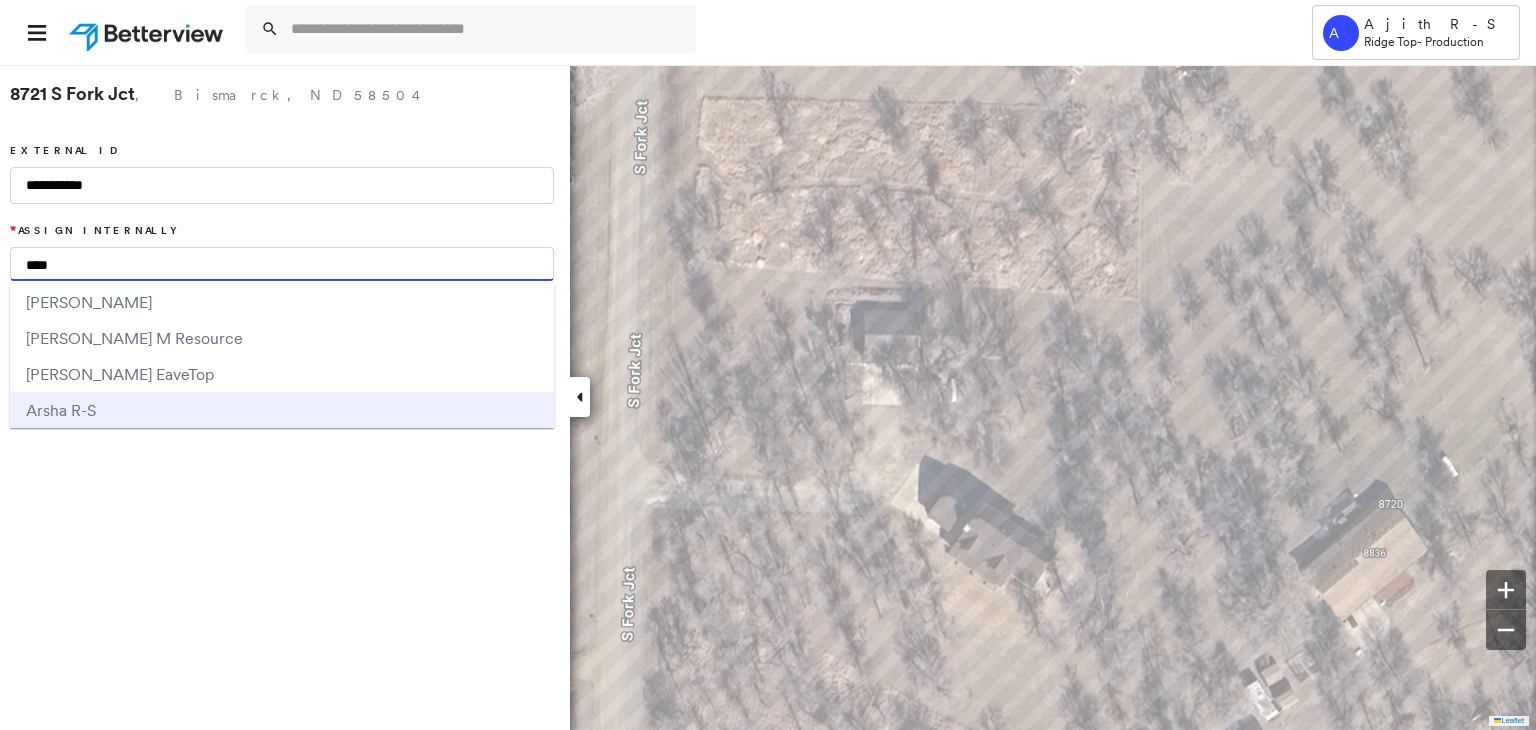 type on "****" 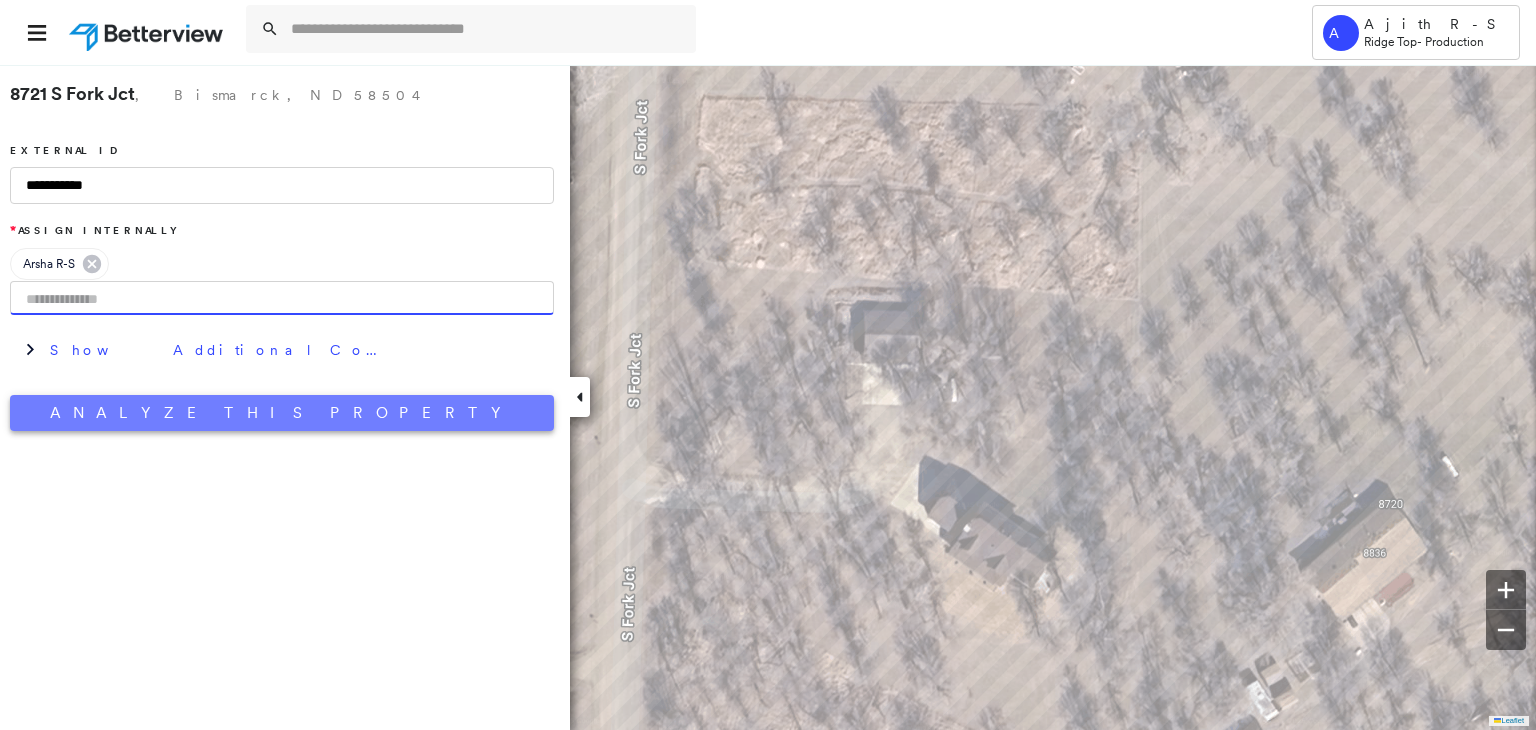 click on "Analyze This Property" at bounding box center (282, 413) 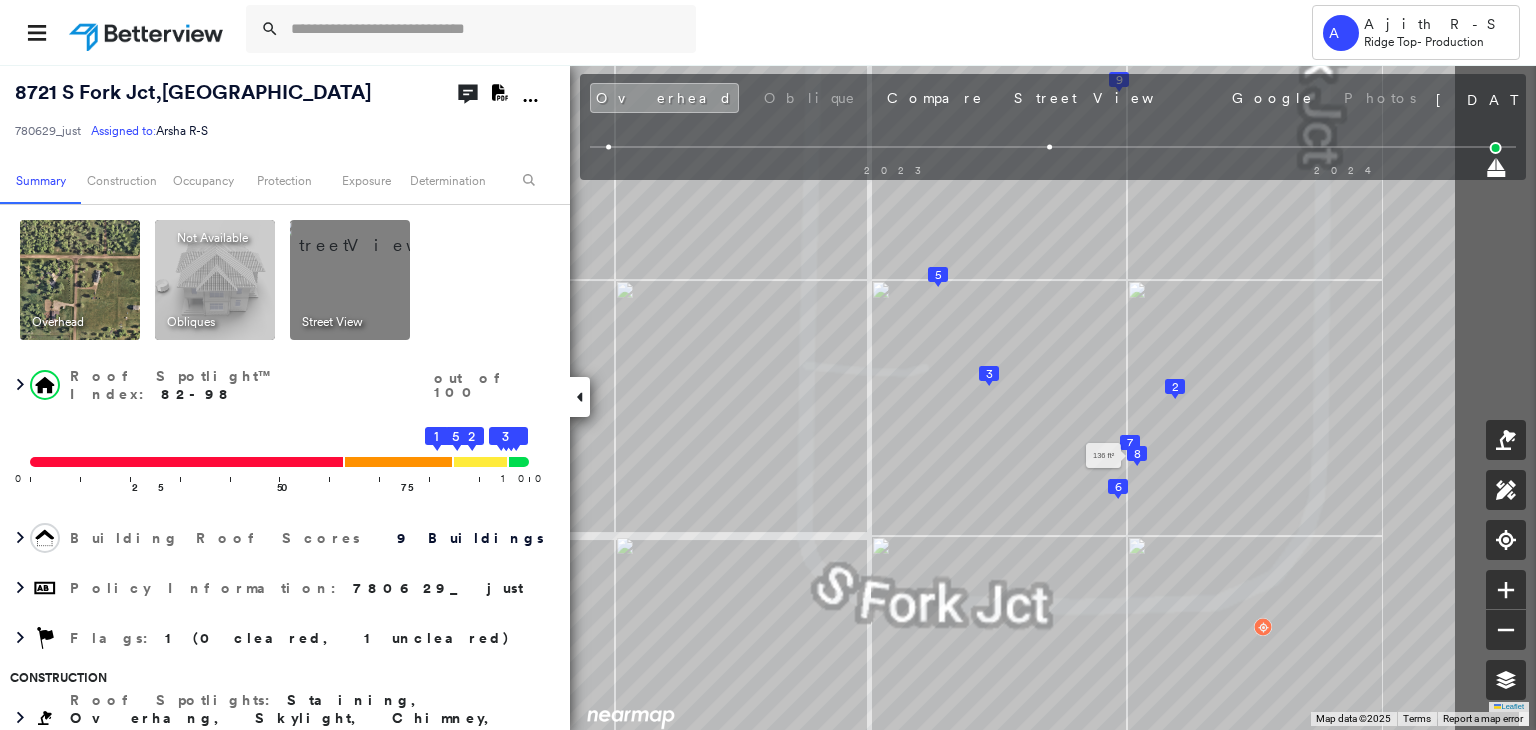 drag, startPoint x: 1364, startPoint y: 424, endPoint x: 1133, endPoint y: 462, distance: 234.10468 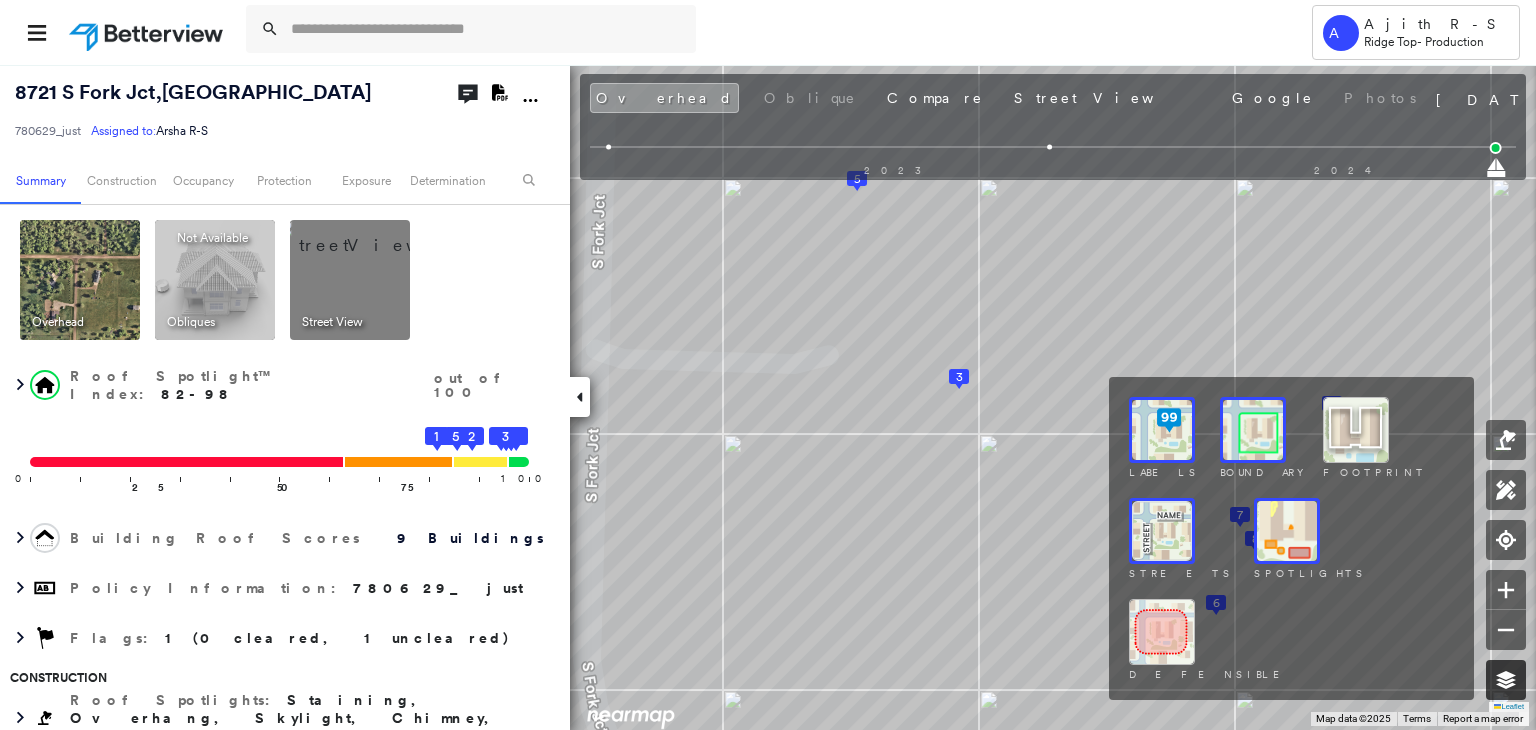 click at bounding box center (1506, 680) 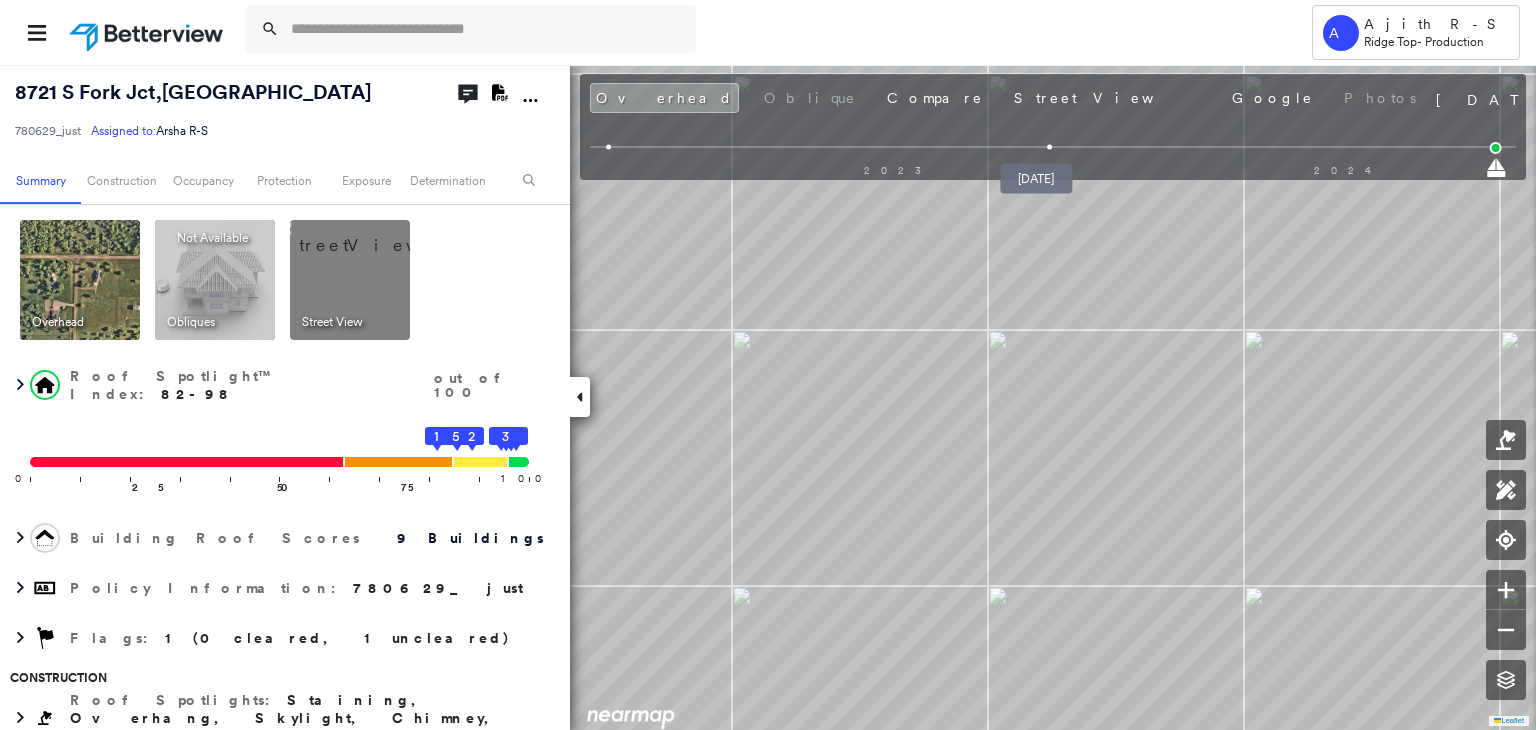 click at bounding box center (1050, 147) 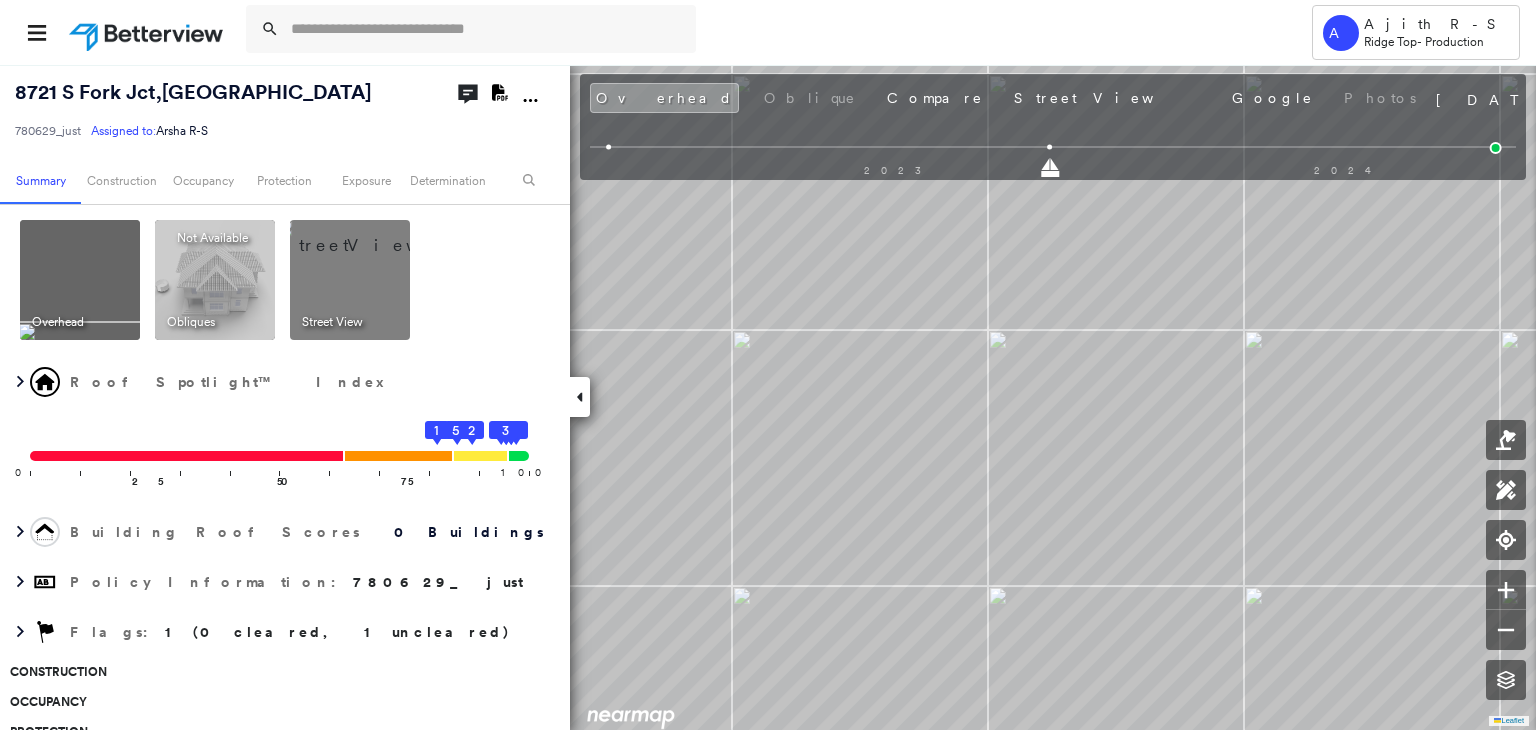click on "2023 2024" at bounding box center (1053, 150) 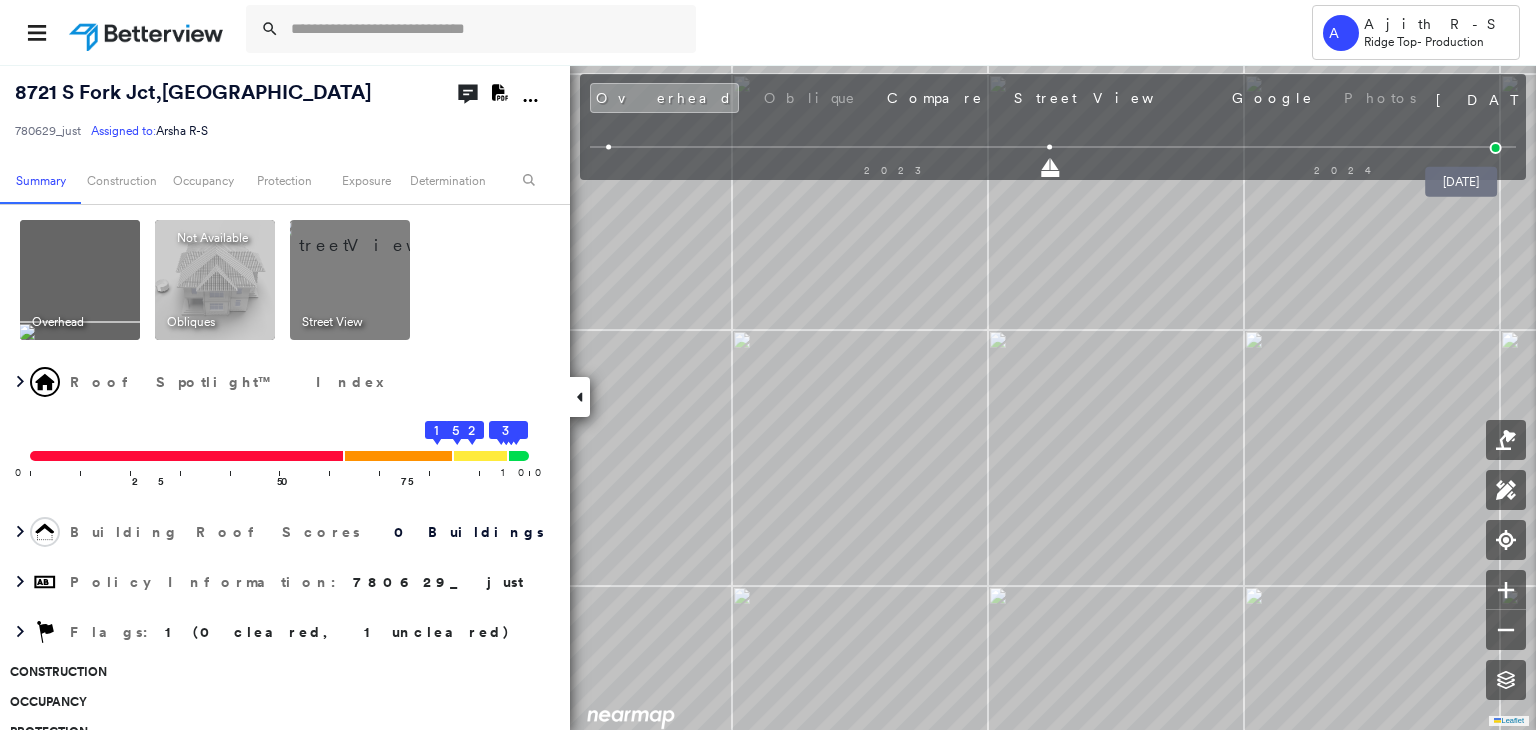 click at bounding box center (1496, 148) 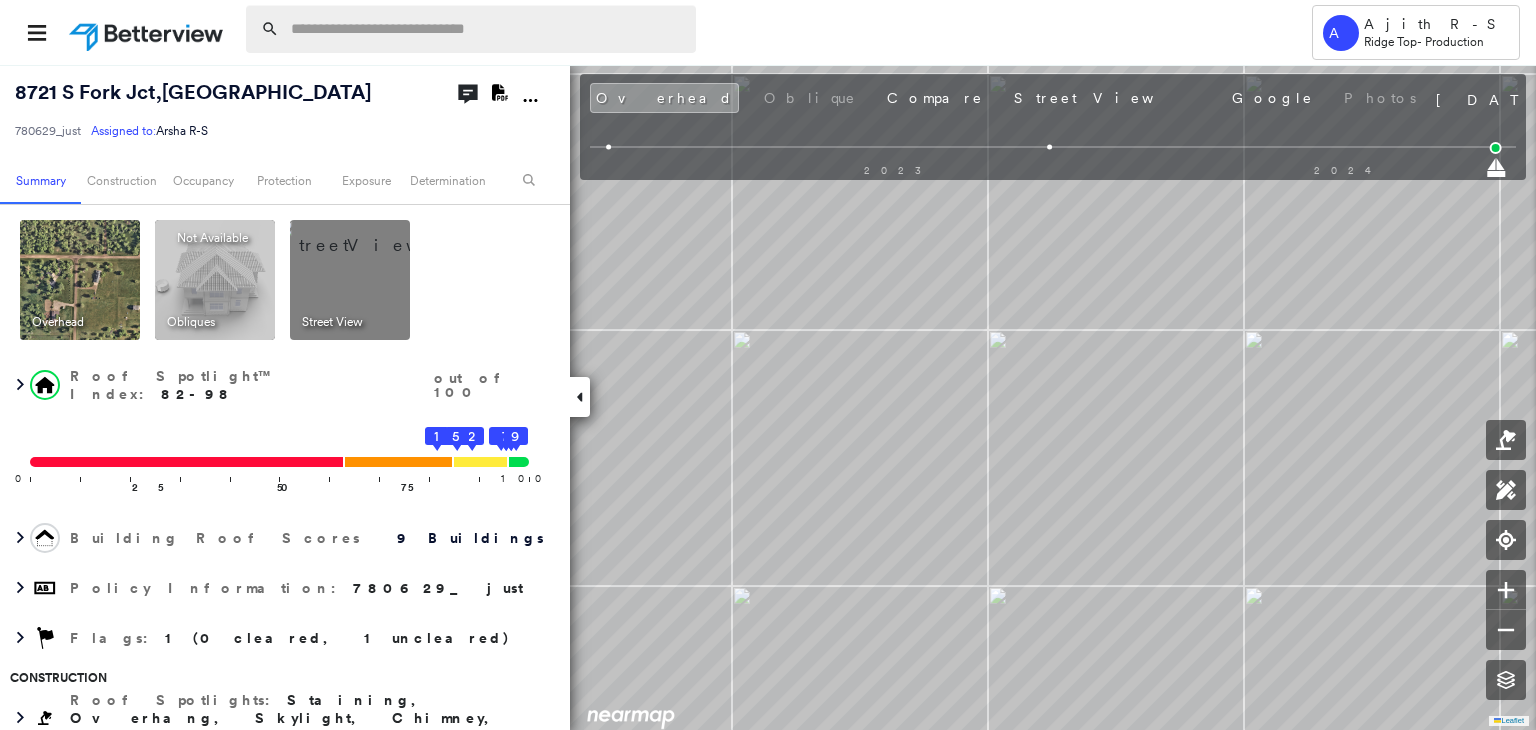 click at bounding box center (487, 29) 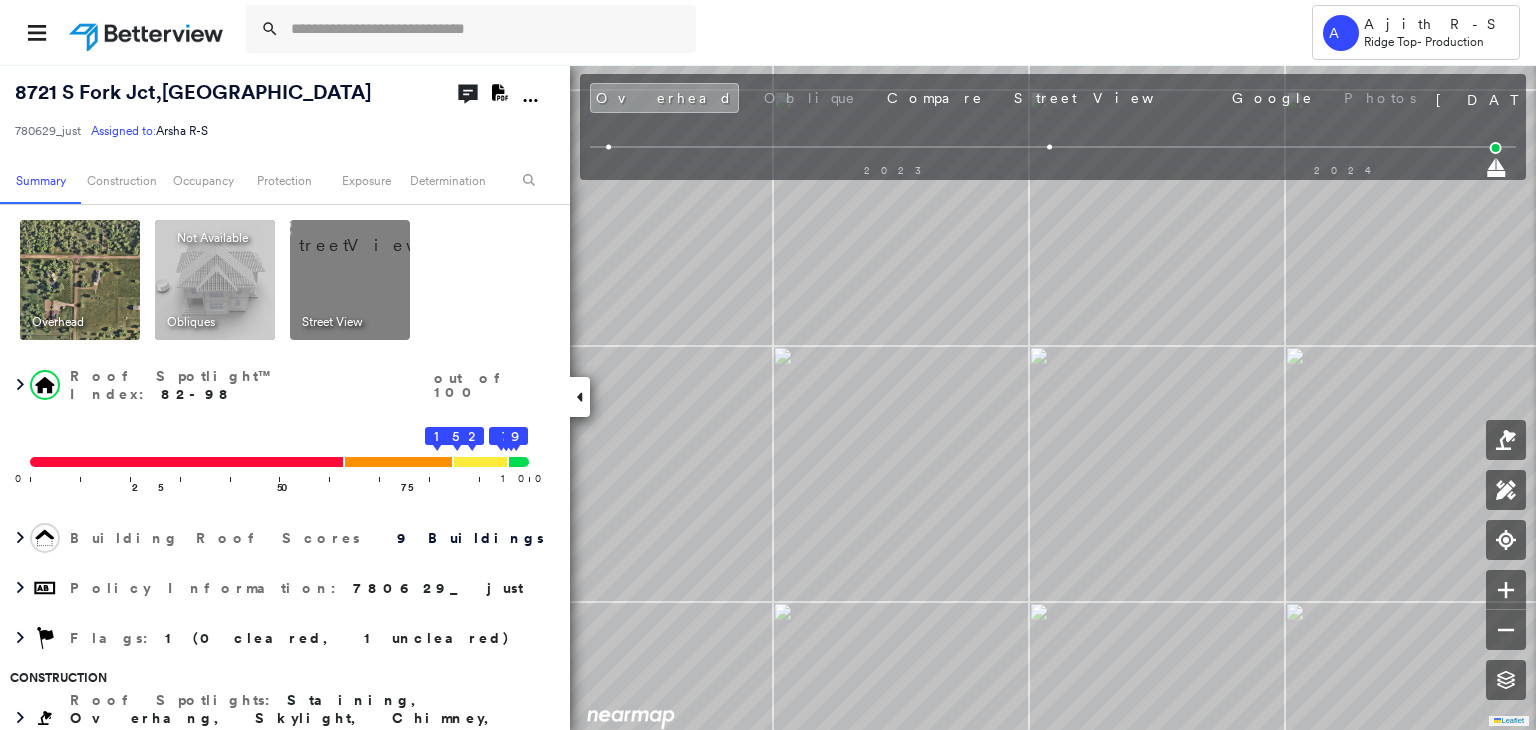 click at bounding box center (1050, 147) 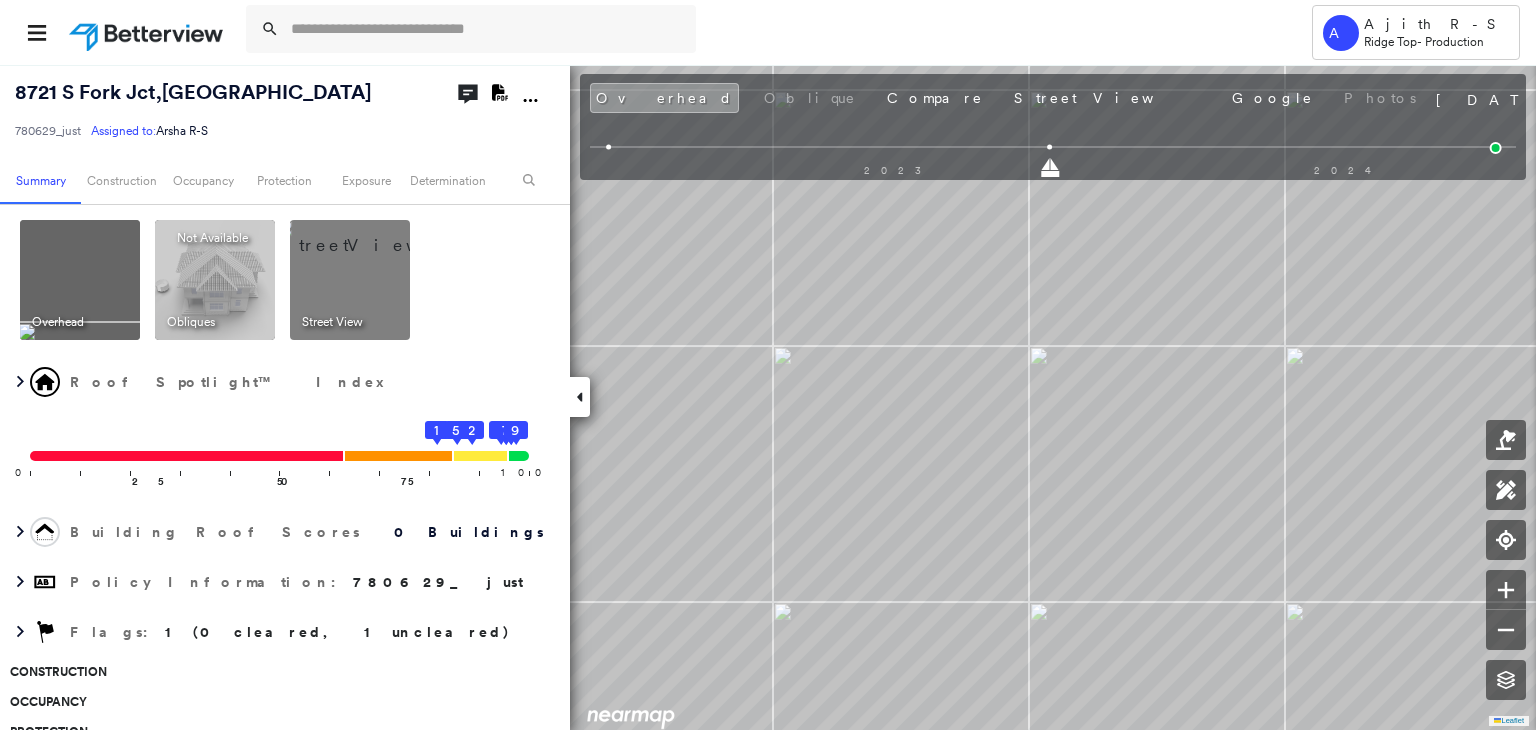 click at bounding box center (608, 147) 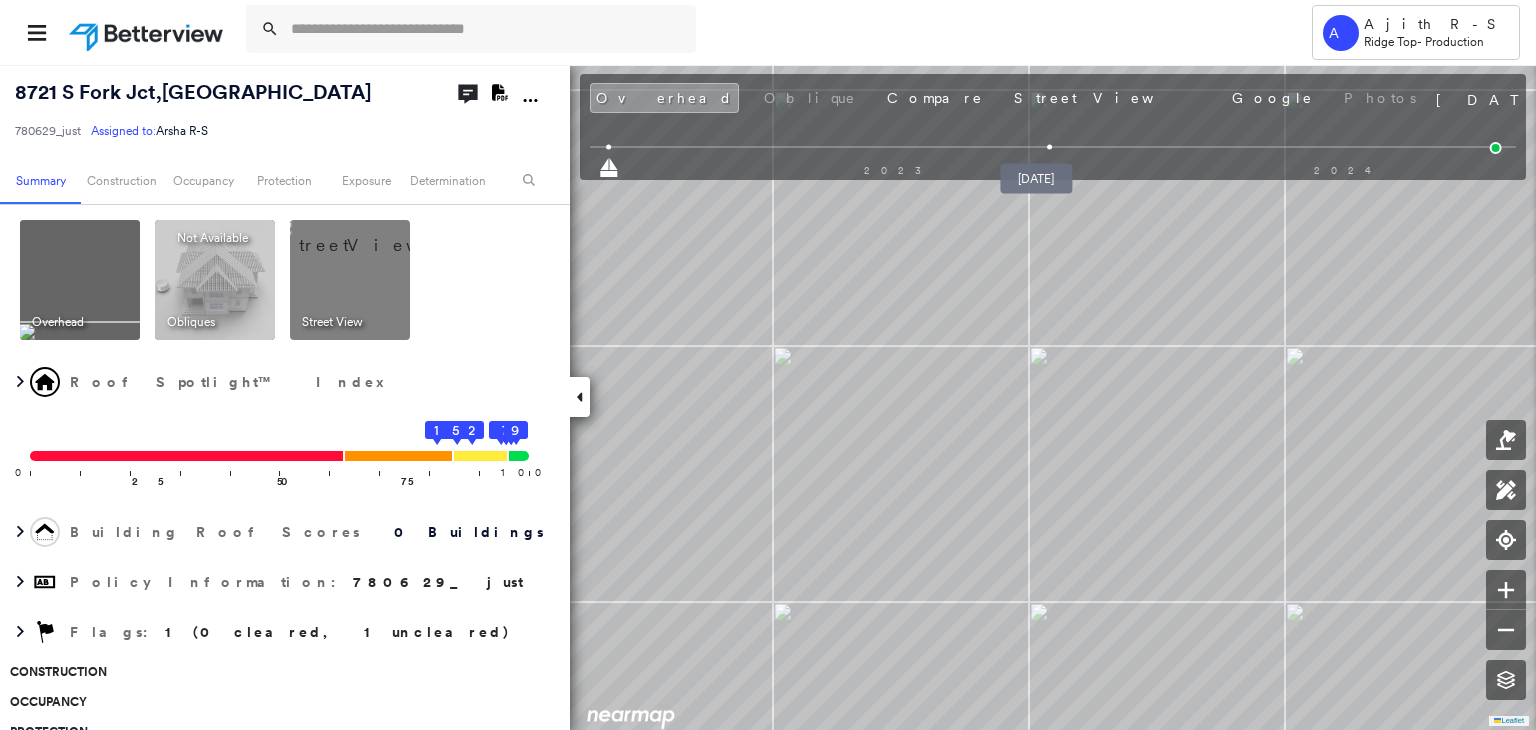 click at bounding box center (1050, 147) 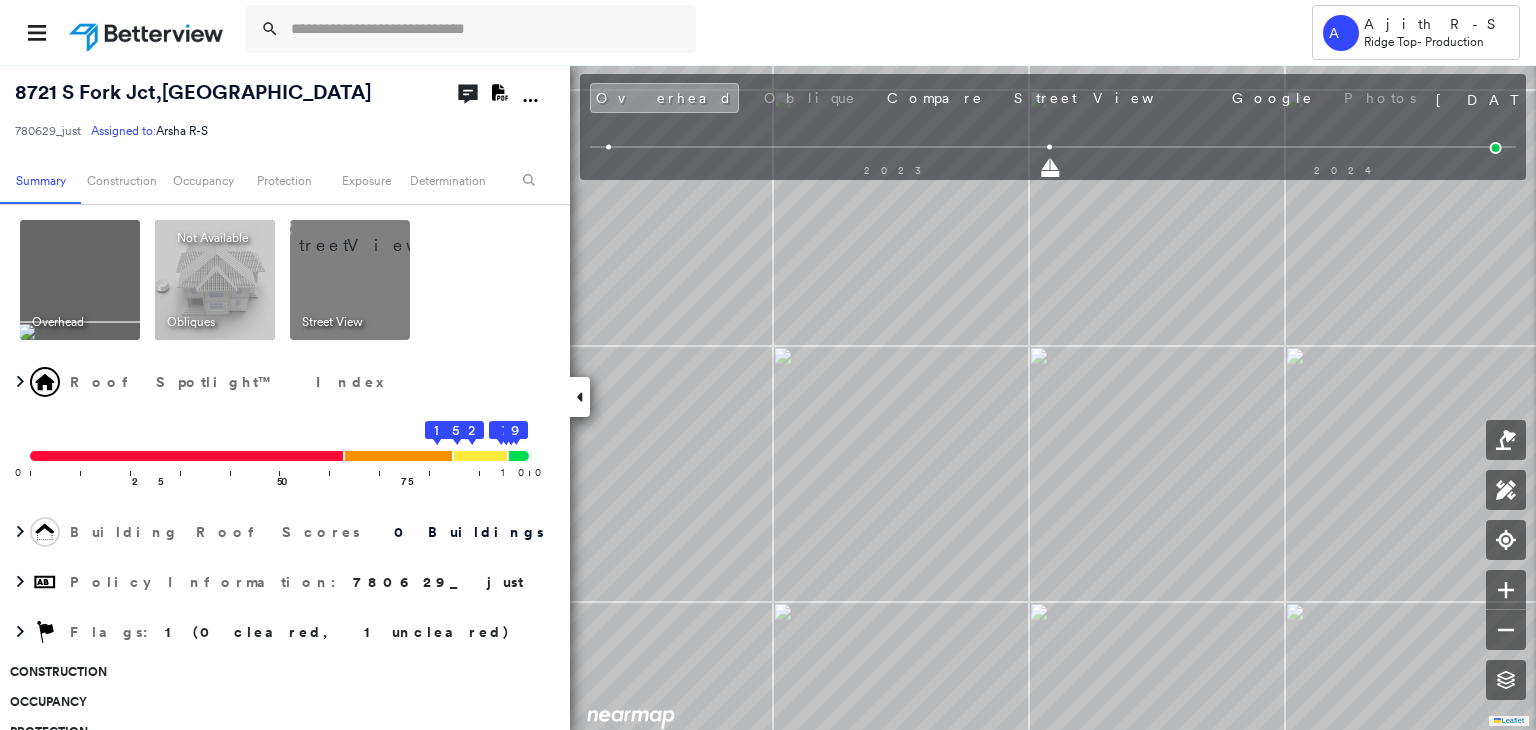 click on "2023 2024" at bounding box center (1053, 150) 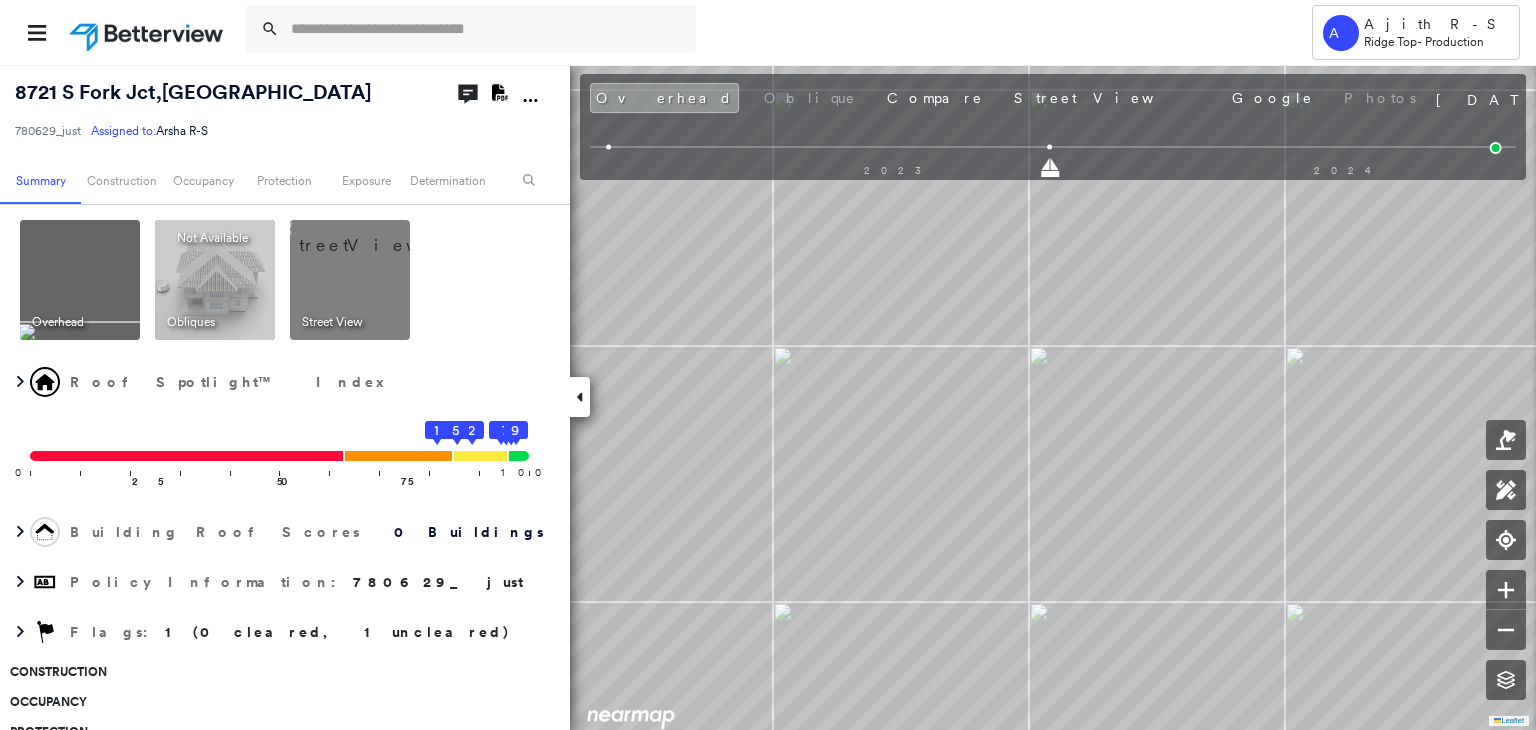 click on "2023 2024" at bounding box center (1053, 150) 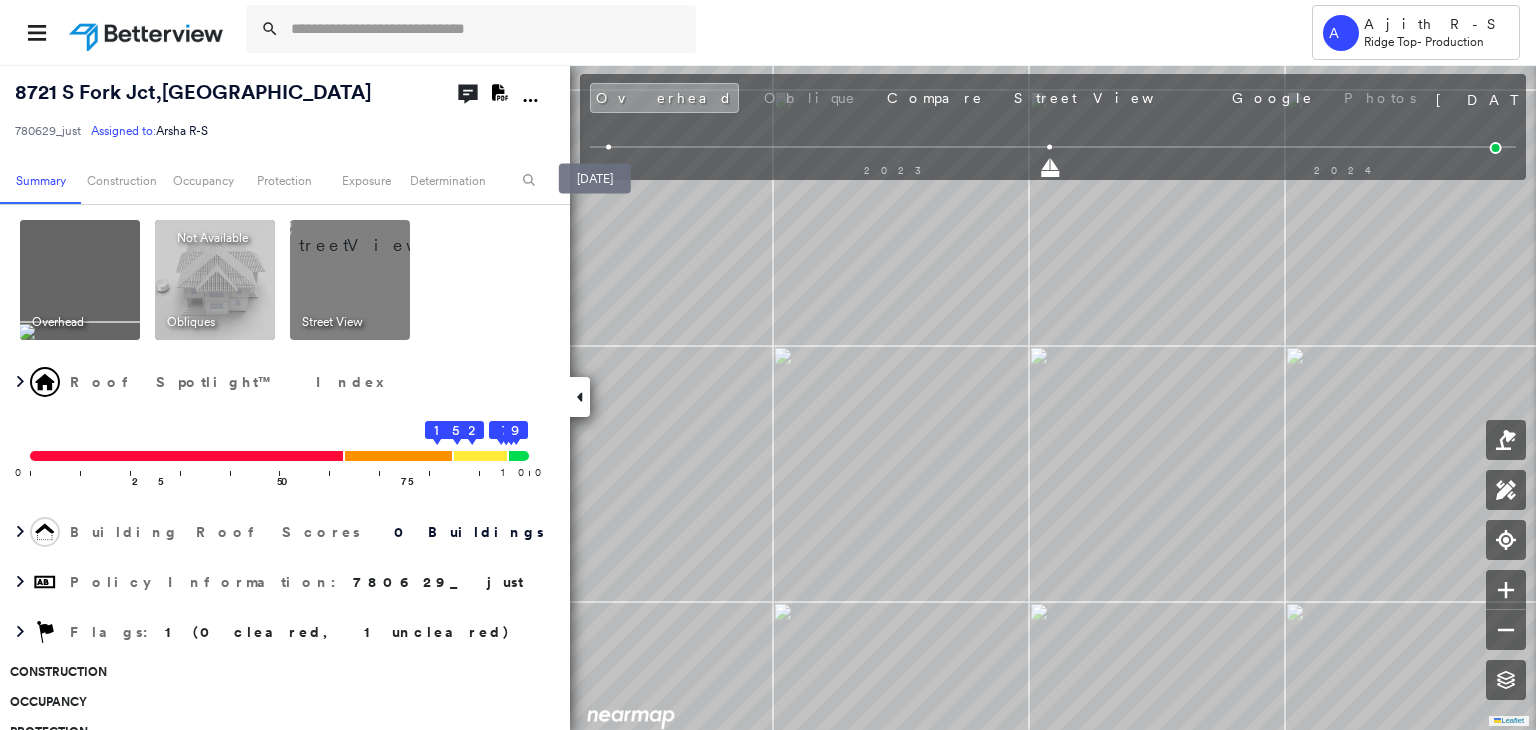 click at bounding box center [608, 147] 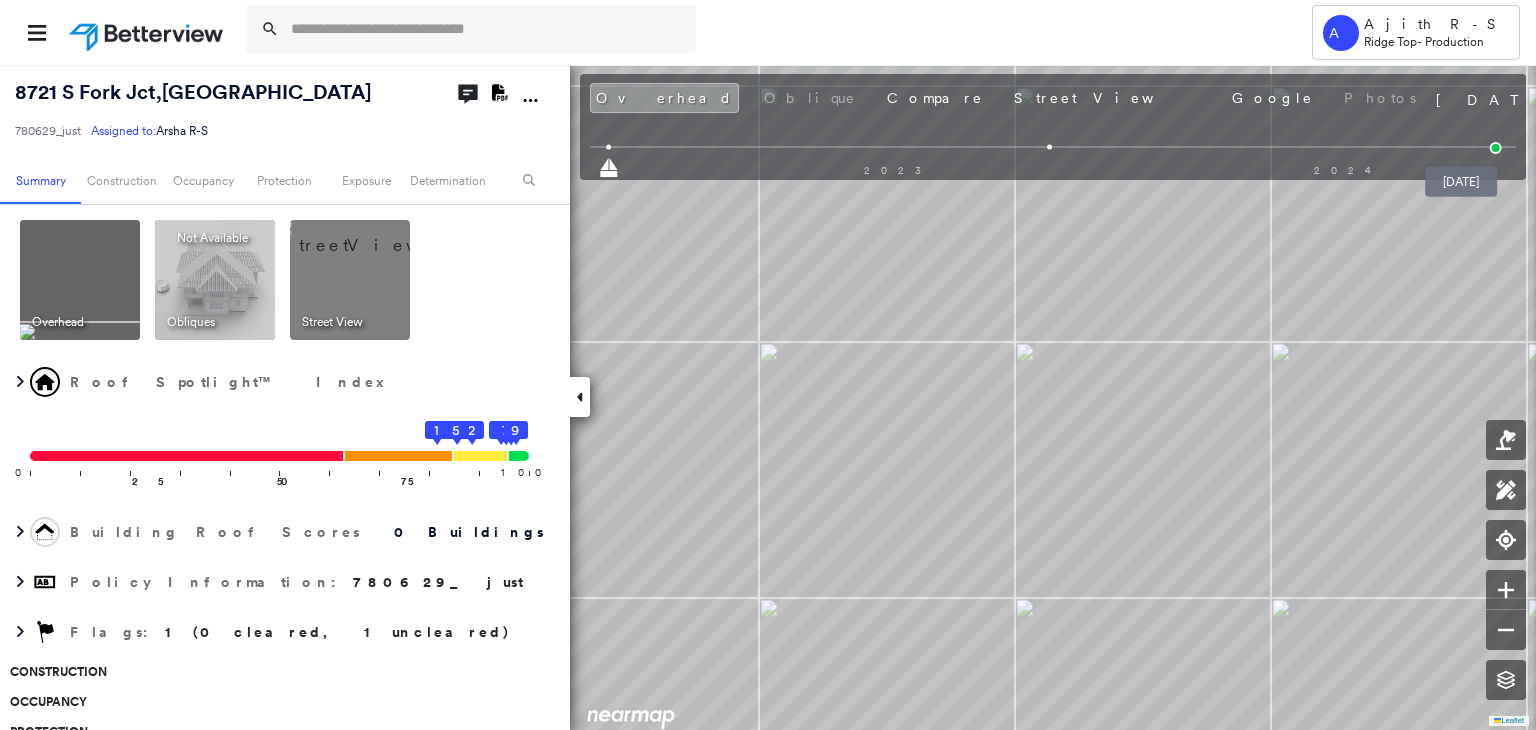 click at bounding box center [1496, 148] 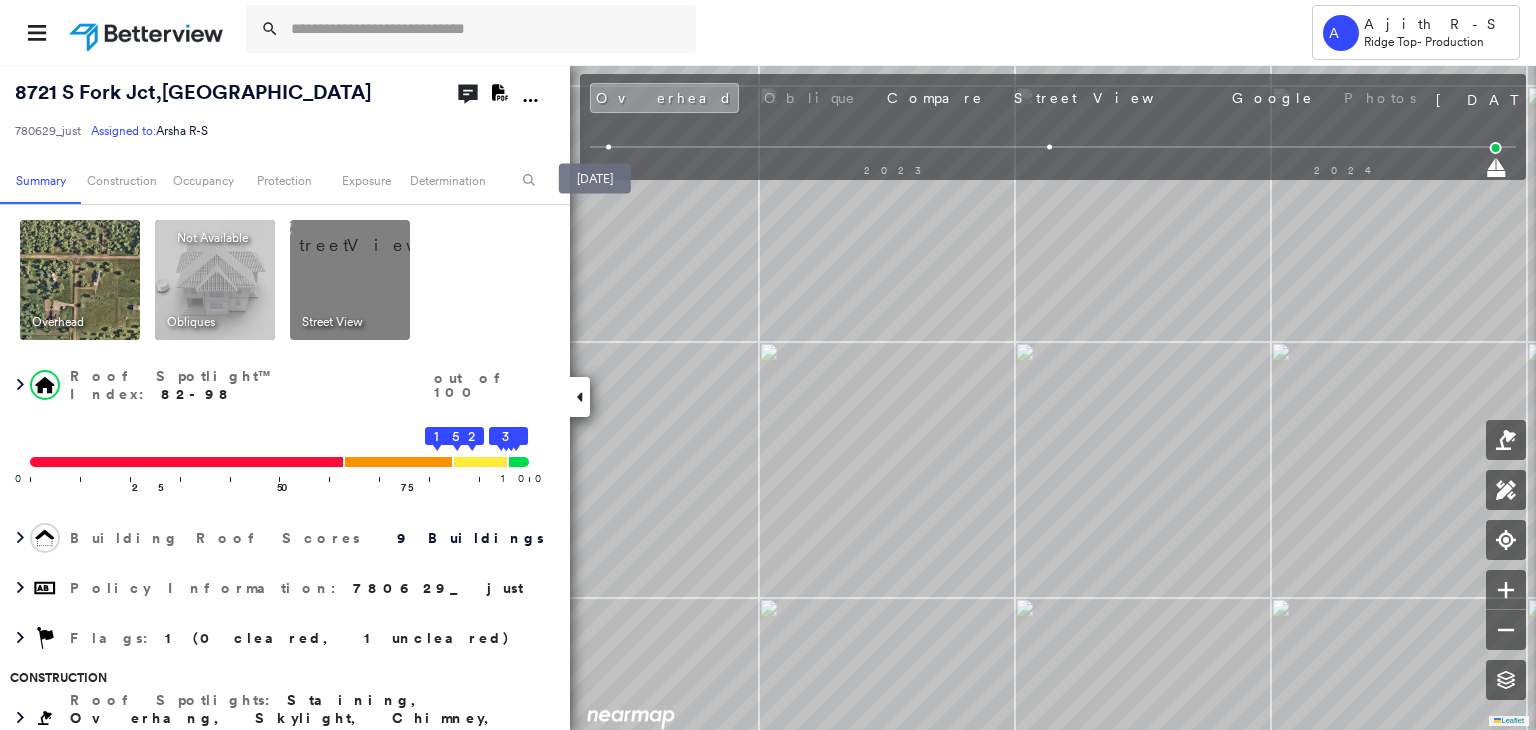 click at bounding box center [608, 147] 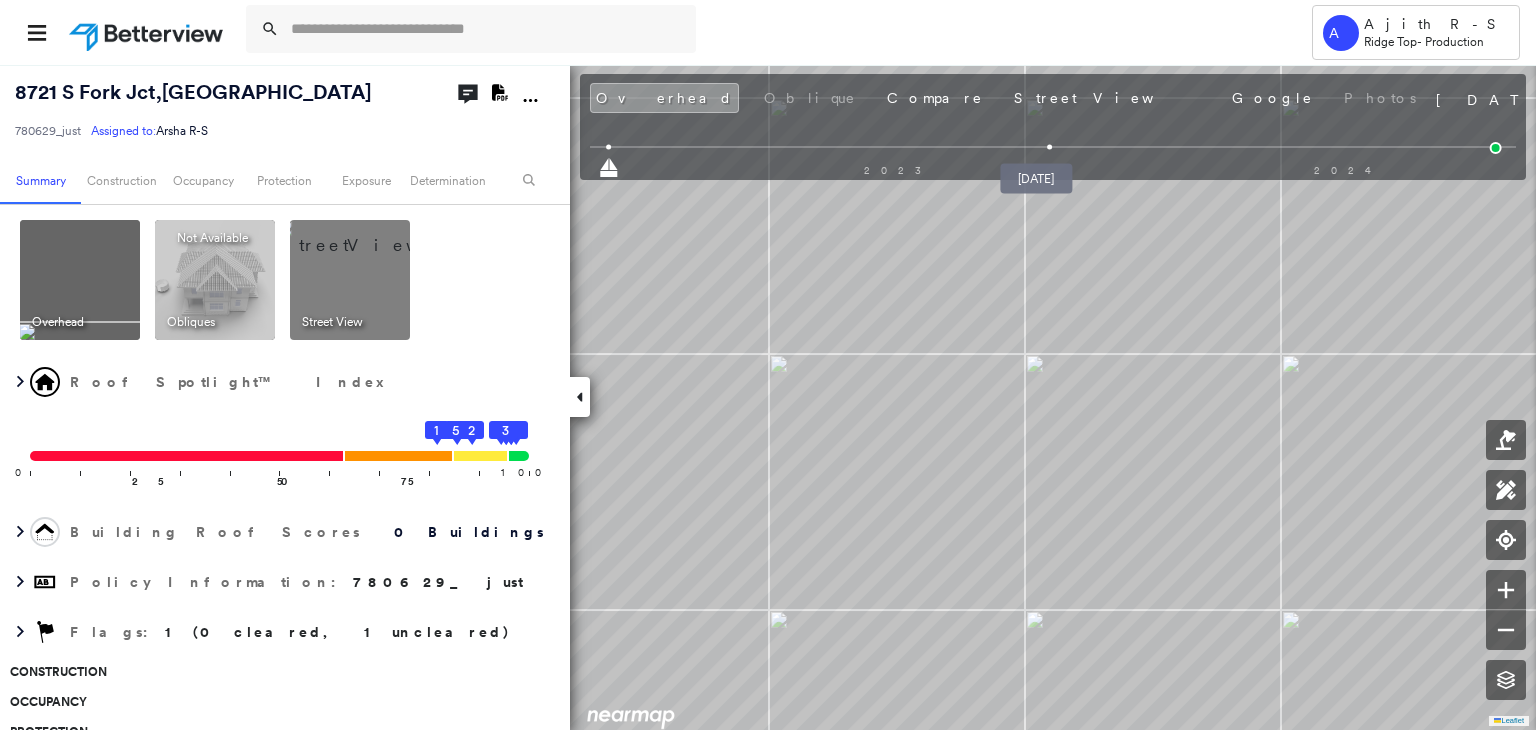 click at bounding box center (1050, 147) 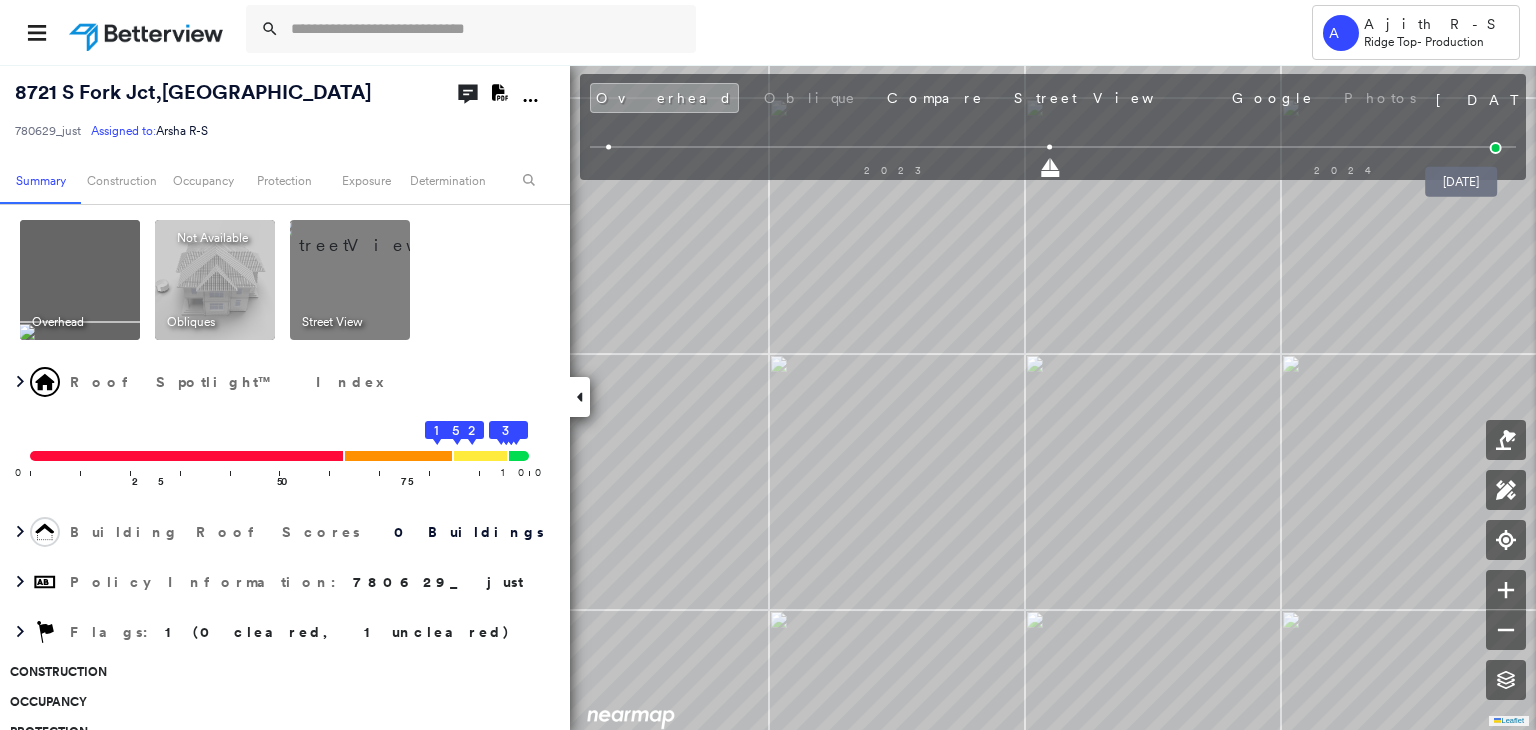 click at bounding box center [1496, 148] 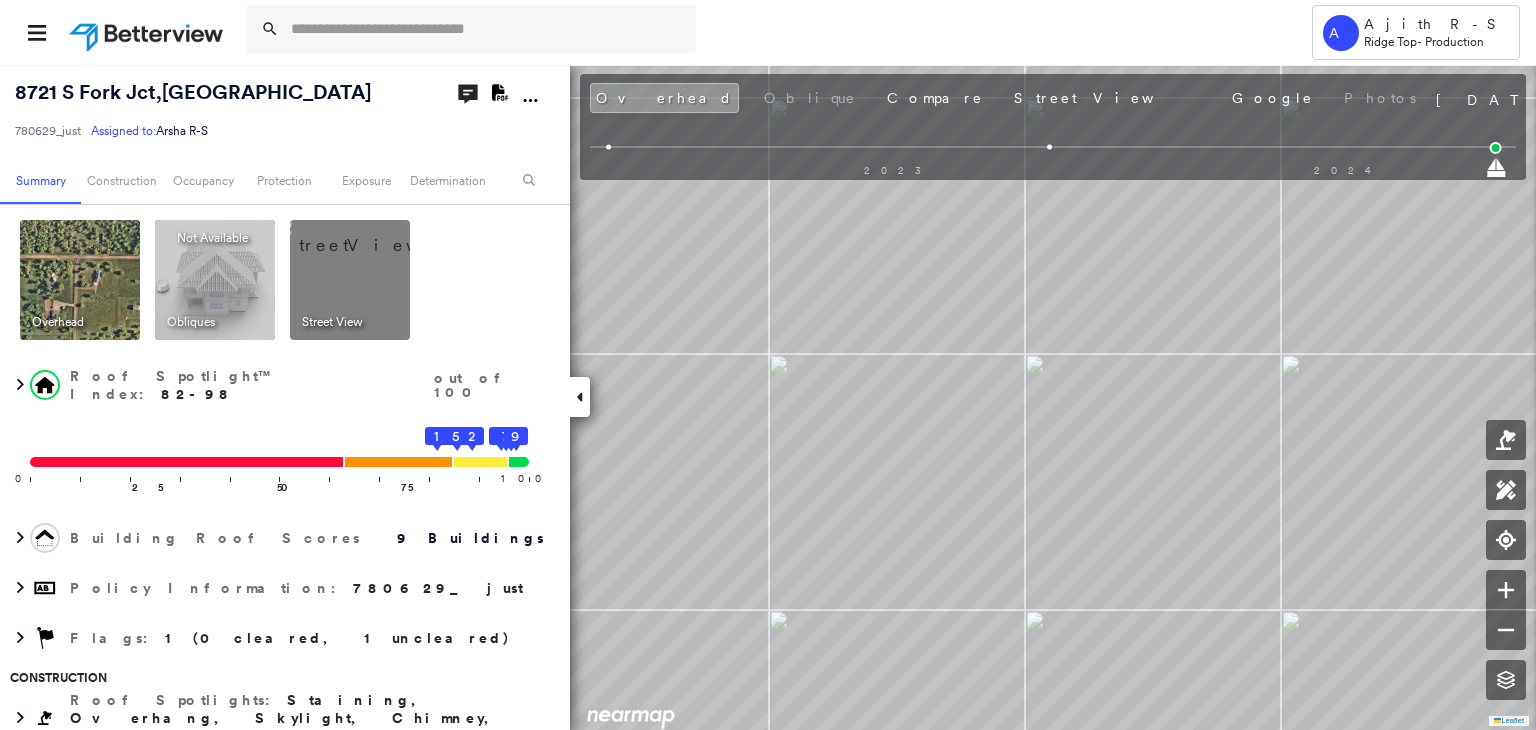 click on "2023 2024" at bounding box center (1053, 150) 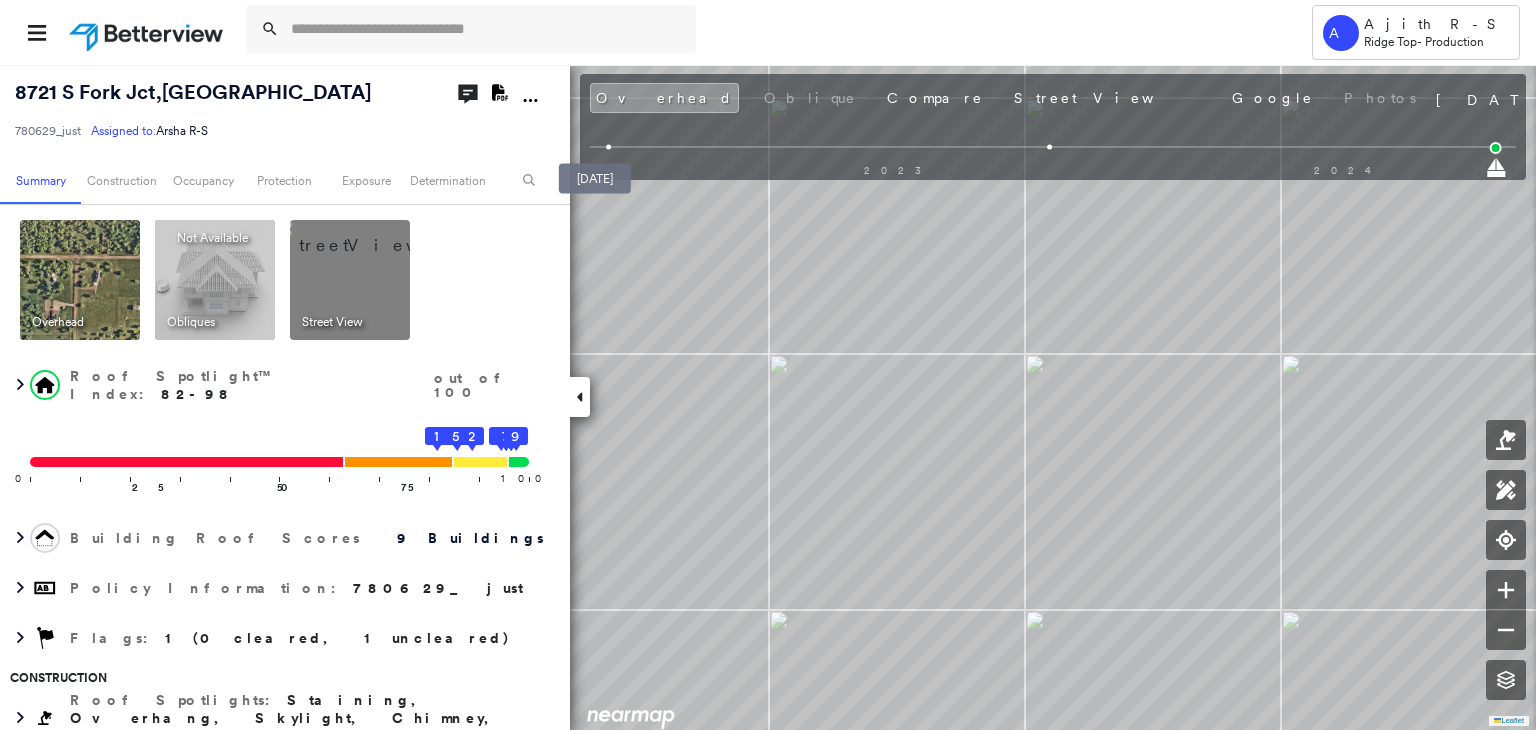 click at bounding box center [608, 147] 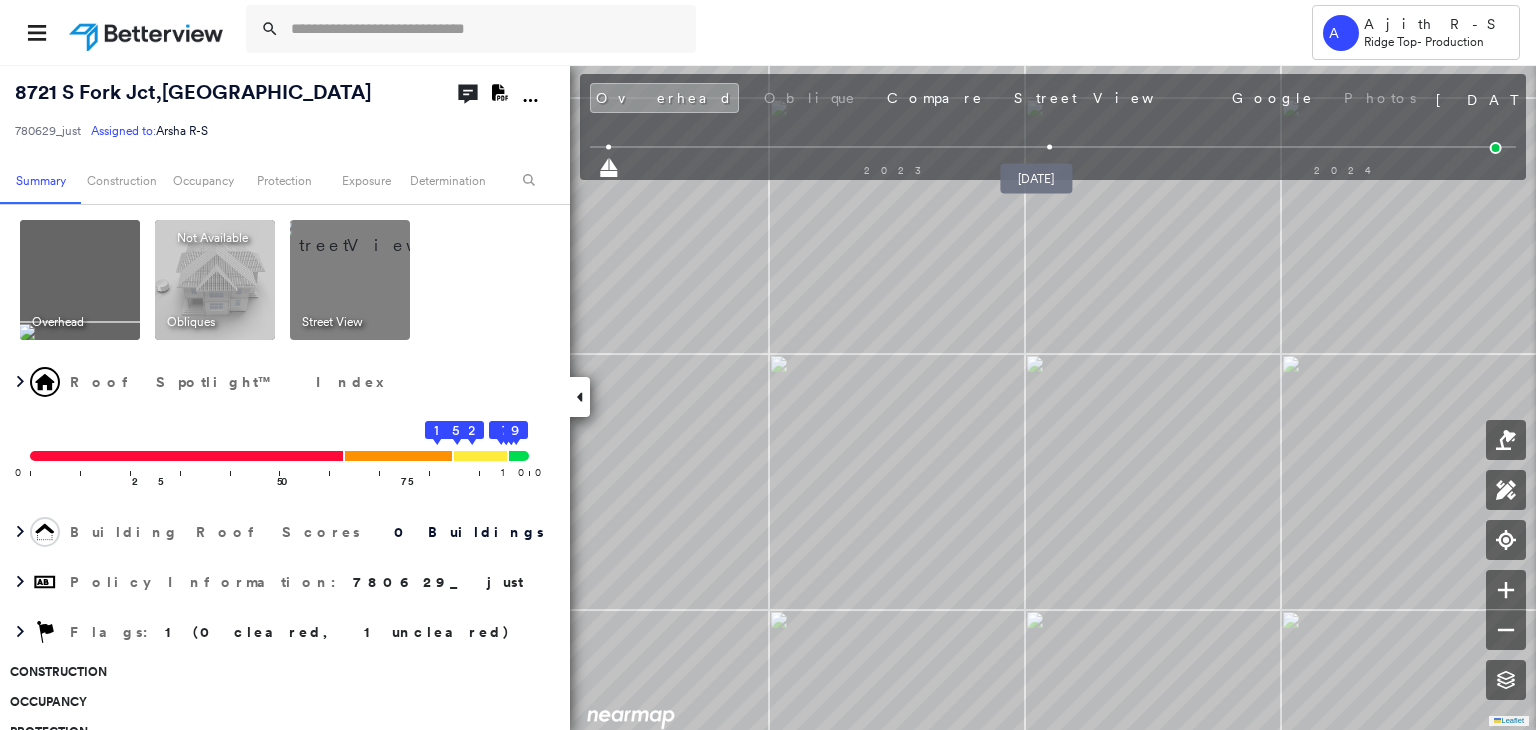 click at bounding box center (1050, 147) 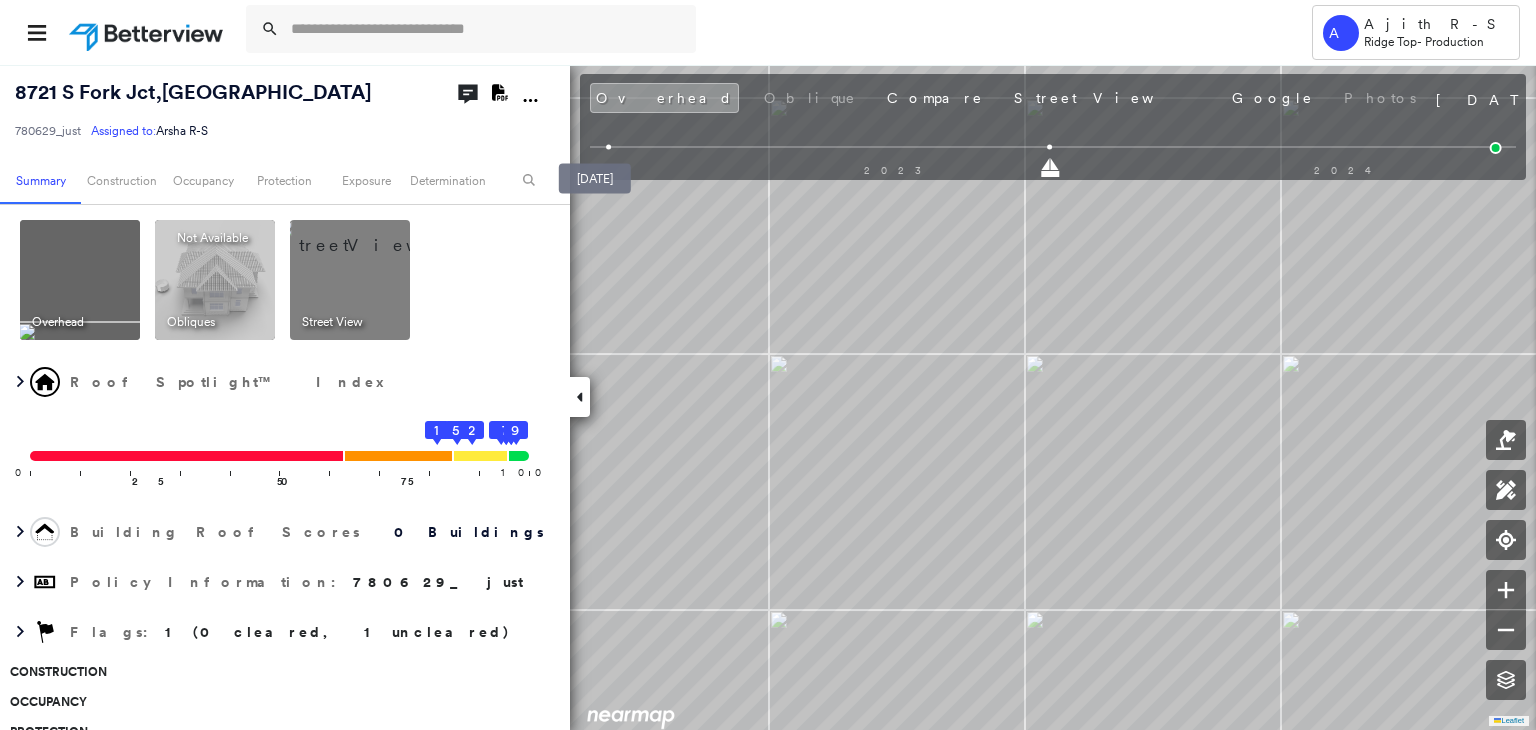 click at bounding box center (608, 147) 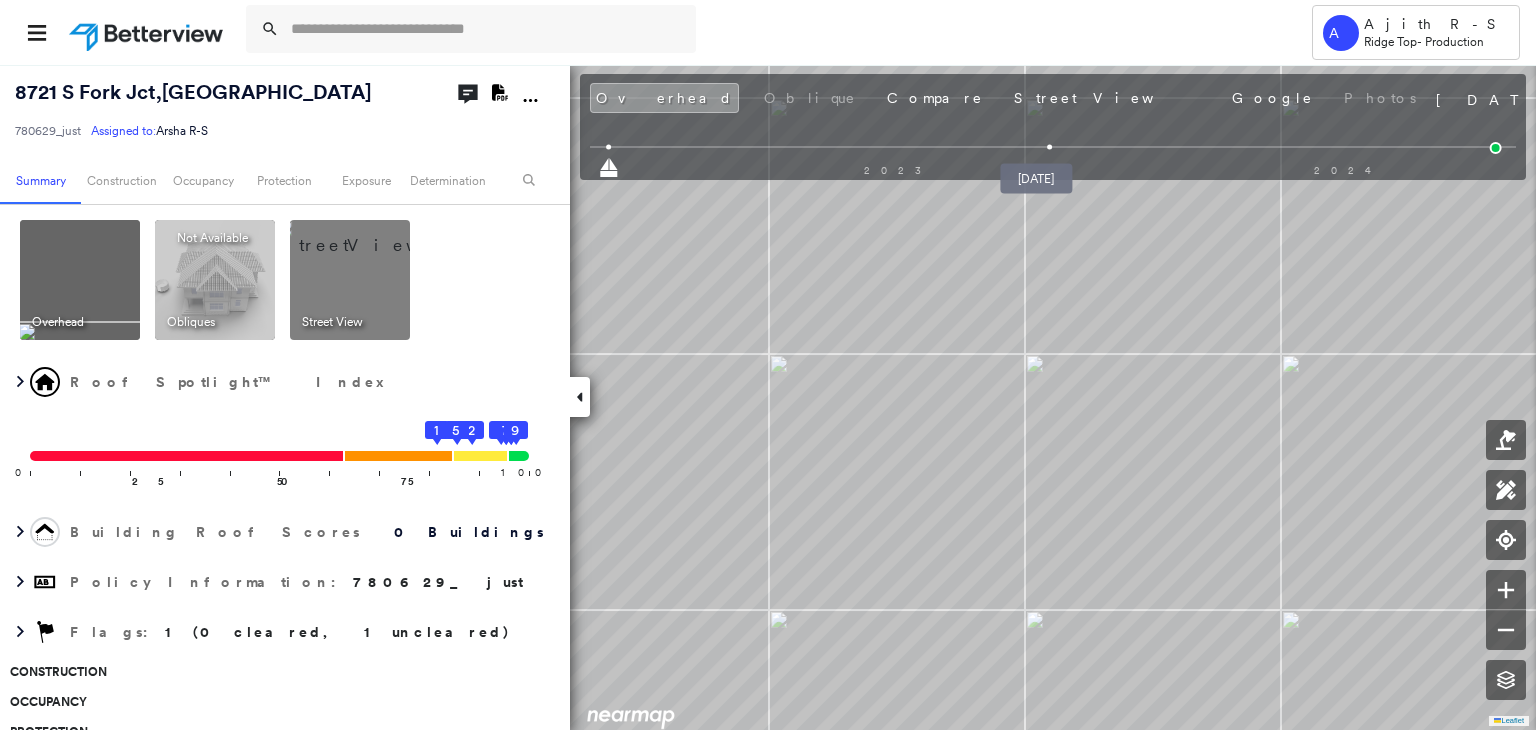 click at bounding box center (1050, 147) 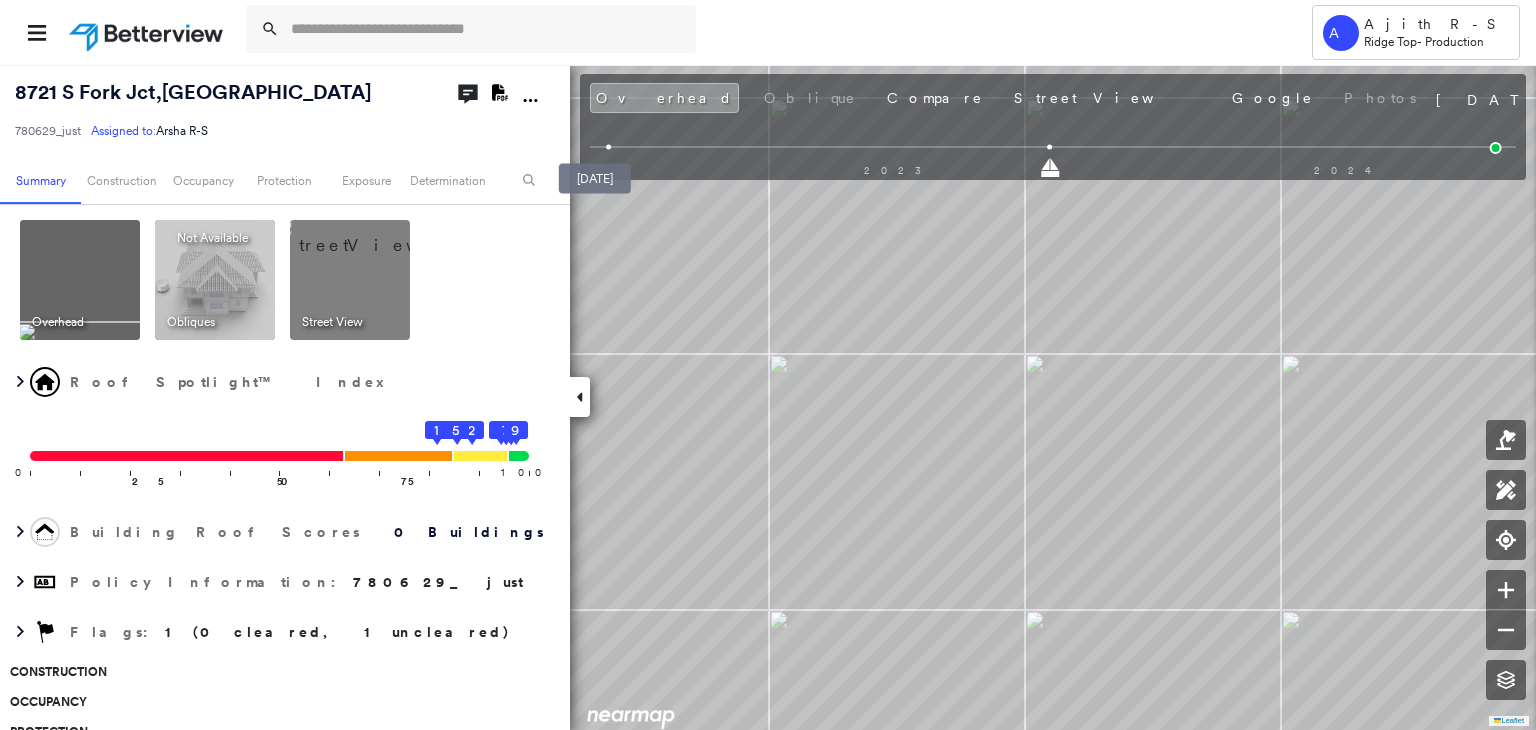 click at bounding box center [608, 147] 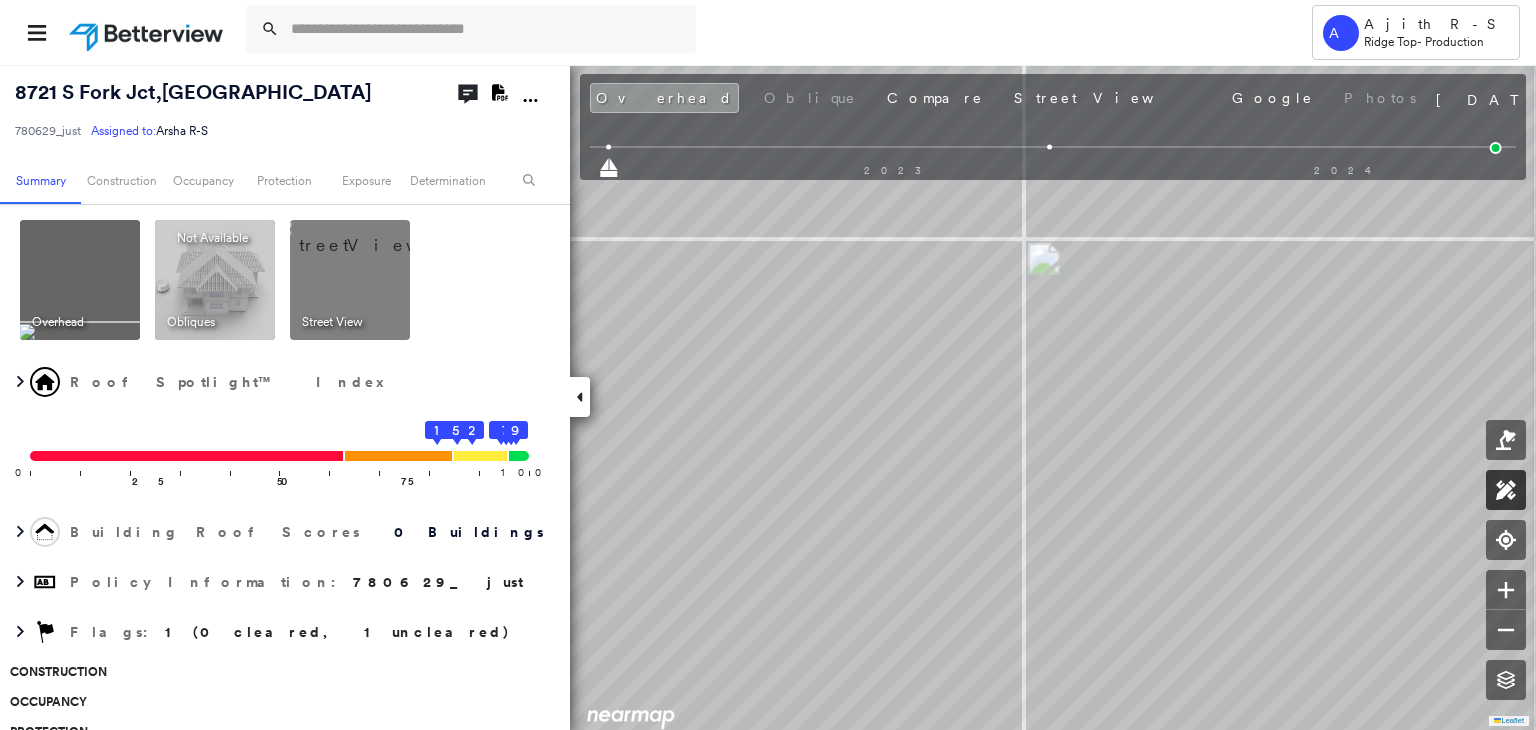 click at bounding box center [1506, 490] 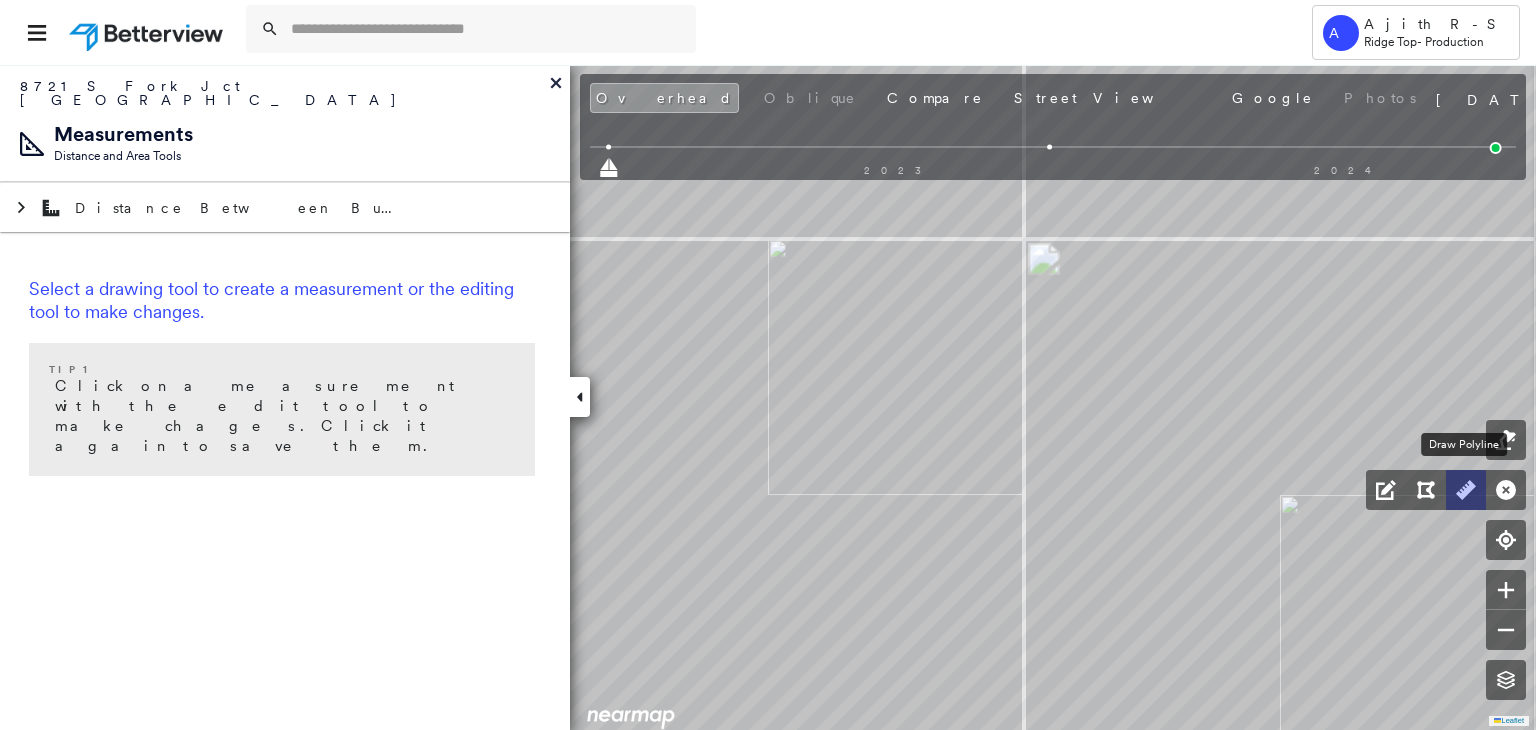 click 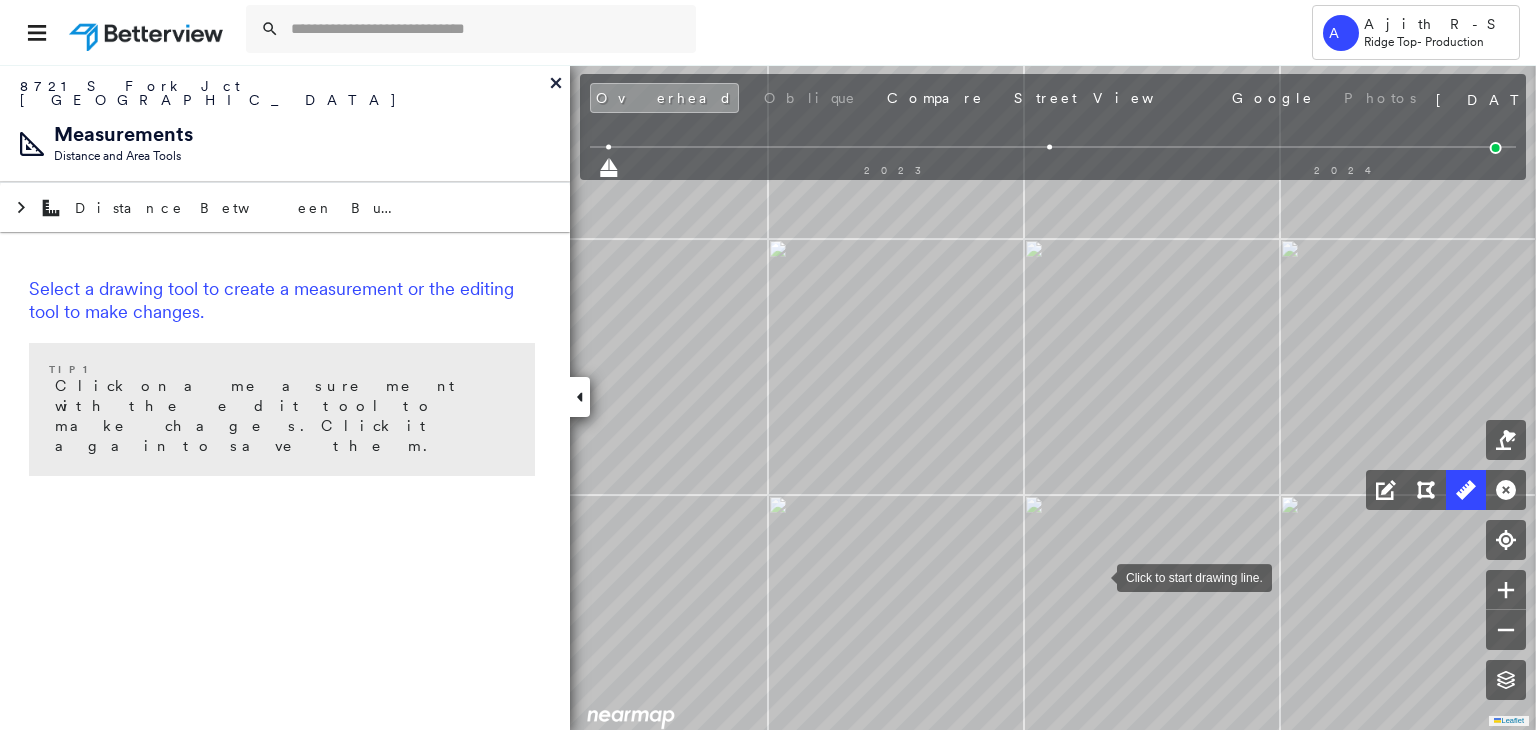 click at bounding box center (1097, 576) 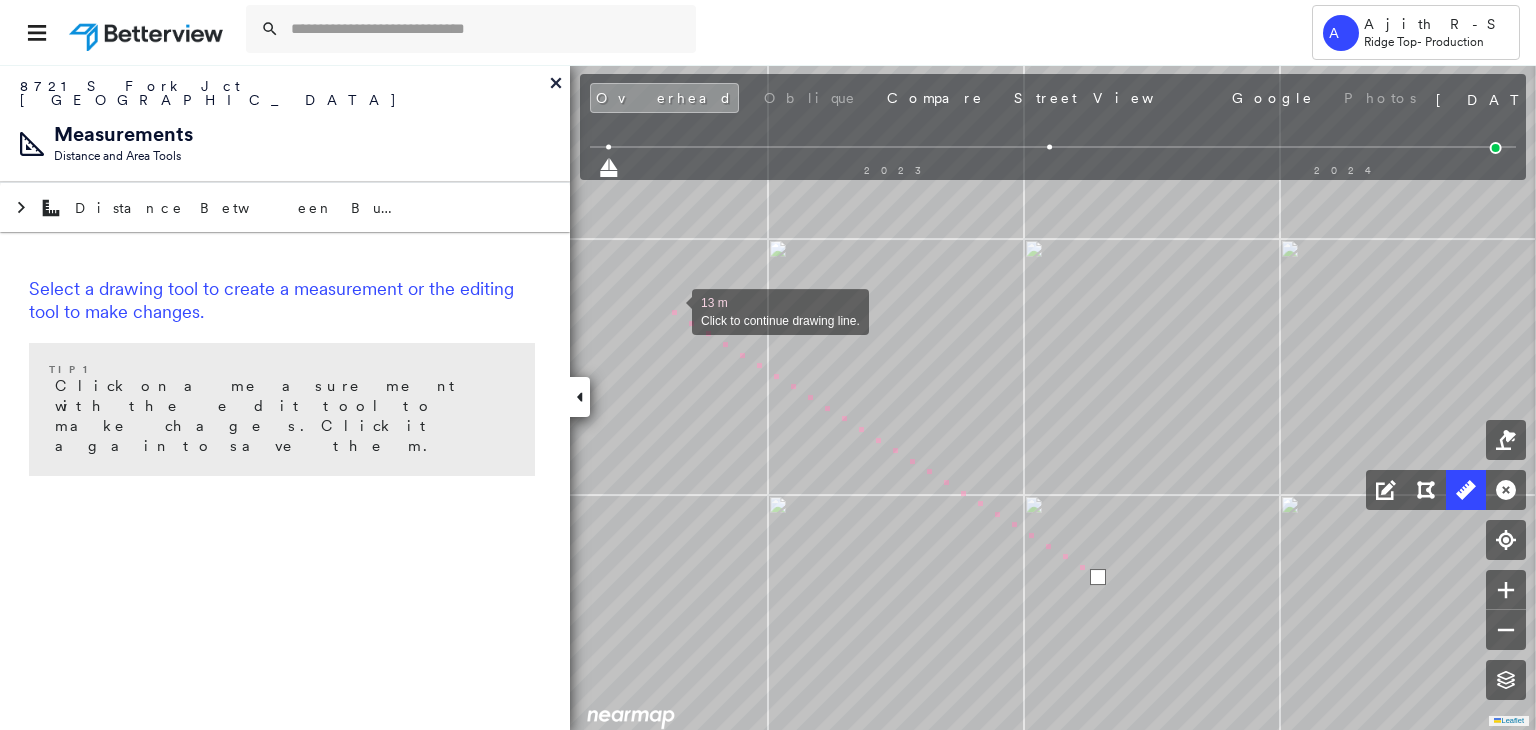 click at bounding box center (672, 310) 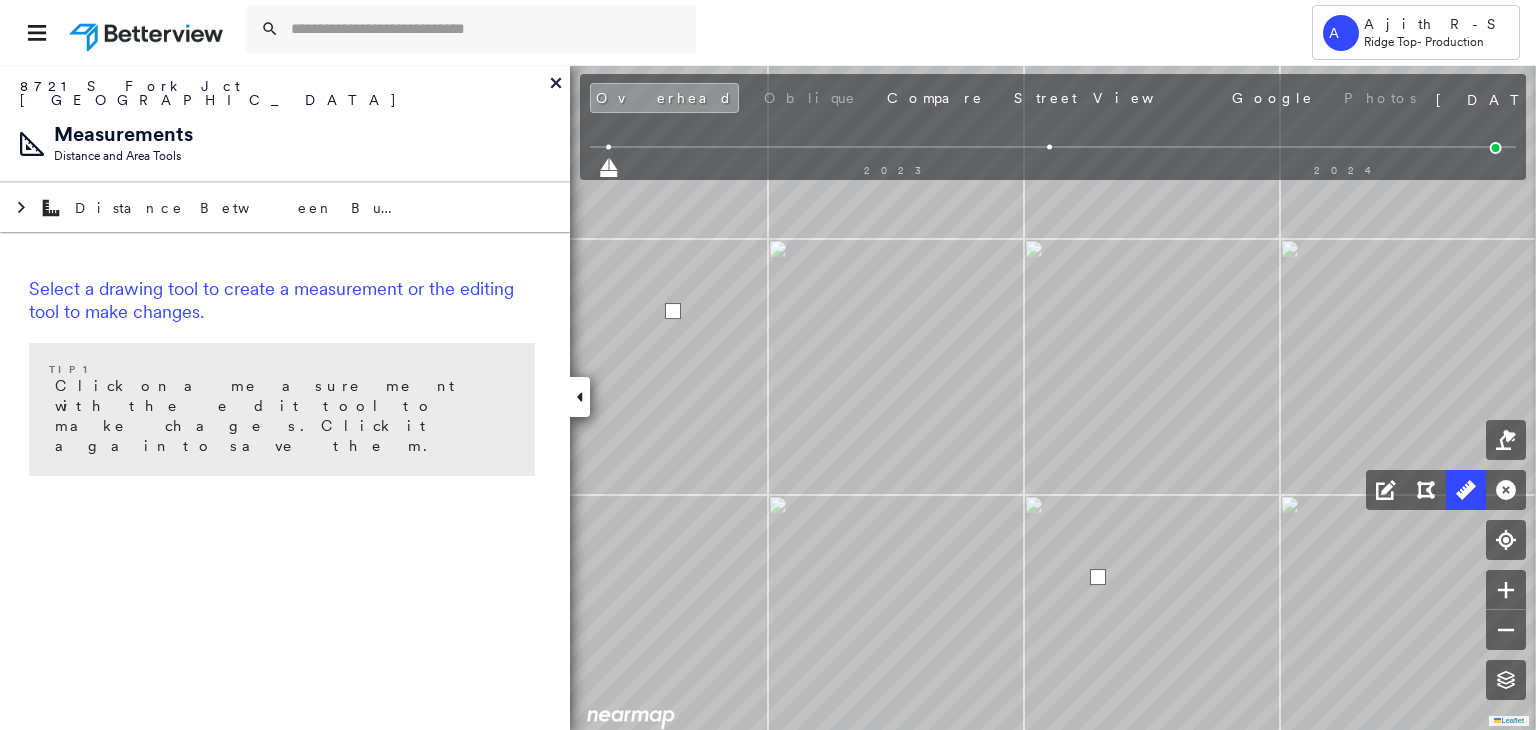 click at bounding box center [673, 311] 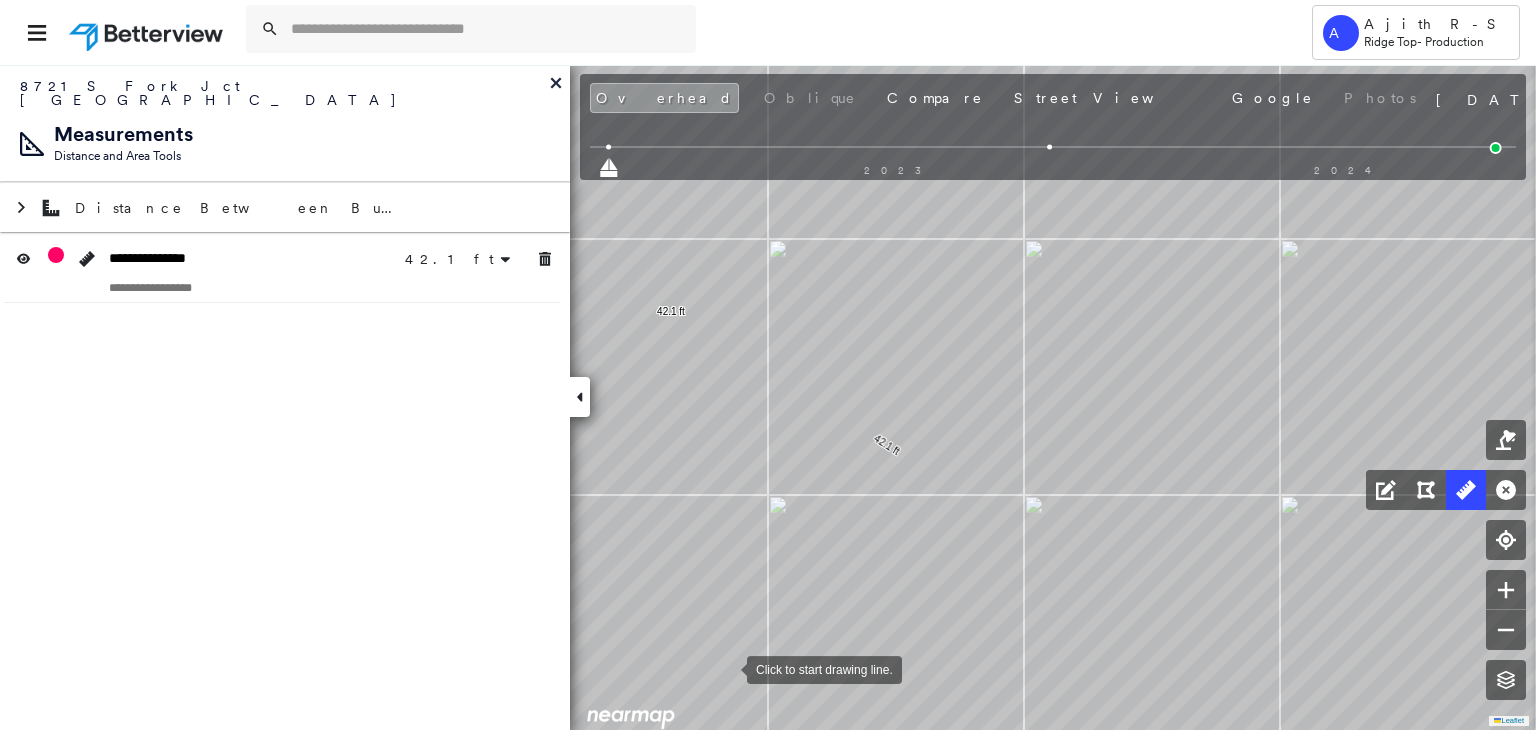 click at bounding box center [727, 668] 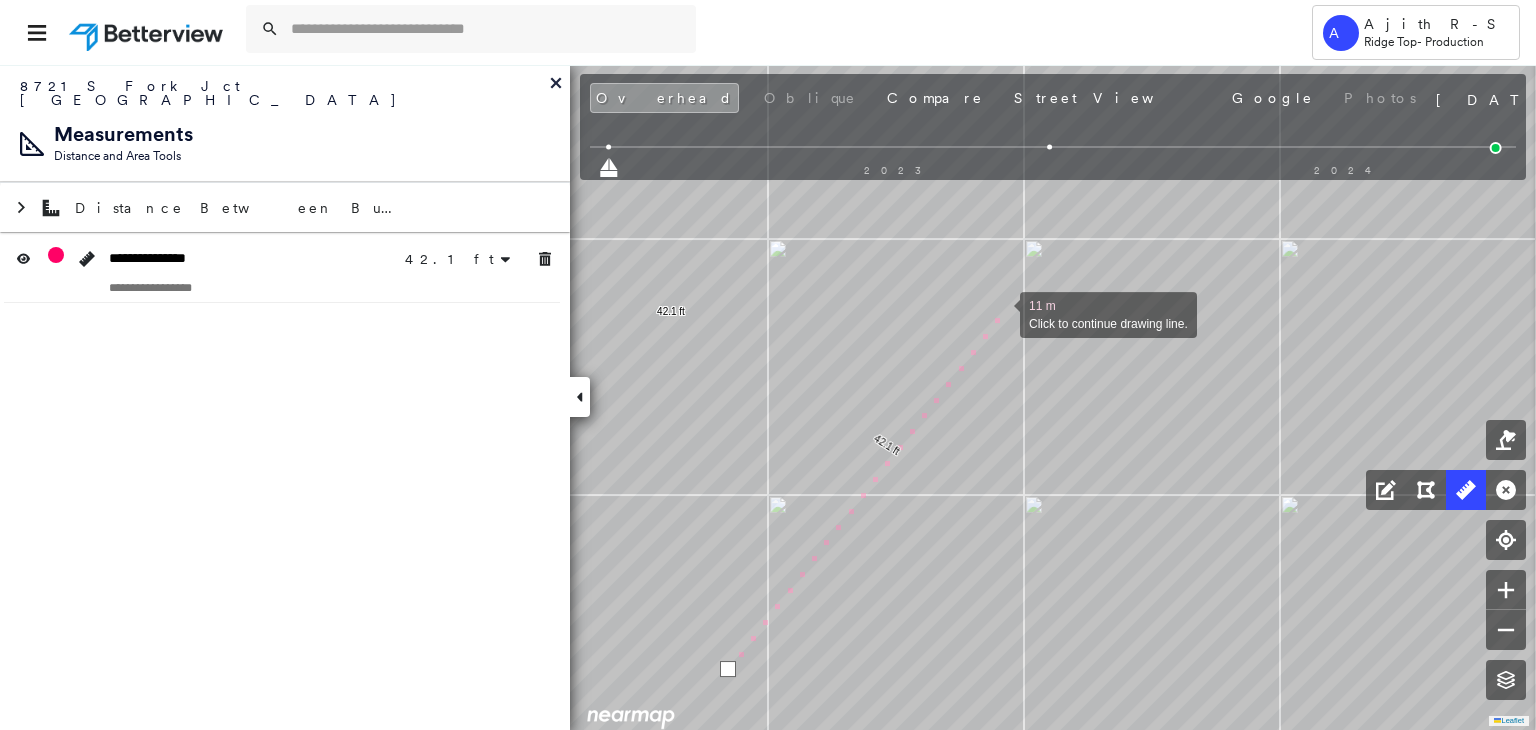 click at bounding box center (1000, 313) 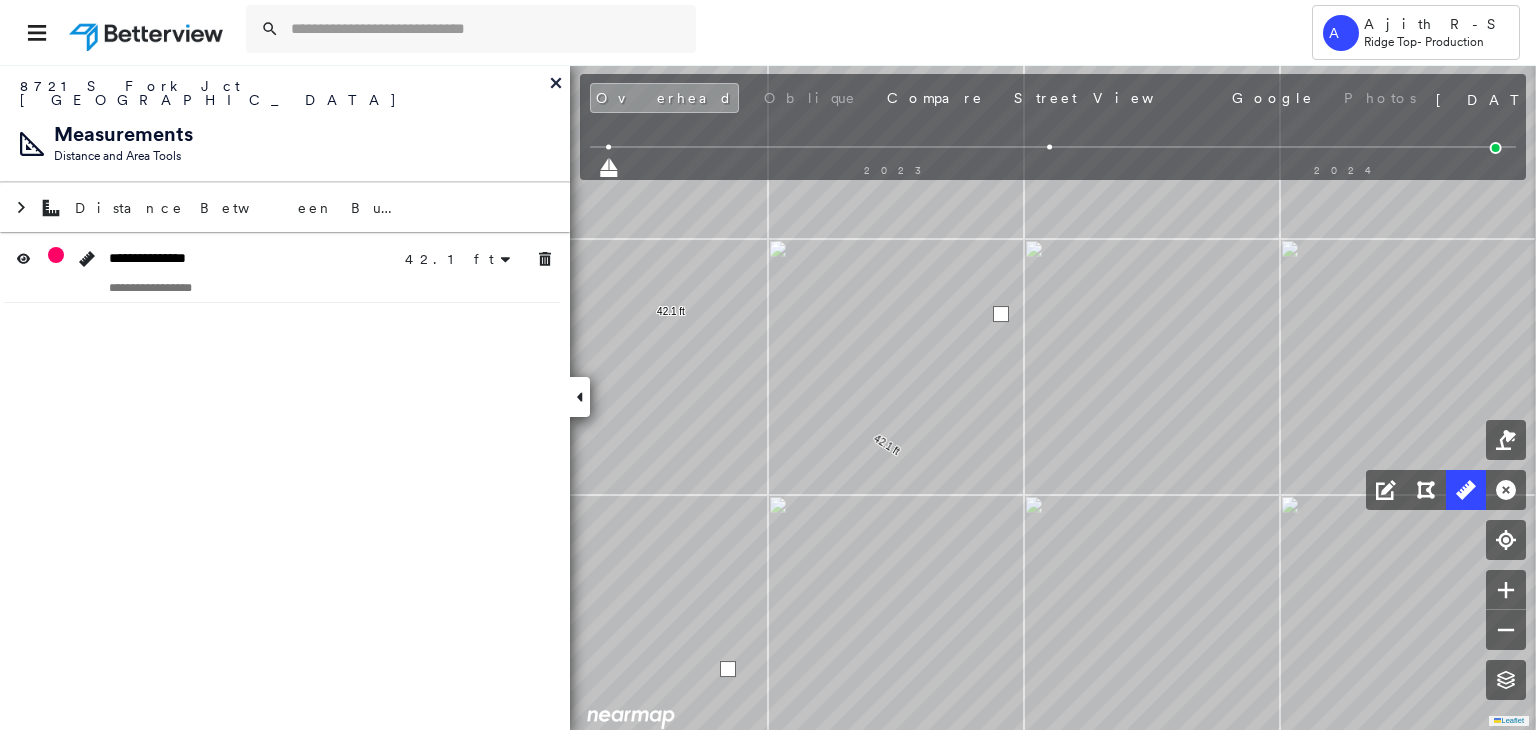 click at bounding box center [1001, 314] 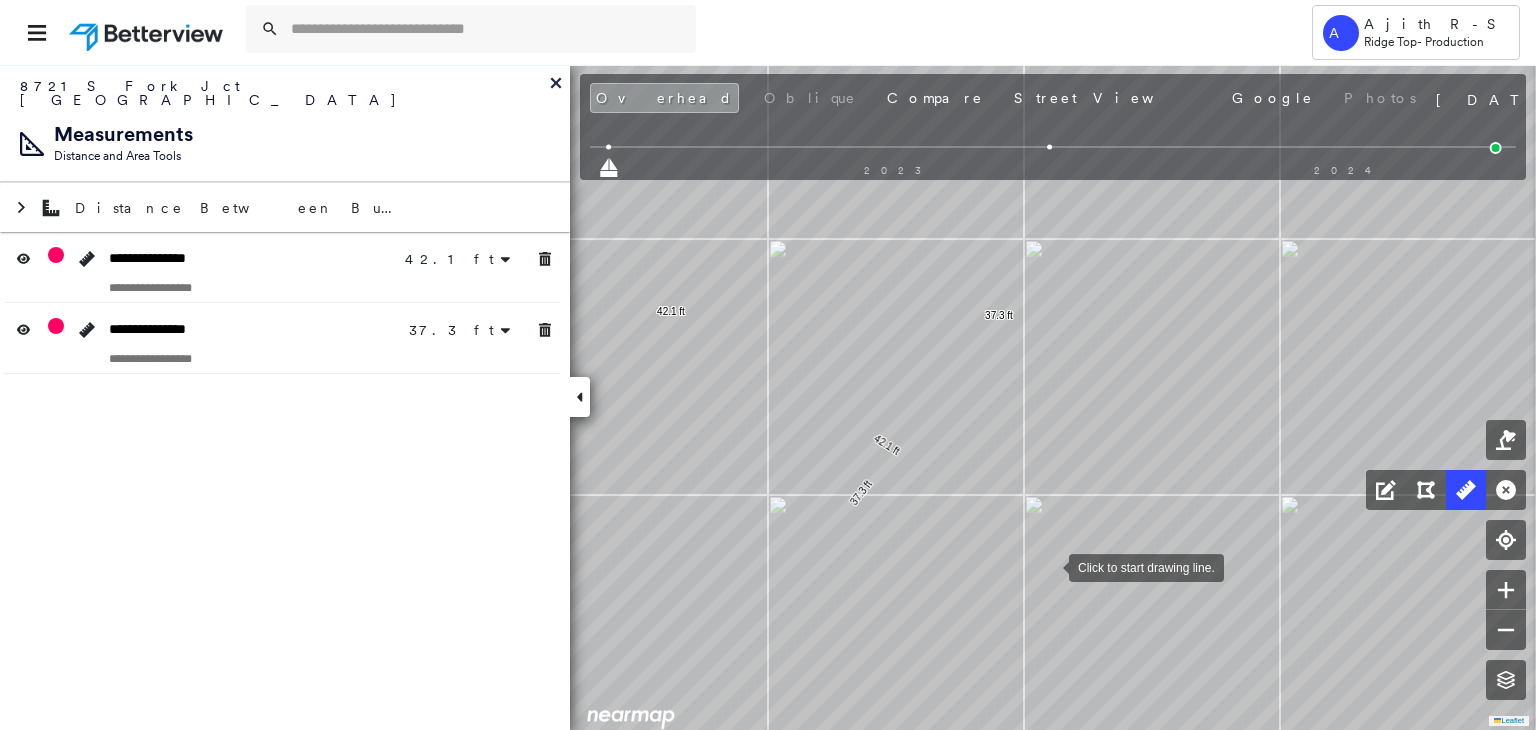 click at bounding box center (1049, 566) 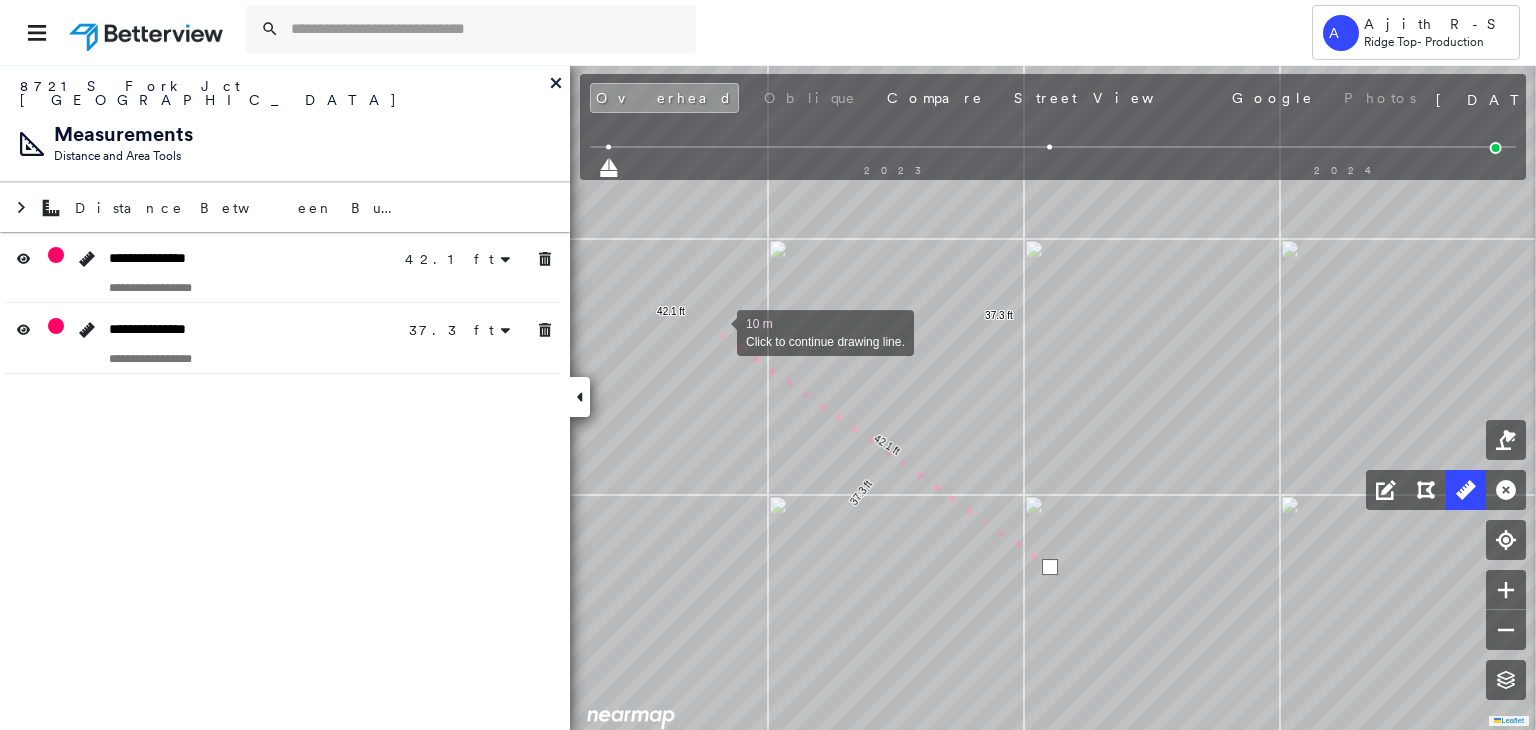 click at bounding box center [717, 331] 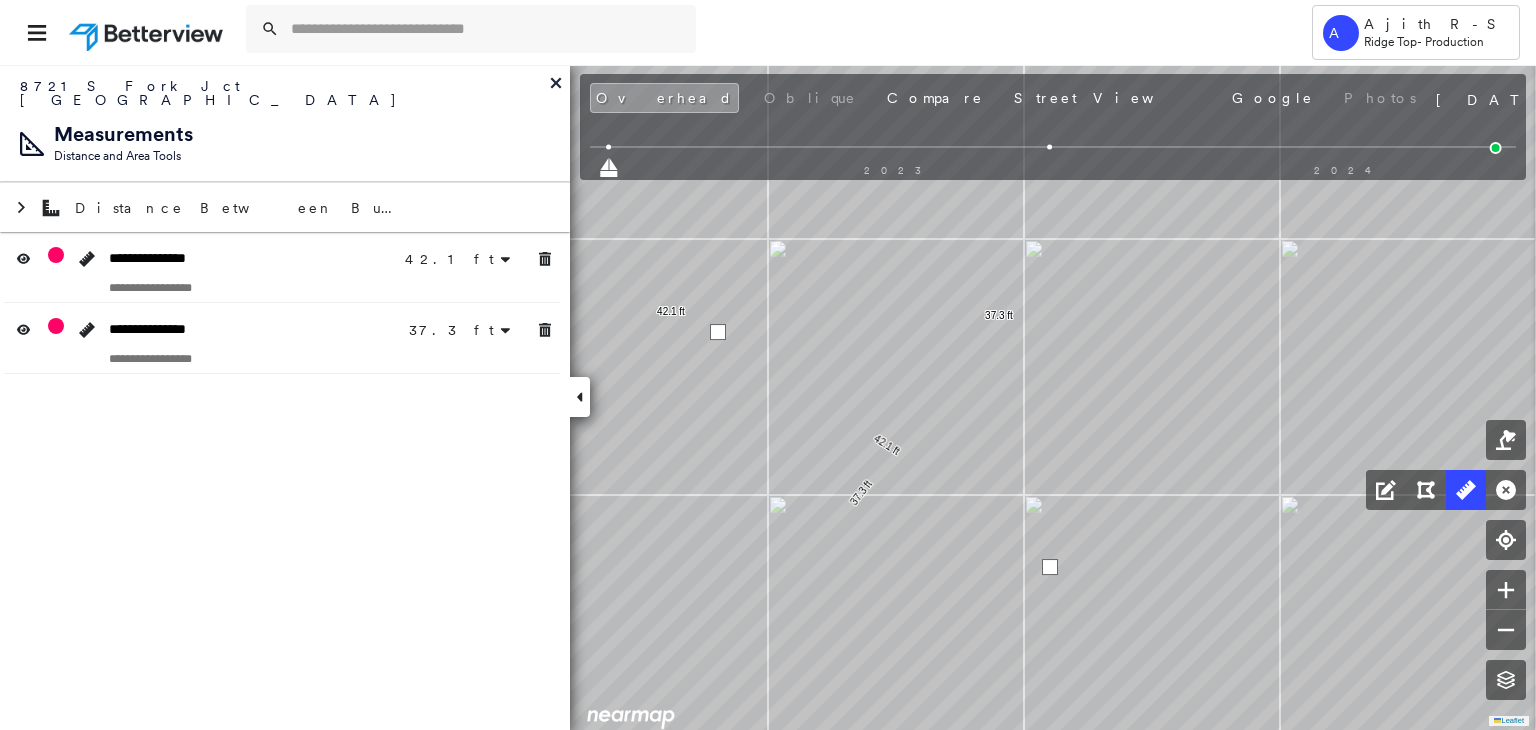 click at bounding box center (718, 332) 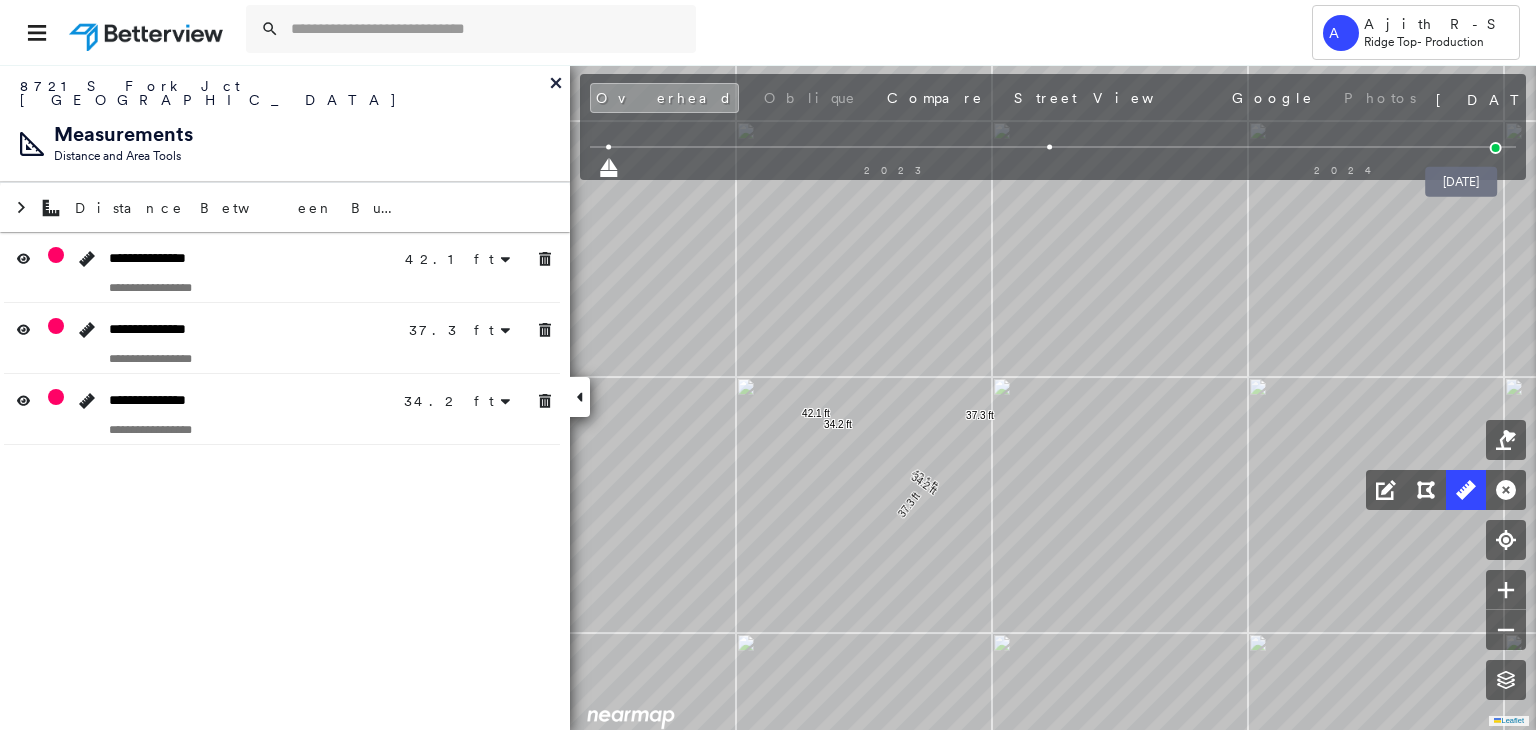 click at bounding box center (1496, 148) 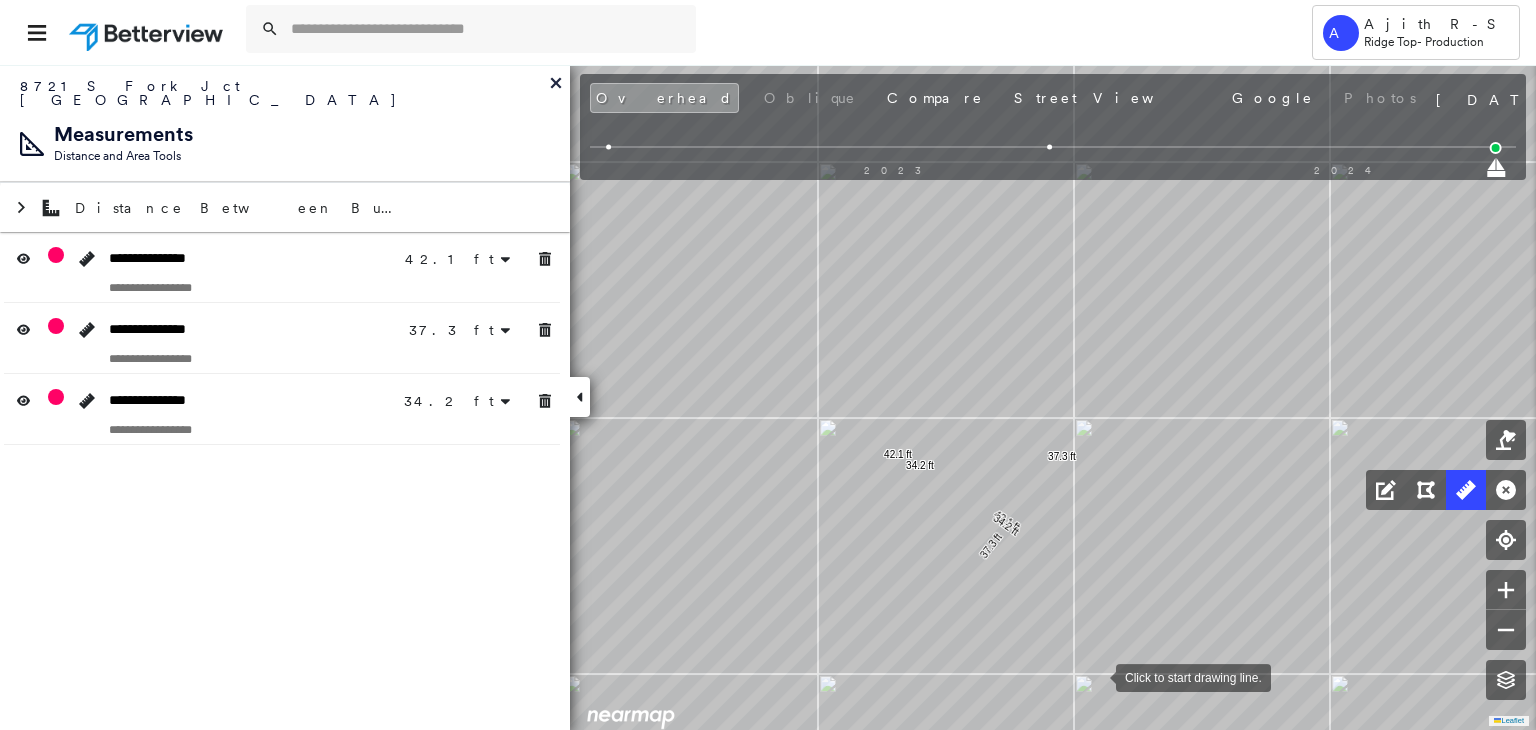click at bounding box center (1096, 676) 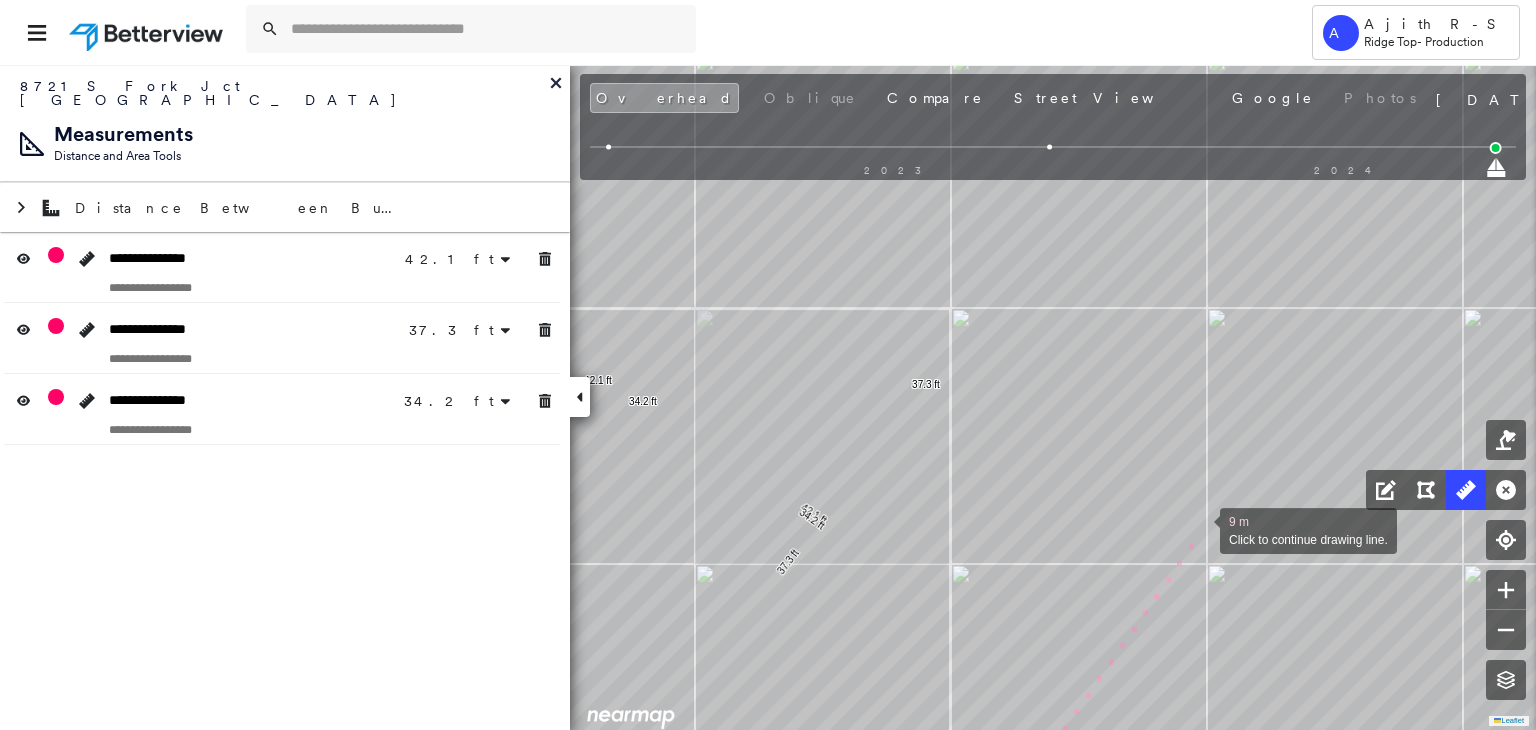 click at bounding box center (1200, 529) 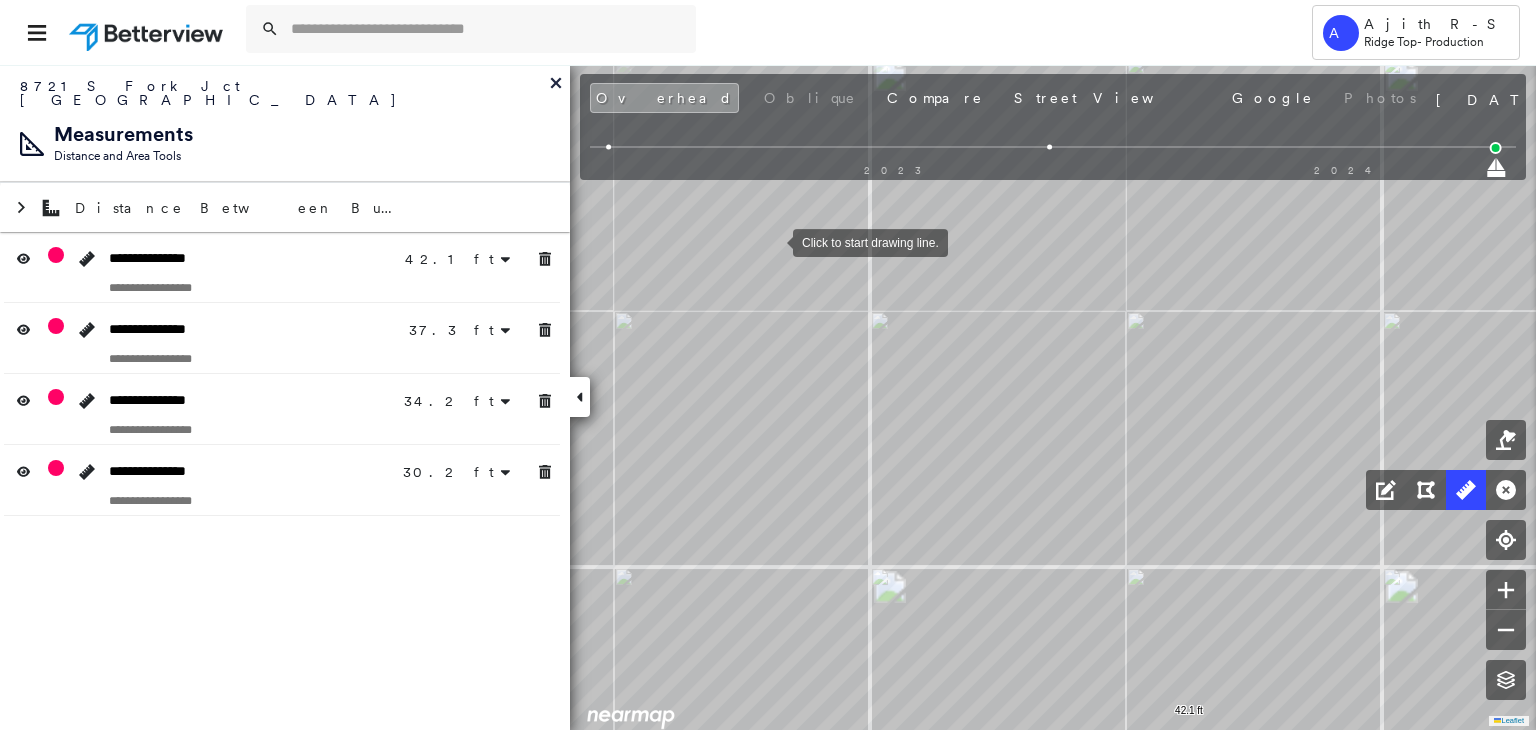 click at bounding box center (773, 241) 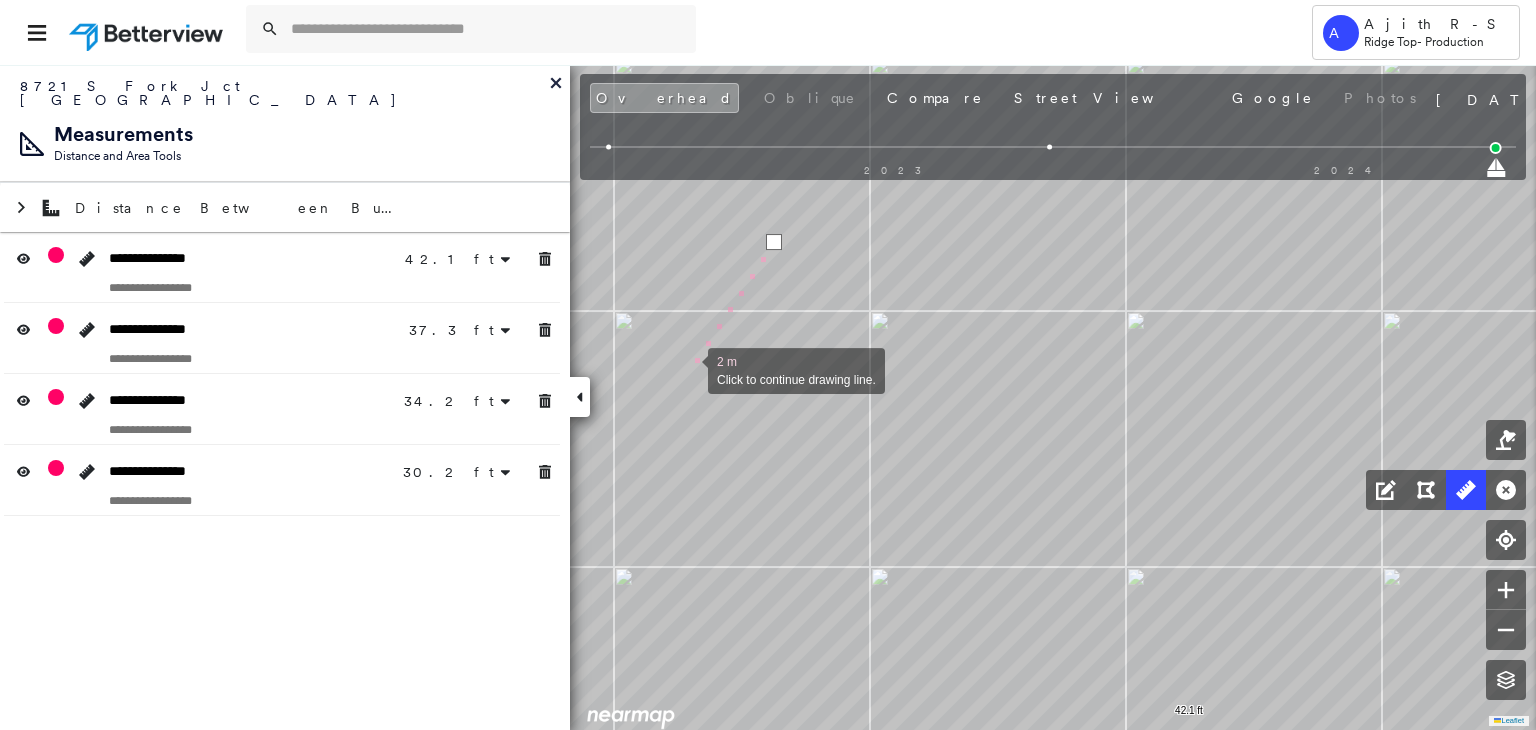 click at bounding box center [688, 369] 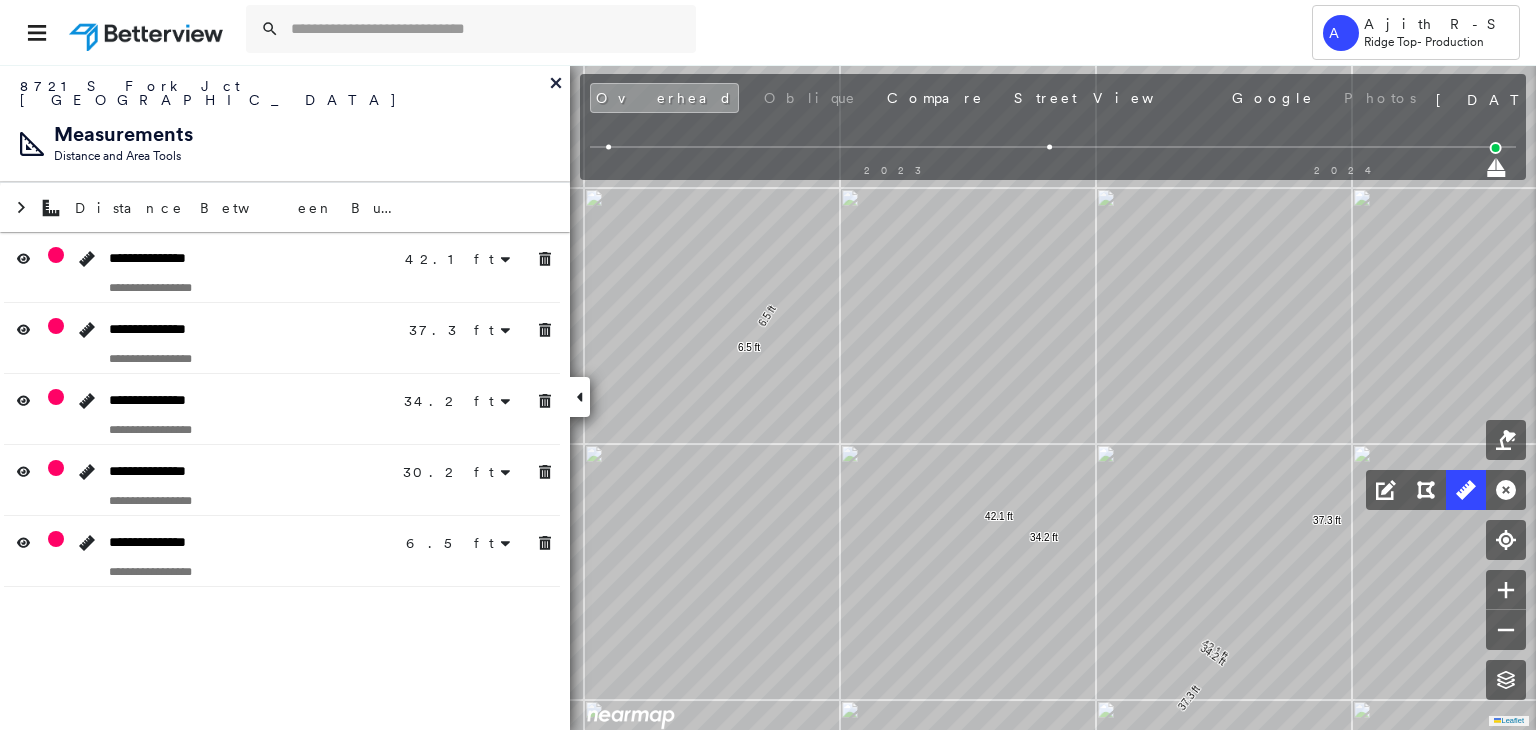 click at bounding box center [1050, 147] 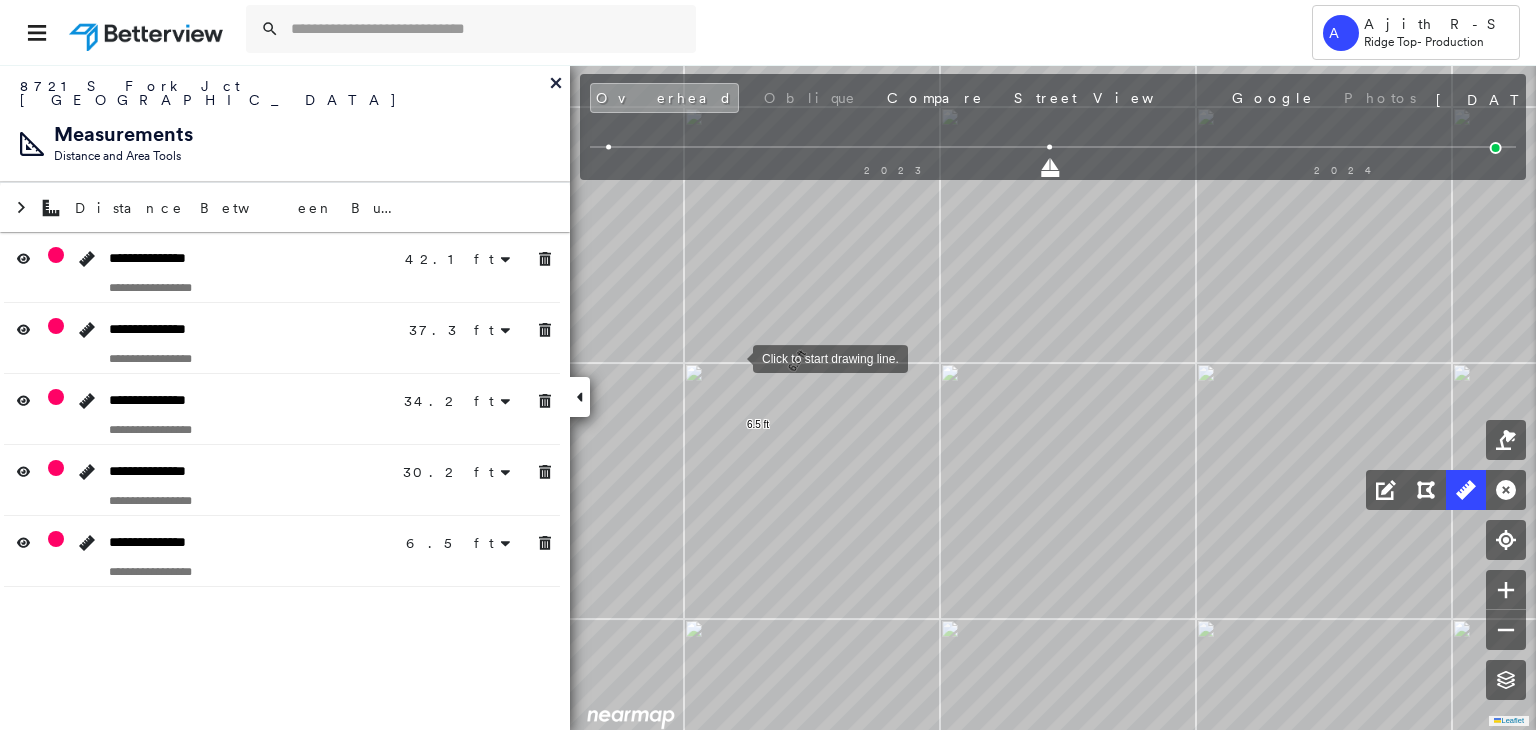 click at bounding box center (733, 357) 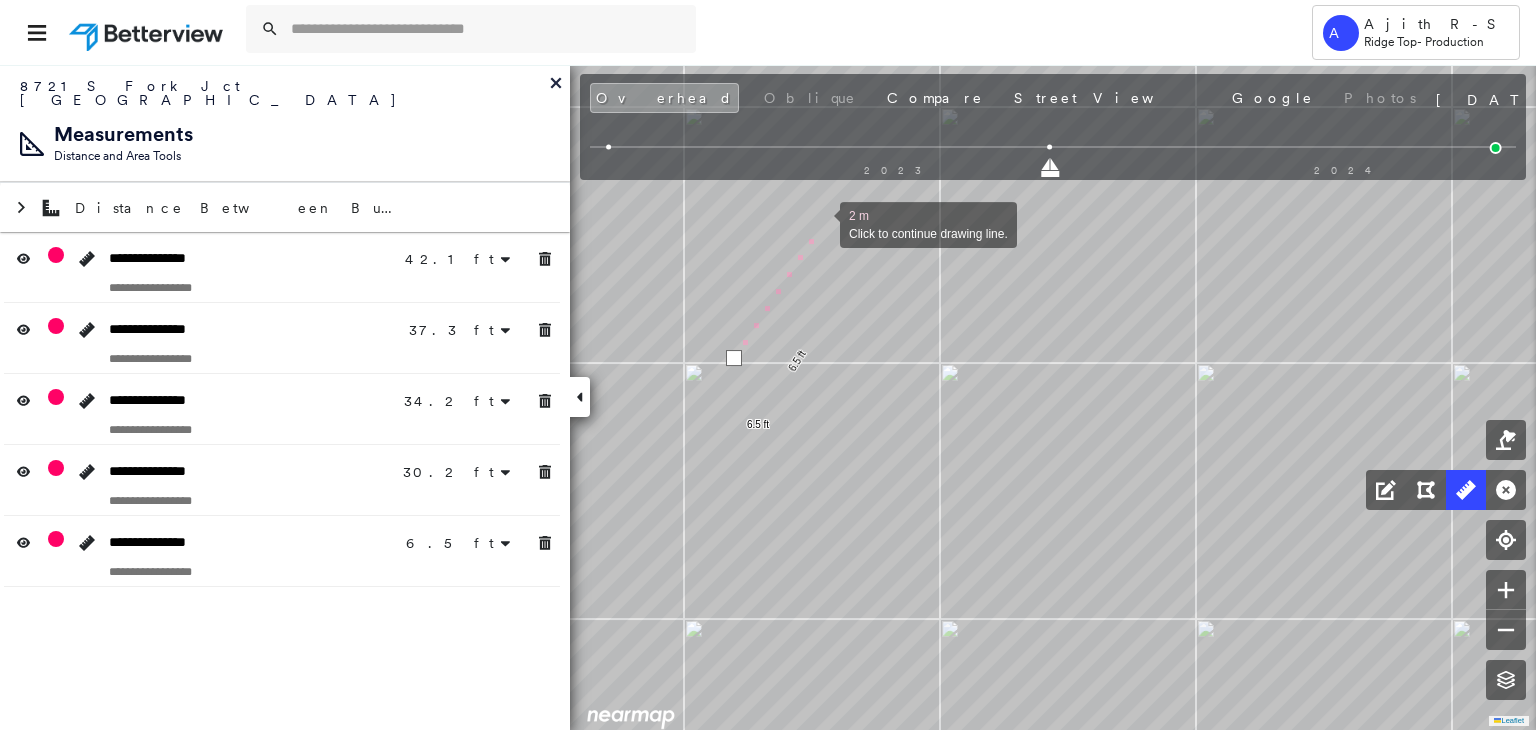 click at bounding box center [820, 223] 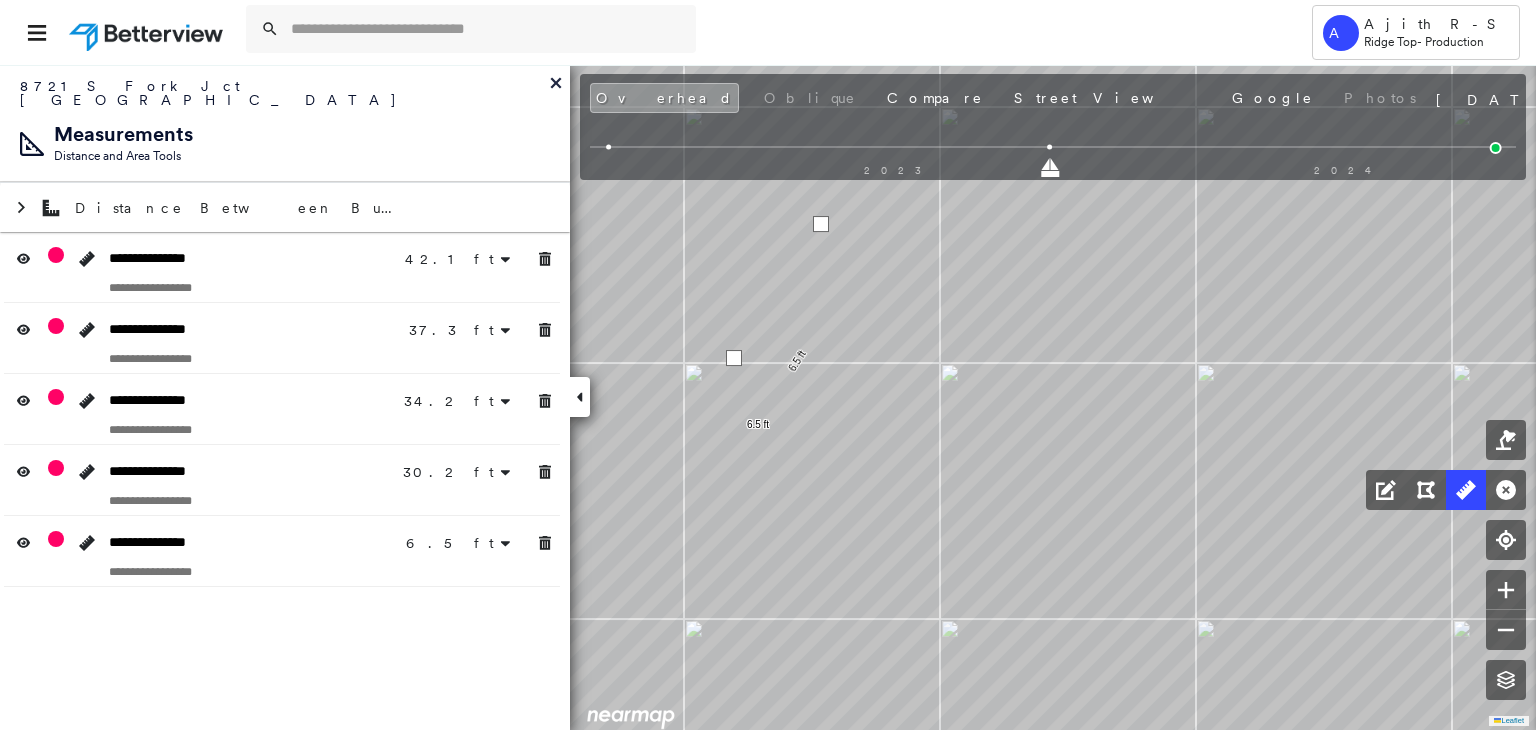click at bounding box center (821, 224) 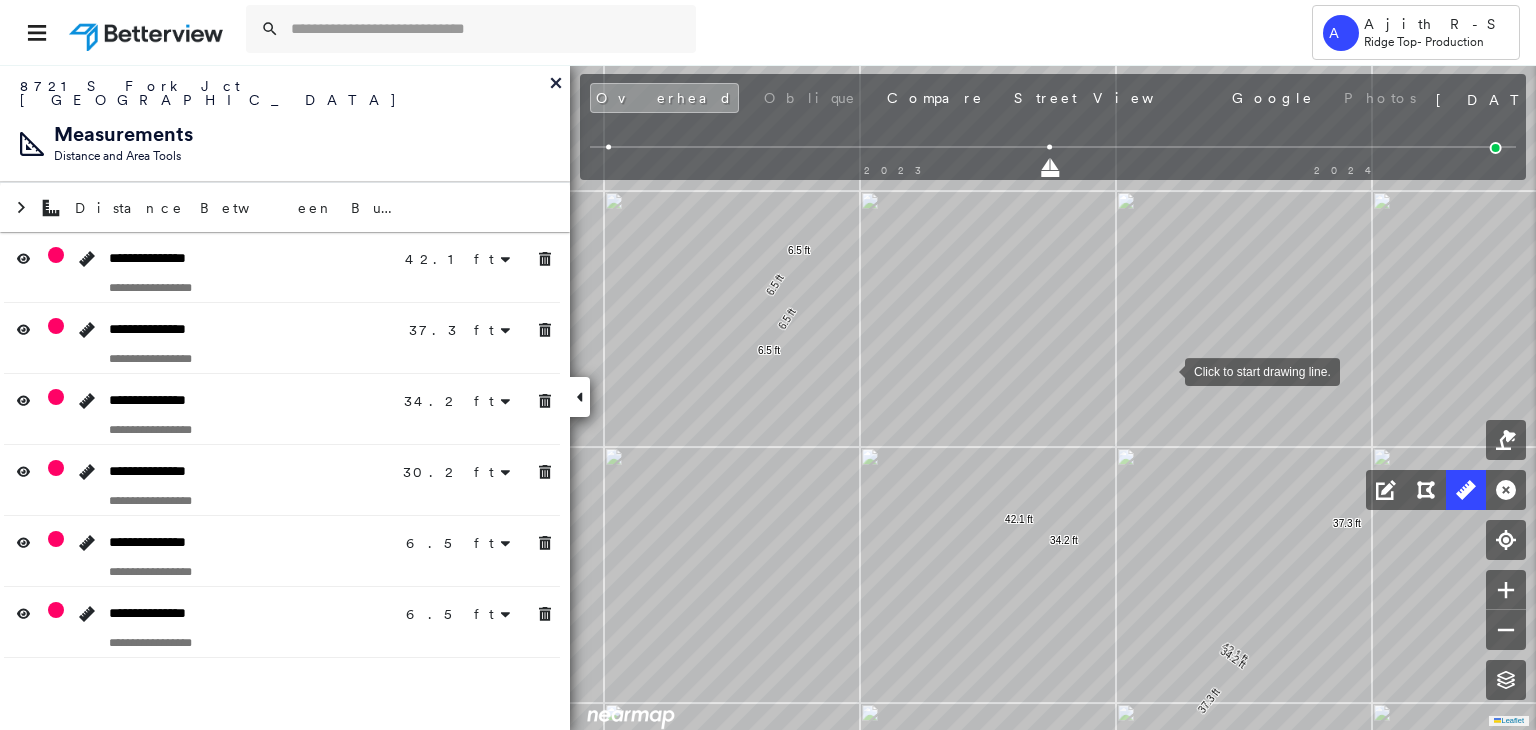 click at bounding box center (1165, 370) 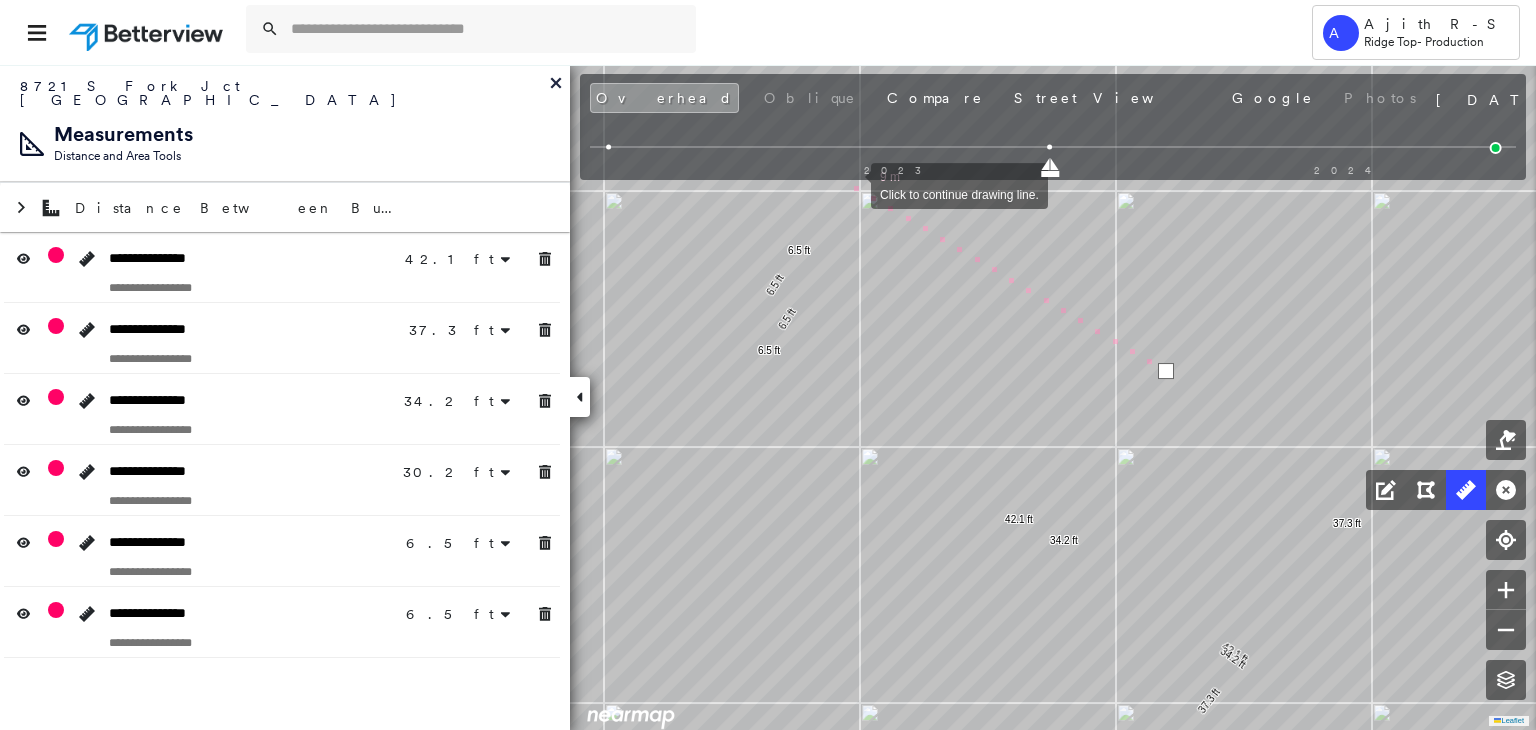 click at bounding box center [851, 184] 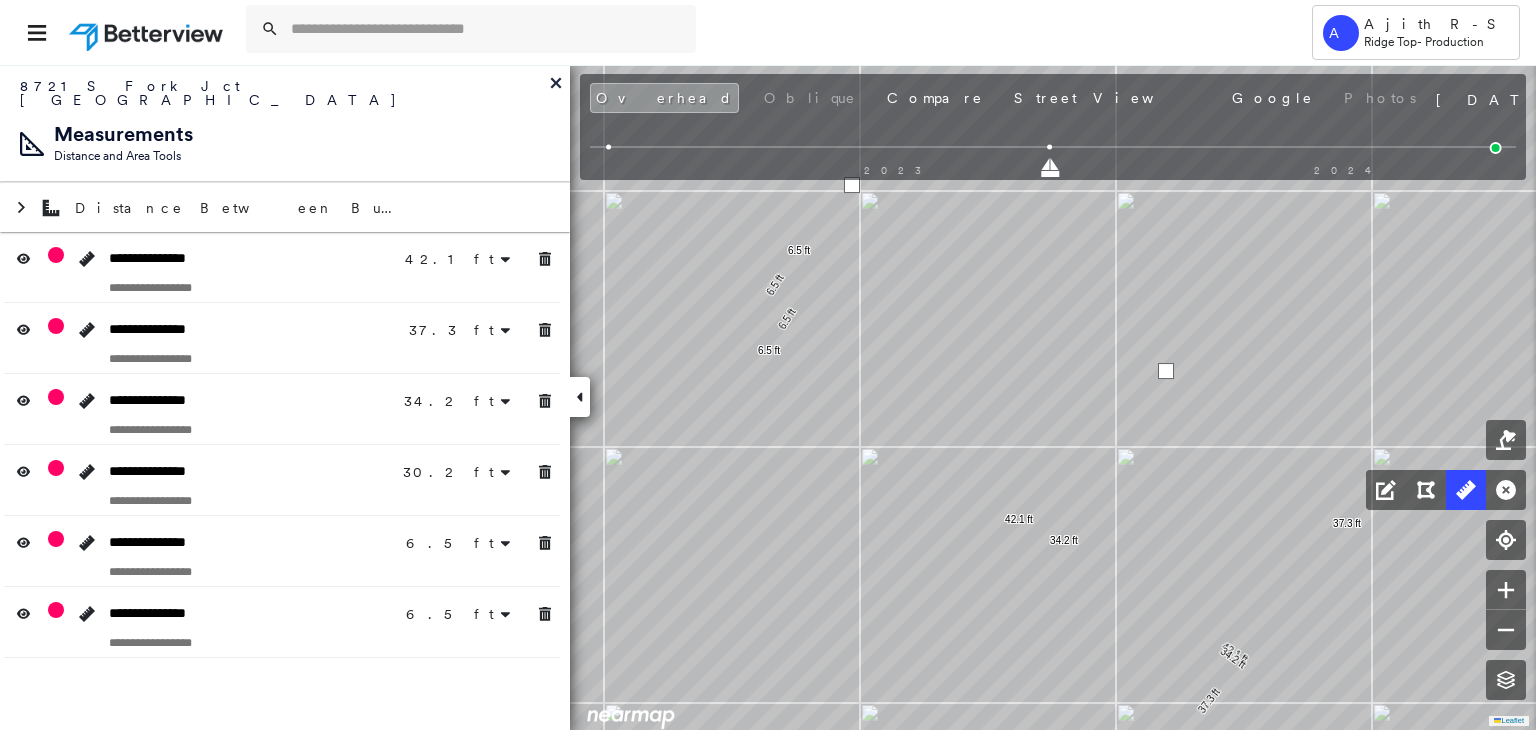 click at bounding box center [852, 185] 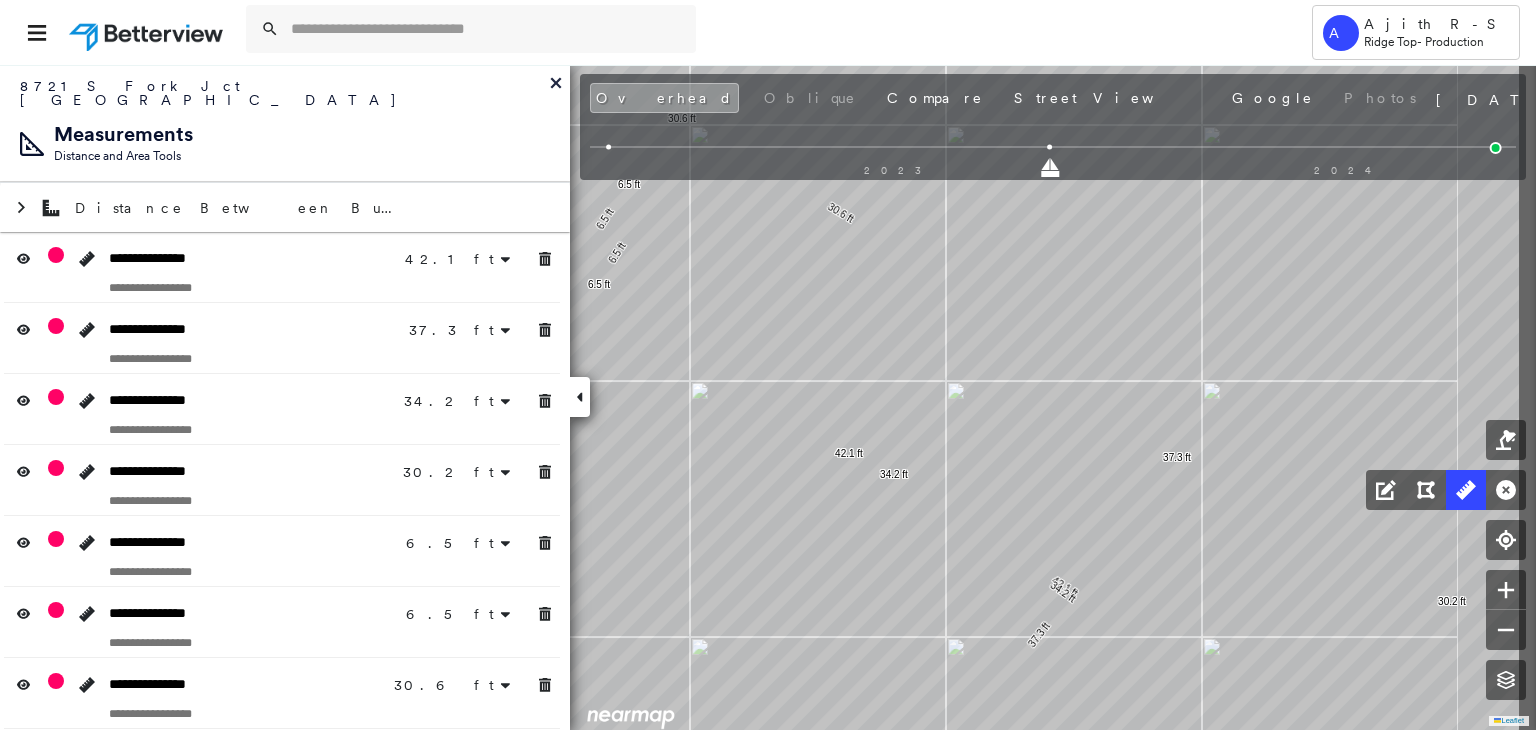 drag, startPoint x: 1224, startPoint y: 572, endPoint x: 872, endPoint y: 332, distance: 426.03287 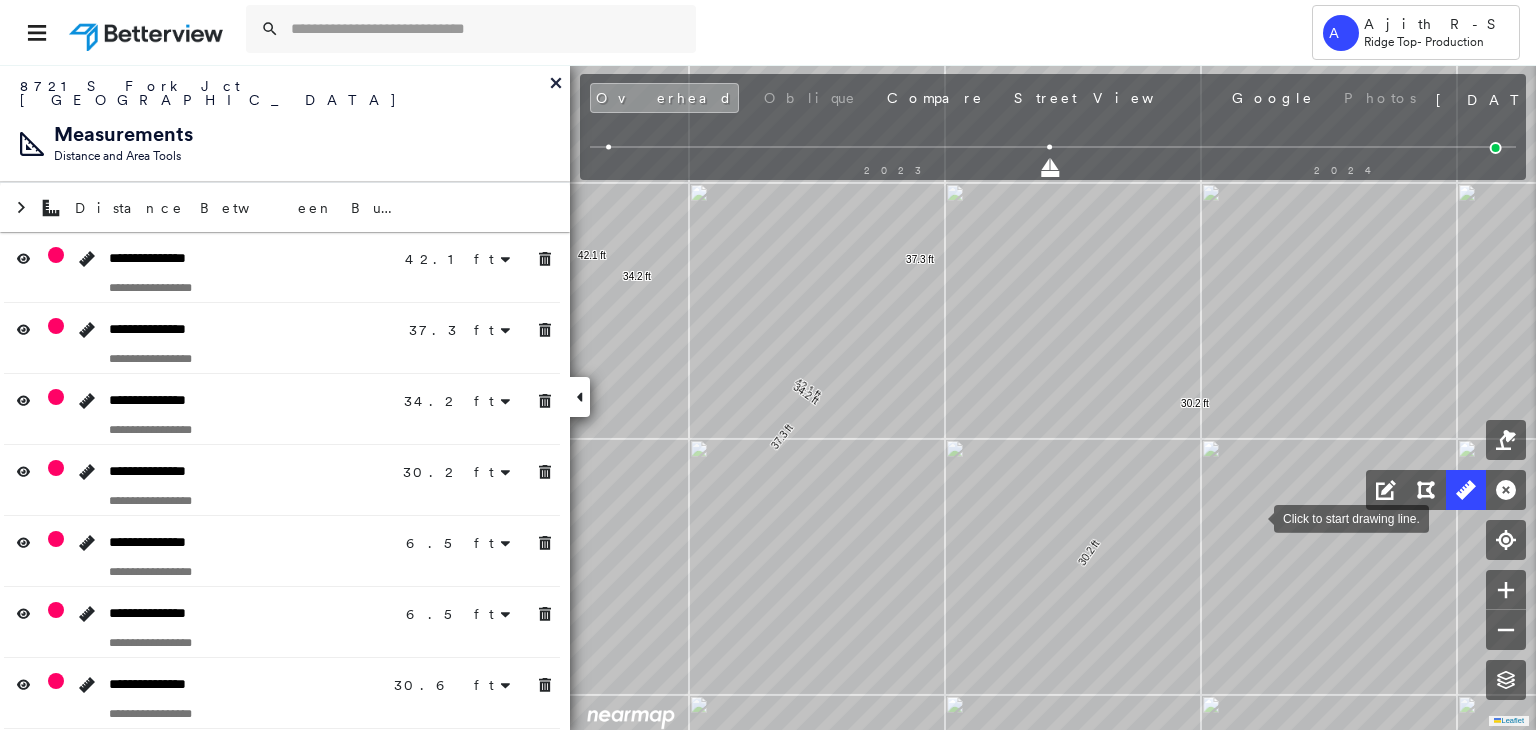 click at bounding box center [1254, 517] 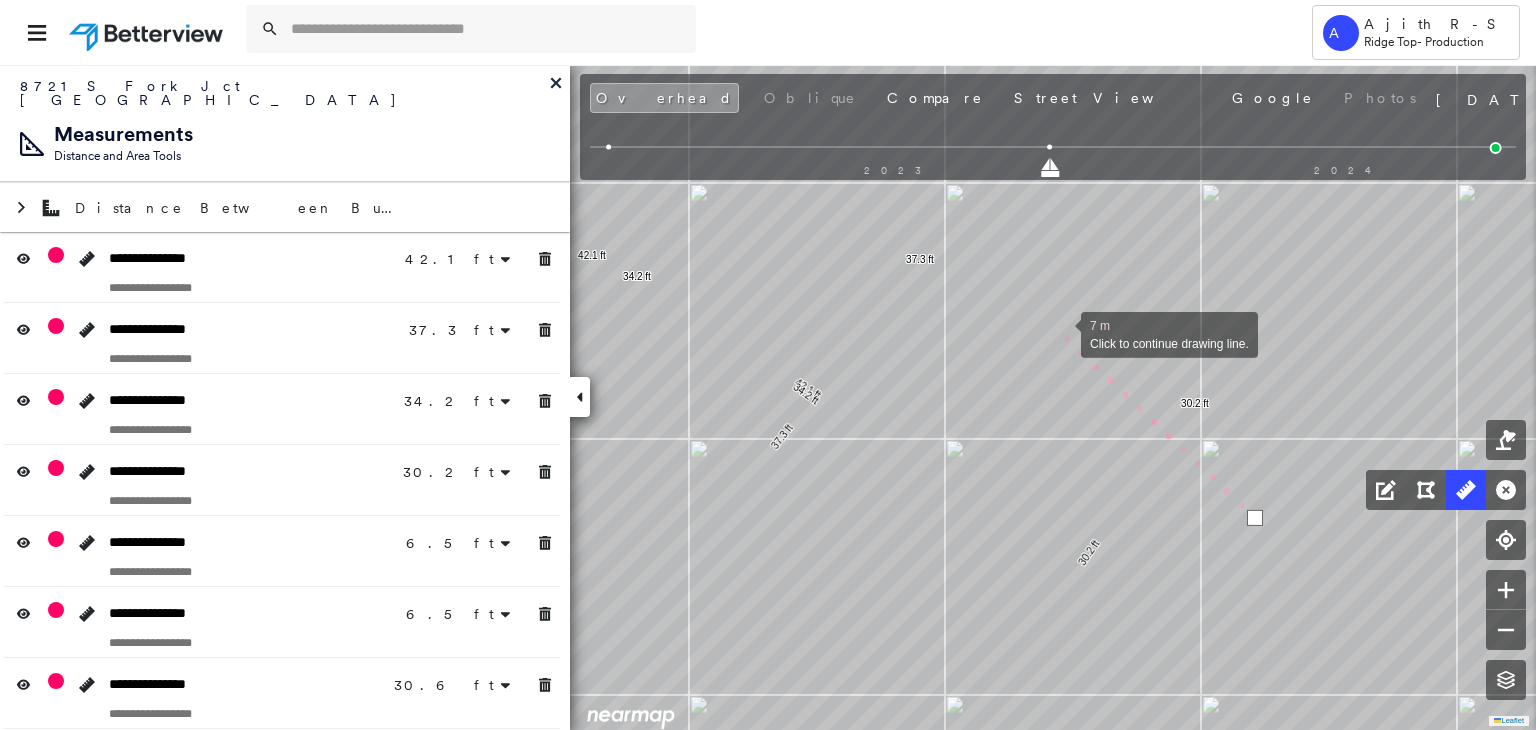 click at bounding box center [1061, 333] 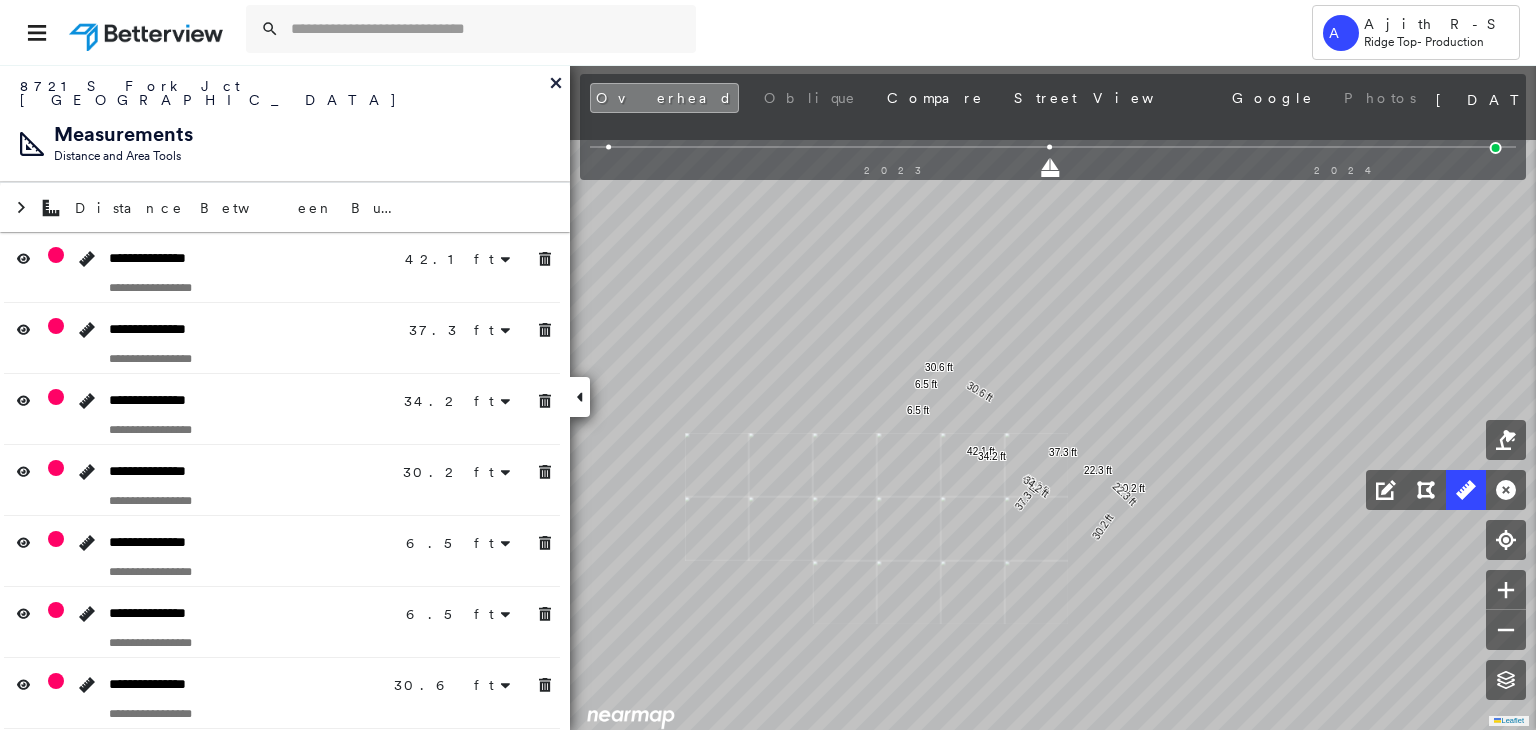 drag, startPoint x: 836, startPoint y: 326, endPoint x: 938, endPoint y: 513, distance: 213.00938 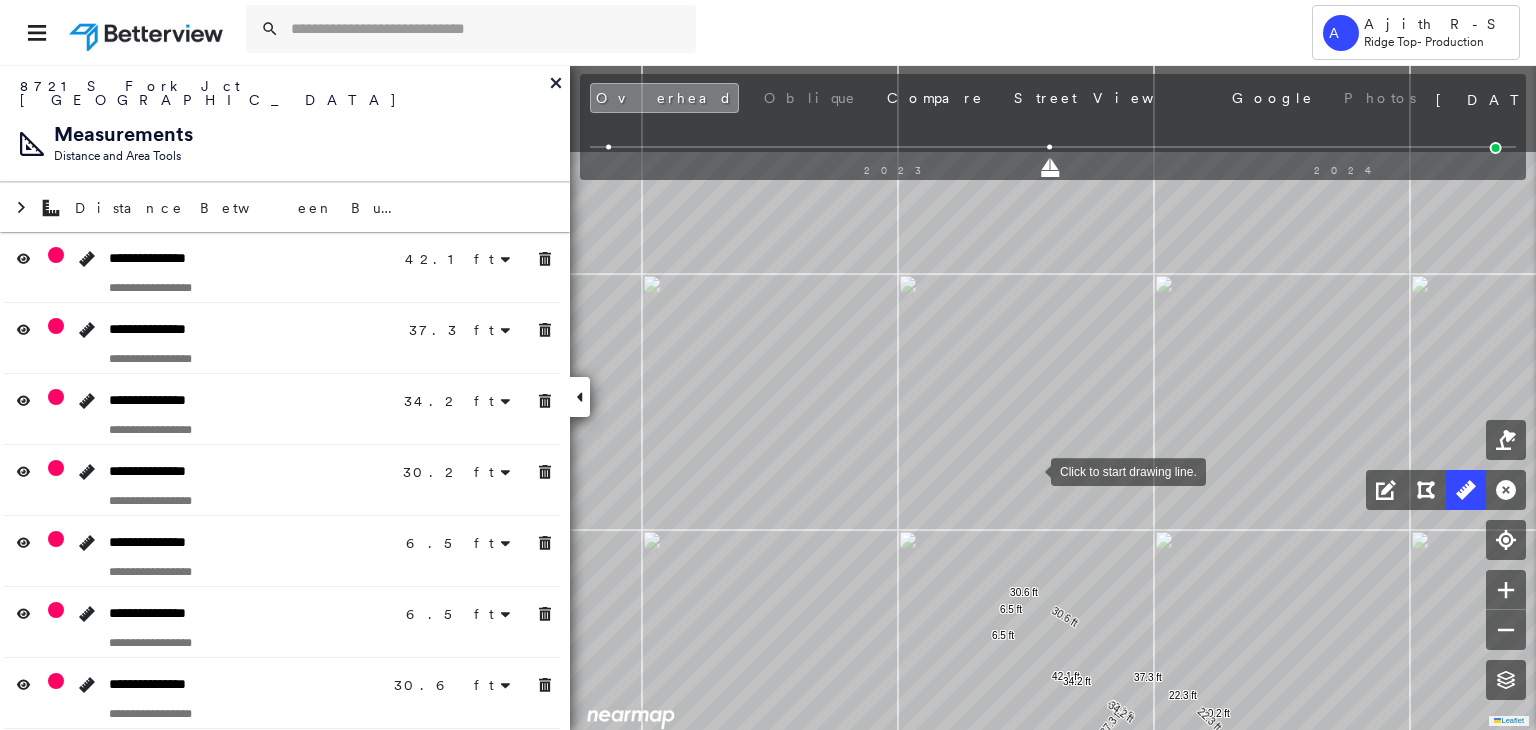 drag, startPoint x: 993, startPoint y: 378, endPoint x: 1044, endPoint y: 501, distance: 133.15405 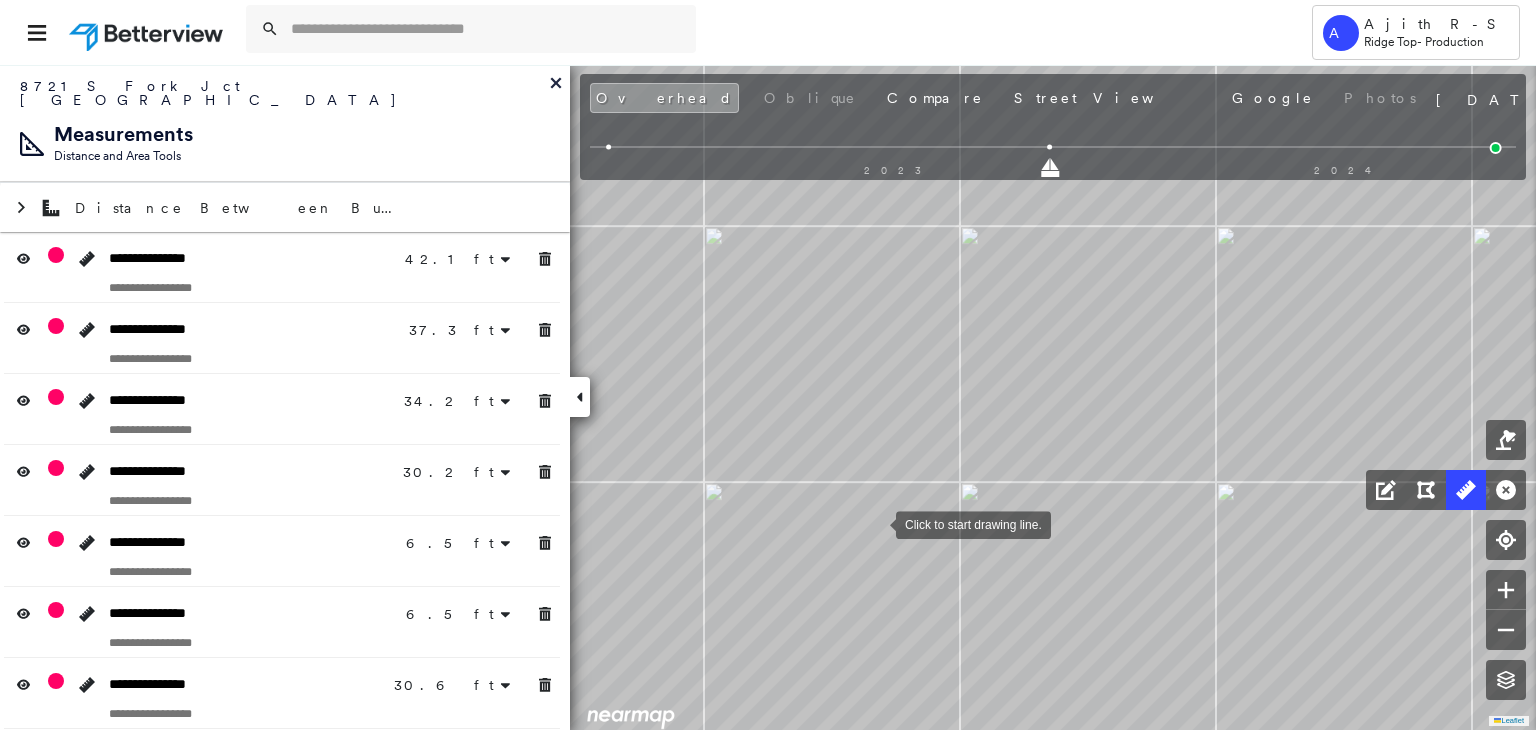 click at bounding box center (876, 523) 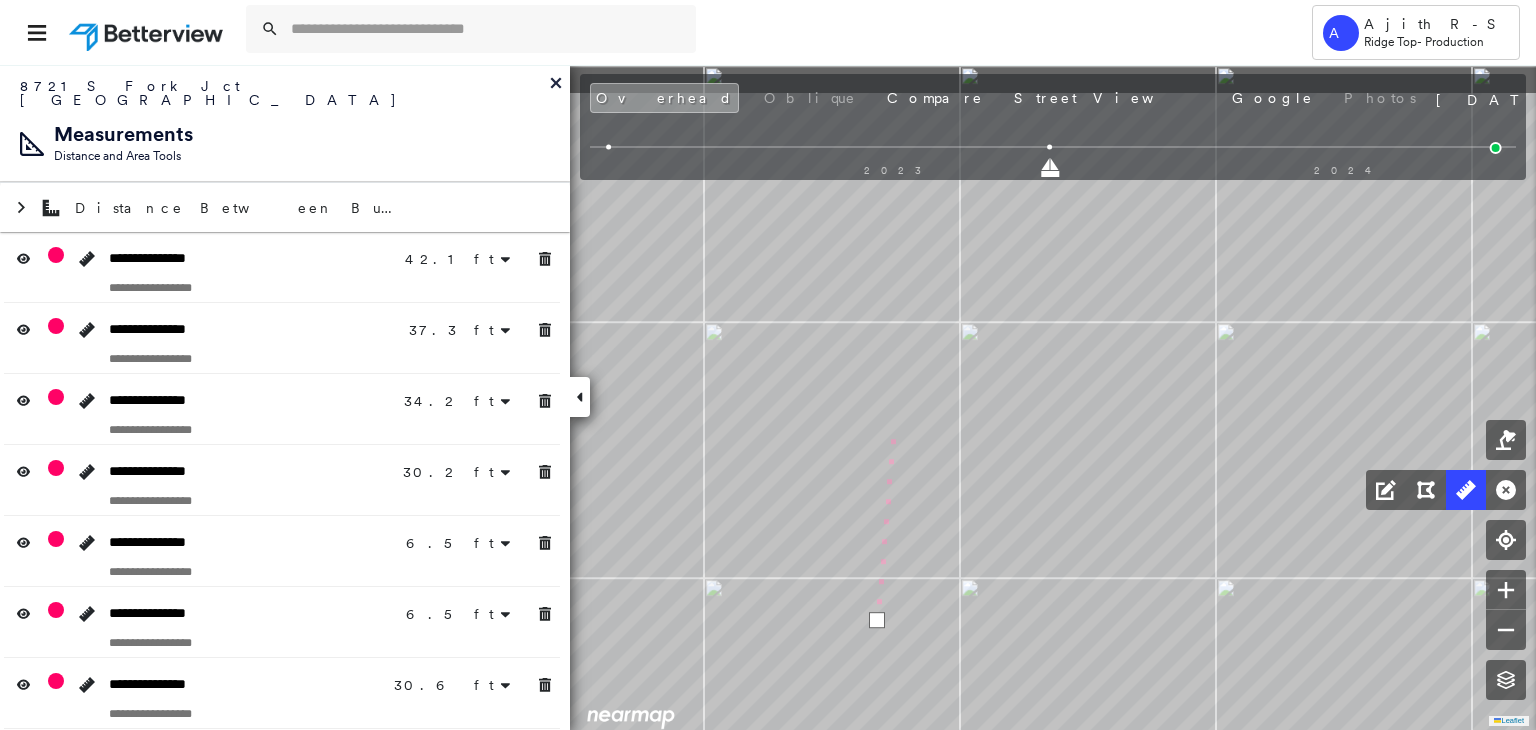 drag, startPoint x: 892, startPoint y: 341, endPoint x: 891, endPoint y: 467, distance: 126.00397 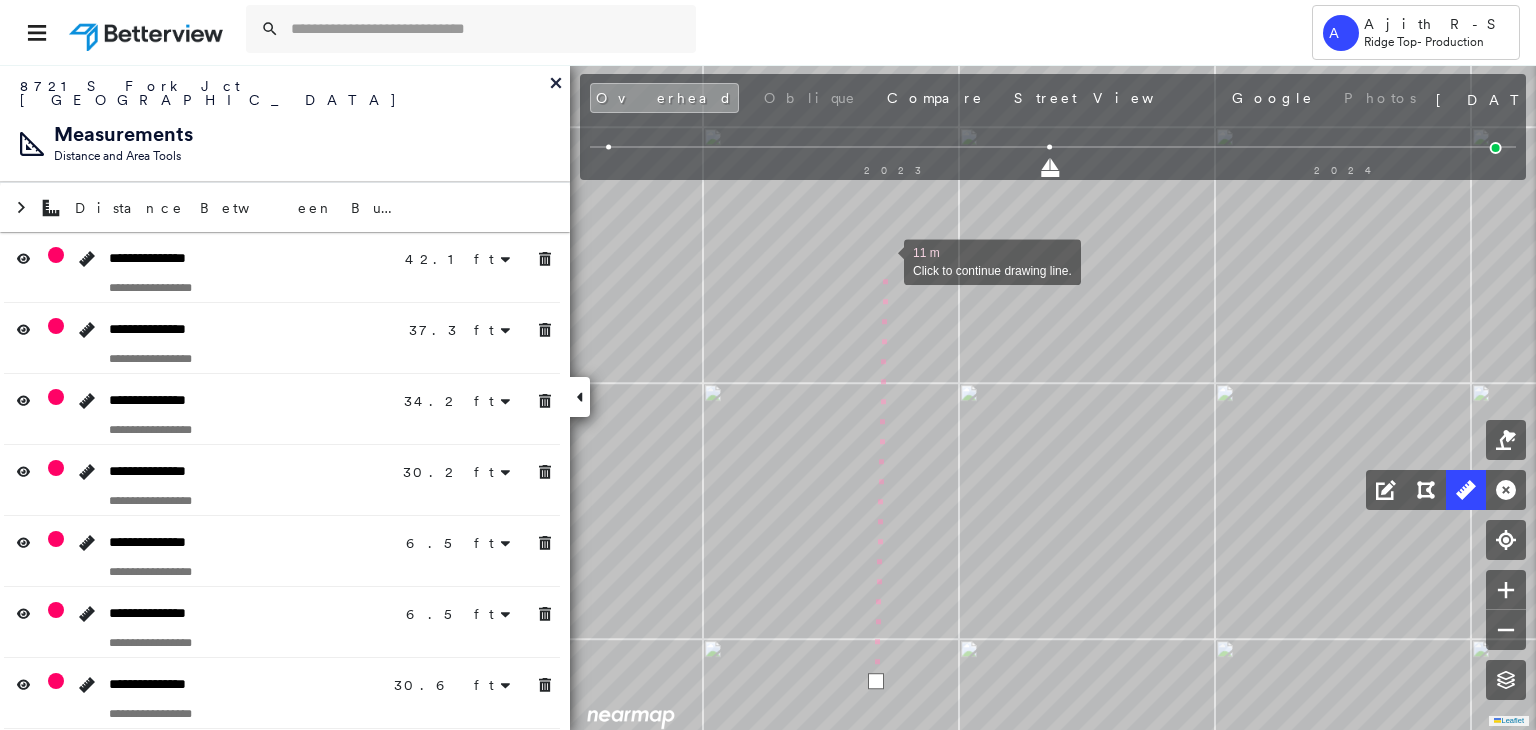 click at bounding box center [884, 260] 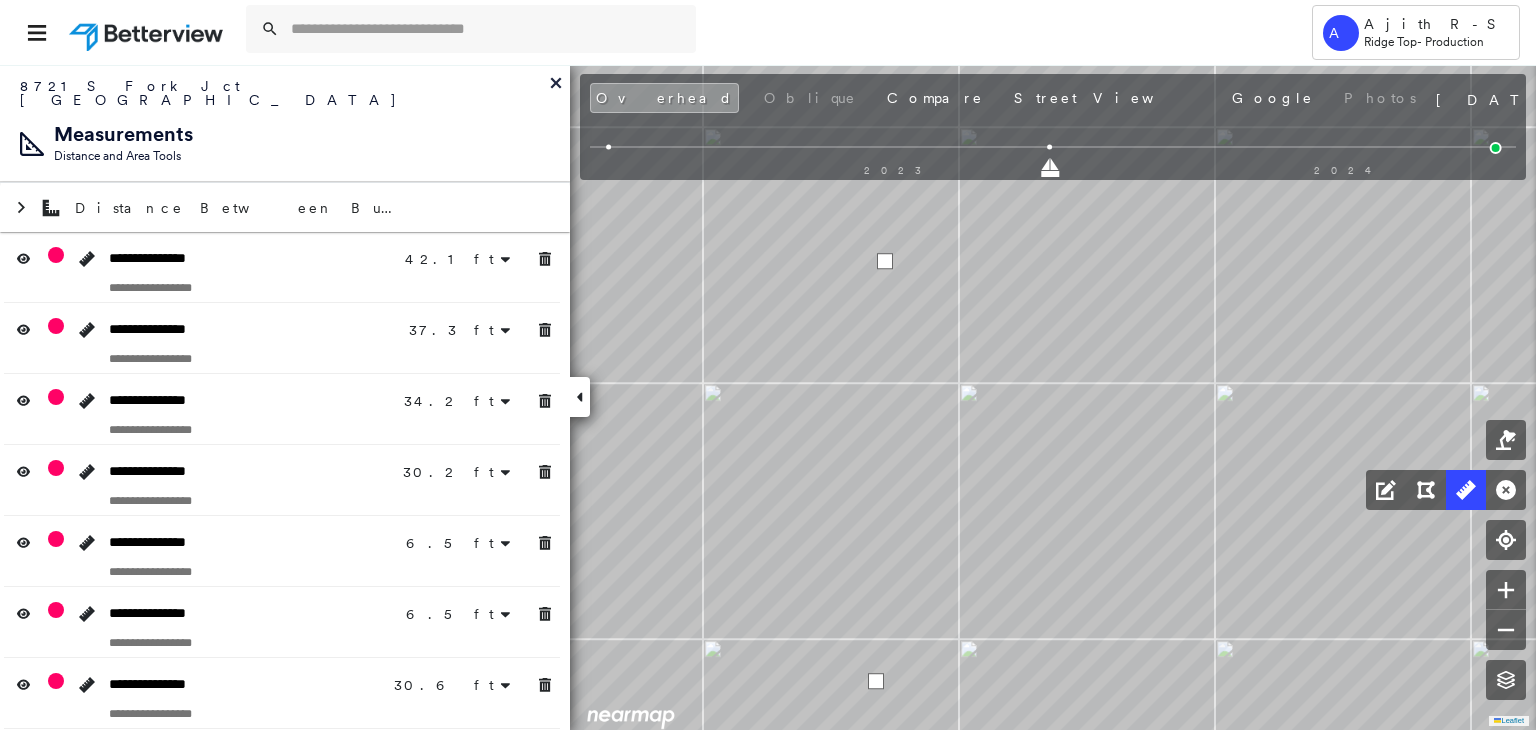 click at bounding box center [885, 261] 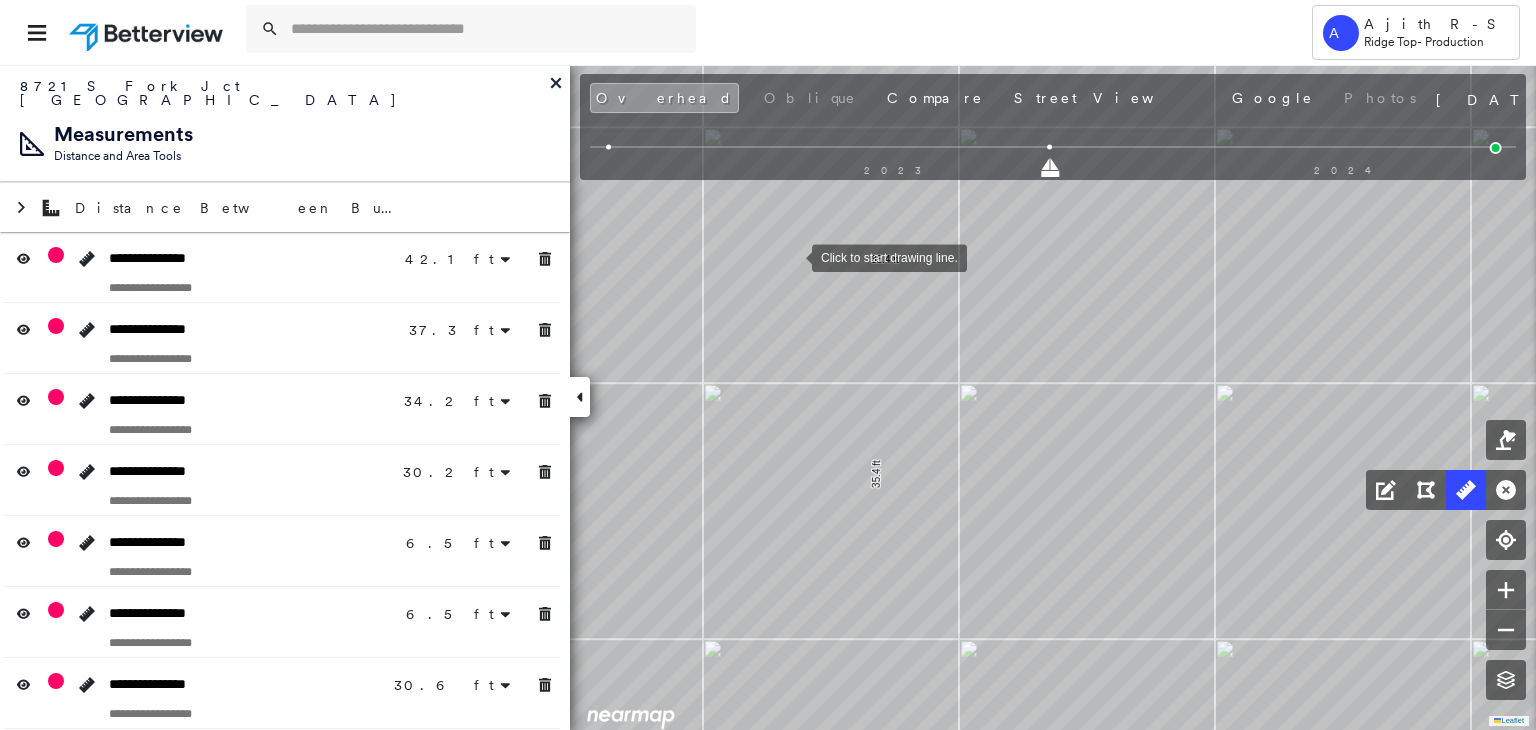 drag, startPoint x: 792, startPoint y: 256, endPoint x: 911, endPoint y: 269, distance: 119.70798 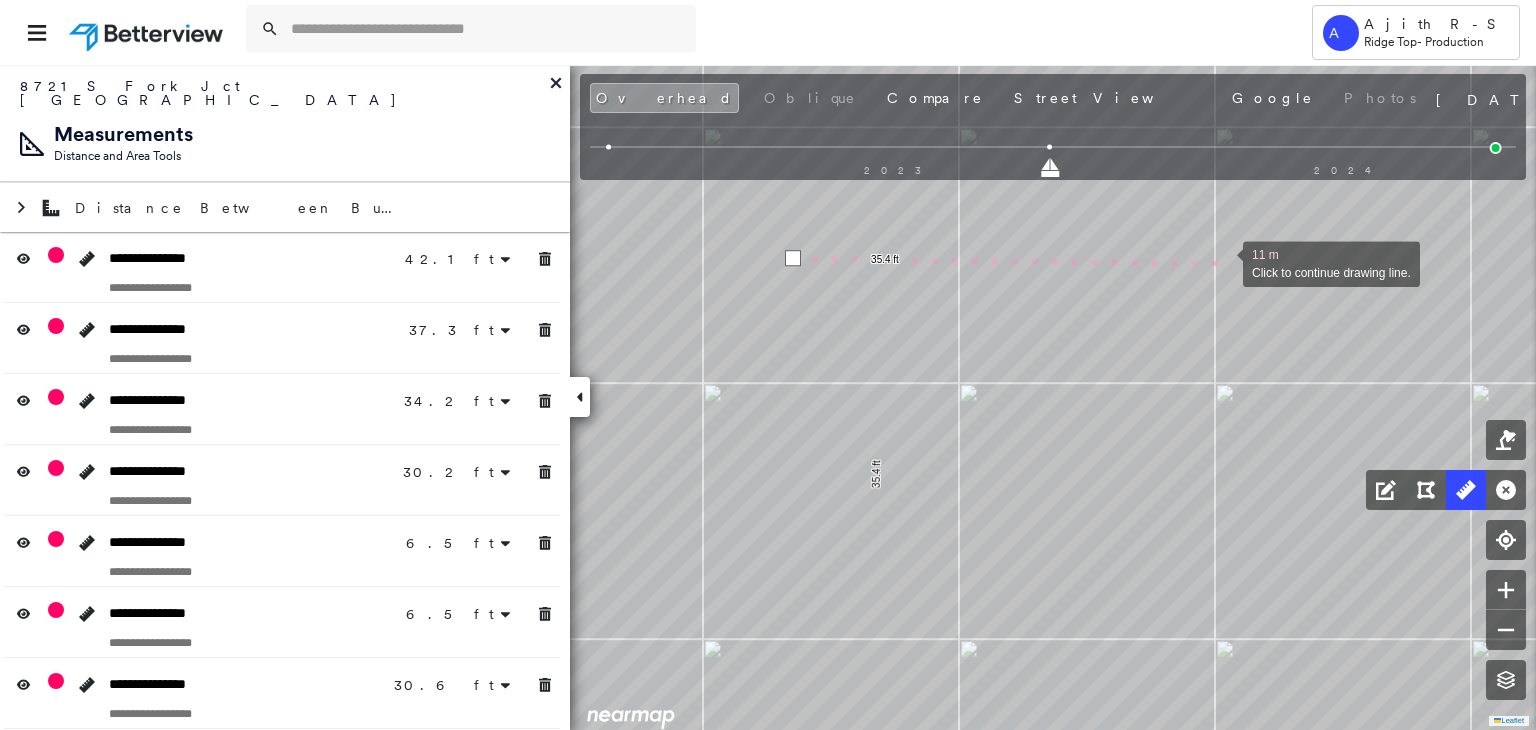 click at bounding box center (1223, 262) 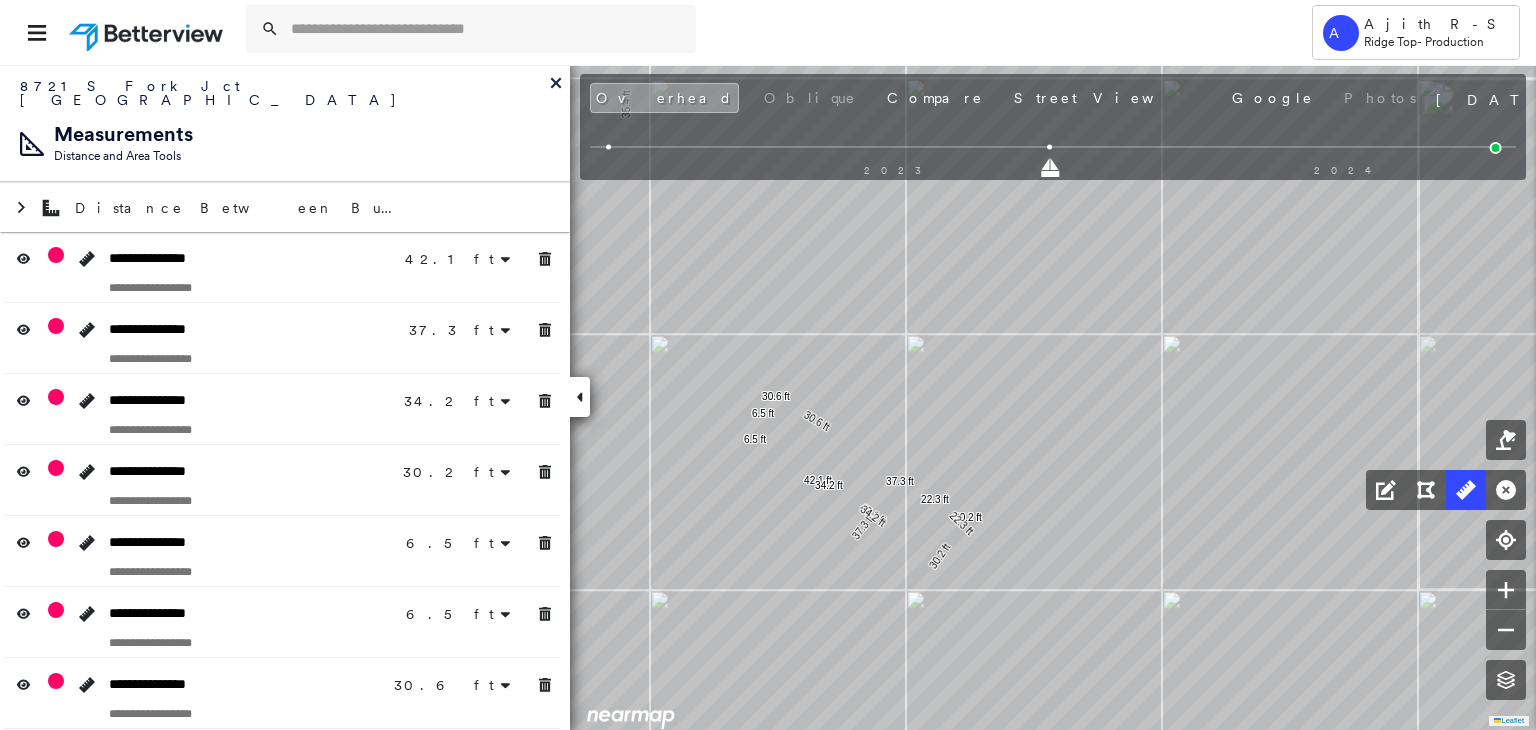 click on "42.1 ft 42.1 ft 37.3 ft 37.3 ft 34.2 ft 34.2 ft 30.2 ft 30.2 ft 6.5 ft 6.5 ft 30.6 ft 30.6 ft 22.3 ft 22.3 ft 35.4 ft 35.4 ft 36.0 ft 36.0 ft Click to start drawing line." at bounding box center (-524, 126) 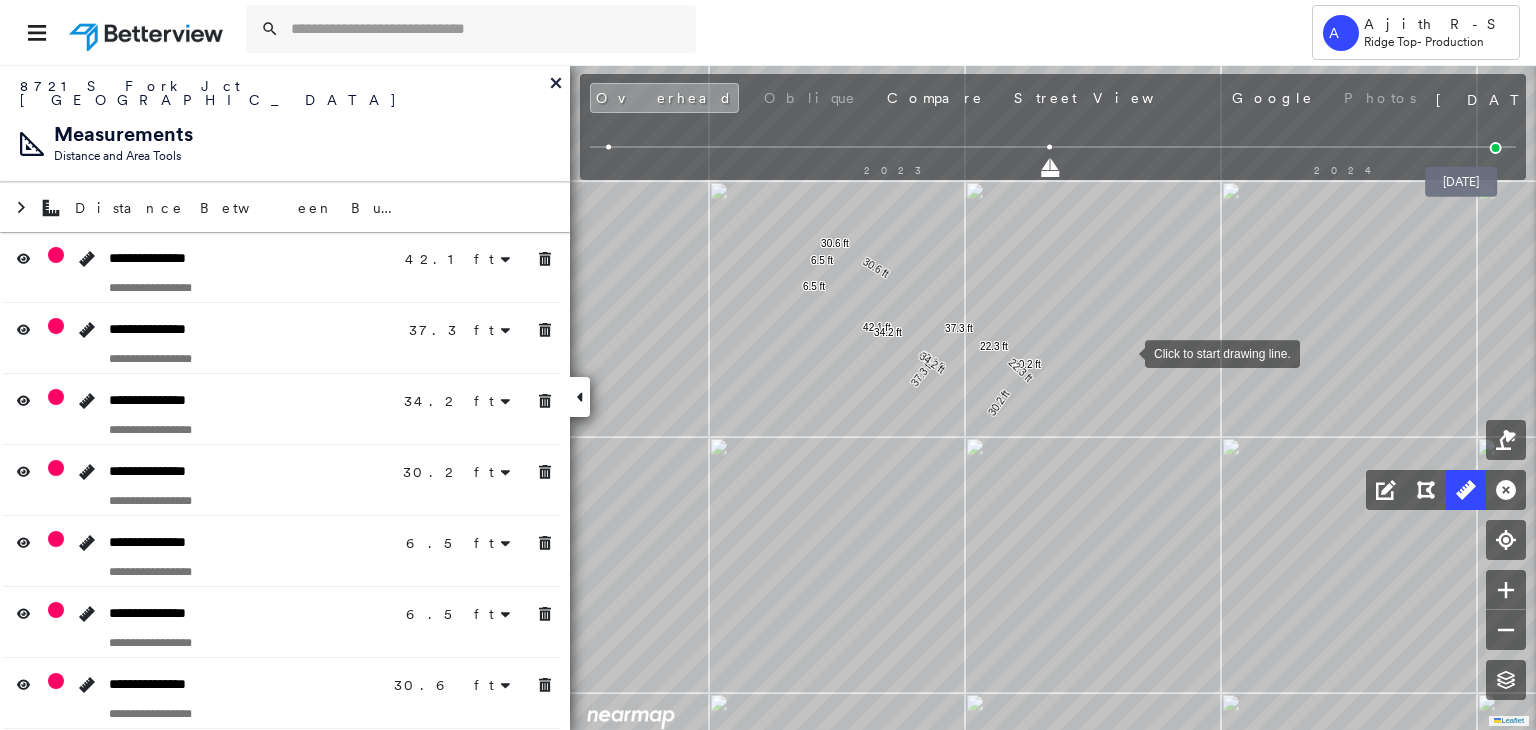 click at bounding box center [1496, 148] 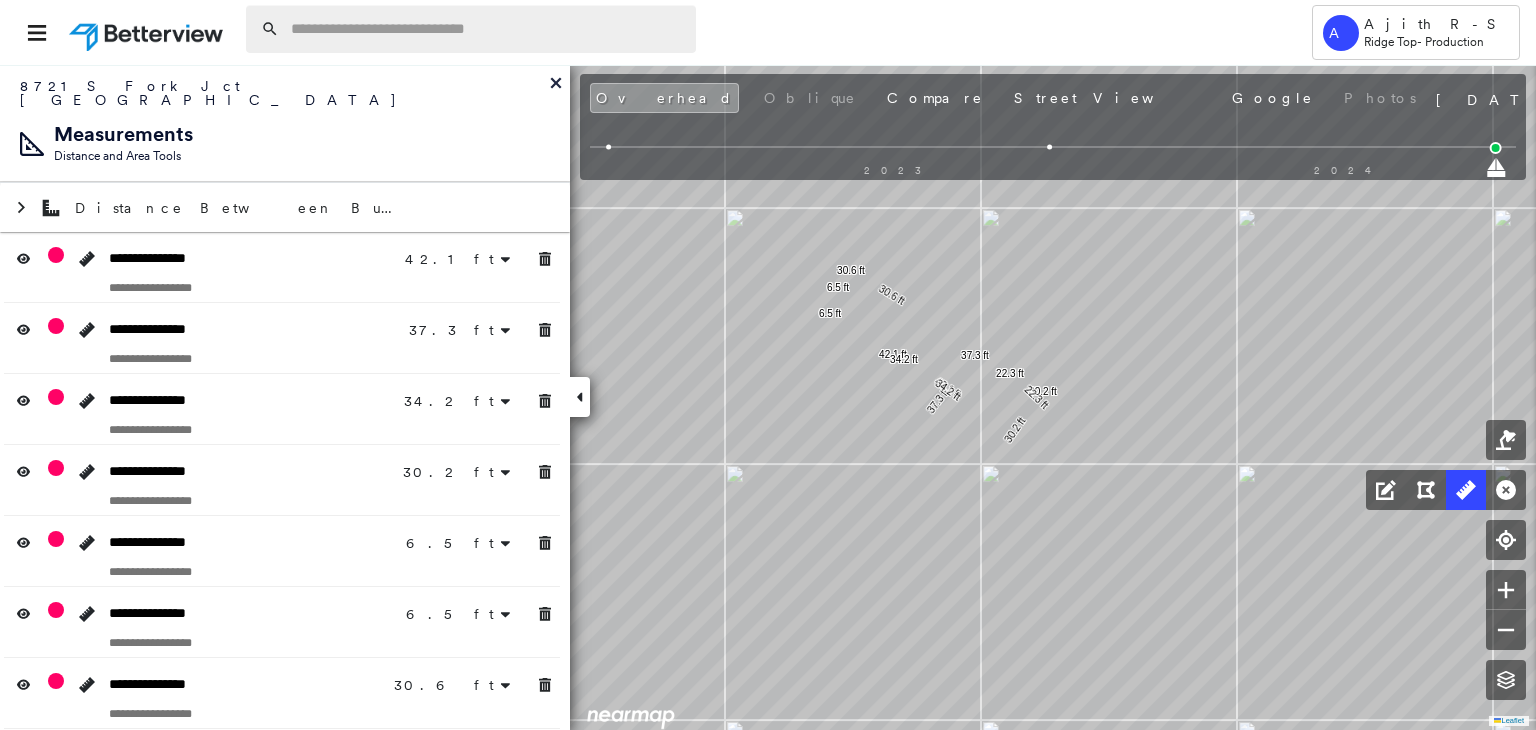 click at bounding box center [487, 29] 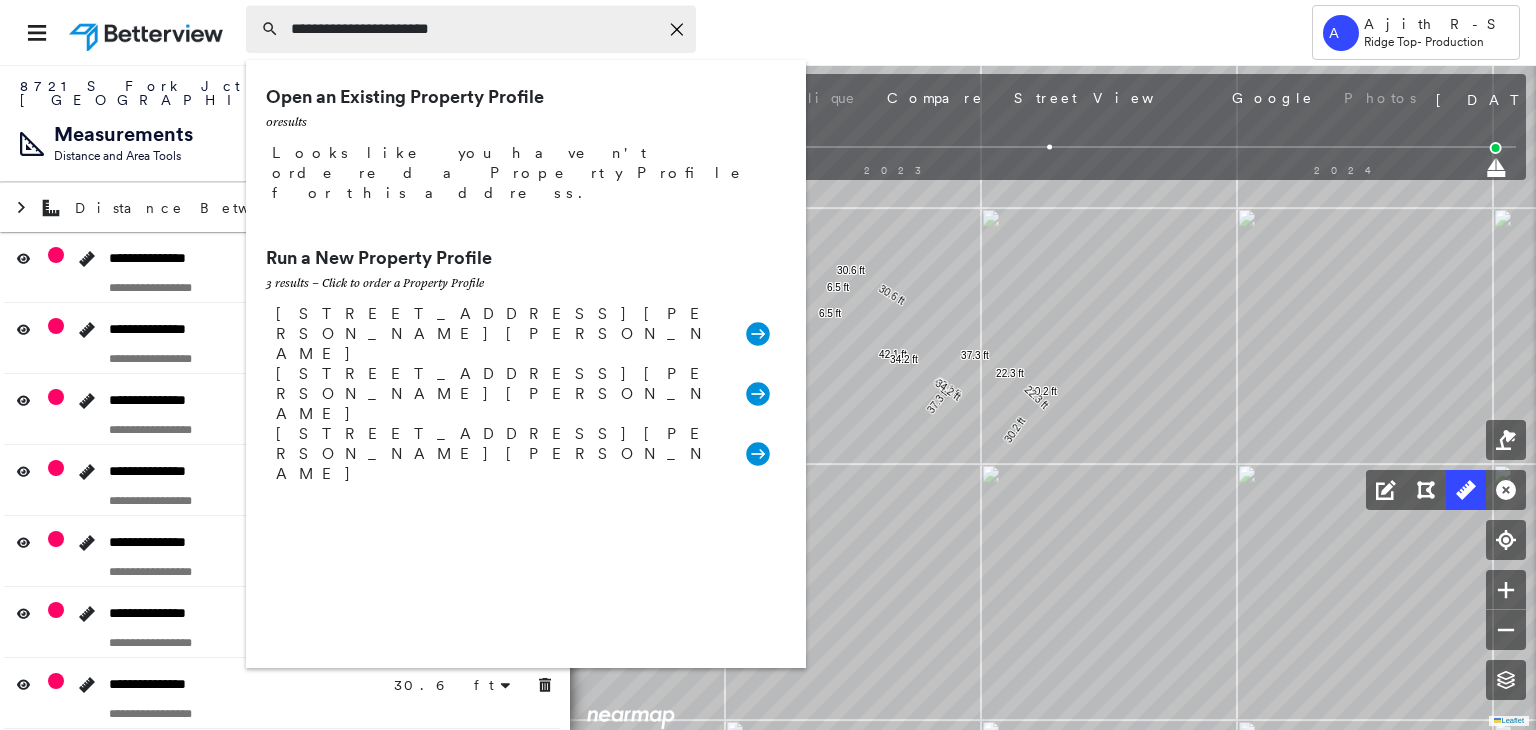 type on "**********" 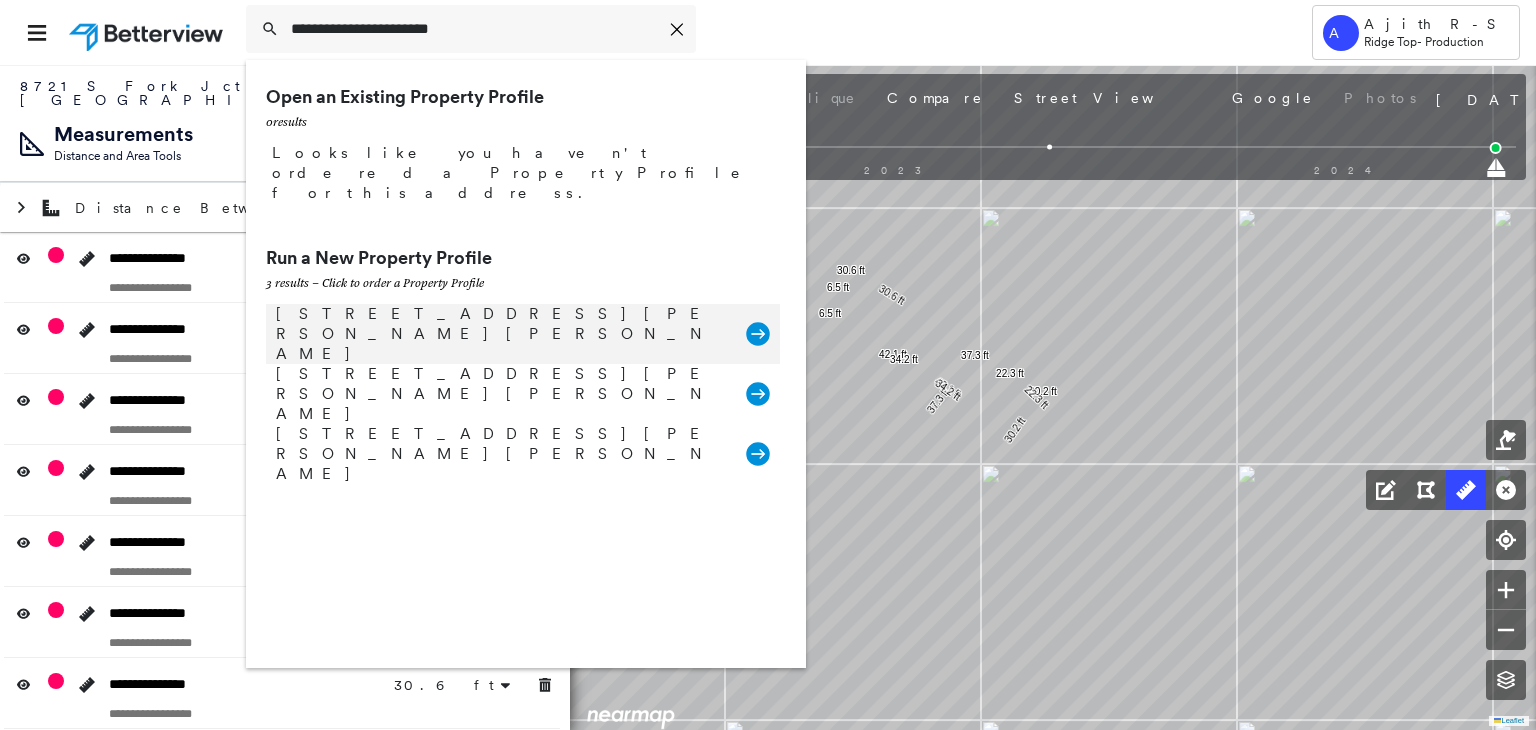 click on "[STREET_ADDRESS][PERSON_NAME][PERSON_NAME] Group Created with Sketch." at bounding box center (523, 334) 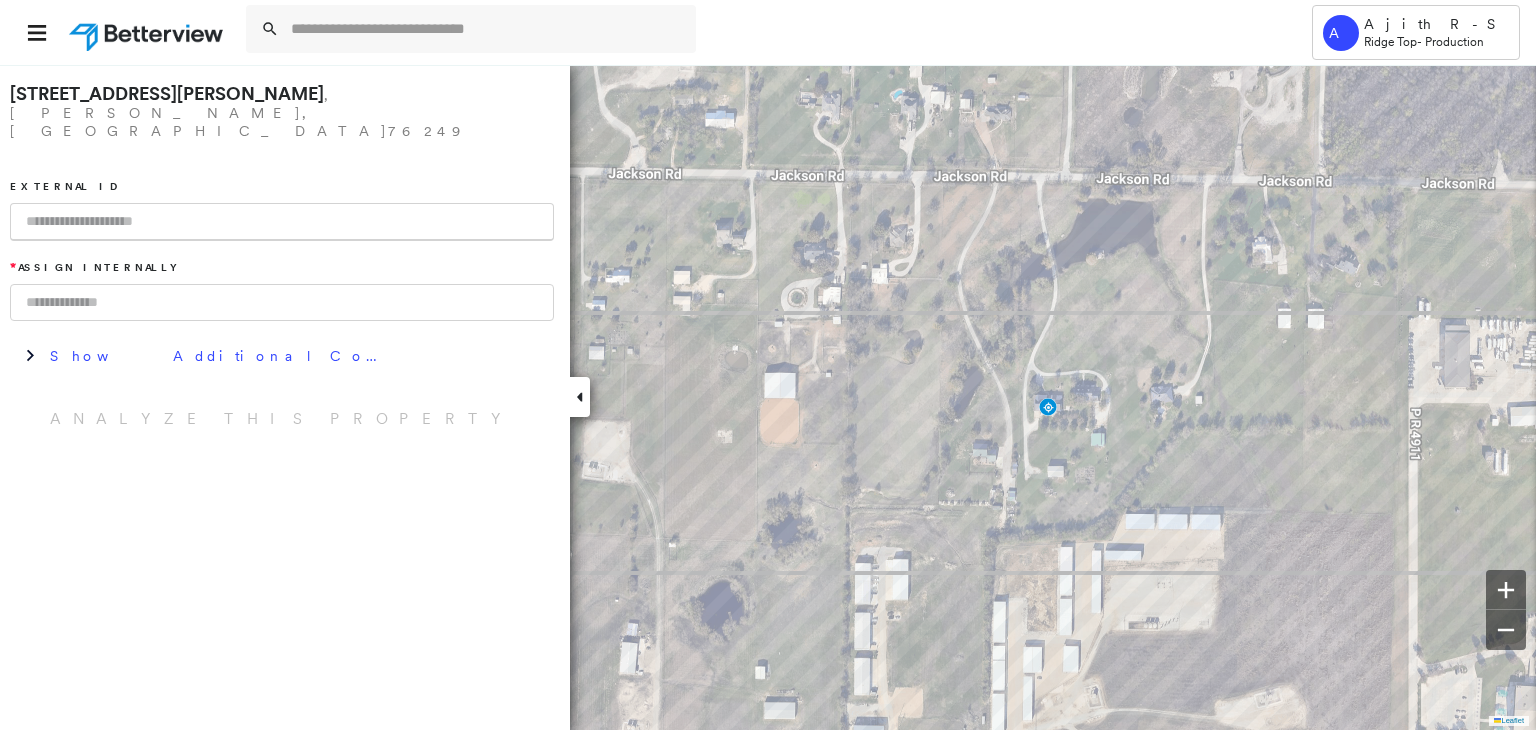paste on "**********" 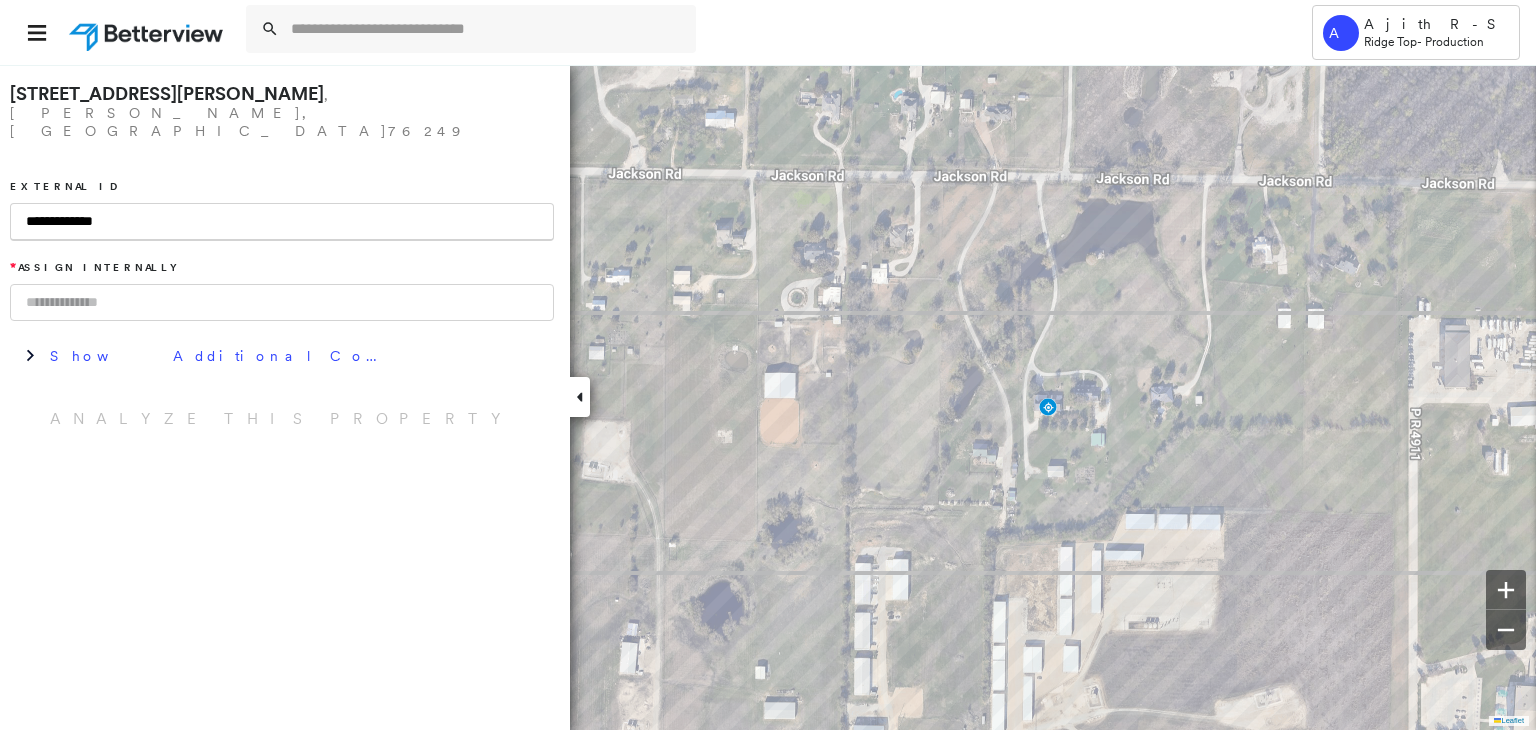 type on "**********" 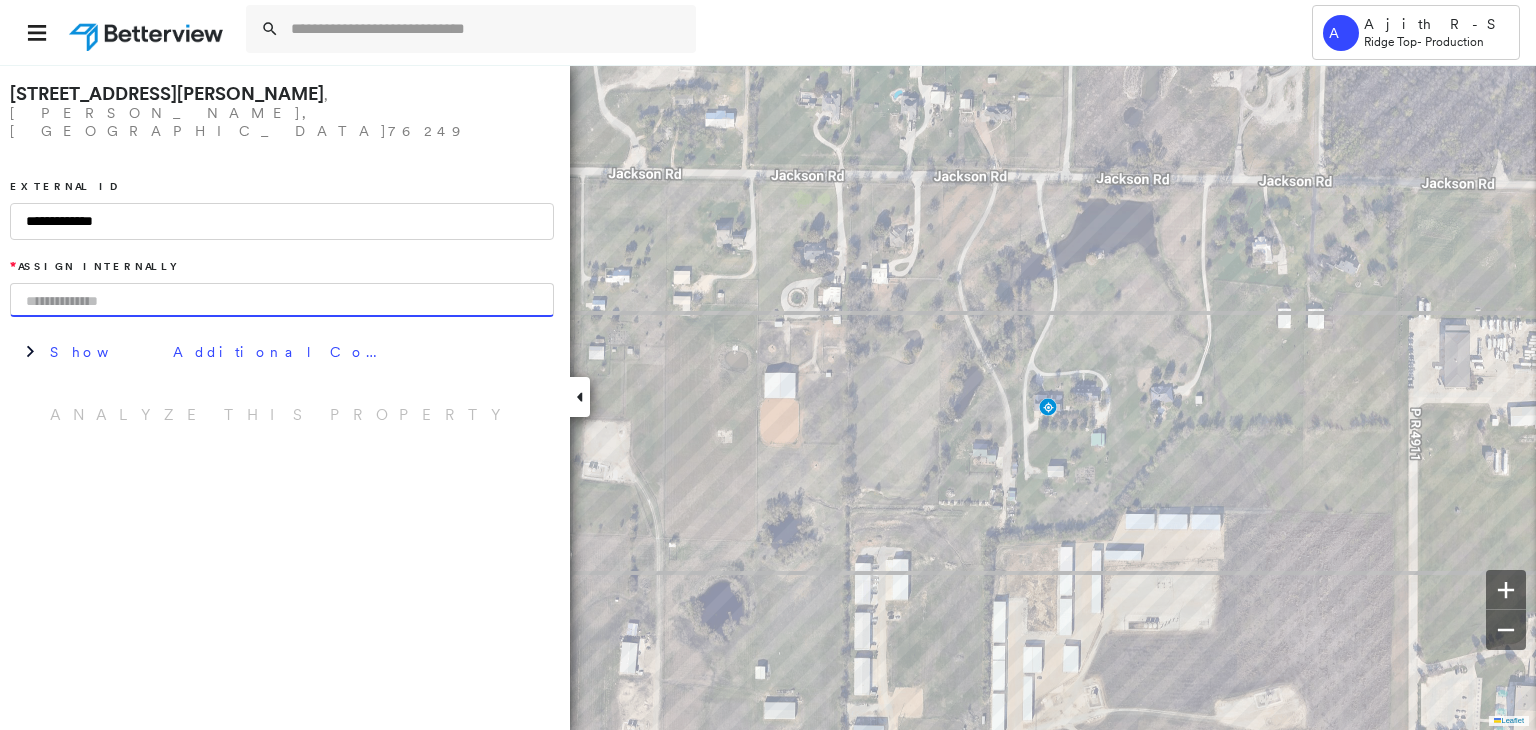 click at bounding box center (282, 300) 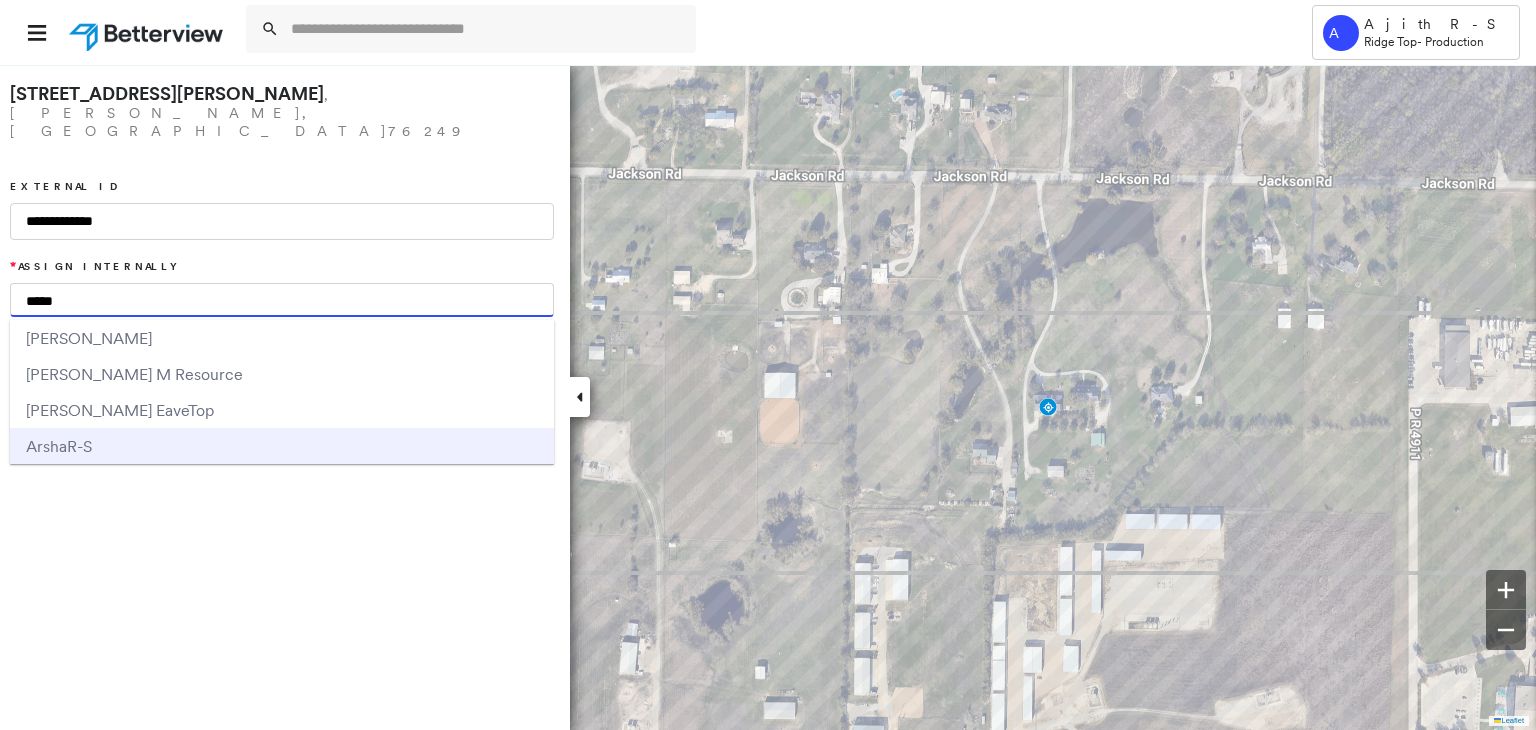 type on "*****" 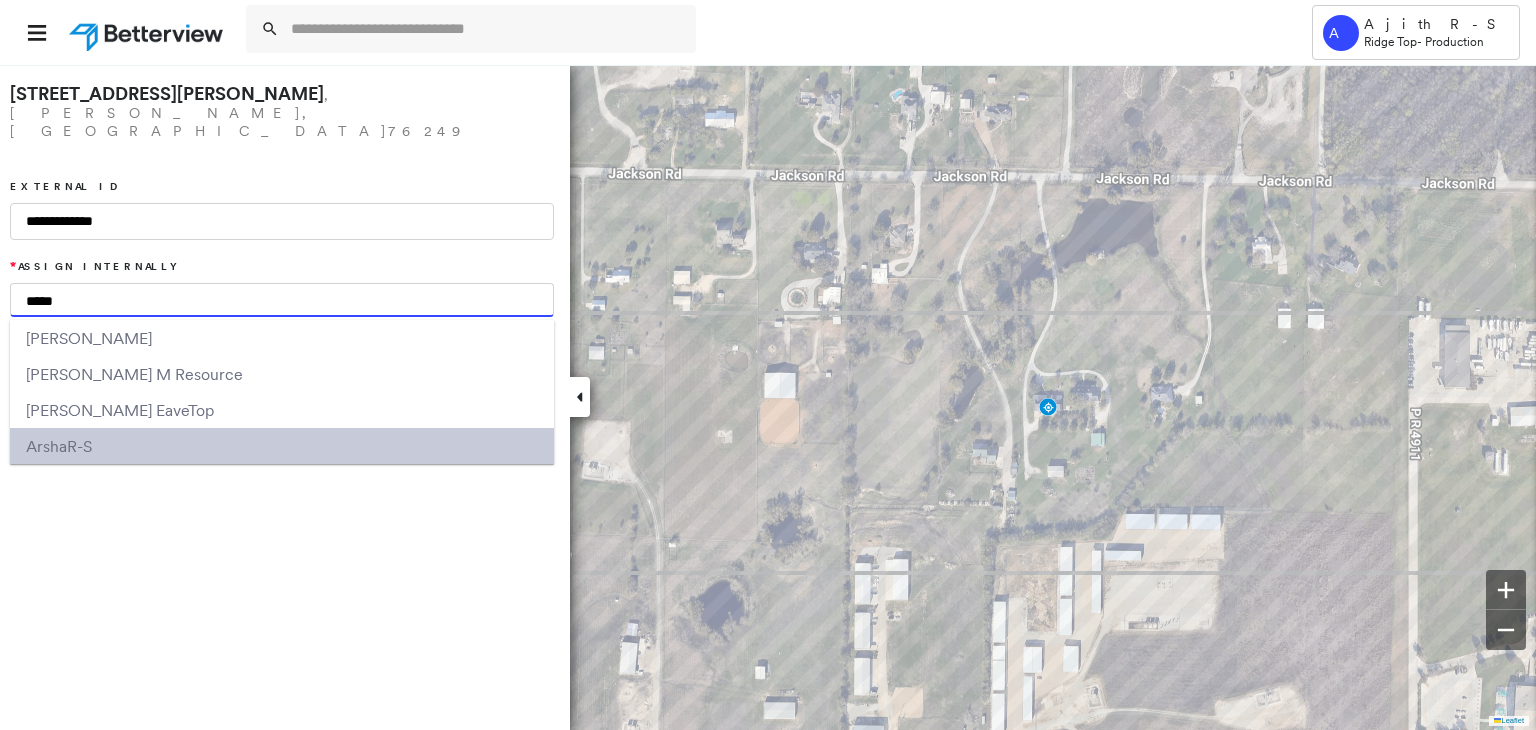 click on "Arsha  R-S" at bounding box center (282, 446) 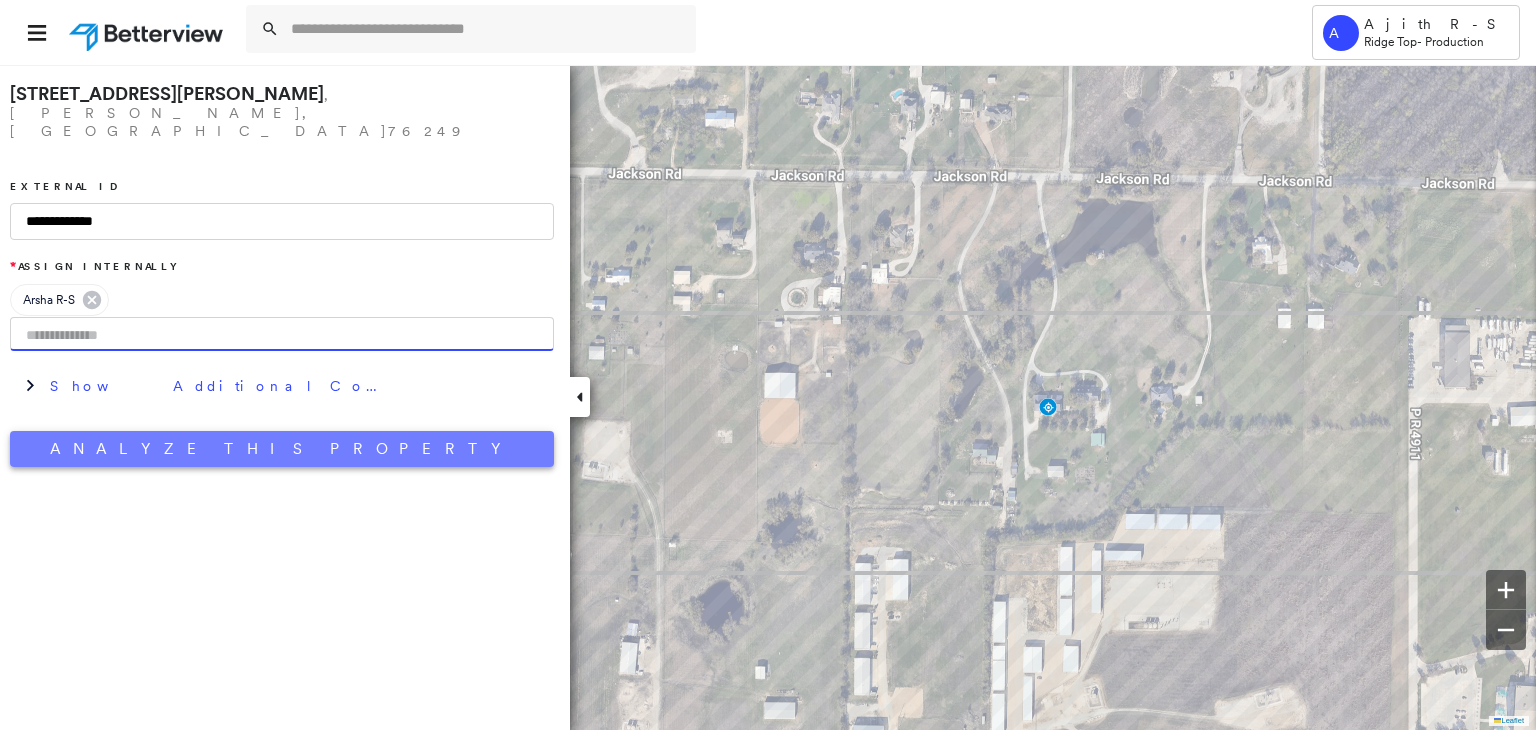 click on "Analyze This Property" at bounding box center [282, 449] 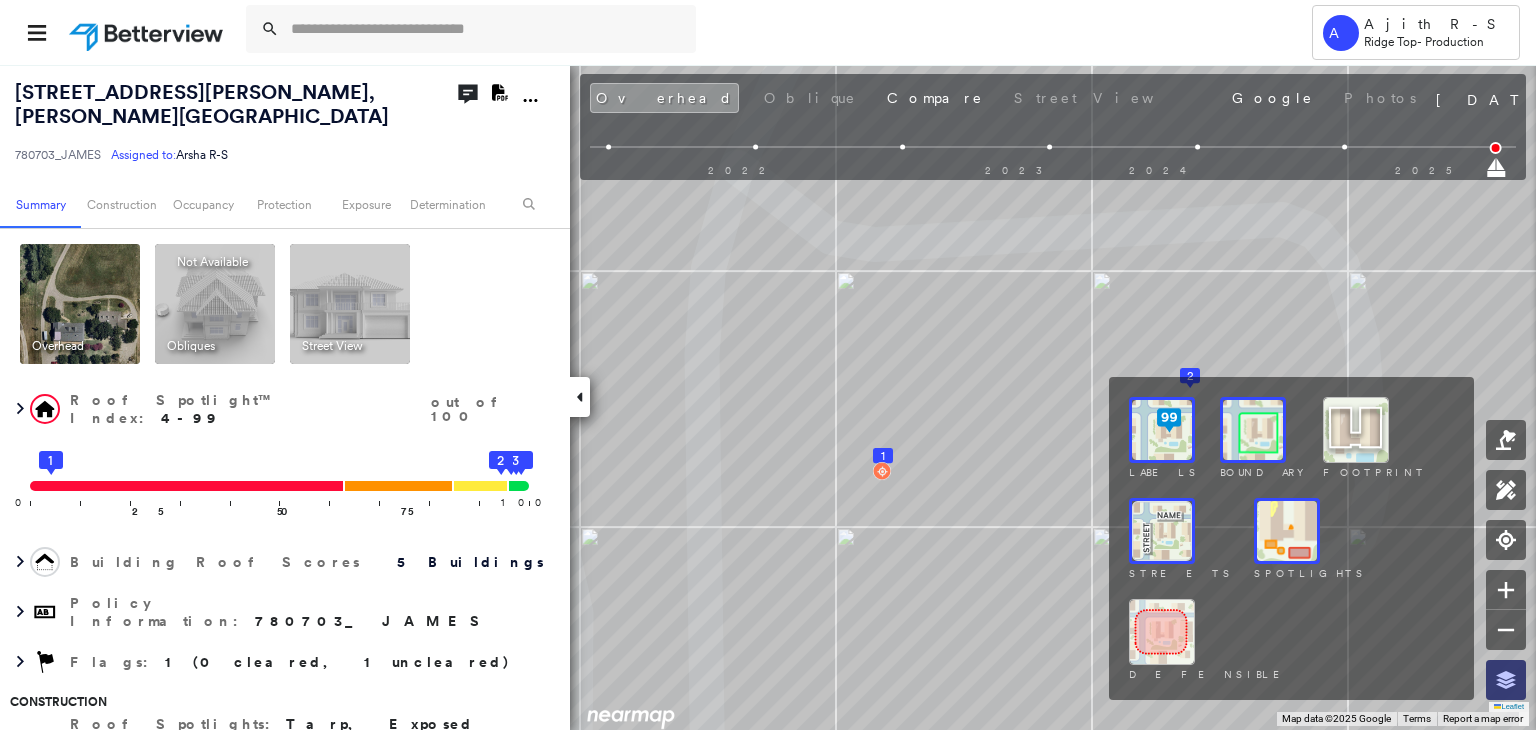 click 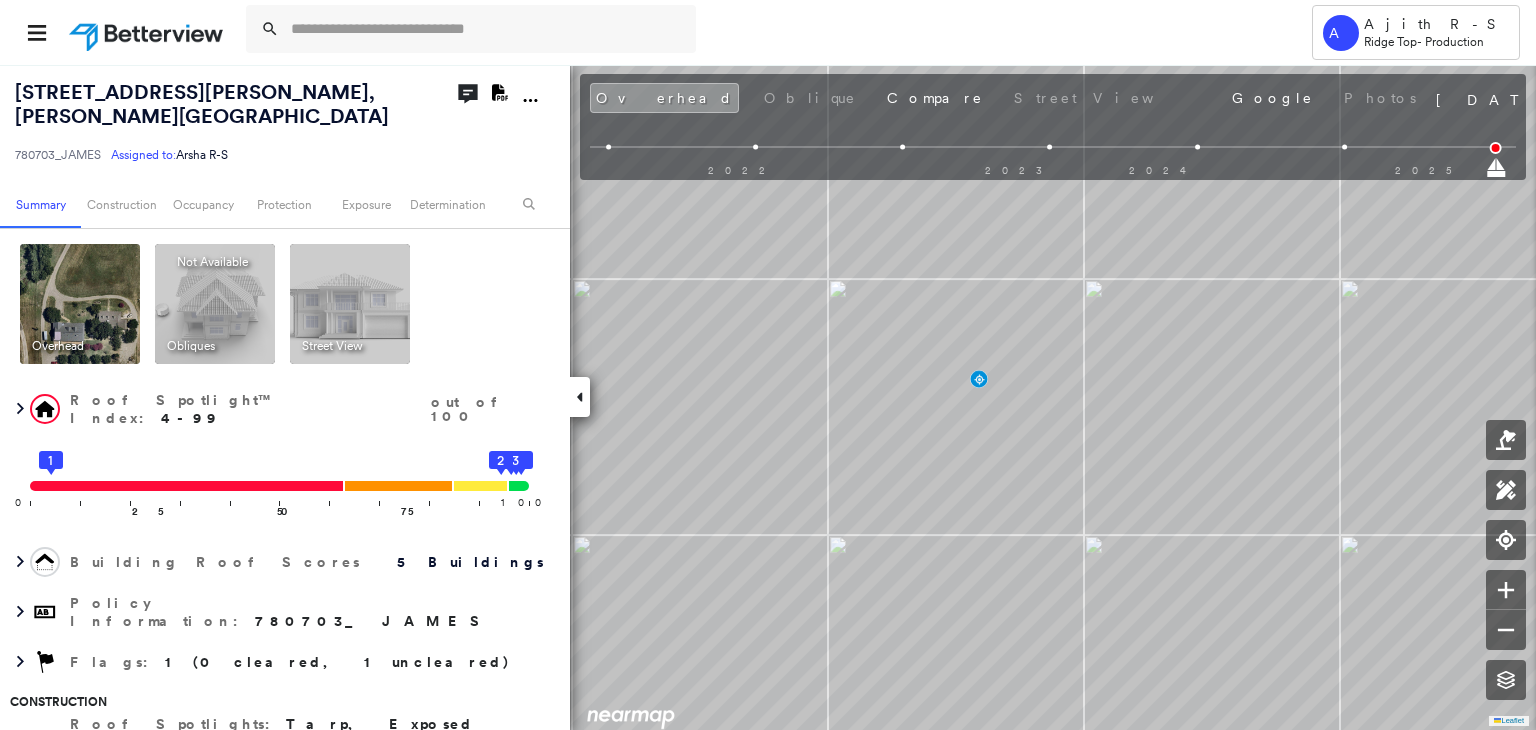scroll, scrollTop: 0, scrollLeft: 0, axis: both 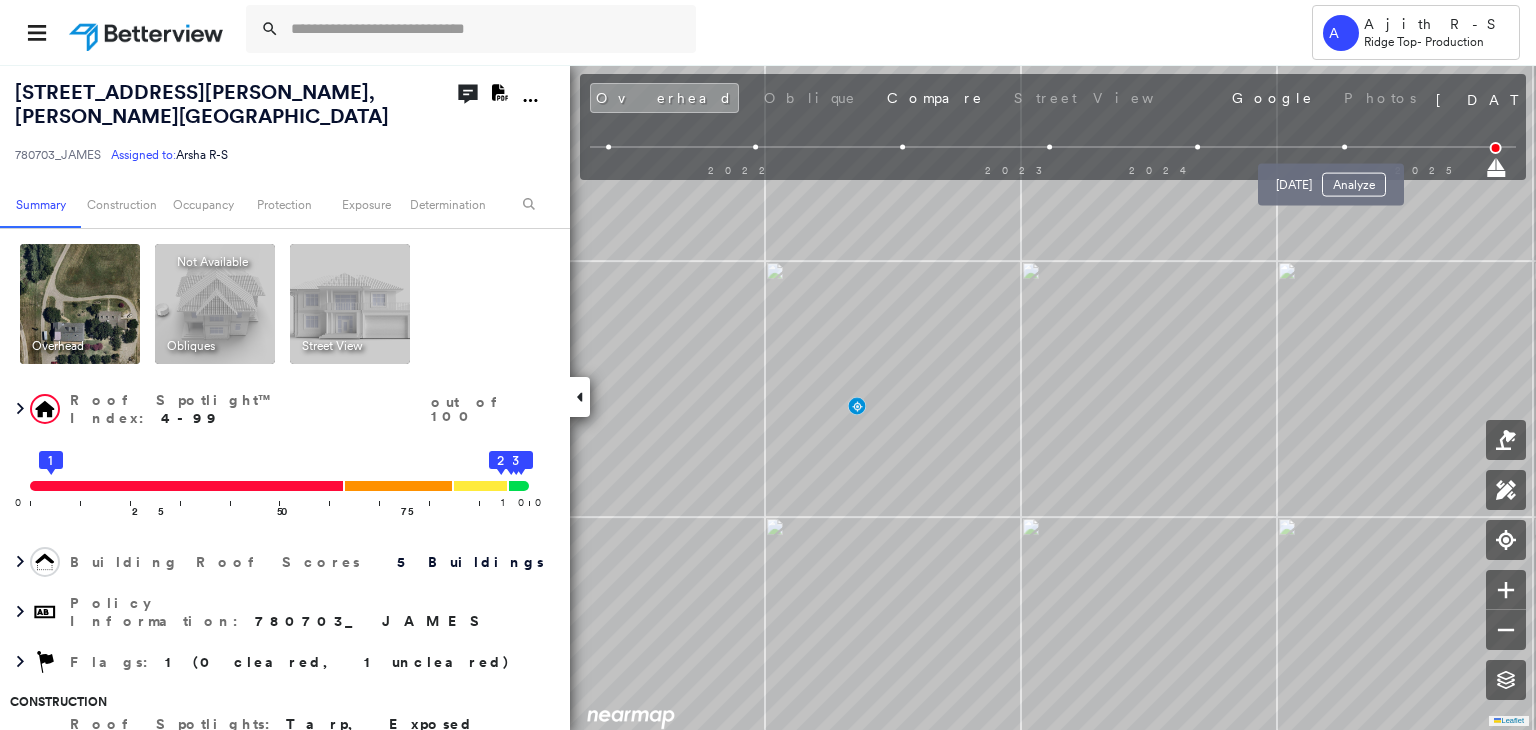 click at bounding box center (1344, 147) 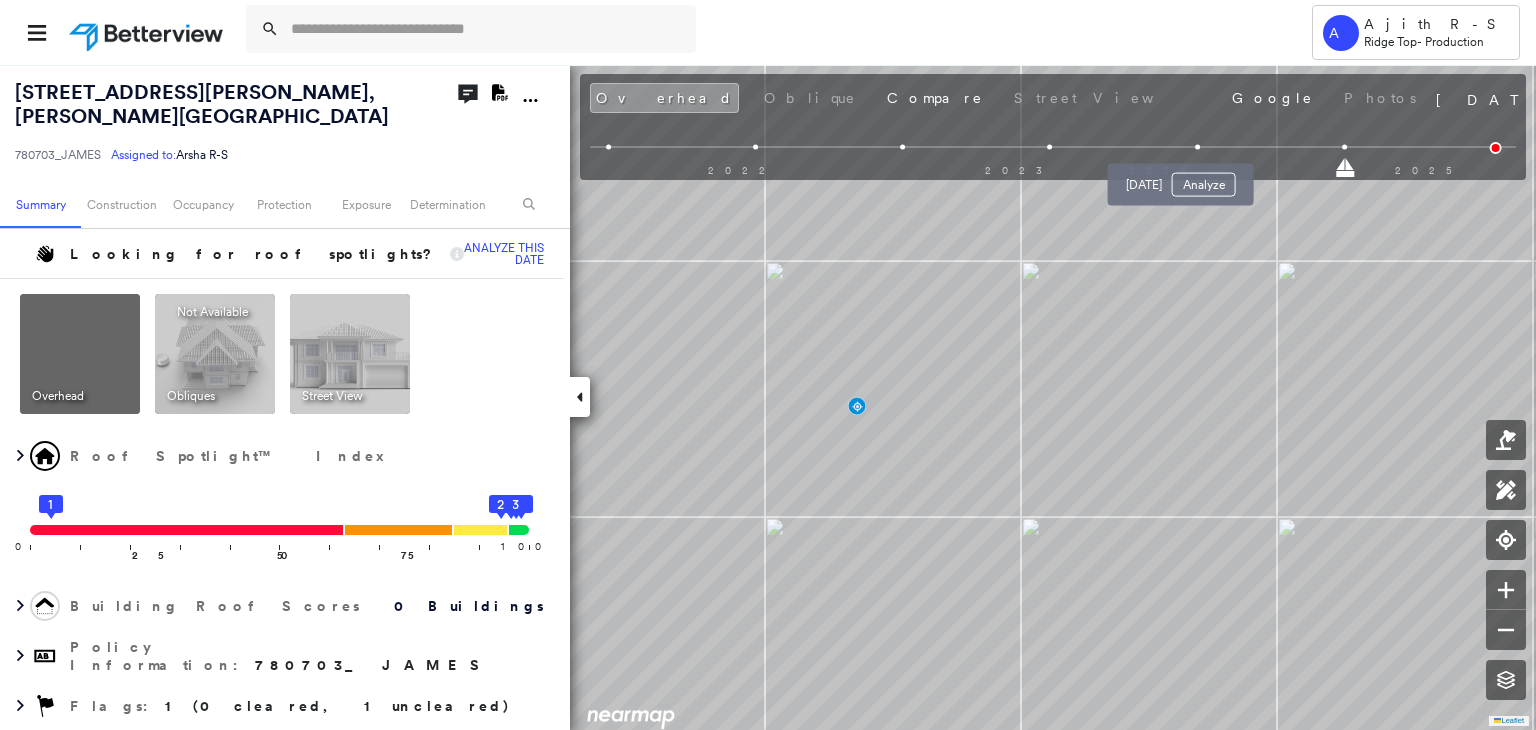 click at bounding box center [1197, 147] 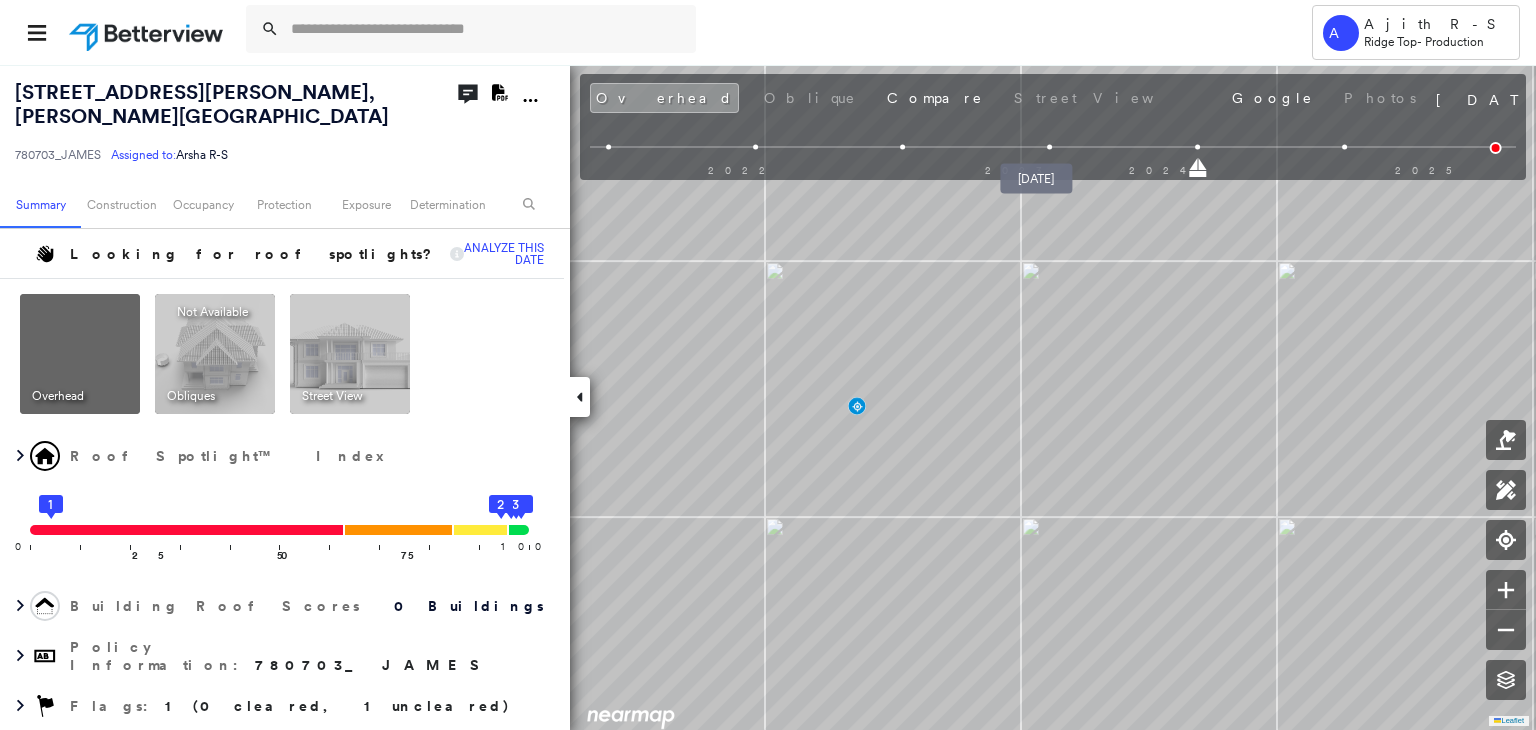 click at bounding box center (1050, 147) 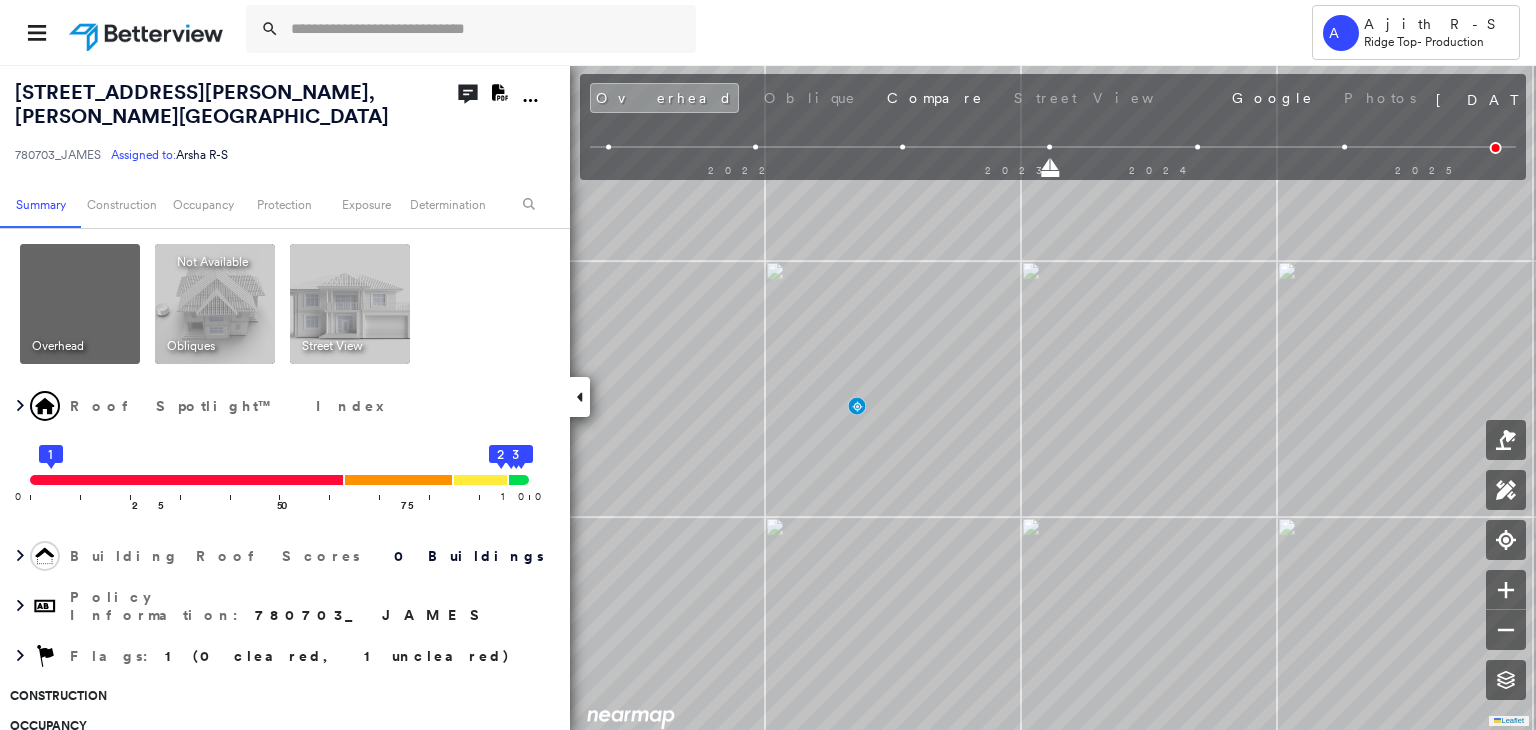click at bounding box center (902, 147) 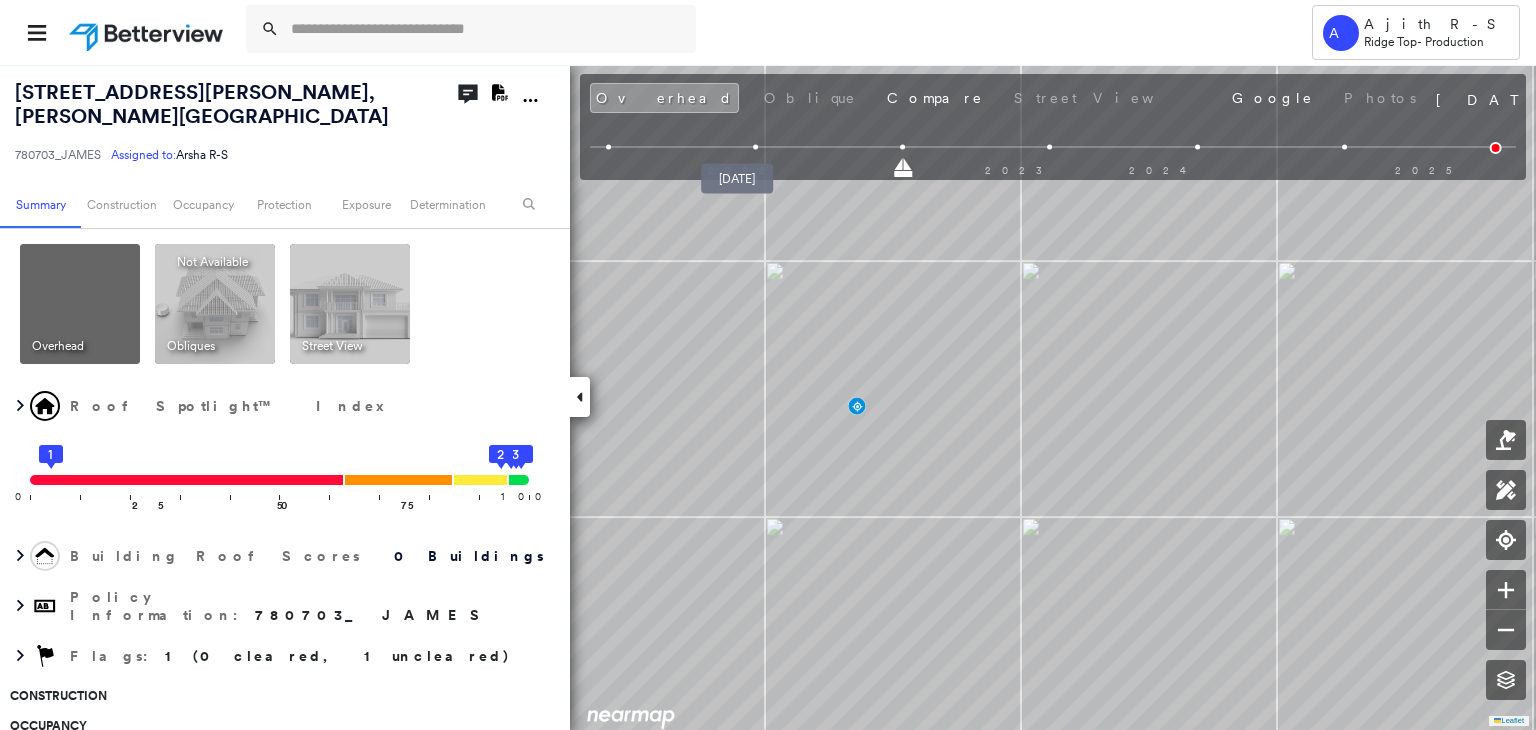 click at bounding box center [755, 147] 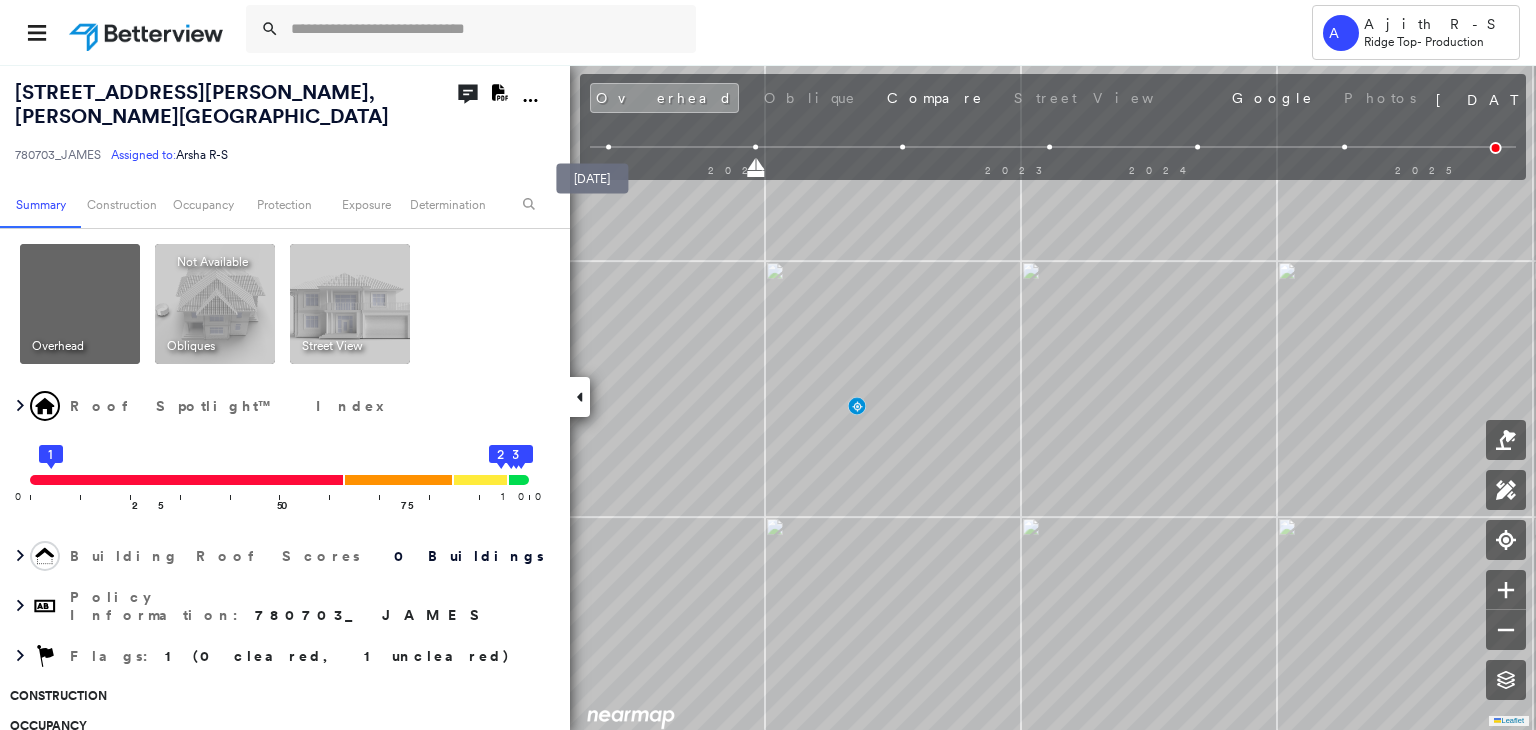 click at bounding box center (608, 147) 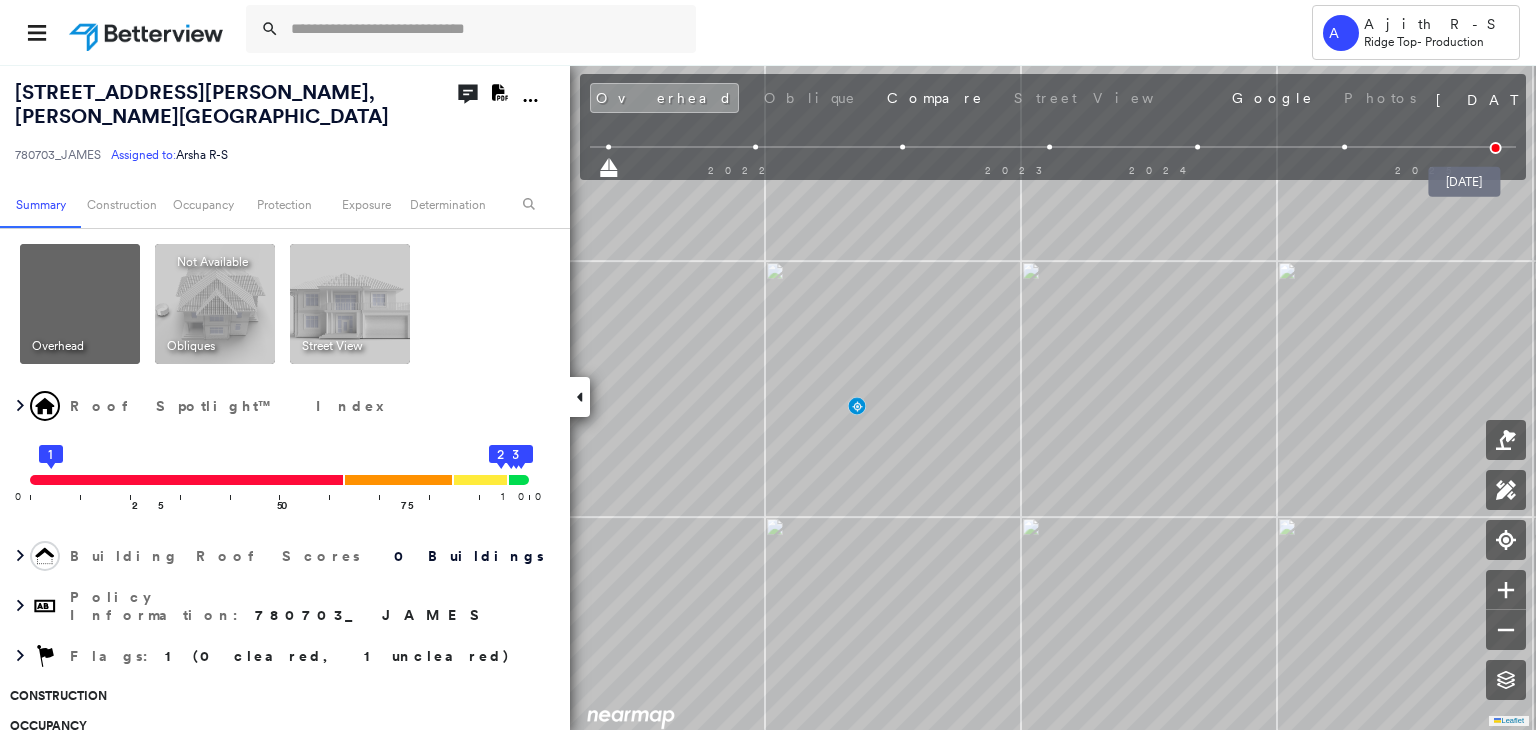 click at bounding box center [1496, 148] 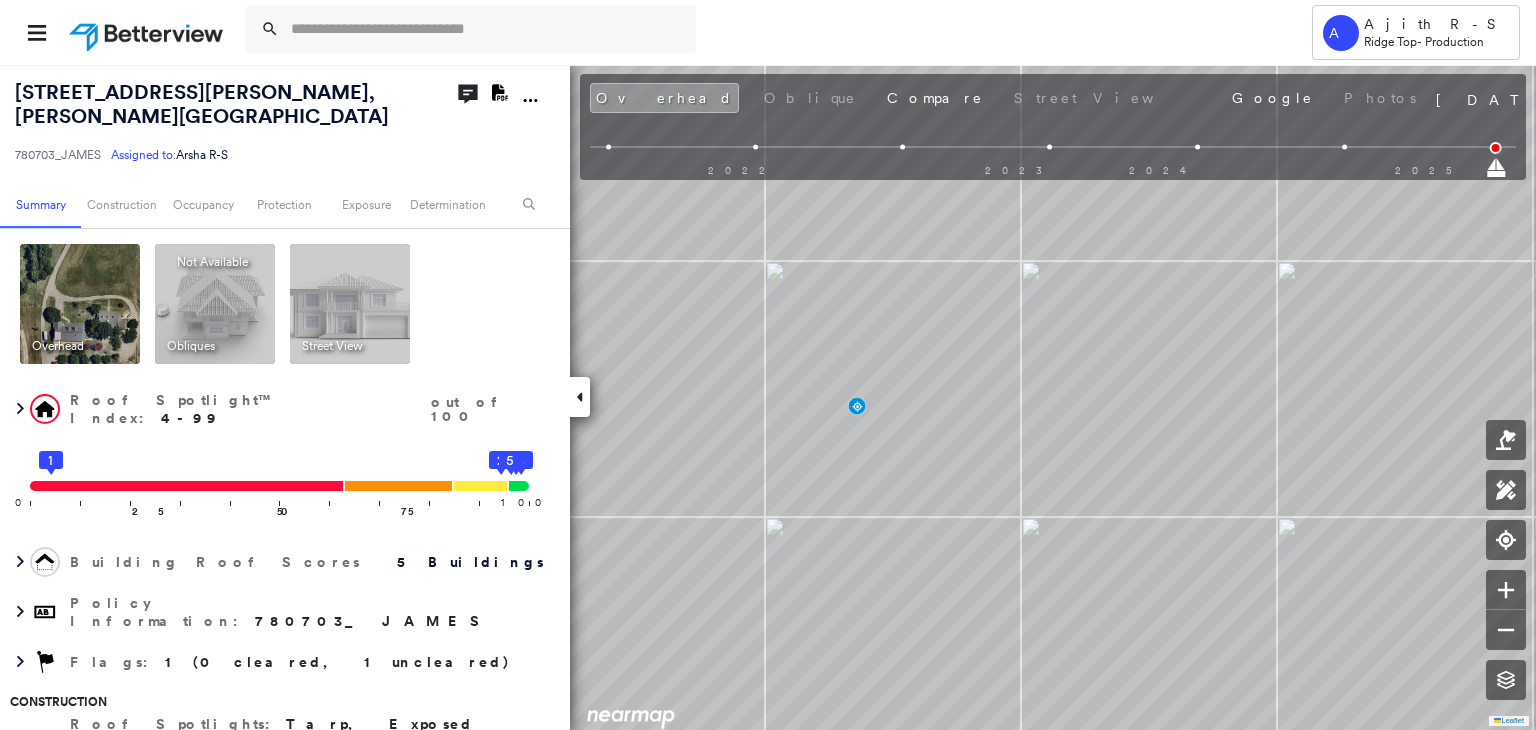 click at bounding box center (1050, 147) 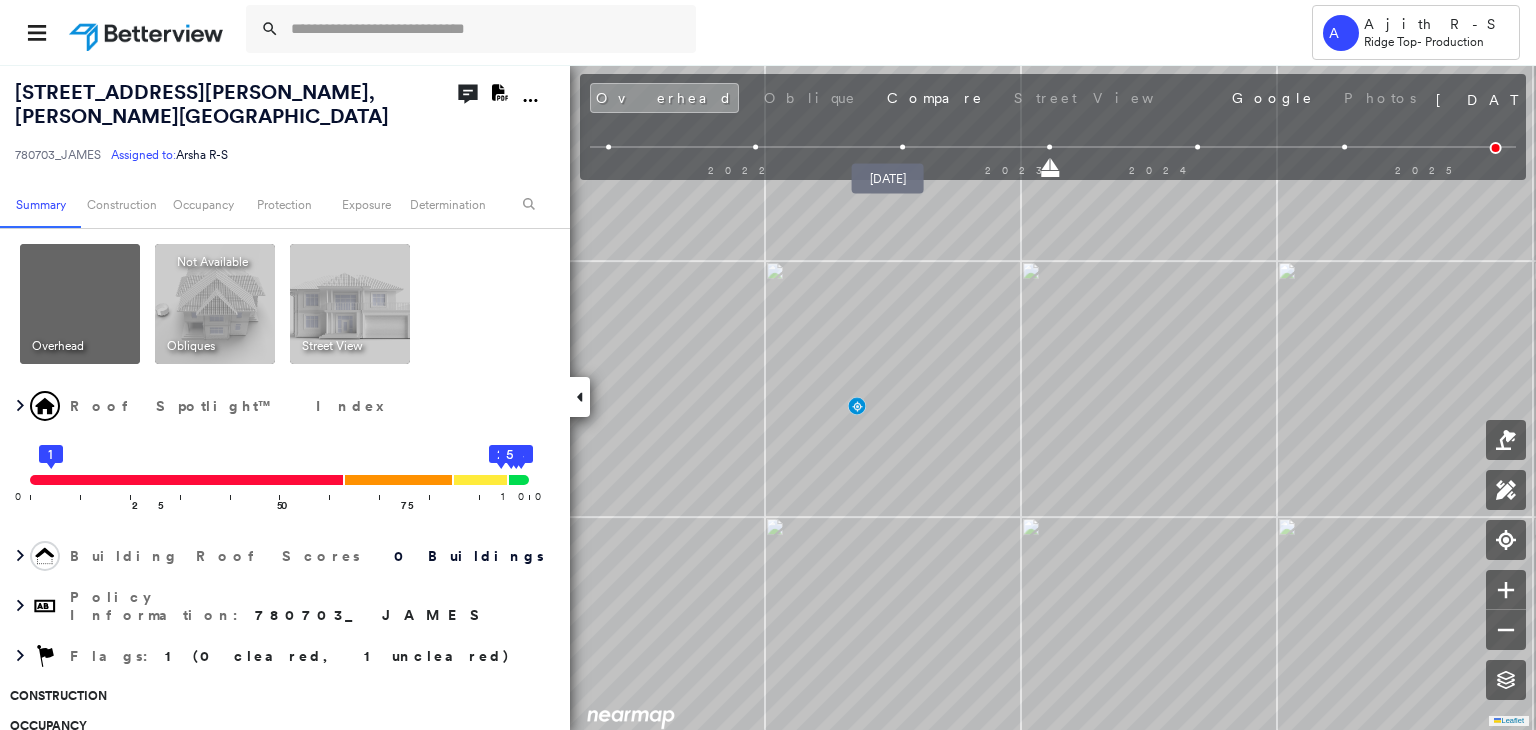 click at bounding box center (902, 147) 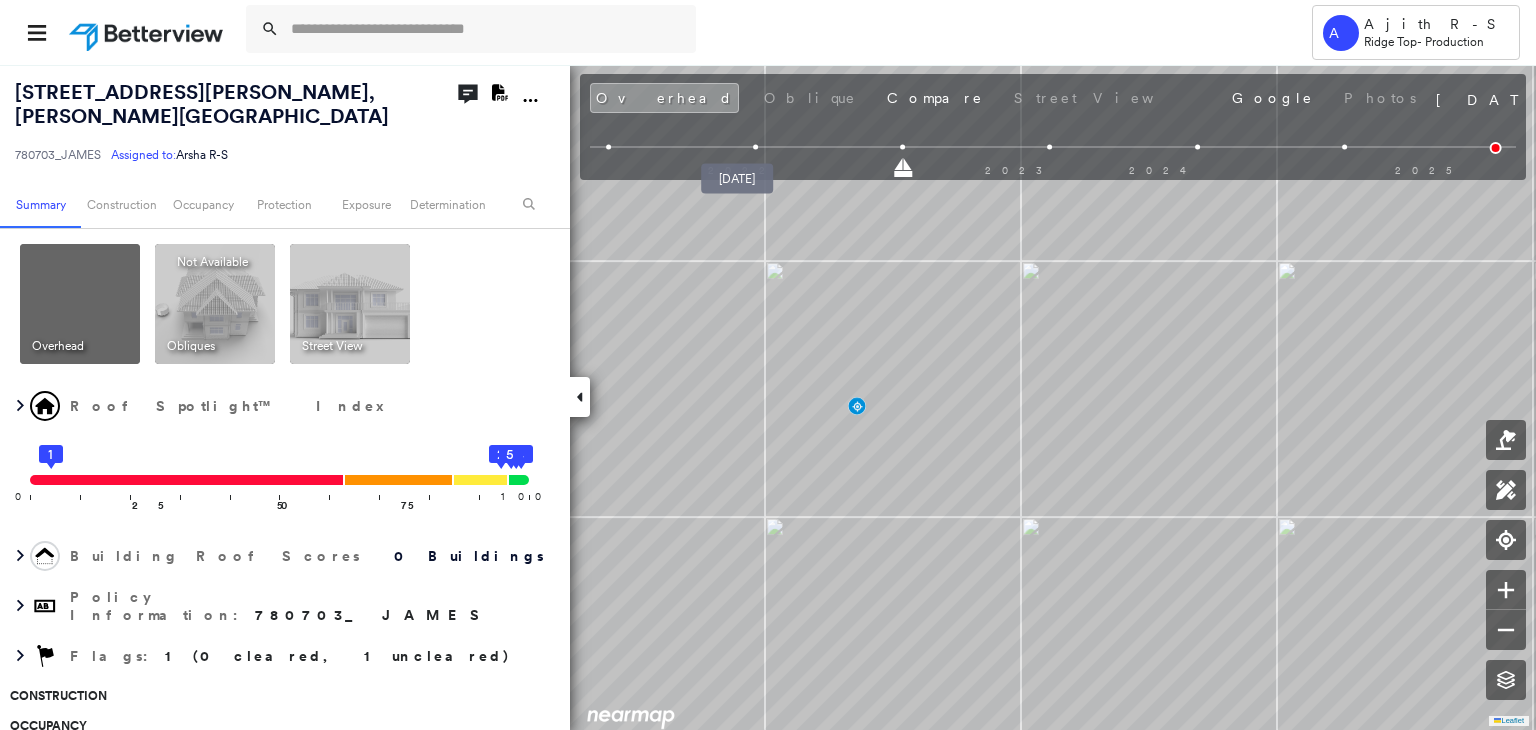 click at bounding box center [755, 147] 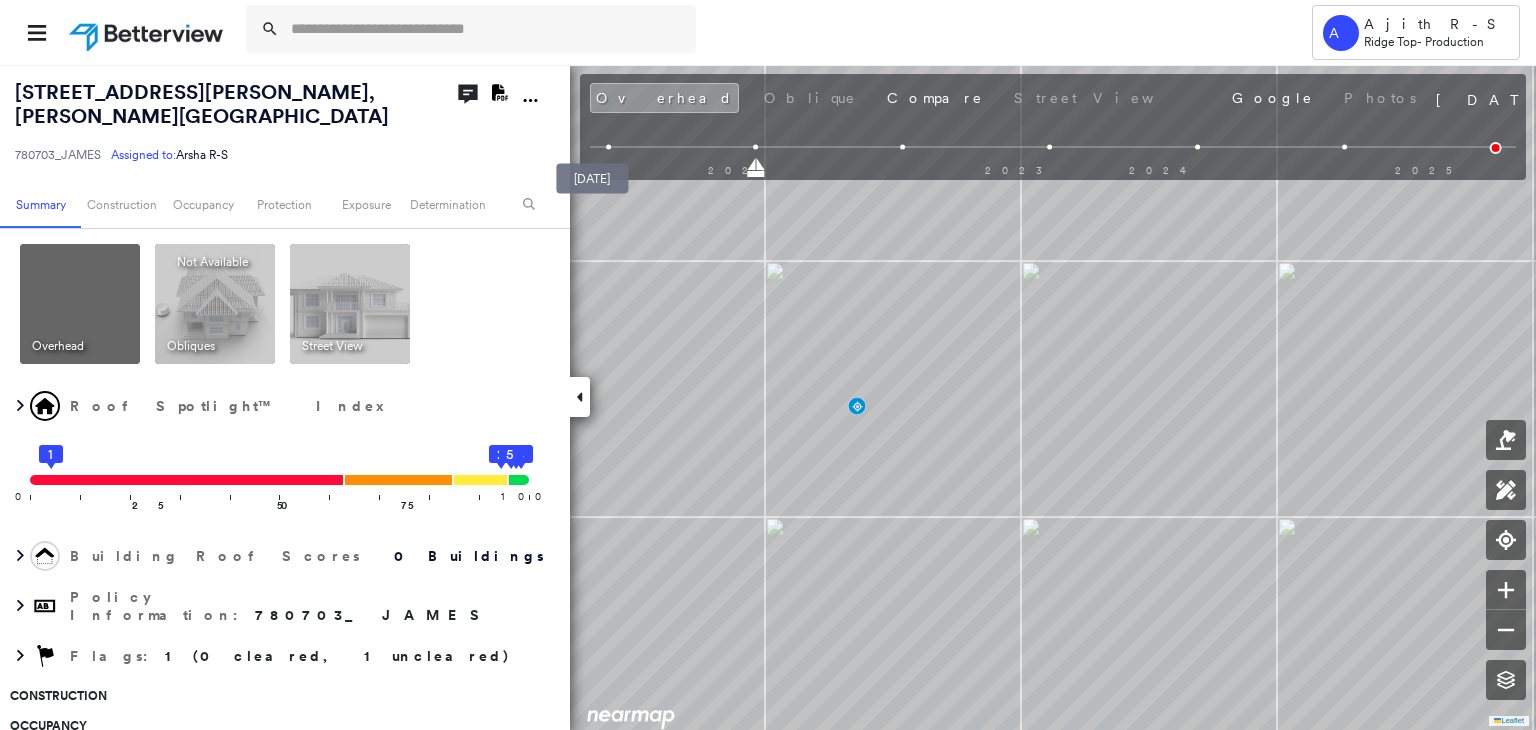 click at bounding box center (608, 147) 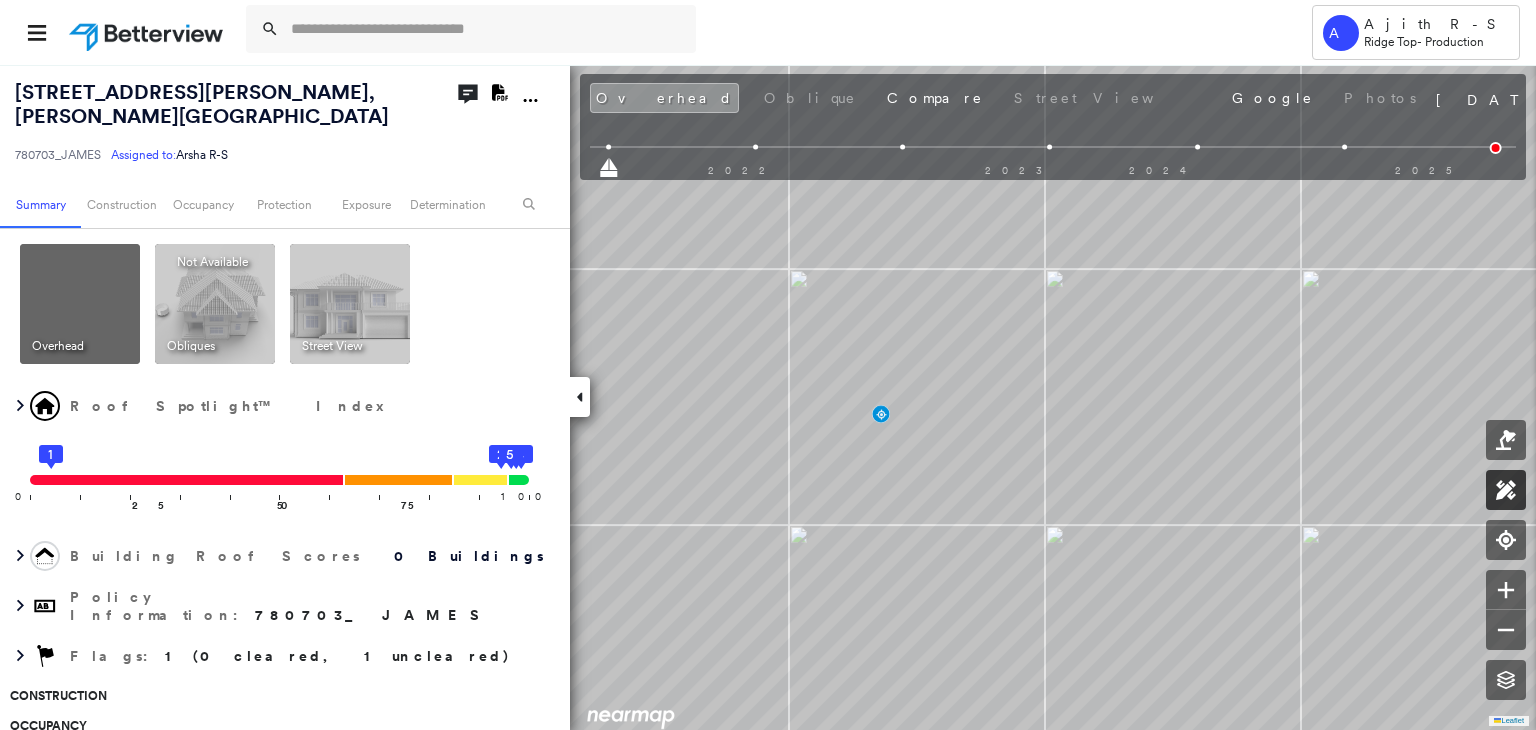click at bounding box center (1506, 490) 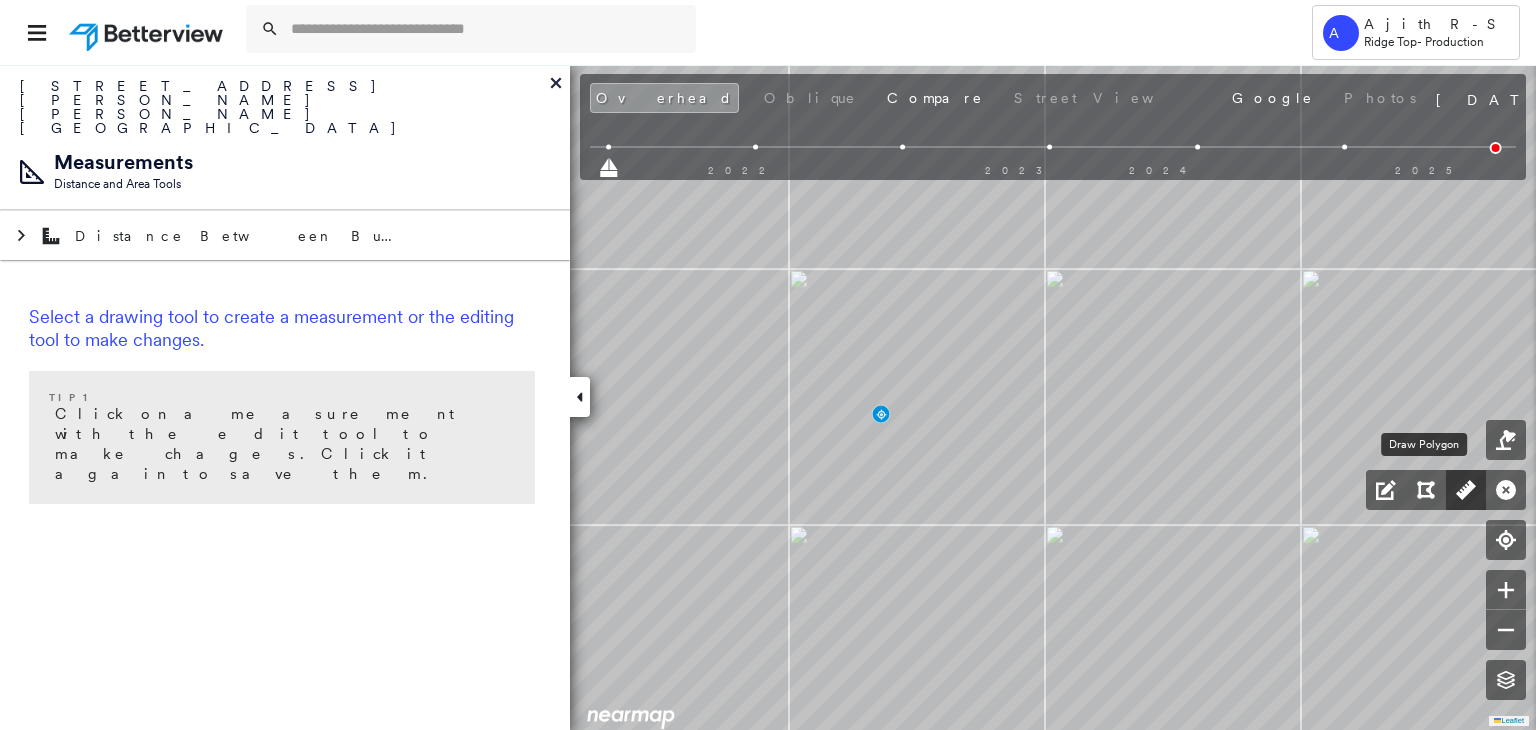 drag, startPoint x: 1440, startPoint y: 487, endPoint x: 1452, endPoint y: 489, distance: 12.165525 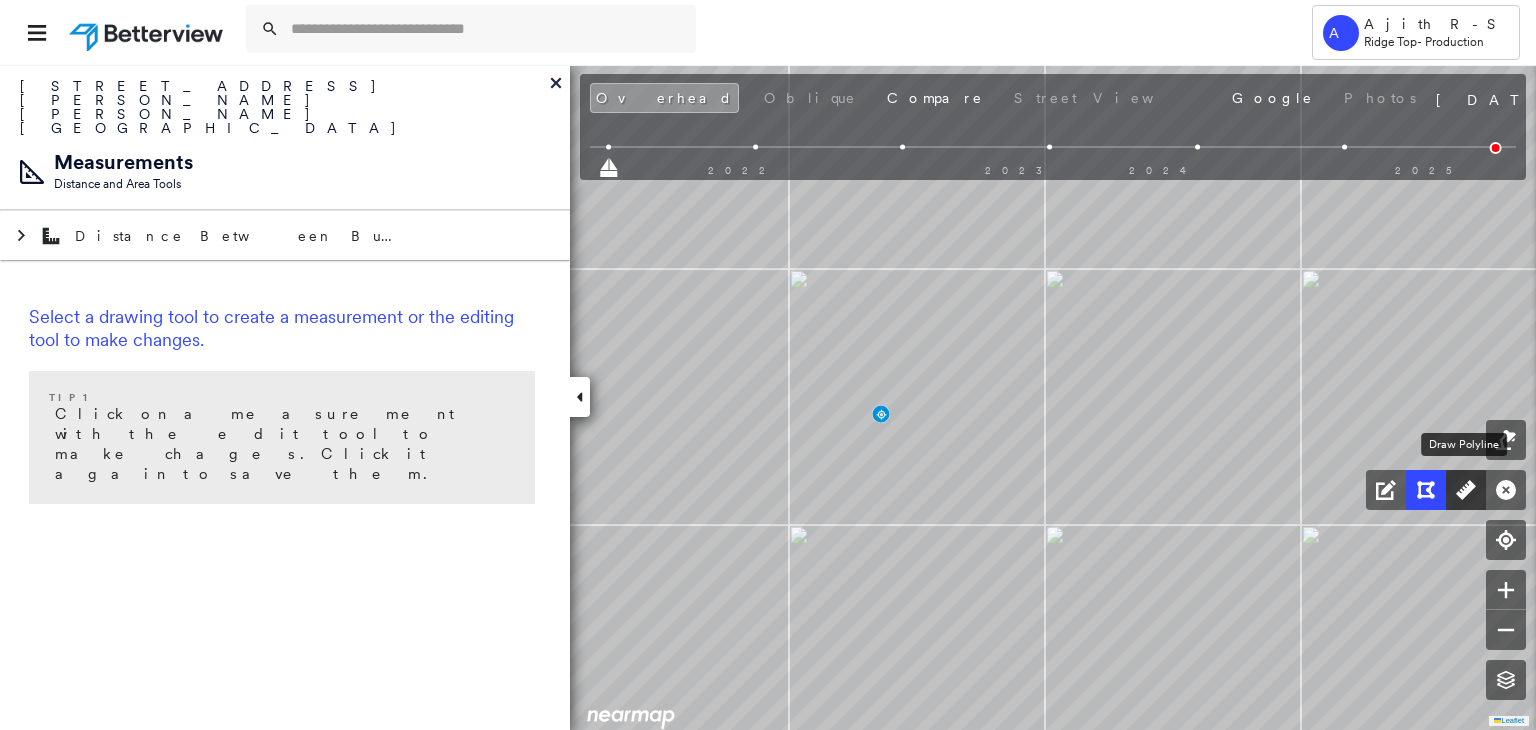 click 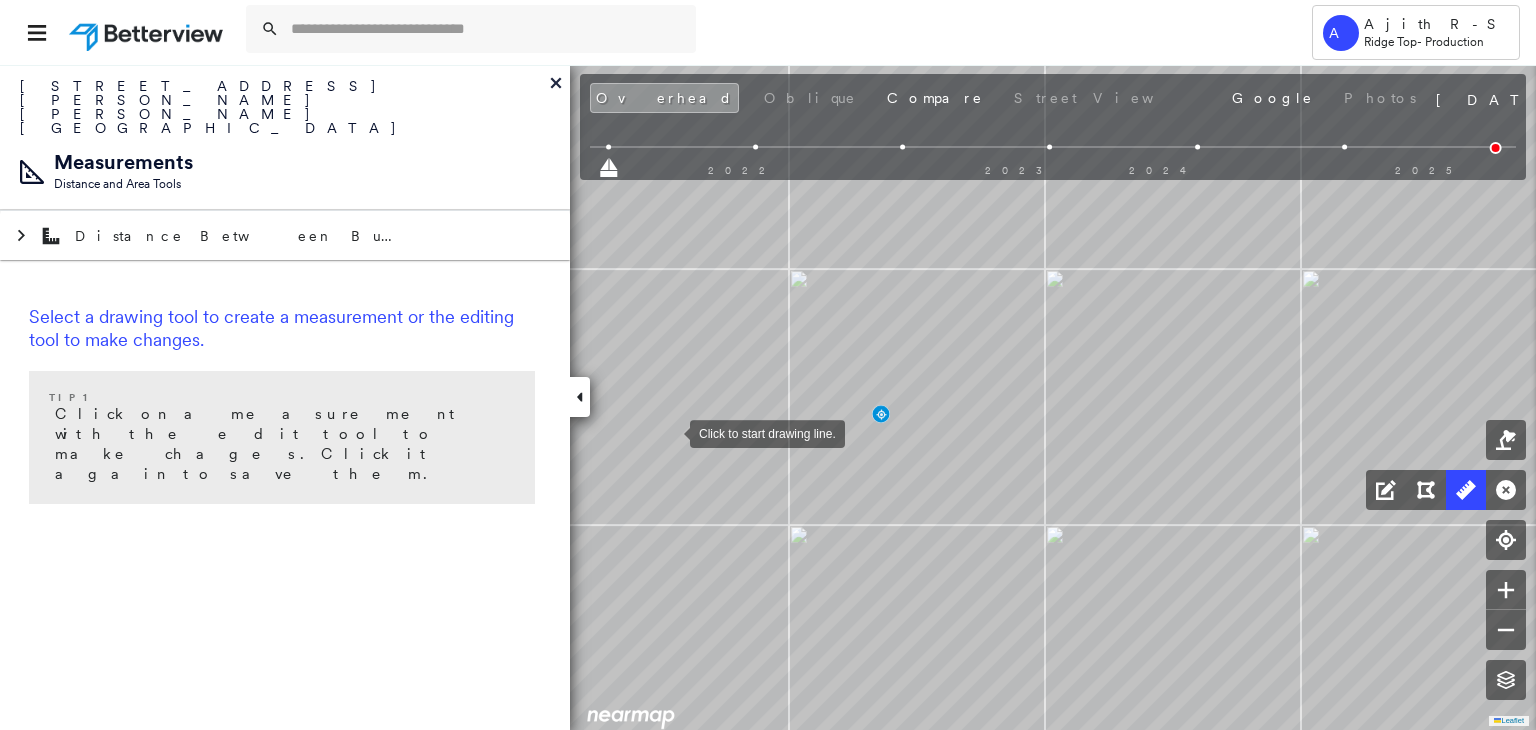 click at bounding box center (670, 432) 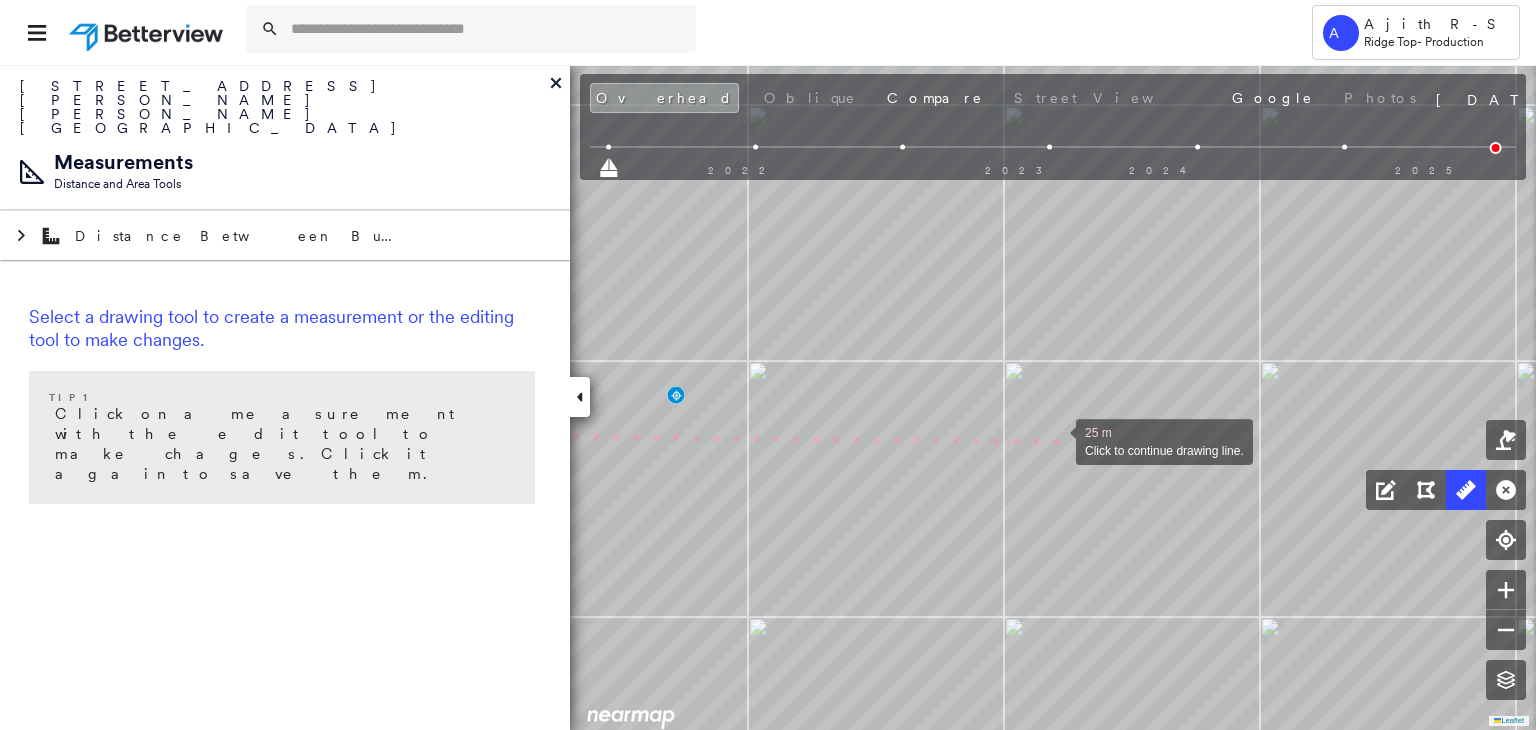 click at bounding box center [1056, 440] 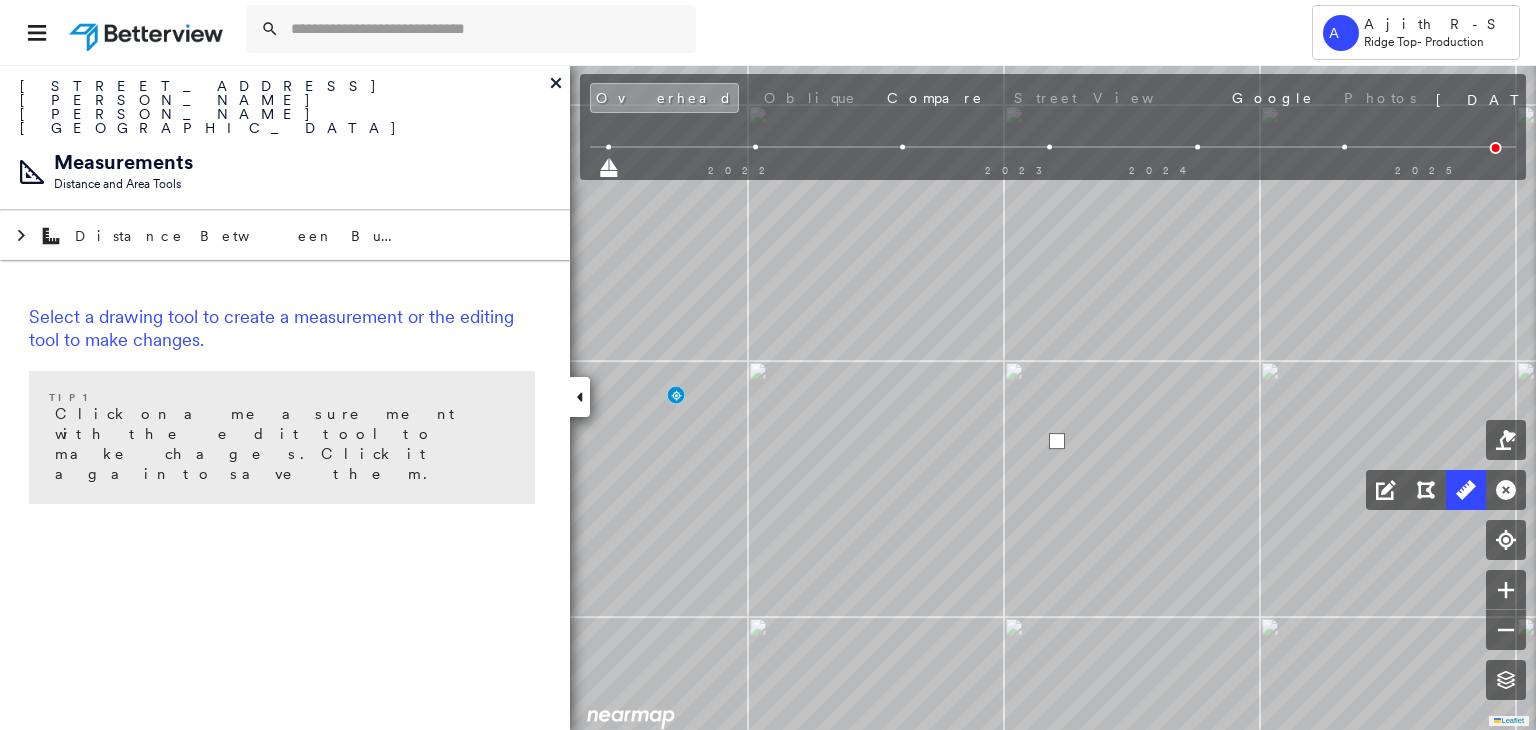 click at bounding box center [1057, 441] 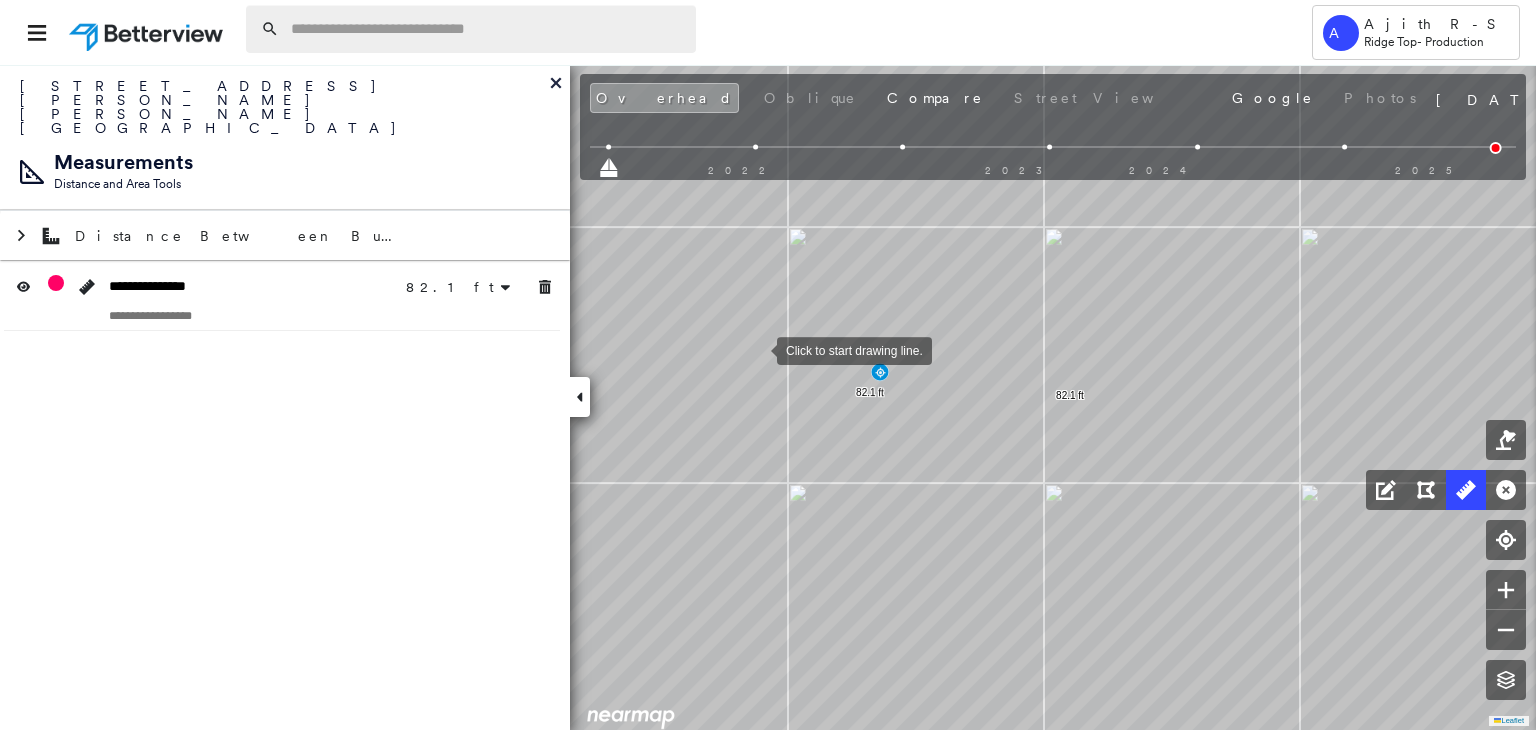 click at bounding box center [487, 29] 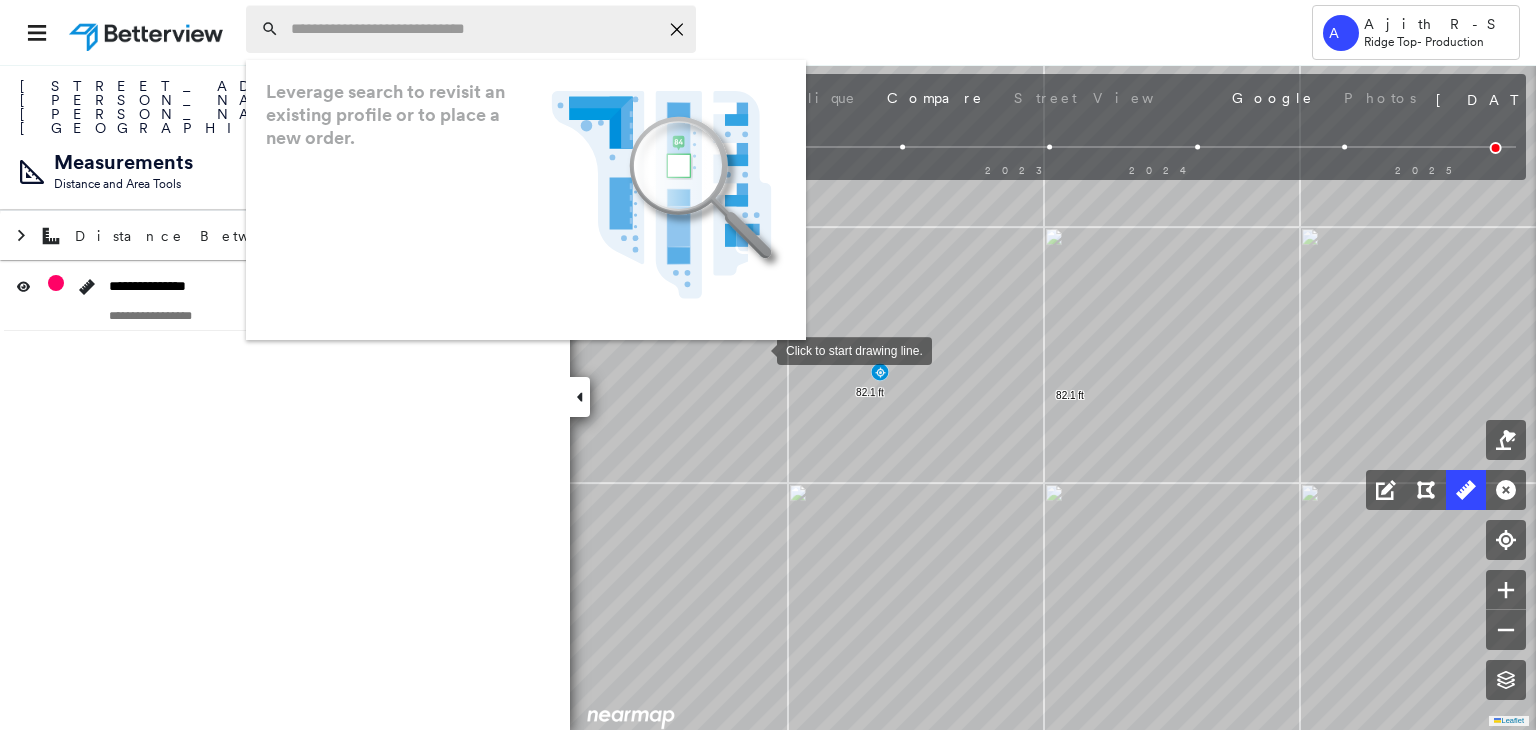 paste on "**********" 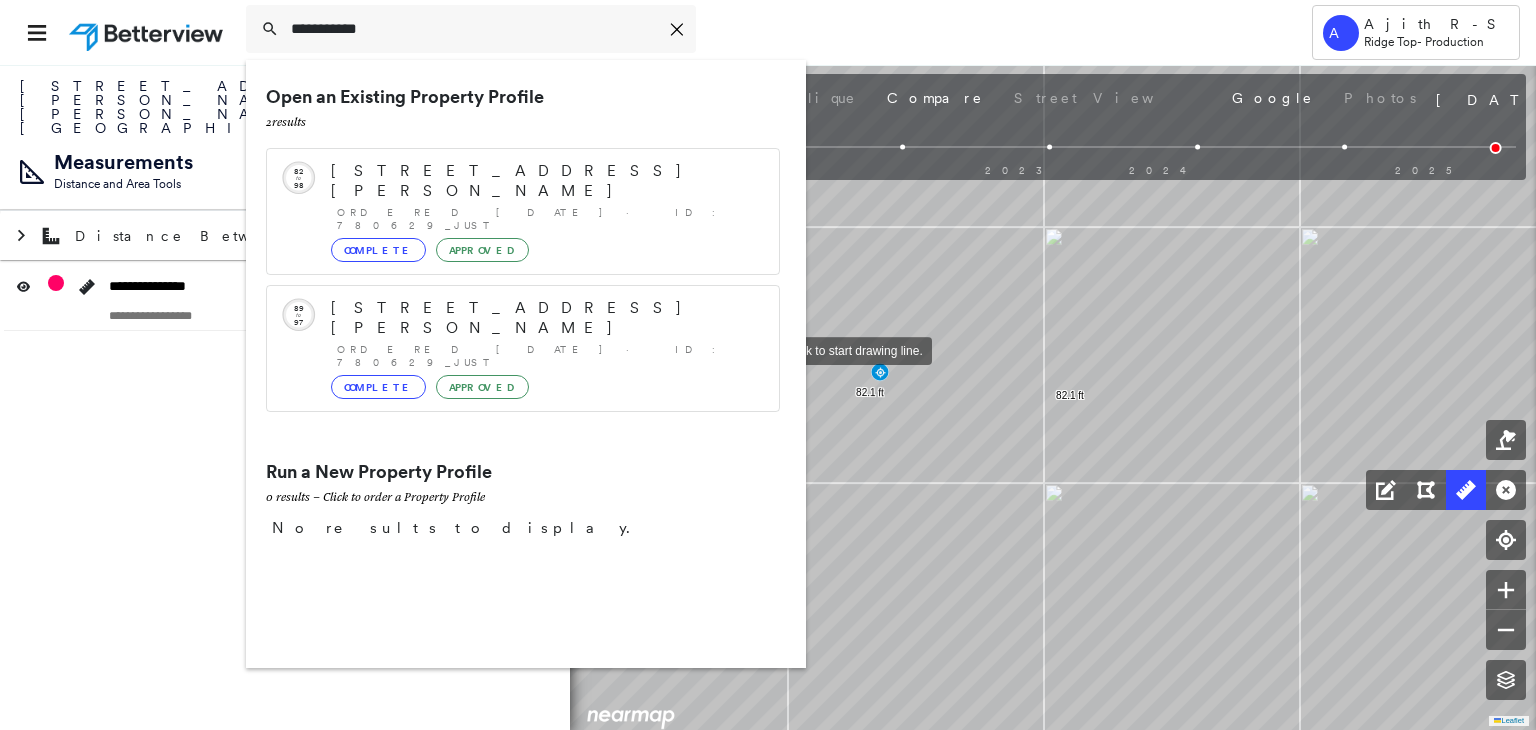 type on "**********" 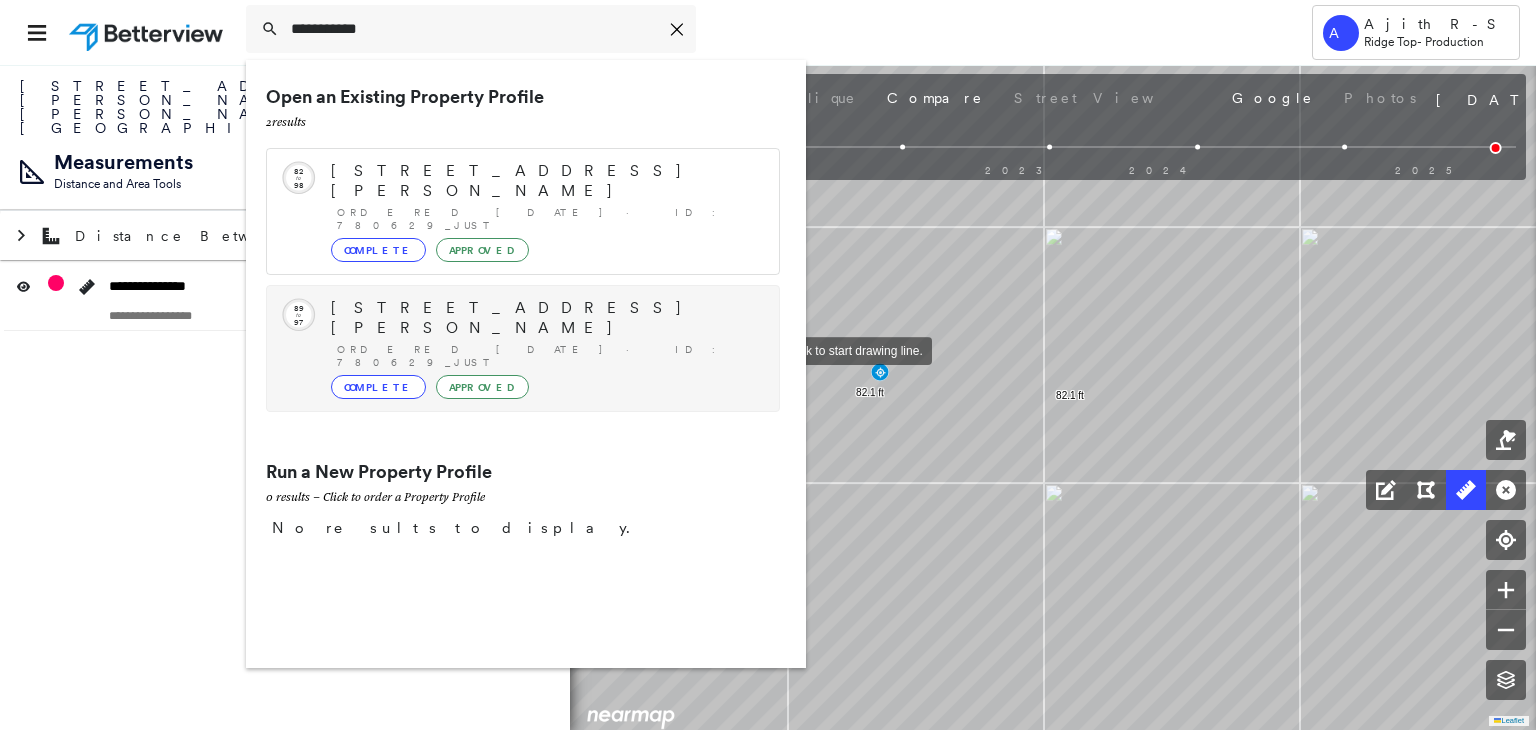 click on "Circled Text Icon 89 to 97 8836 S Fork Jct, Bismarck, ND 58504 Ordered 07/25/25 · ID: 780629_just Complete Approved" at bounding box center (523, 348) 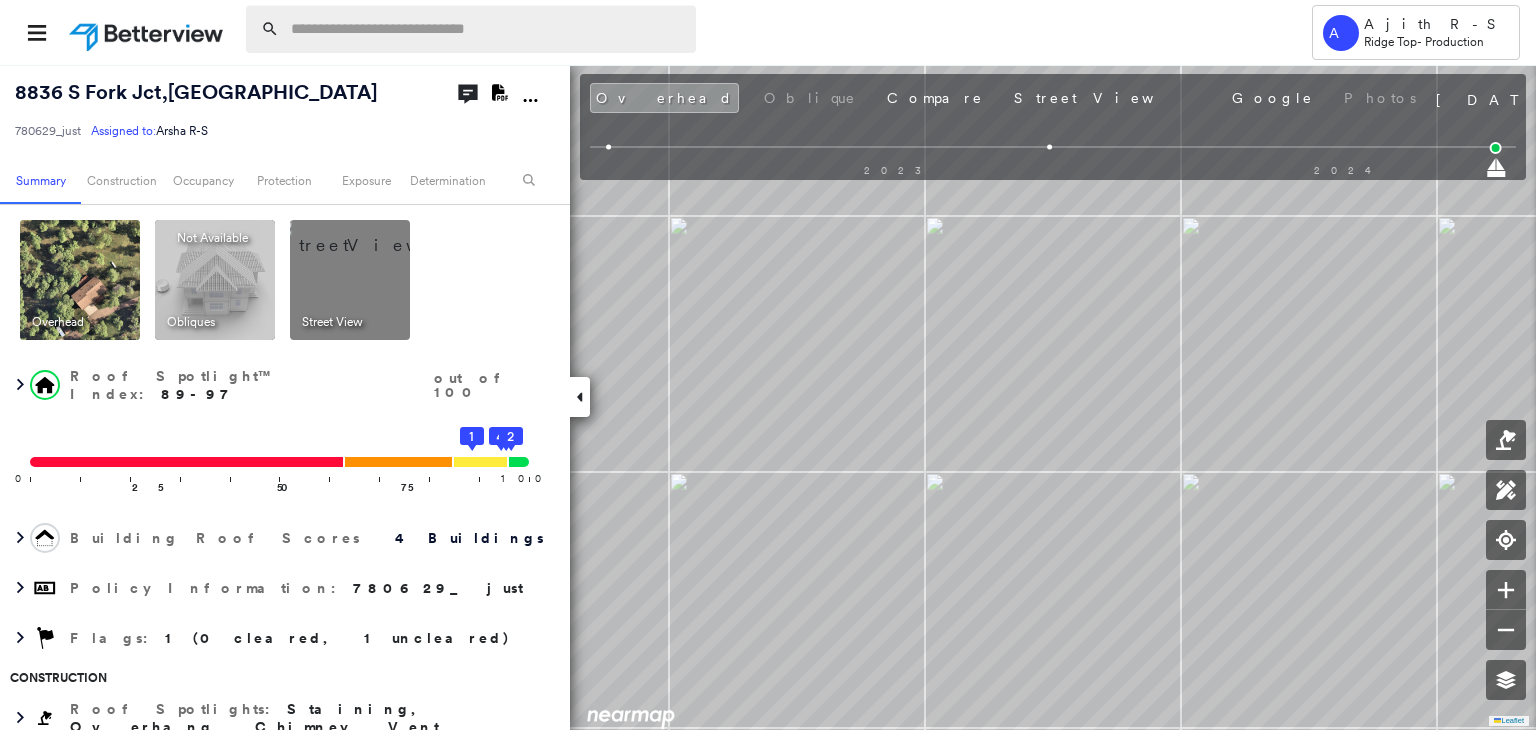 click at bounding box center [487, 29] 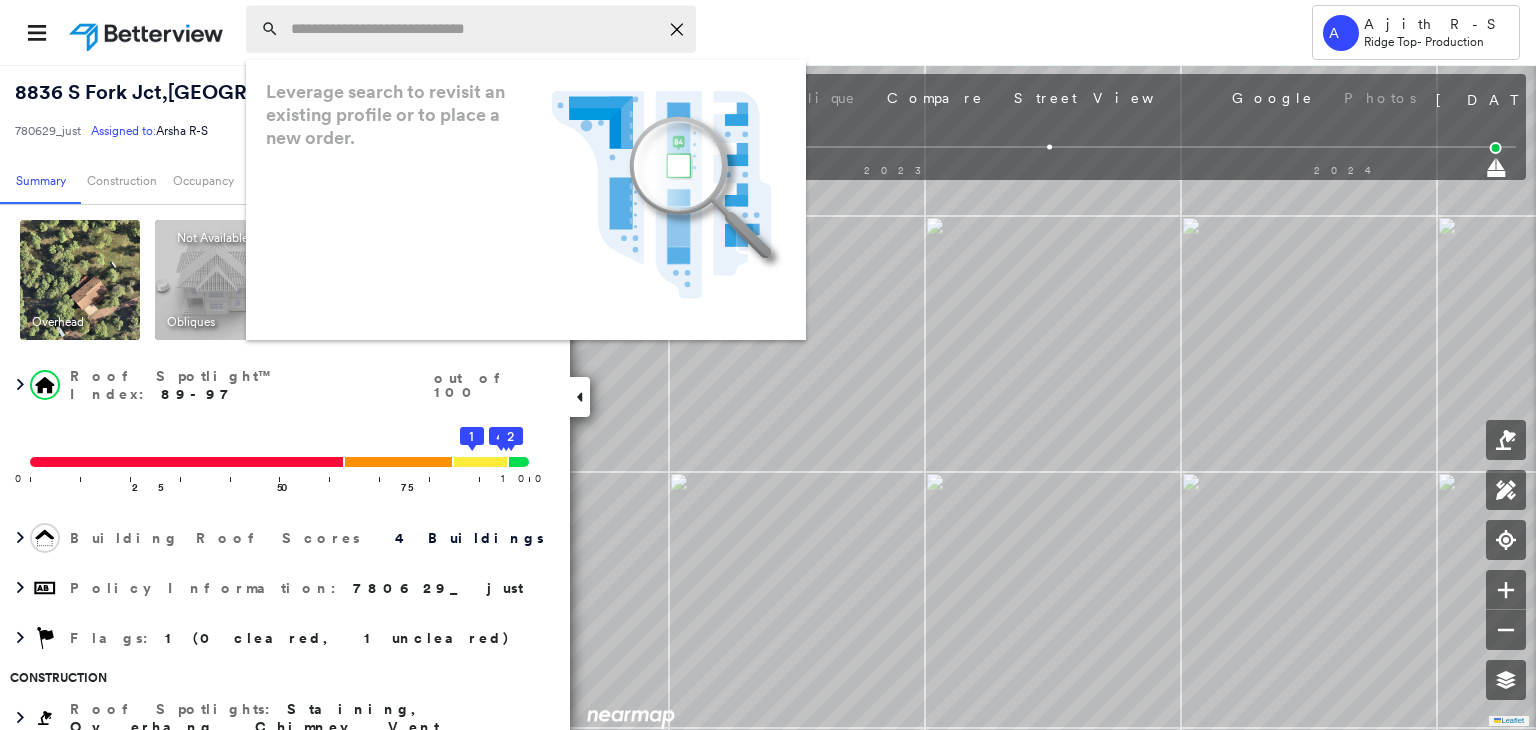 paste on "**********" 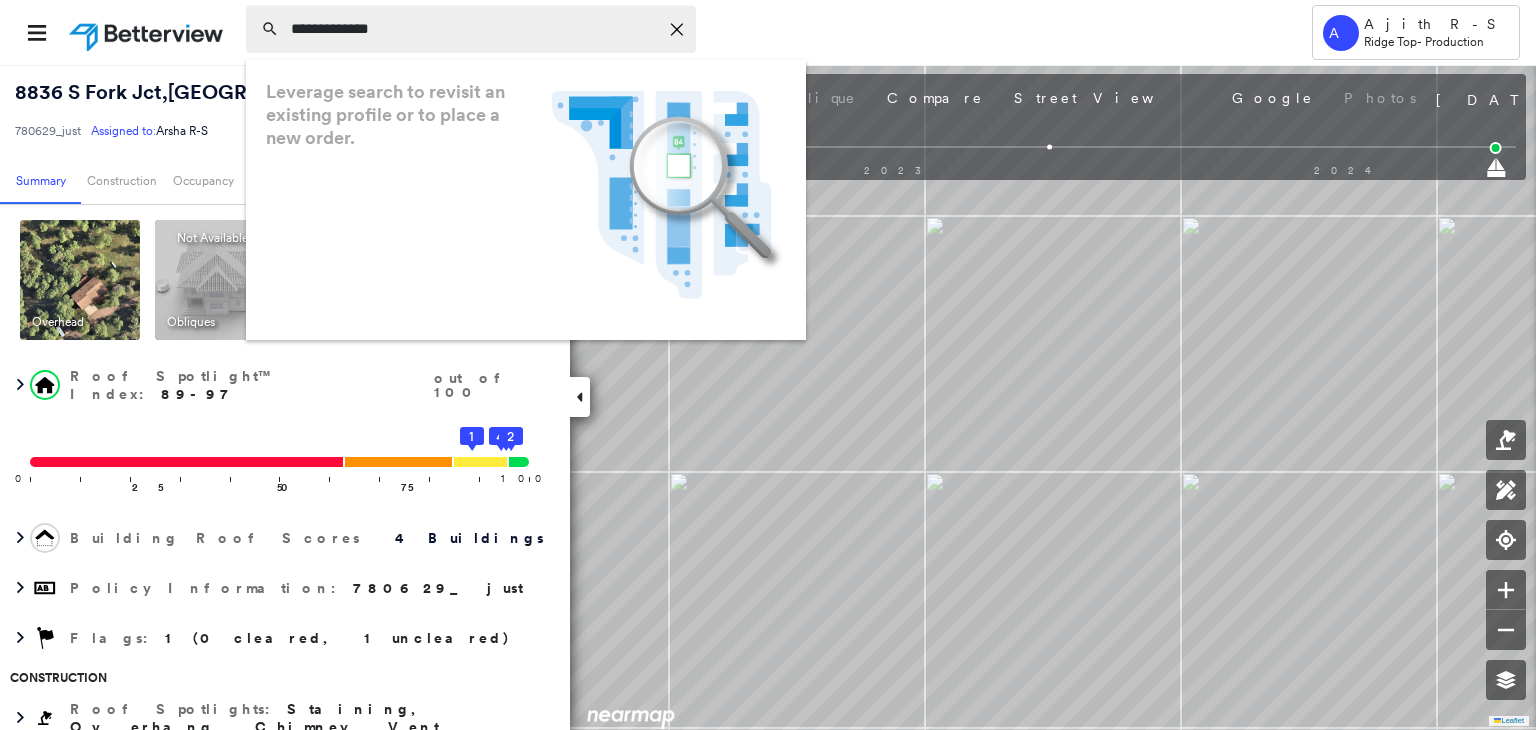 click on "**********" at bounding box center [474, 29] 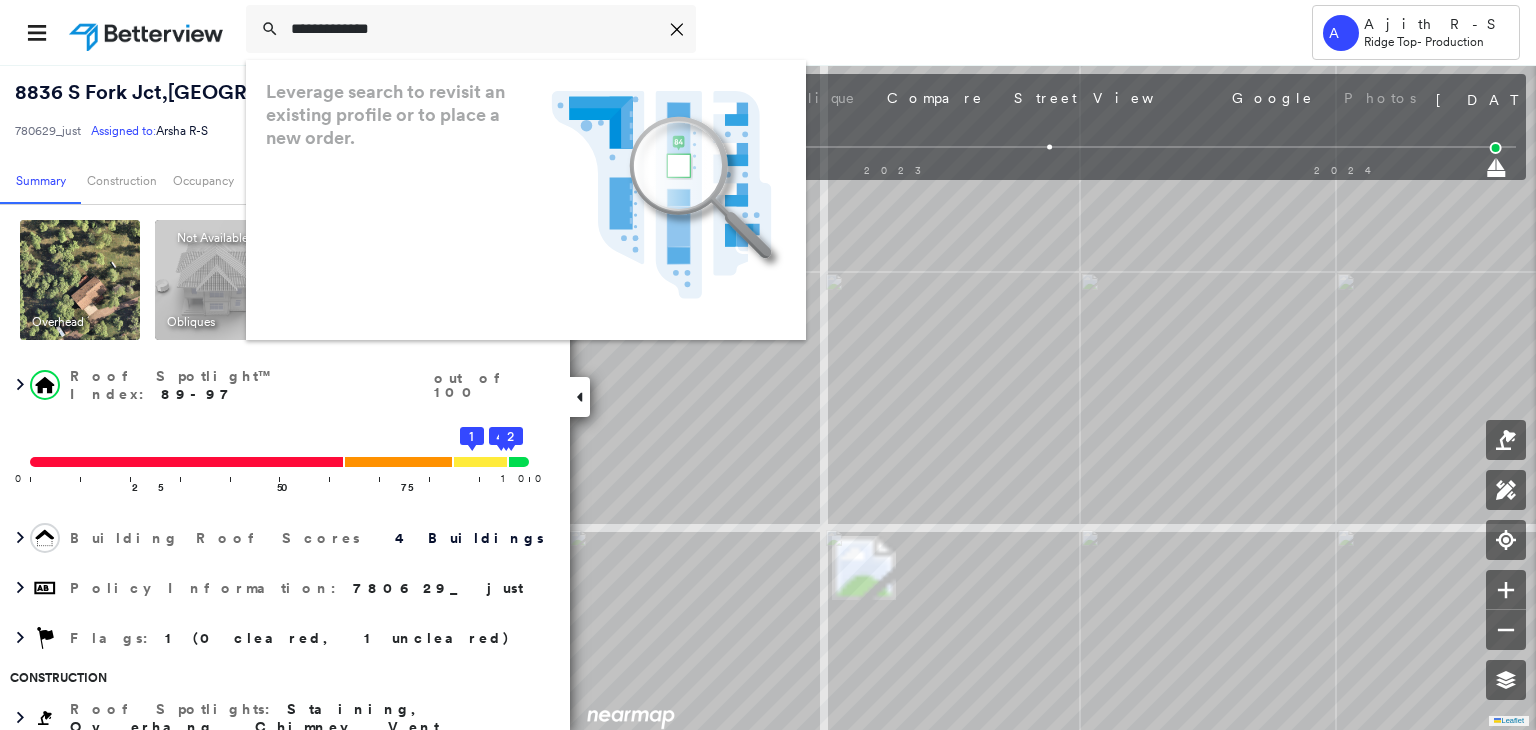 type on "**********" 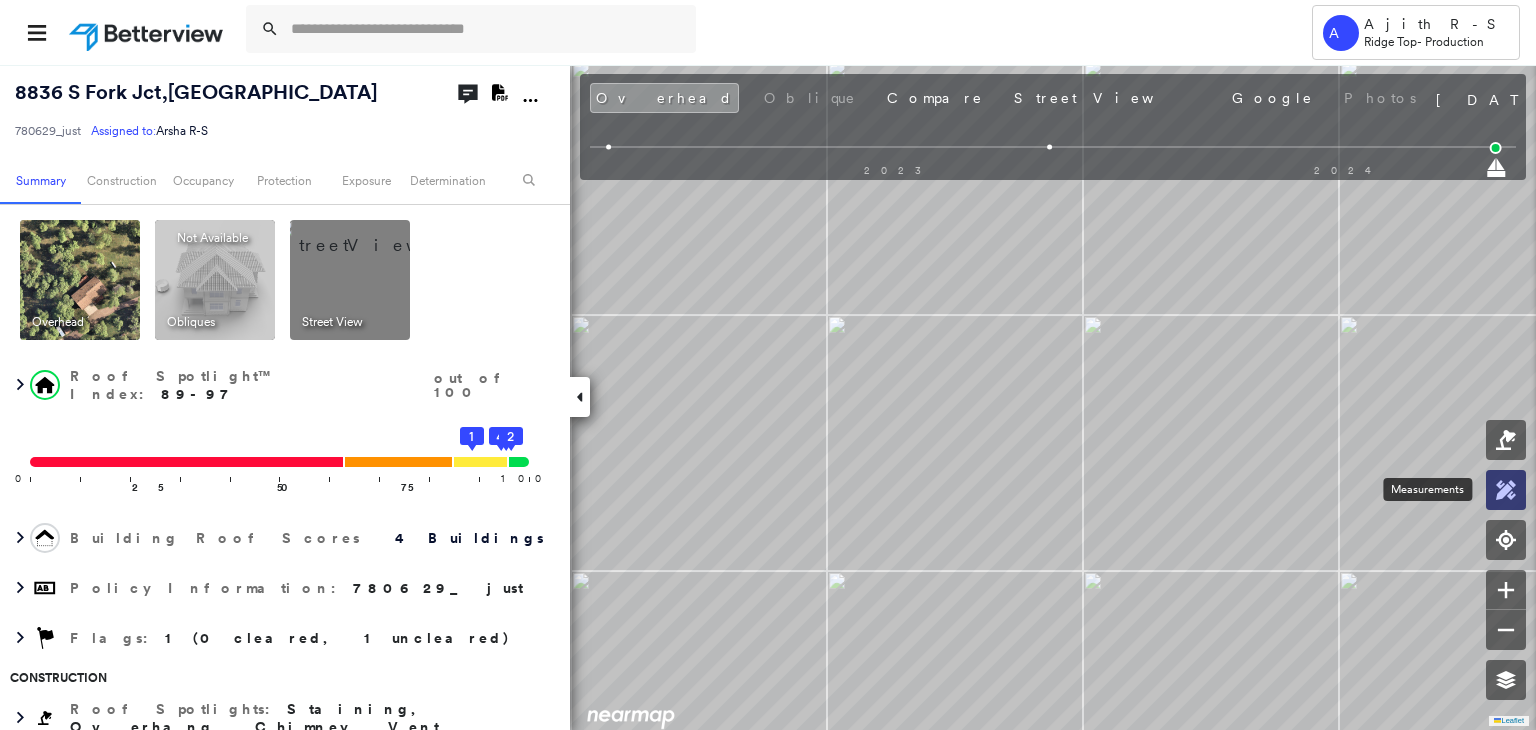 click 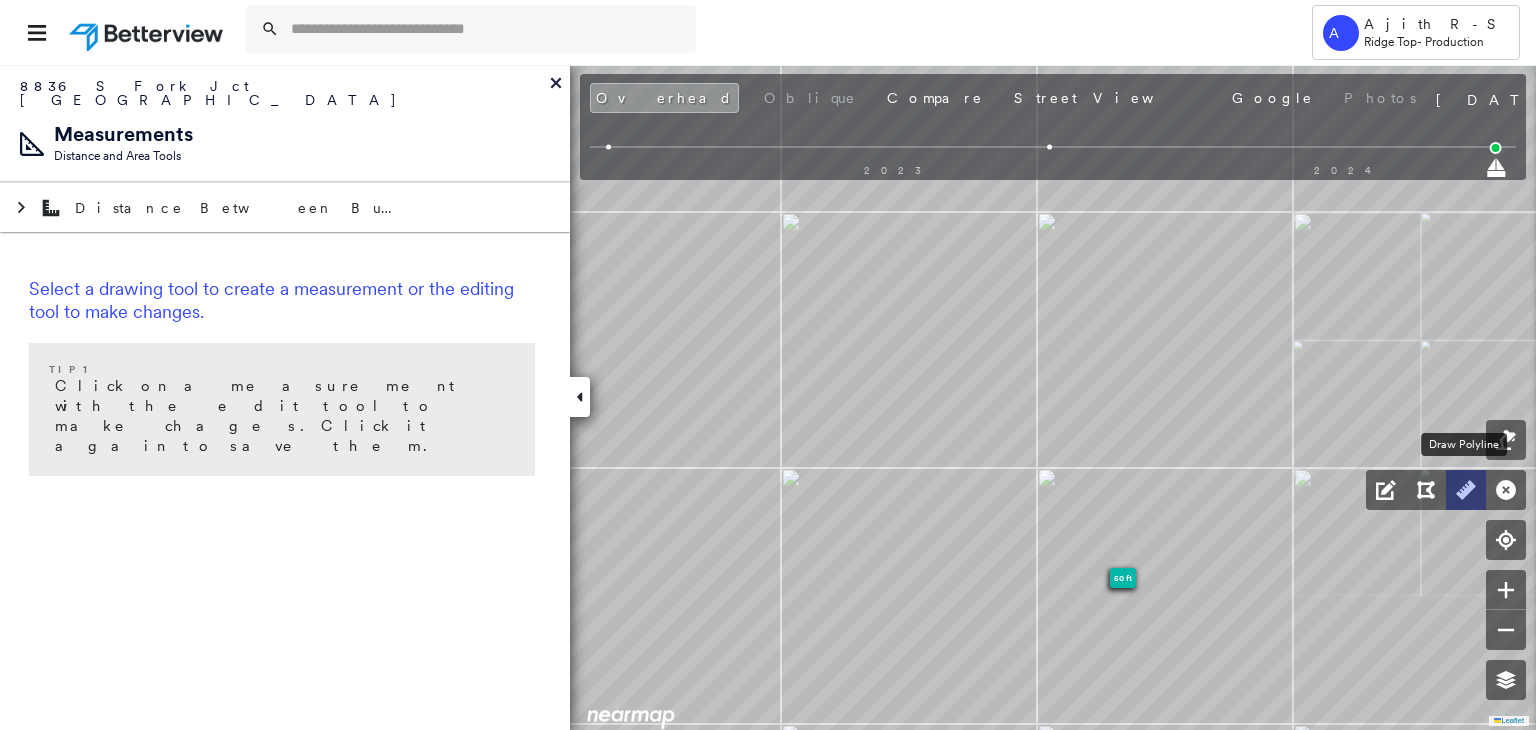 click 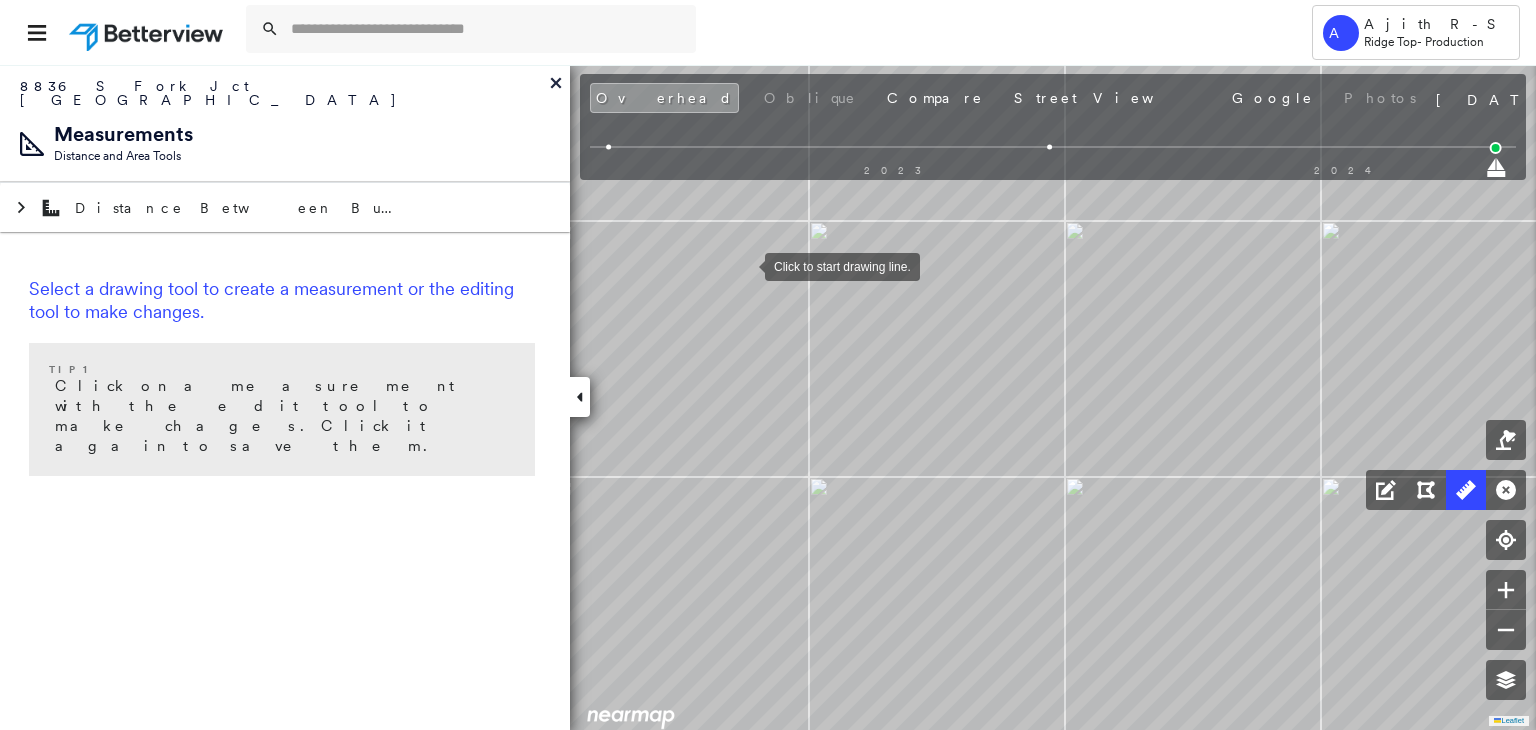 click at bounding box center [745, 265] 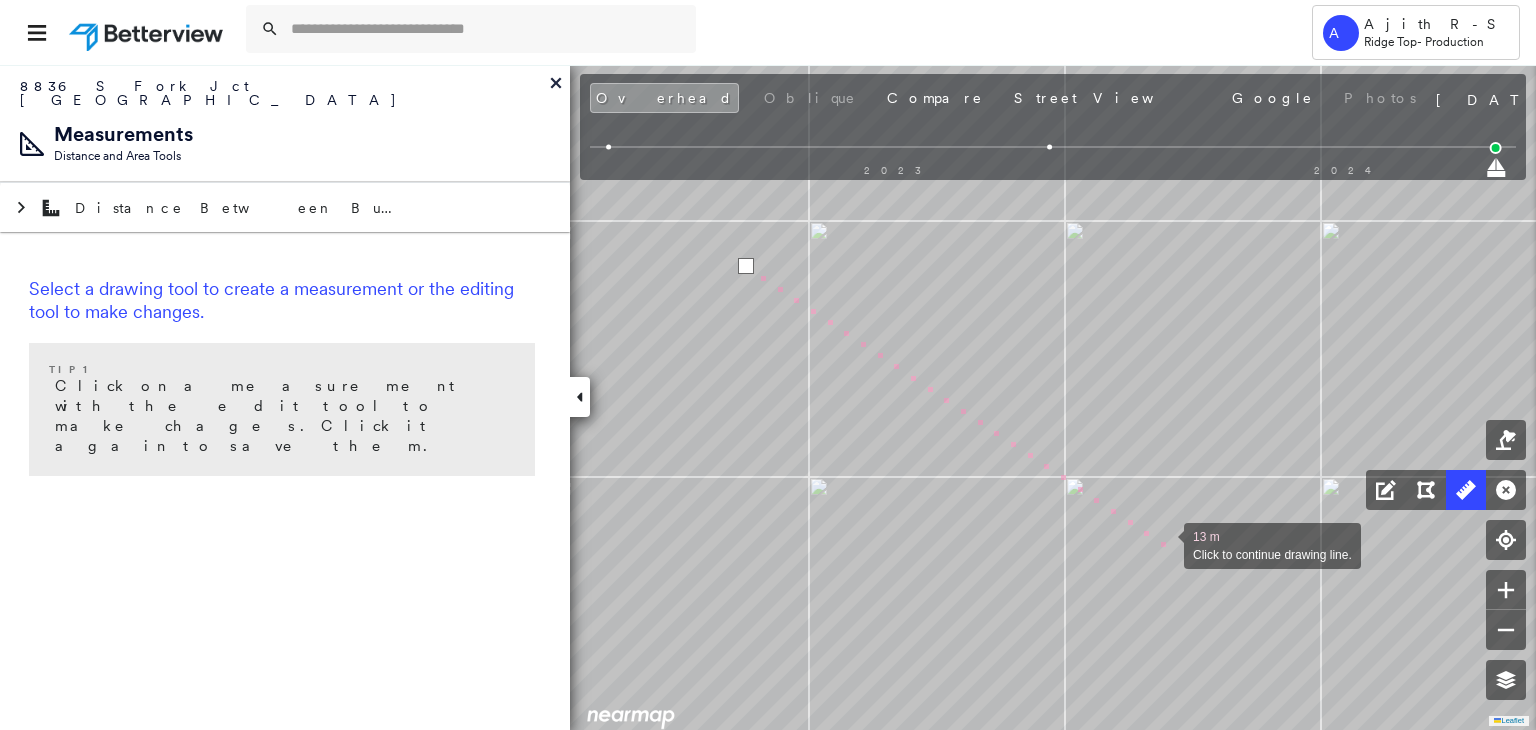 click at bounding box center (1164, 544) 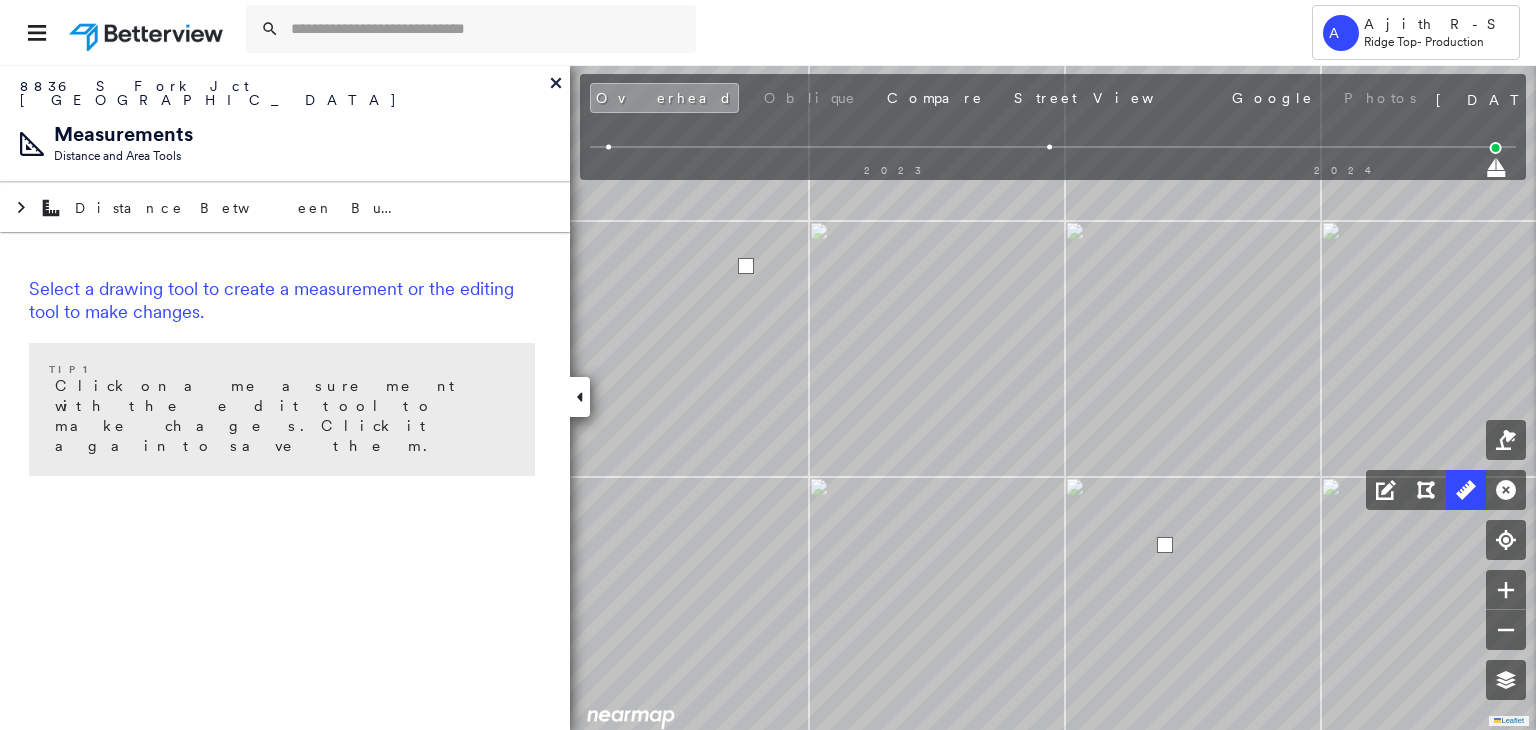 click at bounding box center [1165, 545] 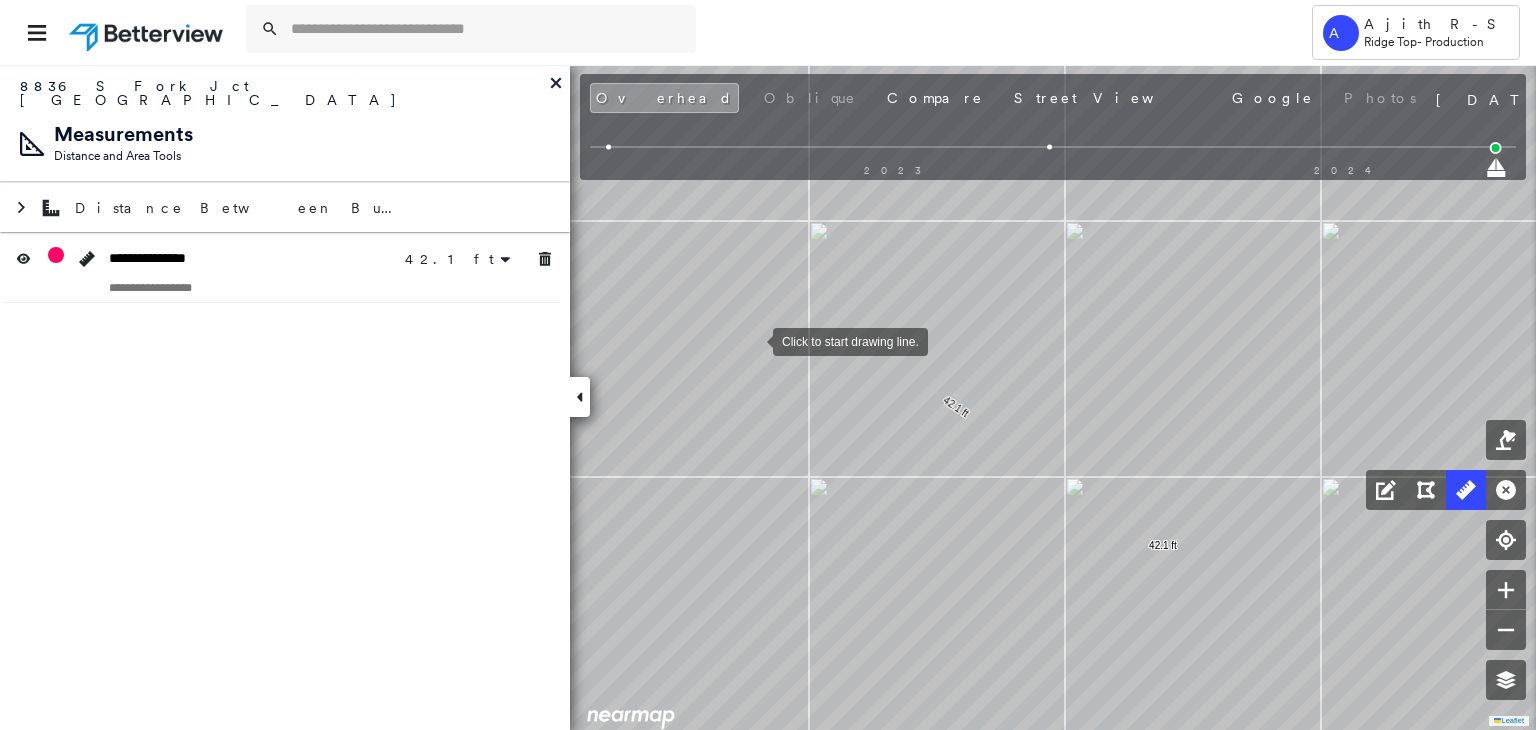 click at bounding box center [753, 340] 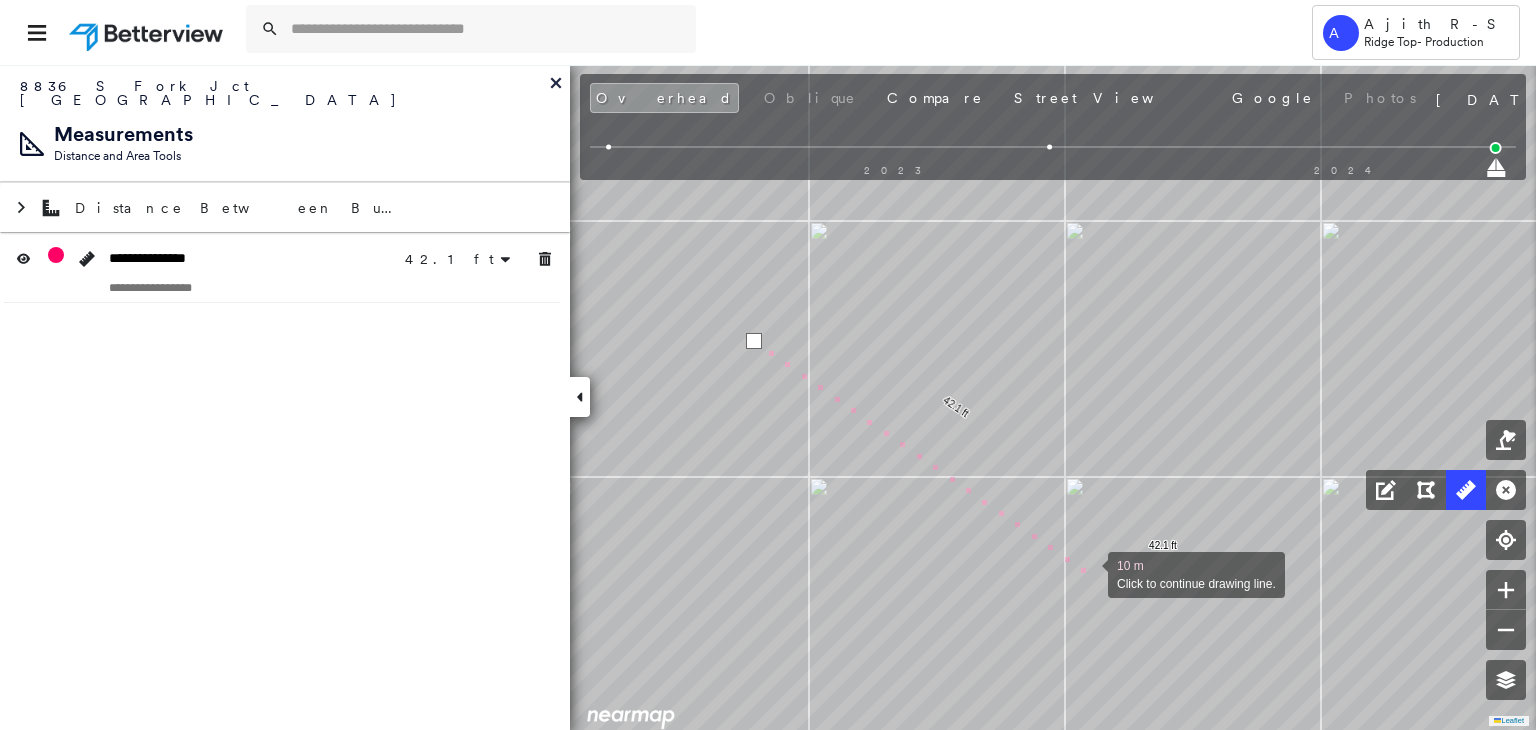 click at bounding box center (1088, 573) 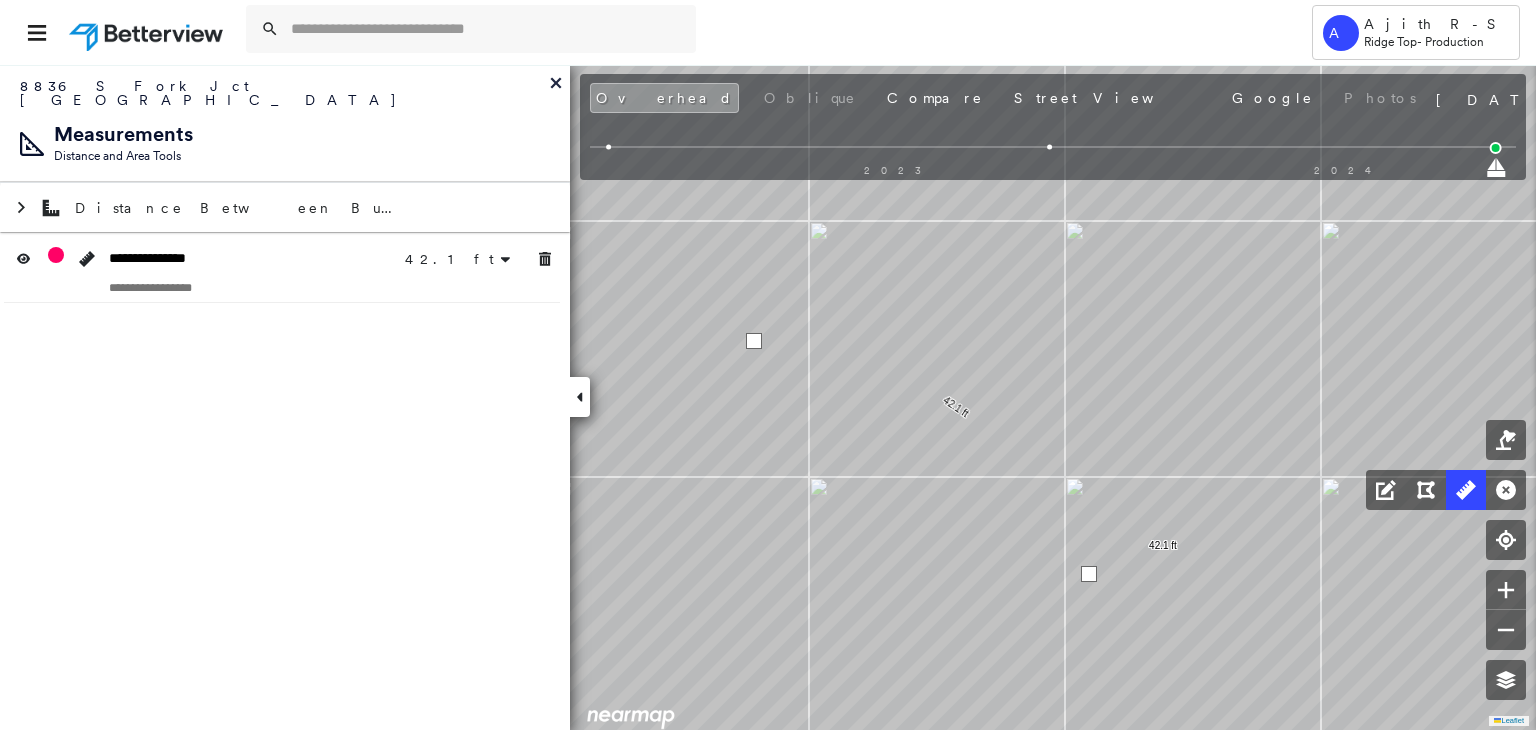 click at bounding box center [1089, 574] 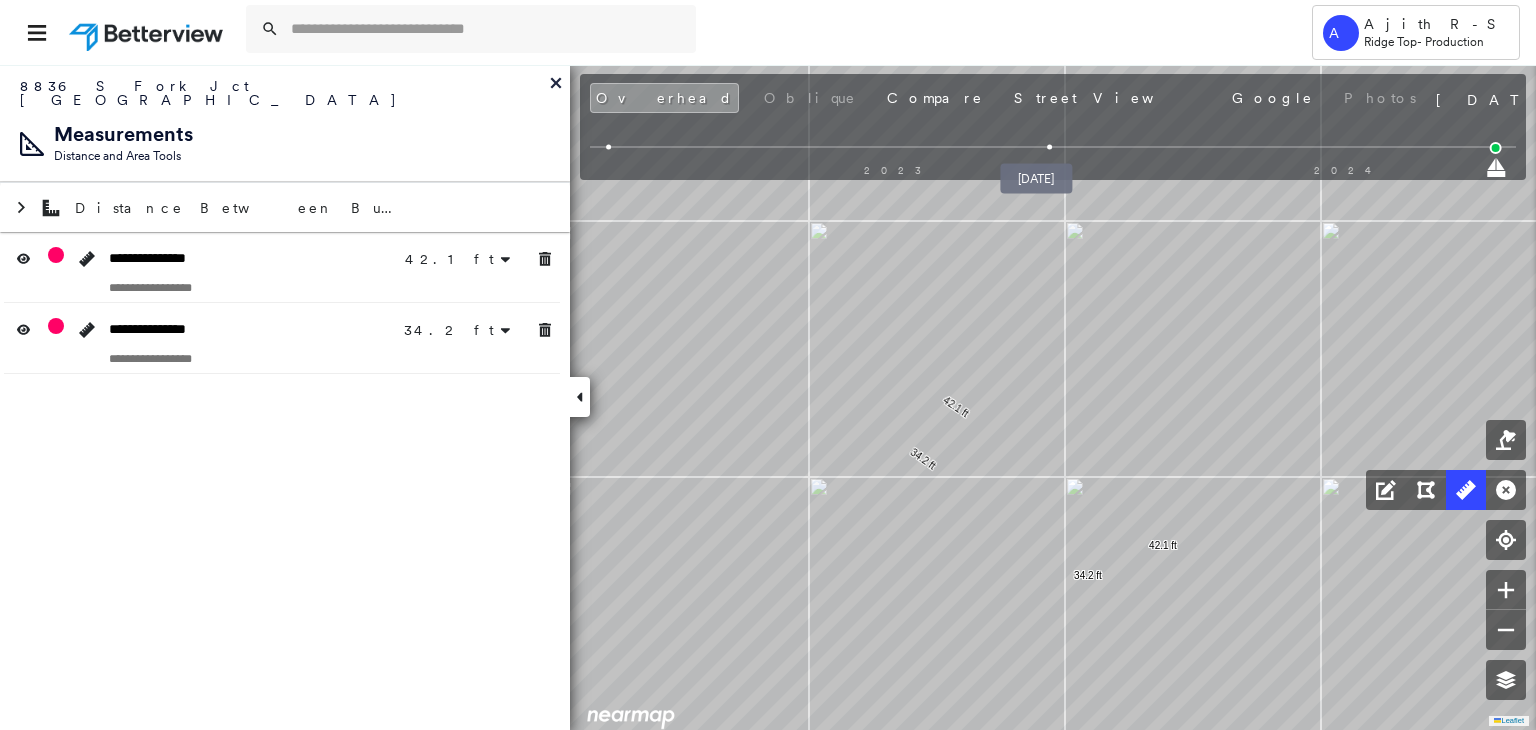 click at bounding box center (1050, 147) 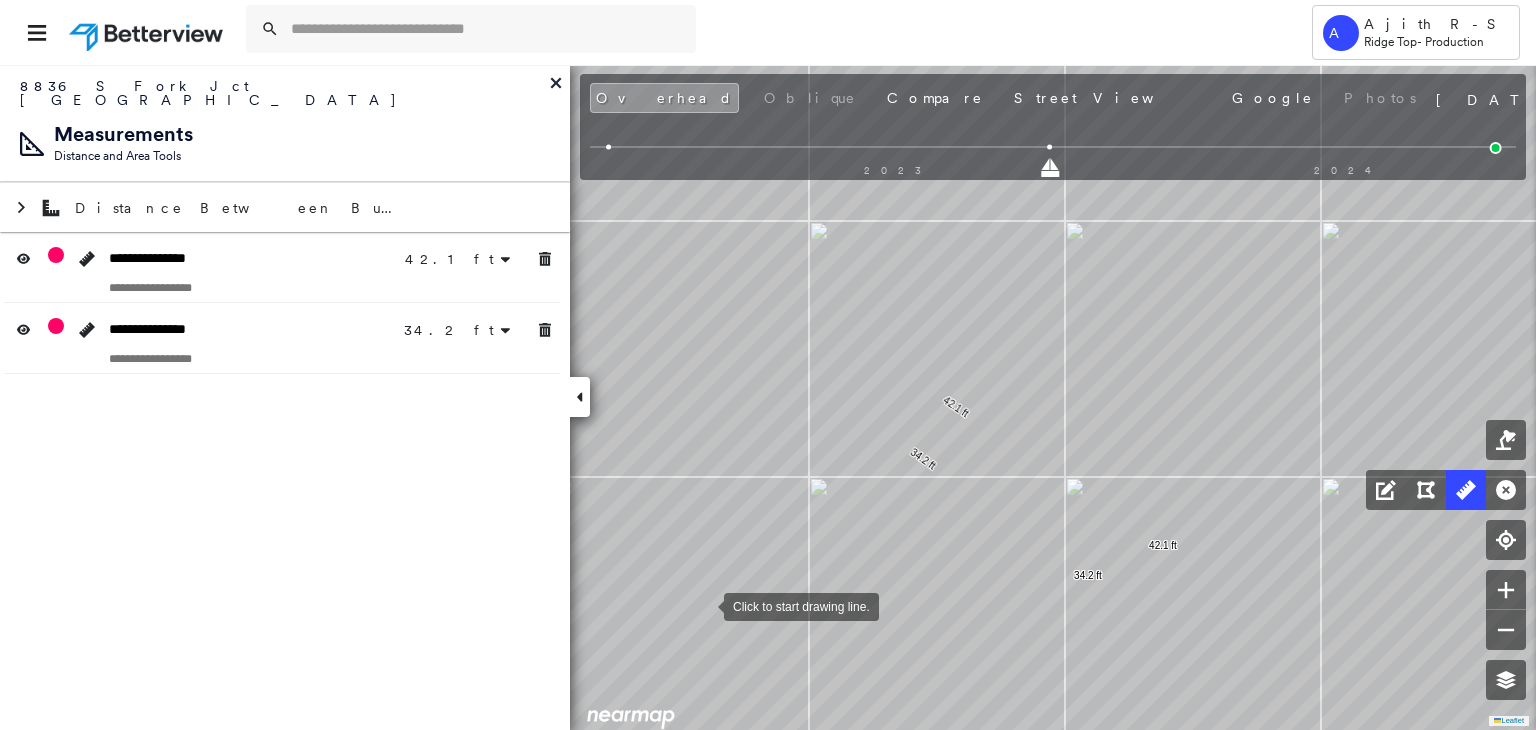 click at bounding box center [704, 605] 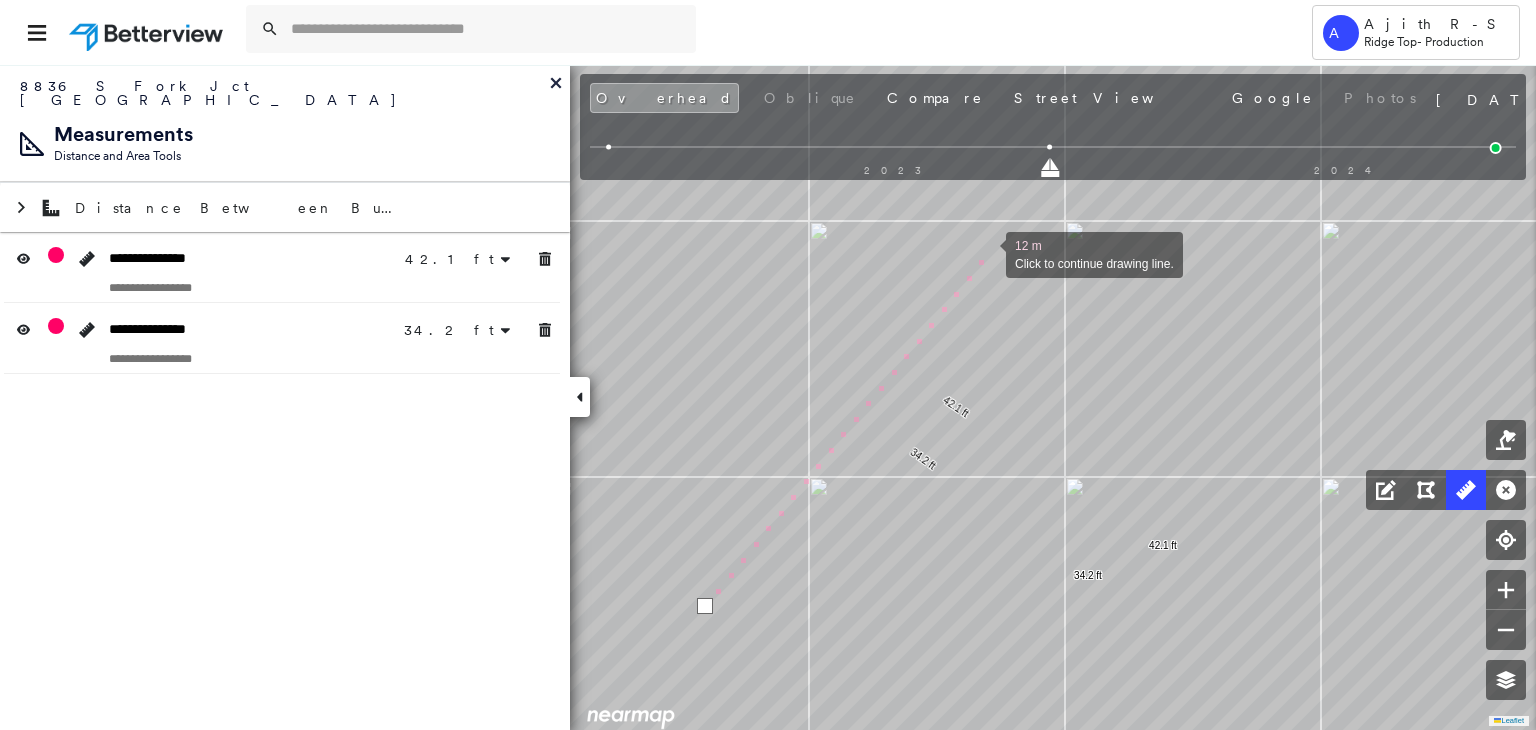 click at bounding box center [986, 253] 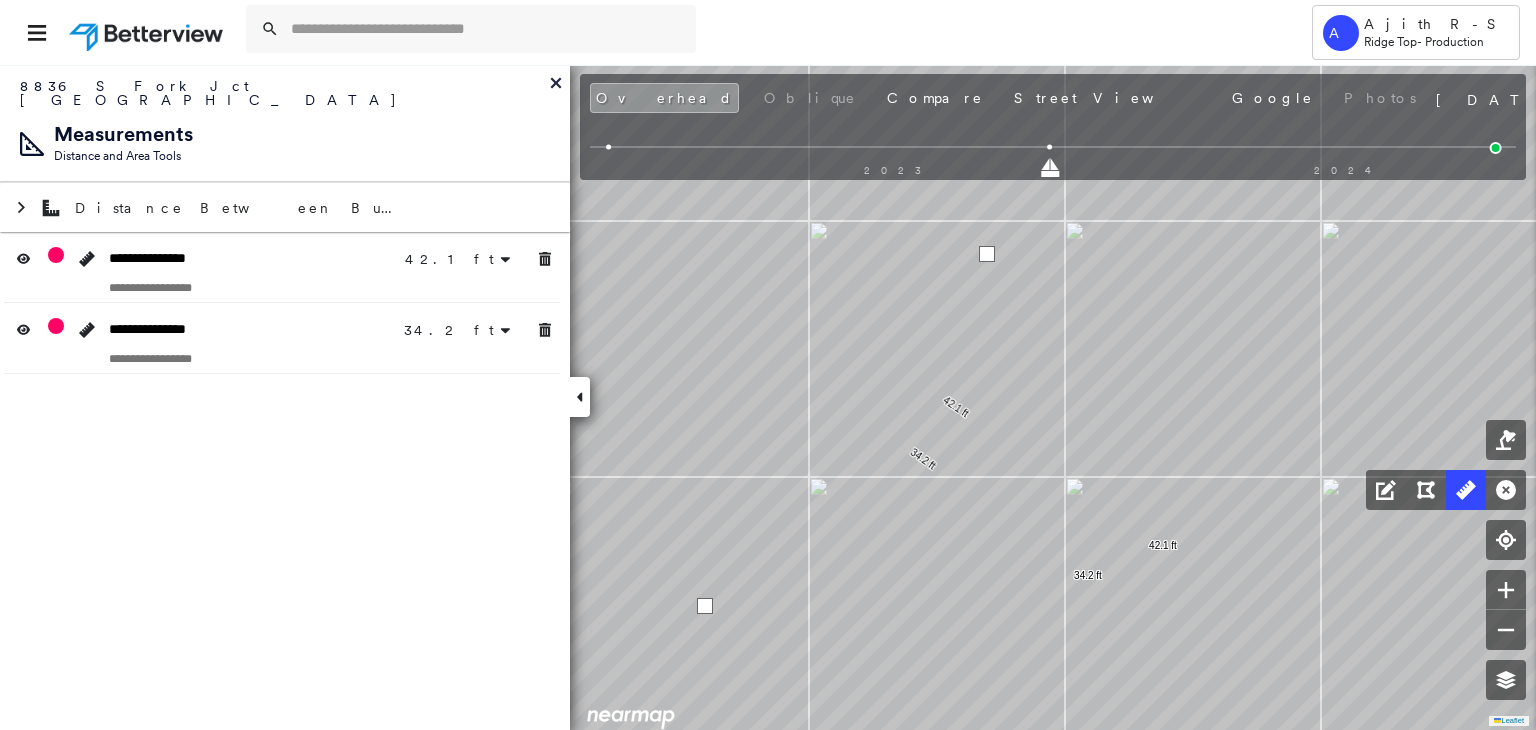 click at bounding box center [987, 254] 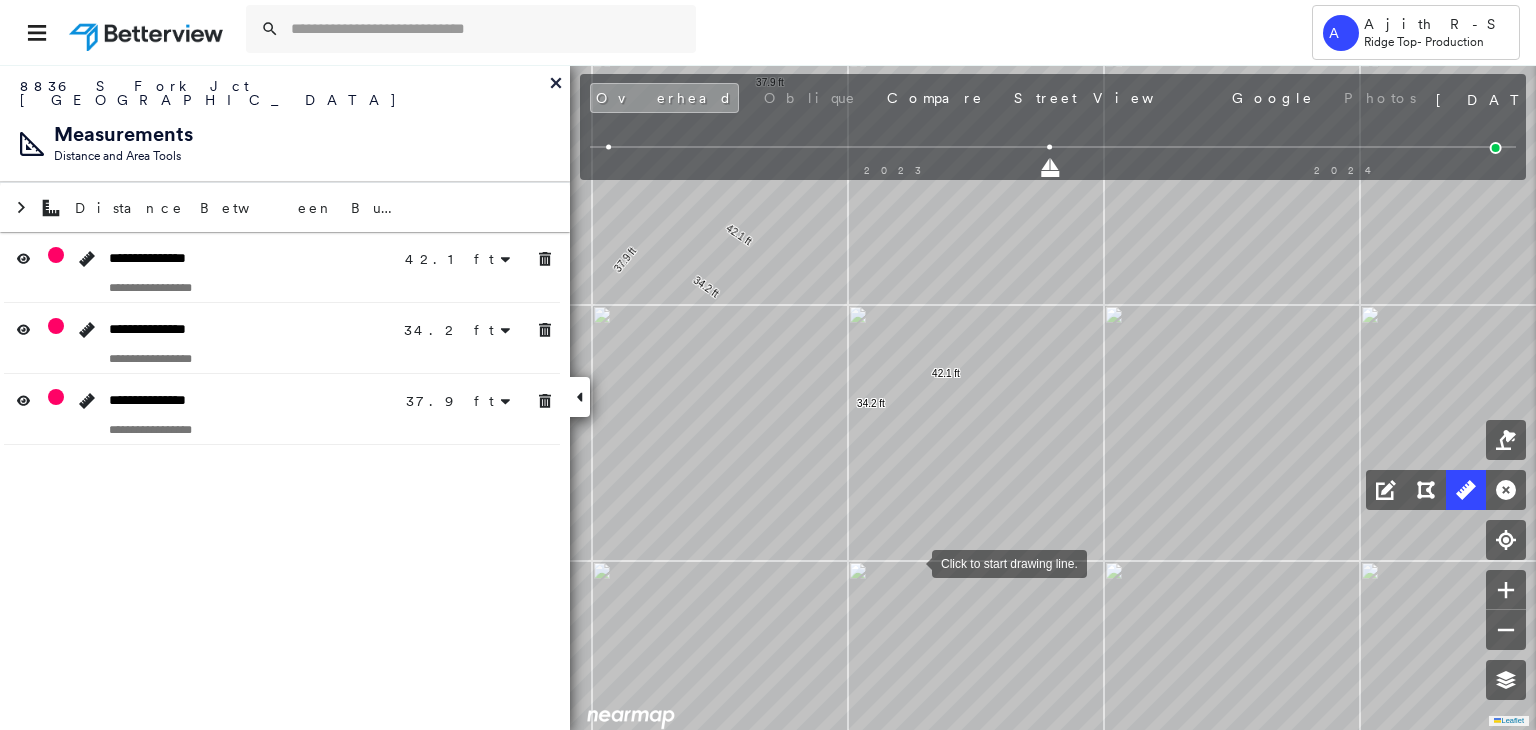 click at bounding box center [912, 562] 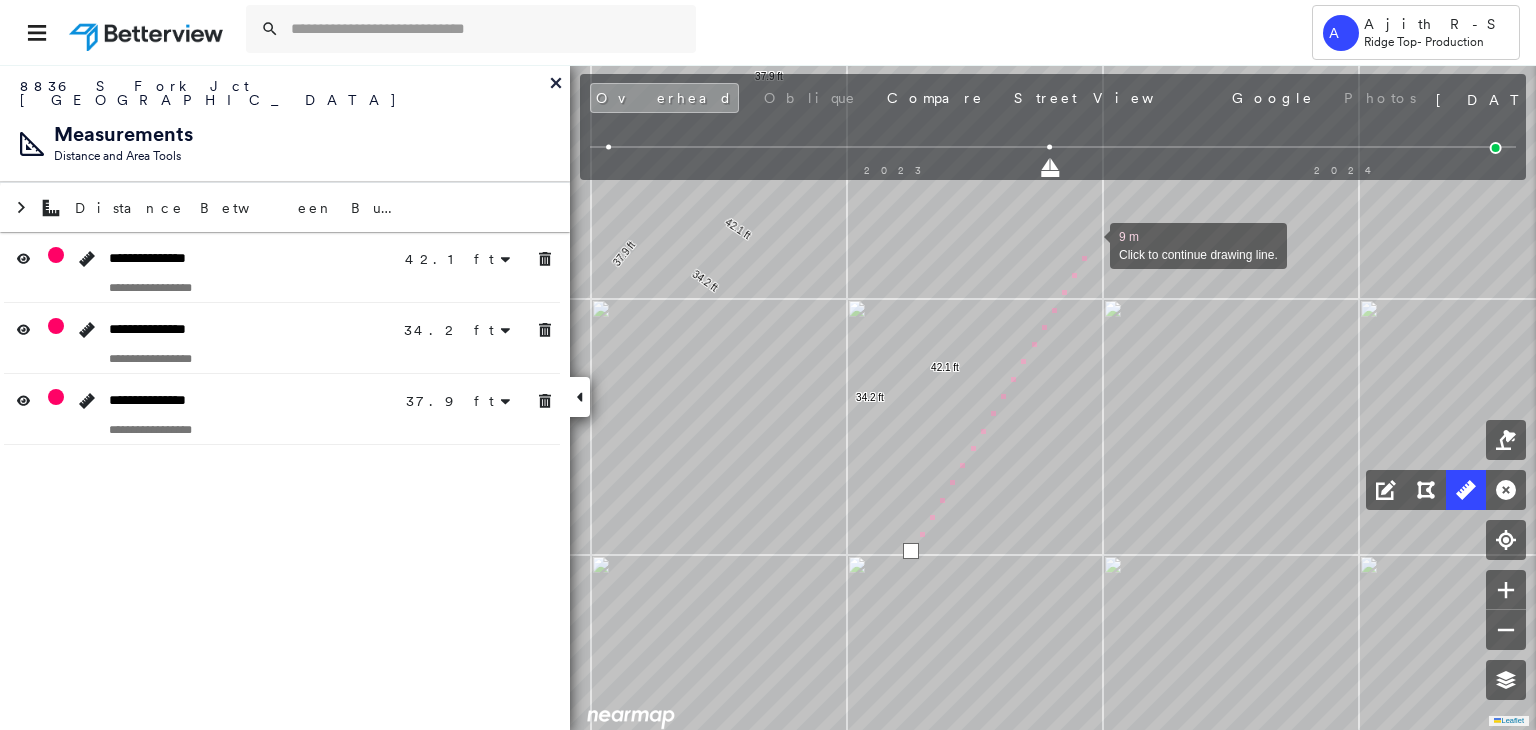 click at bounding box center [1090, 244] 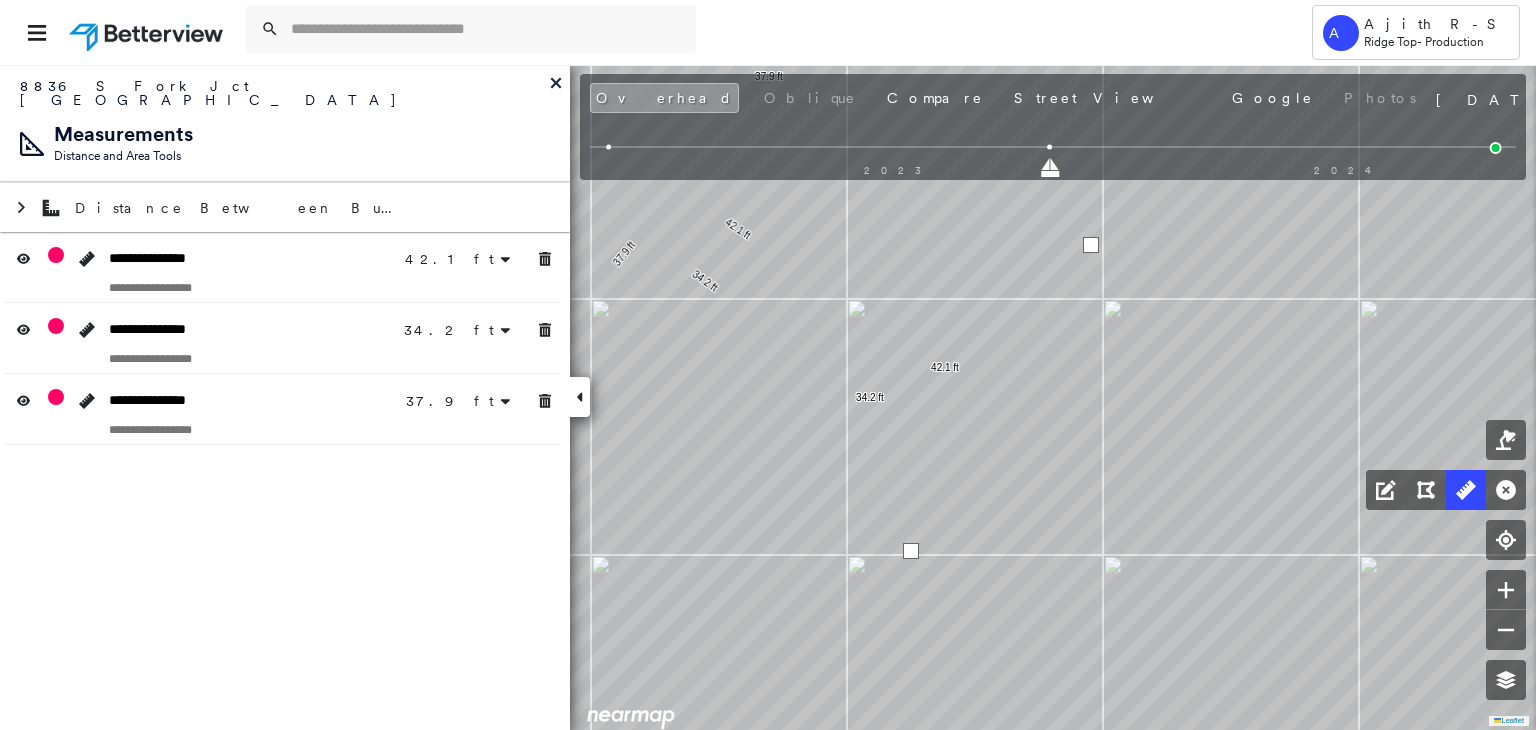 click at bounding box center (1091, 245) 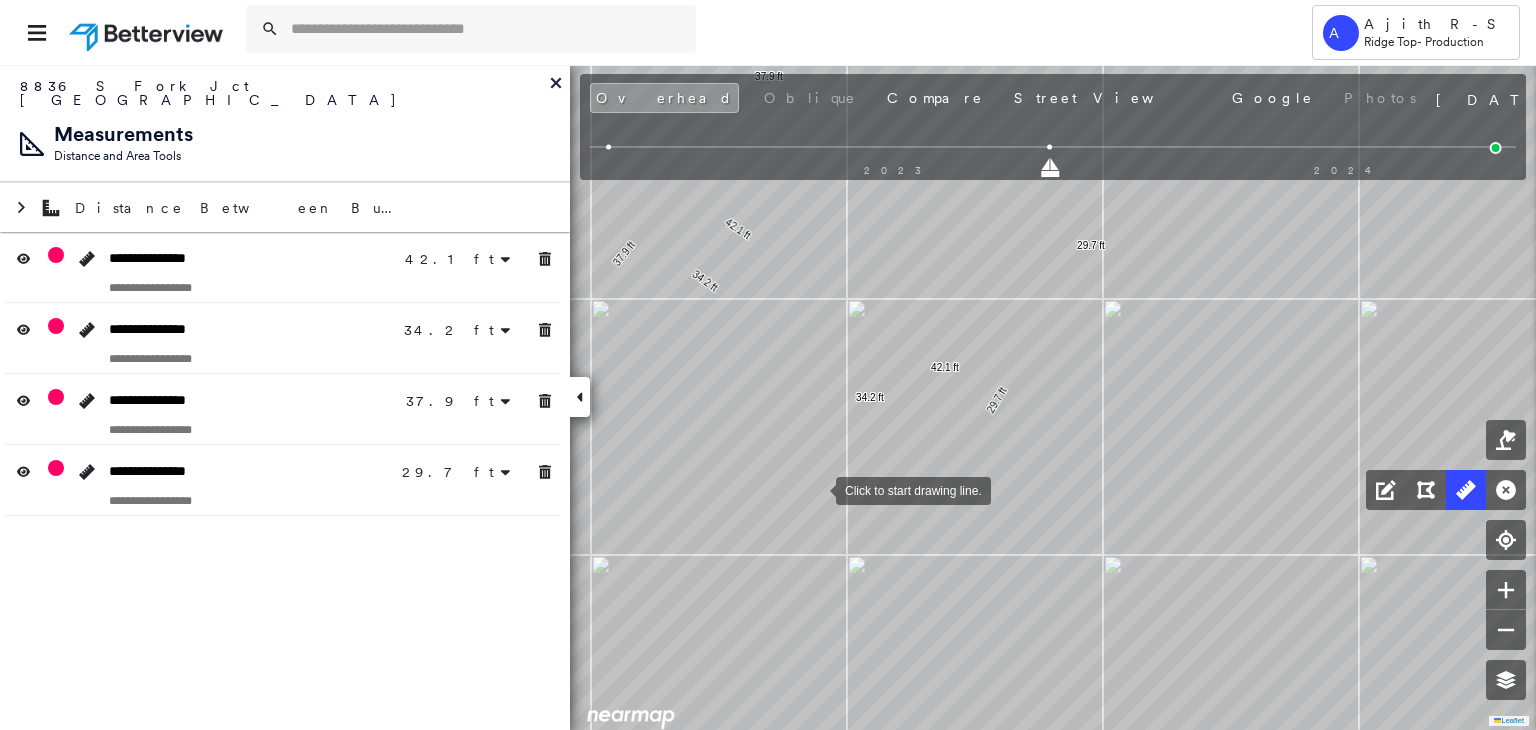 drag, startPoint x: 816, startPoint y: 489, endPoint x: 876, endPoint y: 512, distance: 64.25729 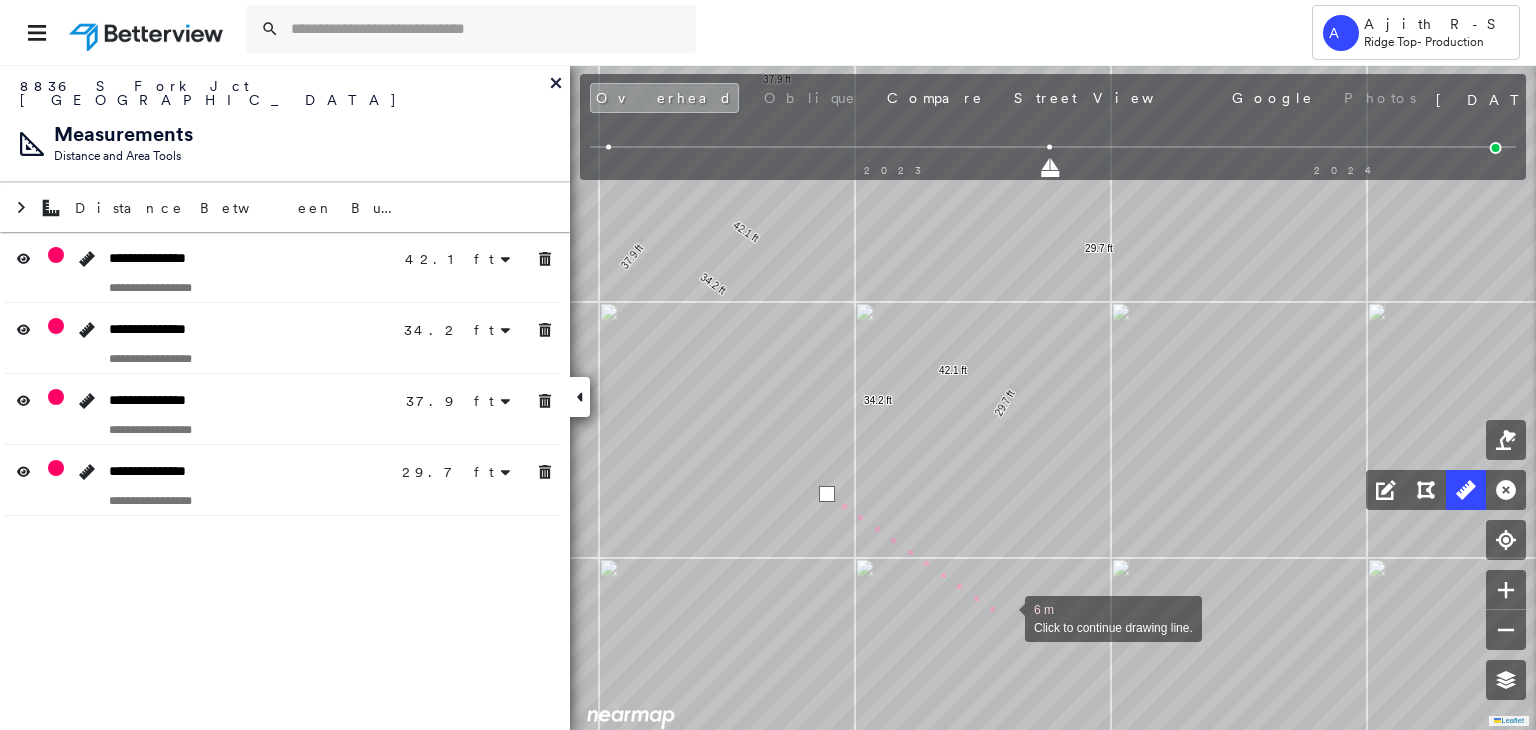 click at bounding box center [1005, 617] 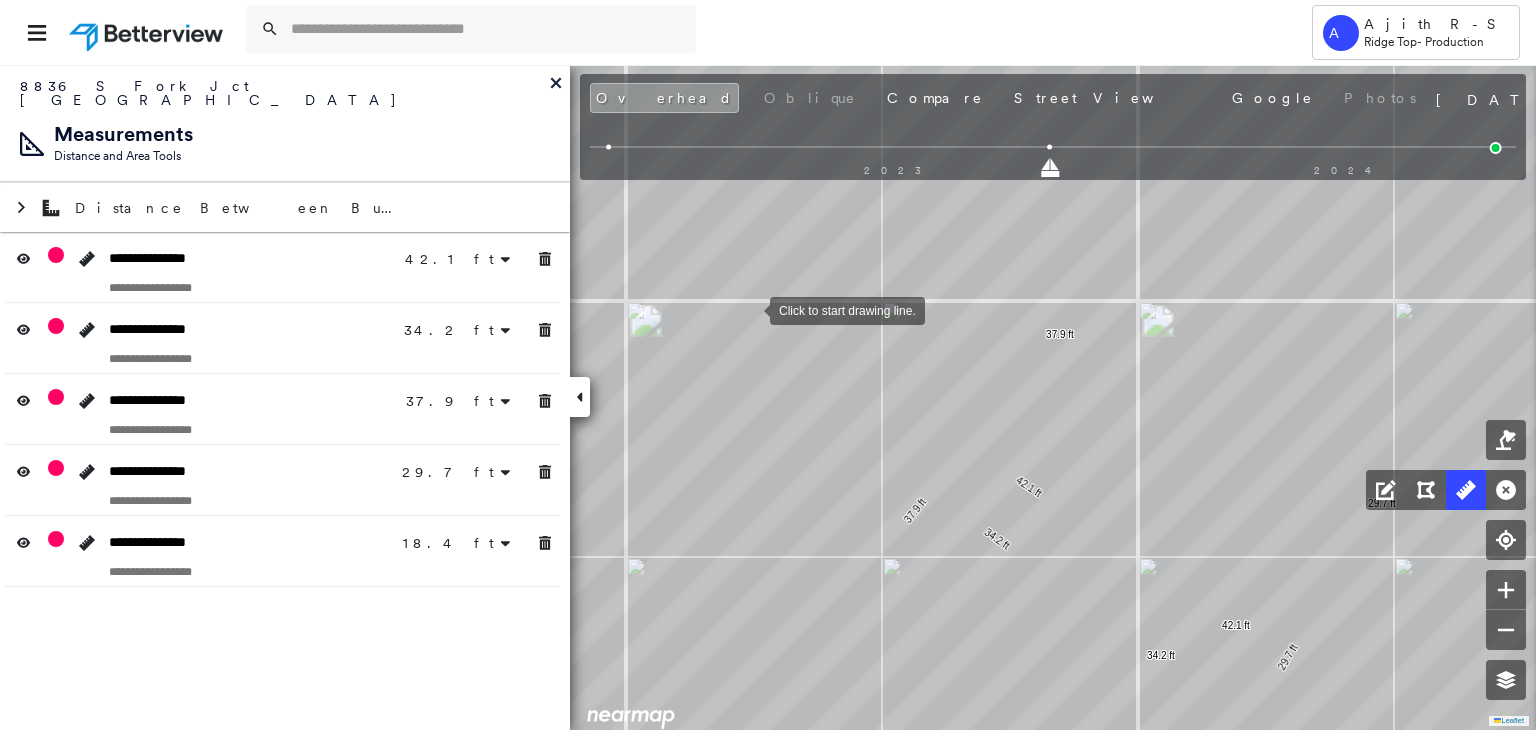 drag, startPoint x: 776, startPoint y: 347, endPoint x: 913, endPoint y: 502, distance: 206.86711 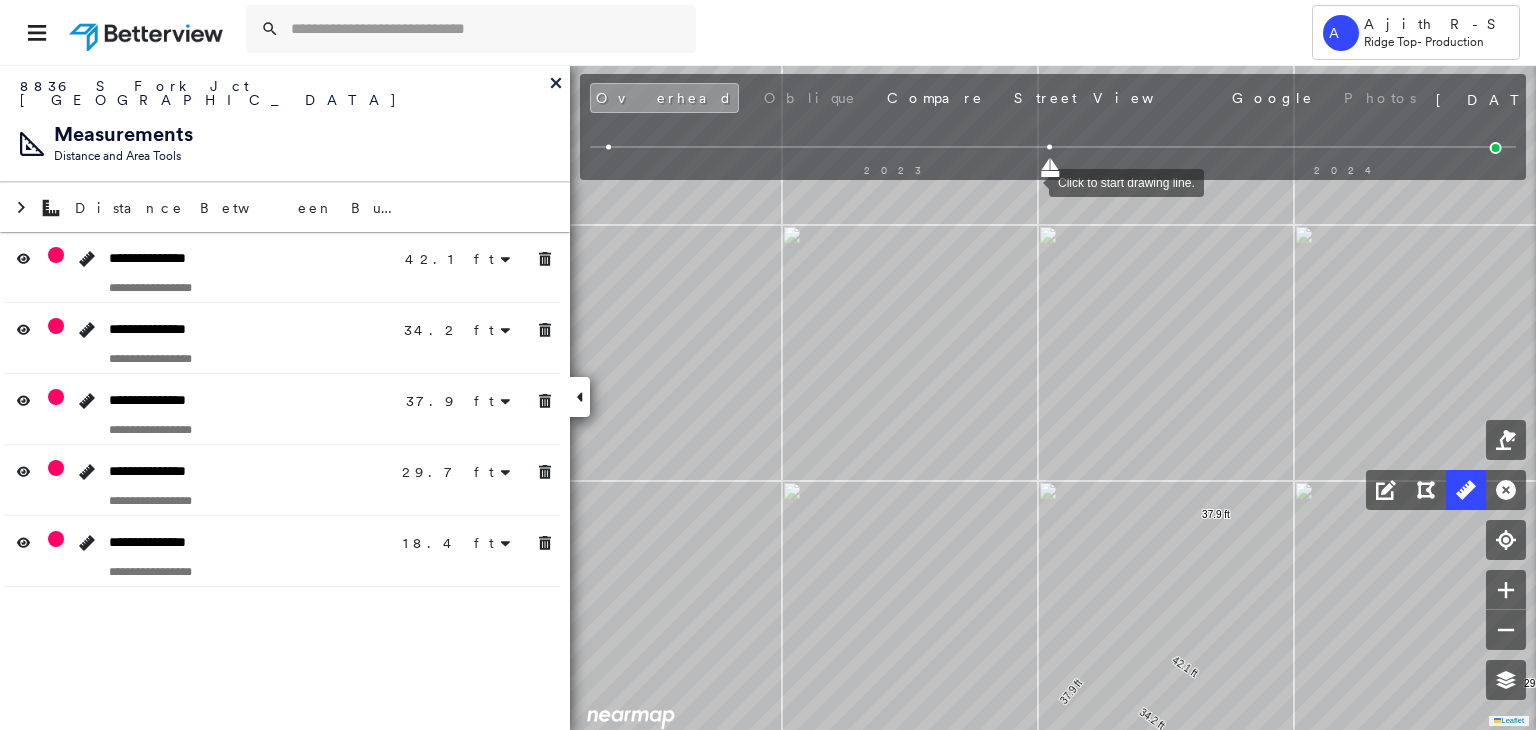 click at bounding box center [608, 147] 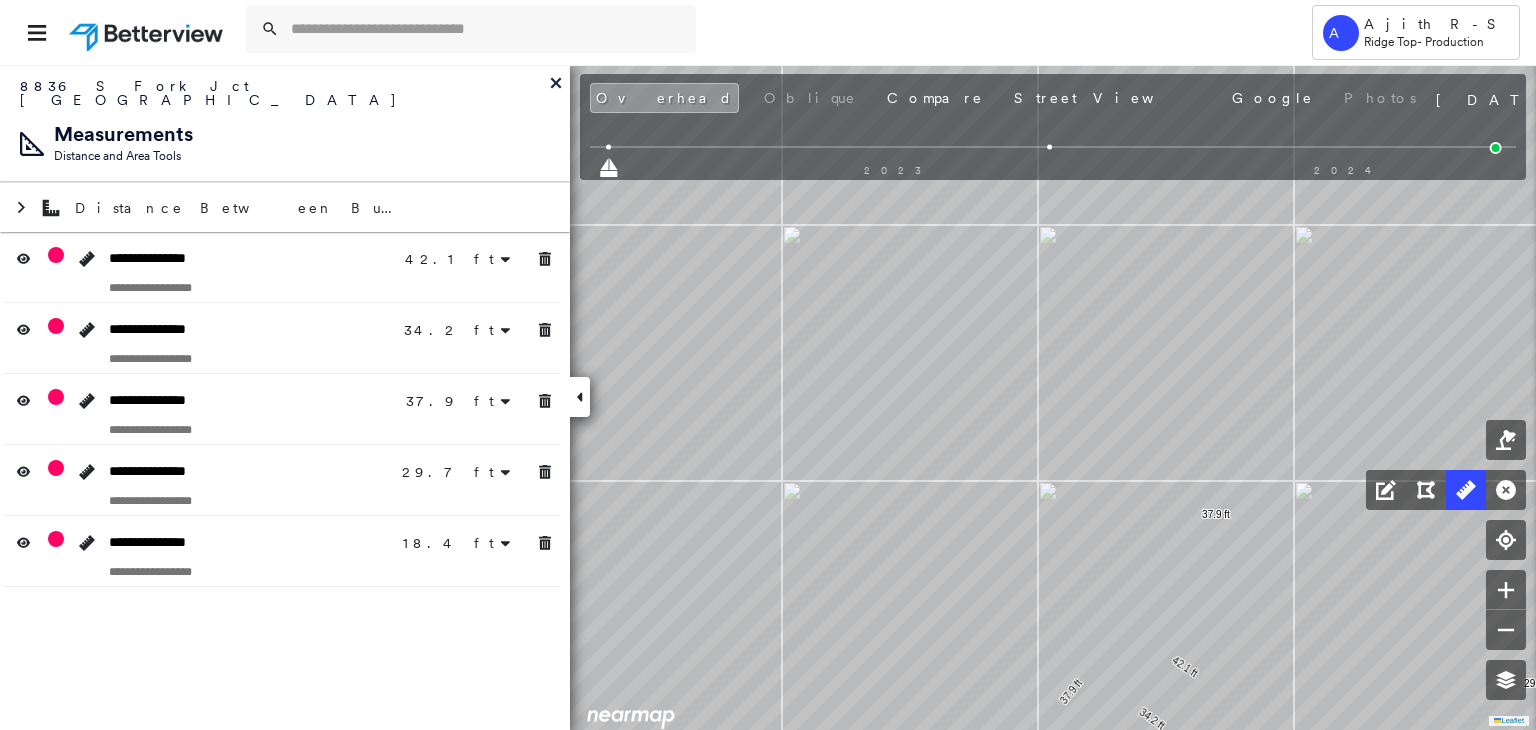 click at bounding box center [1050, 147] 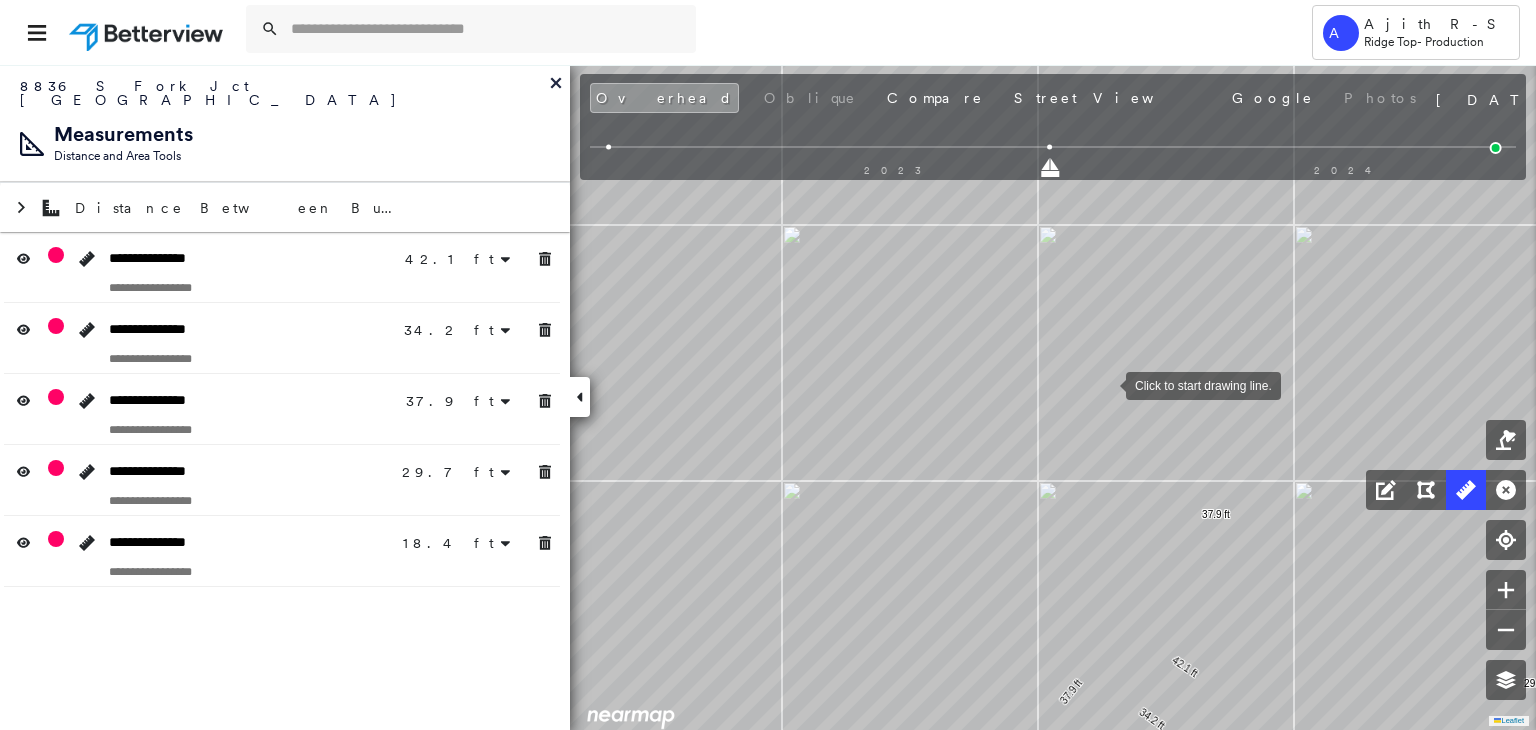 drag, startPoint x: 1106, startPoint y: 384, endPoint x: 1062, endPoint y: 357, distance: 51.62364 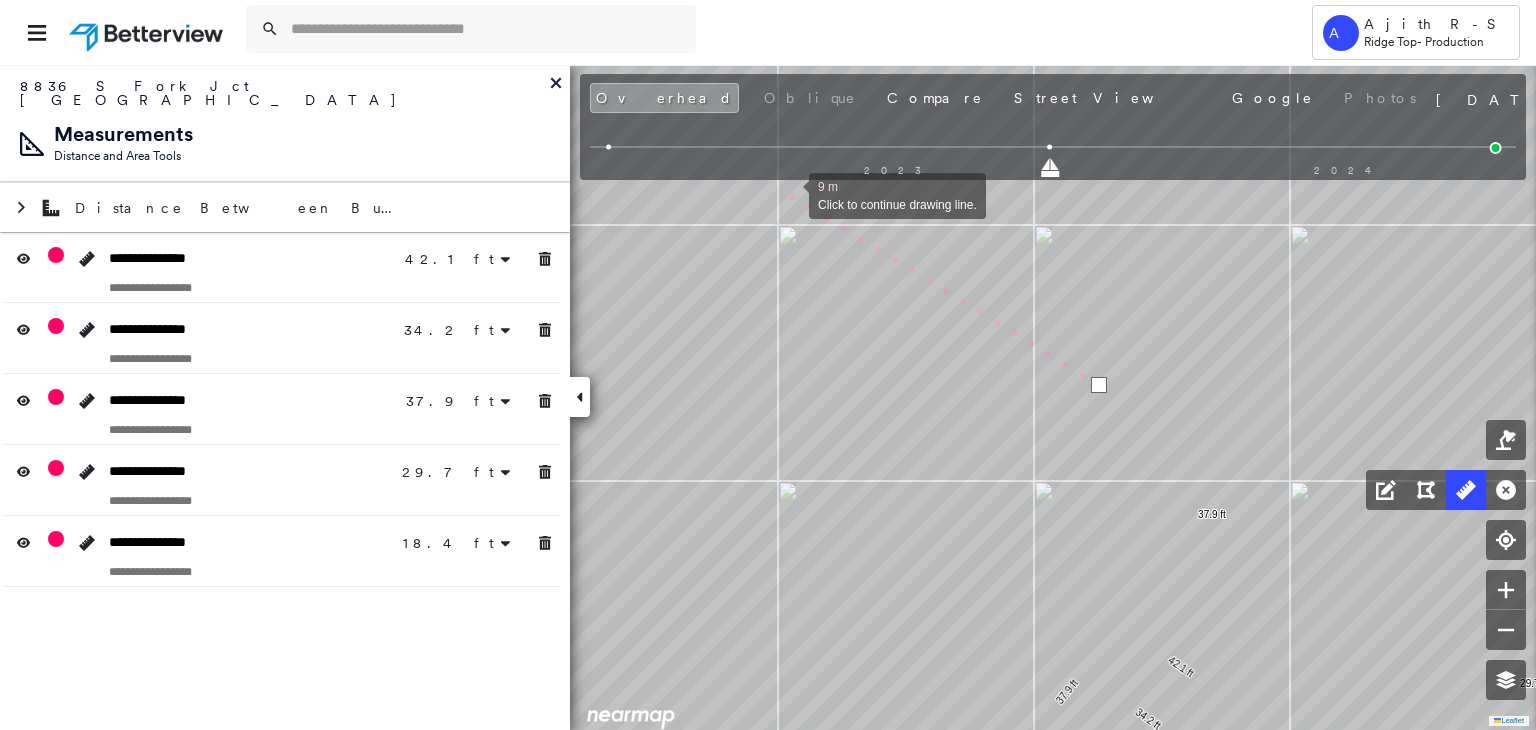 click at bounding box center [789, 194] 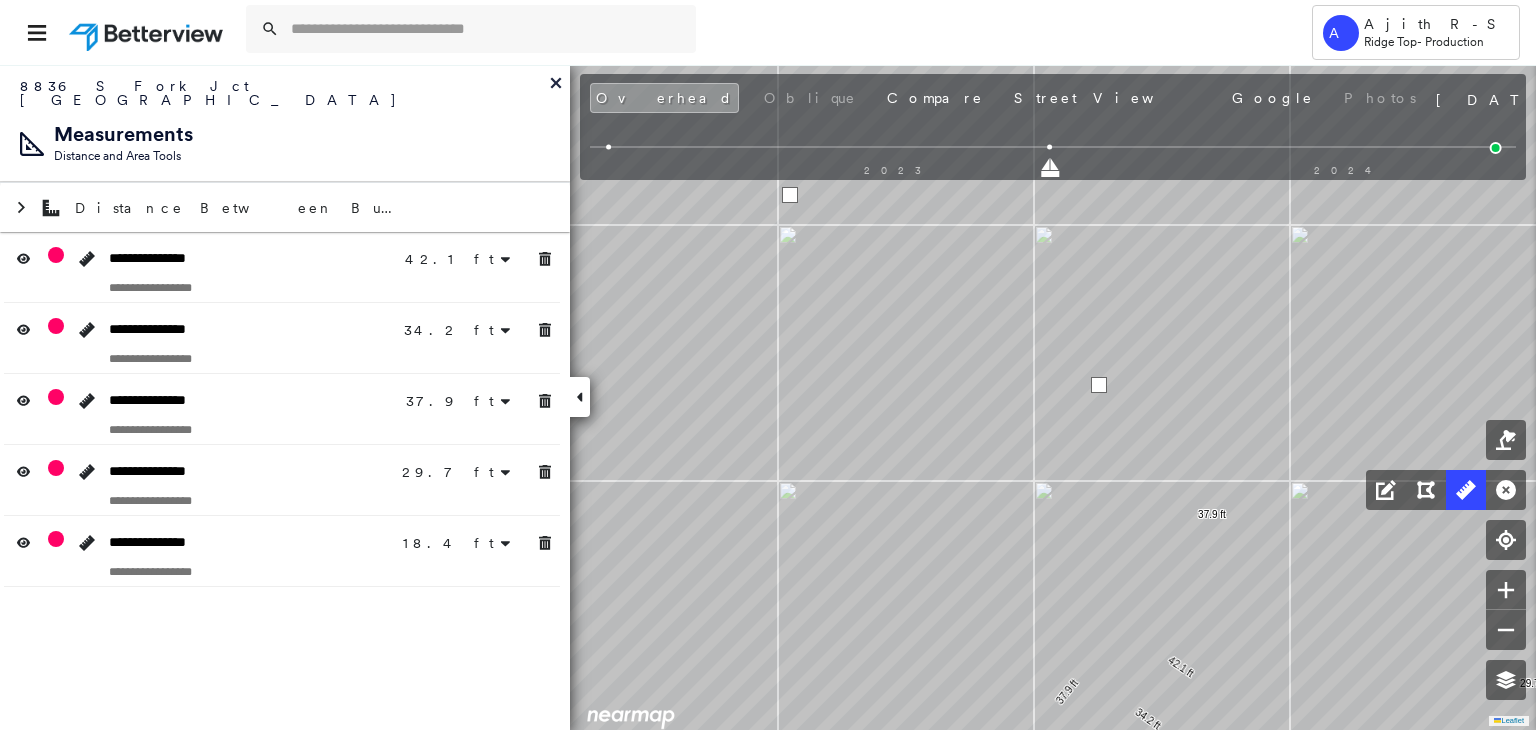 click at bounding box center [790, 195] 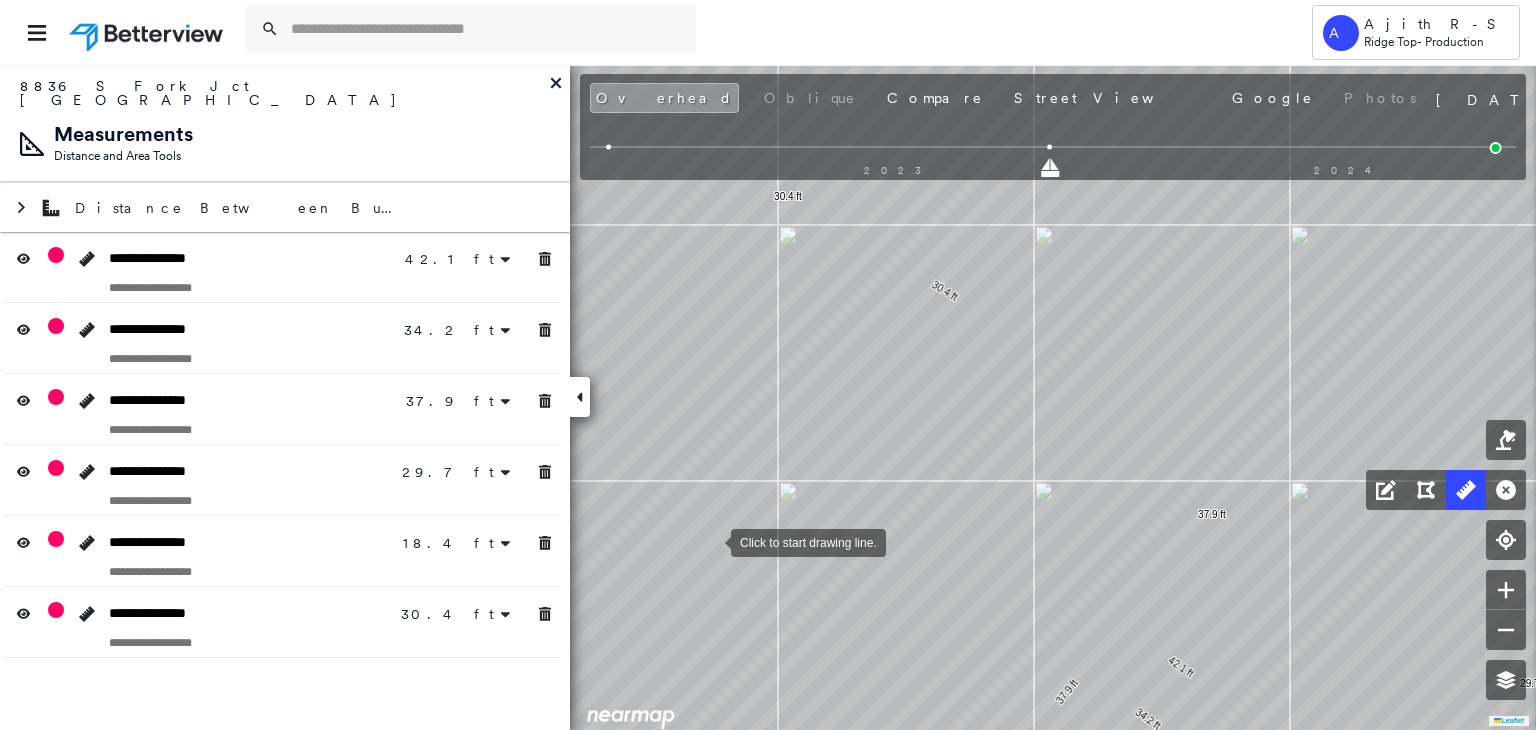 click at bounding box center (711, 541) 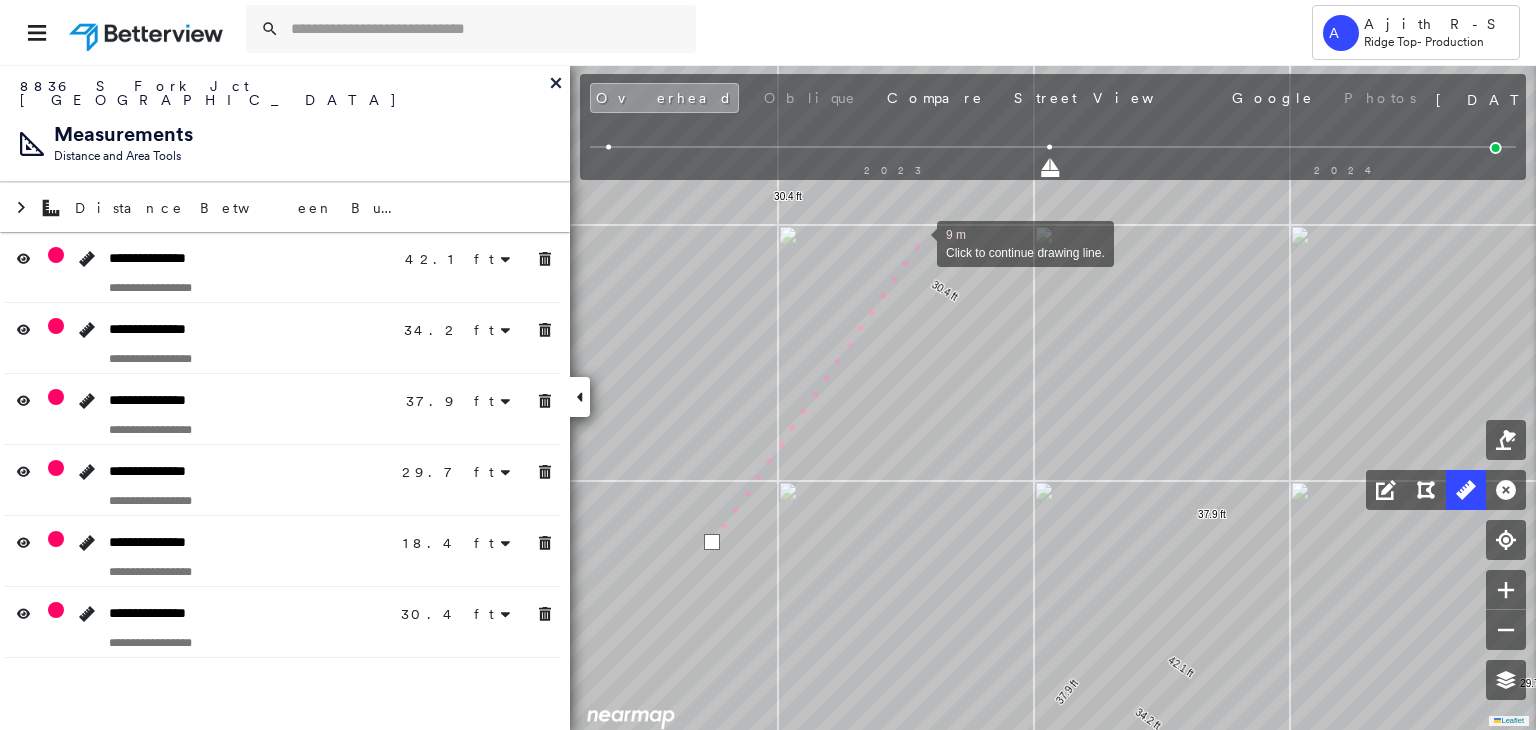 click at bounding box center (917, 242) 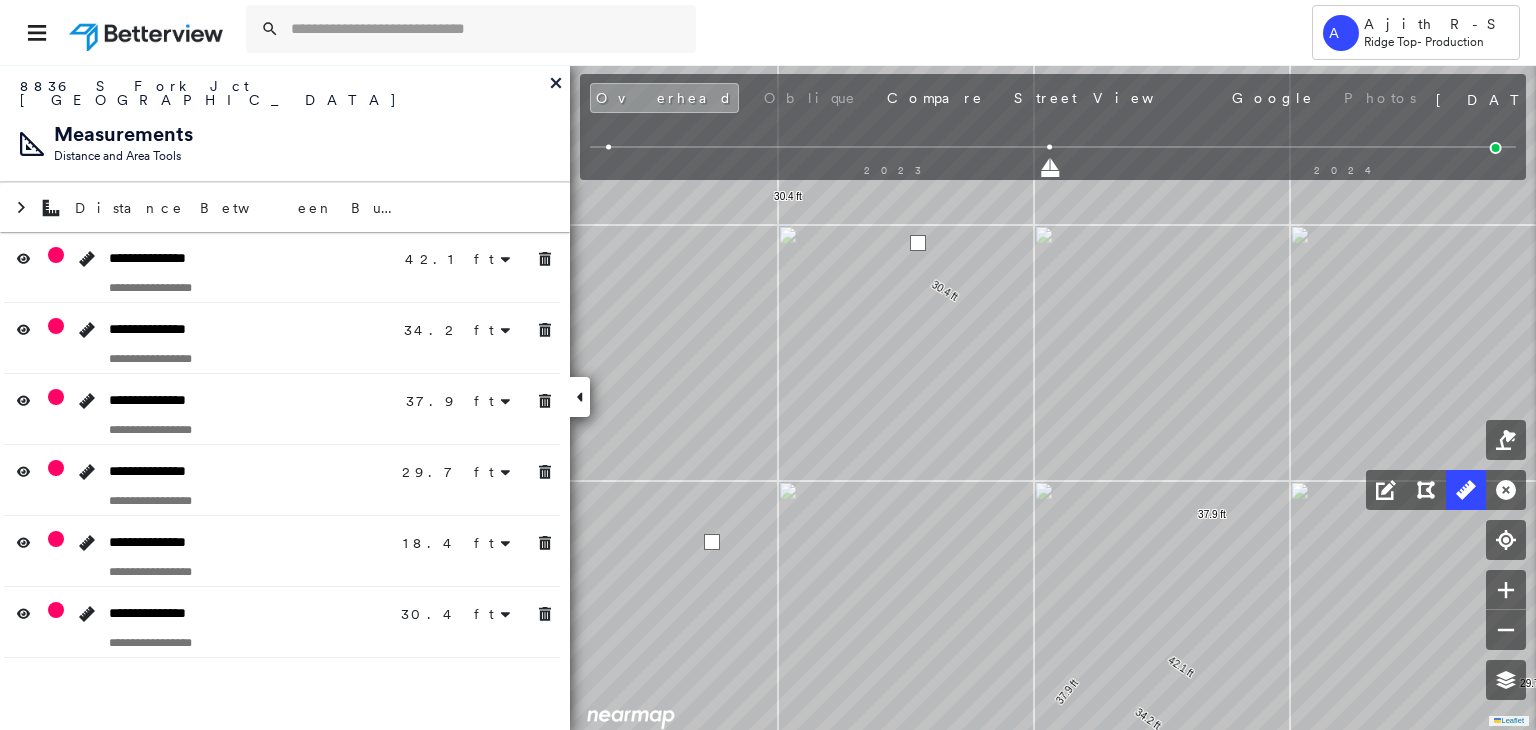click at bounding box center (918, 243) 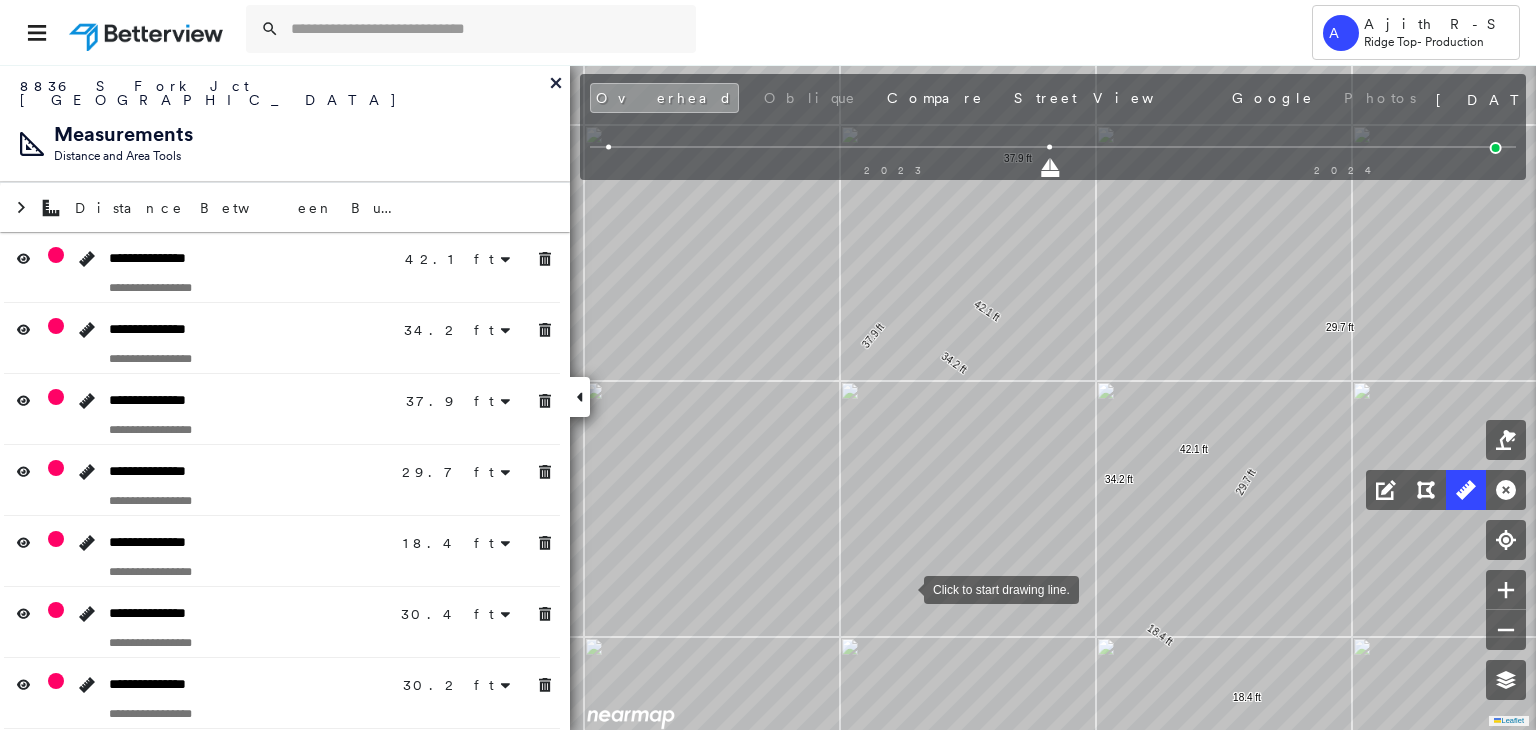 drag, startPoint x: 904, startPoint y: 588, endPoint x: 911, endPoint y: 577, distance: 13.038404 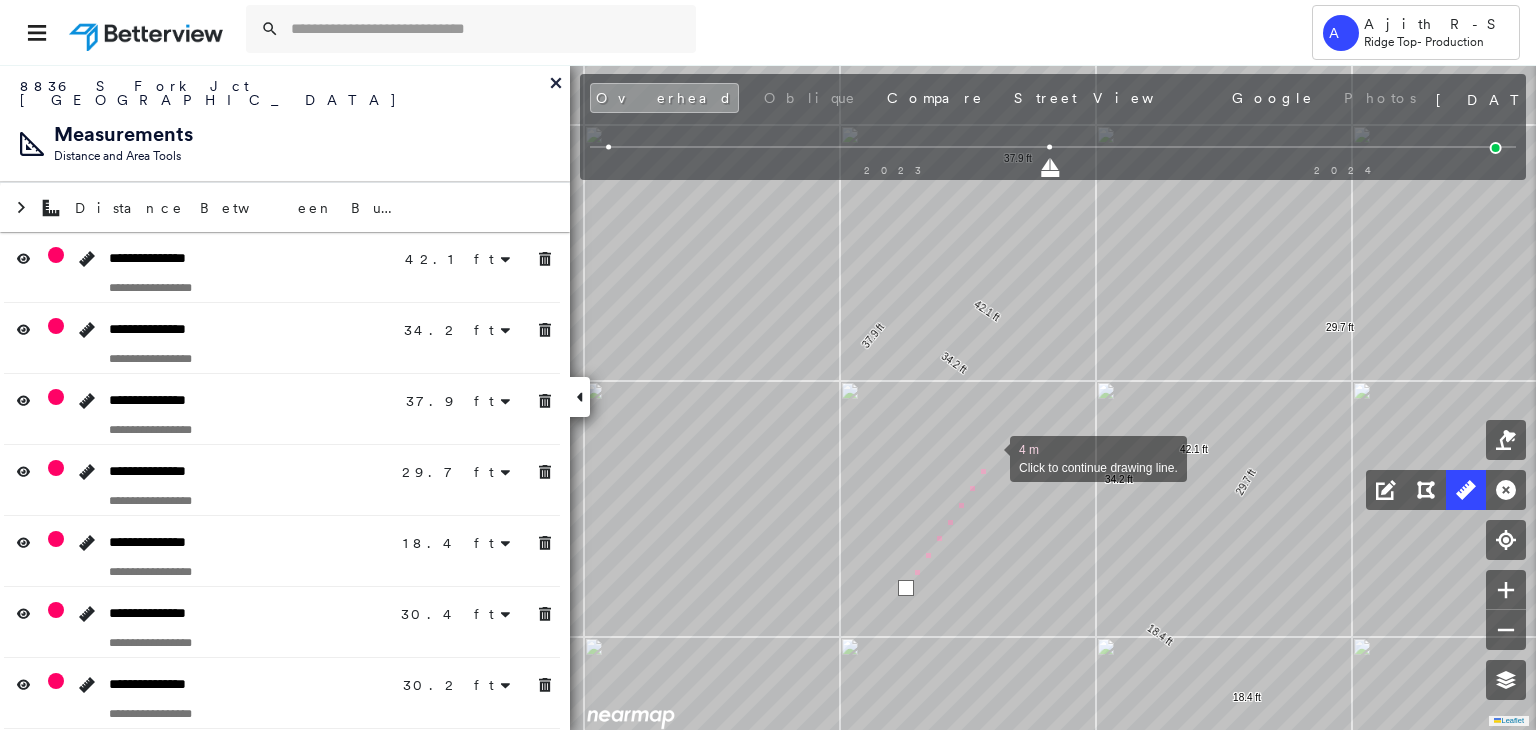click at bounding box center (990, 457) 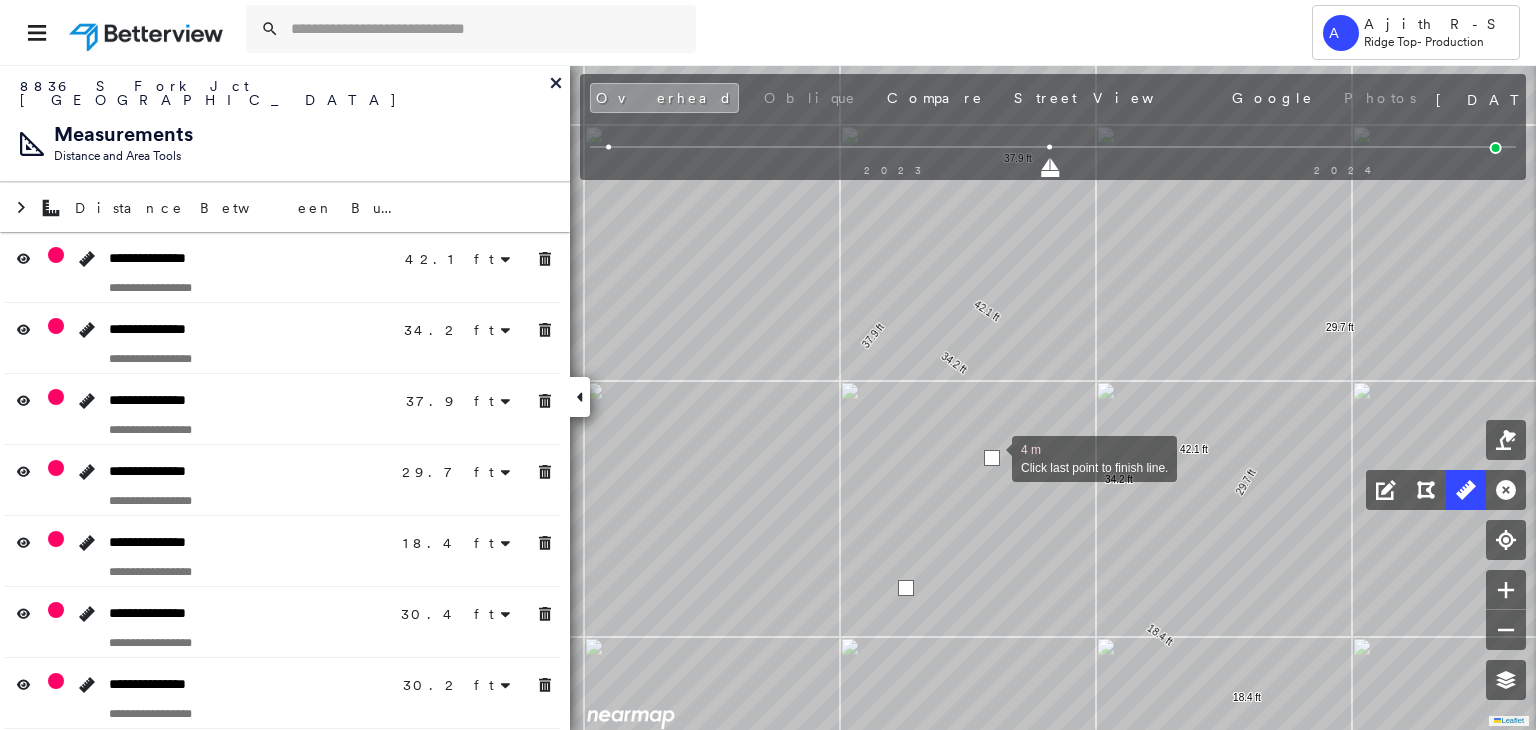 click at bounding box center (992, 458) 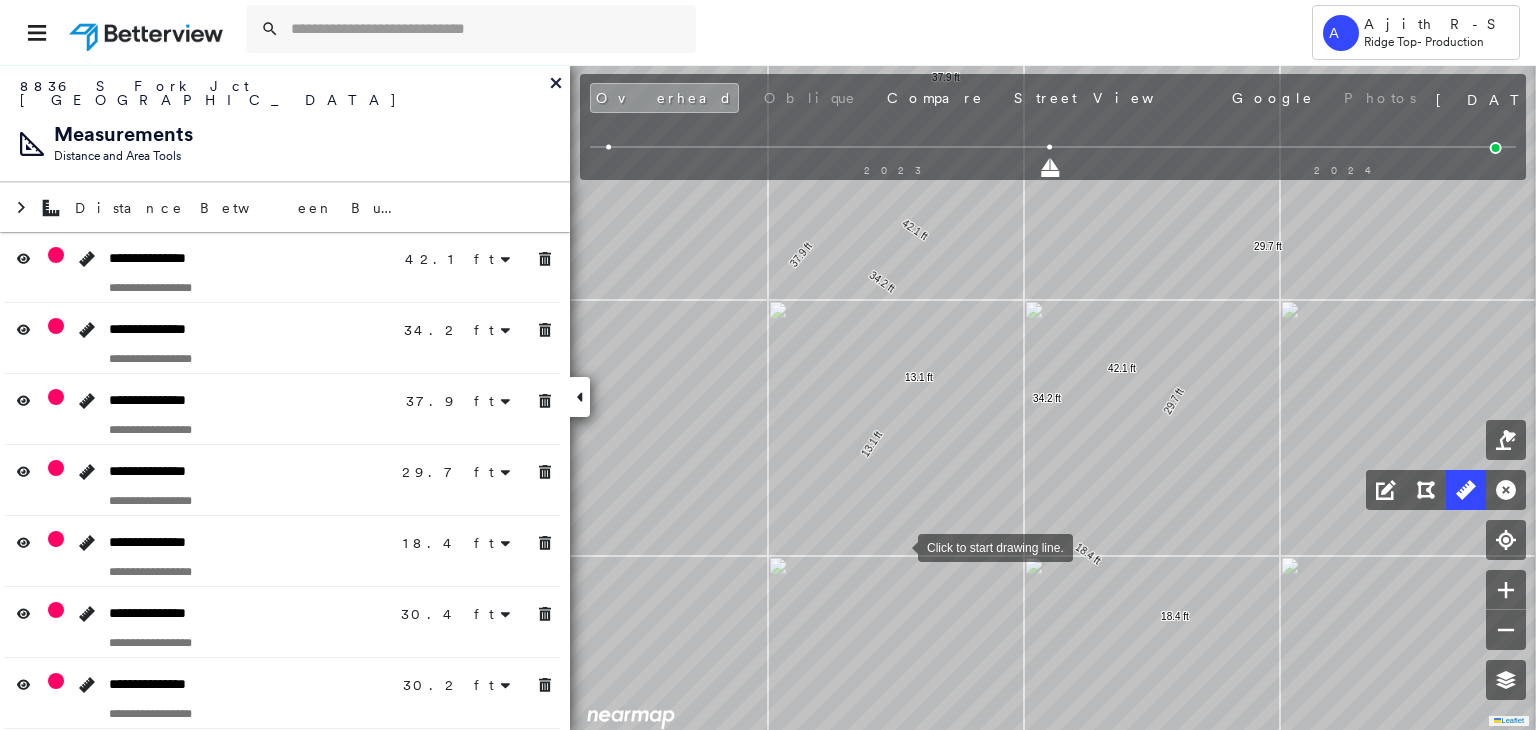 click at bounding box center (898, 546) 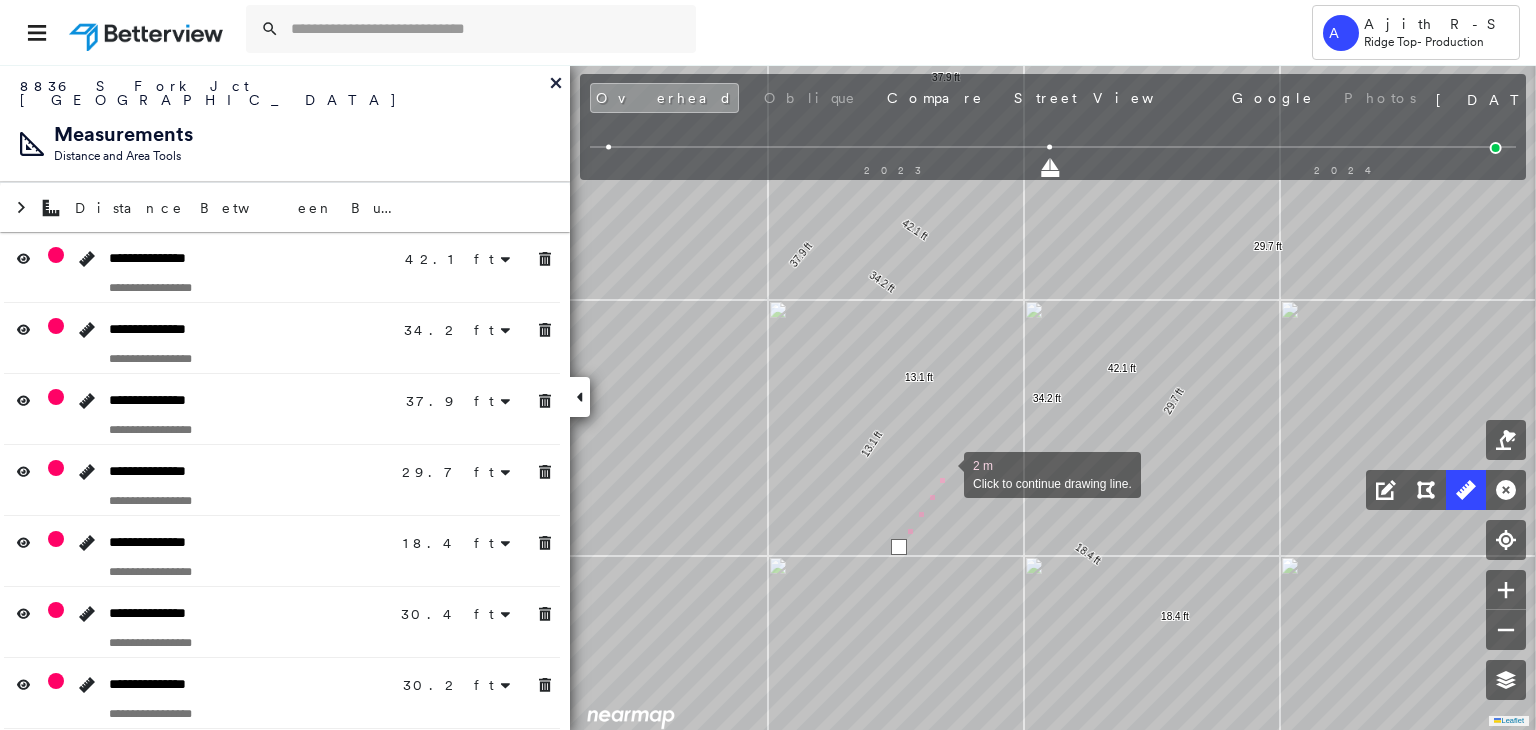 click at bounding box center [944, 473] 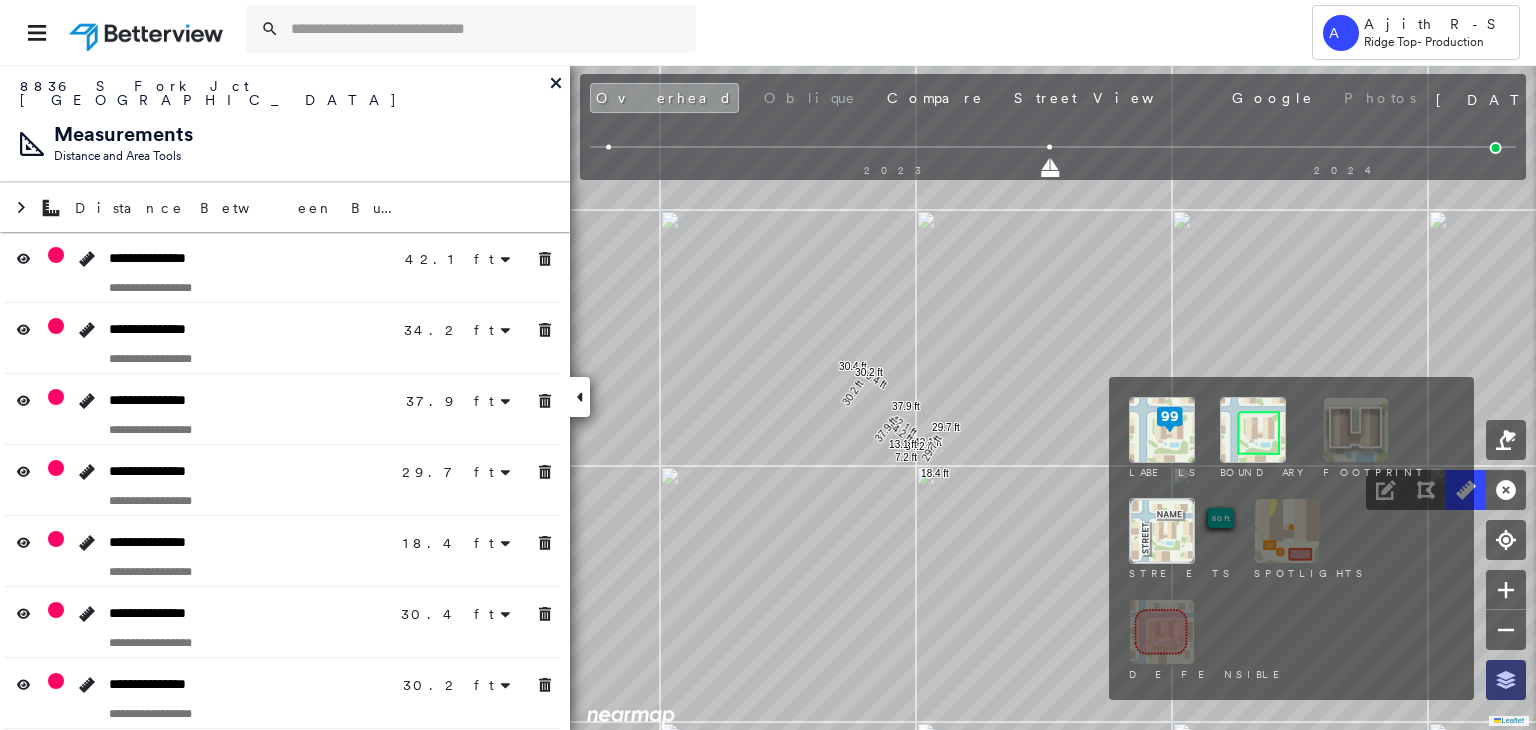 click at bounding box center [1506, 680] 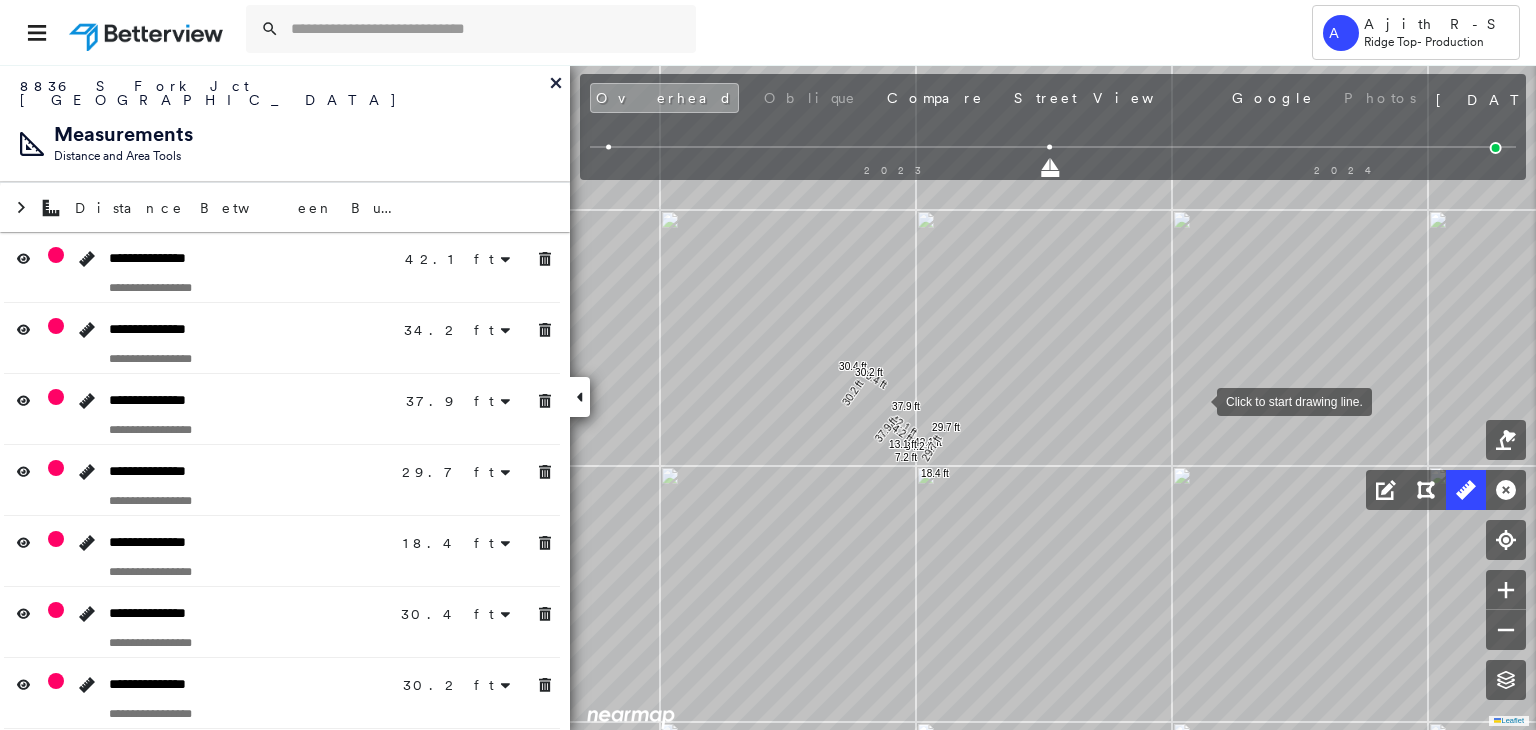 drag, startPoint x: 1197, startPoint y: 400, endPoint x: 1147, endPoint y: 386, distance: 51.92302 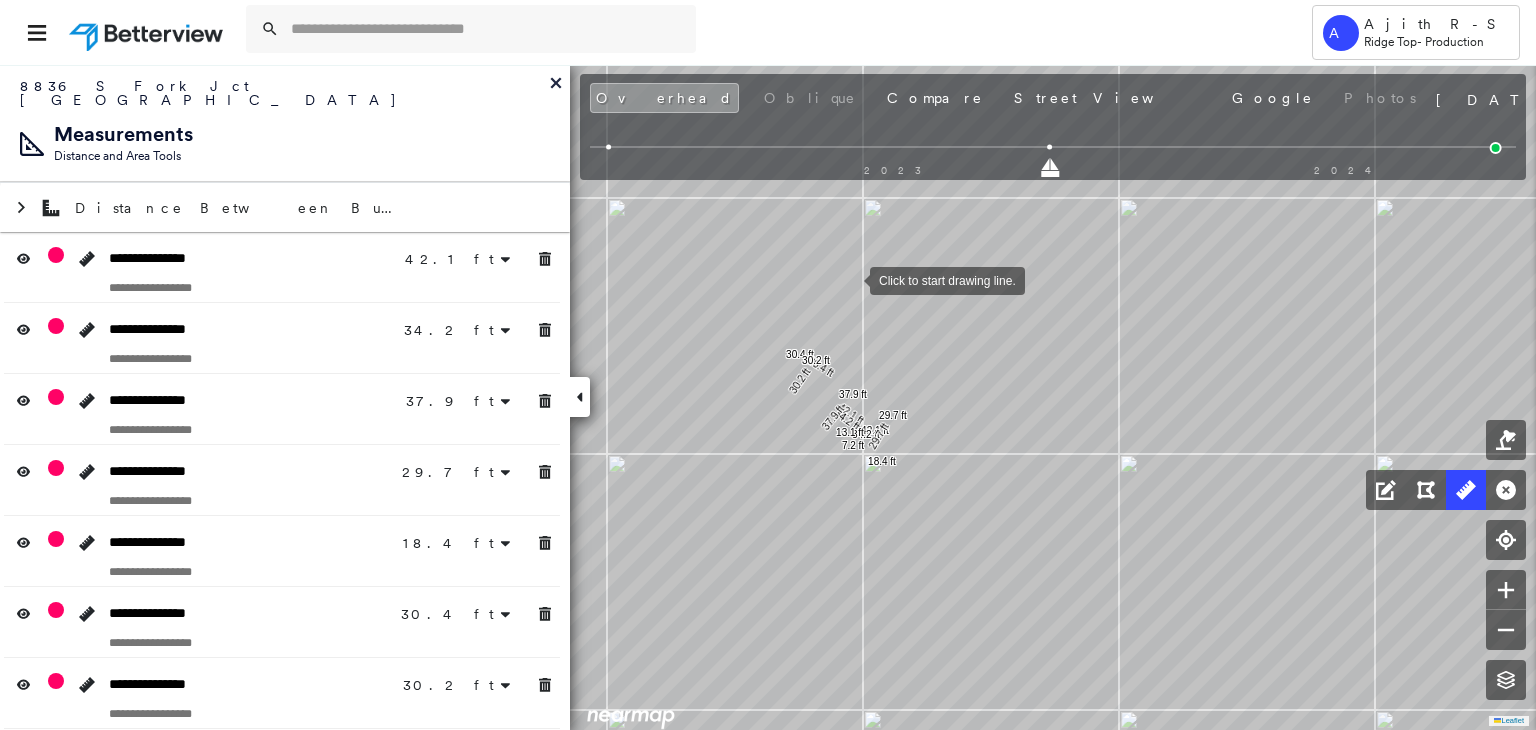 click at bounding box center (715, 32) 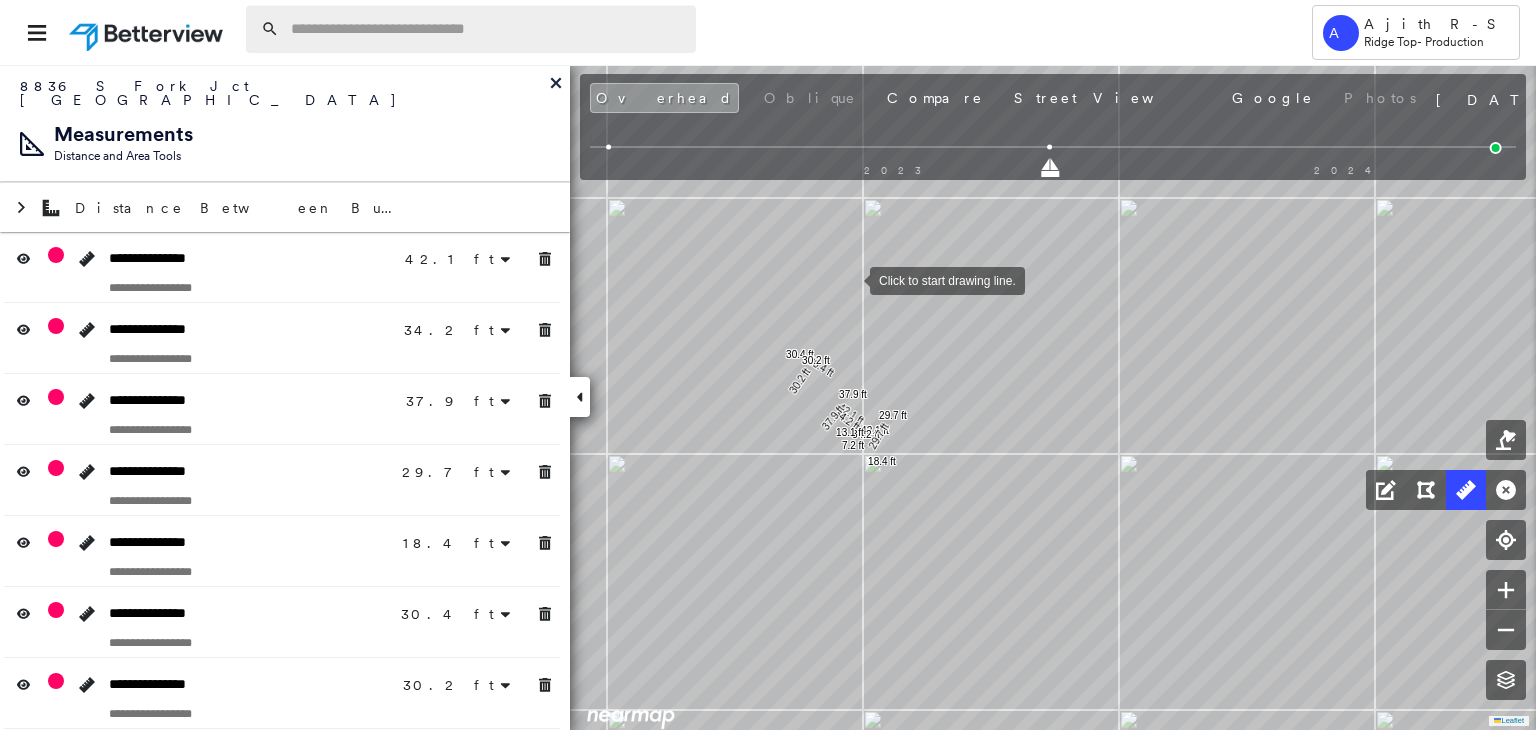 click at bounding box center [487, 29] 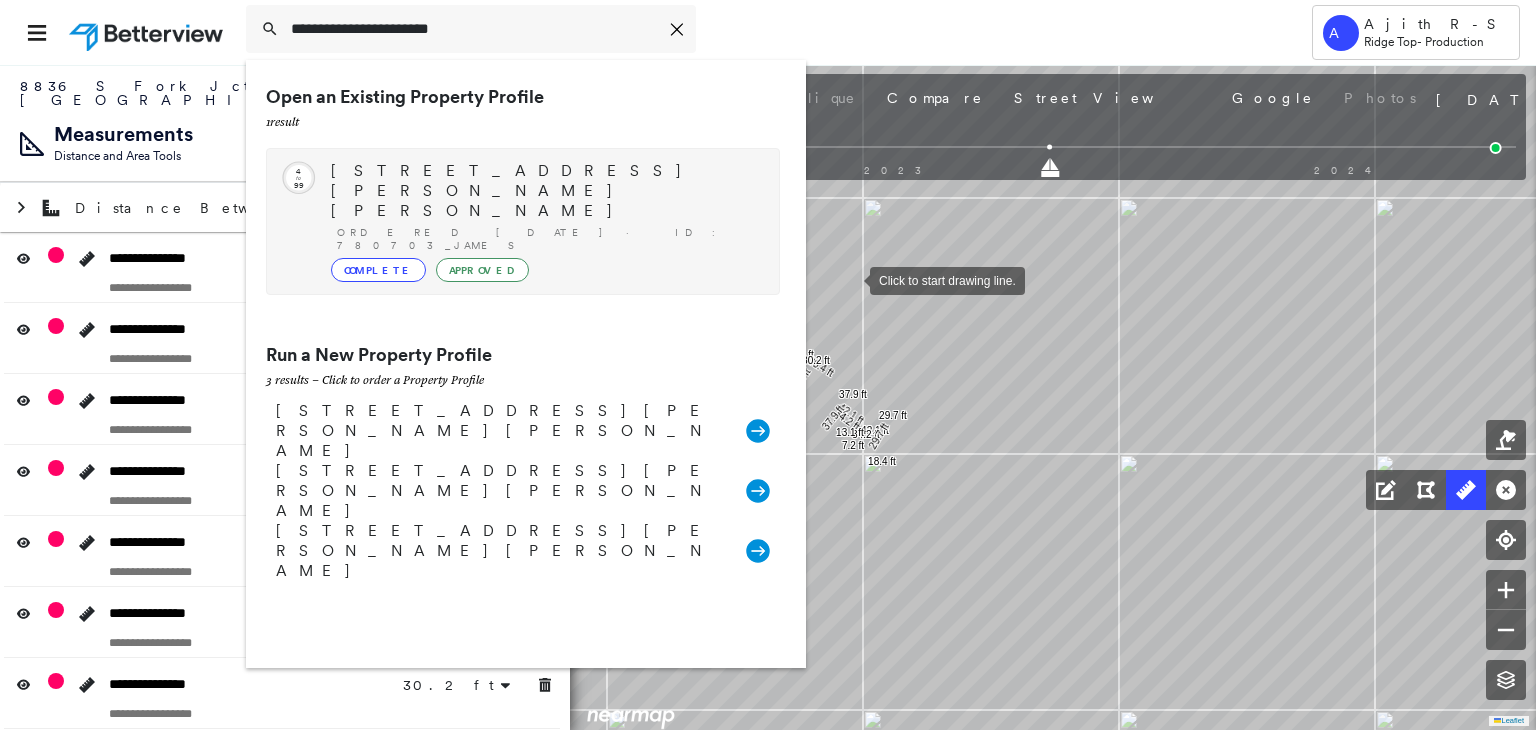 type on "**********" 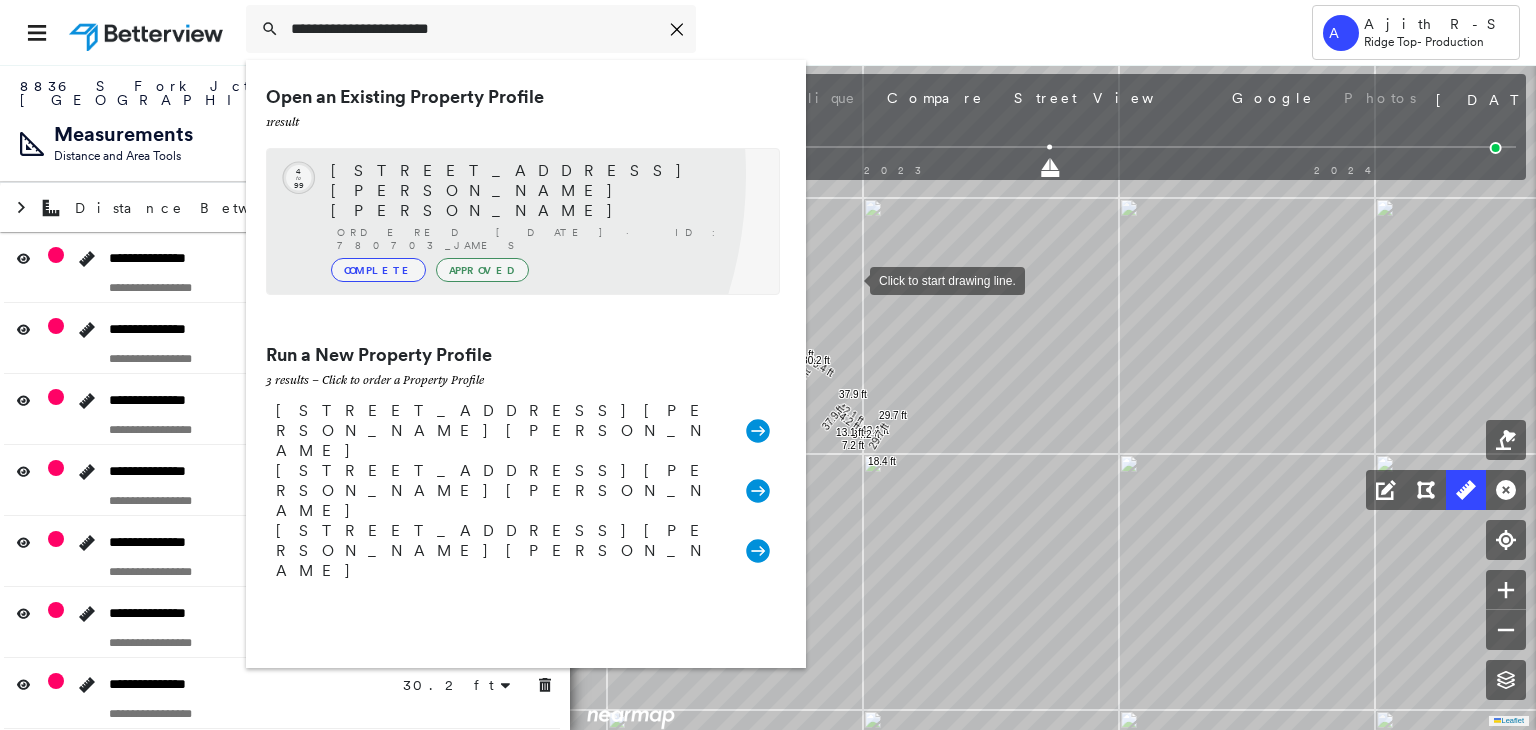 click on "10505 Jackson Rd, Krum, TX 76249" at bounding box center (545, 191) 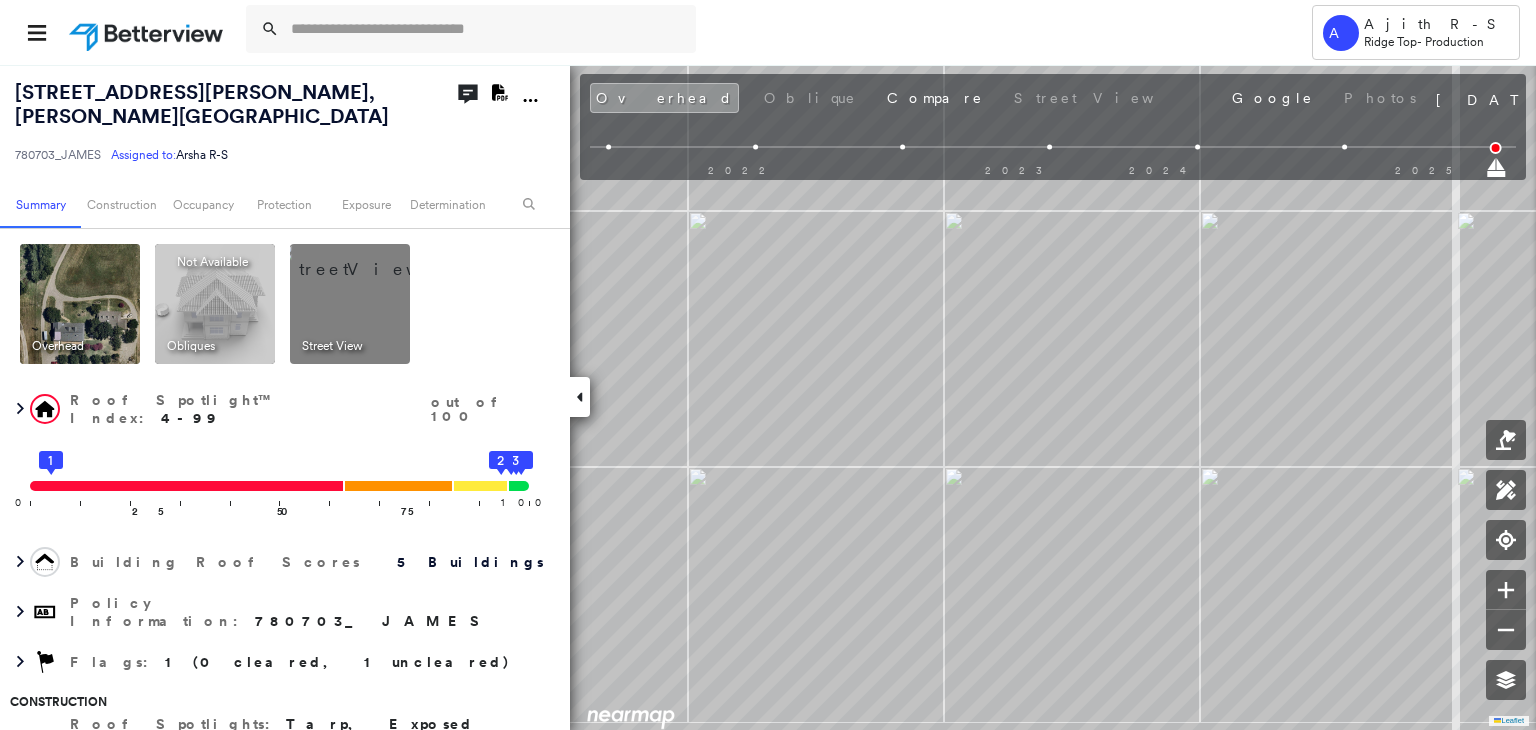click at bounding box center (902, 147) 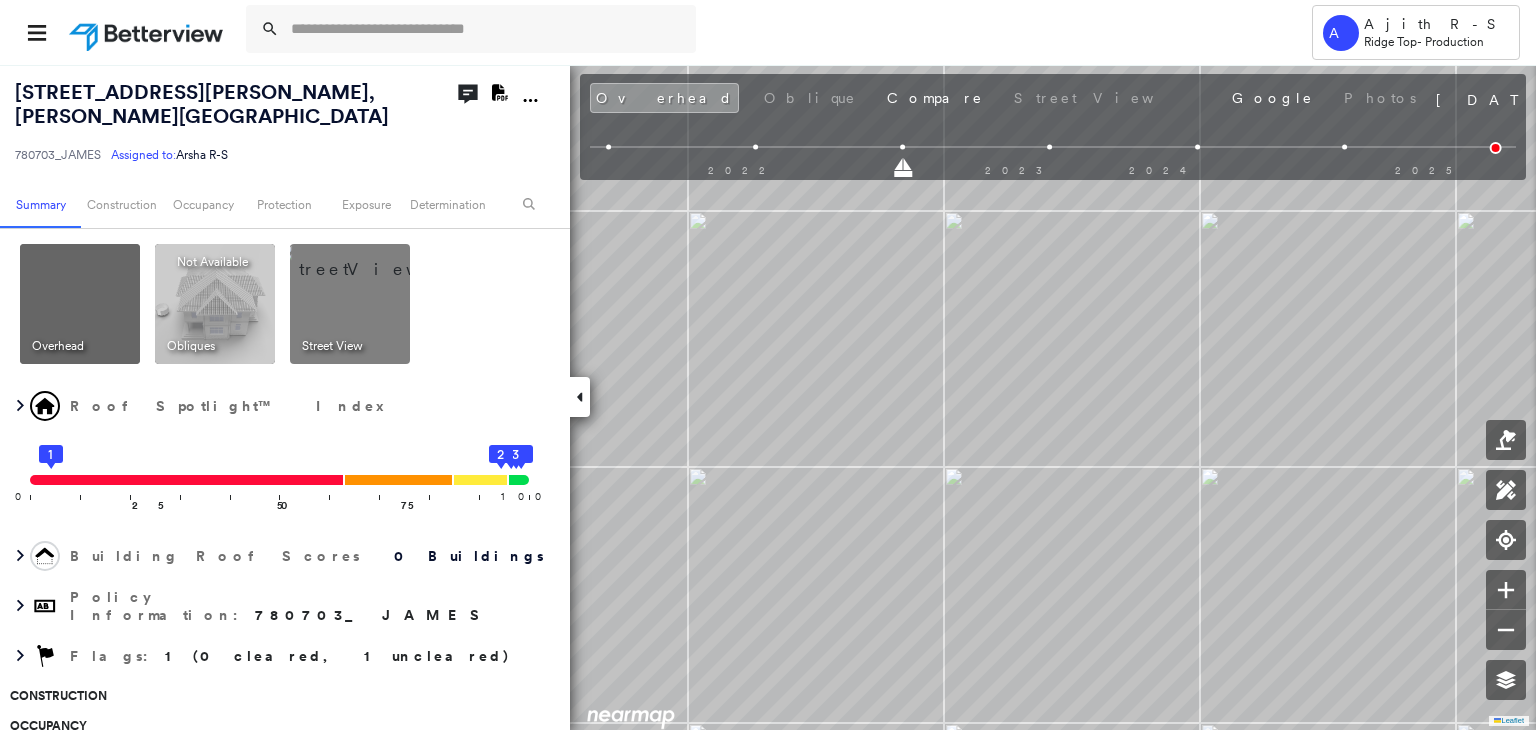 click at bounding box center (755, 147) 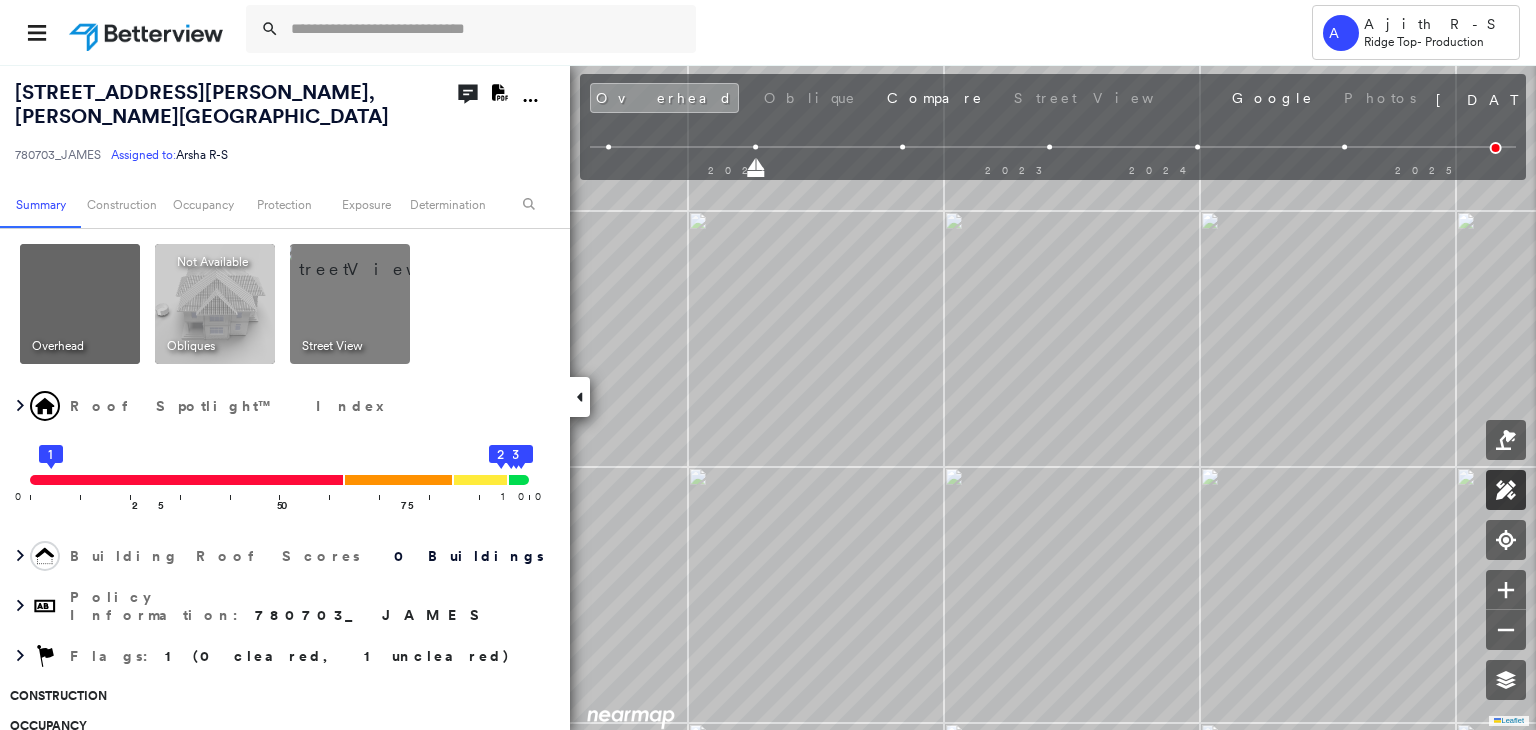 click 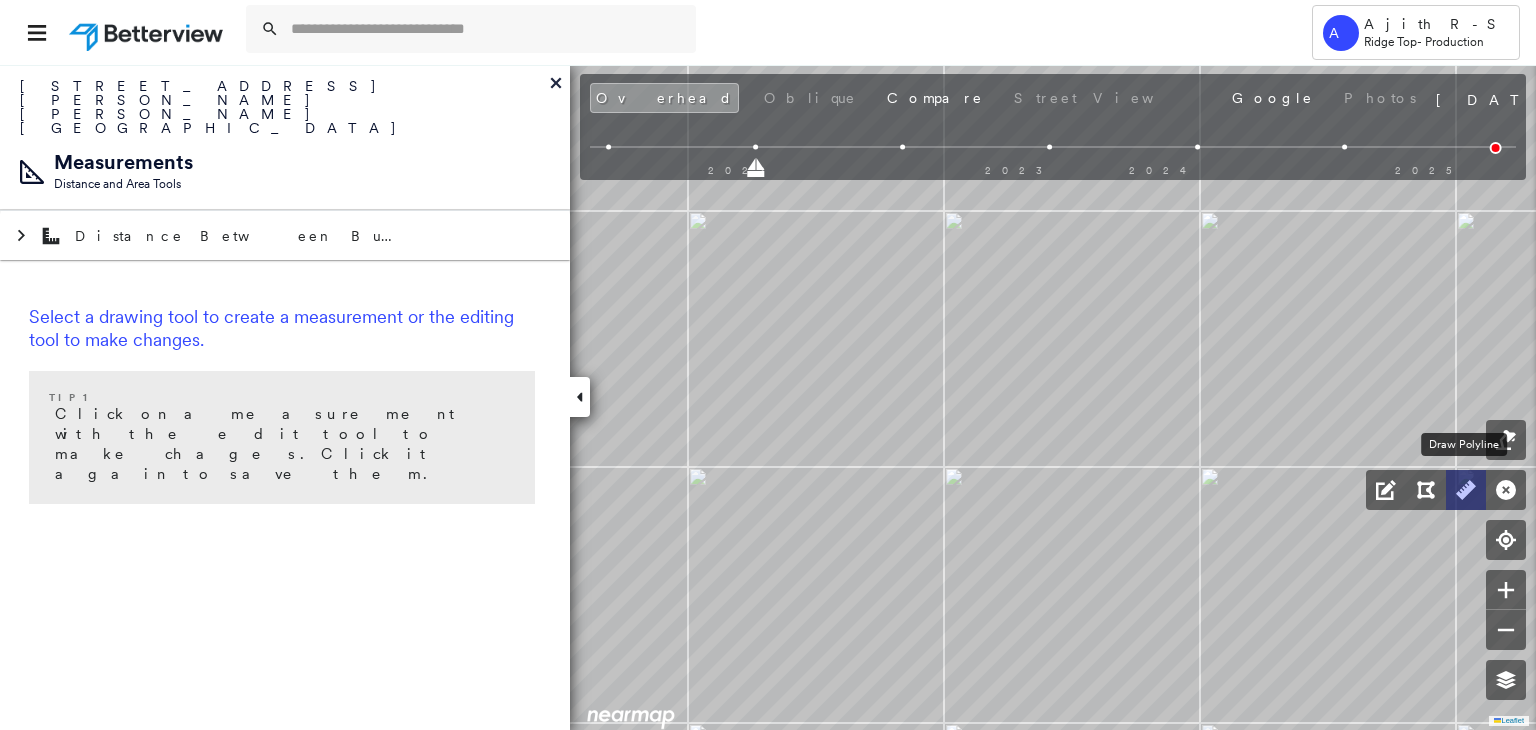 click at bounding box center [1466, 490] 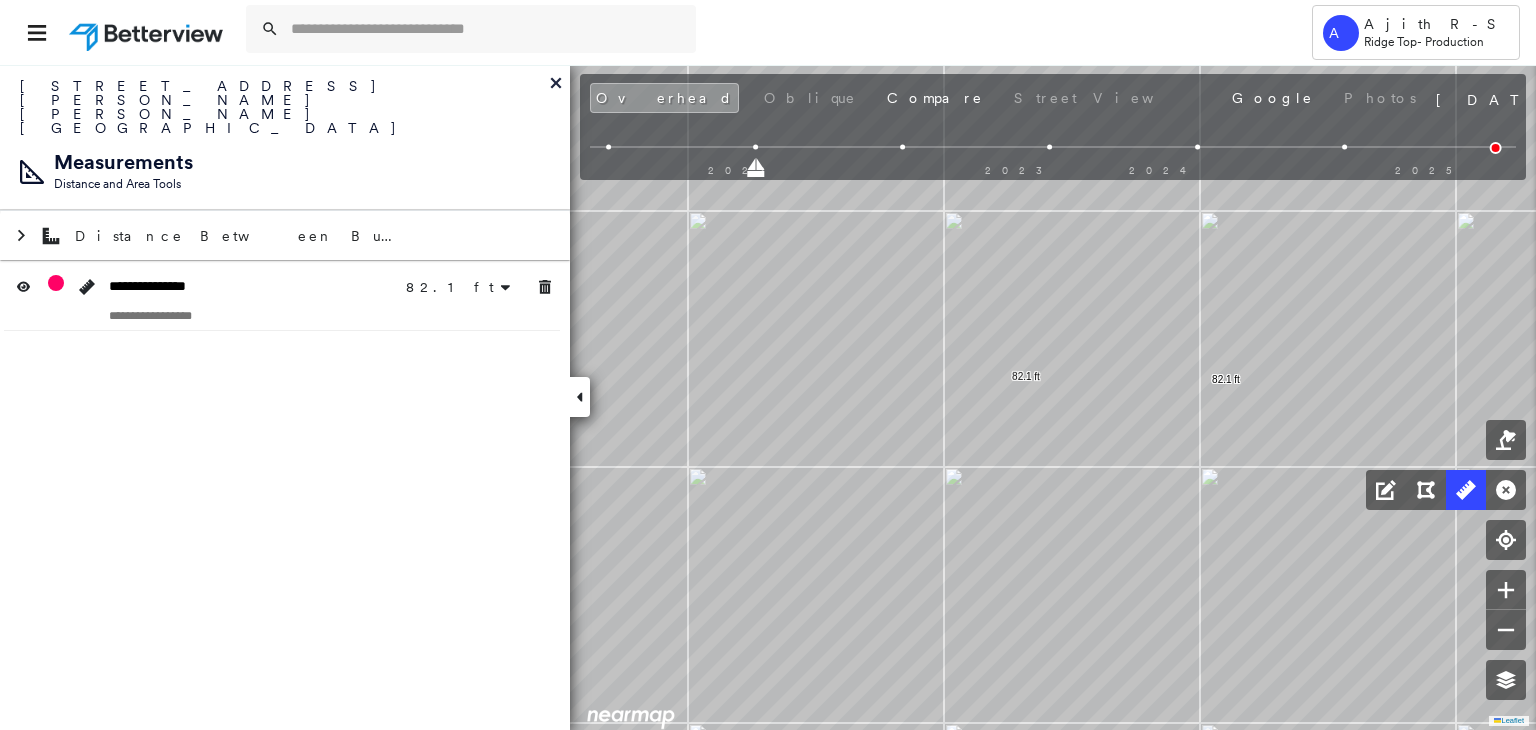 click at bounding box center (1496, 148) 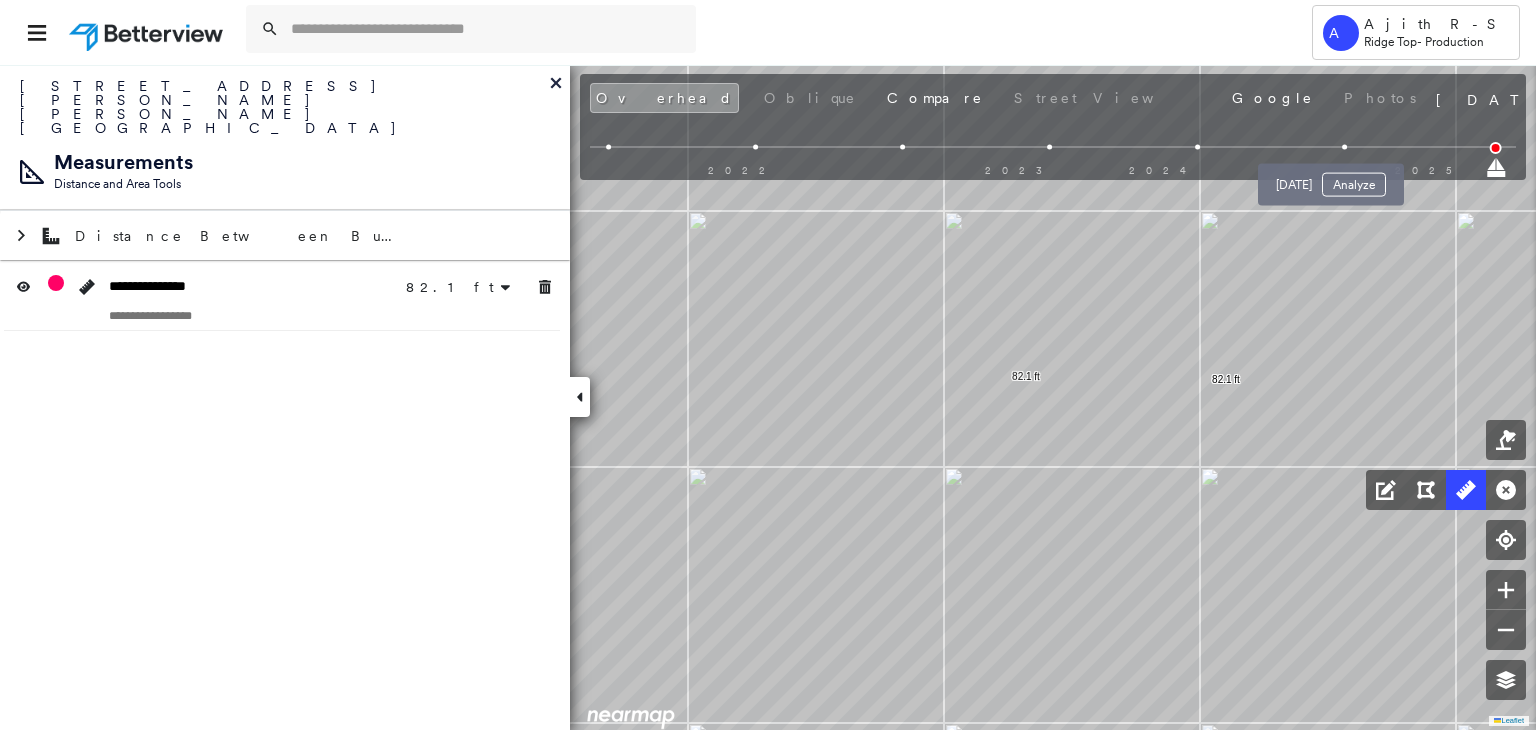 click at bounding box center [1344, 147] 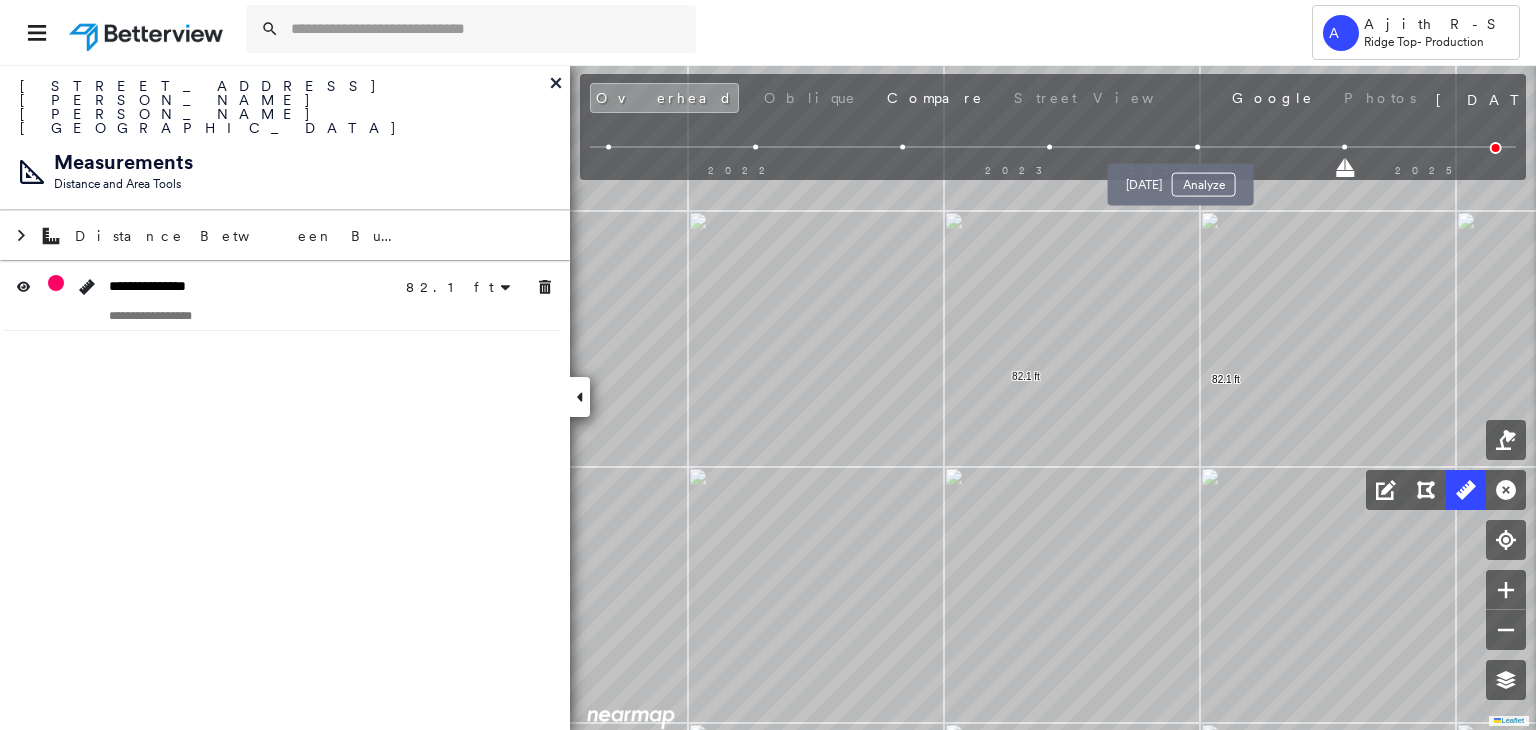 click at bounding box center (1197, 147) 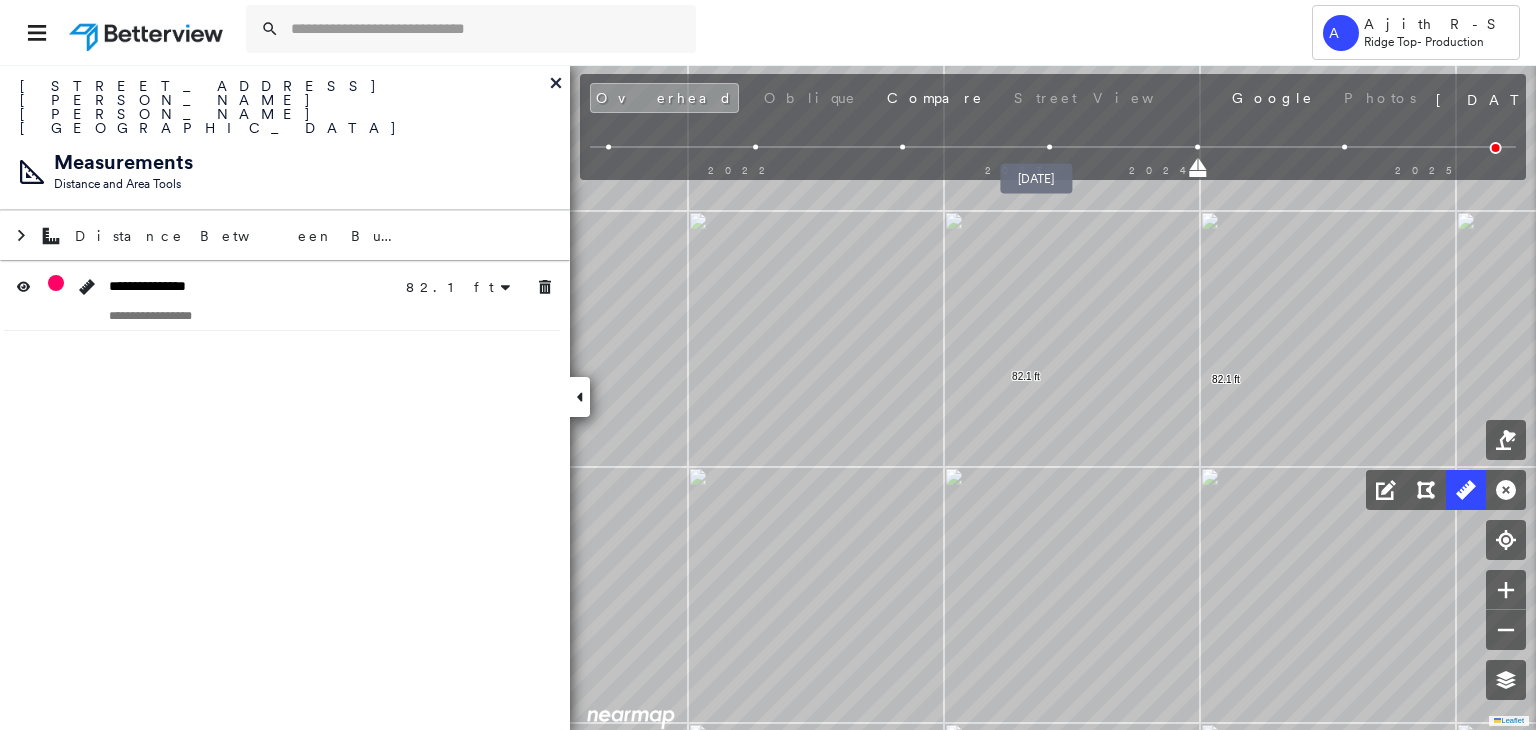 click at bounding box center (1050, 147) 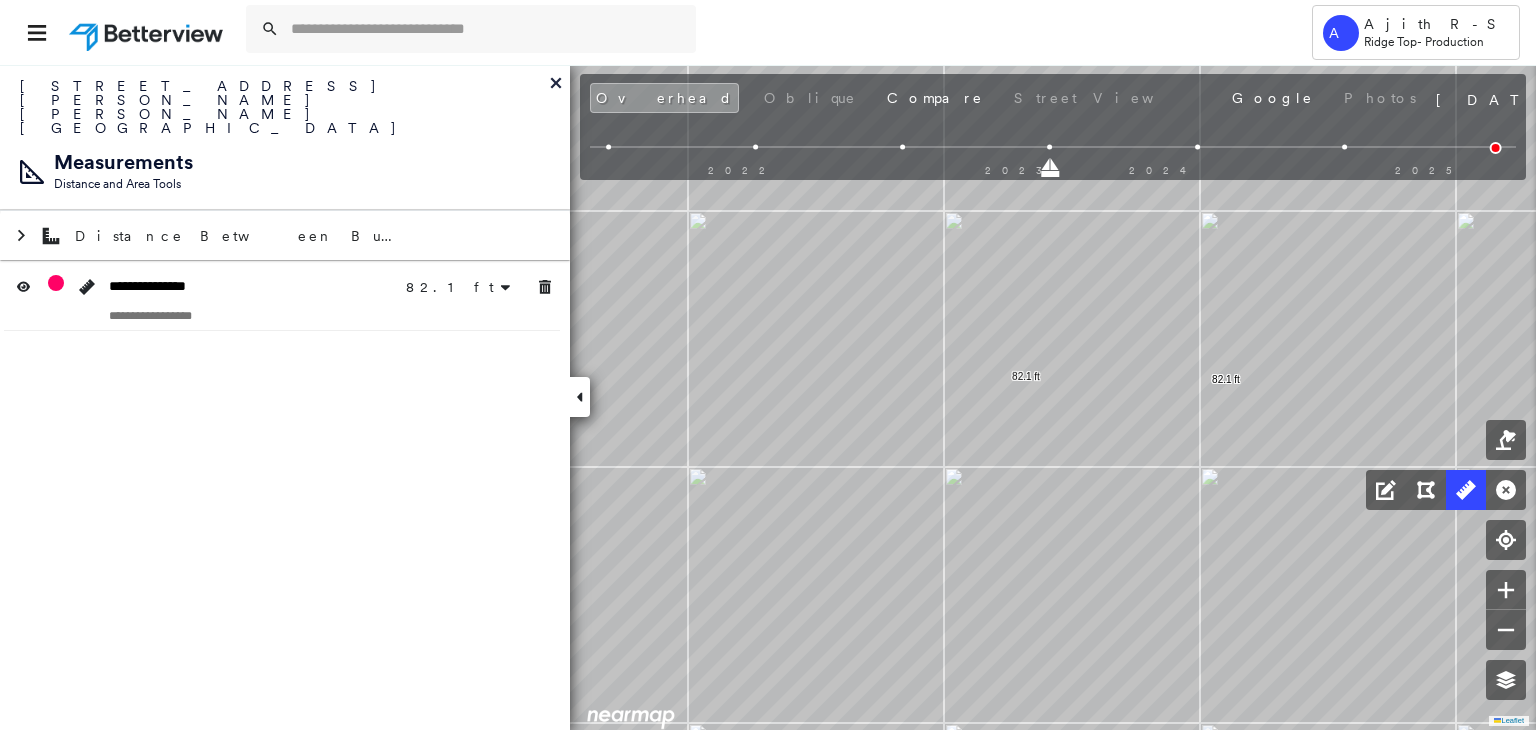 drag, startPoint x: 882, startPoint y: 139, endPoint x: 895, endPoint y: 142, distance: 13.341664 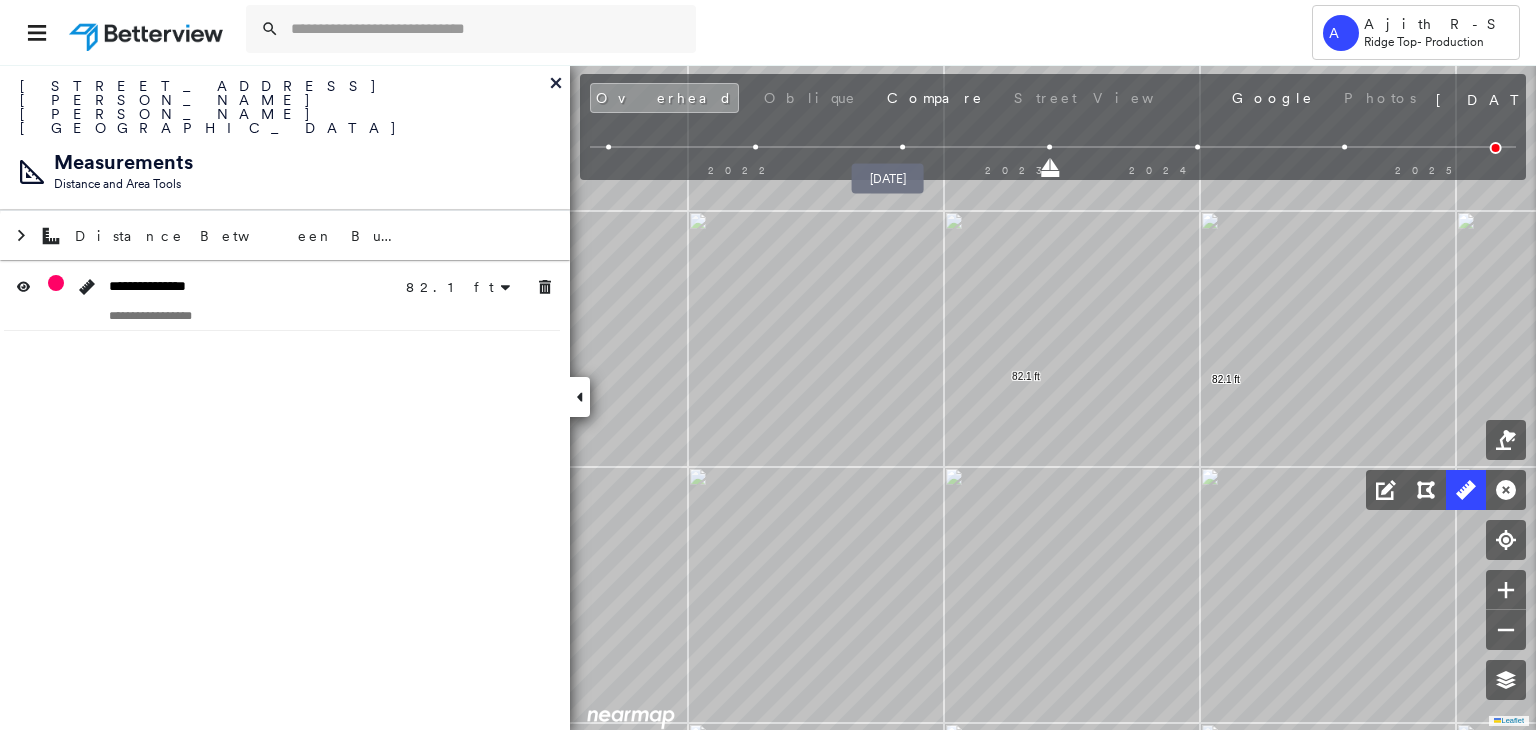 click at bounding box center (902, 147) 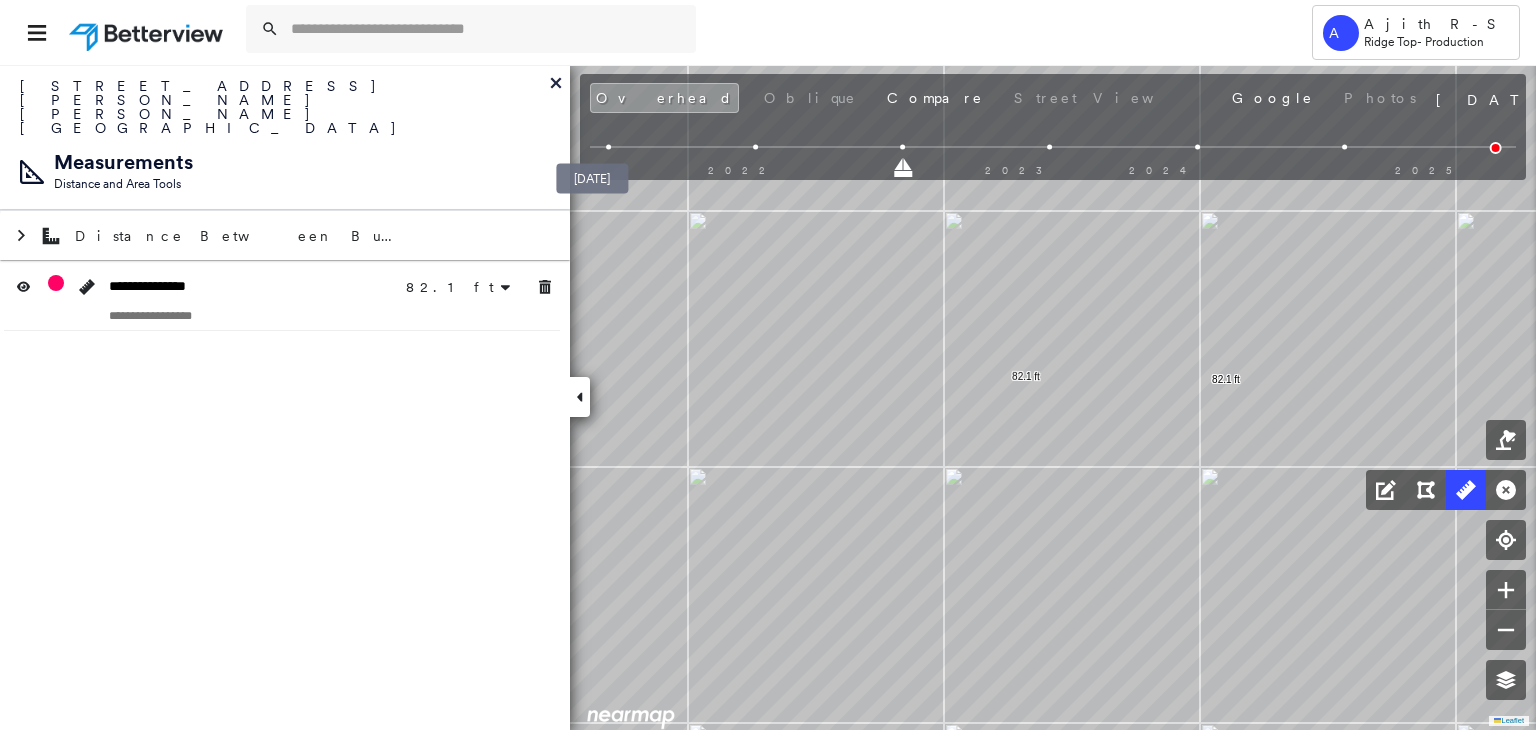 click at bounding box center [608, 147] 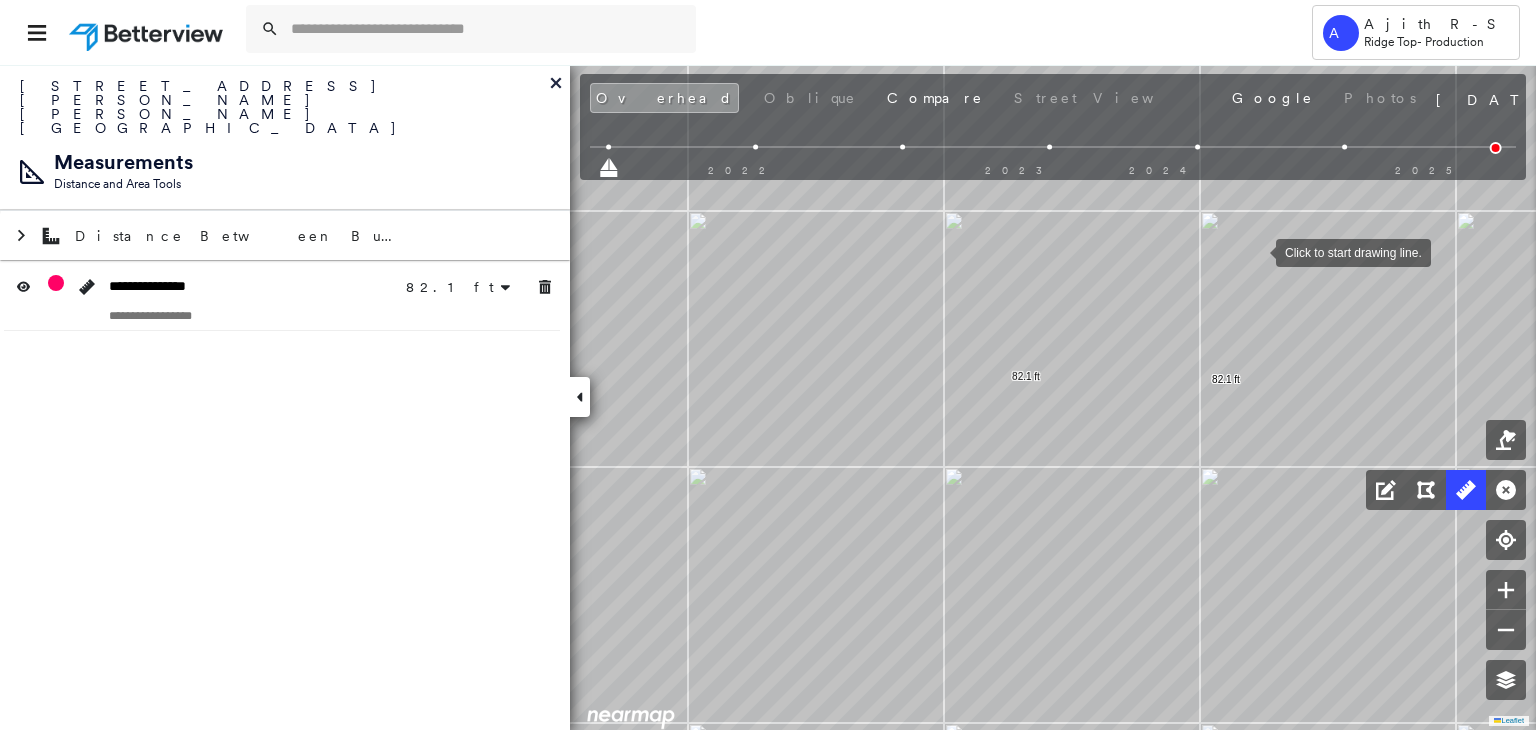 click at bounding box center (1256, 251) 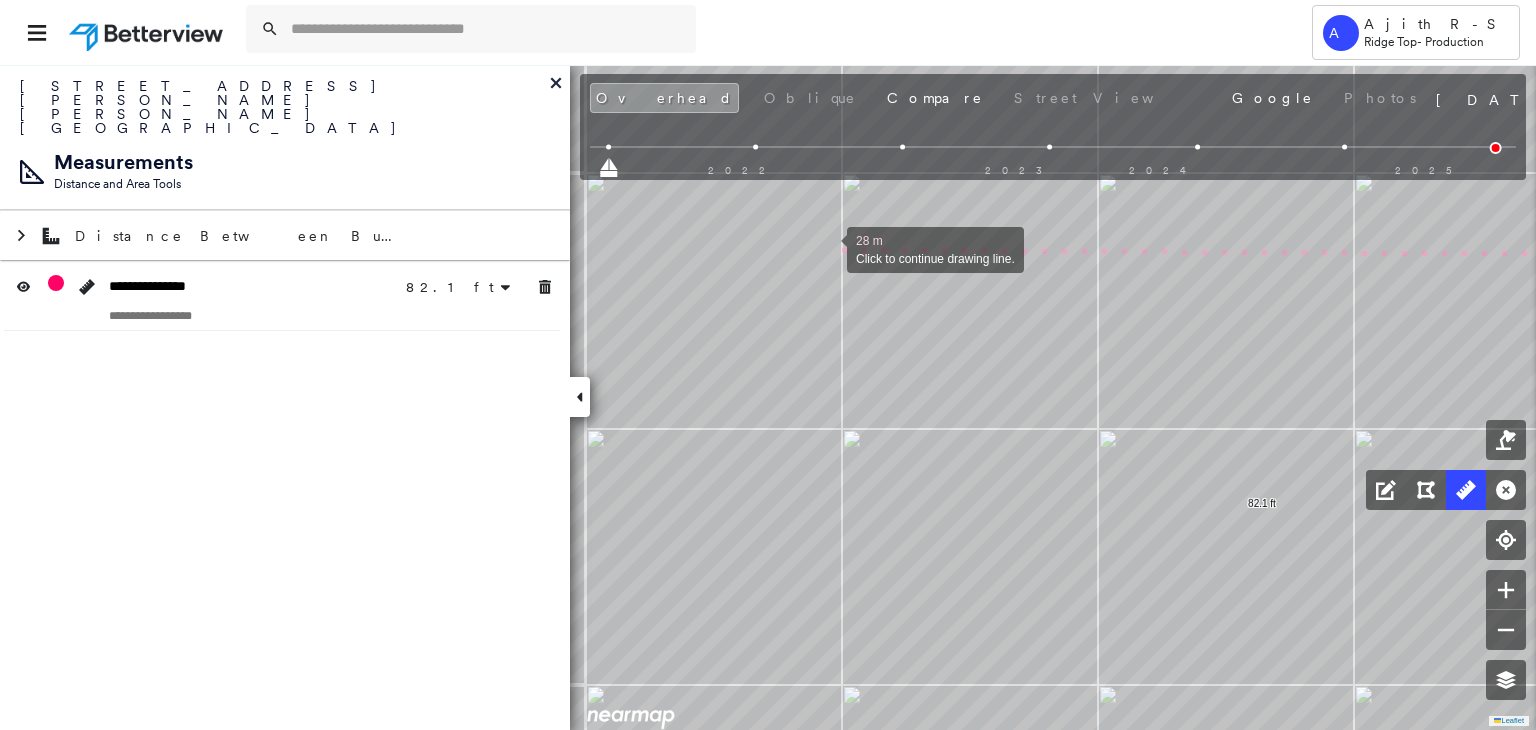 click at bounding box center [827, 248] 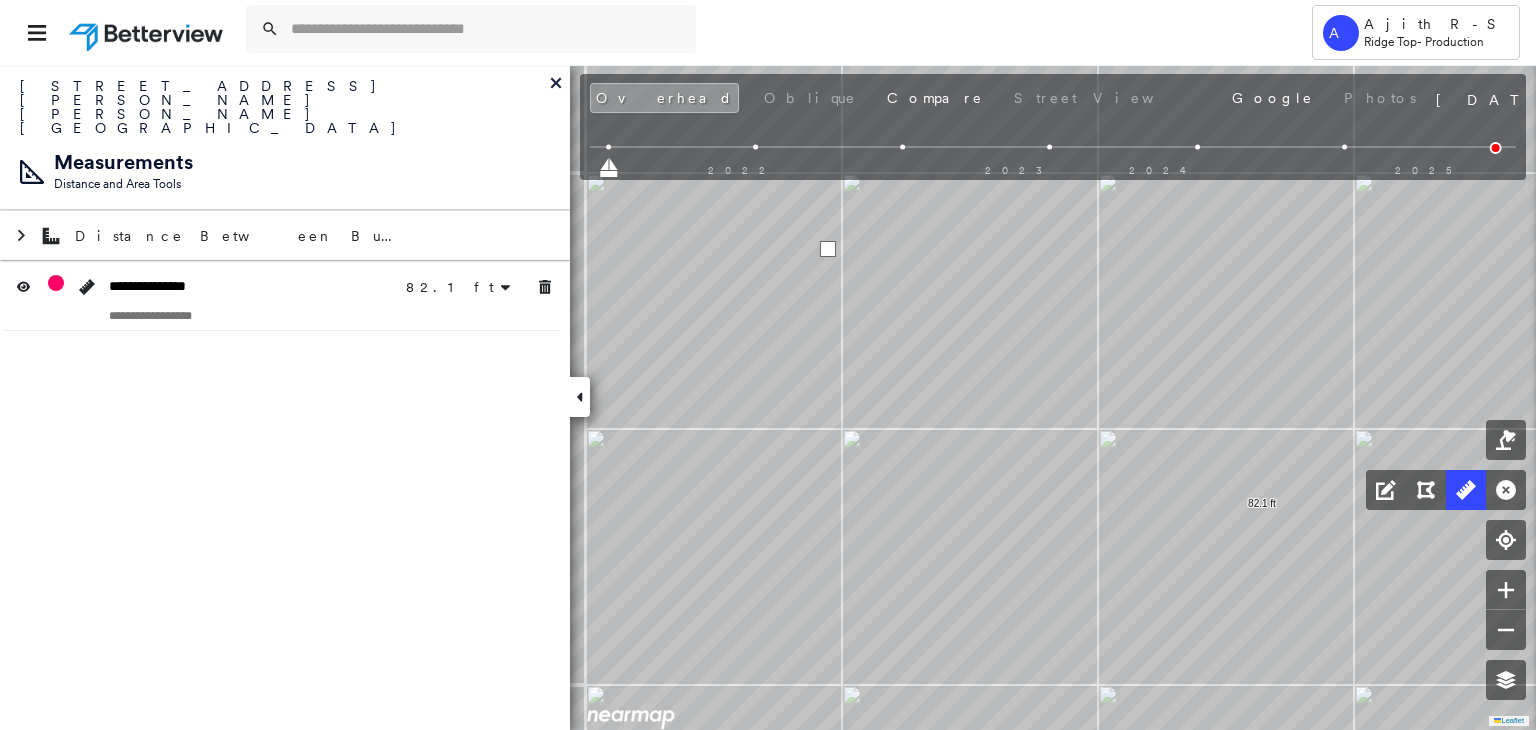 click at bounding box center (828, 249) 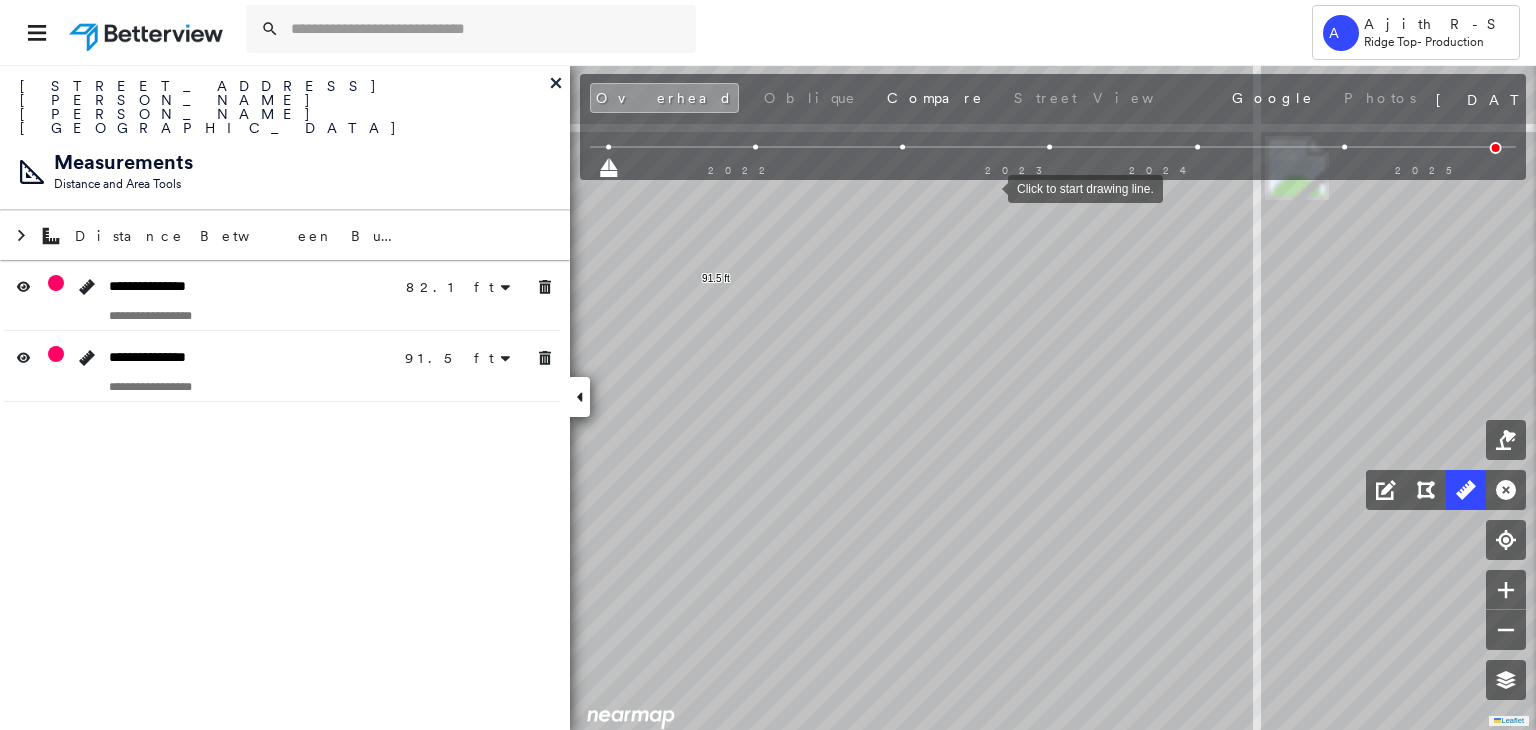 drag, startPoint x: 988, startPoint y: 187, endPoint x: 982, endPoint y: 261, distance: 74.24284 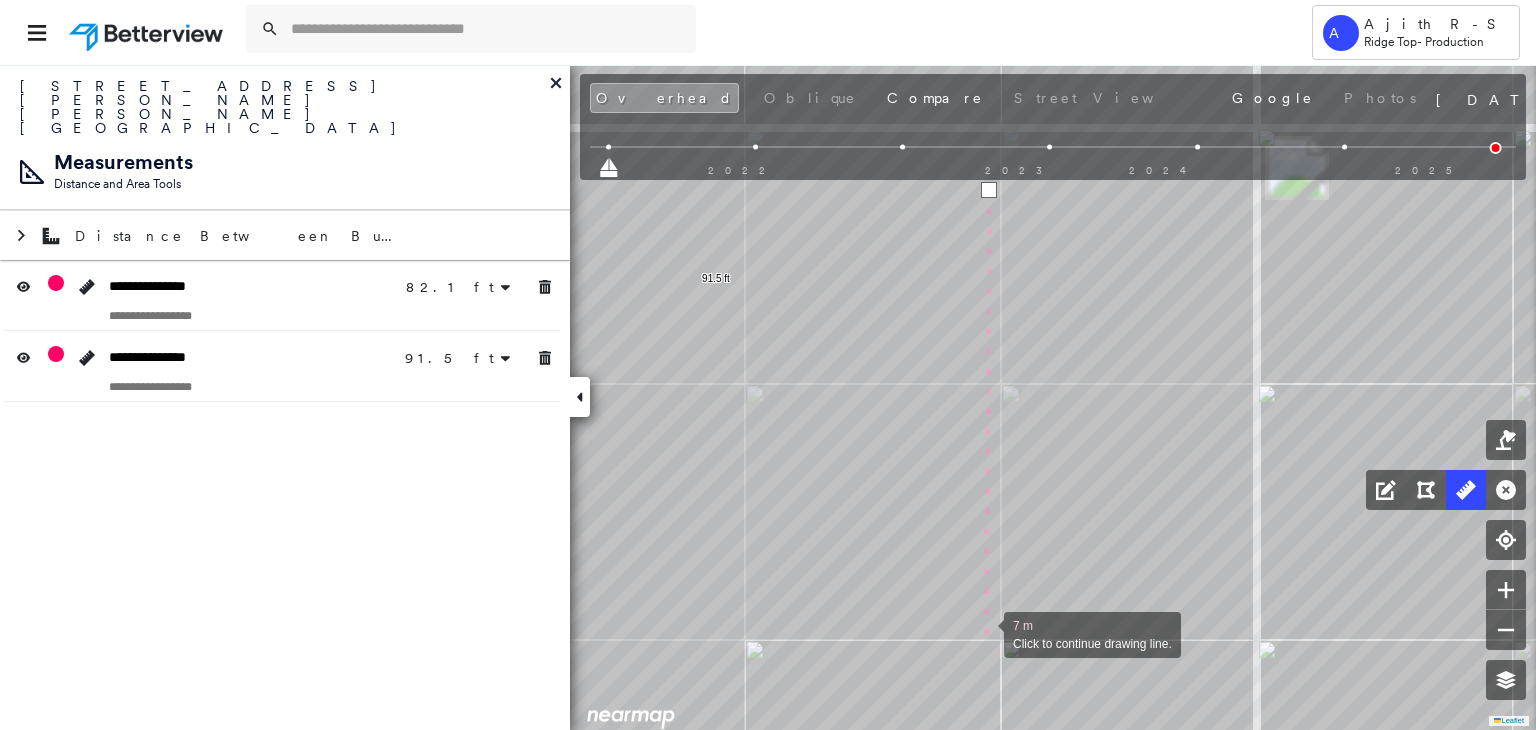 click at bounding box center (984, 633) 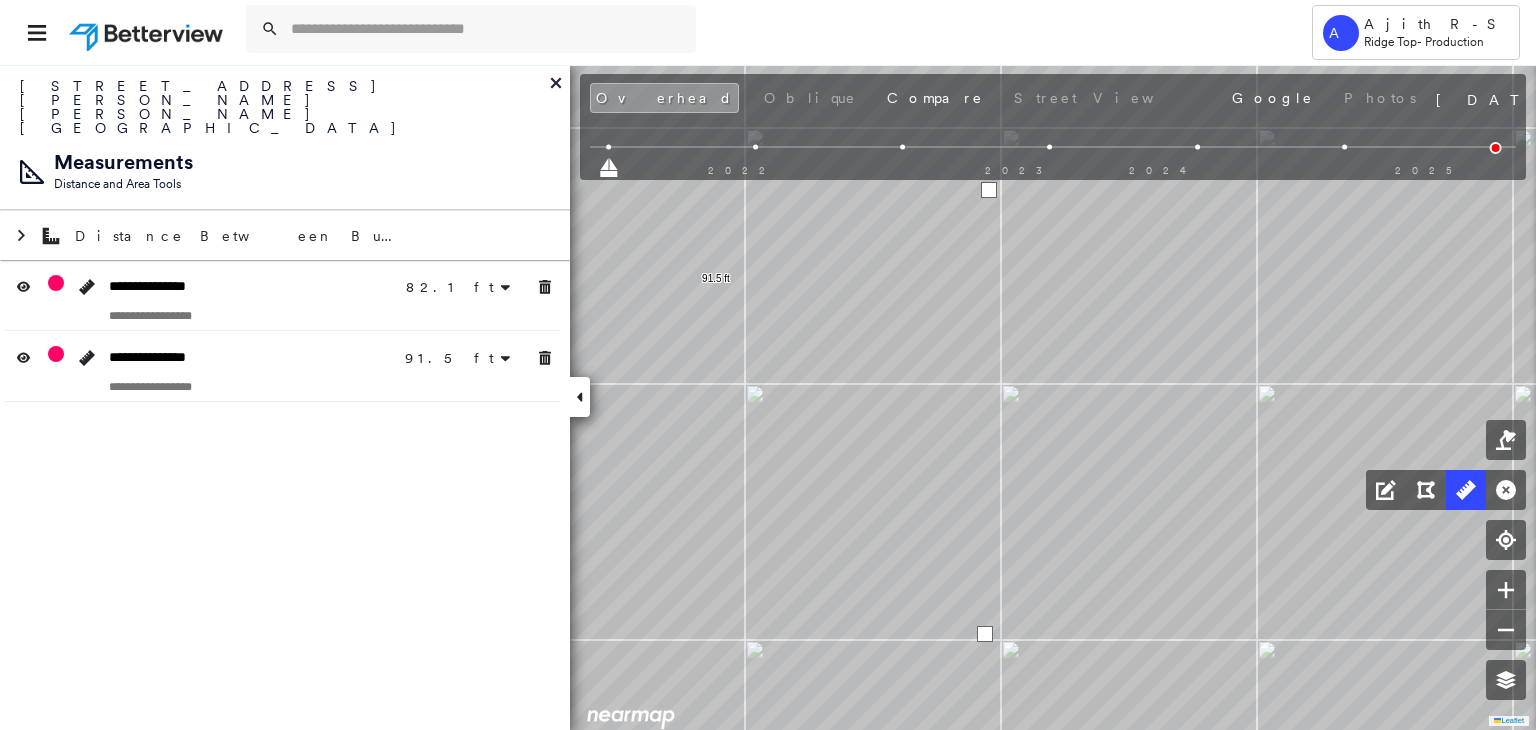click at bounding box center [985, 634] 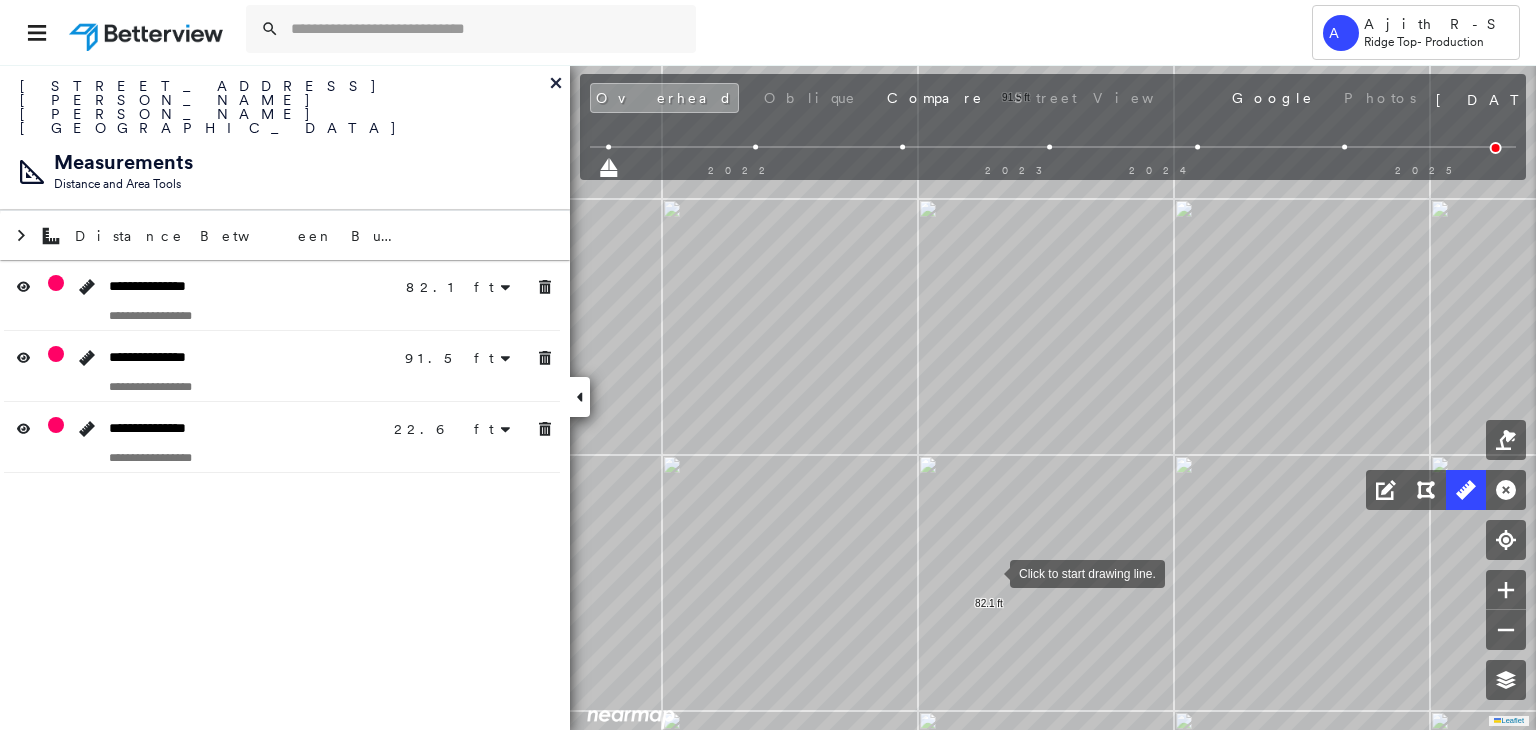 click at bounding box center (990, 572) 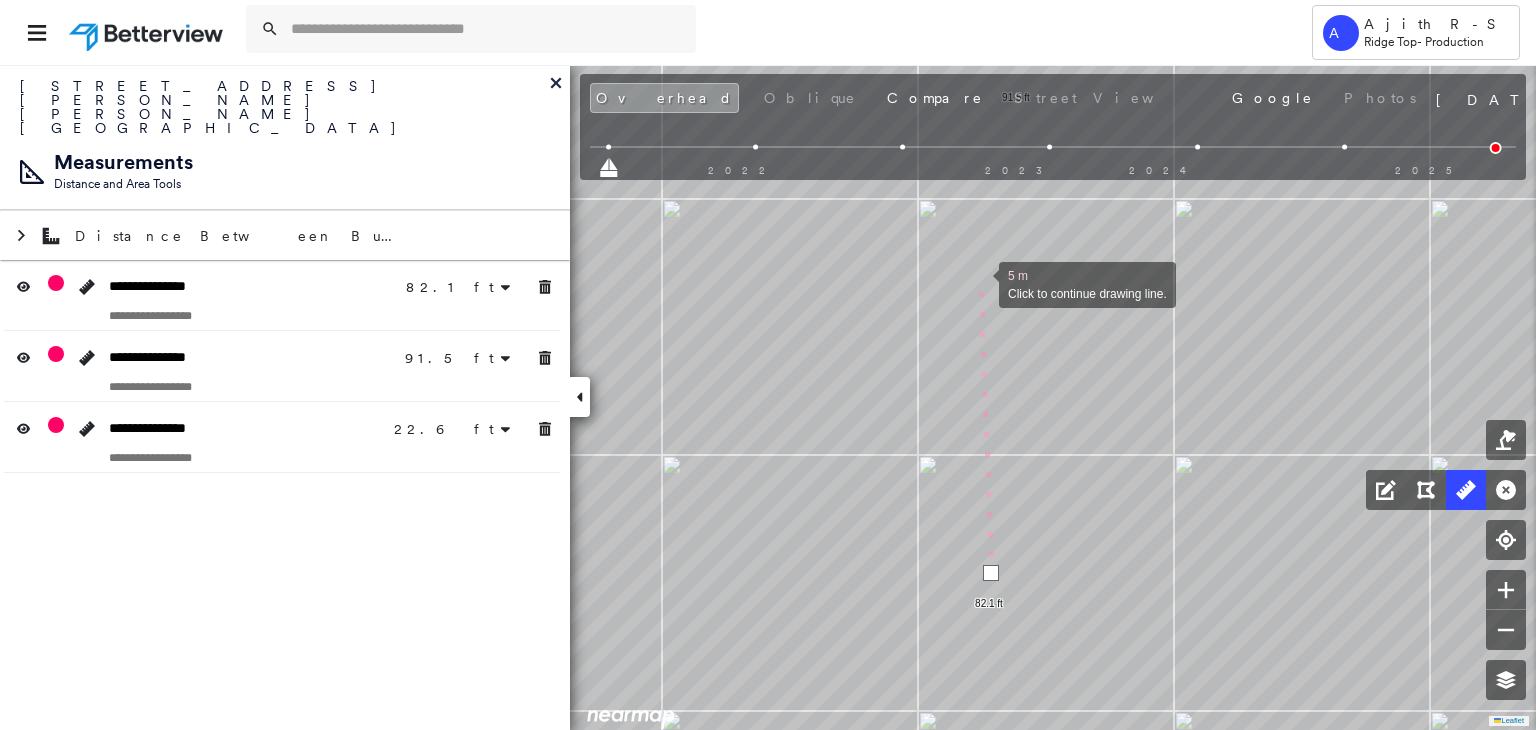 click at bounding box center (979, 283) 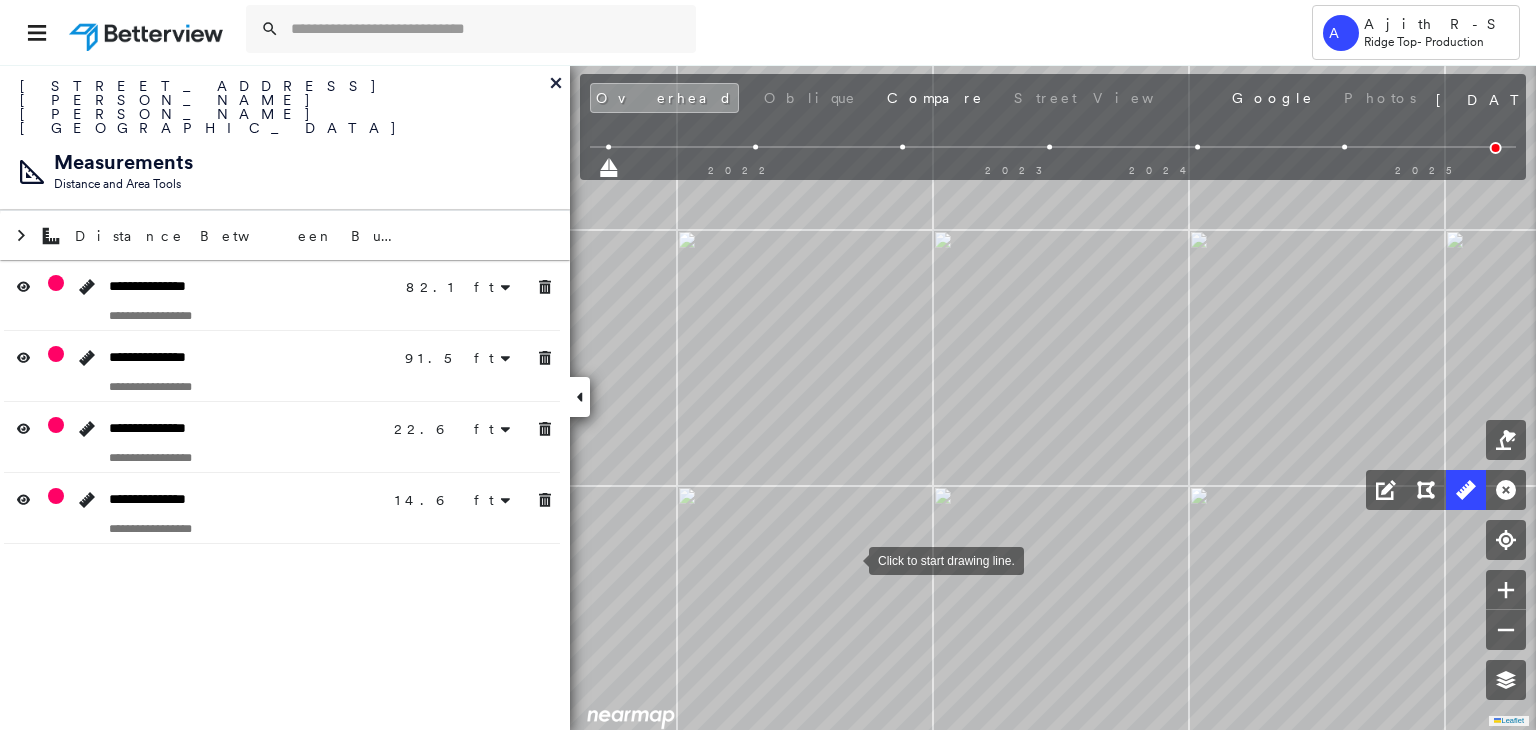 click at bounding box center [849, 559] 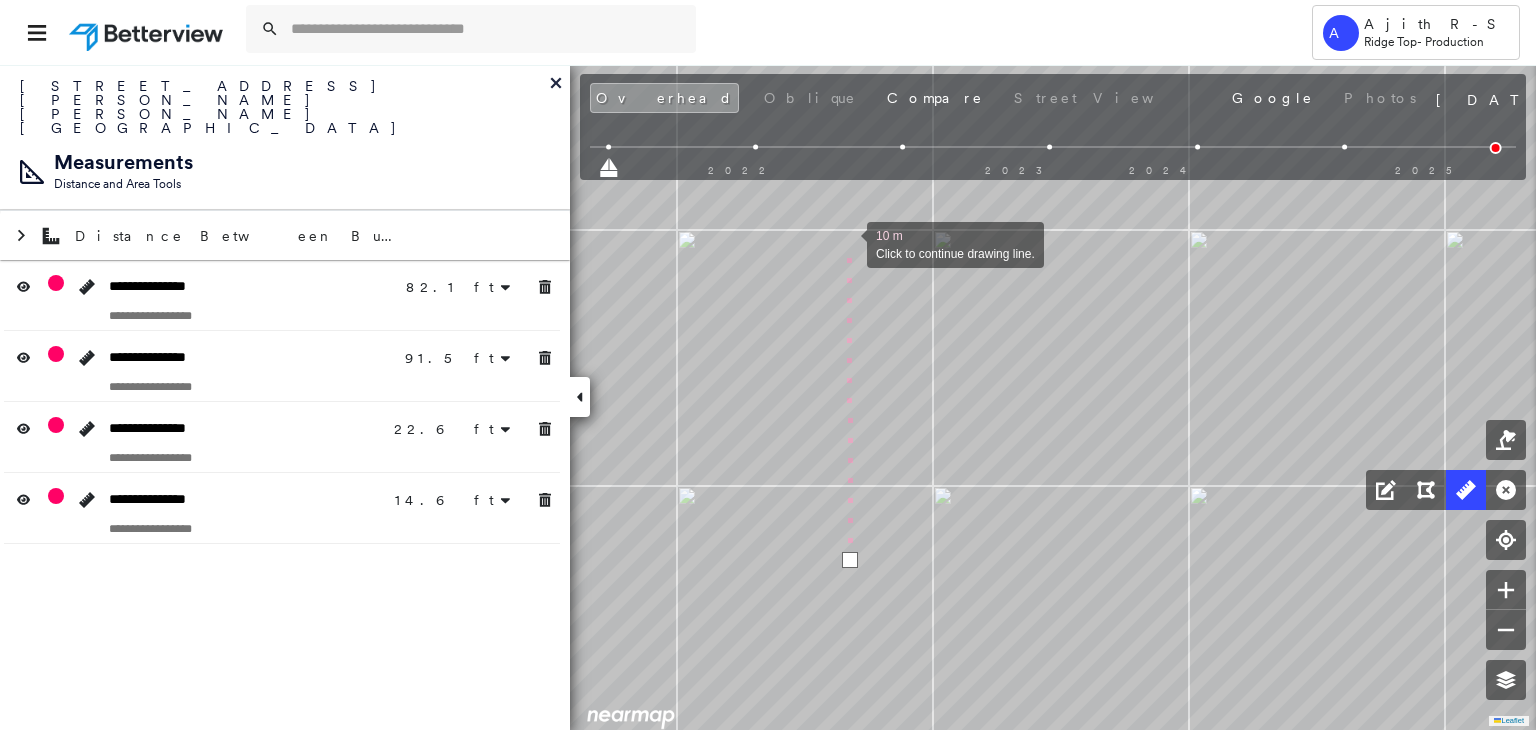 click at bounding box center [847, 243] 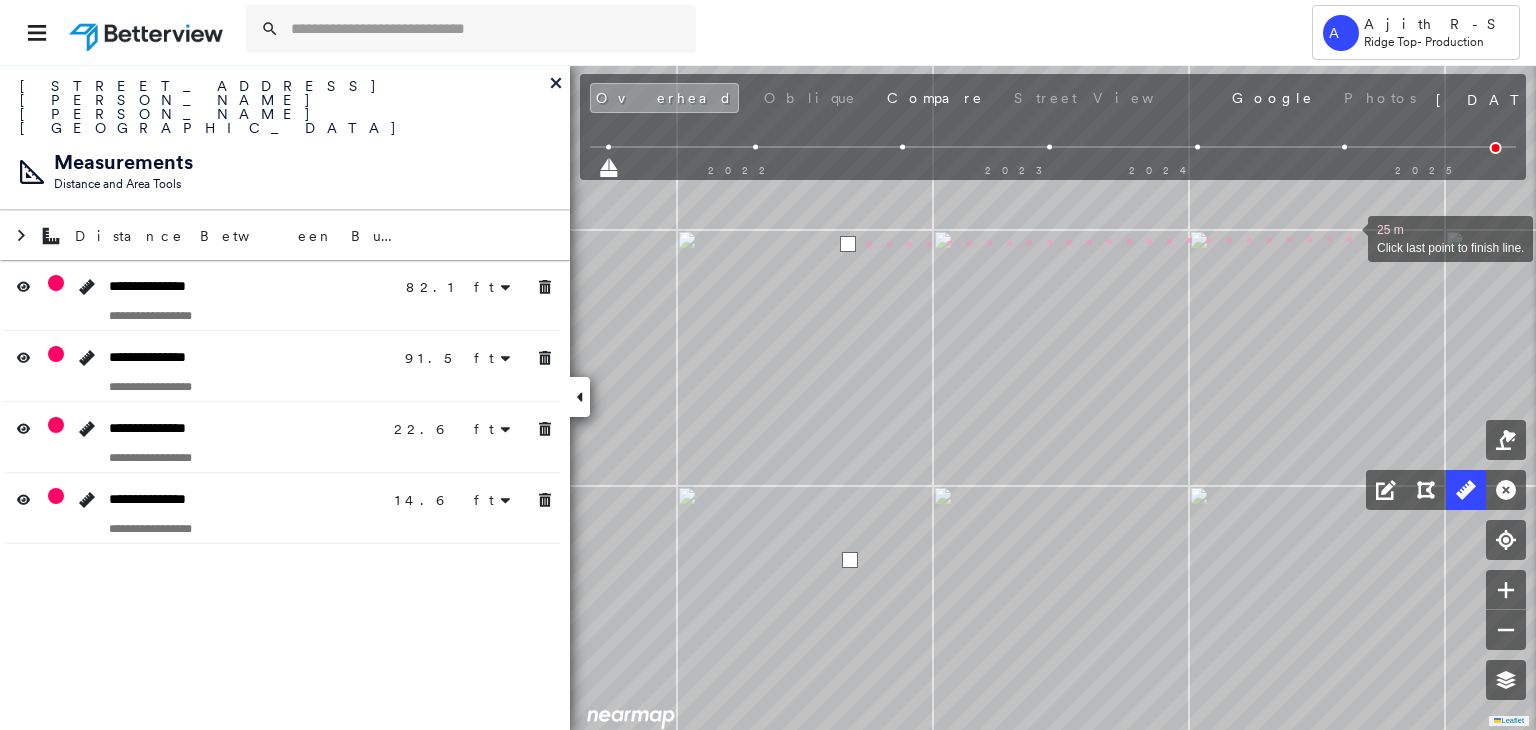 click at bounding box center (1348, 237) 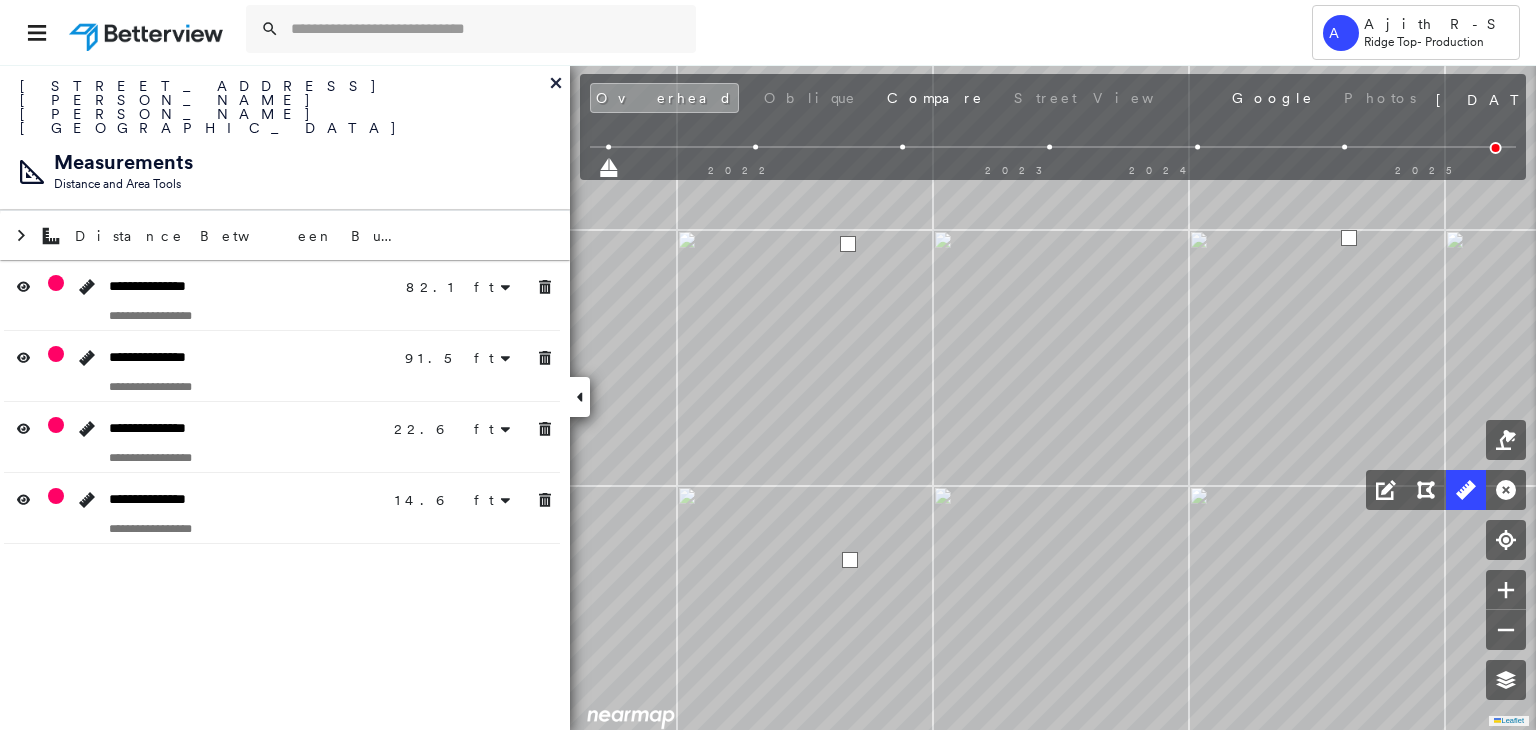click at bounding box center [1349, 238] 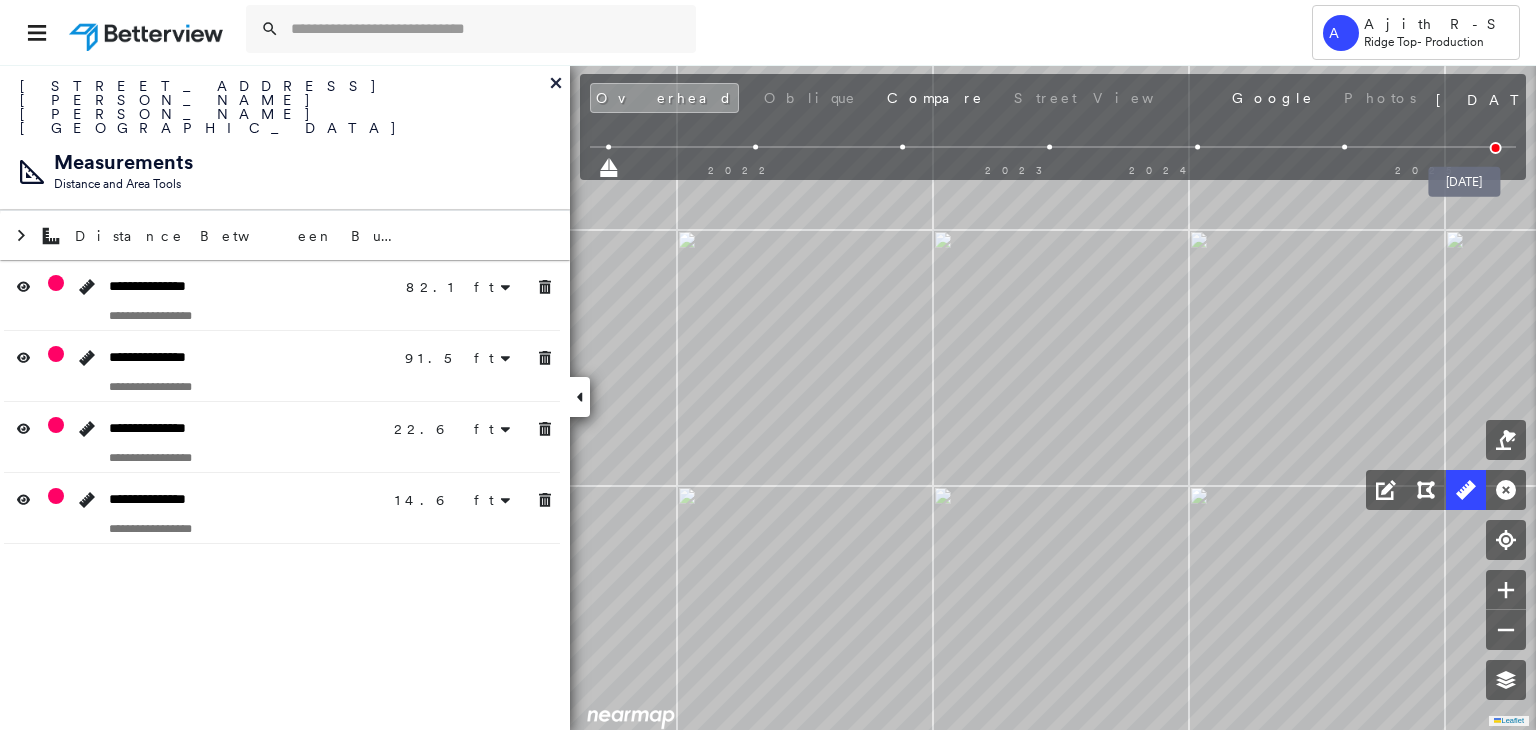 click at bounding box center (1496, 148) 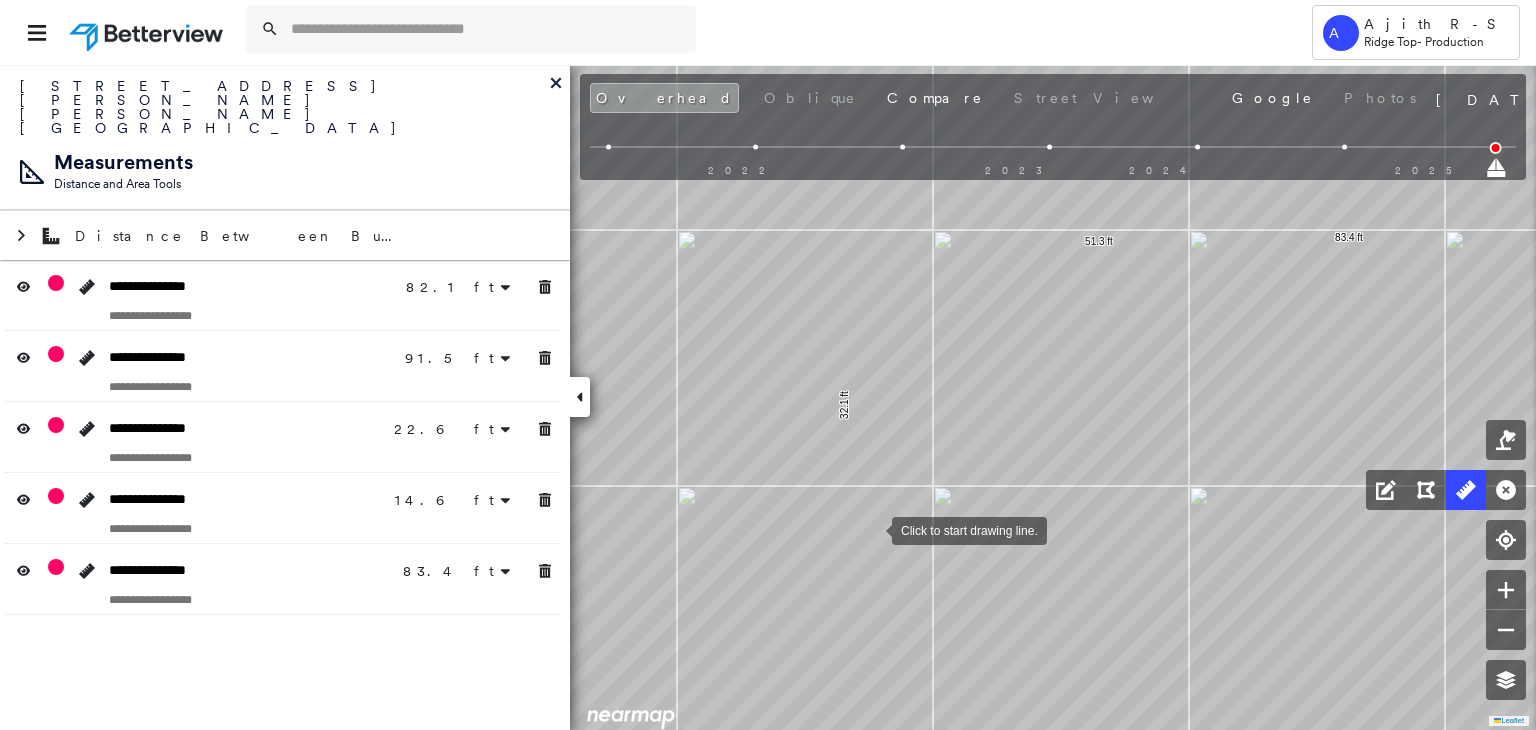 click at bounding box center [872, 529] 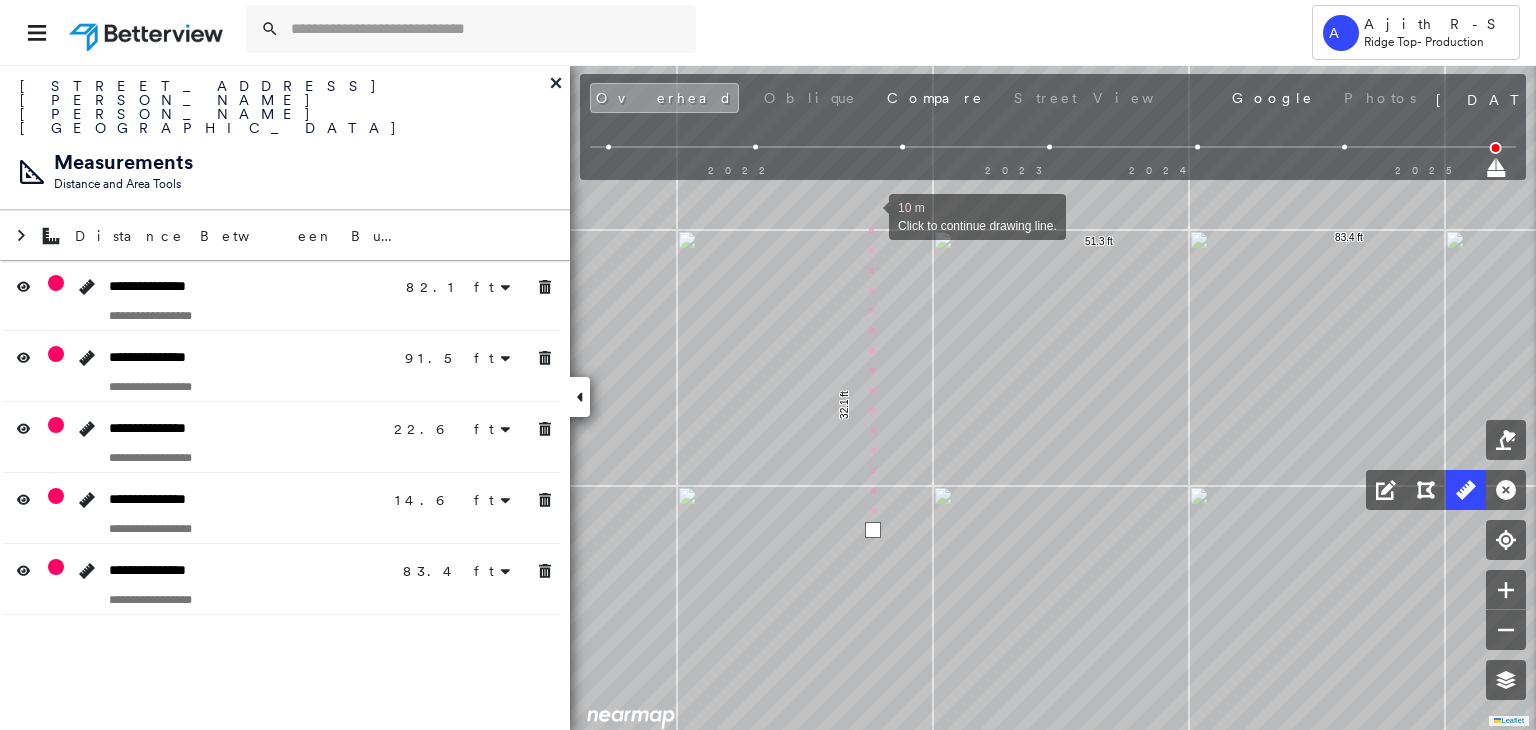 click at bounding box center [869, 215] 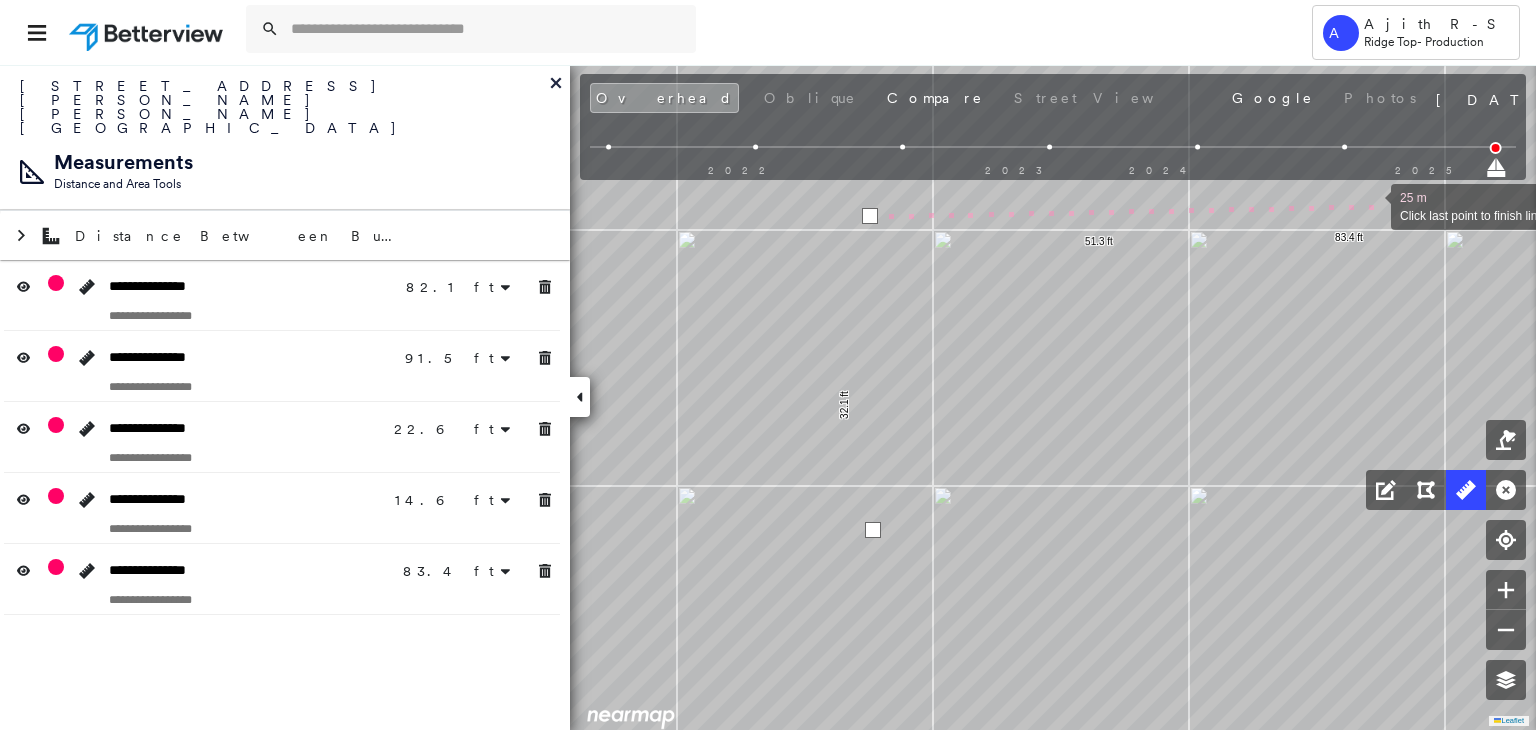 click at bounding box center (1371, 205) 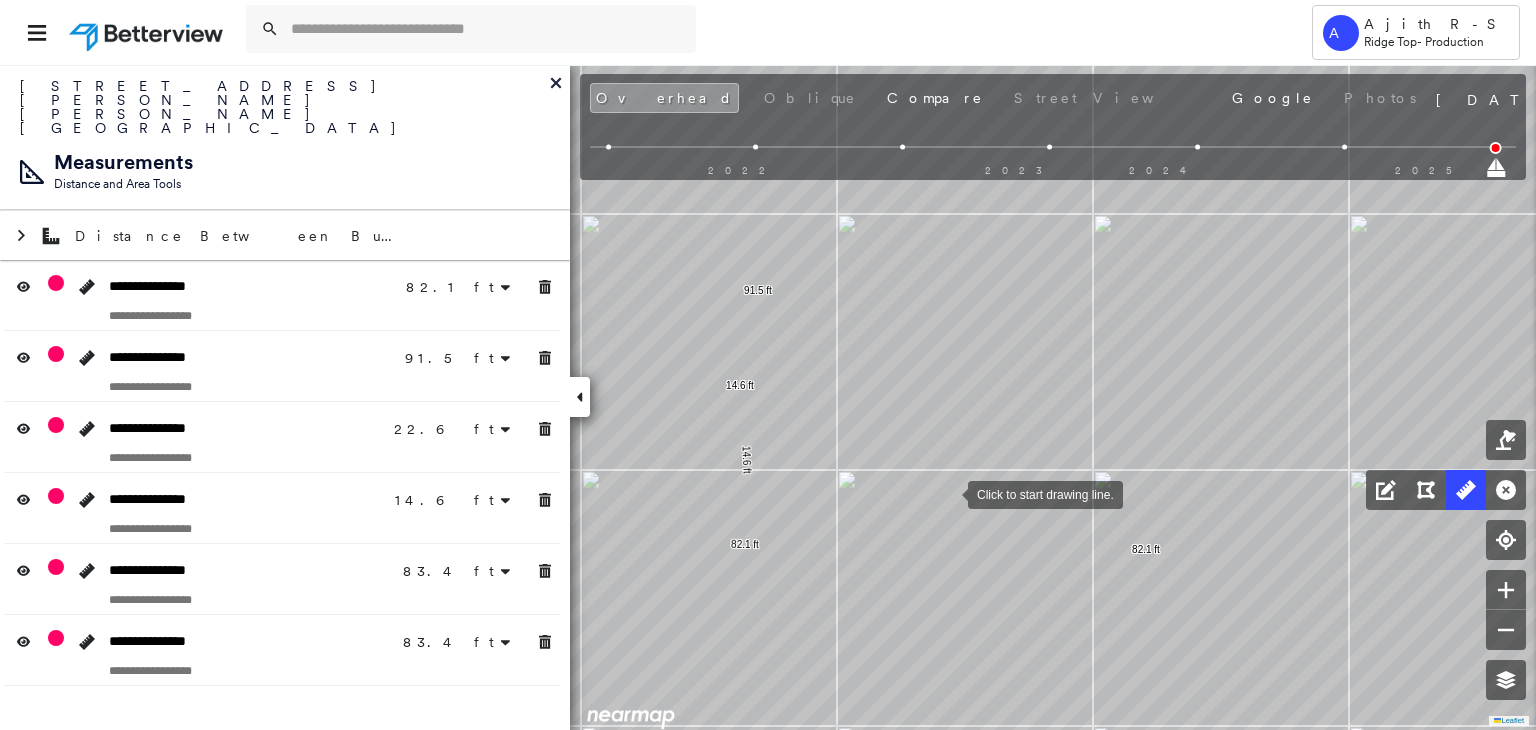 click at bounding box center [948, 493] 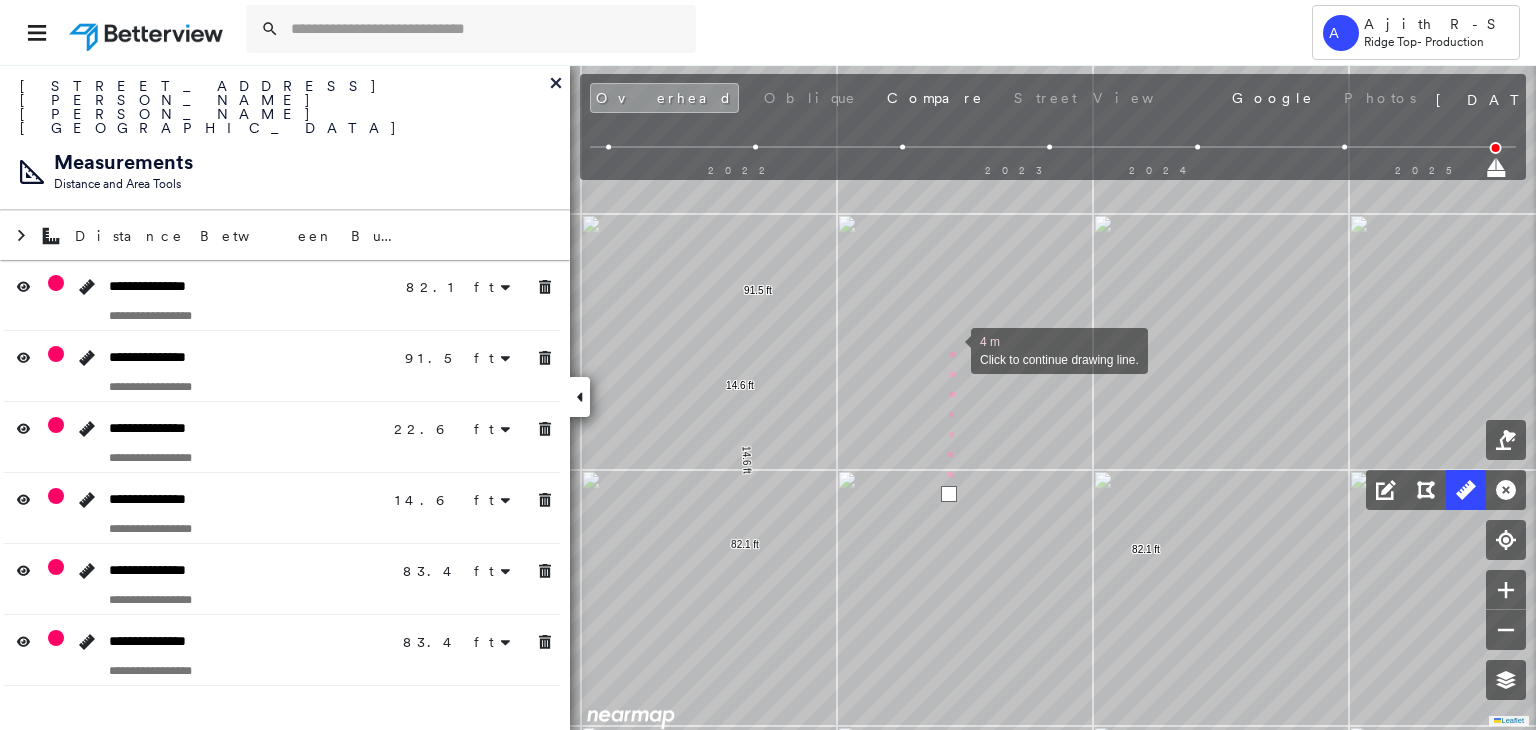 click at bounding box center (951, 349) 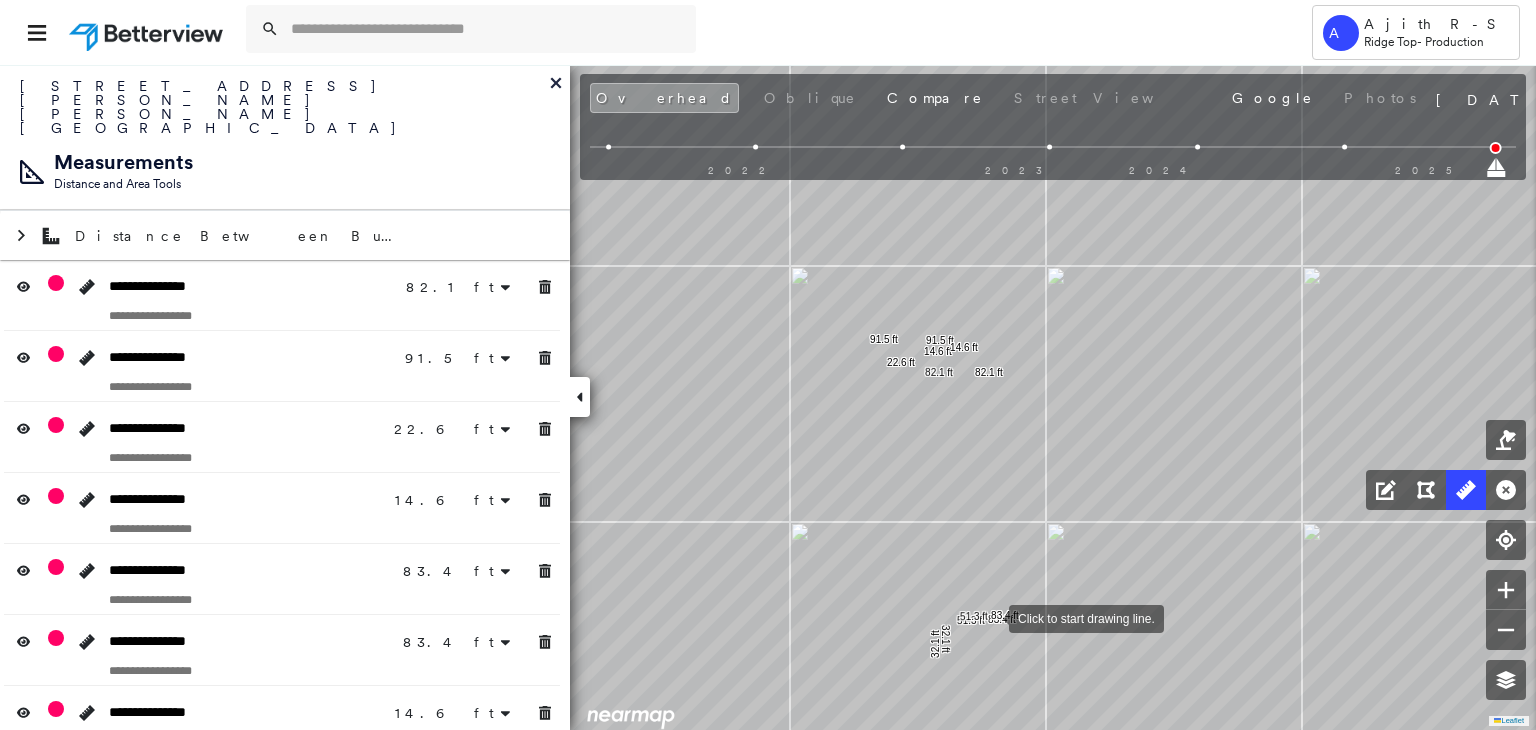 click on "82.1 ft 82.1 ft 91.5 ft 91.5 ft 22.6 ft 14.6 ft 32.1 ft 51.3 ft 83.4 ft 32.1 ft 51.3 ft 83.4 ft 14.6 ft Click to start drawing line." at bounding box center [-4, 17] 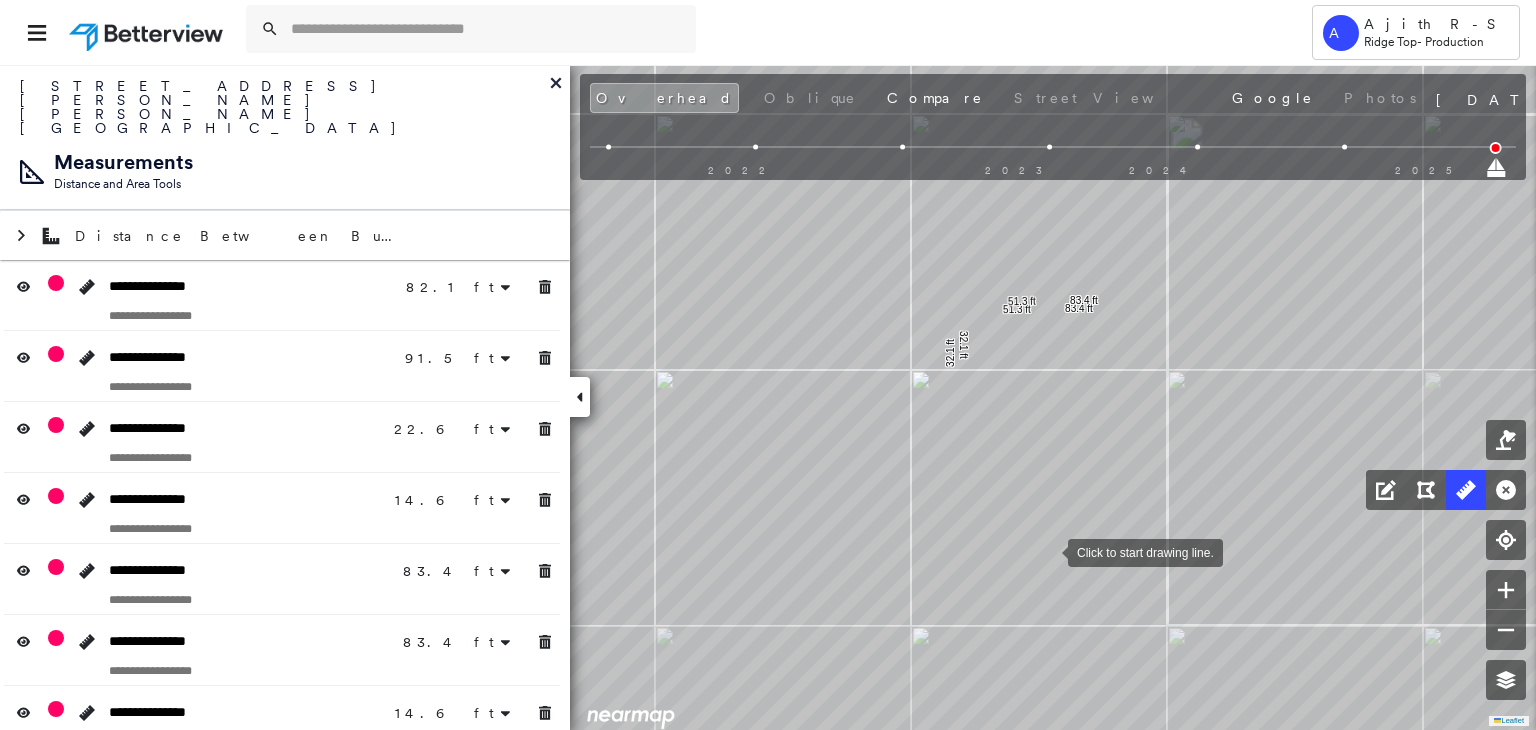 click at bounding box center [1048, 551] 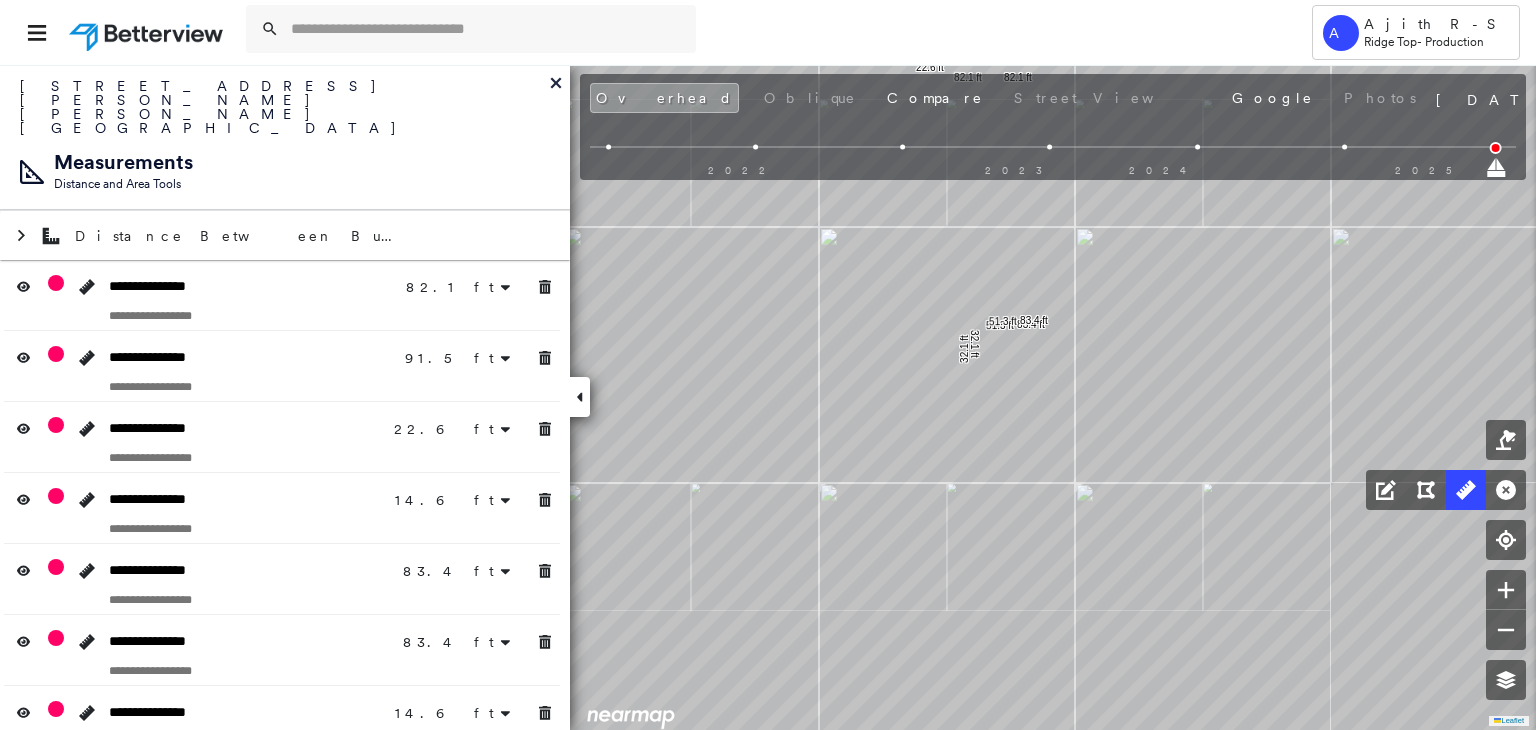 drag, startPoint x: 1012, startPoint y: 289, endPoint x: 1004, endPoint y: 495, distance: 206.15529 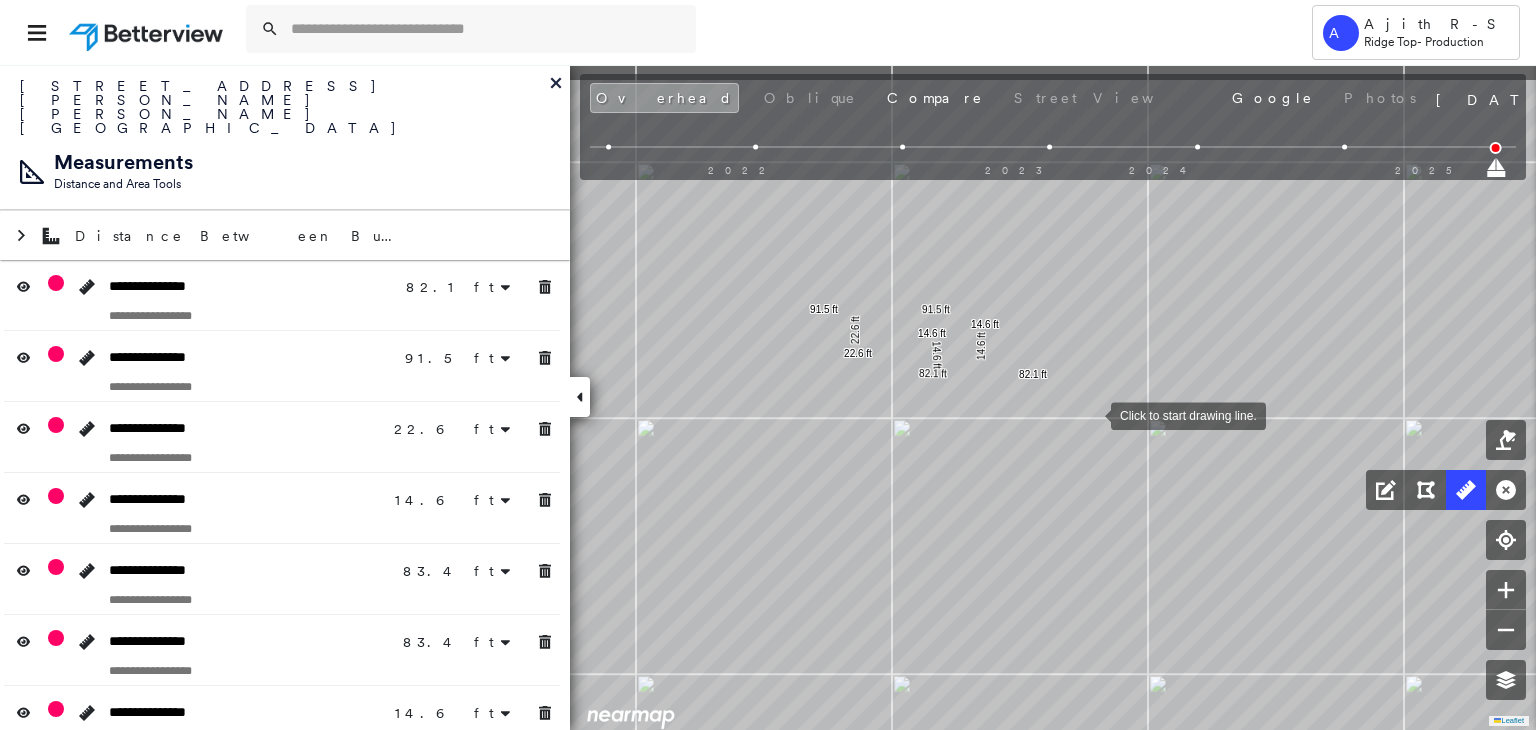 drag, startPoint x: 1092, startPoint y: 406, endPoint x: 1076, endPoint y: 509, distance: 104.23531 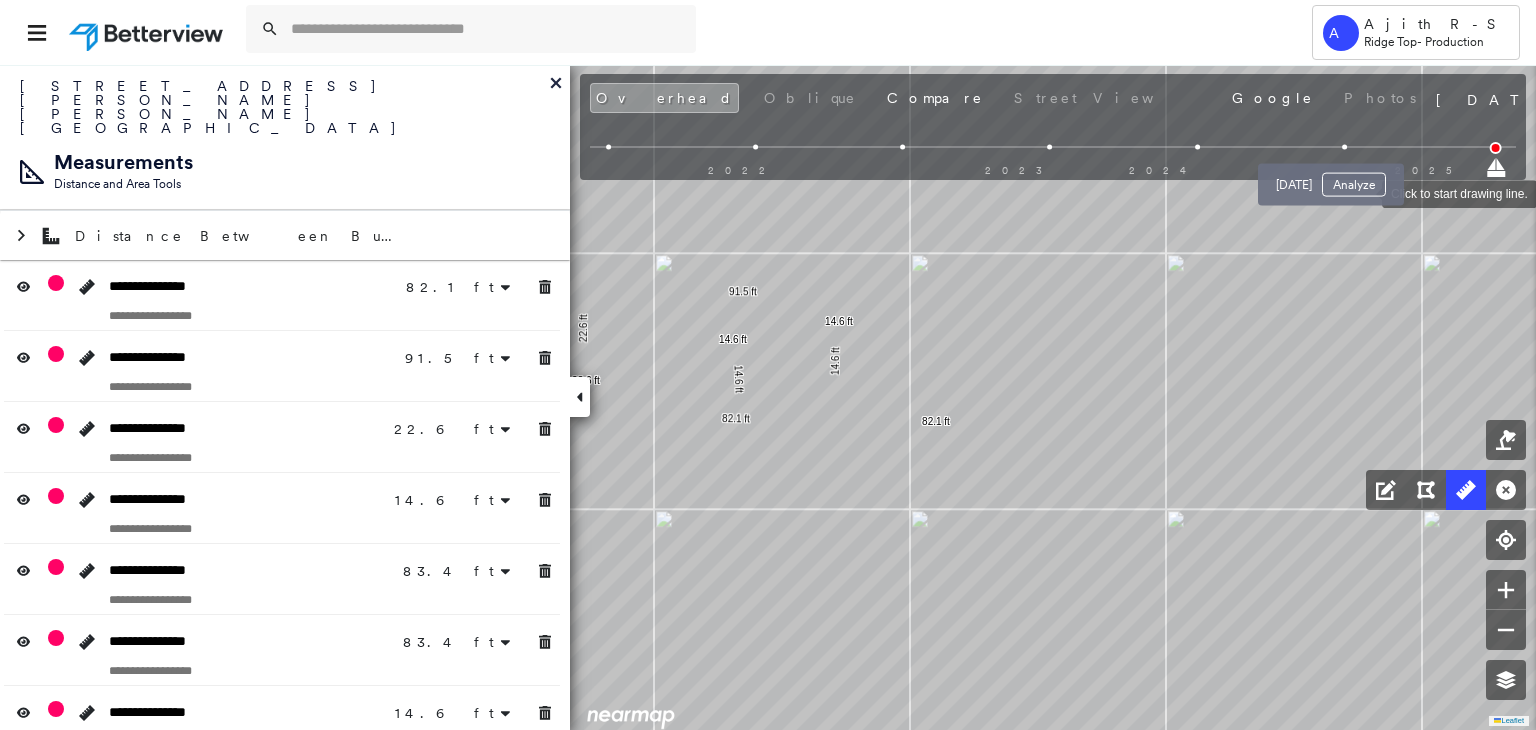 click at bounding box center [1344, 147] 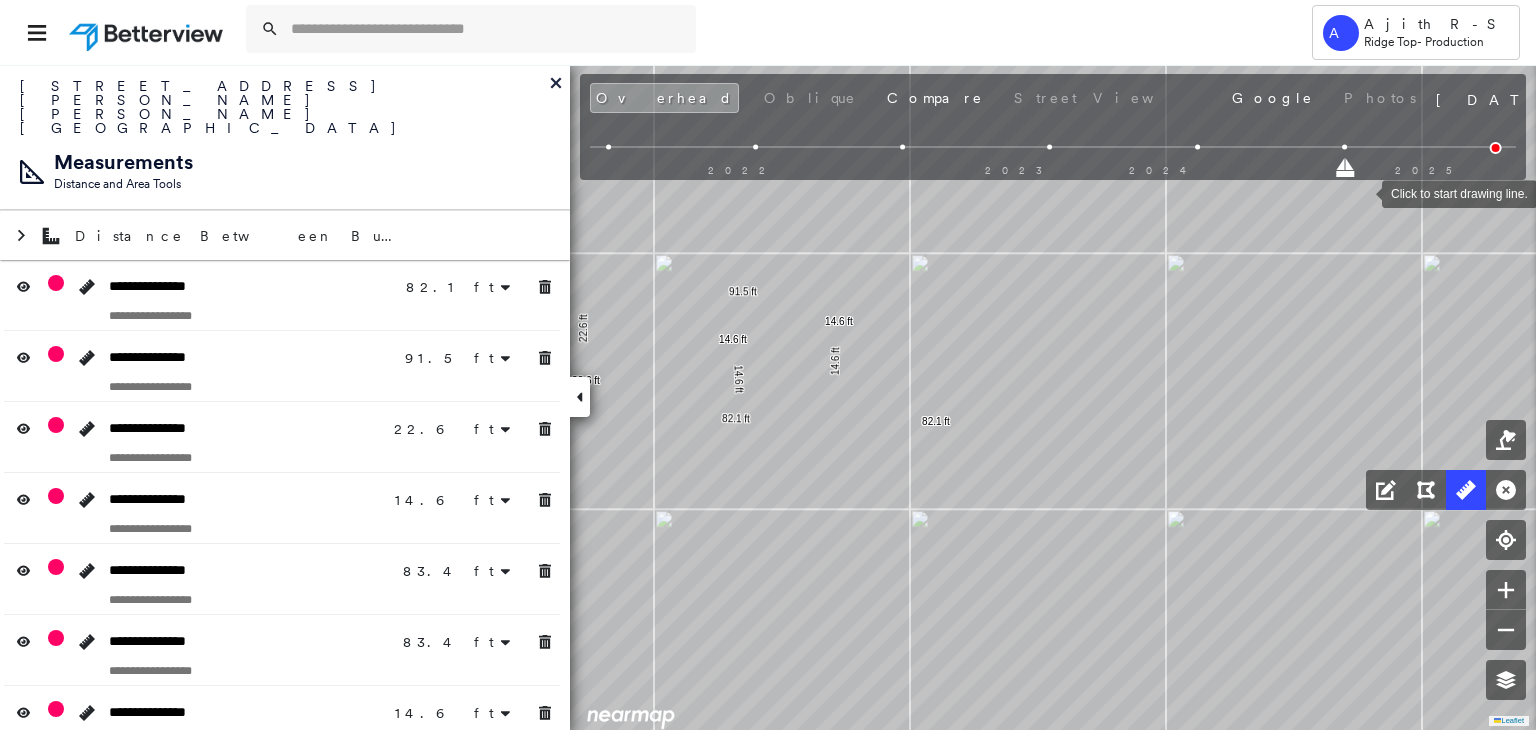 click on "2022 2023 2024 2025" at bounding box center [1053, 150] 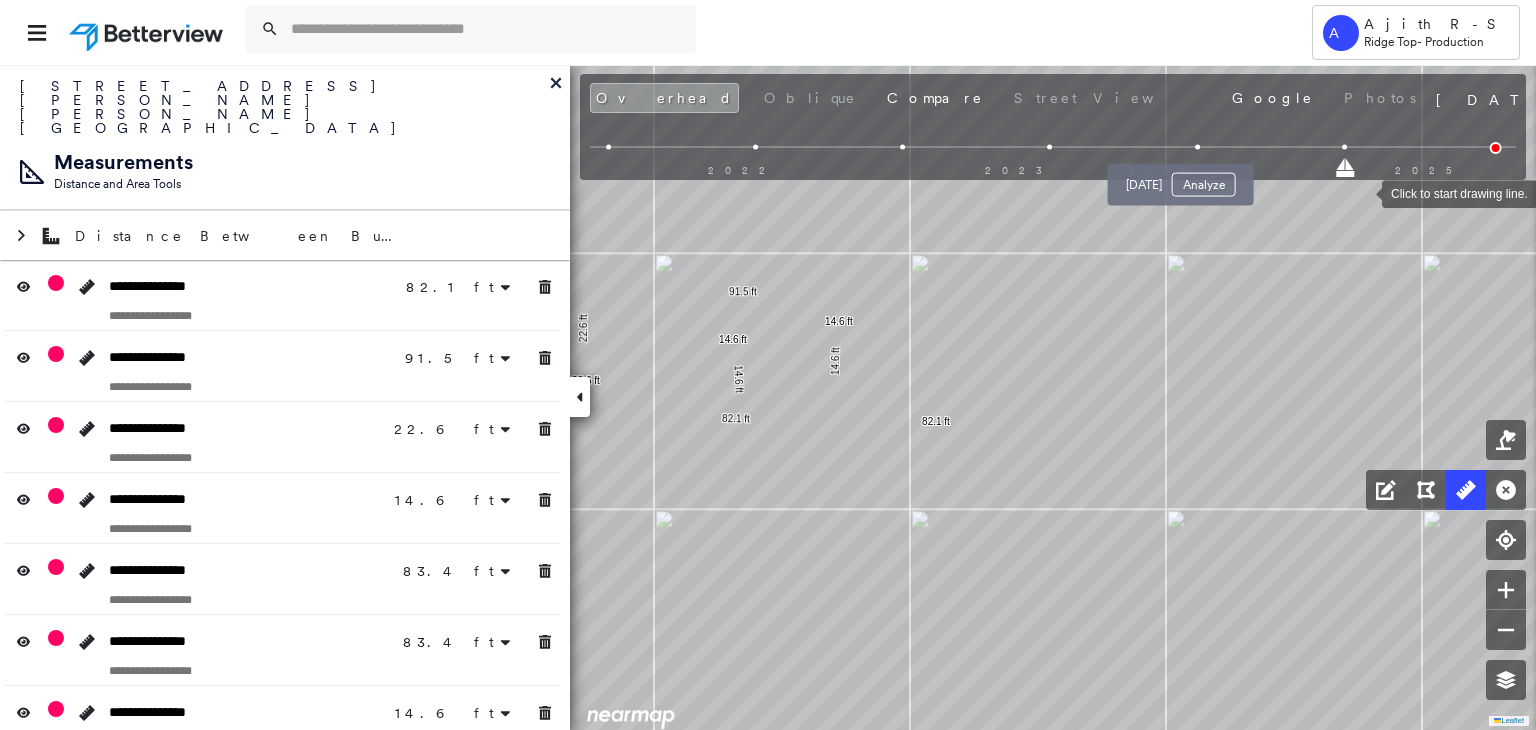 click at bounding box center [1197, 147] 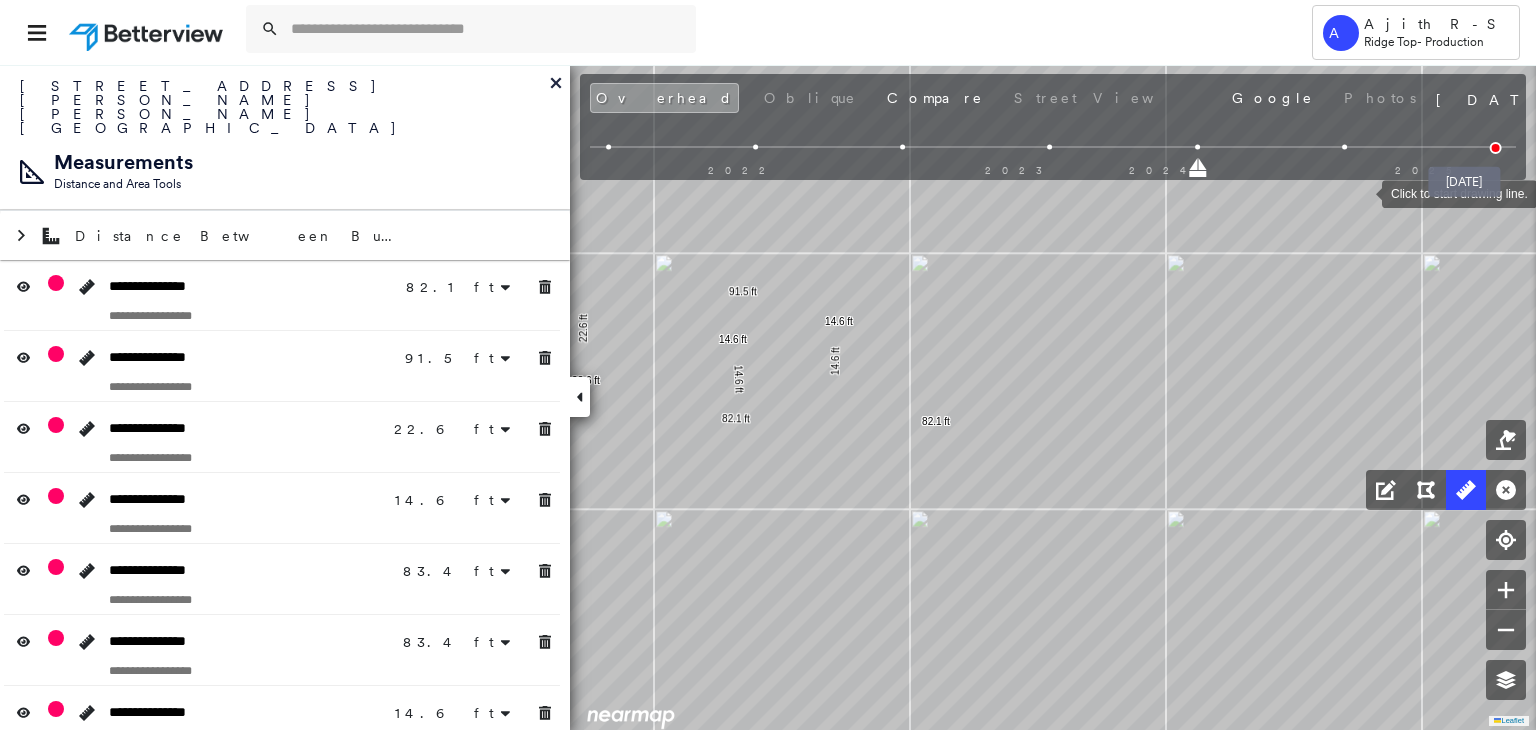 click at bounding box center [1496, 148] 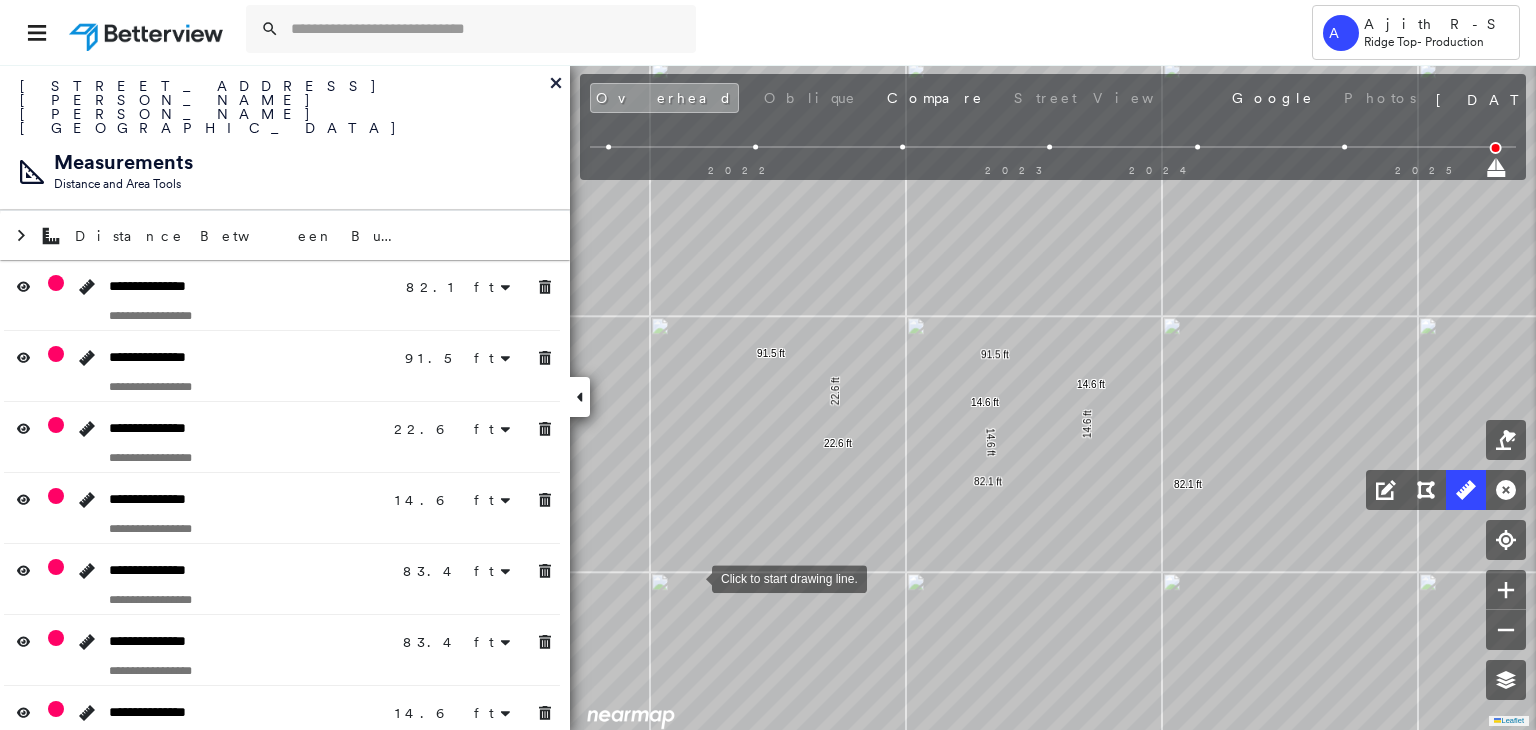 drag, startPoint x: 692, startPoint y: 577, endPoint x: 713, endPoint y: 580, distance: 21.213203 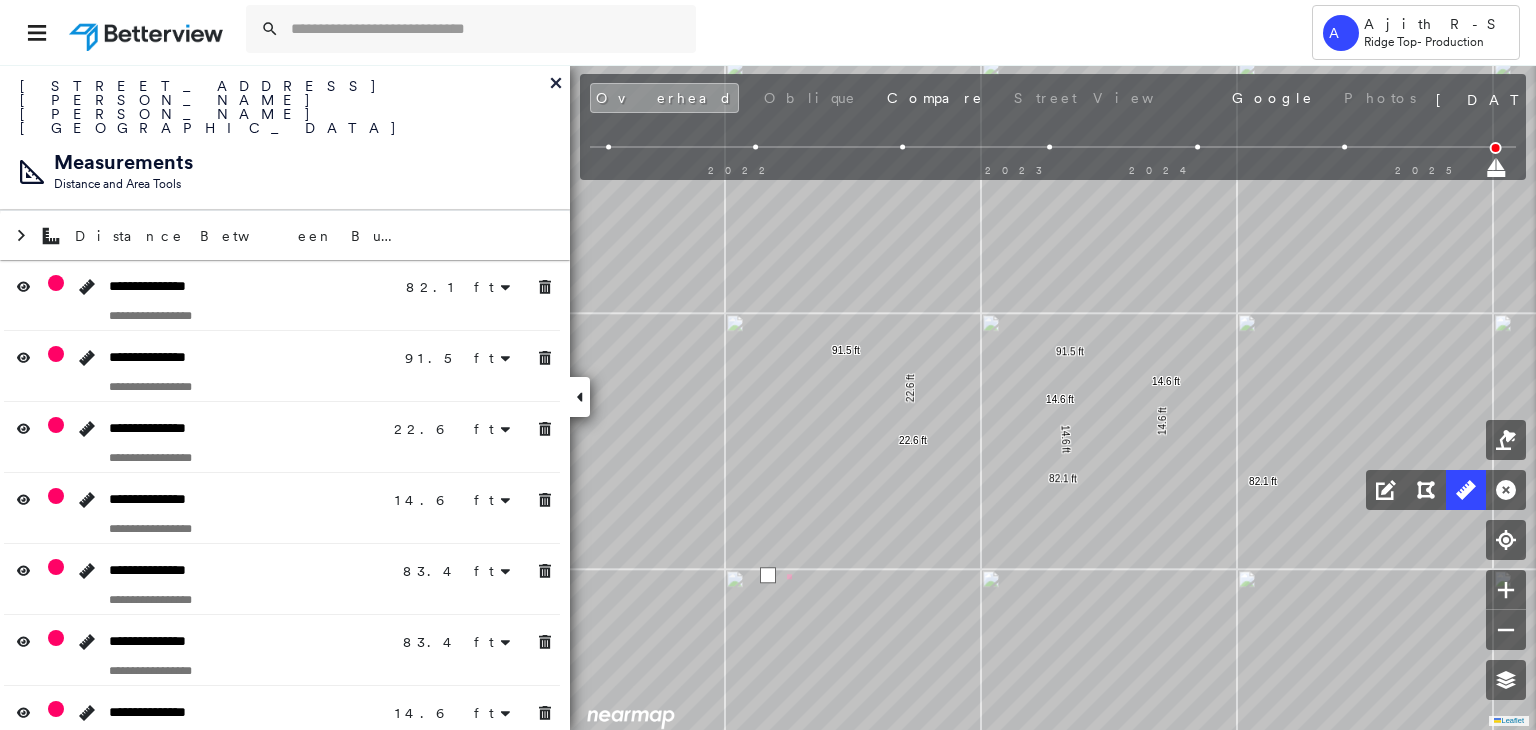 drag, startPoint x: 713, startPoint y: 580, endPoint x: 845, endPoint y: 572, distance: 132.2422 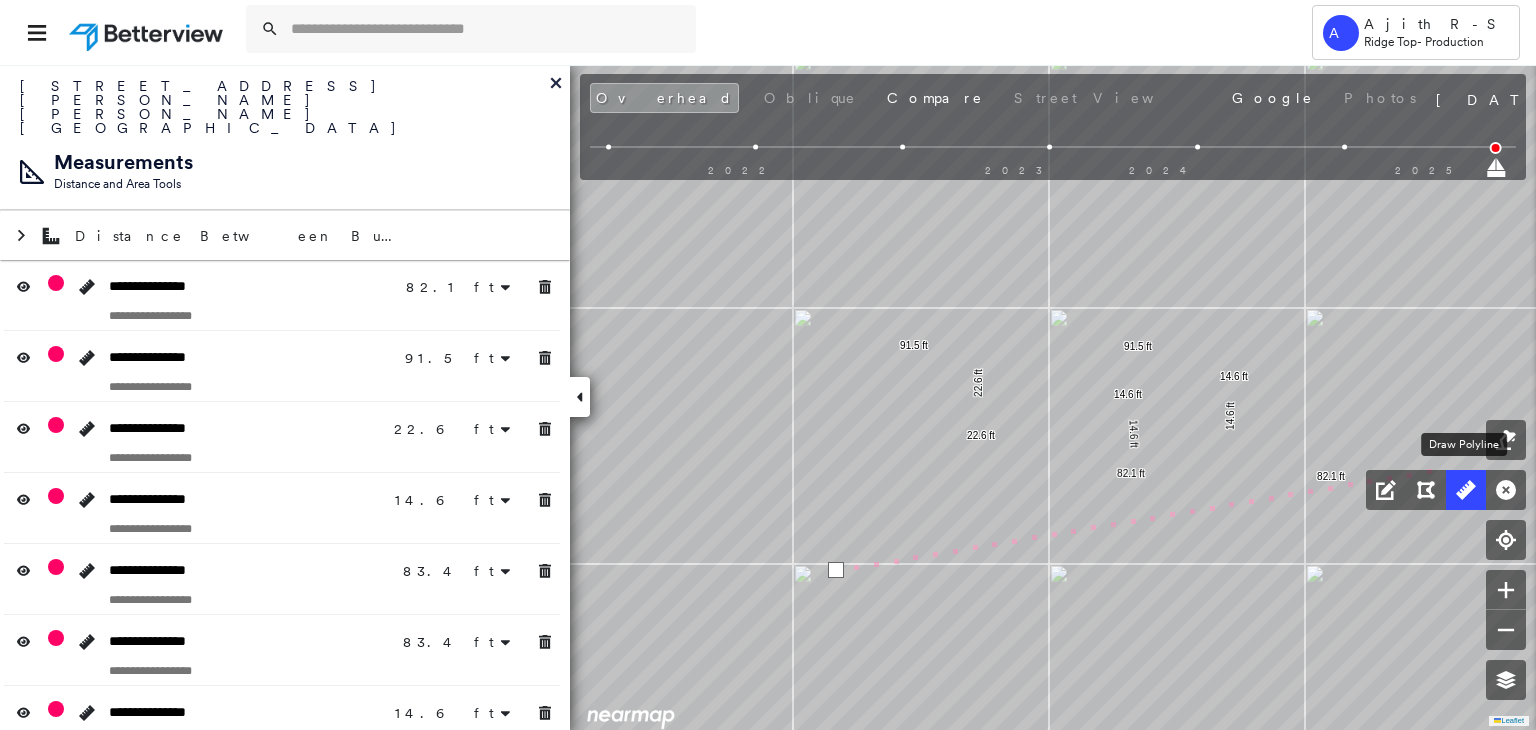 click at bounding box center (1466, 490) 